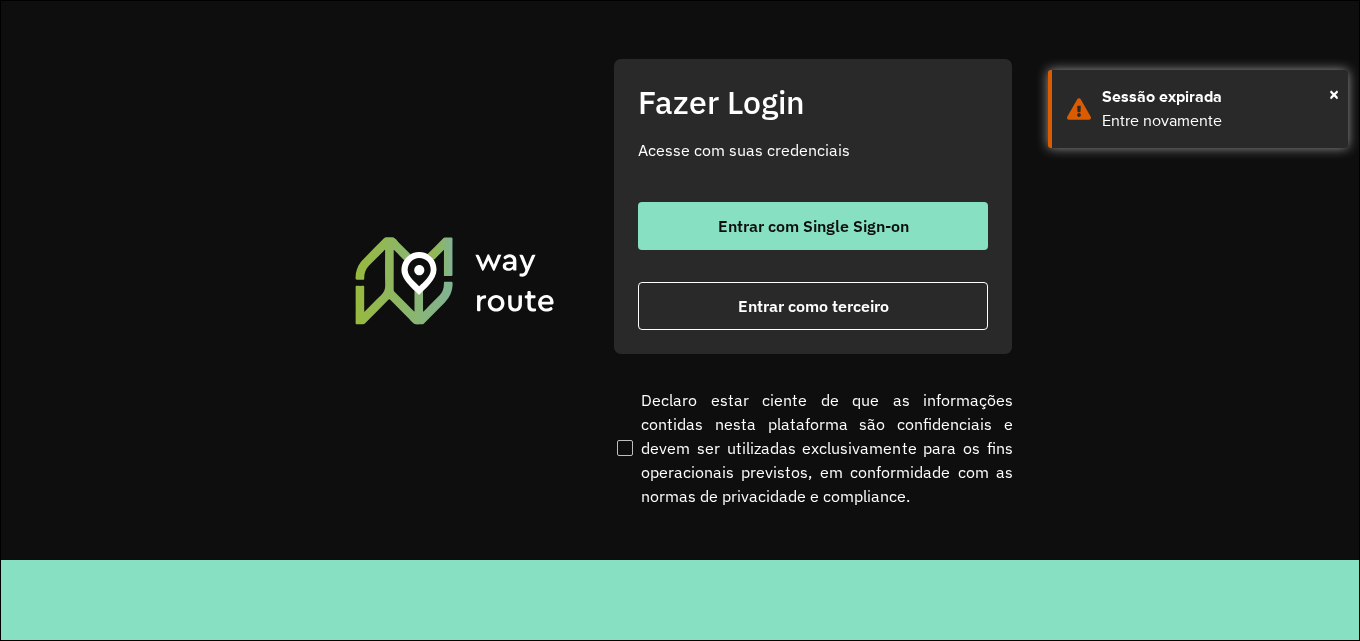 scroll, scrollTop: 0, scrollLeft: 0, axis: both 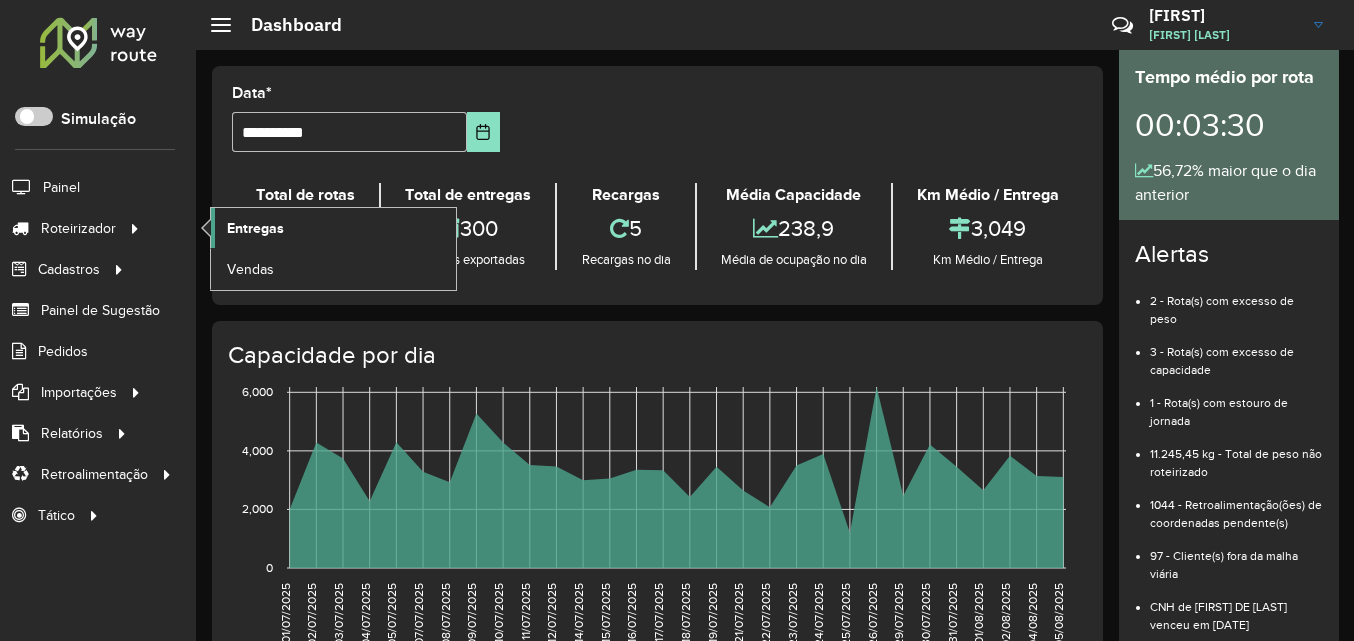 click on "Entregas" 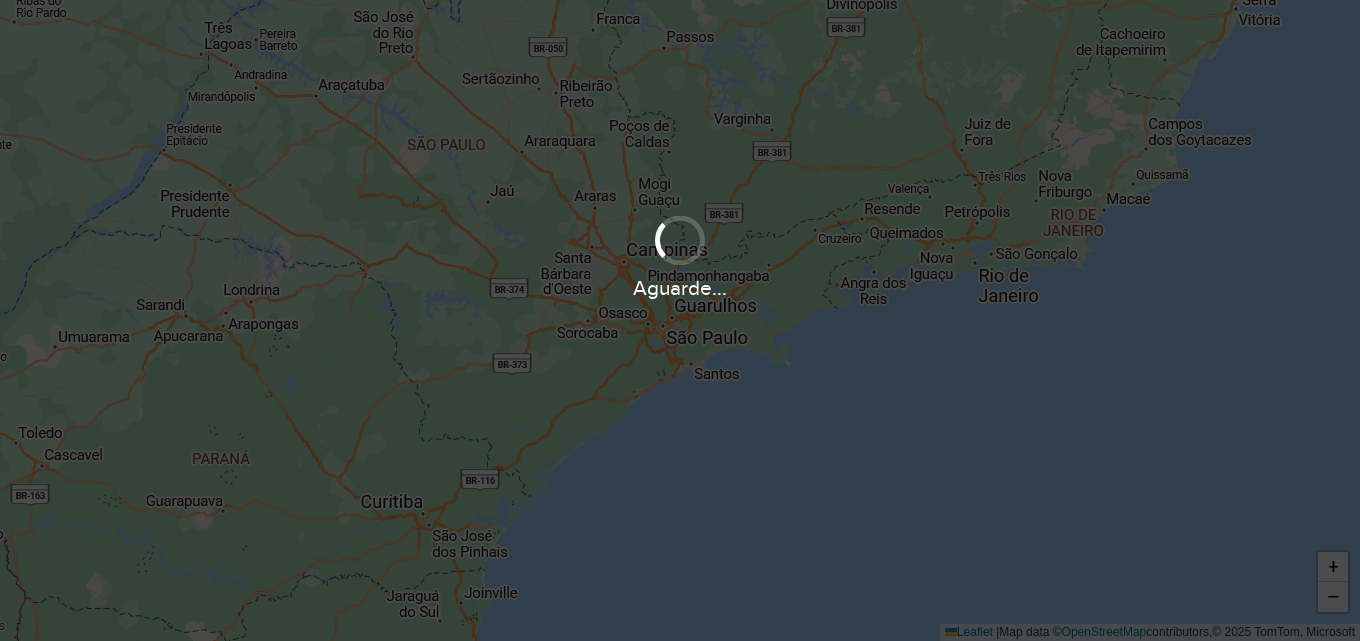 scroll, scrollTop: 0, scrollLeft: 0, axis: both 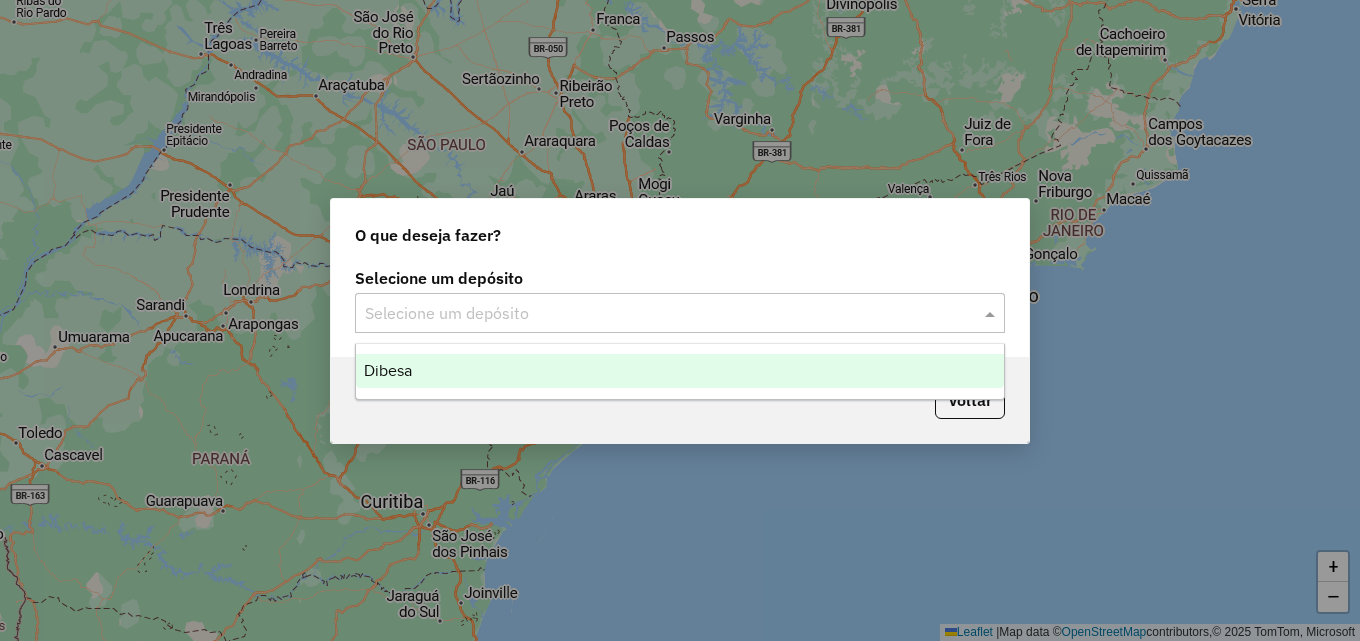 click 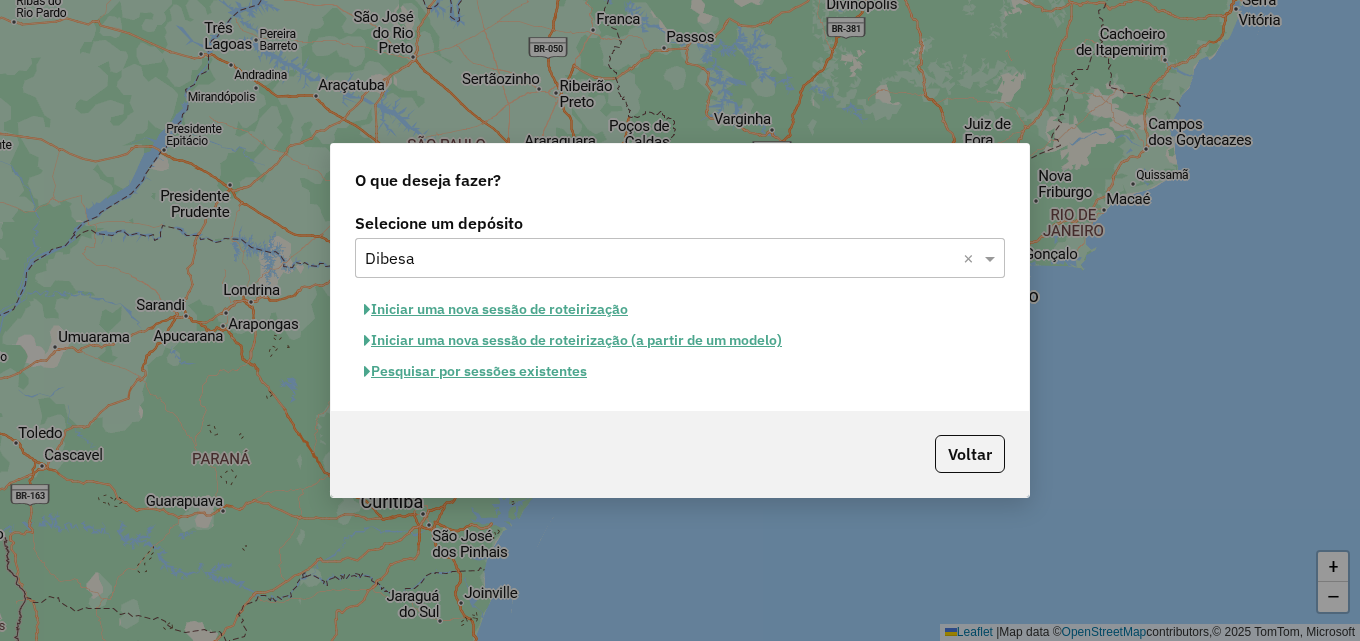 click on "Iniciar uma nova sessão de roteirização" 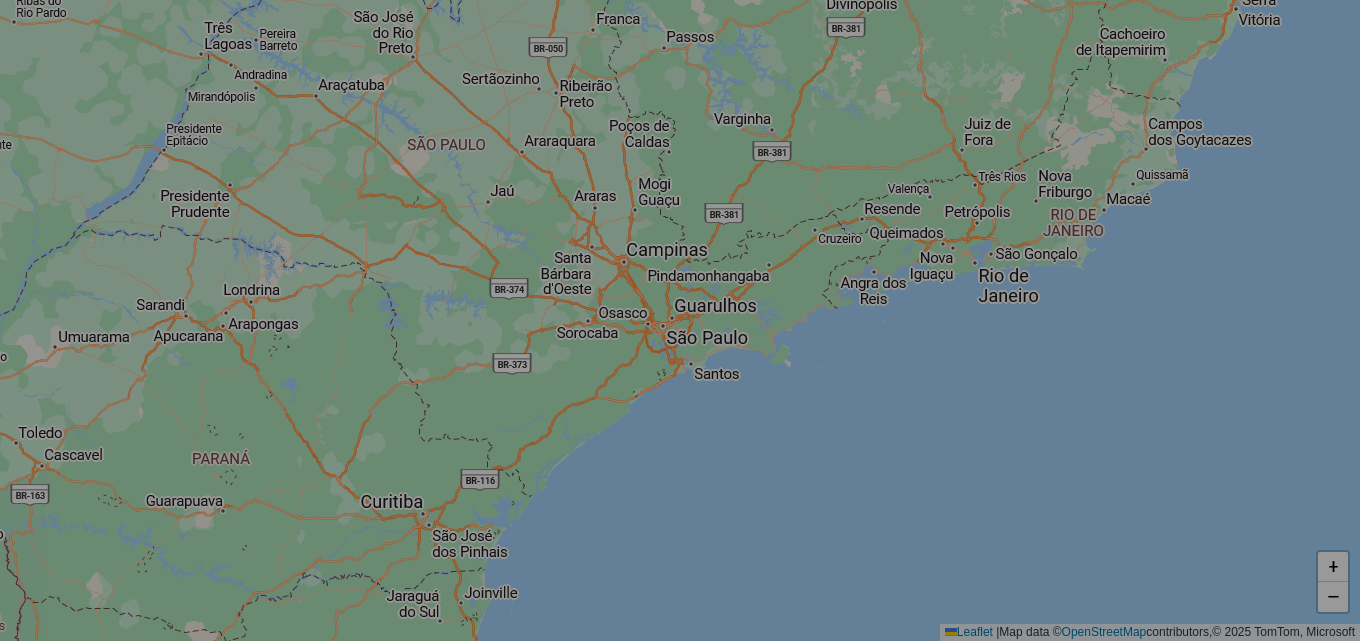 select on "*" 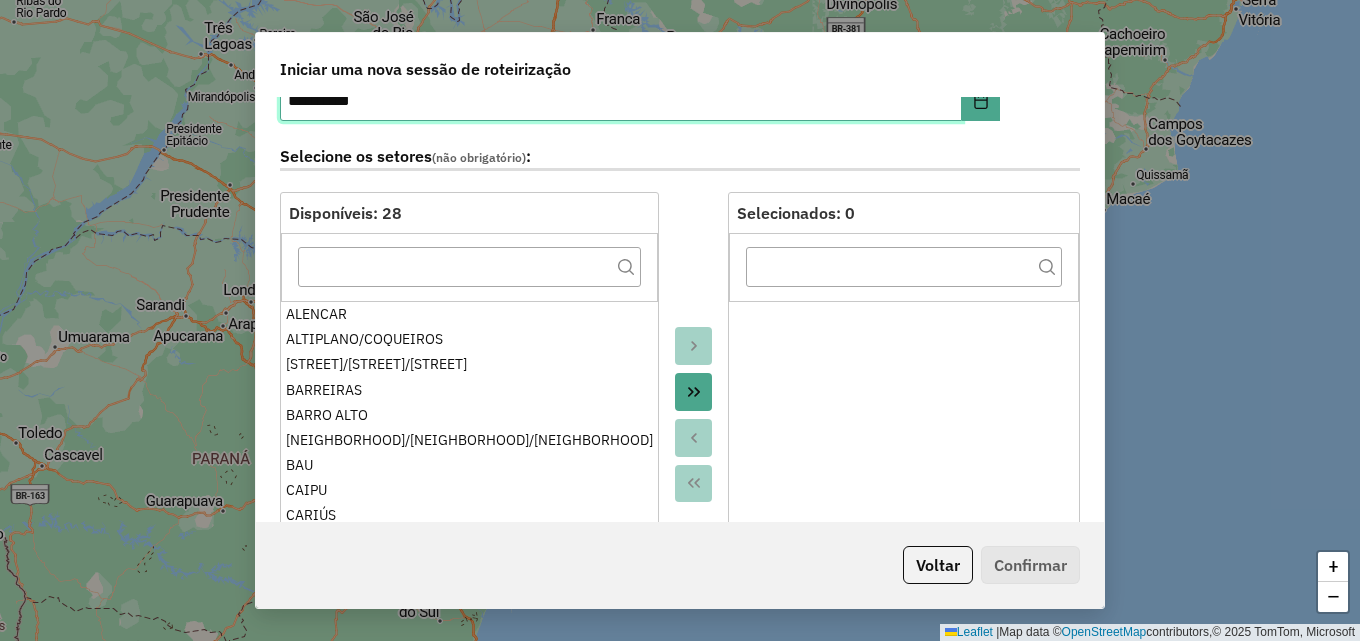 scroll, scrollTop: 200, scrollLeft: 0, axis: vertical 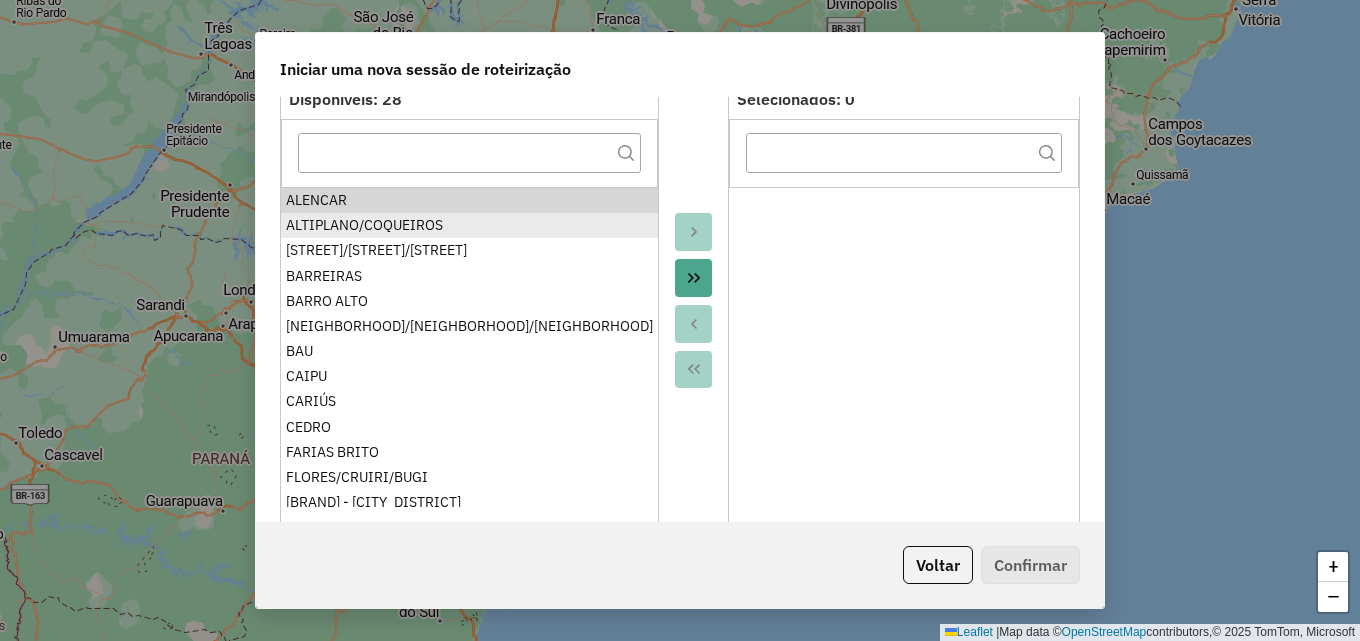 click on "ALTIPLANO/COQUEIROS" at bounding box center (469, 225) 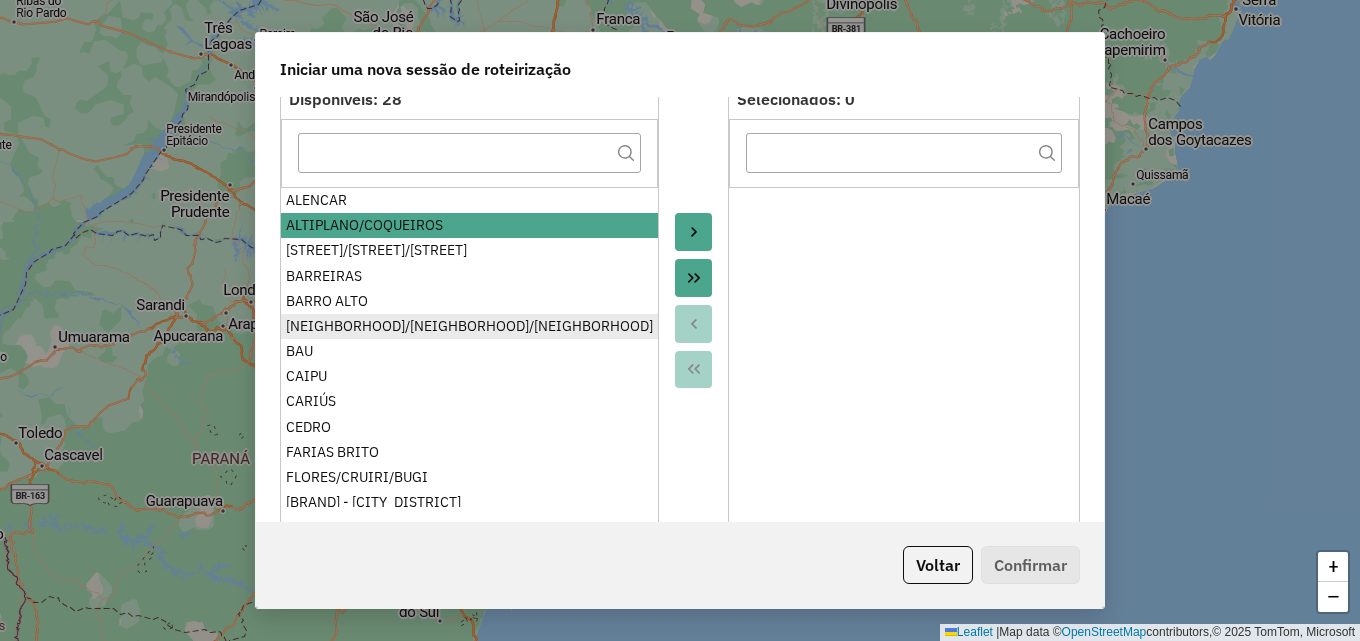 click on "[NEIGHBORHOOD]/[NEIGHBORHOOD]/[NEIGHBORHOOD]" at bounding box center [469, 326] 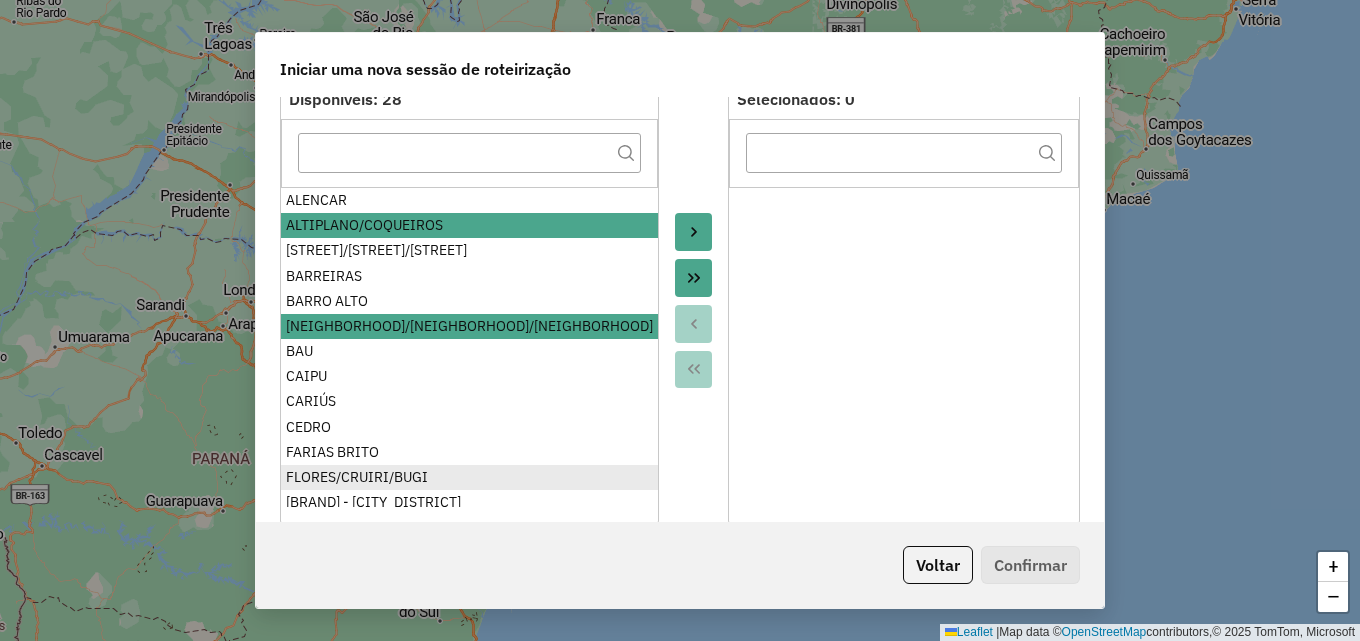 click on "FLORES/CRUIRI/BUGI" at bounding box center [469, 477] 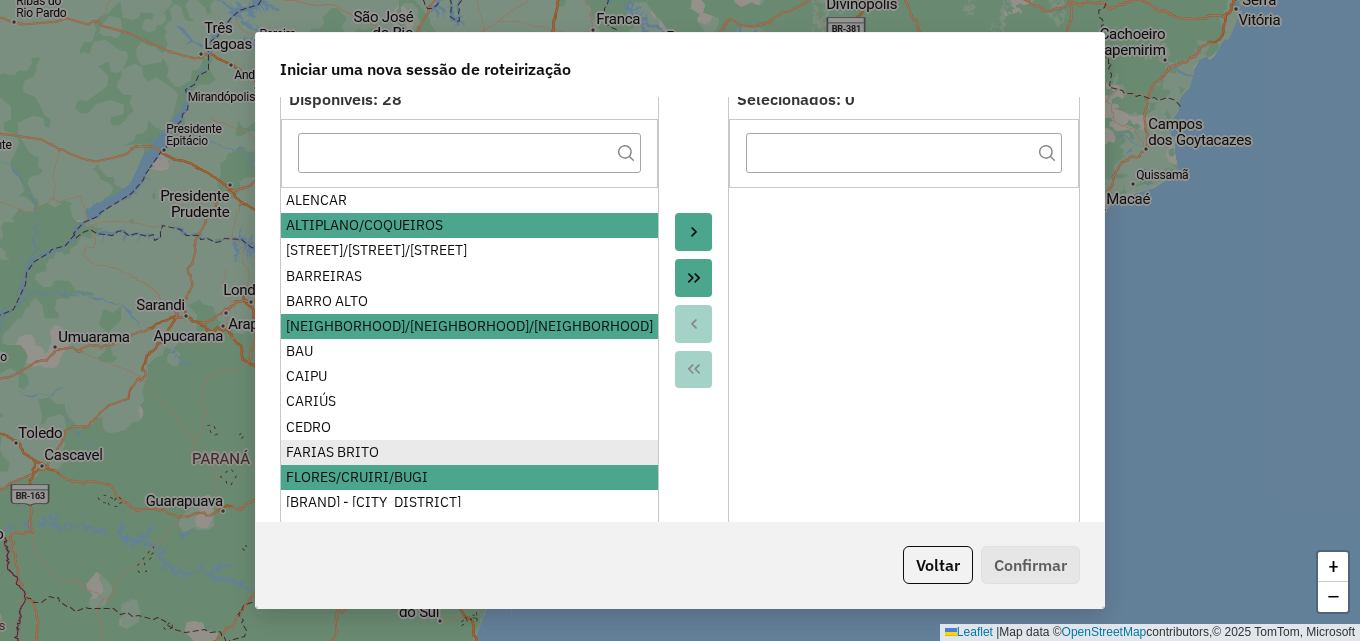 scroll, scrollTop: 100, scrollLeft: 0, axis: vertical 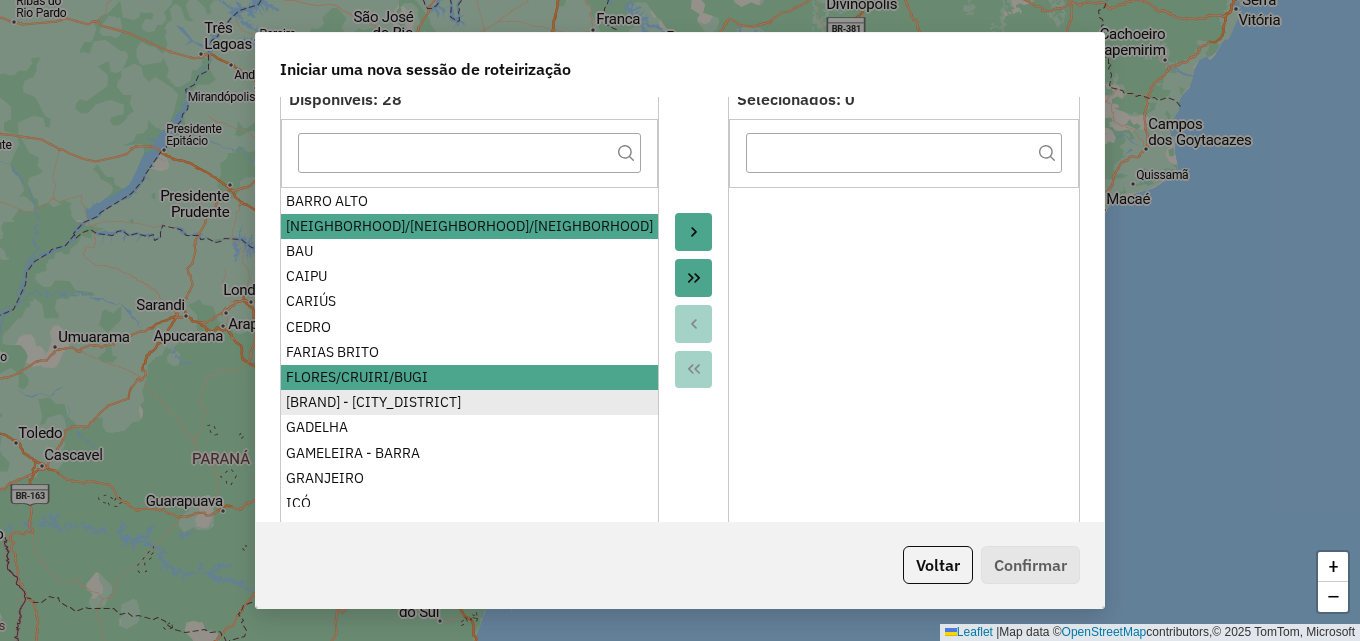 click on "[BRAND] - [CITY_DISTRICT]" at bounding box center [469, 402] 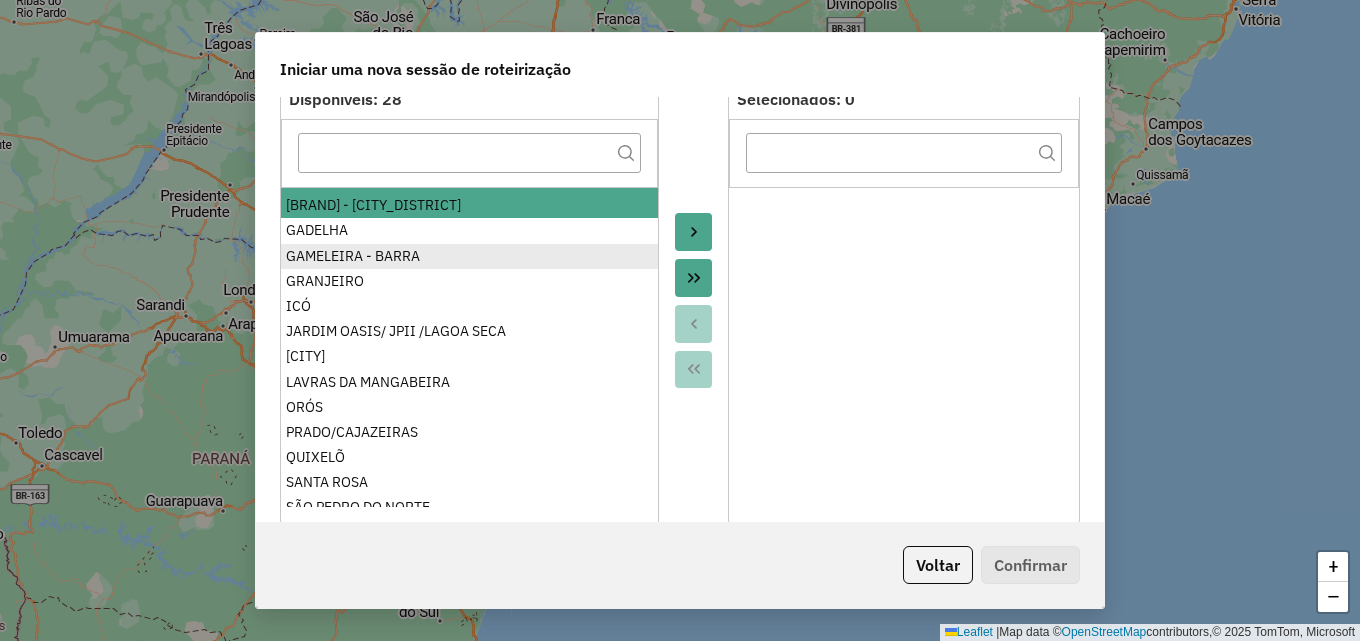 scroll, scrollTop: 300, scrollLeft: 0, axis: vertical 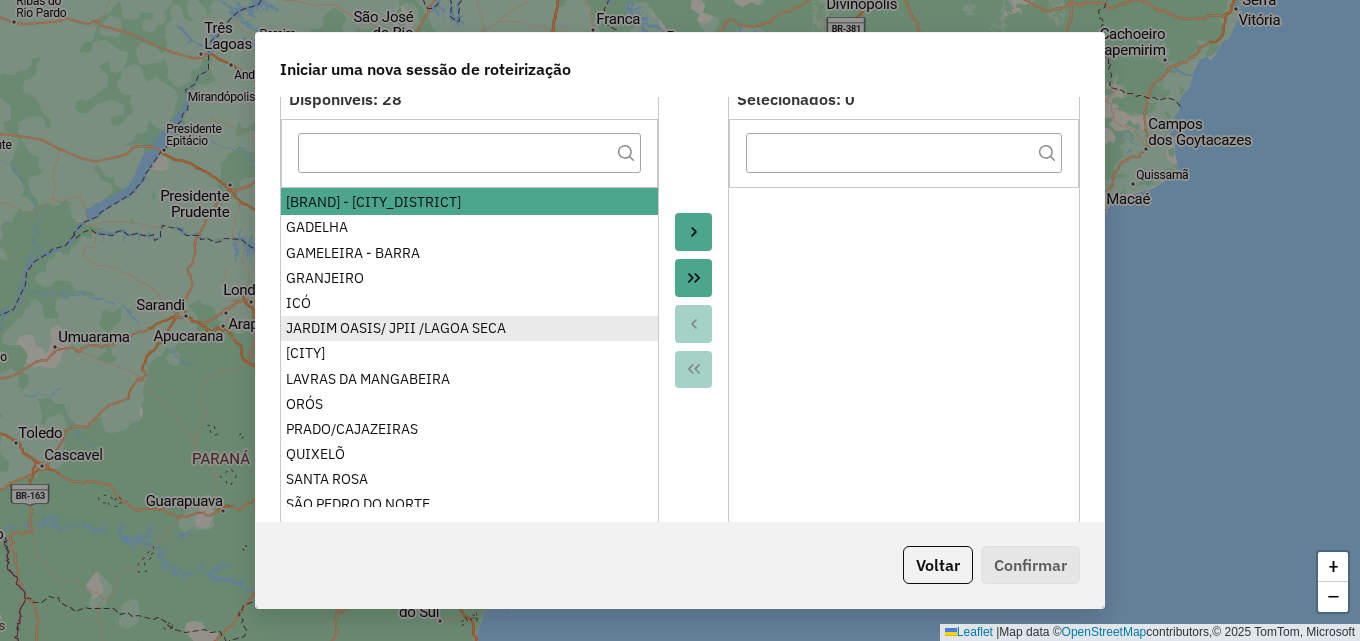 click on "JARDIM OASIS/ JPII /LAGOA SECA" at bounding box center [469, 328] 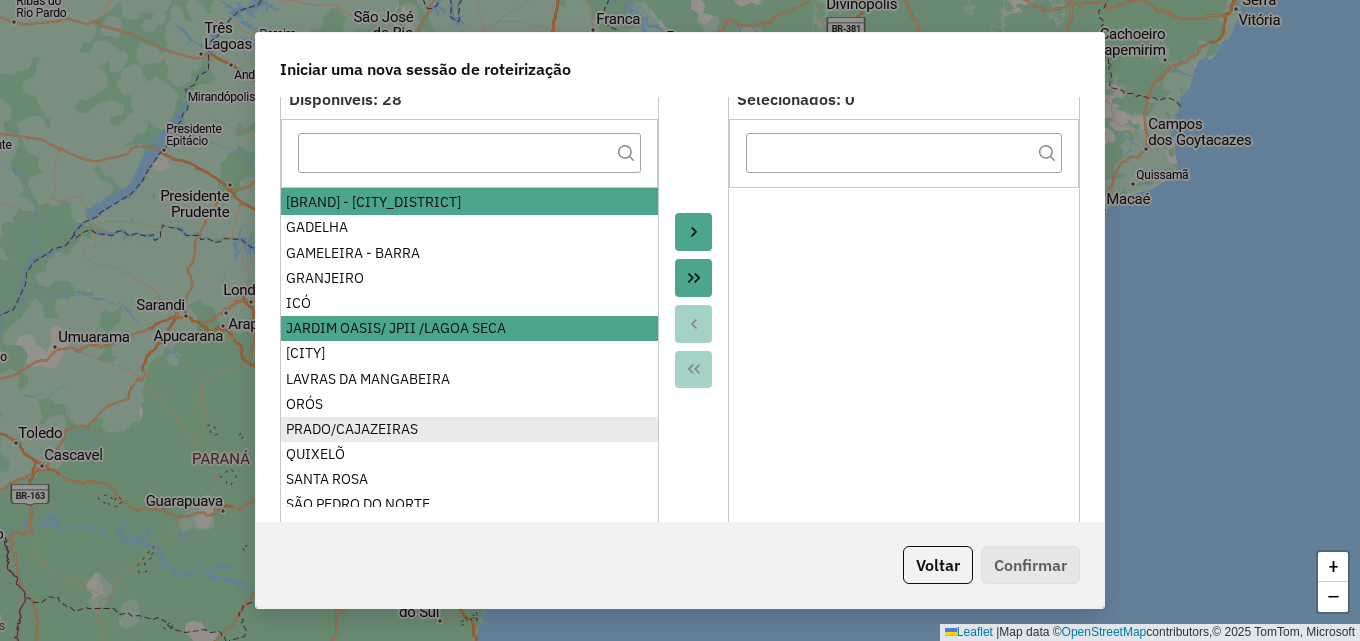 click on "PRADO/CAJAZEIRAS" at bounding box center [469, 429] 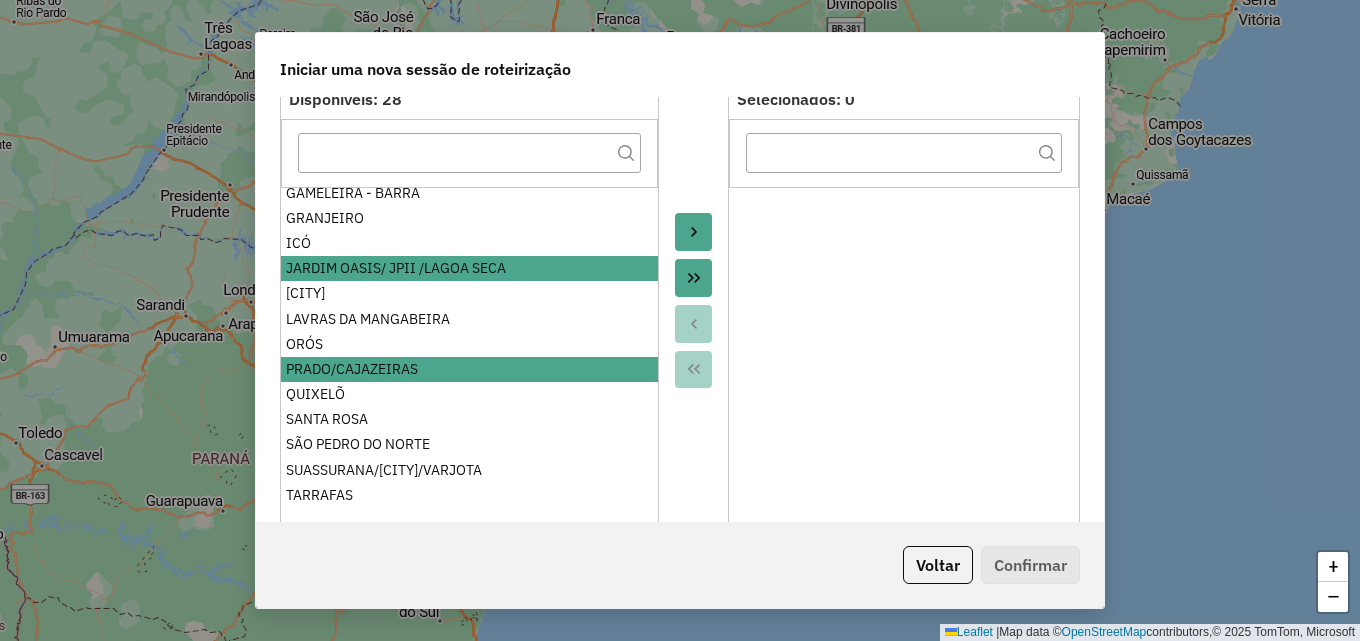 scroll, scrollTop: 386, scrollLeft: 0, axis: vertical 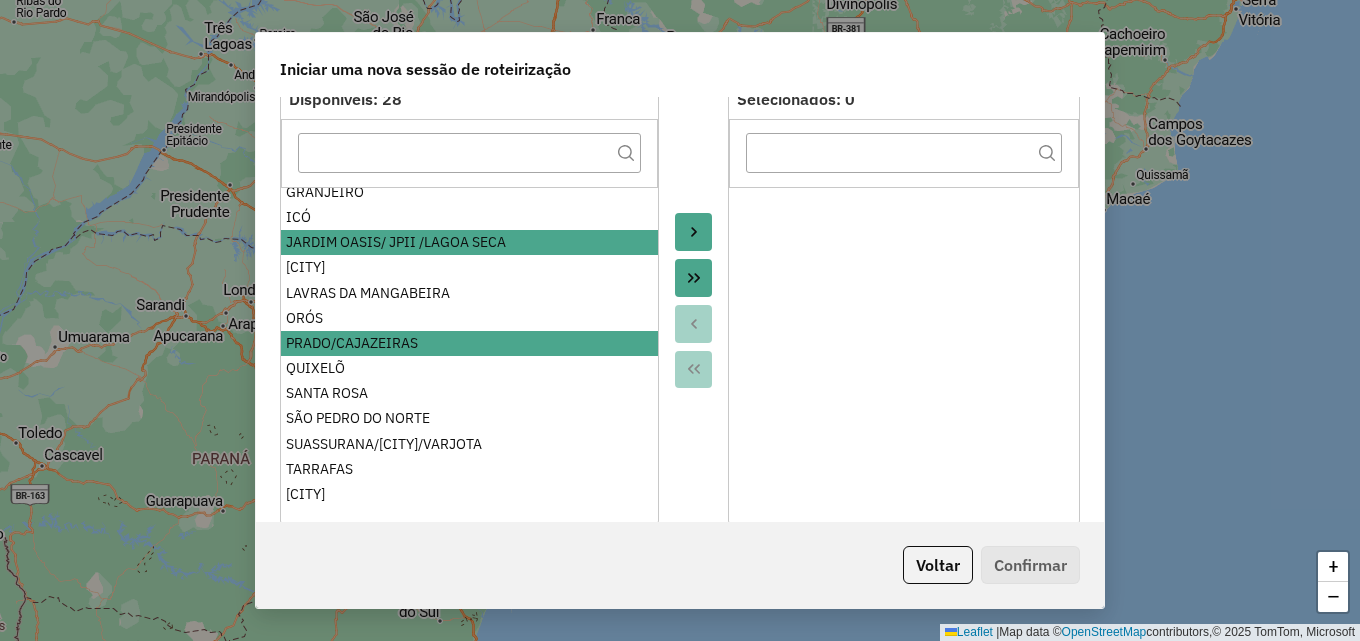 click 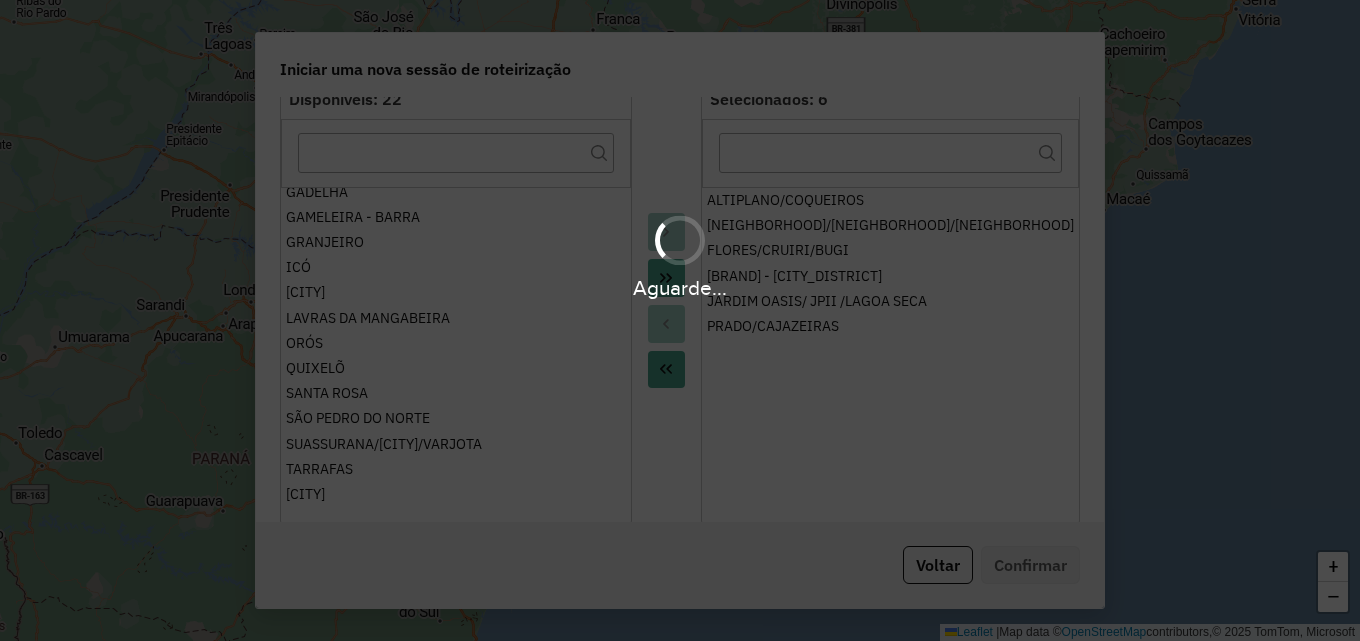 scroll, scrollTop: 235, scrollLeft: 0, axis: vertical 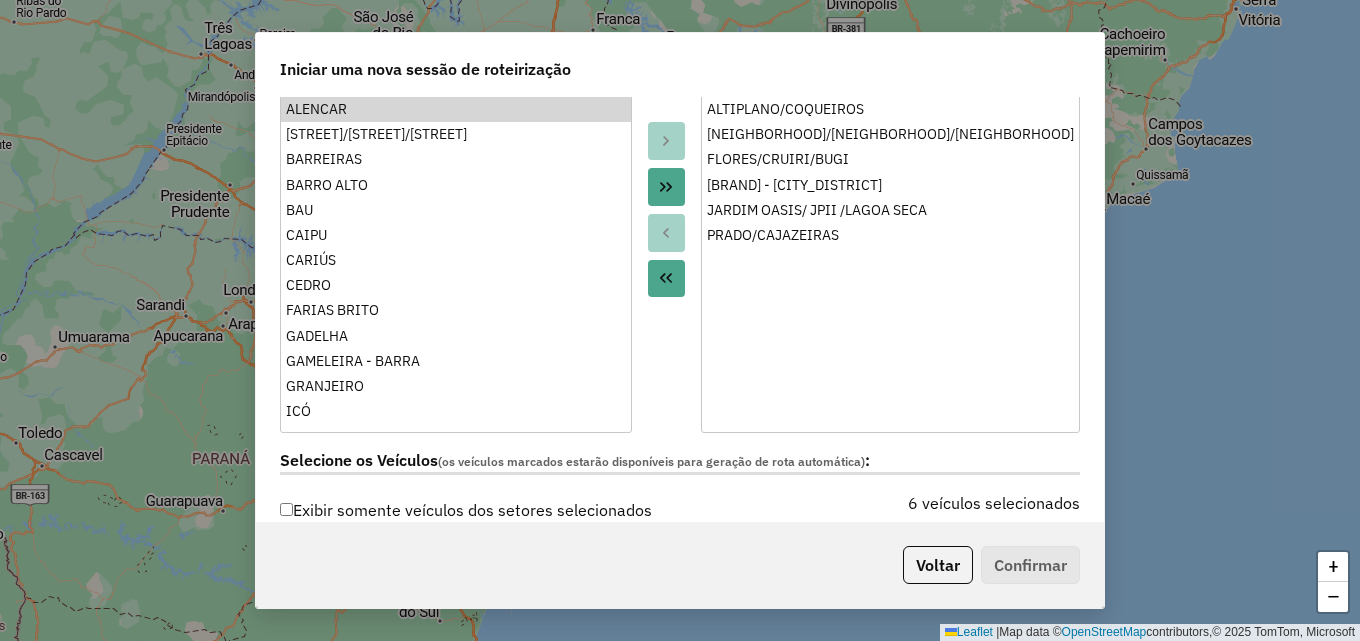 click on "ALENCAR BAIXIO/UMARI/IPAUMIRIM BARREIRAS BARRO ALTO BAU CAIPU CARIÚS CEDRO FARIAS BRITO GADELHA GAMELEIRA - BARRA GRANJEIRO ICÓ JUCÁS LAVRAS DA MANGABEIRA ORÓS QUIXELÕ SANTA ROSA SÃO PEDRO DO NORTE SUASSURANA/BARREIRAS/VARJOTA TARRAFAS VARZEA ALEGRE" at bounding box center (456, 256) 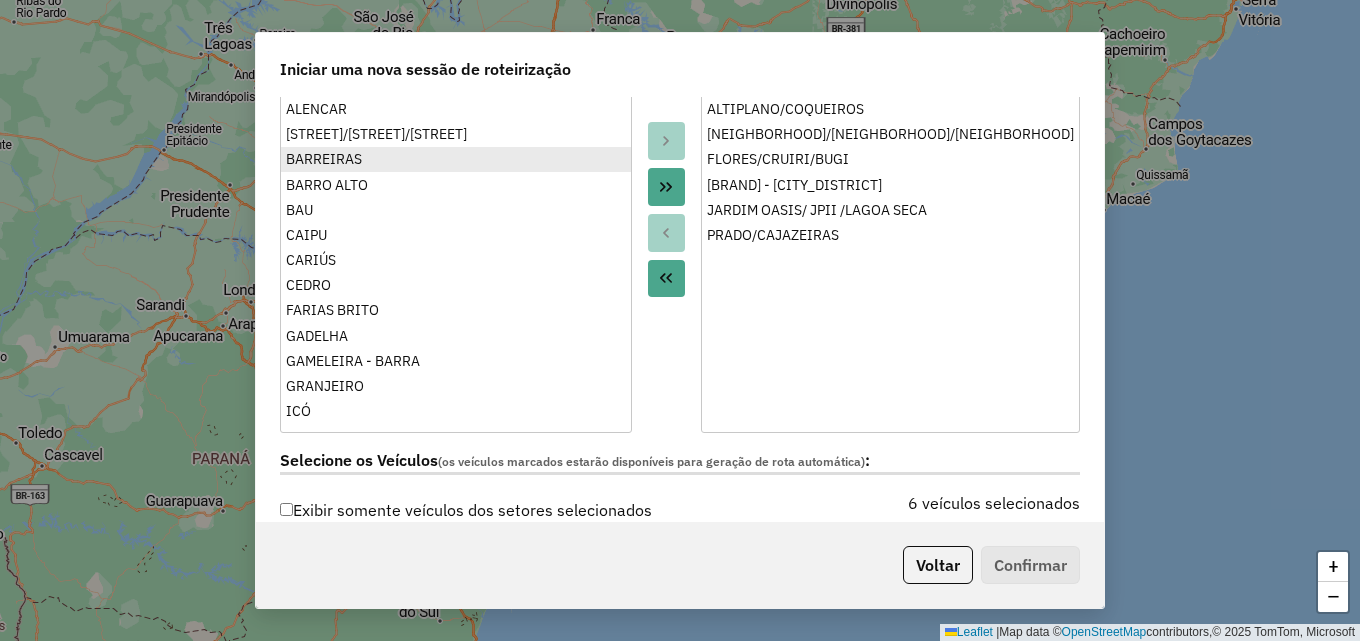 click on "BARREIRAS" at bounding box center [456, 159] 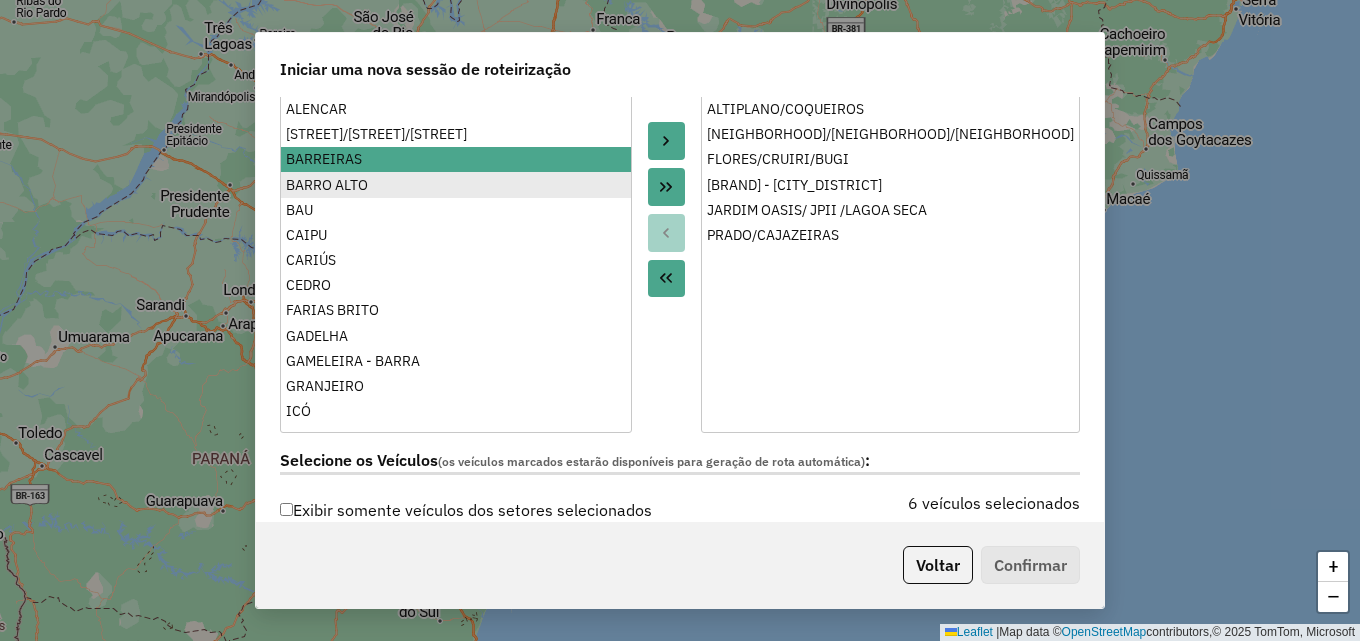 click on "BARRO ALTO" at bounding box center [456, 185] 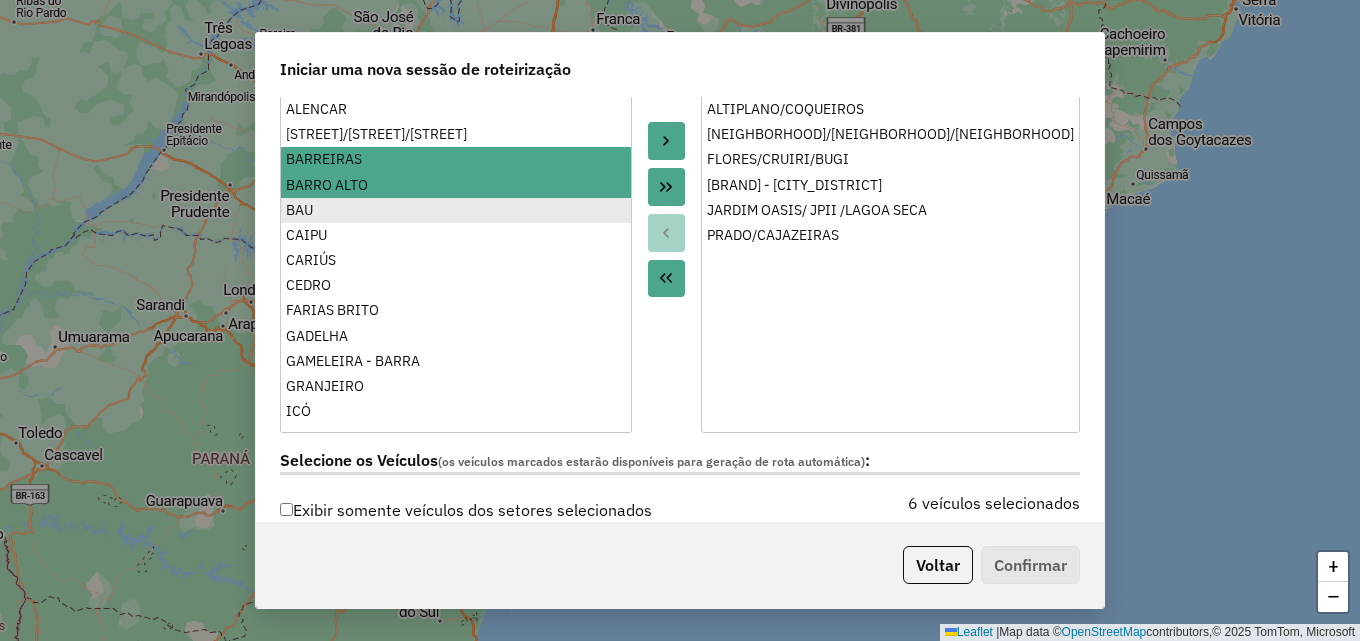 click on "BAU" at bounding box center [456, 210] 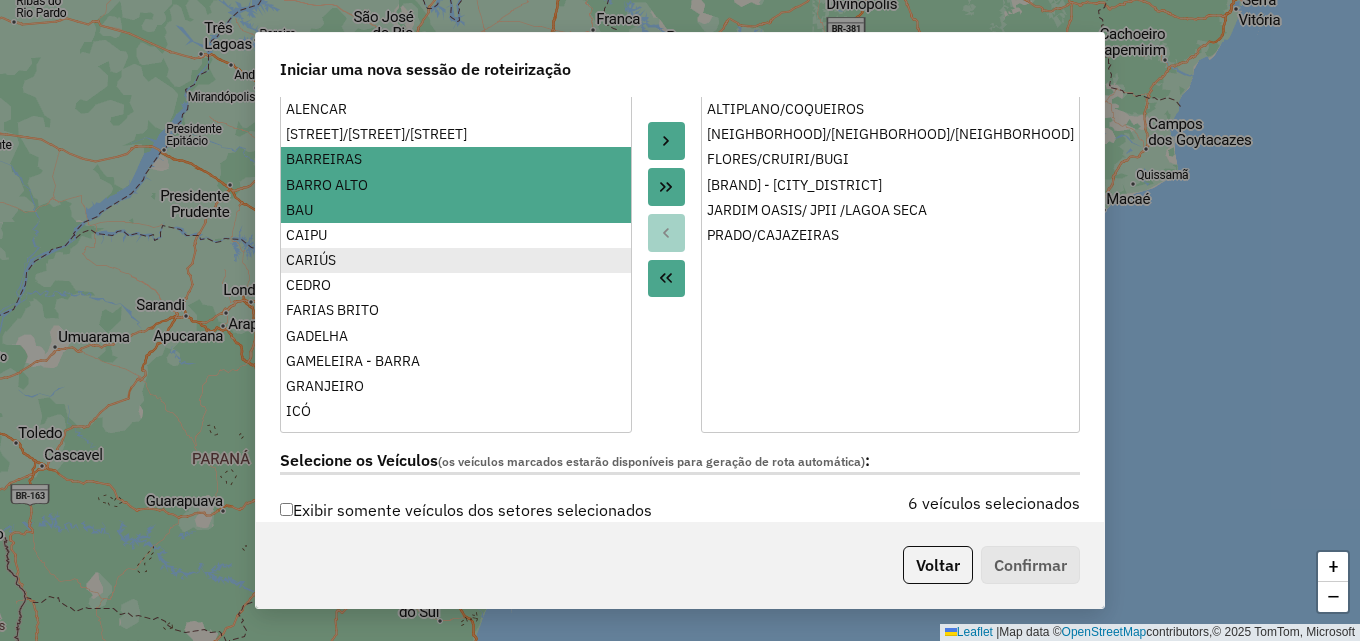 click on "CARIÚS" at bounding box center [456, 260] 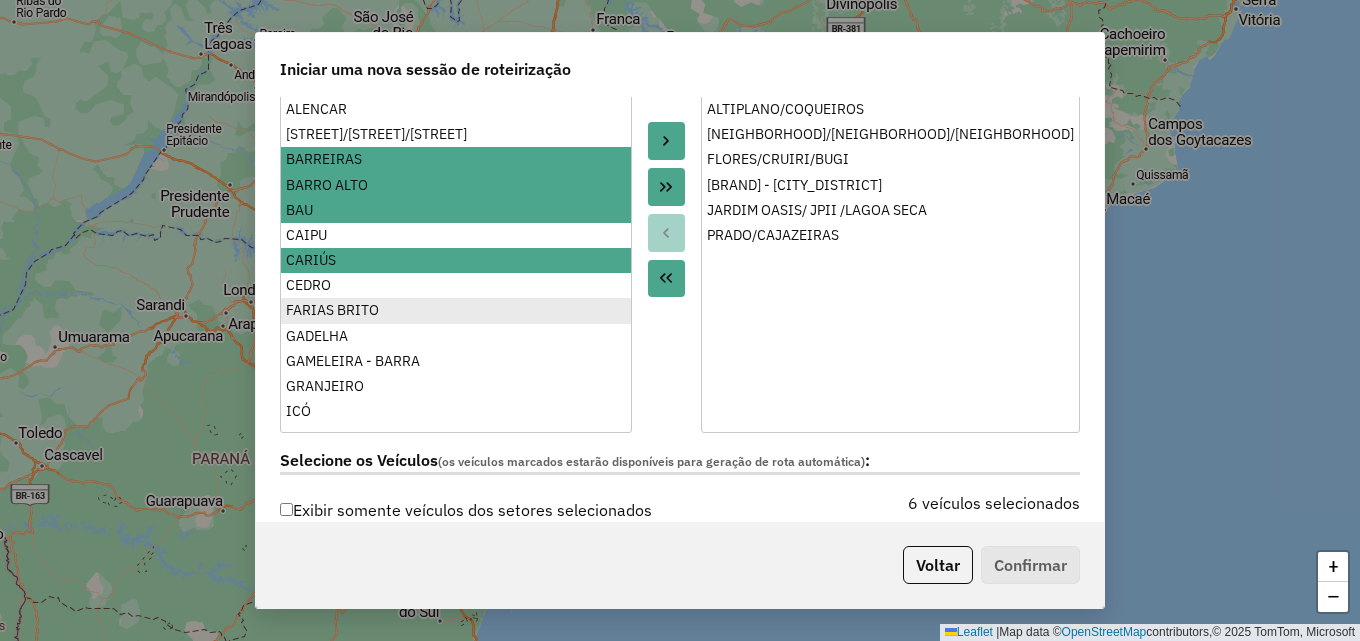 click on "FARIAS BRITO" at bounding box center (456, 310) 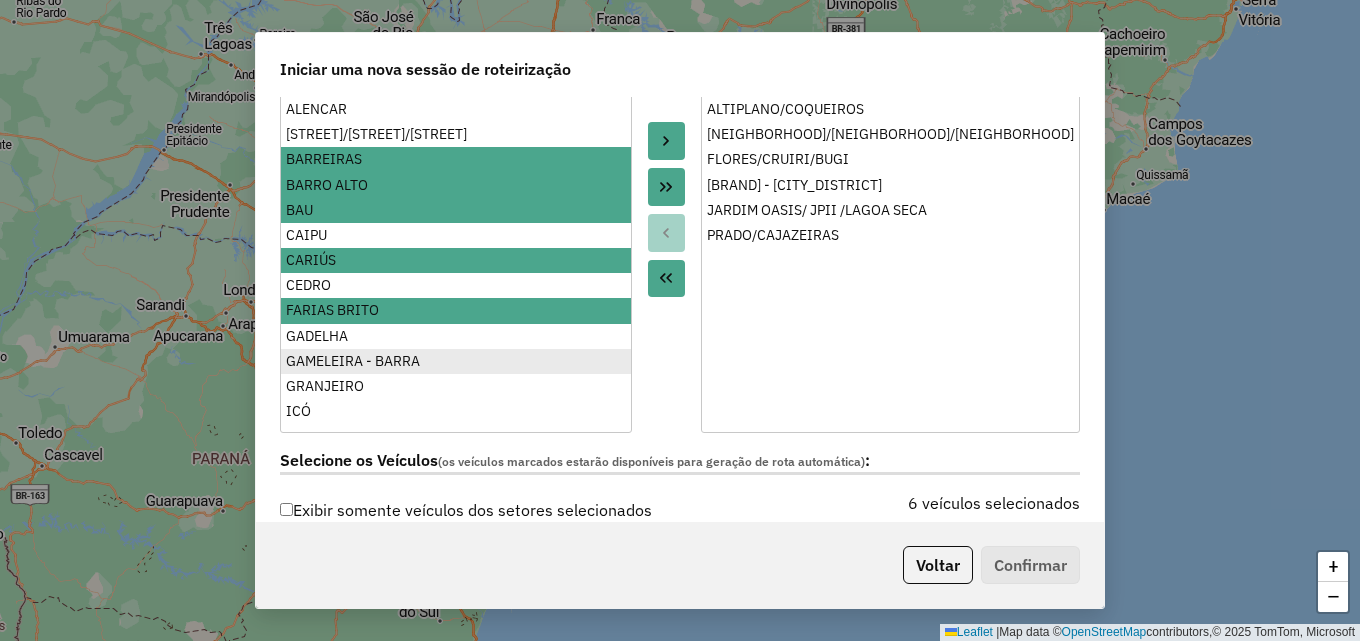 click on "GAMELEIRA - BARRA" at bounding box center [456, 361] 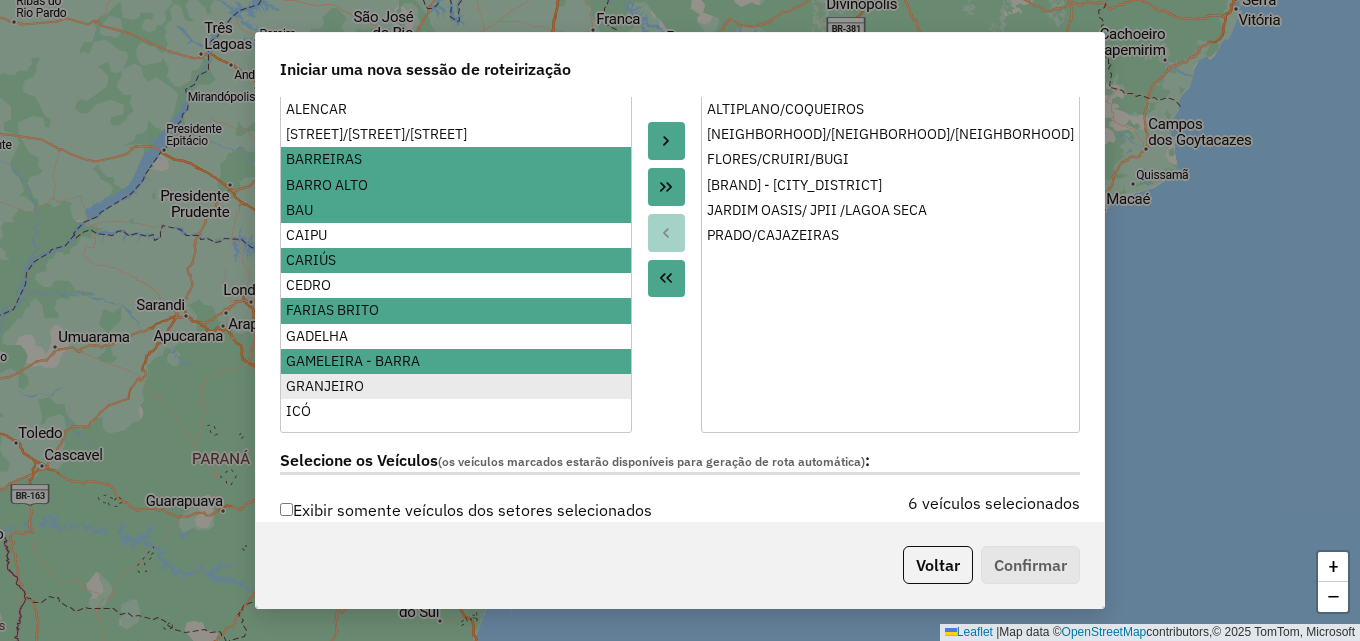 scroll, scrollTop: 100, scrollLeft: 0, axis: vertical 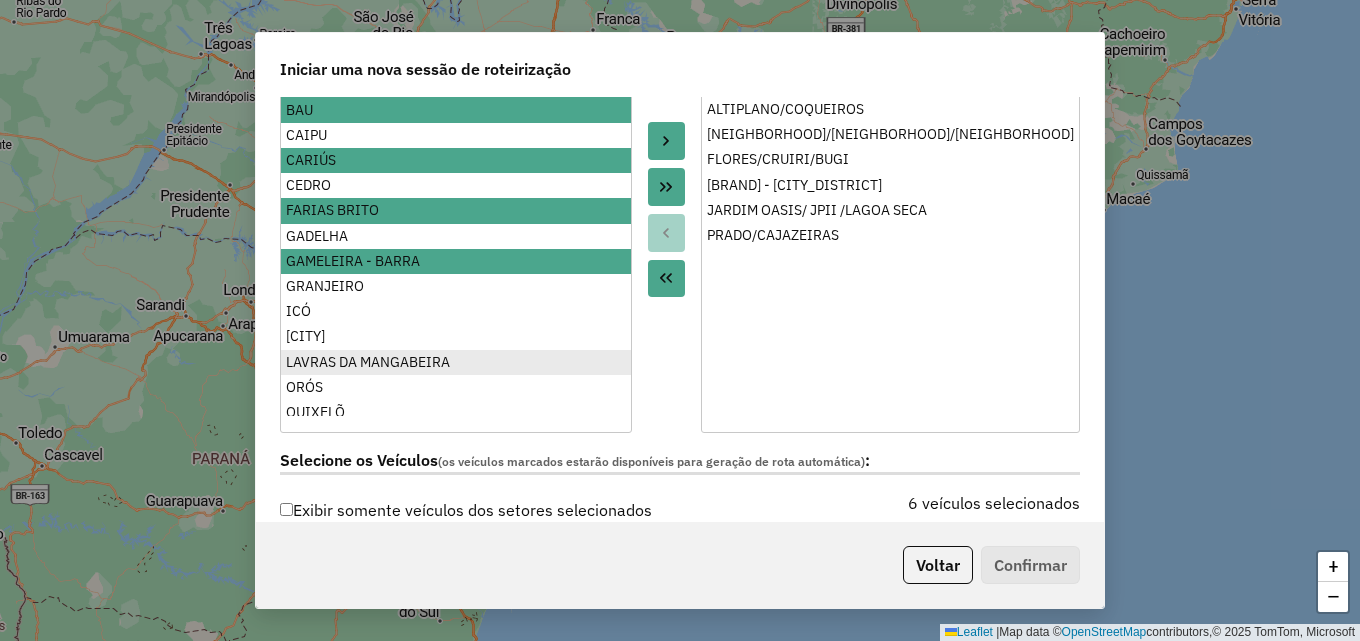 click on "LAVRAS DA MANGABEIRA" at bounding box center [456, 362] 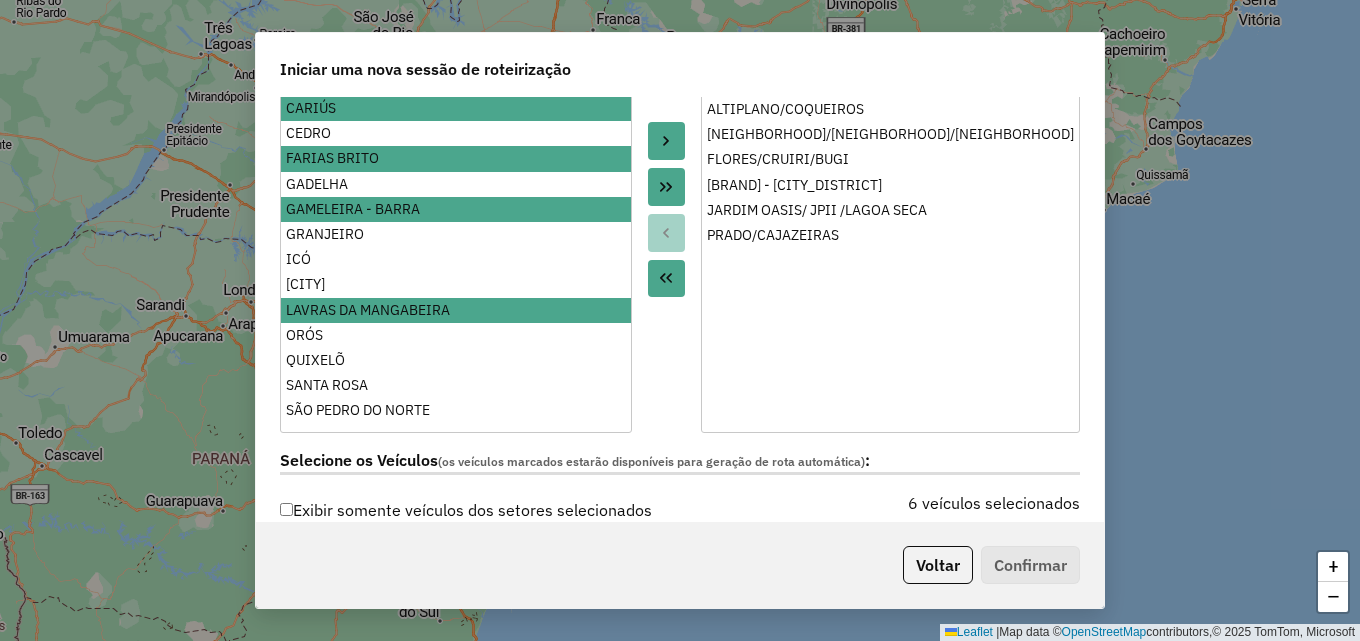 scroll, scrollTop: 200, scrollLeft: 0, axis: vertical 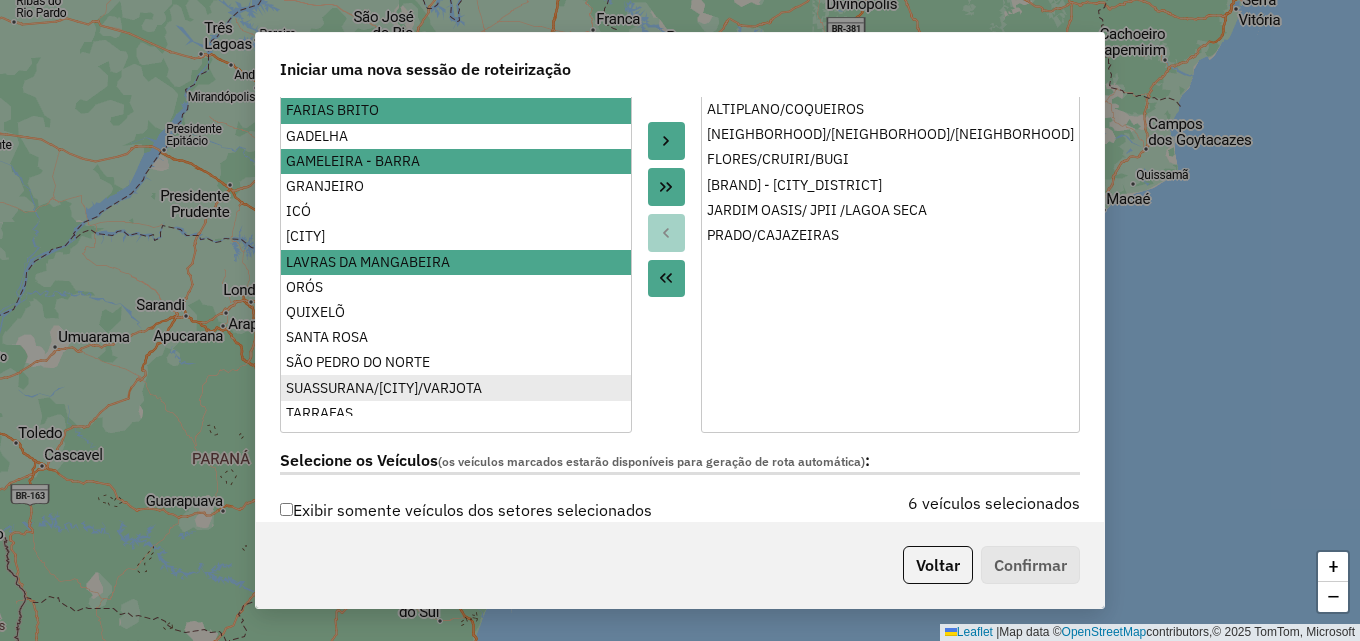 click on "SUASSURANA/[CITY]/VARJOTA" at bounding box center [456, 387] 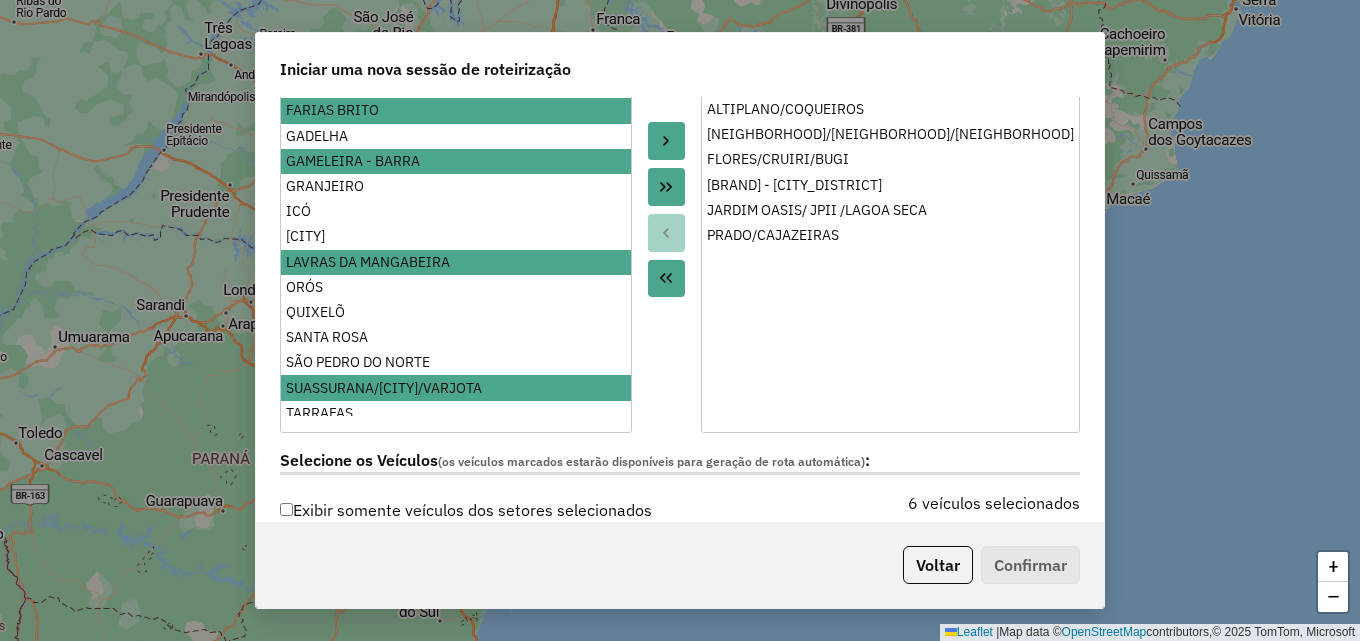 scroll, scrollTop: 235, scrollLeft: 0, axis: vertical 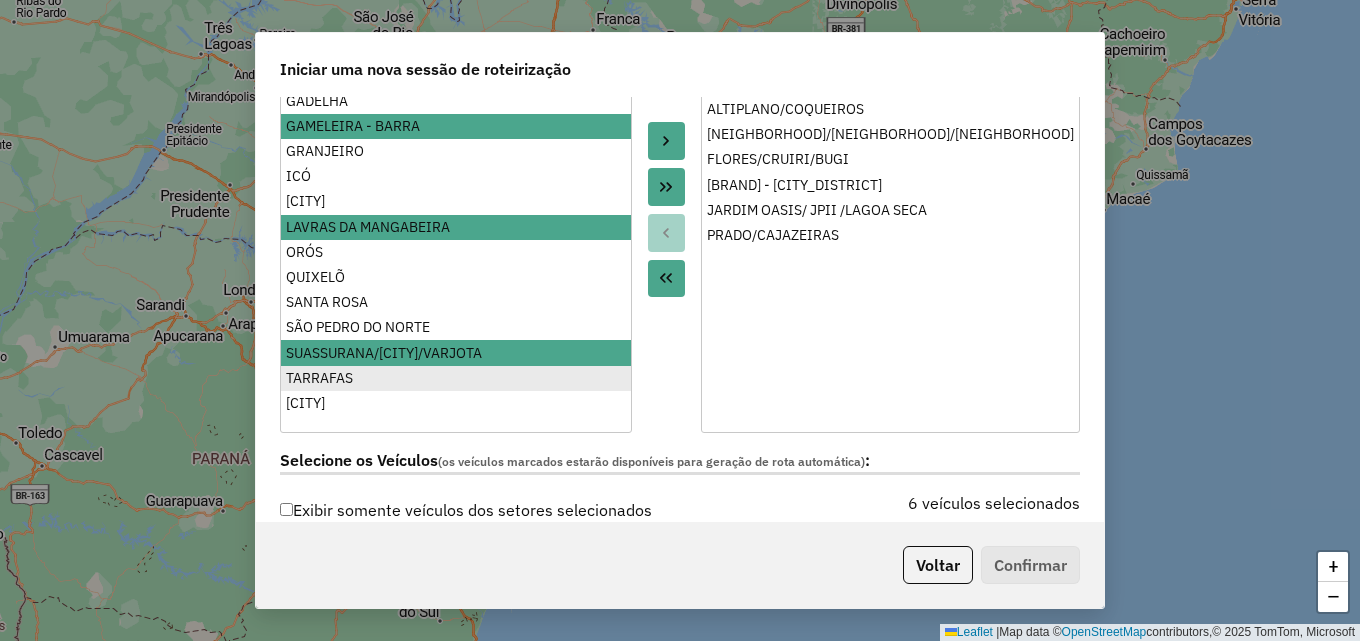 click on "TARRAFAS" at bounding box center [456, 378] 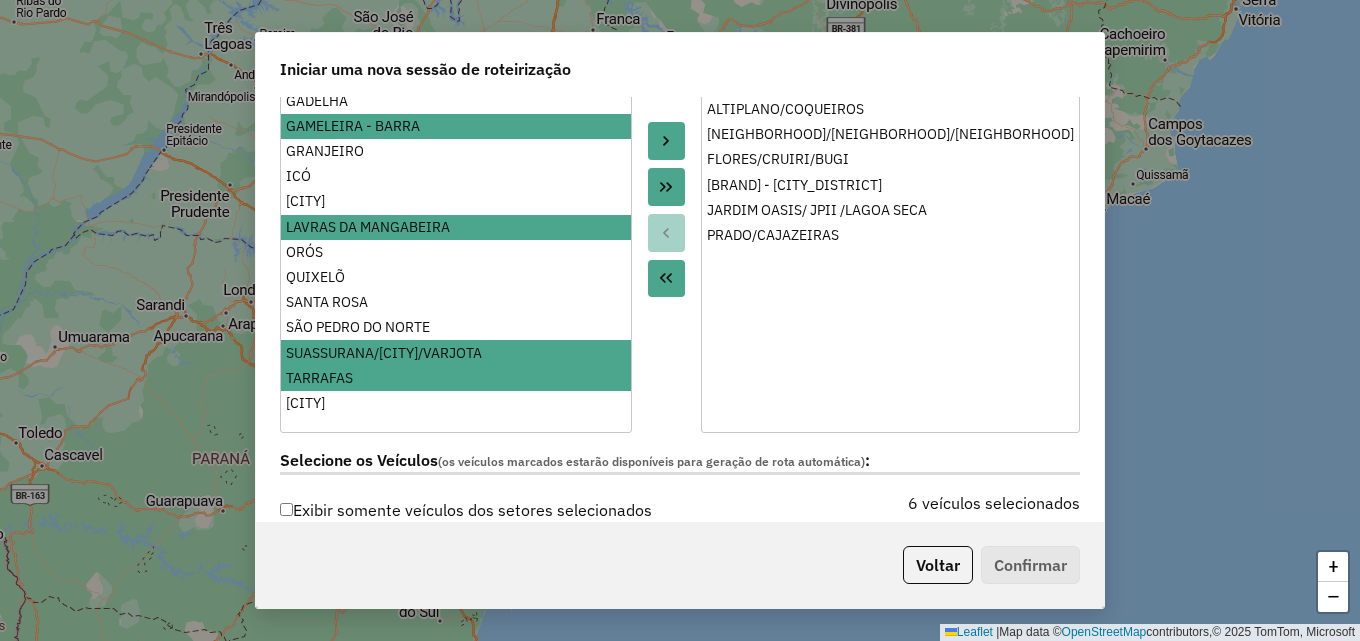 click 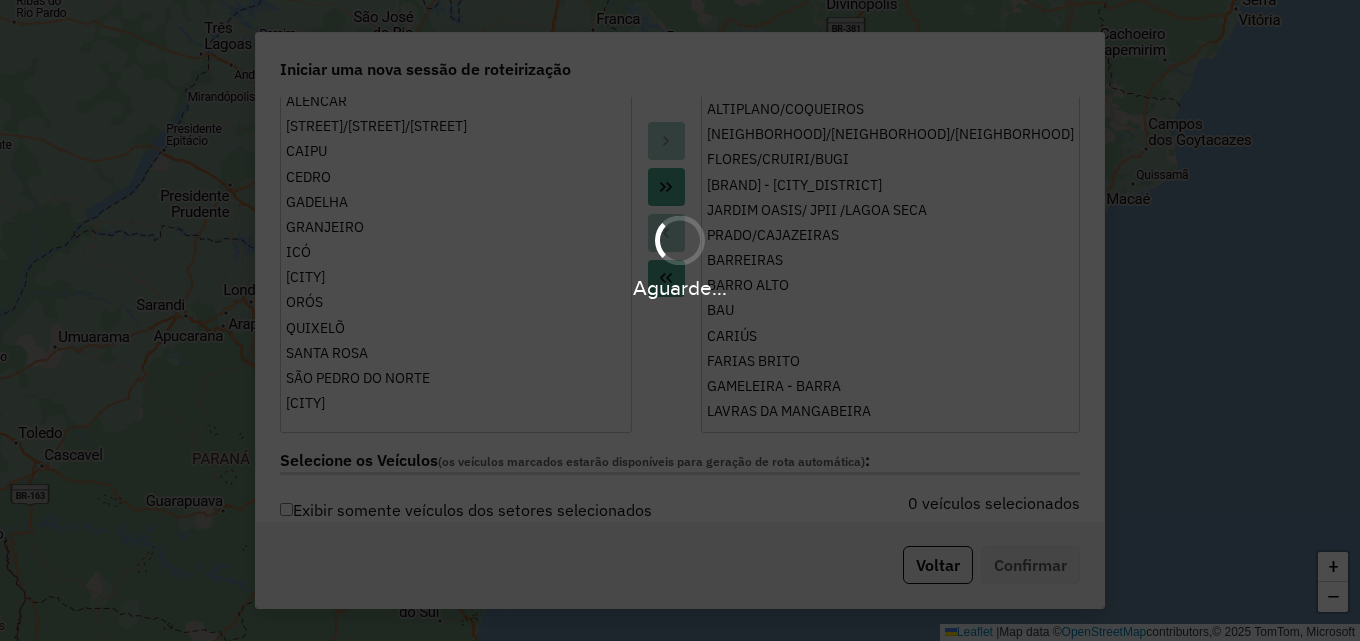 scroll, scrollTop: 8, scrollLeft: 0, axis: vertical 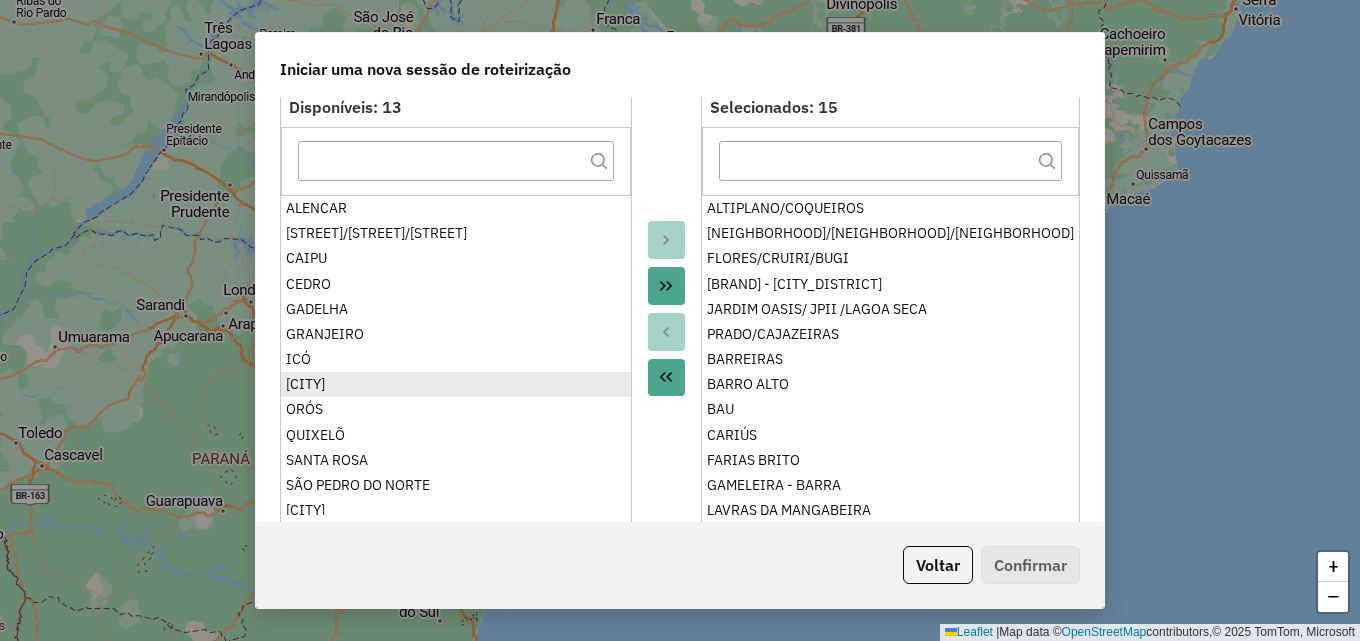 click on "[CITY]" at bounding box center (456, 384) 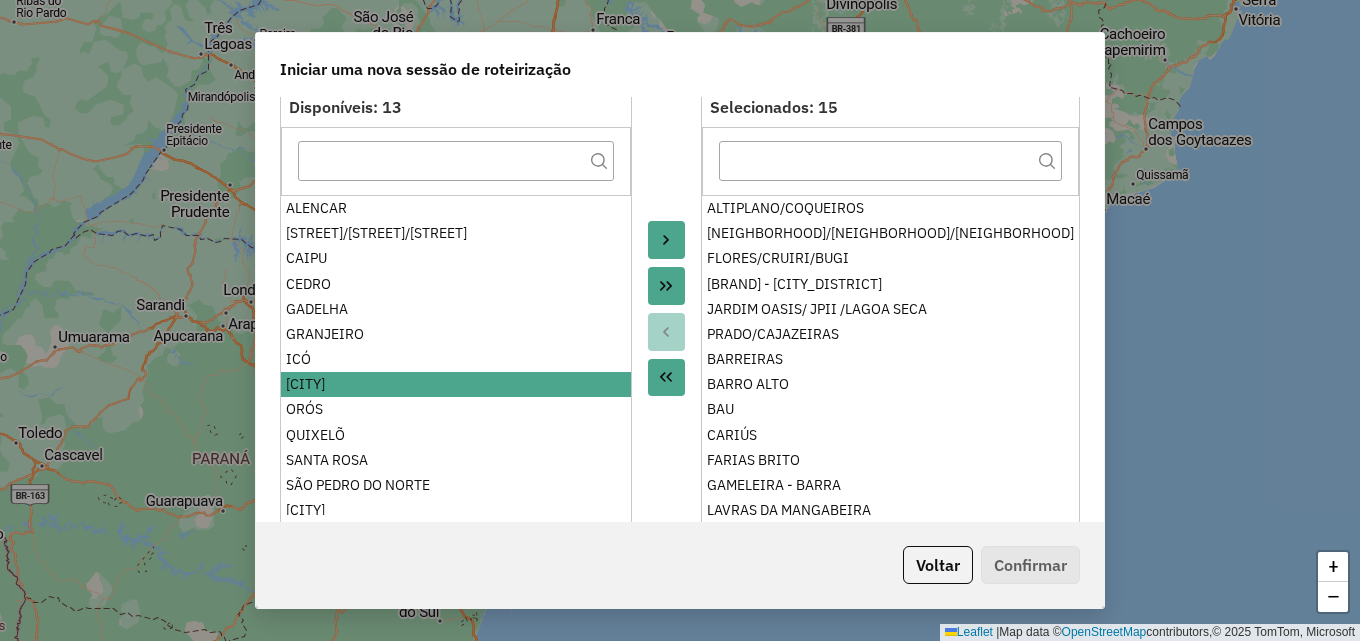 click 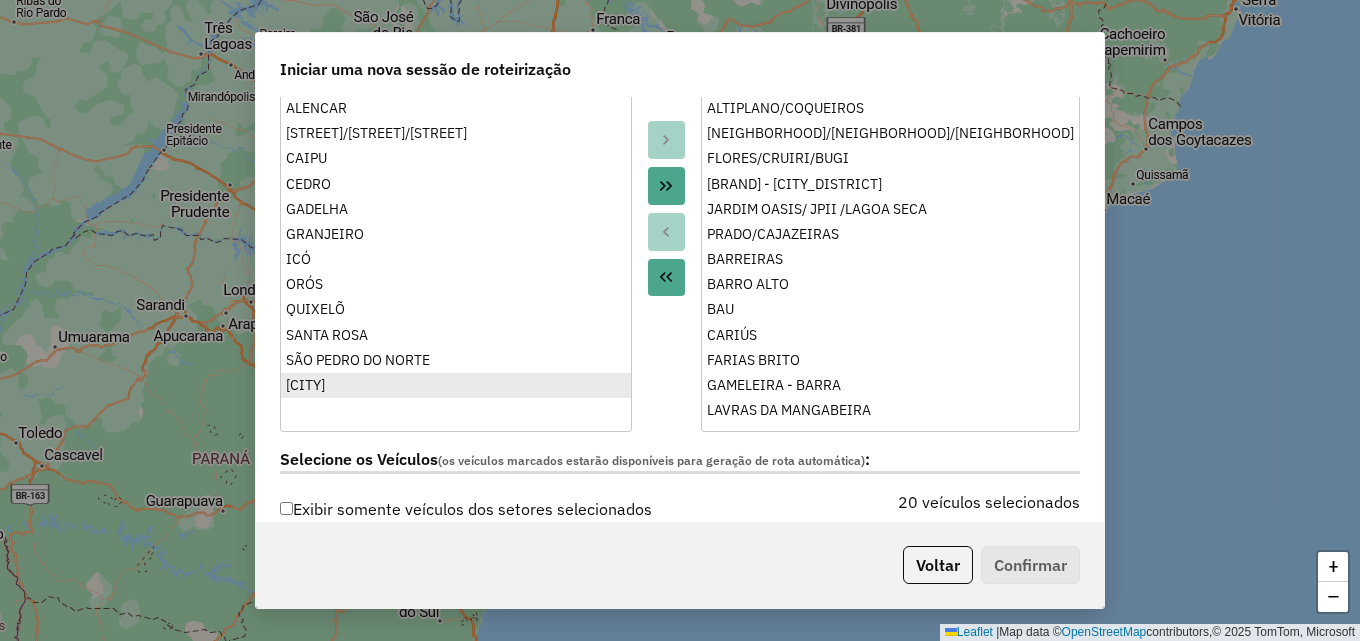 scroll, scrollTop: 392, scrollLeft: 0, axis: vertical 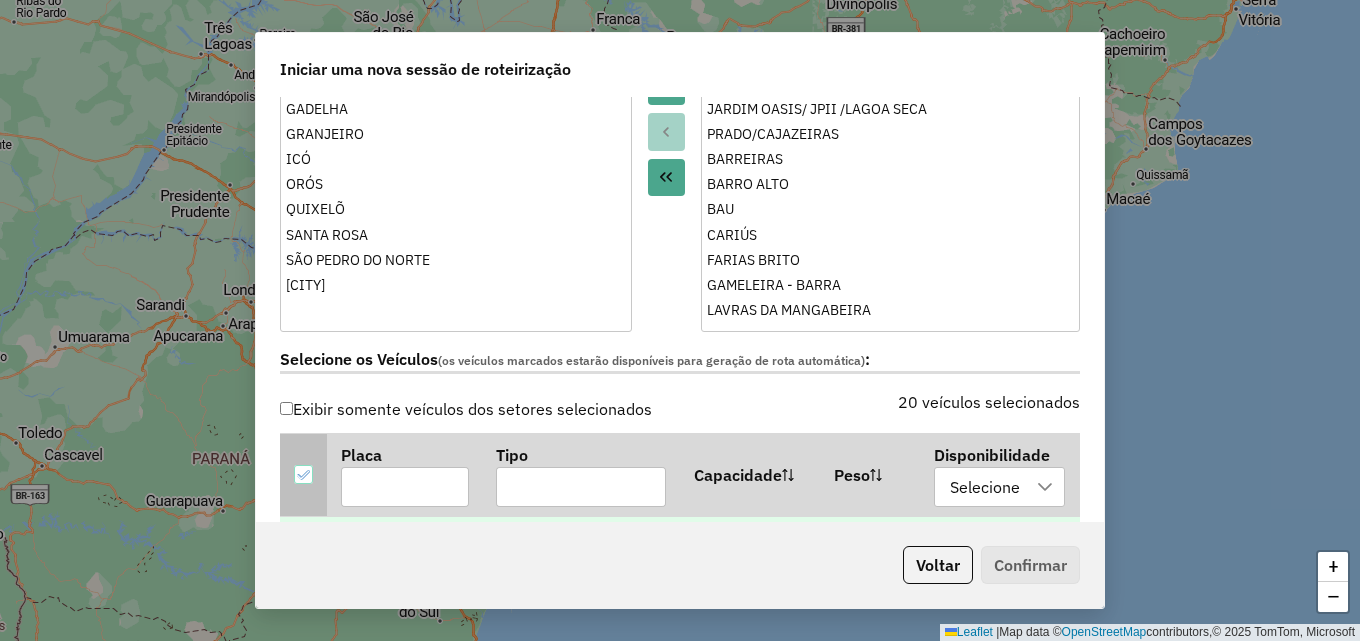 click at bounding box center (303, 474) 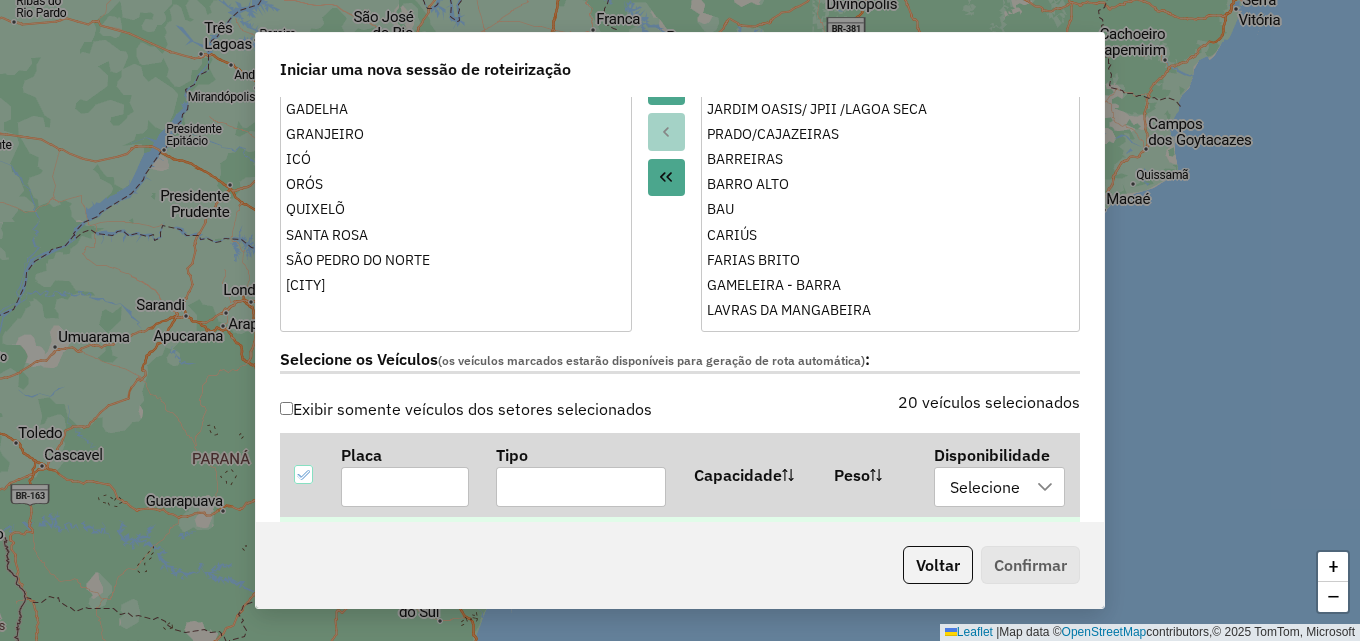 scroll, scrollTop: 492, scrollLeft: 0, axis: vertical 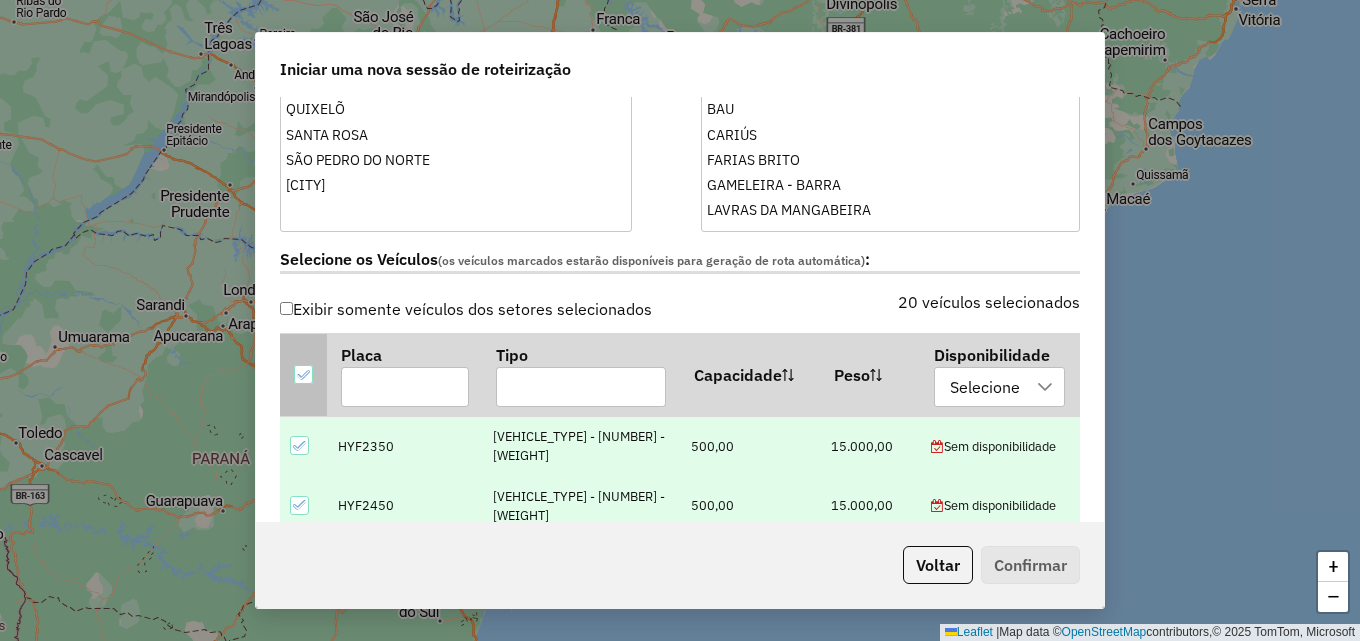 click 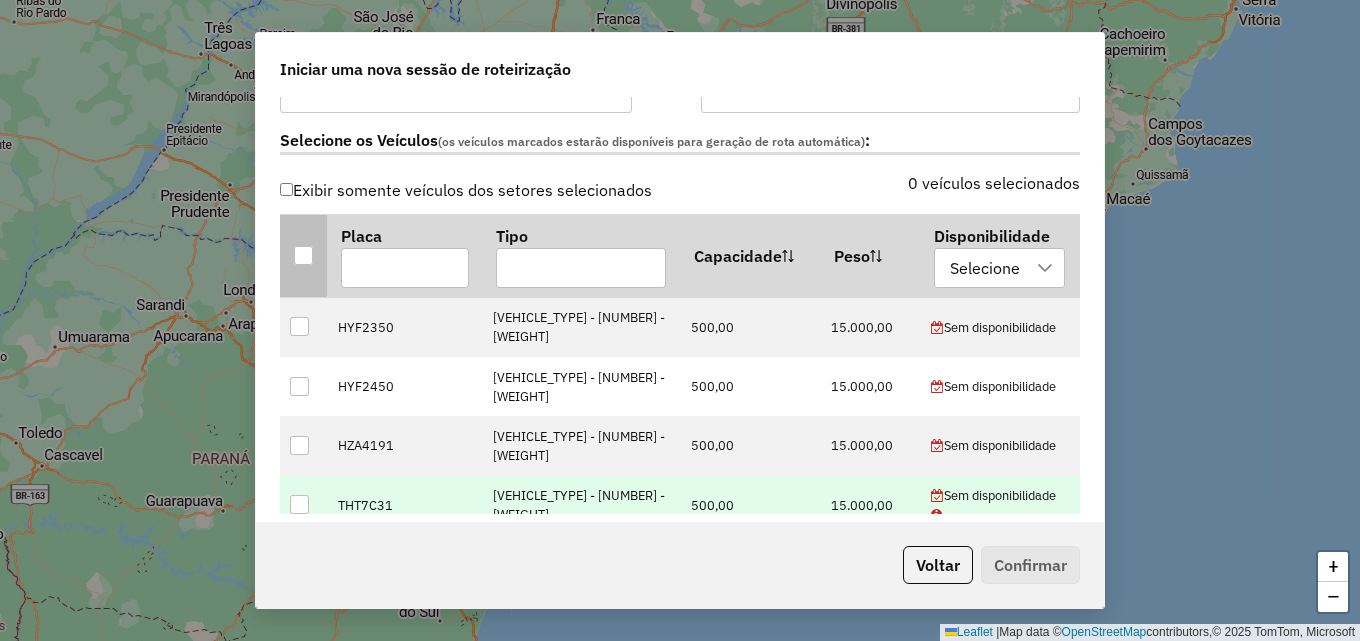 scroll, scrollTop: 692, scrollLeft: 0, axis: vertical 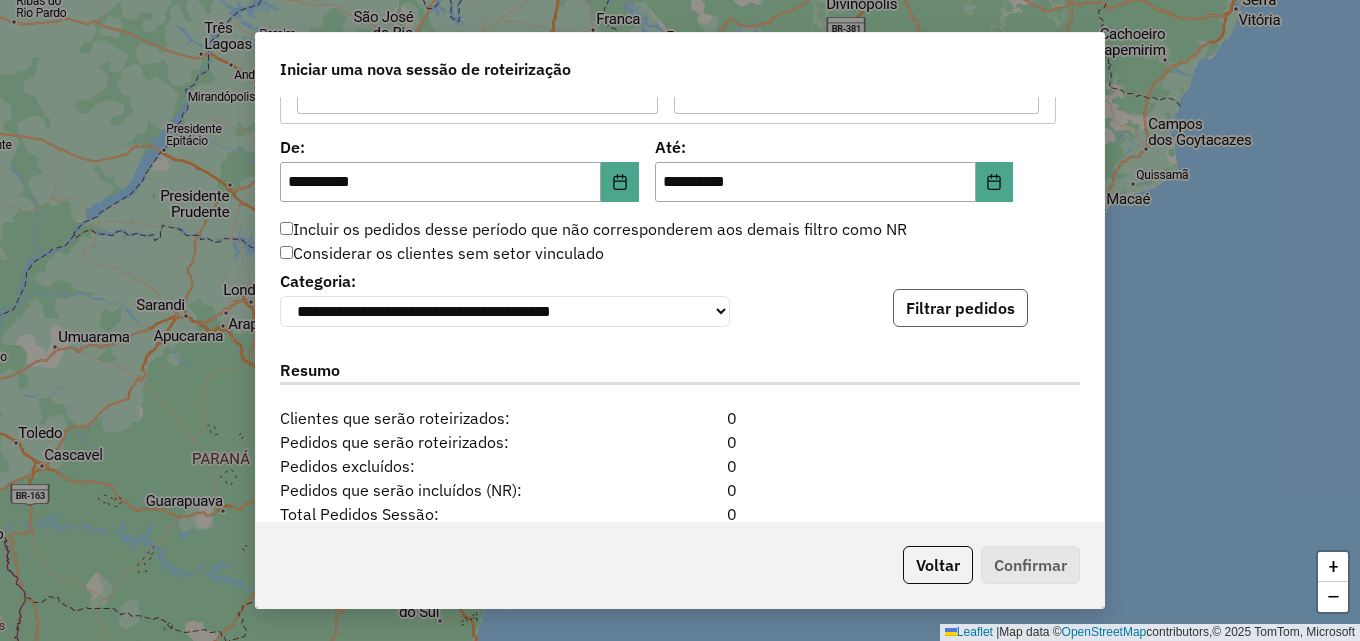 click on "Filtrar pedidos" 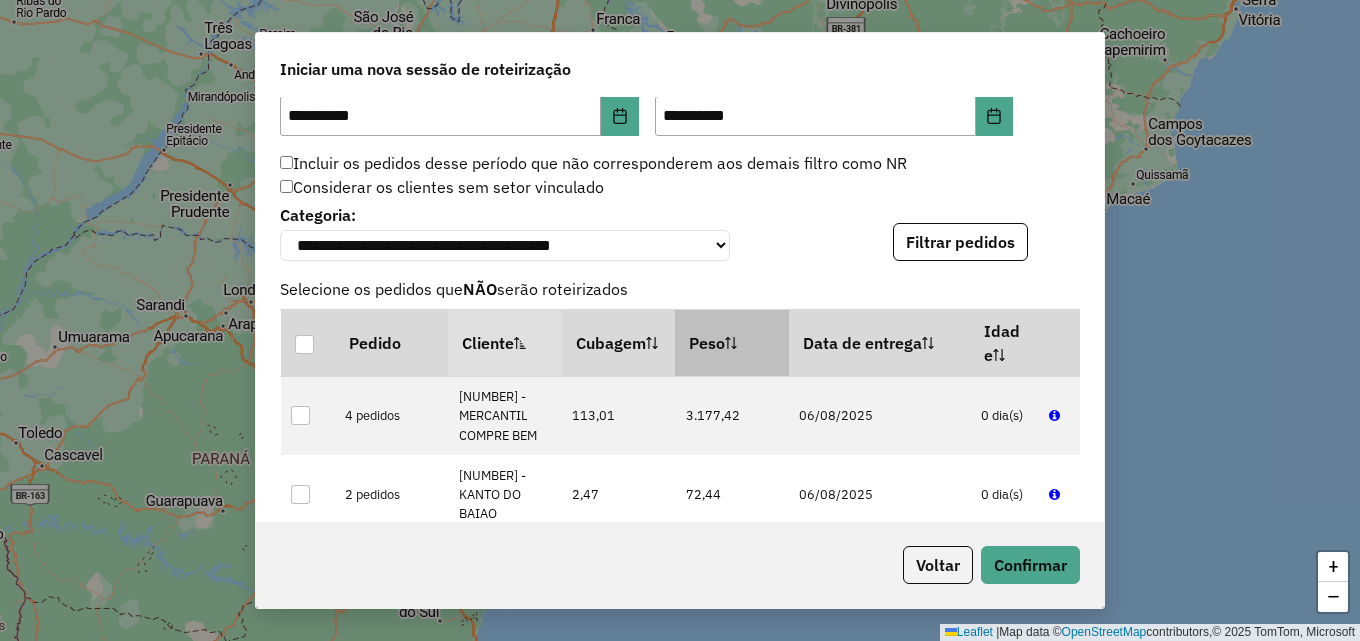 scroll, scrollTop: 1992, scrollLeft: 0, axis: vertical 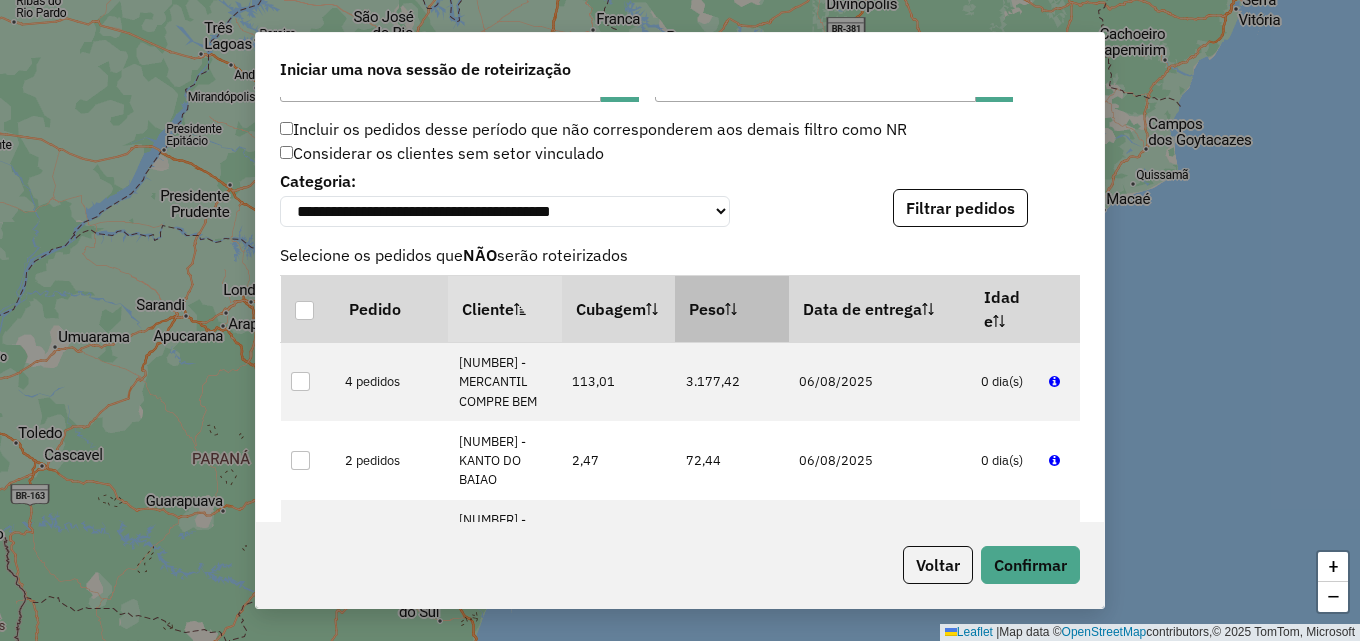 click on "Peso" at bounding box center [732, 308] 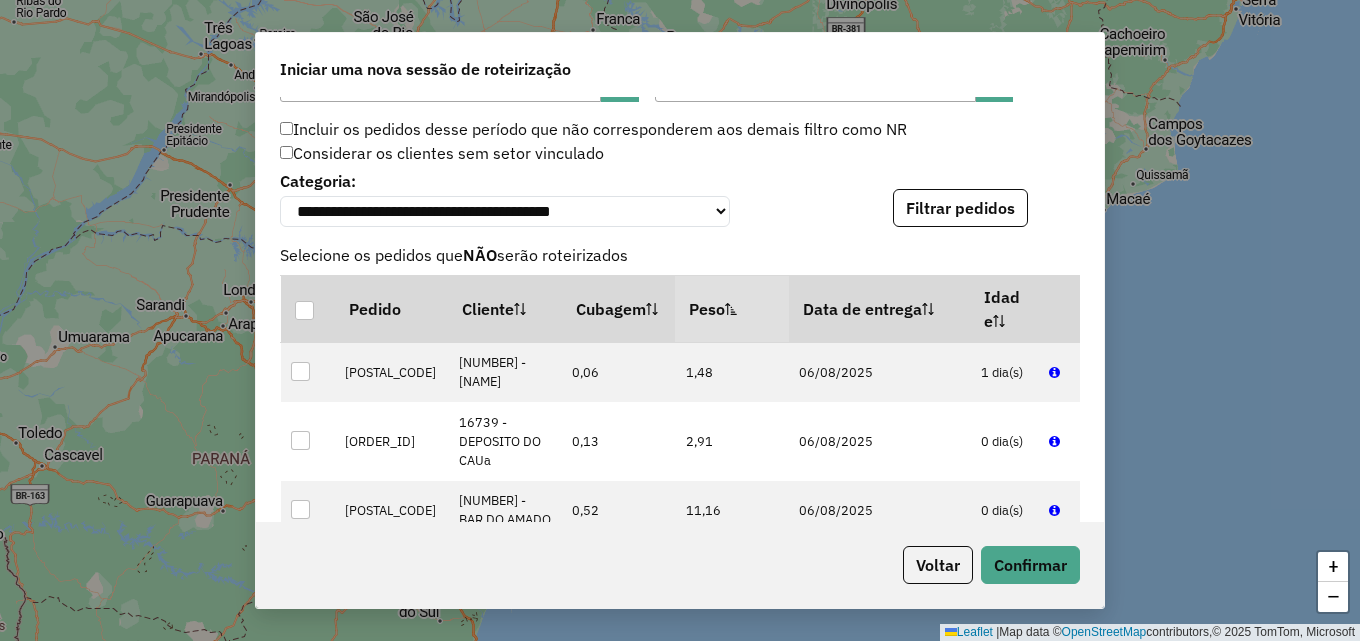 click on "Peso" at bounding box center (732, 308) 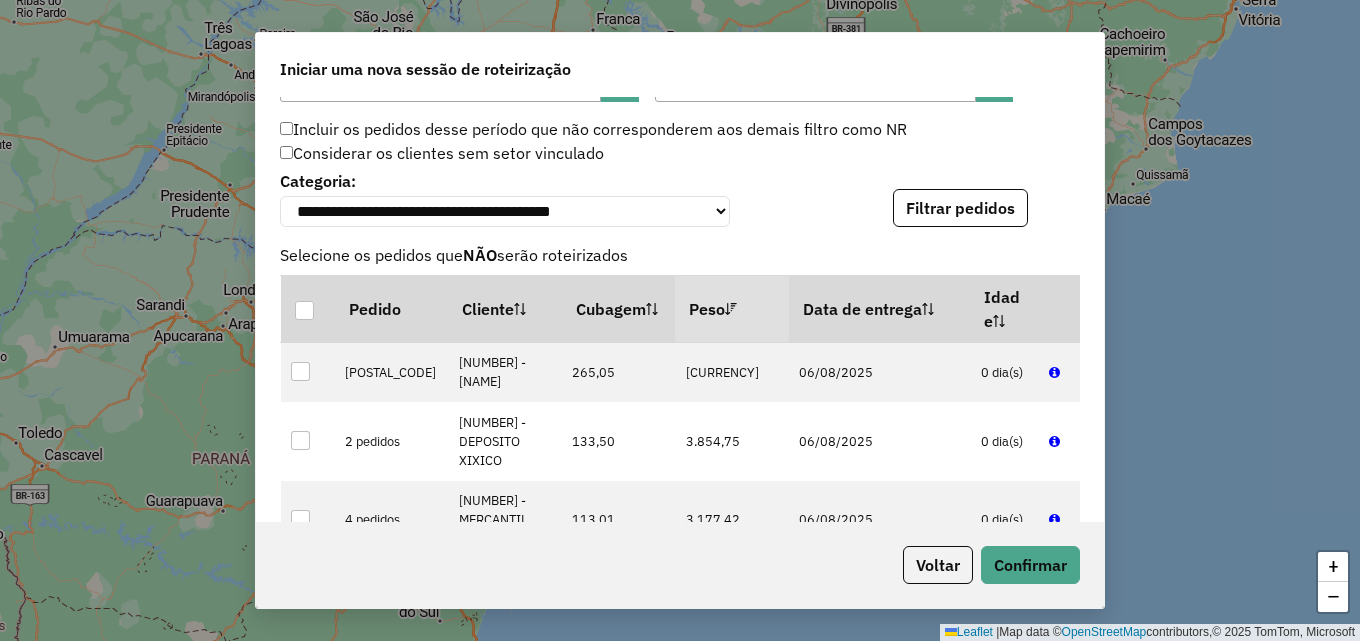 scroll, scrollTop: 2092, scrollLeft: 0, axis: vertical 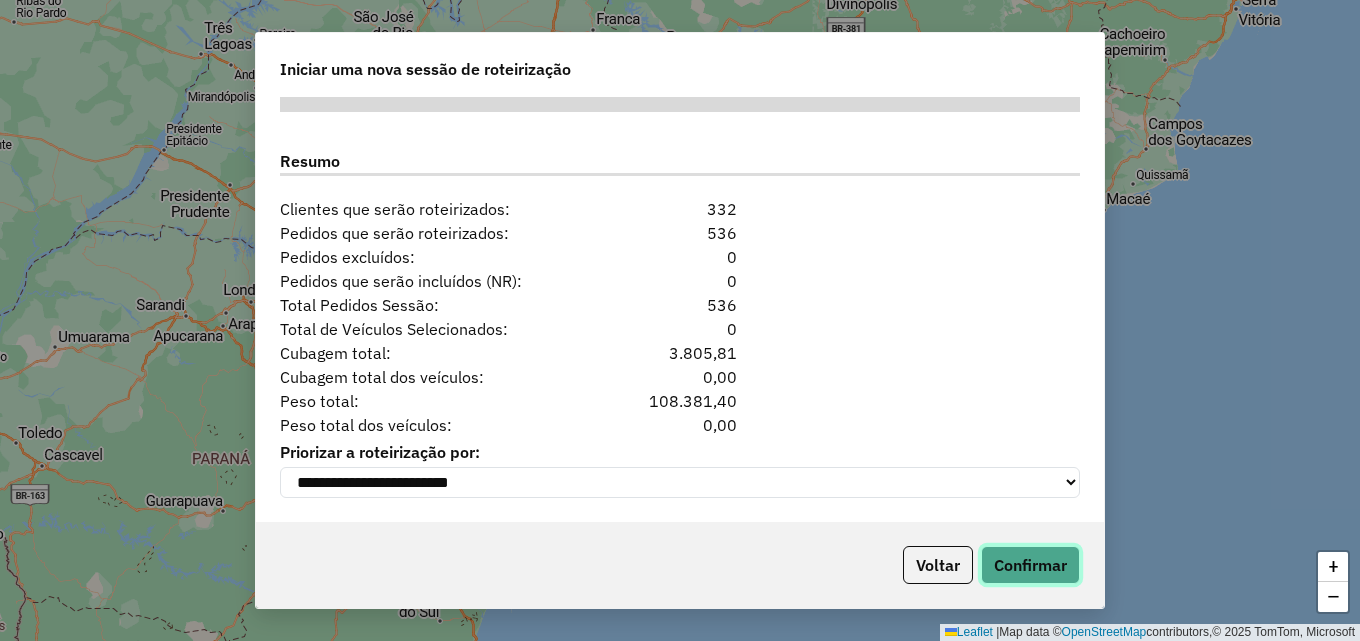 click on "Confirmar" 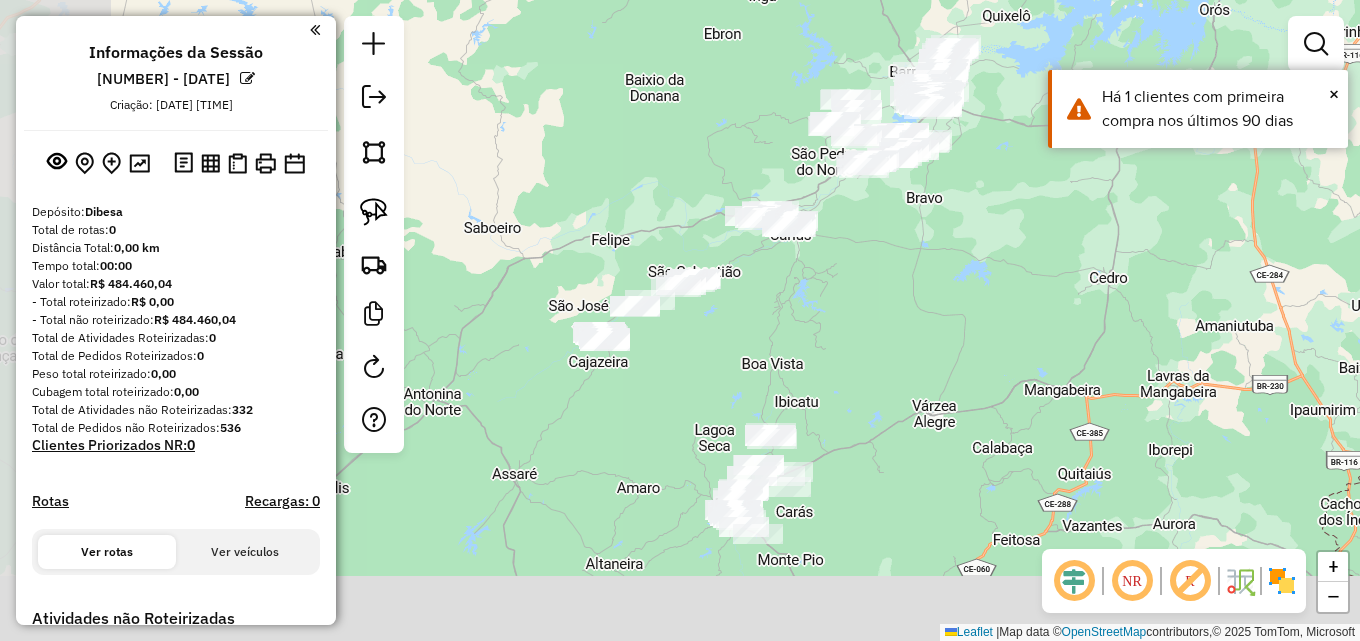 drag, startPoint x: 692, startPoint y: 401, endPoint x: 935, endPoint y: 171, distance: 334.5878 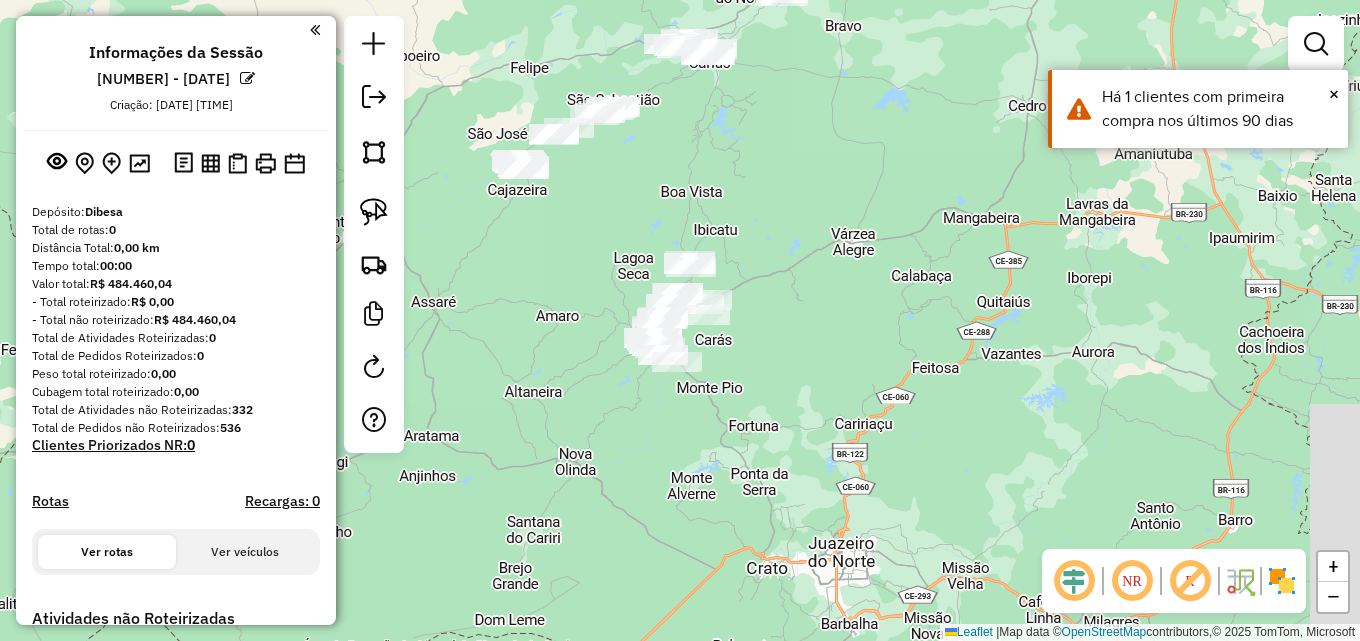 drag, startPoint x: 845, startPoint y: 329, endPoint x: 778, endPoint y: 215, distance: 132.23087 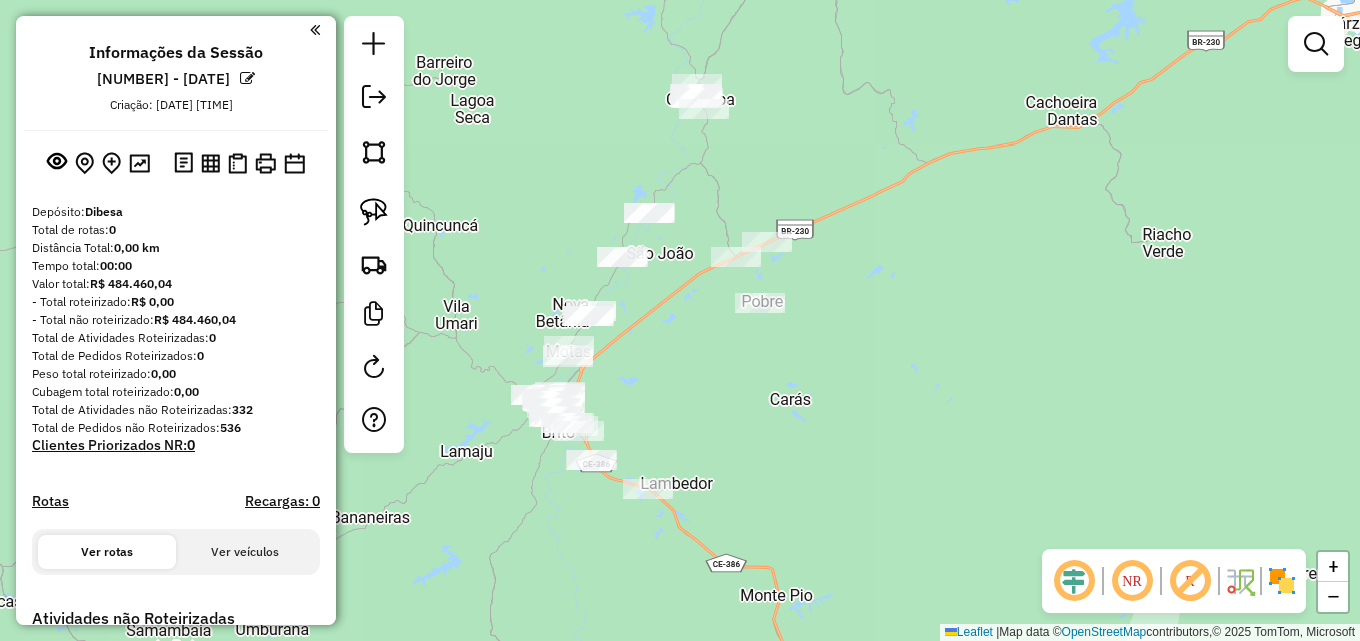 drag, startPoint x: 735, startPoint y: 333, endPoint x: 677, endPoint y: 361, distance: 64.40497 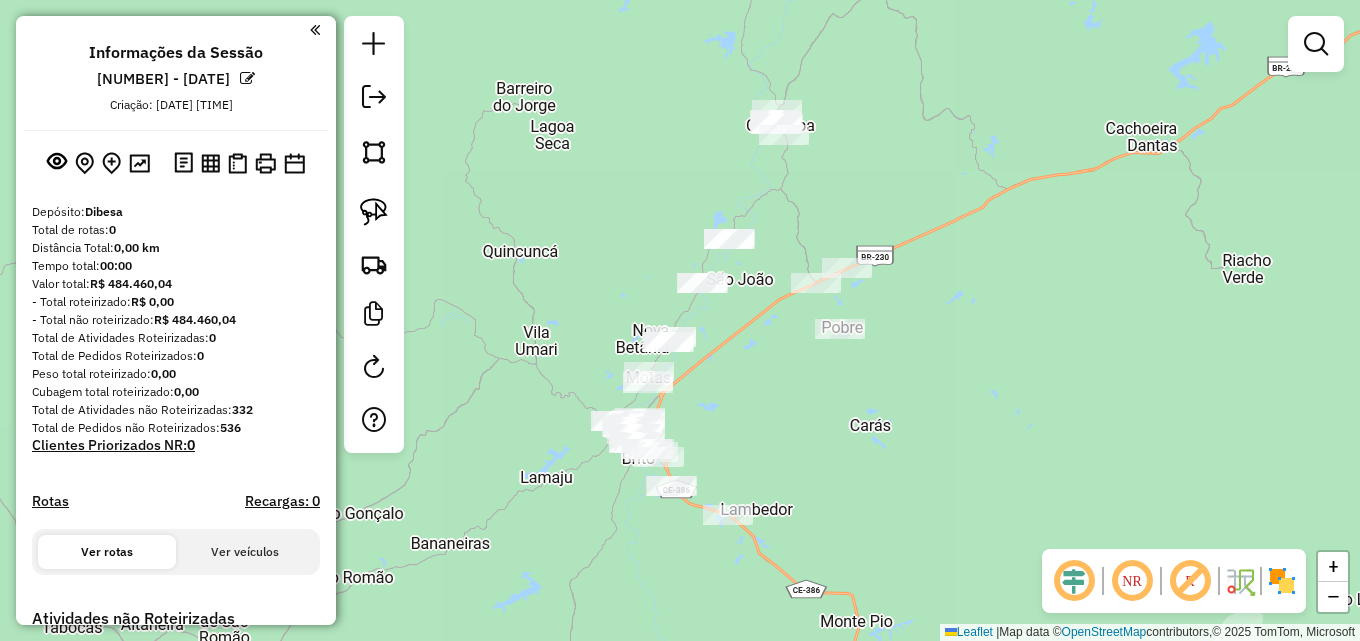 drag, startPoint x: 681, startPoint y: 362, endPoint x: 761, endPoint y: 388, distance: 84.118965 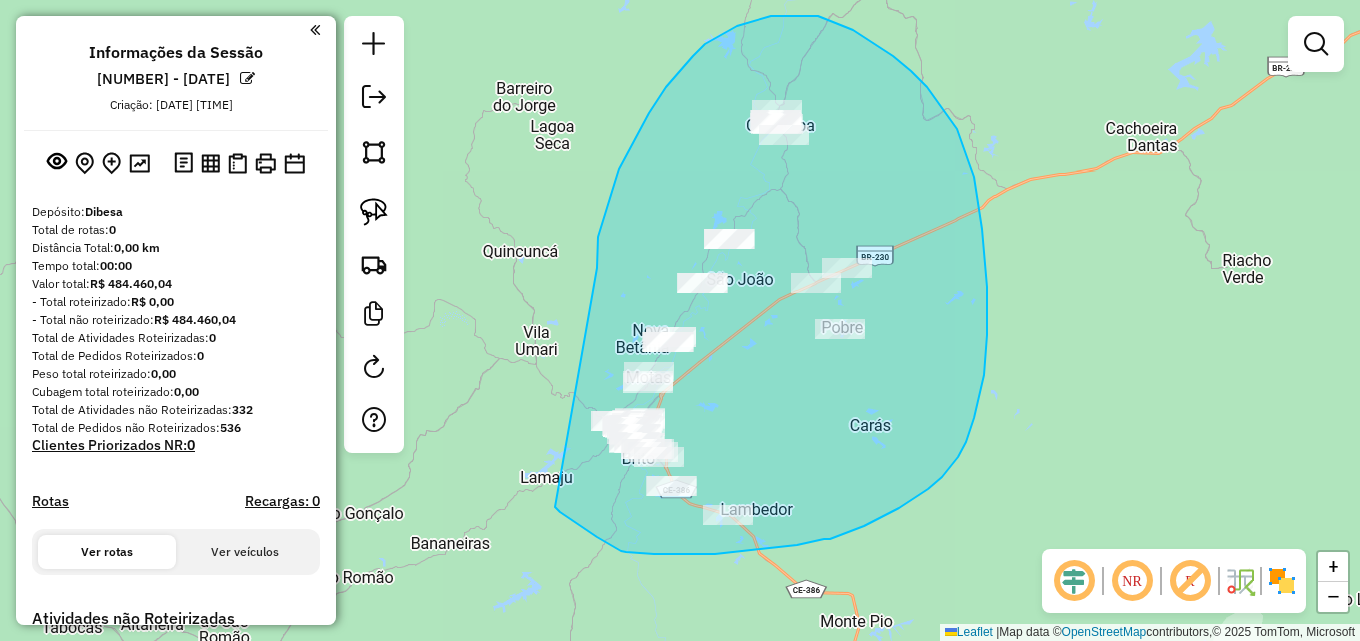 drag, startPoint x: 597, startPoint y: 256, endPoint x: 550, endPoint y: 502, distance: 250.4496 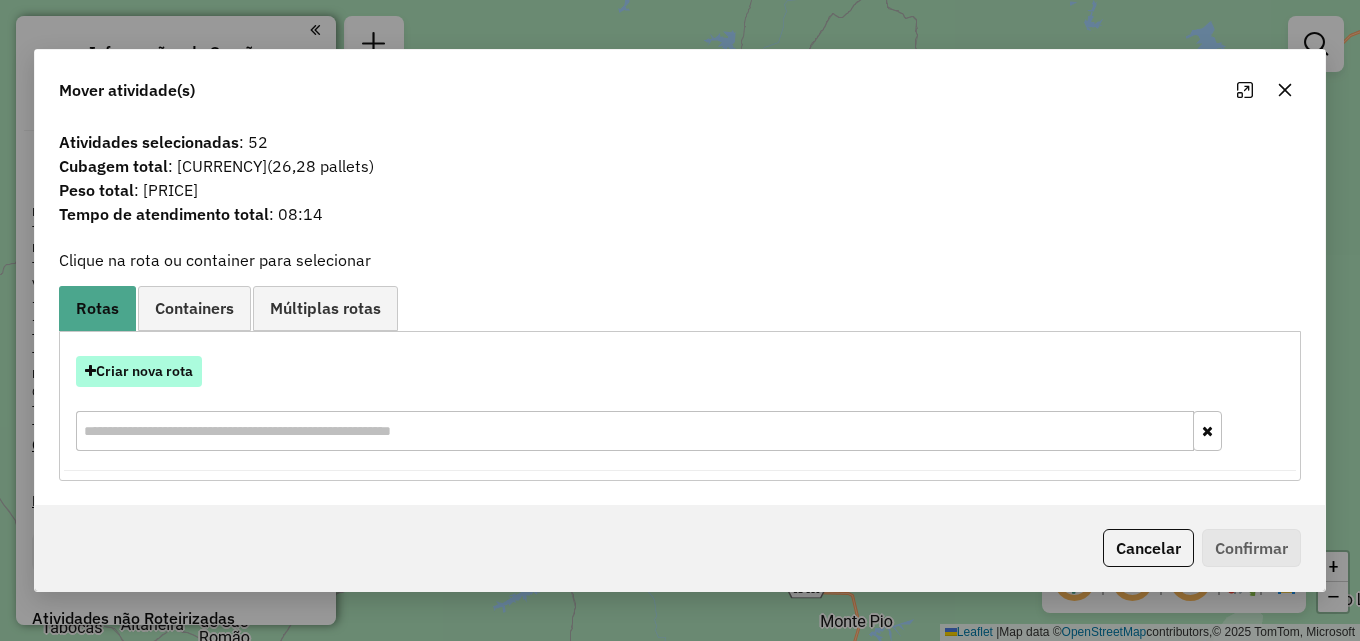 click on "Criar nova rota" at bounding box center [139, 371] 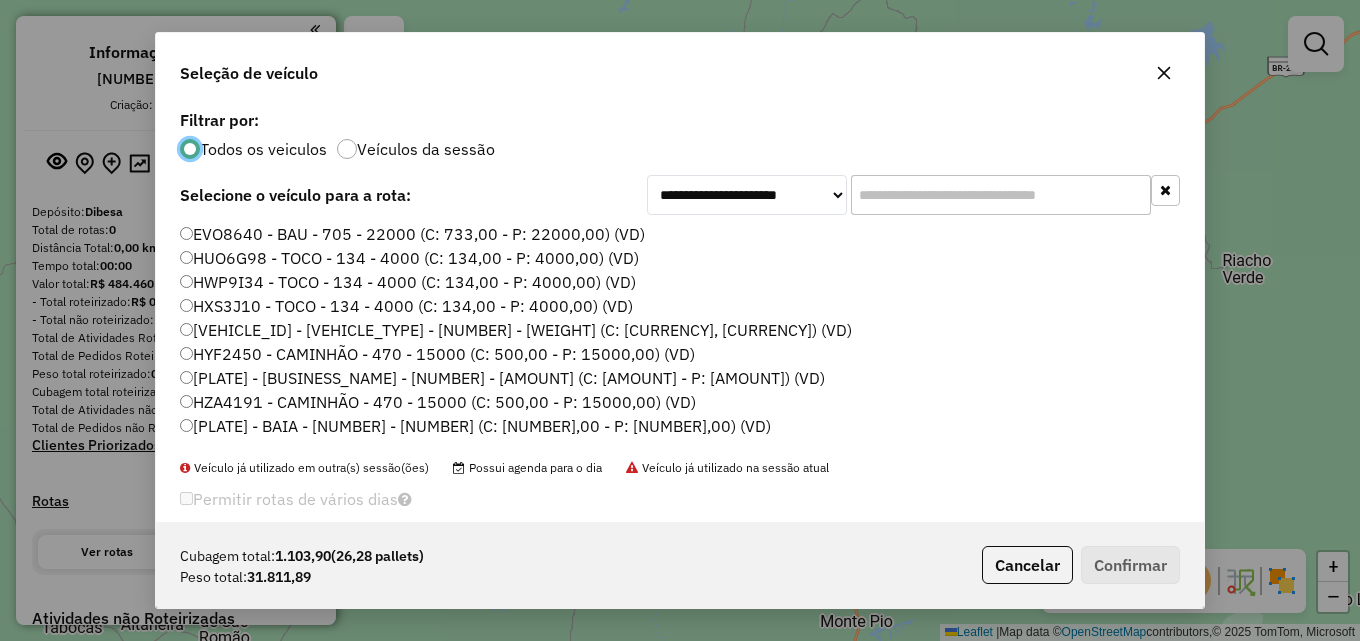 scroll, scrollTop: 11, scrollLeft: 6, axis: both 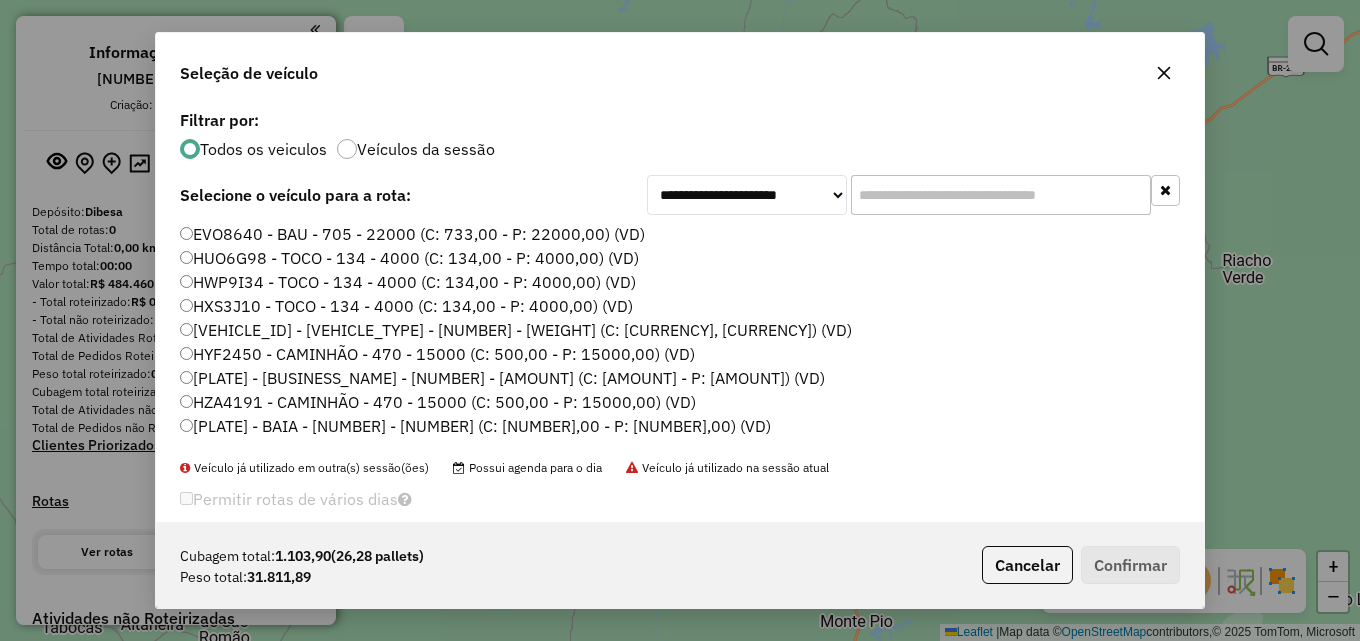drag, startPoint x: 896, startPoint y: 192, endPoint x: 879, endPoint y: 202, distance: 19.723083 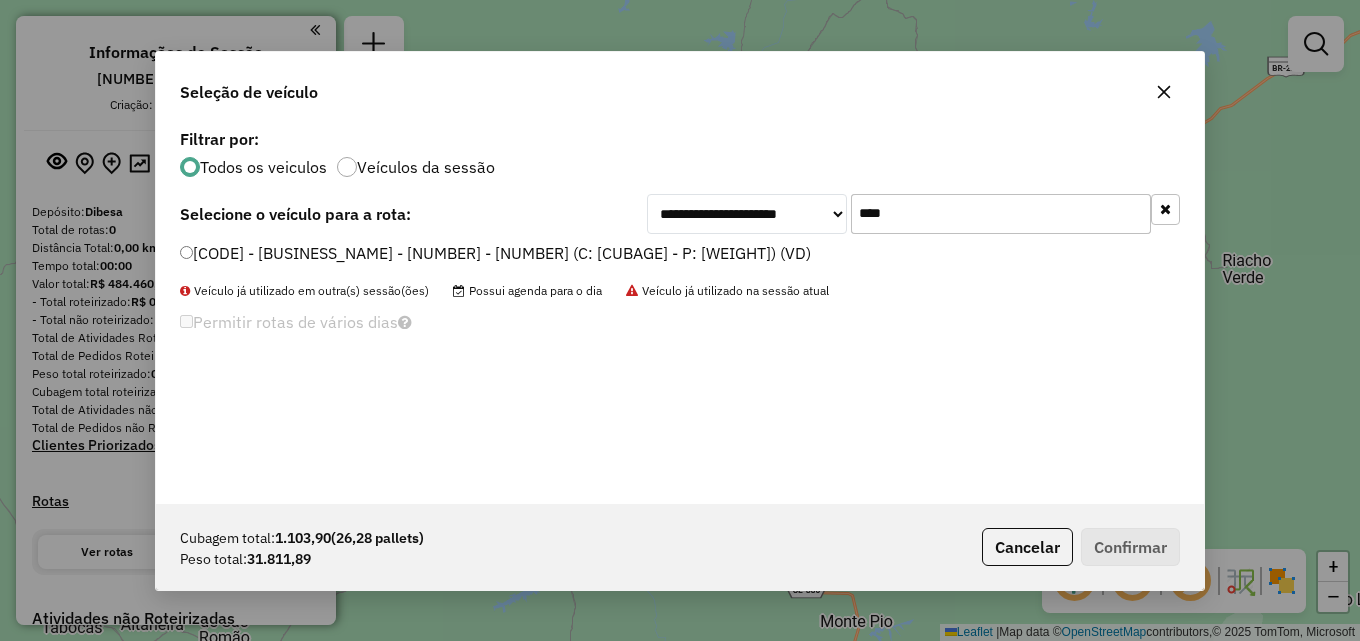type on "****" 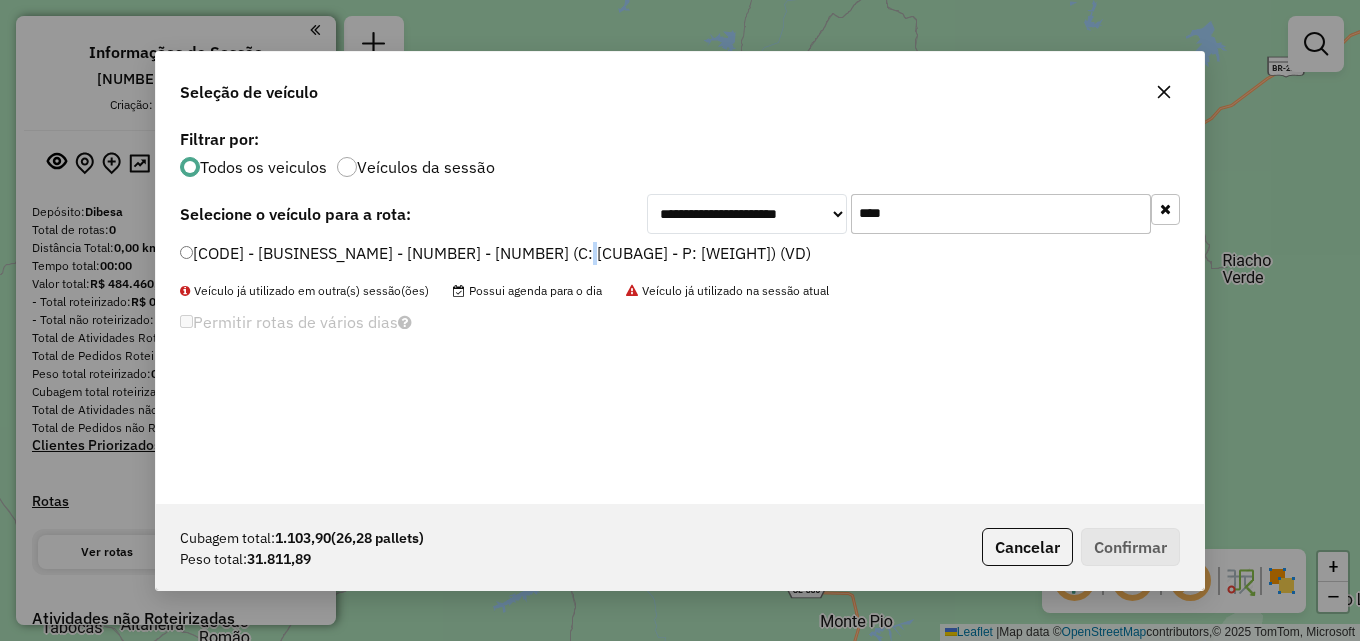 click on "[CODE] - [BUSINESS_NAME] - [NUMBER] - [NUMBER] (C: [CUBAGE] - P: [WEIGHT]) (VD)" 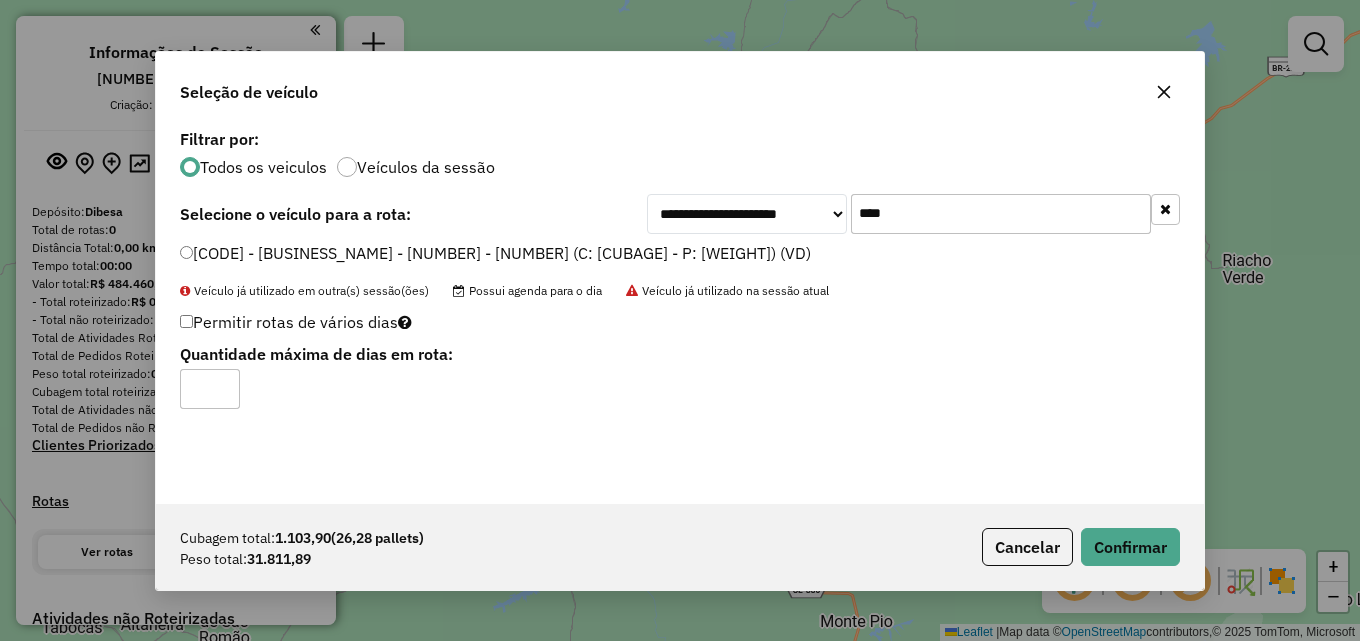 type on "*" 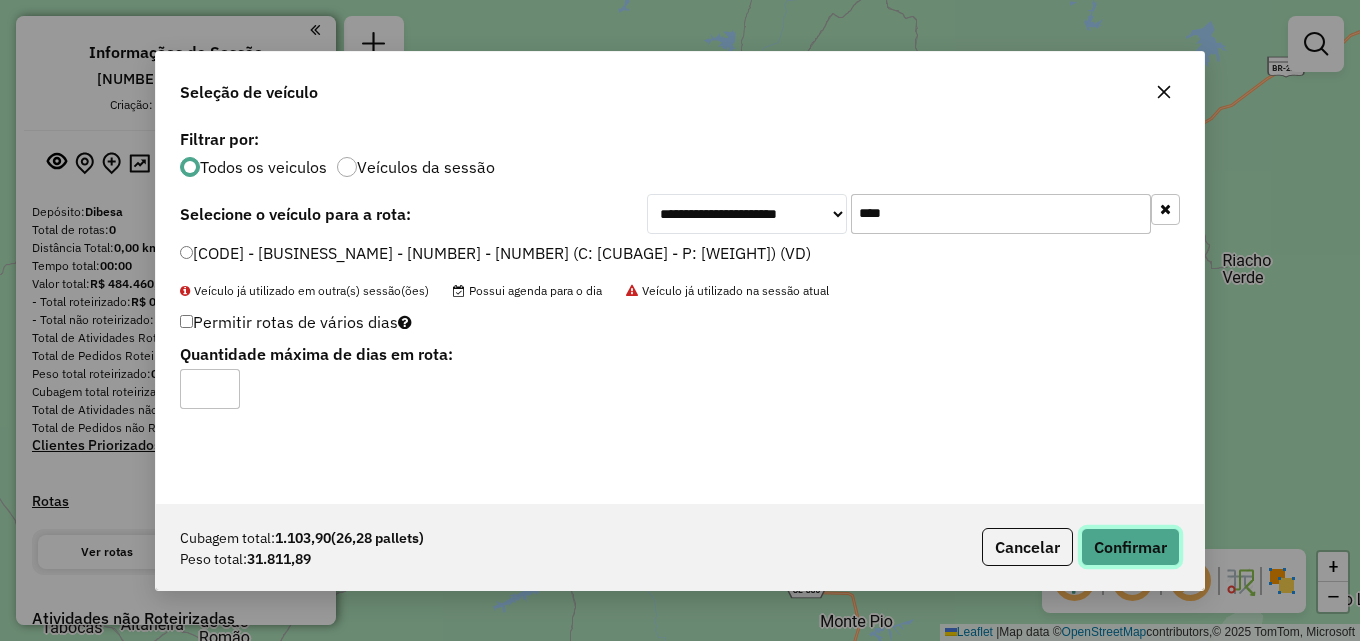 click on "Confirmar" 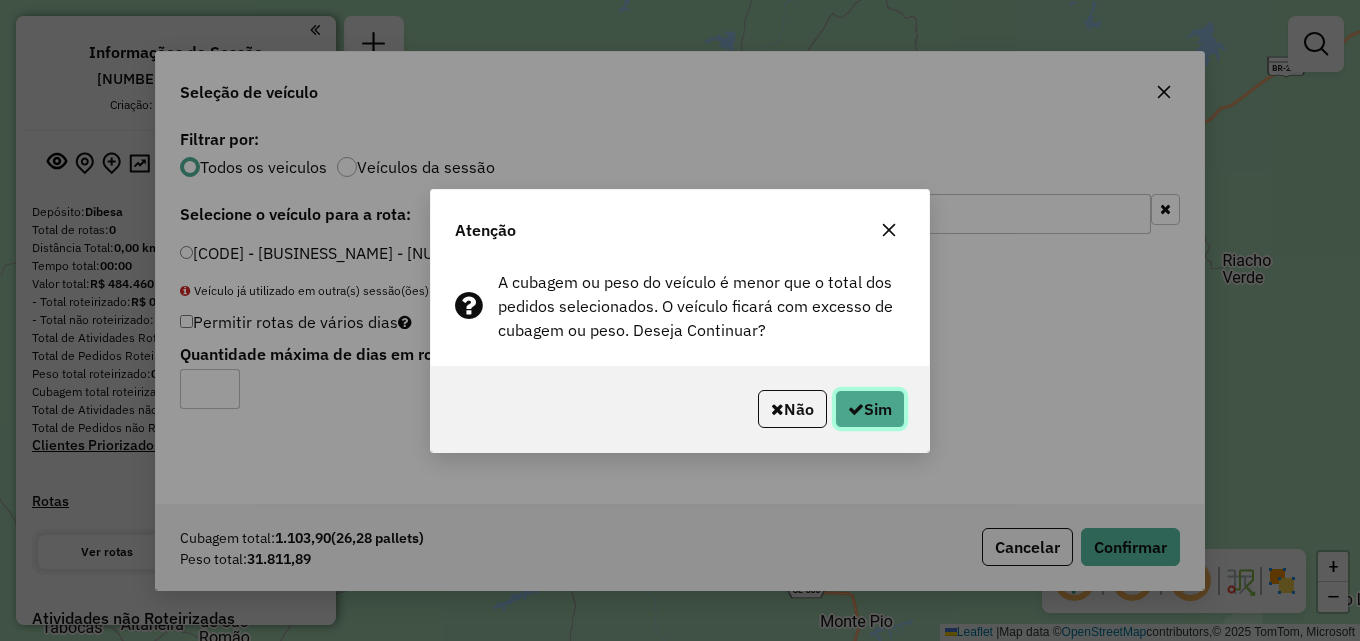 click on "Sim" 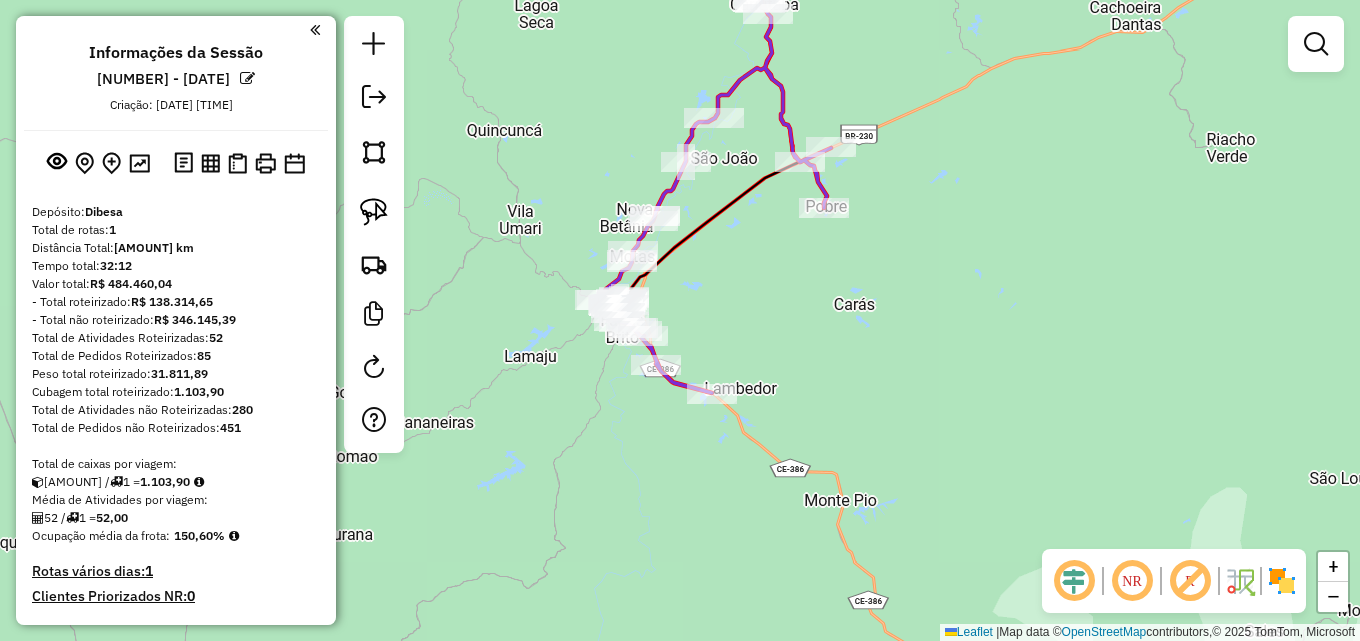 drag, startPoint x: 799, startPoint y: 410, endPoint x: 785, endPoint y: 313, distance: 98.005104 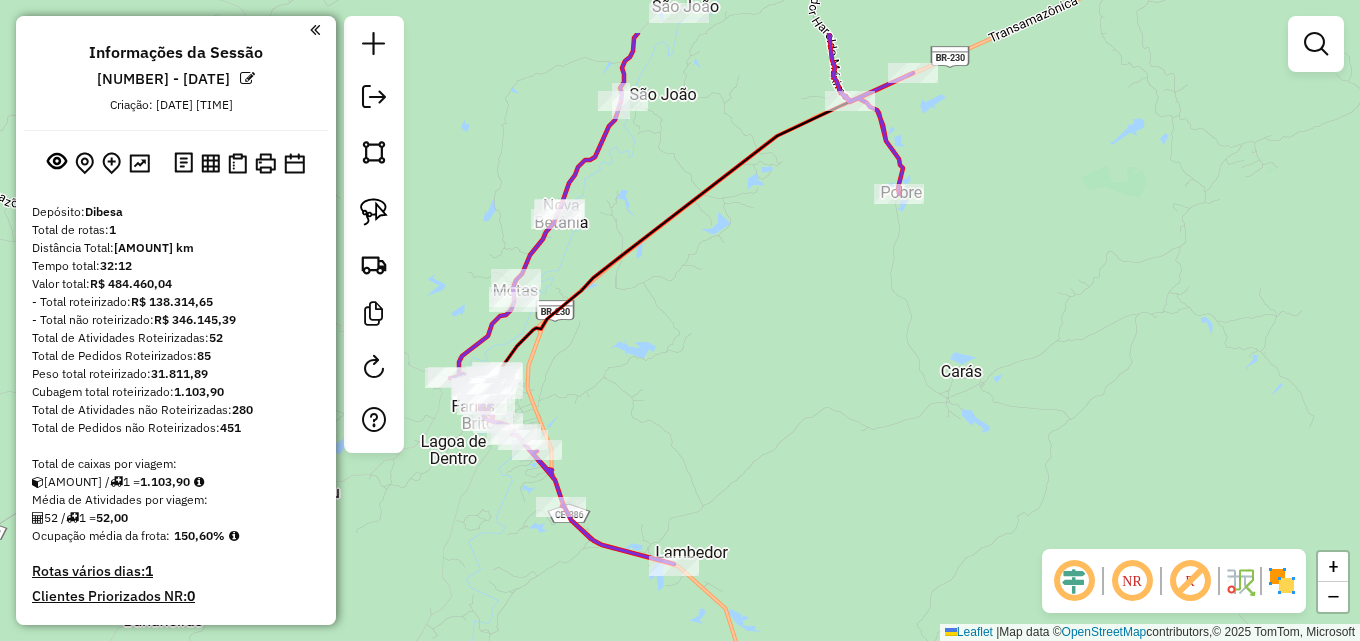 drag, startPoint x: 769, startPoint y: 319, endPoint x: 791, endPoint y: 414, distance: 97.5141 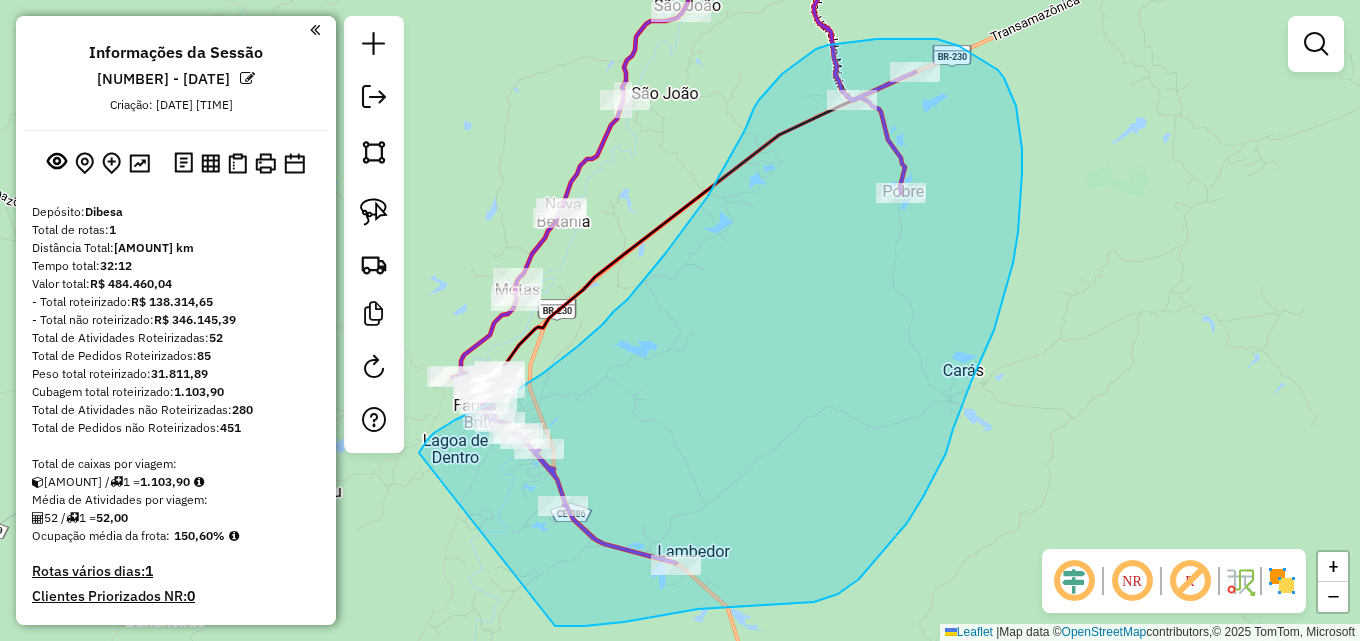 drag, startPoint x: 419, startPoint y: 453, endPoint x: 534, endPoint y: 627, distance: 208.56894 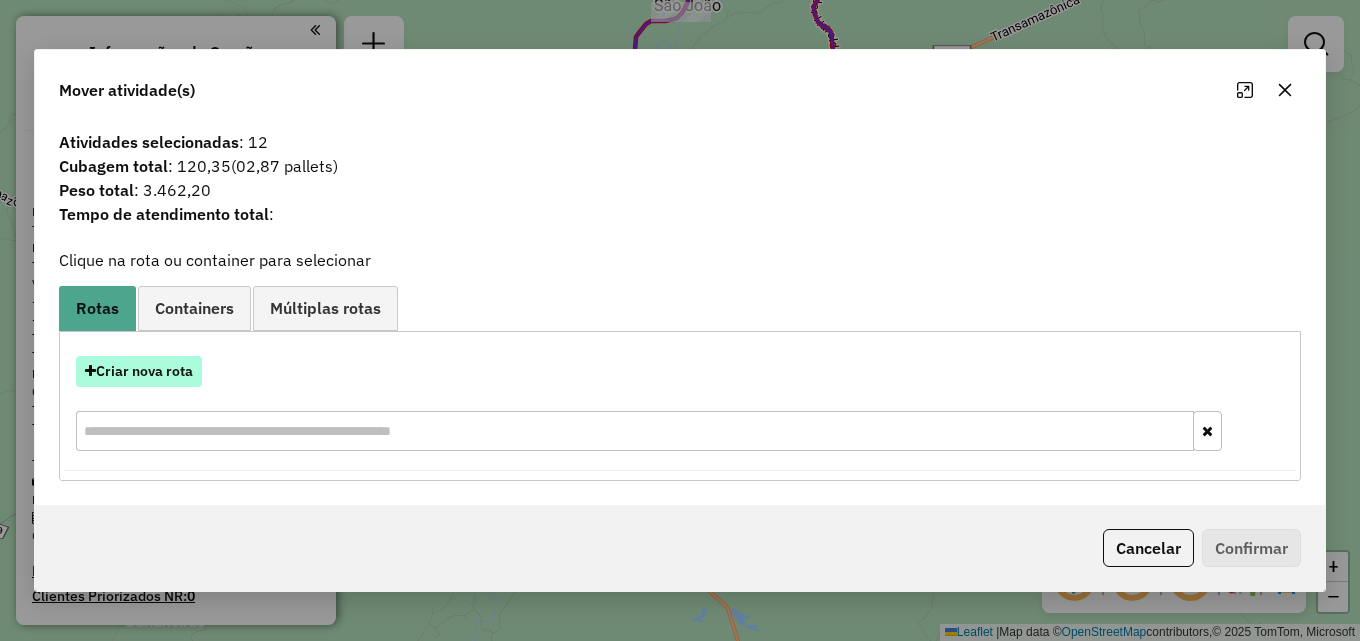 click on "Criar nova rota" at bounding box center [139, 371] 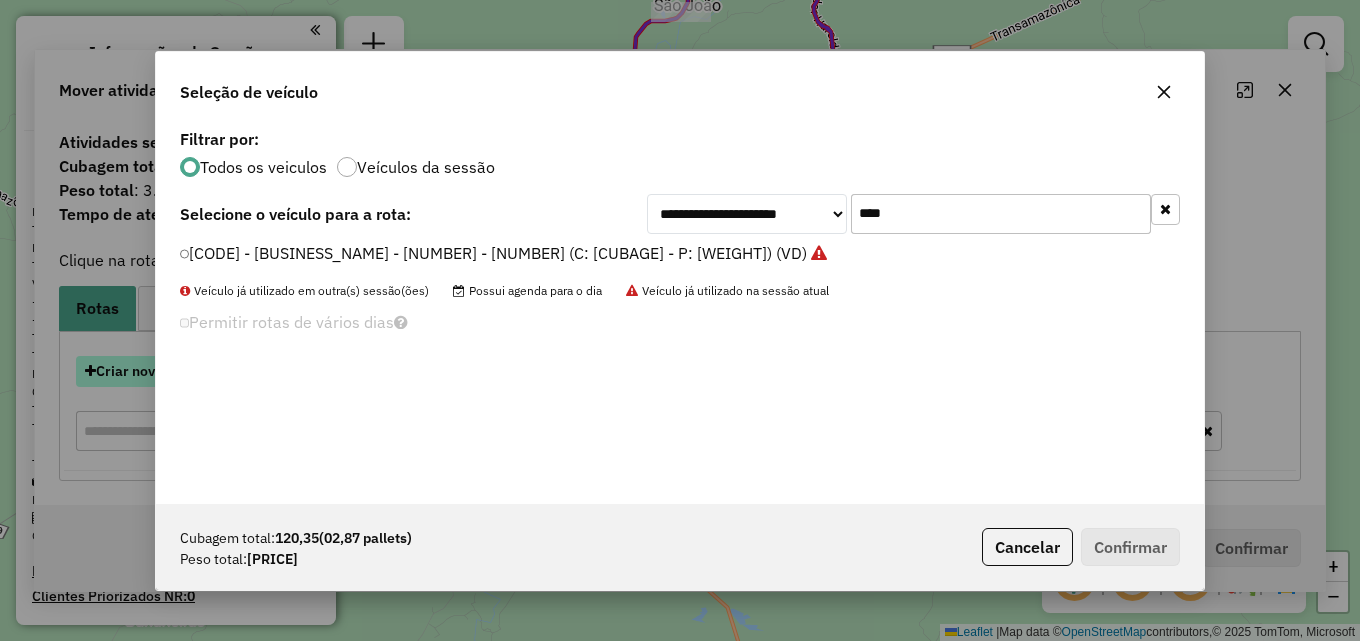 scroll, scrollTop: 11, scrollLeft: 6, axis: both 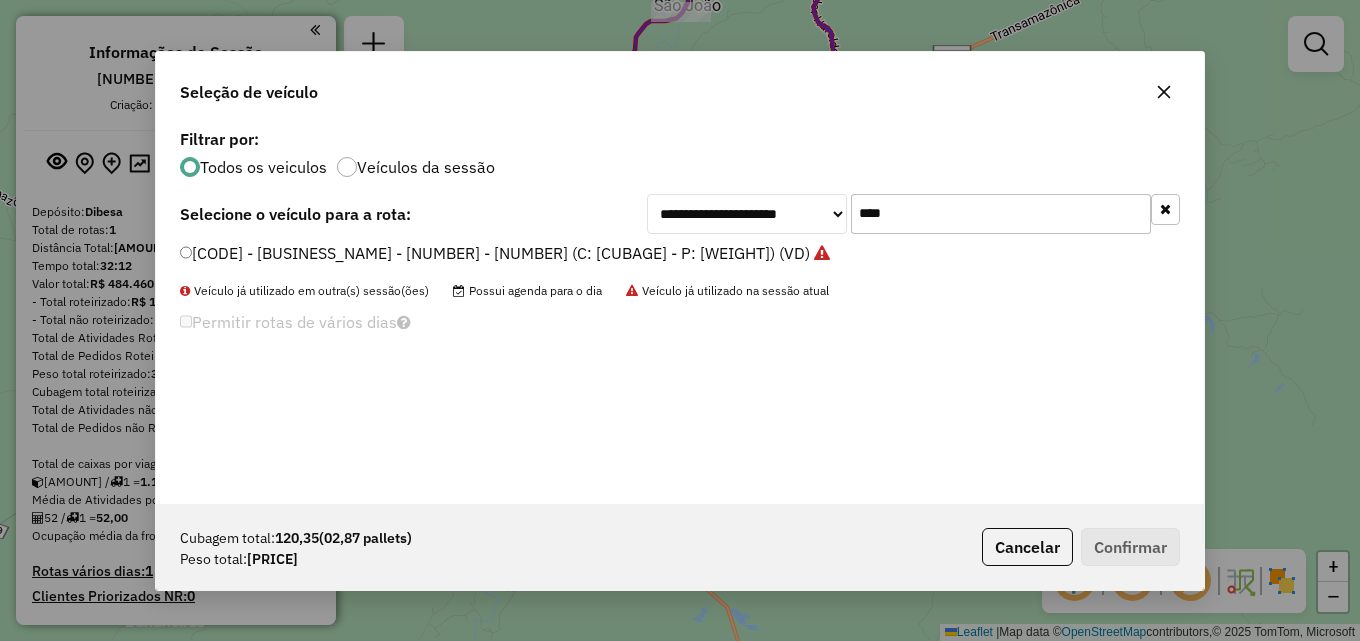 drag, startPoint x: 896, startPoint y: 219, endPoint x: 507, endPoint y: 191, distance: 390.0064 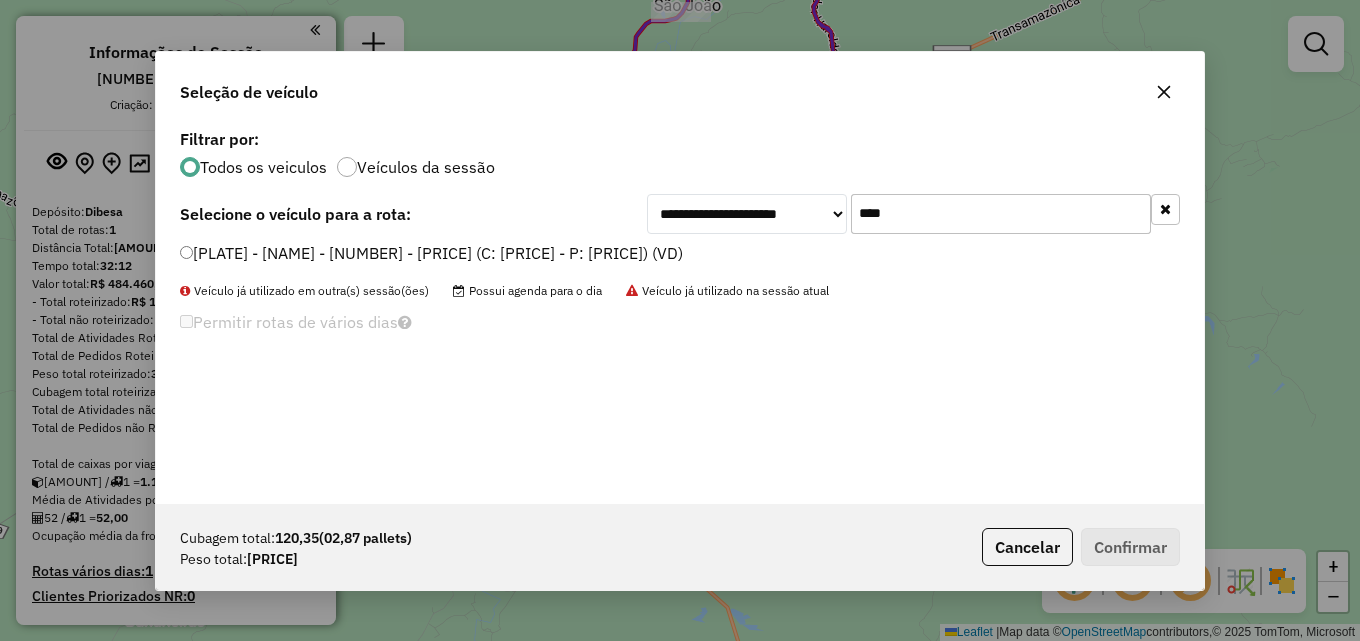 type on "****" 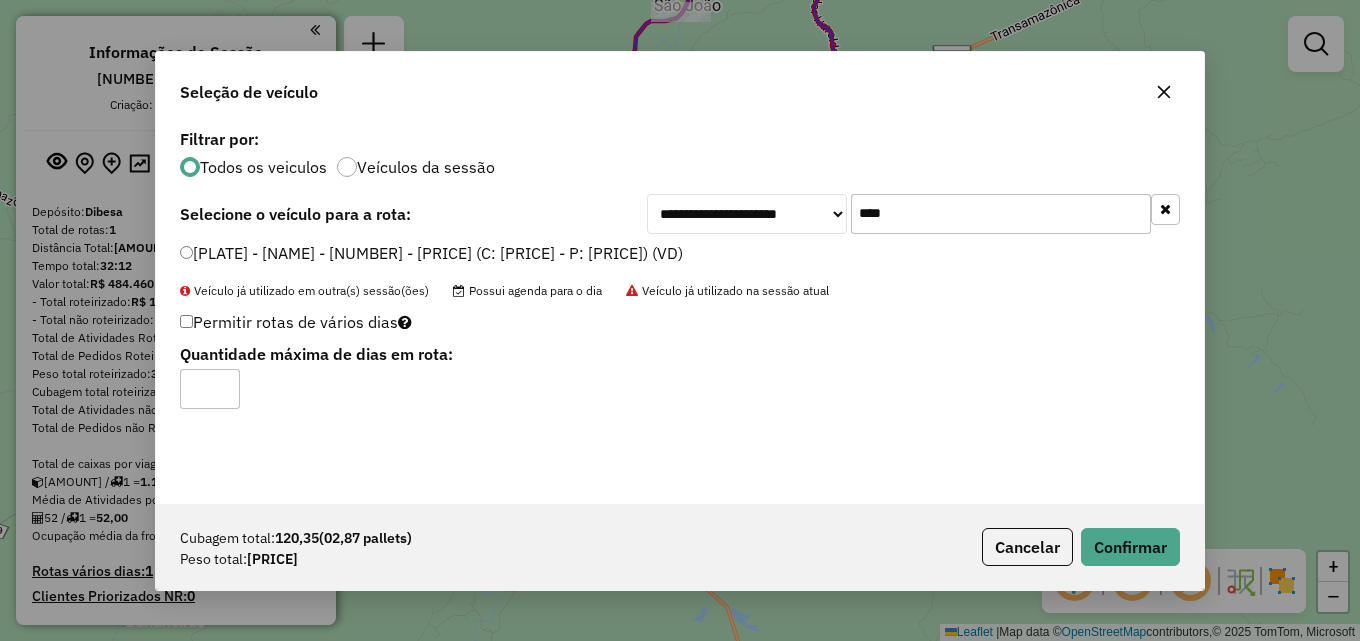 click on "[PLATE] - [NAME] - [NUMBER] - [PRICE] (C: [PRICE] - P: [PRICE]) (VD)" 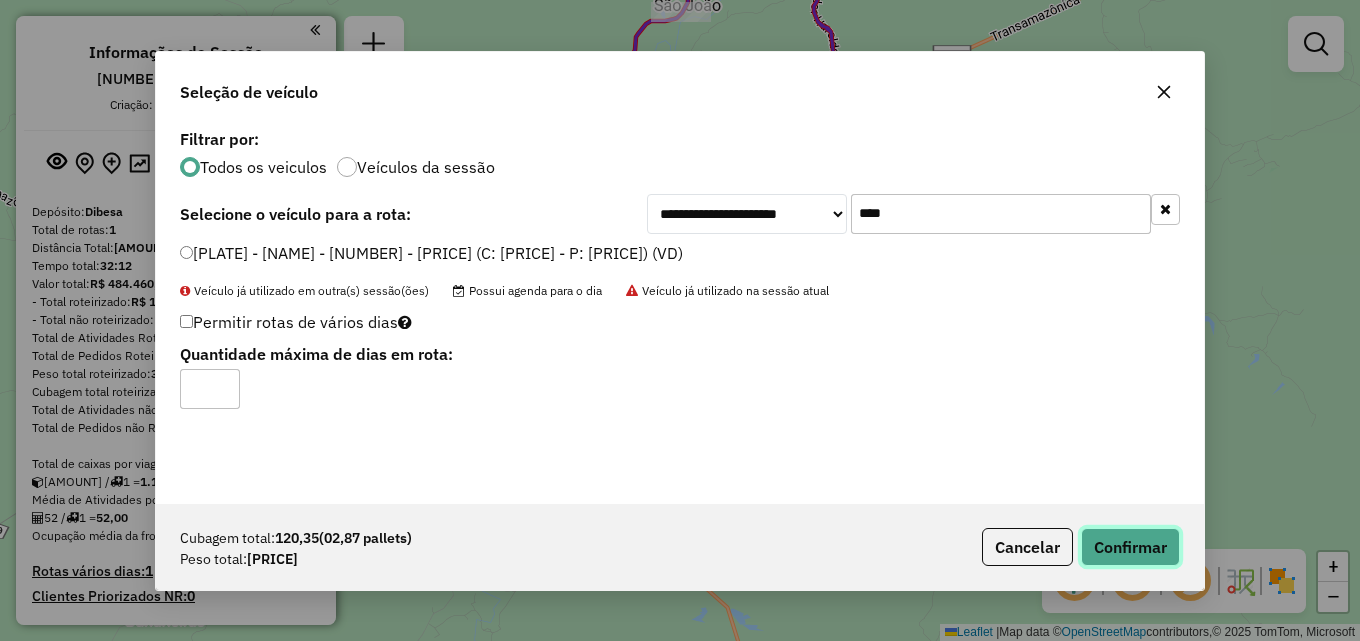 click on "Confirmar" 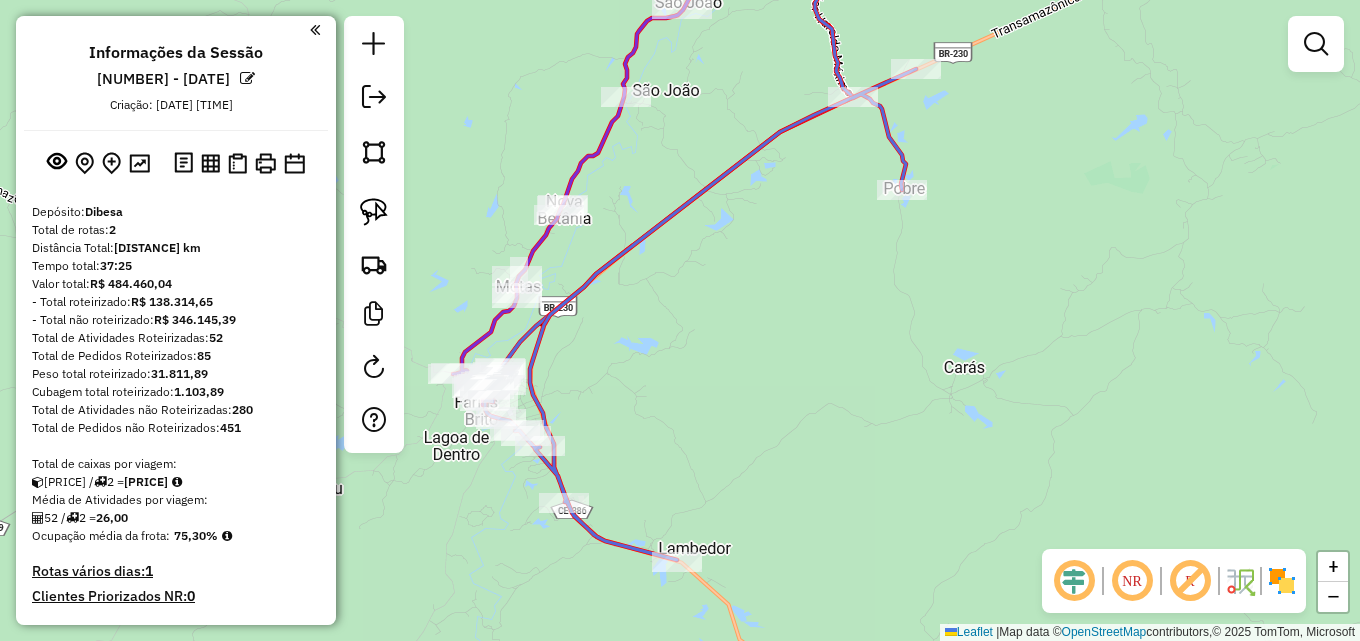 drag, startPoint x: 706, startPoint y: 401, endPoint x: 887, endPoint y: 364, distance: 184.74306 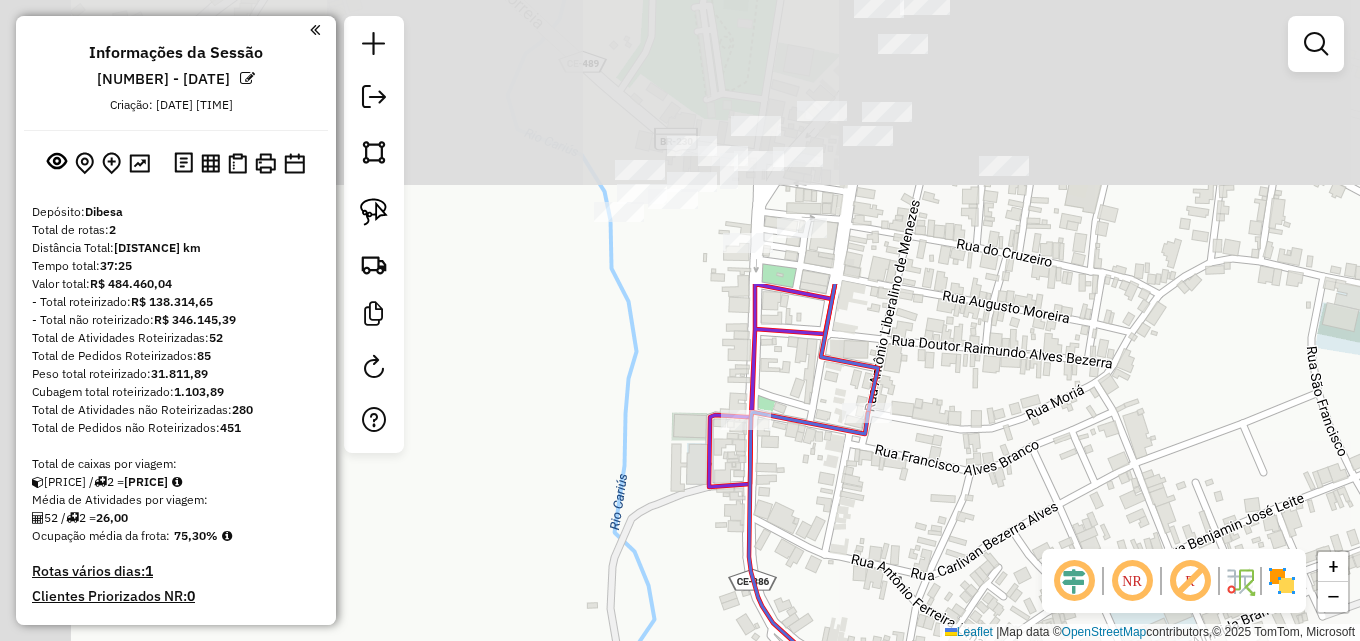 drag, startPoint x: 623, startPoint y: 203, endPoint x: 930, endPoint y: 551, distance: 464.06143 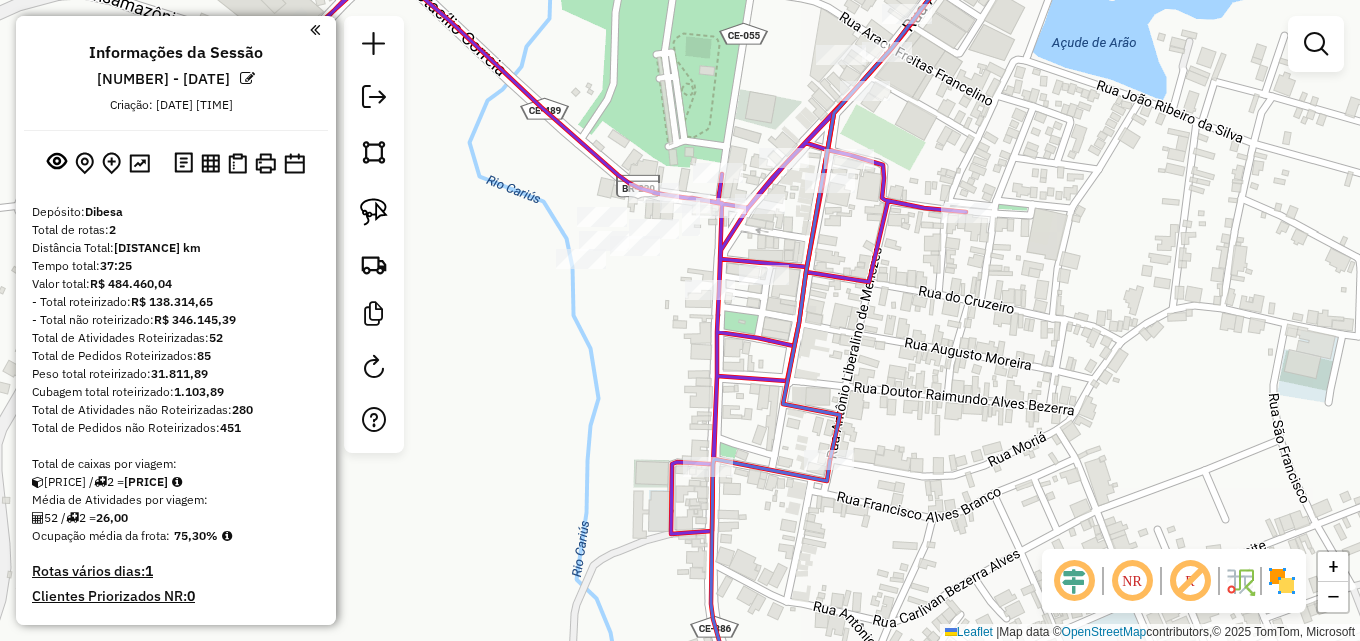 drag, startPoint x: 674, startPoint y: 376, endPoint x: 637, endPoint y: 423, distance: 59.816387 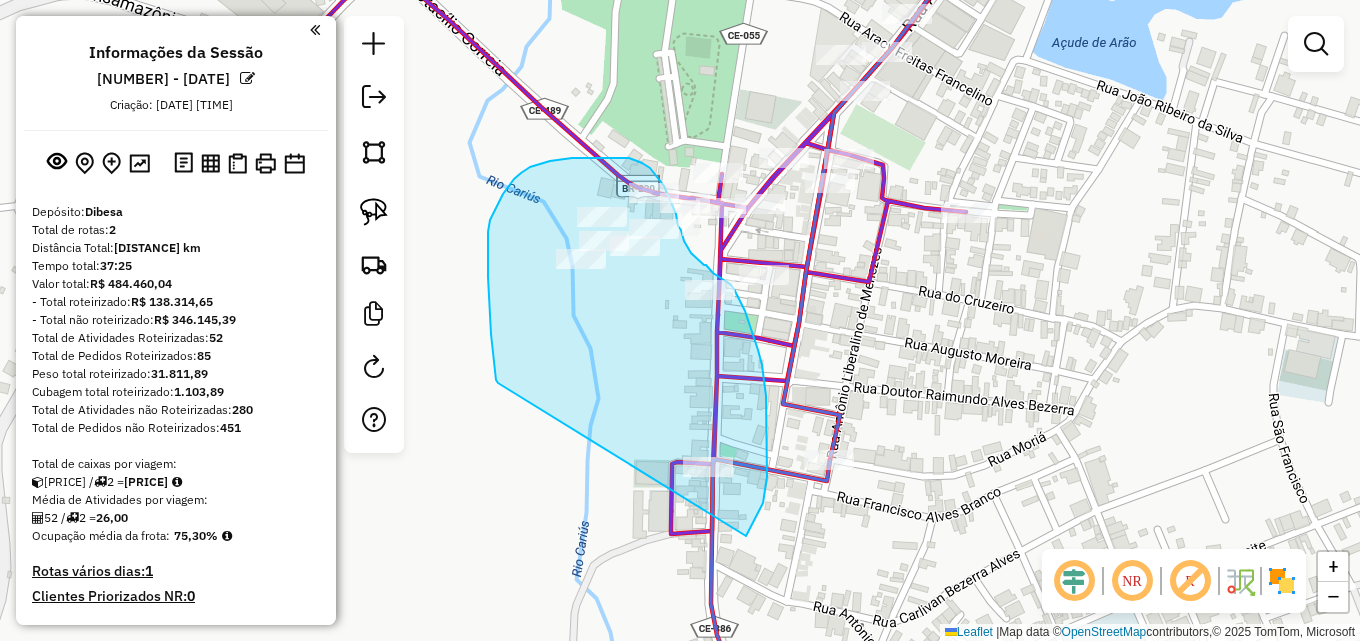 drag, startPoint x: 496, startPoint y: 380, endPoint x: 746, endPoint y: 536, distance: 294.67947 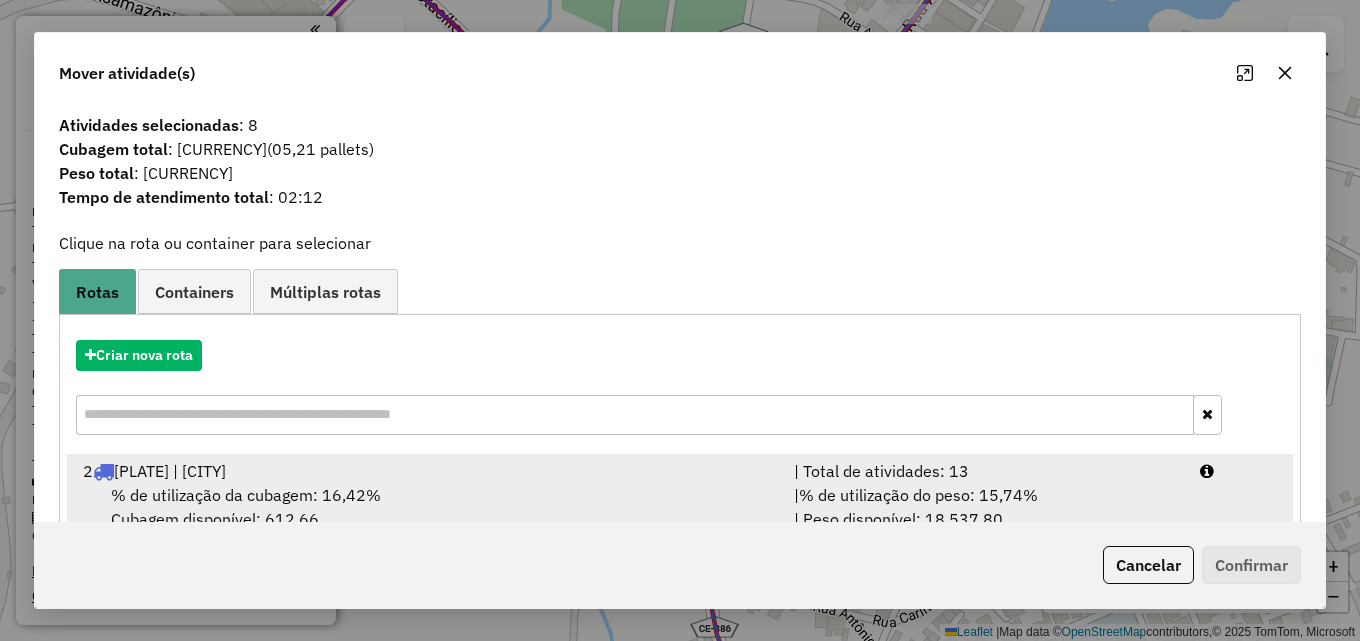 click on "|  % de utilização do peso: [PERCENTAGE]%  | Peso disponível: [WEIGHT]" at bounding box center (985, 507) 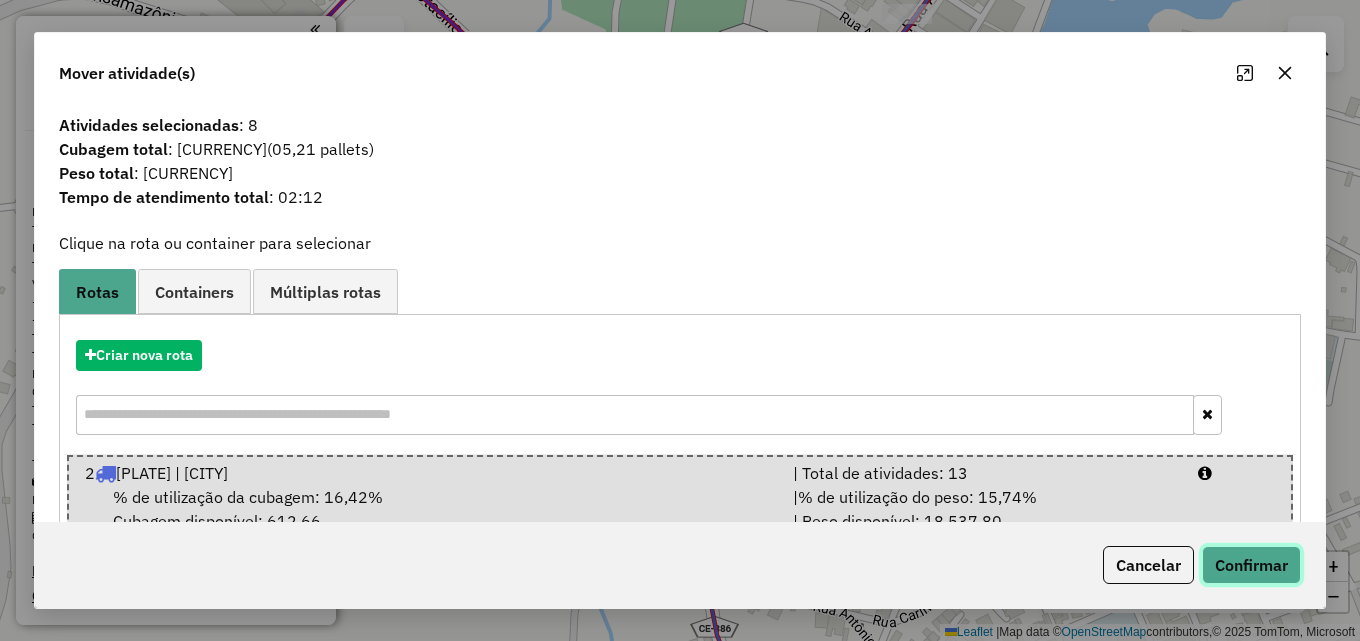 click on "Confirmar" 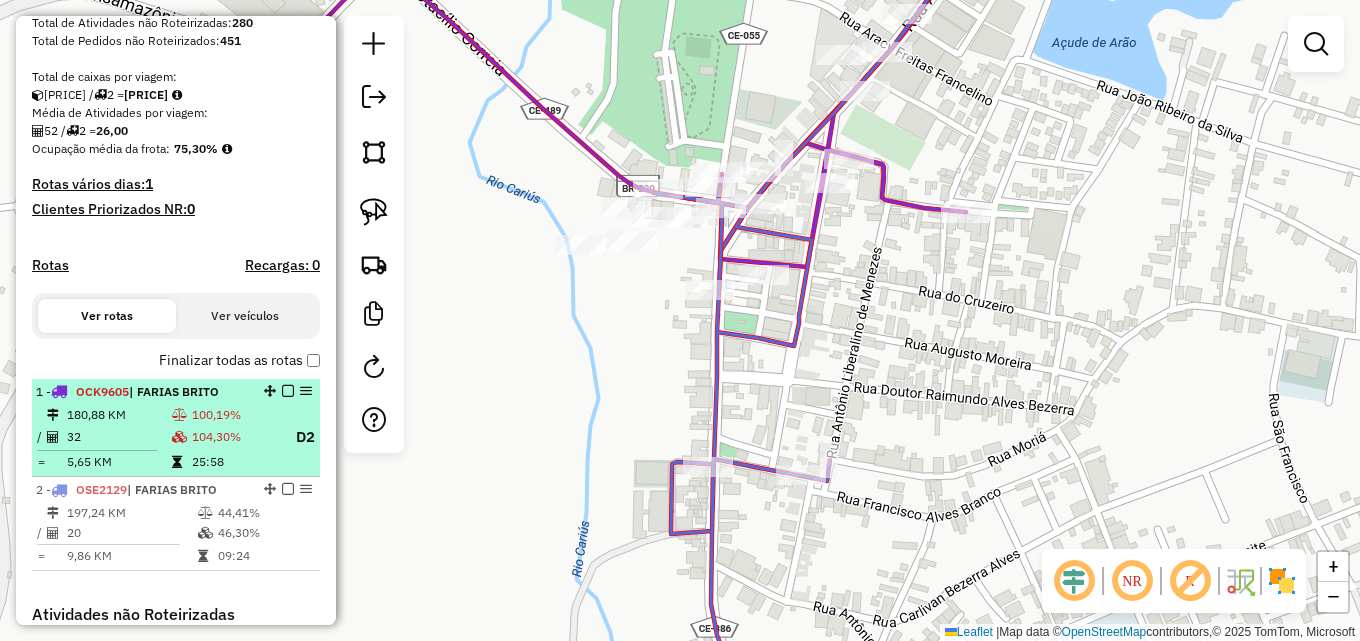 scroll, scrollTop: 400, scrollLeft: 0, axis: vertical 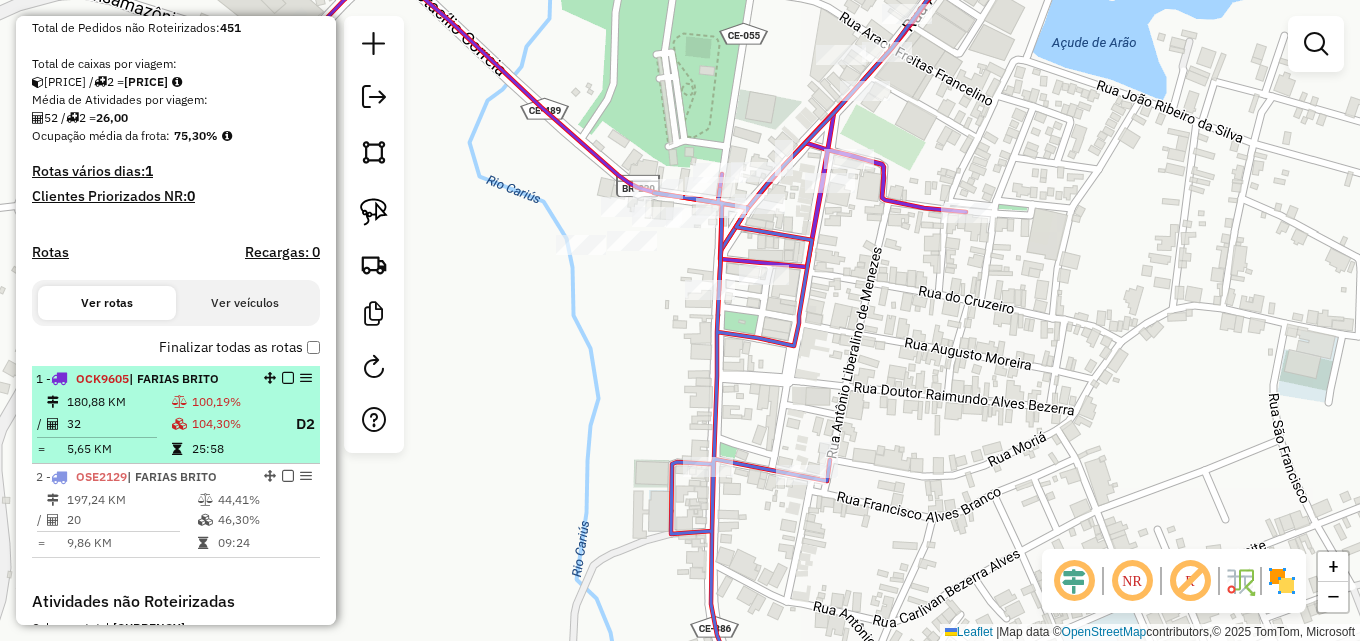 click on "| FARIAS BRITO" at bounding box center (174, 378) 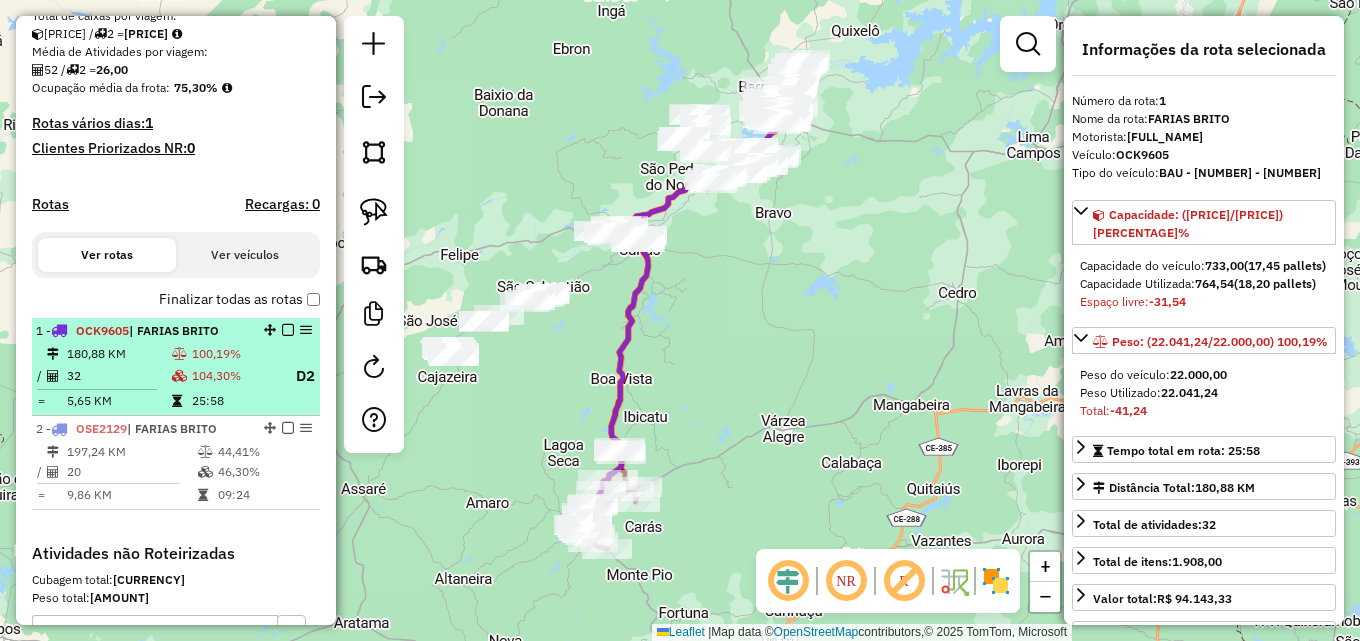 scroll, scrollTop: 500, scrollLeft: 0, axis: vertical 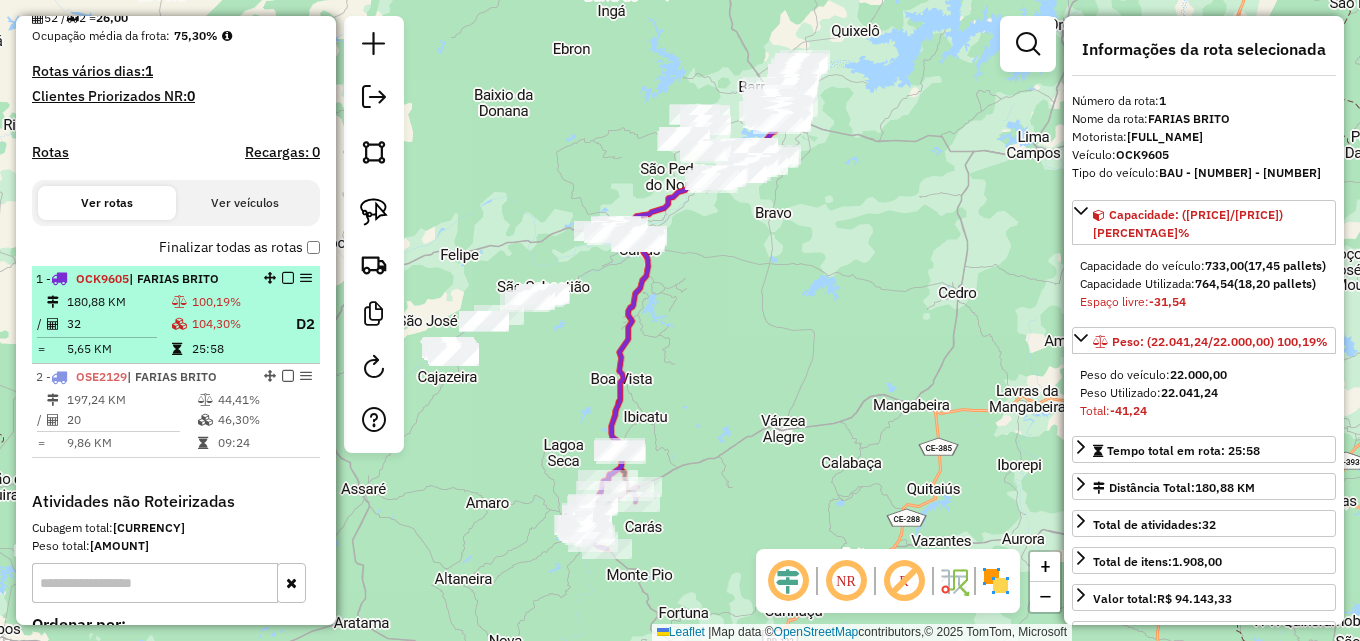 click on "20" at bounding box center (131, 420) 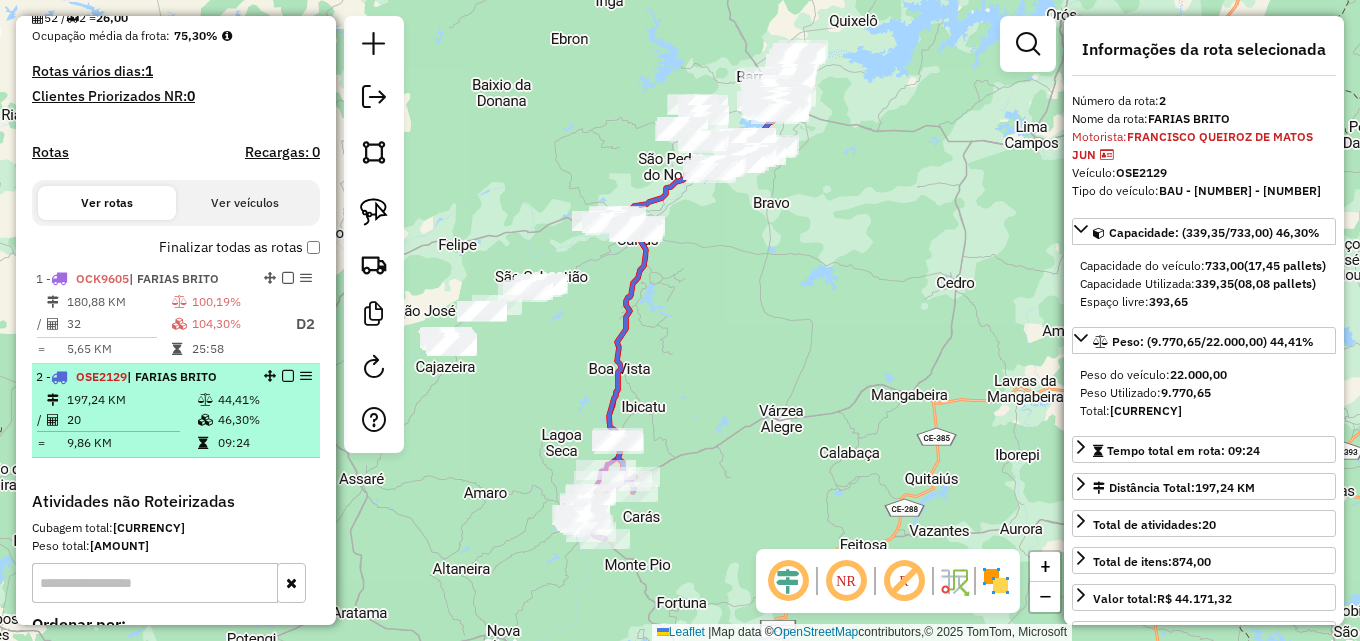click on "44,41%" at bounding box center (264, 400) 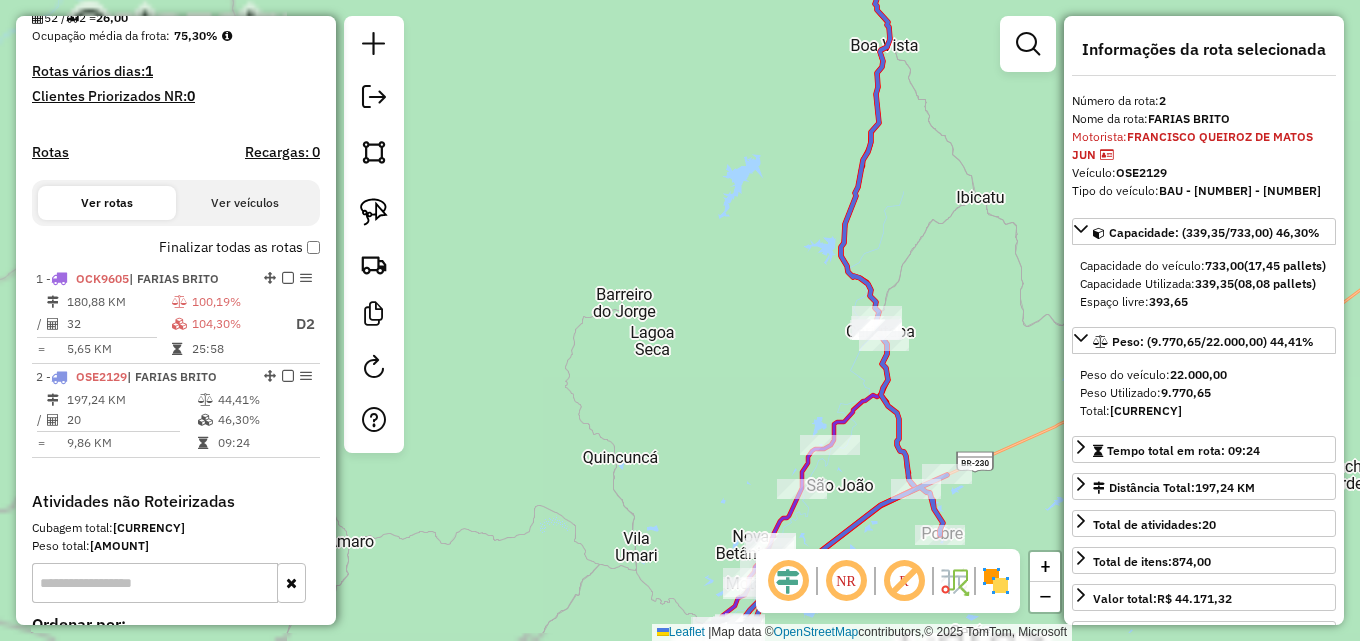 drag, startPoint x: 523, startPoint y: 397, endPoint x: 527, endPoint y: 259, distance: 138.05795 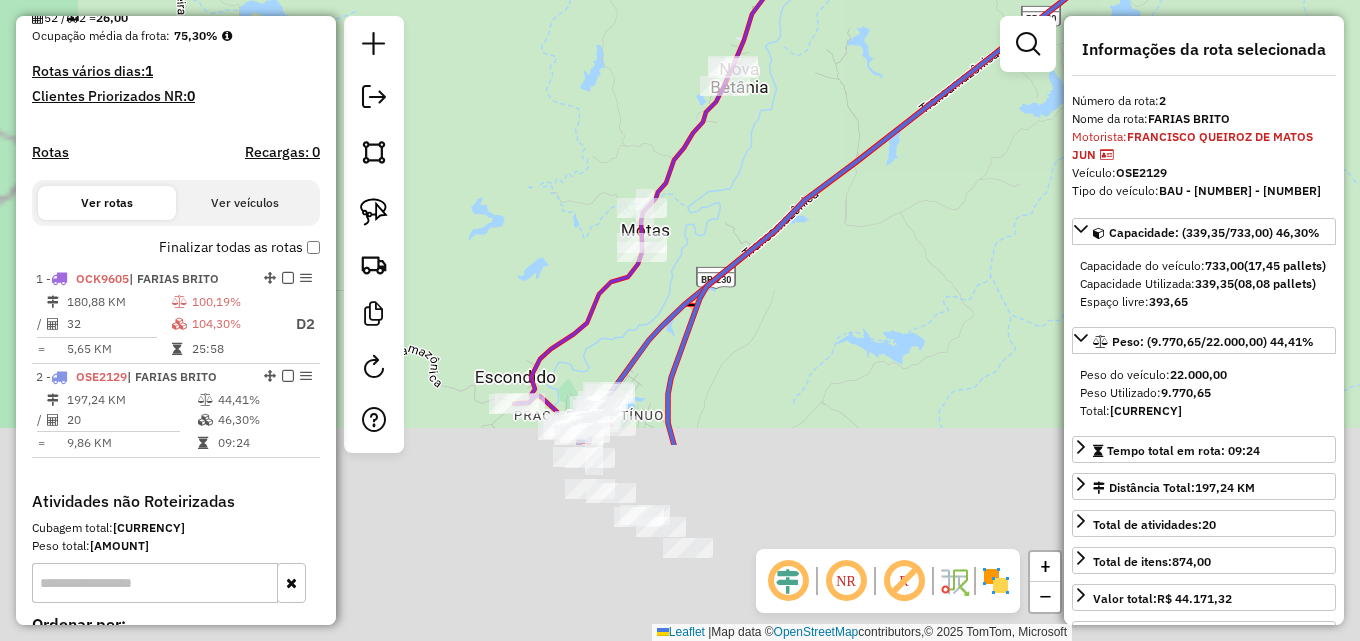 drag, startPoint x: 765, startPoint y: 437, endPoint x: 766, endPoint y: 170, distance: 267.00186 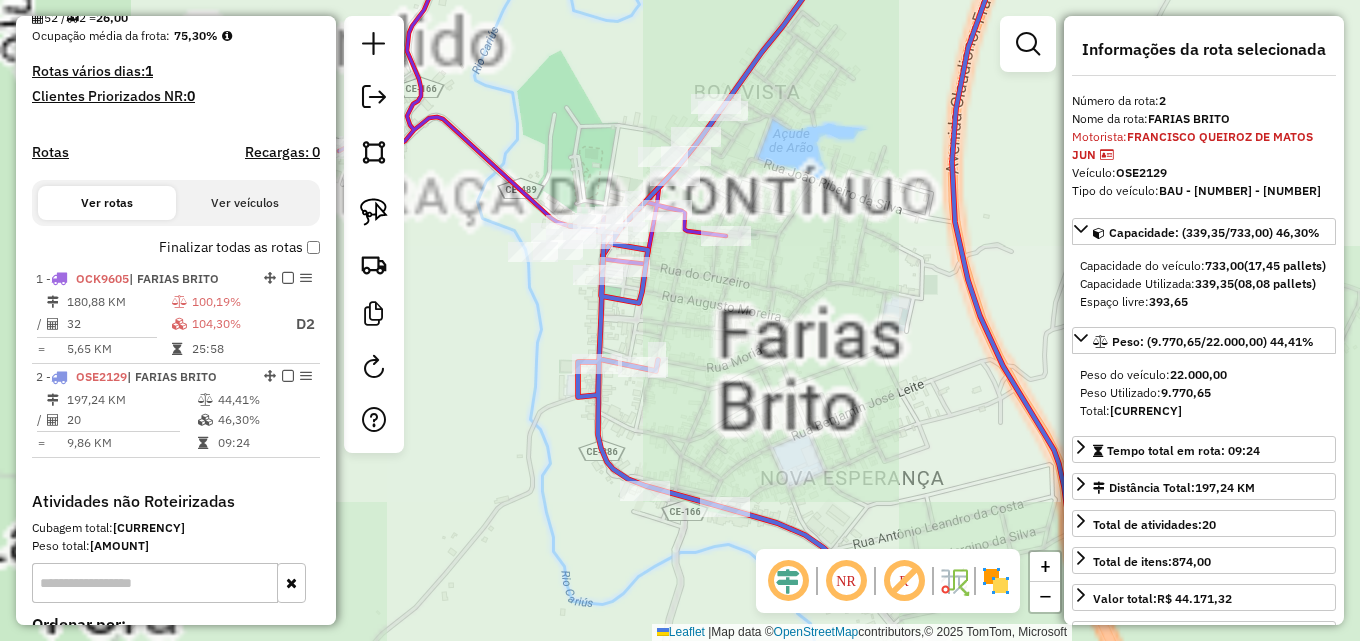 drag, startPoint x: 770, startPoint y: 341, endPoint x: 884, endPoint y: 312, distance: 117.630775 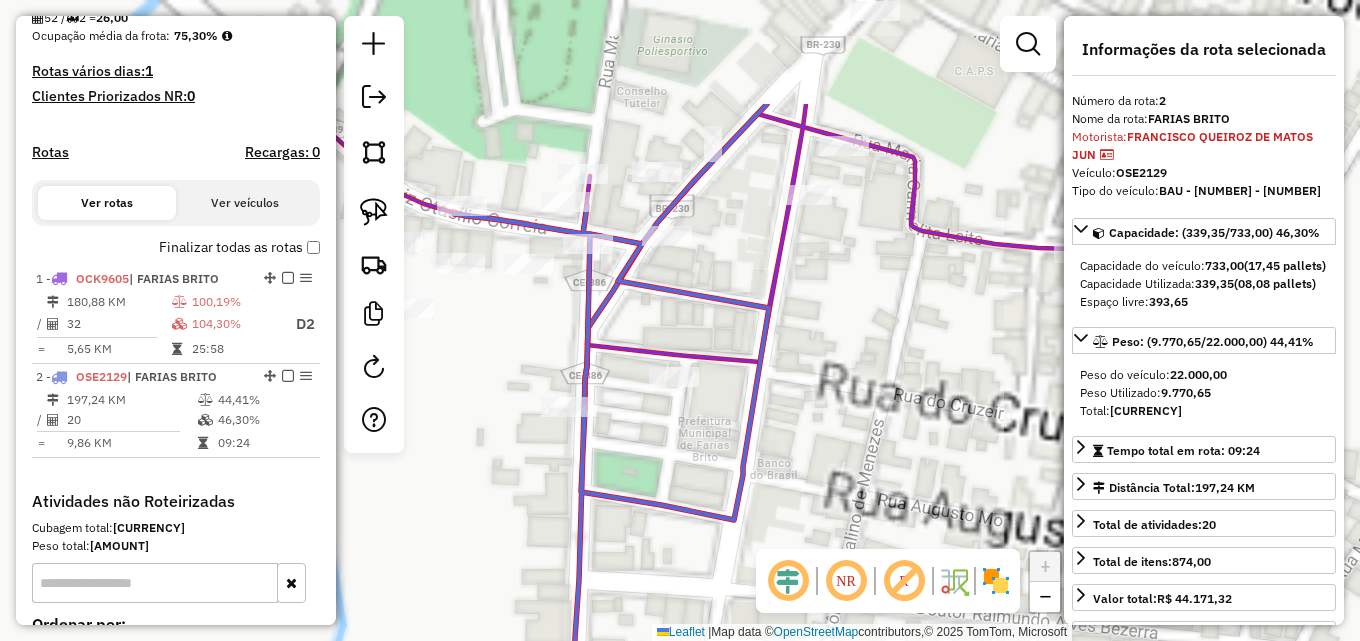 drag, startPoint x: 633, startPoint y: 253, endPoint x: 727, endPoint y: 466, distance: 232.81967 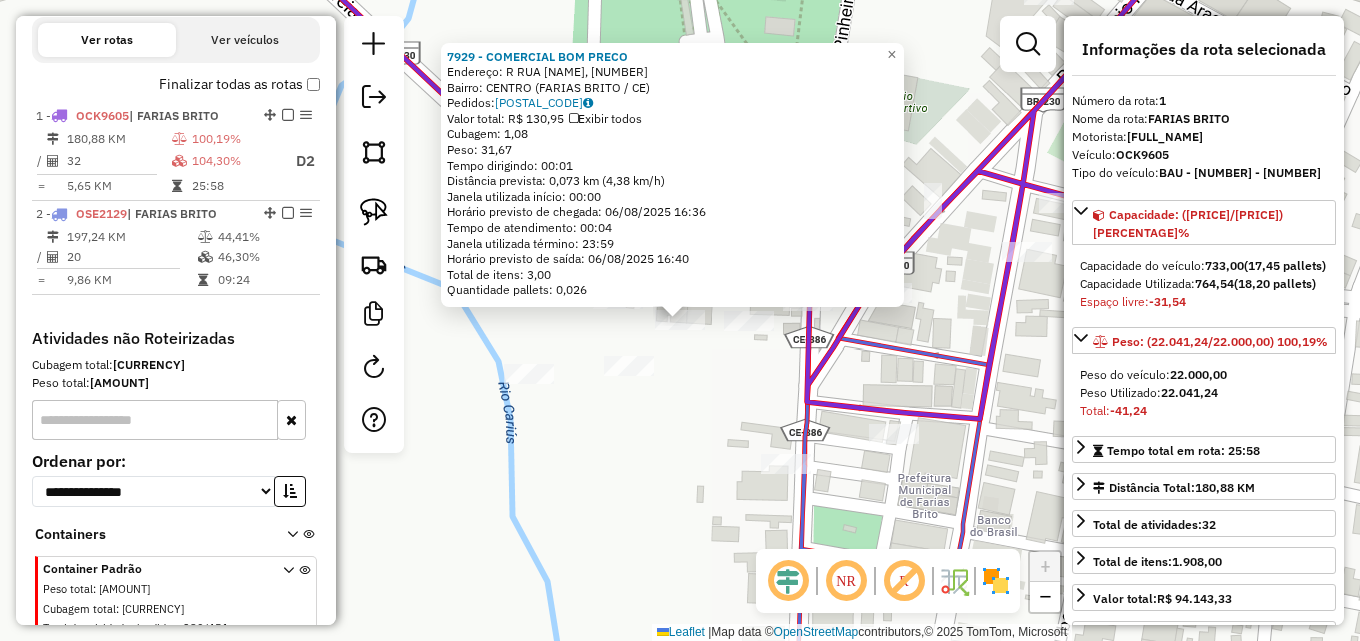 scroll, scrollTop: 727, scrollLeft: 0, axis: vertical 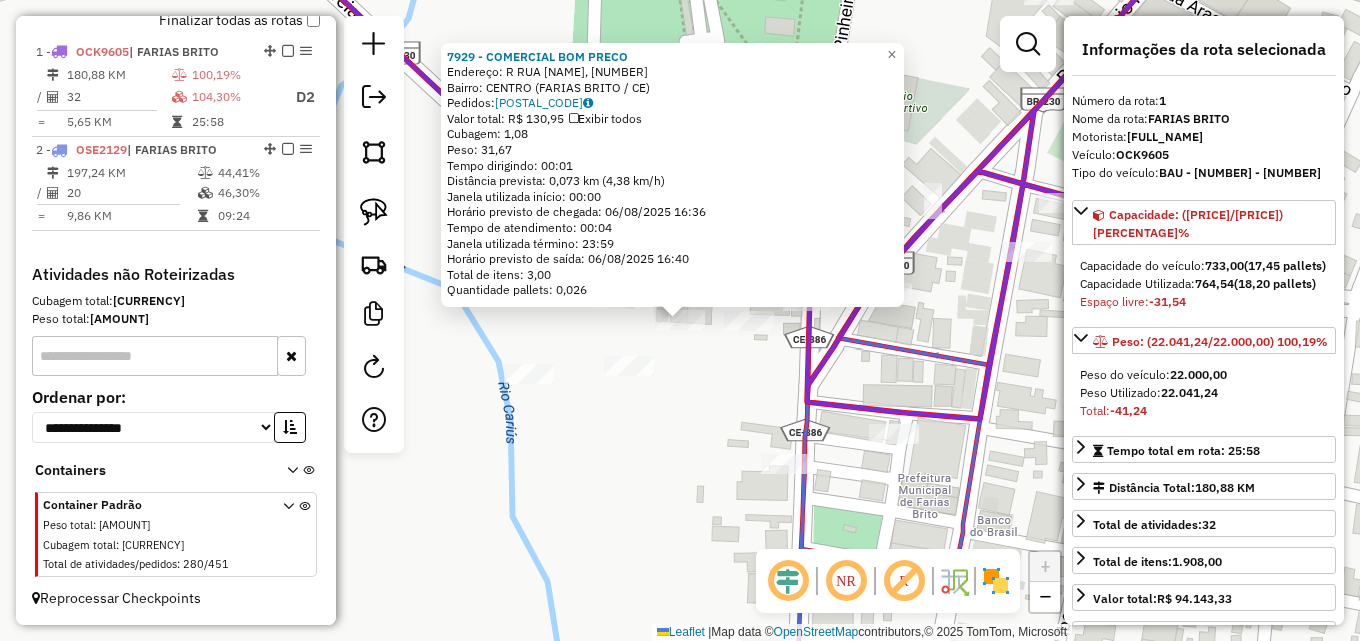 drag, startPoint x: 703, startPoint y: 424, endPoint x: 732, endPoint y: 412, distance: 31.38471 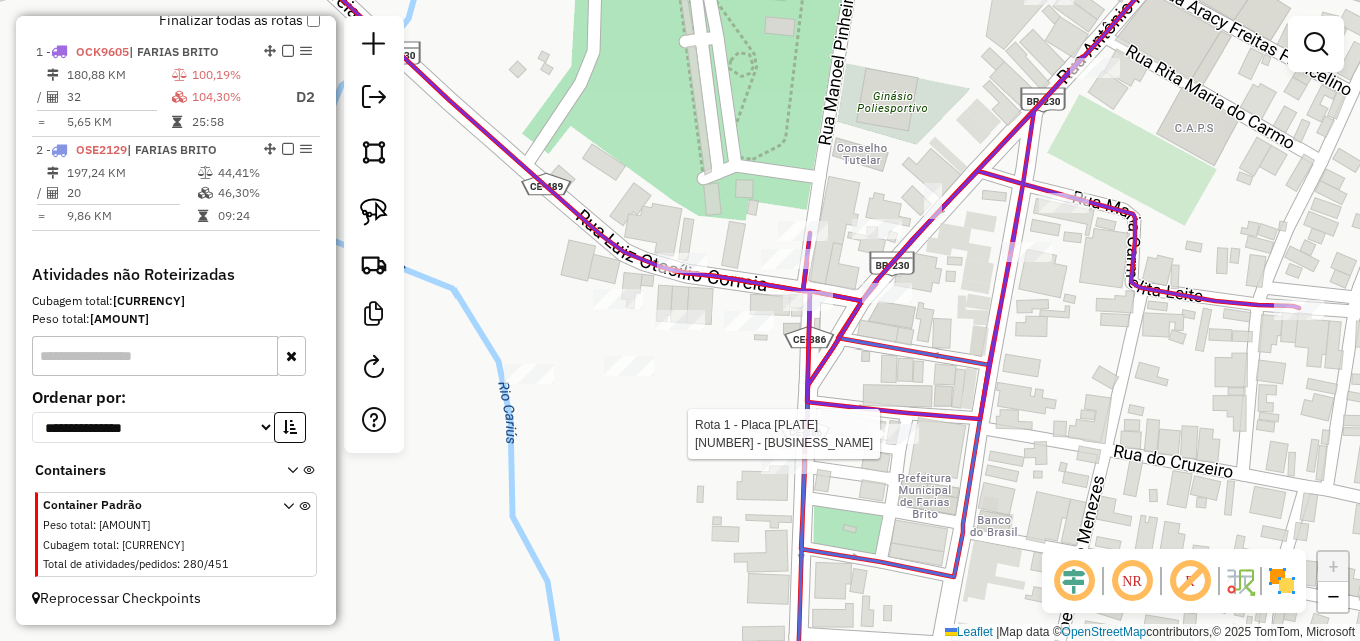 select on "**********" 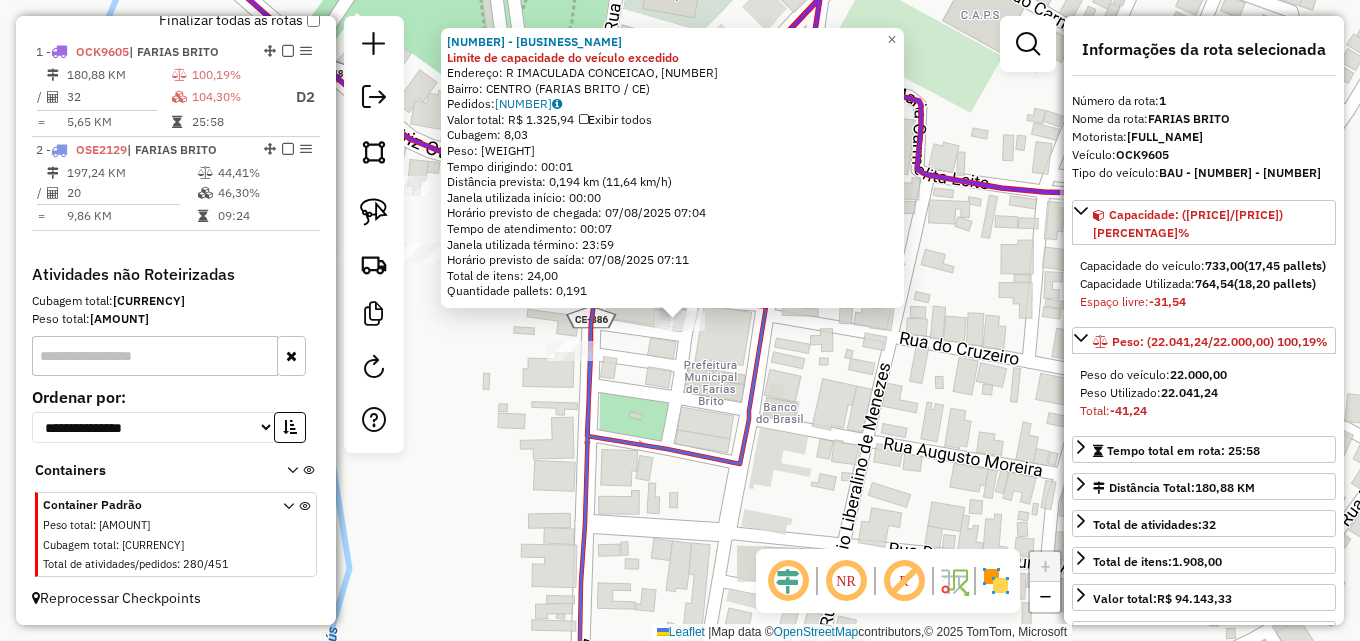 click on "[NUMBER] - [COMPANY] [LAST] Limite de capacidade do veículo excedido  Endereço: [STREET] [STREET], [NUMBER]   Bairro: [STREET] ([CITY] / [CE])   Pedidos:  [NUMBER]   Valor total: [CURRENCY] [PRICE]   Exibir todos   Cubagem: [PRICE]  Peso: [PRICE]  Tempo dirigindo: [TIME]   Distância prevista: [PRICE] km ([PRICE] km/h)   Janela utilizada início: [TIME]   Horário previsto de chegada: [DATE] [TIME]   Tempo de atendimento: [TIME]   Janela utilizada término: [TIME]   Horário previsto de saída: [DATE] [TIME]   Total de itens: [PRICE]   Quantidade pallets: [PRICE]  × Janela de atendimento Grade de atendimento Capacidade Transportadoras Veículos Cliente Pedidos  Rotas Selecione os dias de semana para filtrar as janelas de atendimento  Seg   Ter   Qua   Qui   Sex   Sáb   Dom  Informe o período da janela de atendimento: De: Até:  Filtrar exatamente a janela do cliente  Considerar janela de atendimento padrão  Selecione os dias de semana para filtrar as grades de atendimento  Seg   Ter   Qua   Qui   Sex   Sáb   Dom  +" 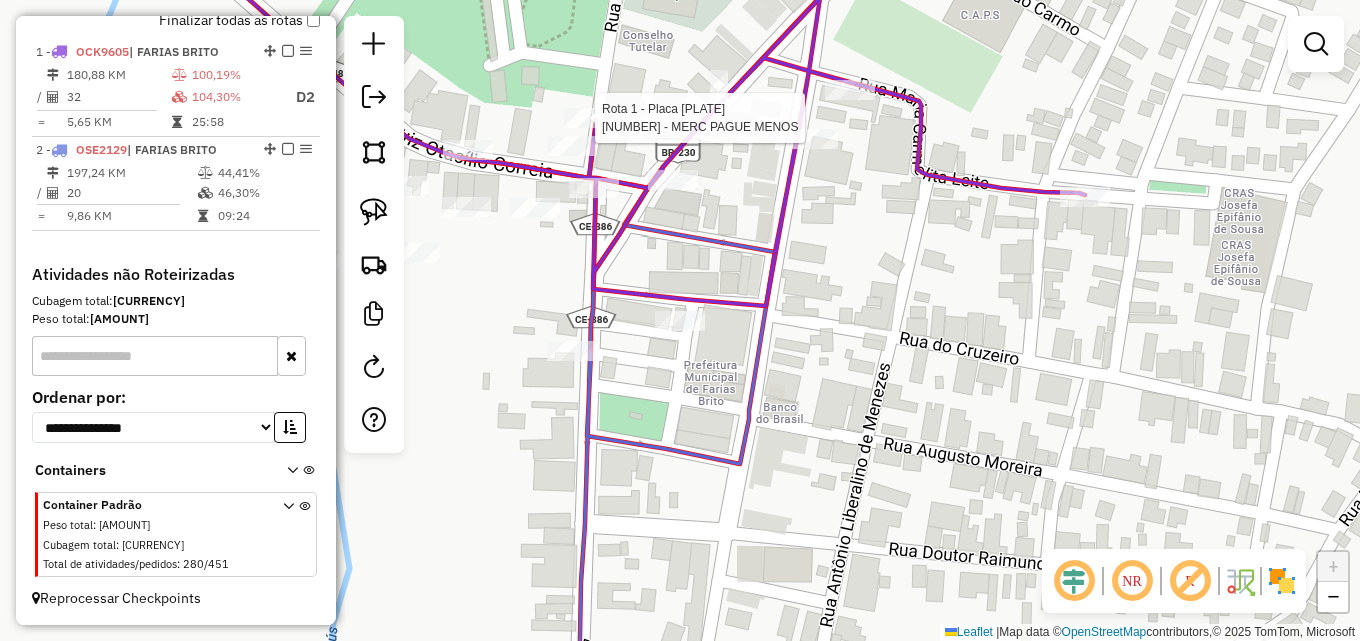 select on "**********" 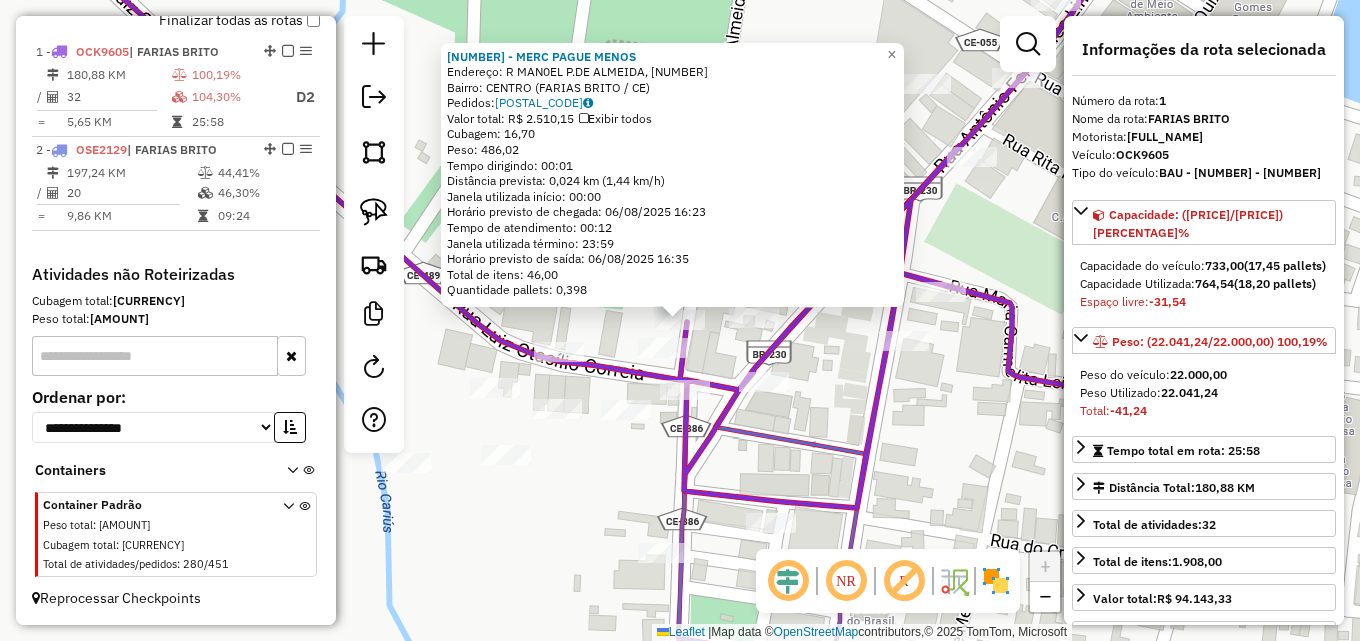 click on "[NUMBER] - [BUSINESS_NAME]  Endereço: R   [NAME], [NUMBER]   Bairro: [NEIGHBORHOOD] ([CITY] / [STATE])   Pedidos:  [ORDER_ID]   Valor total: [CURRENCY] [AMOUNT]   Exibir todos   Cubagem: [CUBAGE]  Peso: [WEIGHT]  Tempo dirigindo: [TIME]   Distância prevista: [DISTANCE] km ([SPEED] km/h)   Janela utilizada início: [TIME]   Horário previsto de chegada: [DATE] [TIME]   Tempo de atendimento: [TIME]   Janela utilizada término: [TIME]   Horário previsto de saída: [DATE] [TIME]   Total de itens: [ITEMS]   Quantidade pallets: [PALLETS]  × Janela de atendimento Grade de atendimento Capacidade Transportadoras Veículos Cliente Pedidos  Rotas Selecione os dias de semana para filtrar as janelas de atendimento  Seg   Ter   Qua   Qui   Sex   Sáb   Dom  Informe o período da janela de atendimento: De: [TIME] Até: [TIME]  Filtrar exatamente a janela do cliente  Considerar janela de atendimento padrão  Selecione os dias de semana para filtrar as grades de atendimento  Seg   Ter   Qua   Qui   Sex   Sáb   Dom   Clientes fora do dia de atendimento selecionado" 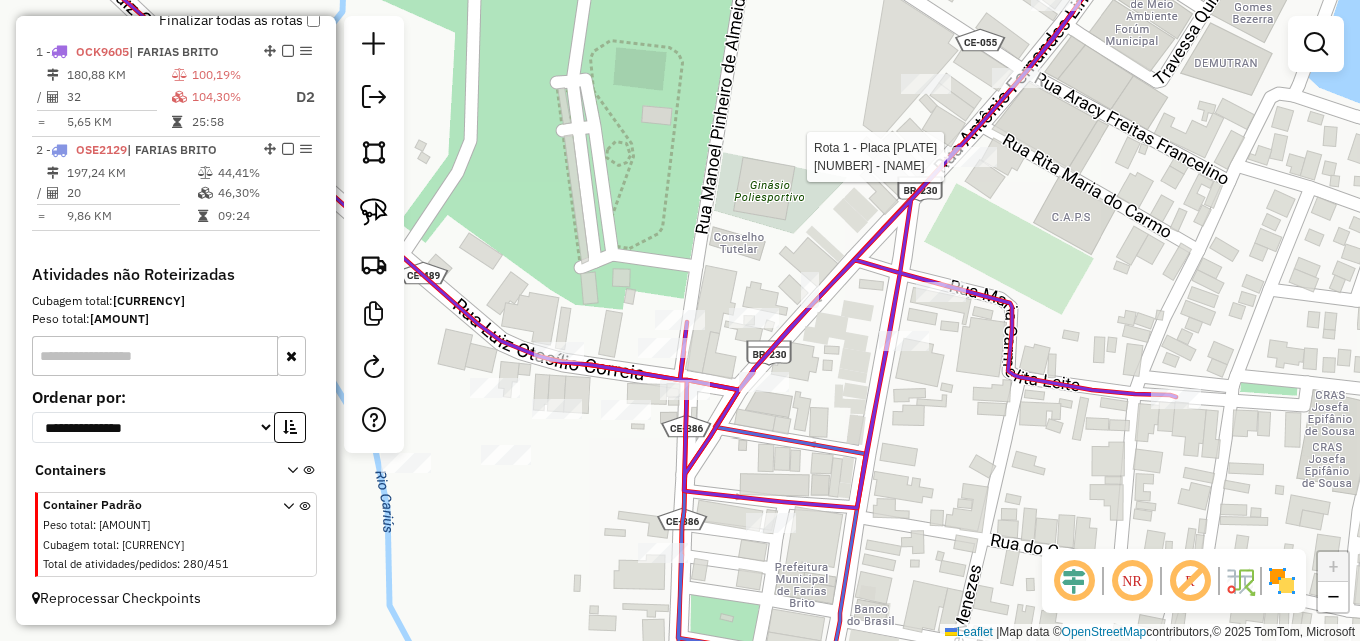 select on "**********" 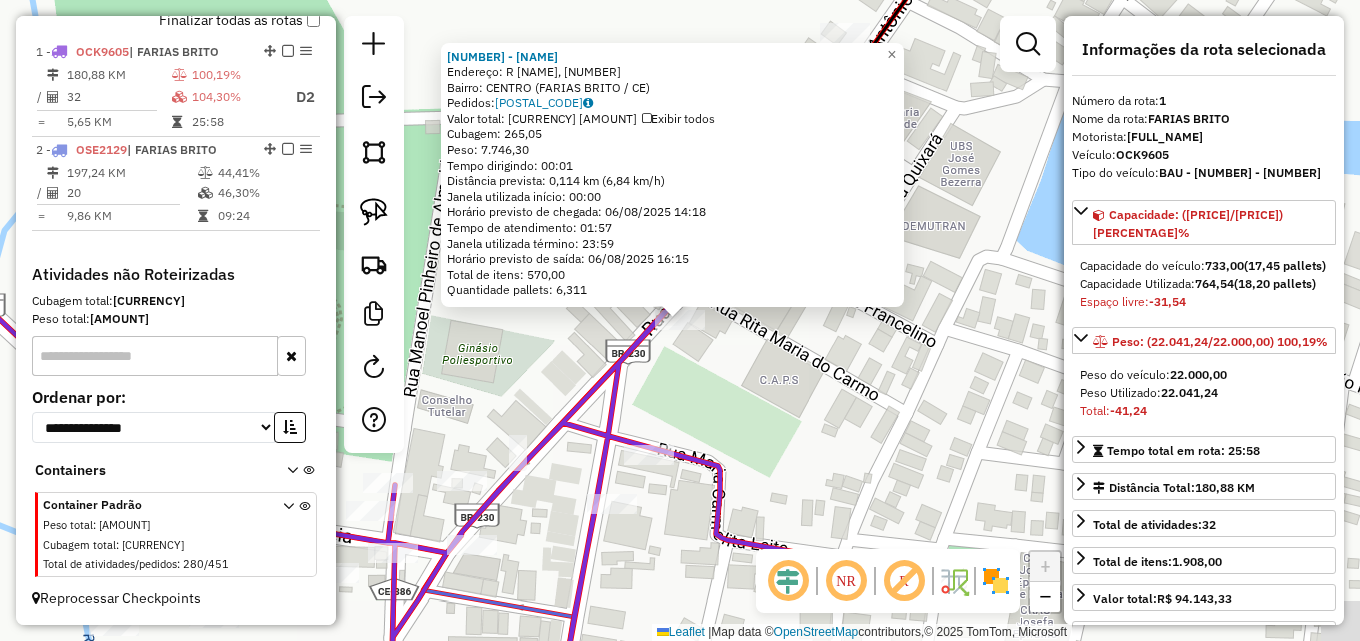 click on "Dom   Peso mínimo:   Peso máximo:   De:  +" 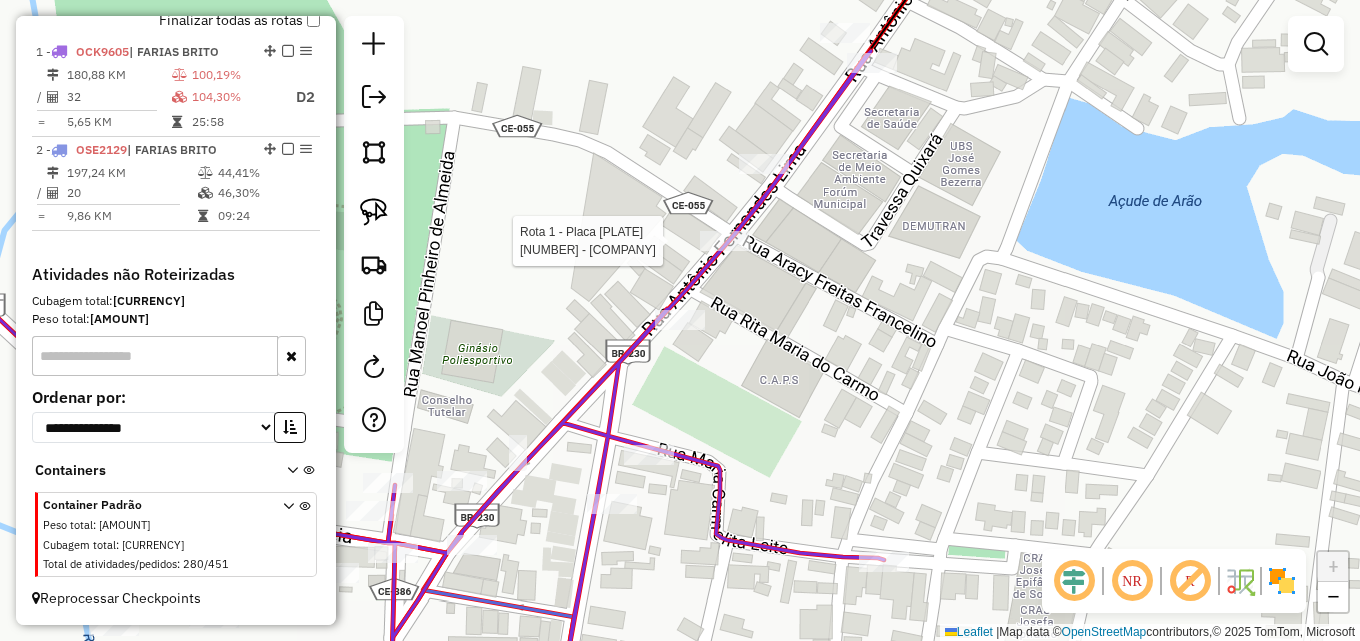 select on "**********" 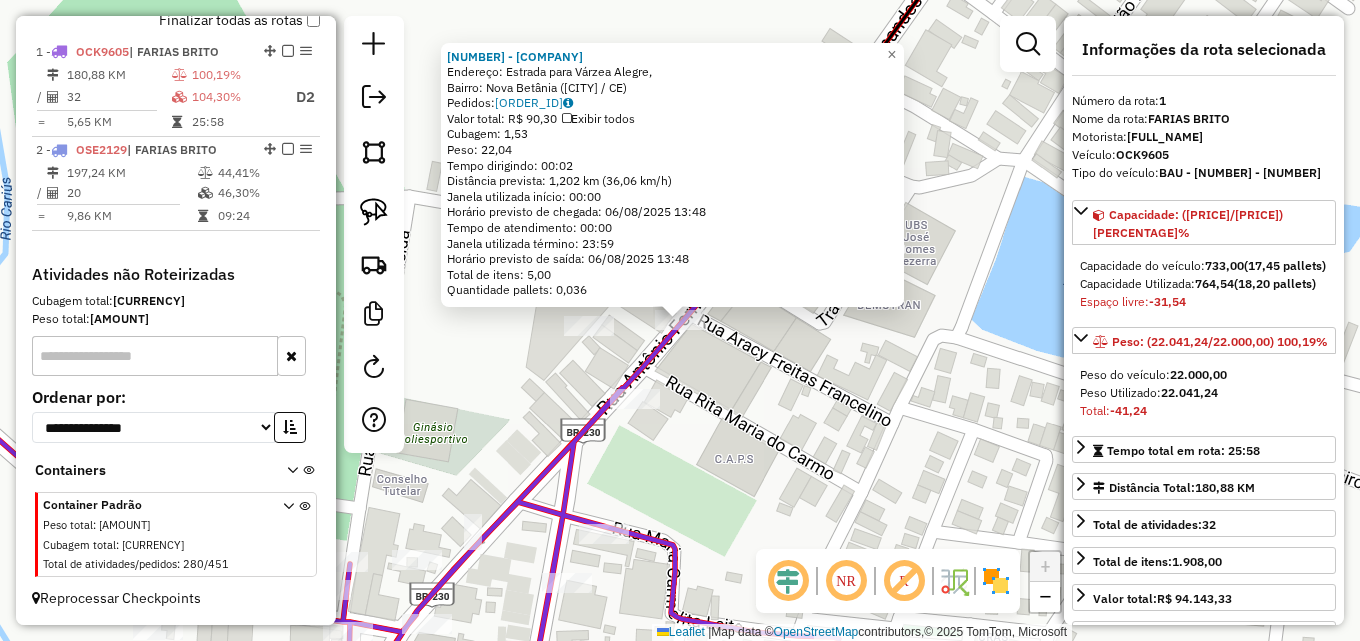 click on "[NUMBER] - [BUSINESS_NAME]  Endereço: Estrada para [LOCATION],    Bairro: [NEIGHBORHOOD] ([CITY] / [STATE])   Pedidos:  [ORDER_ID]   Valor total: [CURRENCY] [AMOUNT]   Exibir todos   Cubagem: [CUBAGE]  Peso: [WEIGHT]  Tempo dirigindo: [TIME]   Distância prevista: [DISTANCE] km ([SPEED] km/h)   Janela utilizada início: [TIME]   Horário previsto de chegada: [DATE] [TIME]   Tempo de atendimento: [TIME]   Janela utilizada término: [TIME]   Horário previsto de saída: [DATE] [TIME]   Total de itens: [ITEMS]   Quantidade pallets: [PALLETS]  × Janela de atendimento Grade de atendimento Capacidade Transportadoras Veículos Cliente Pedidos  Rotas Selecione os dias de semana para filtrar as janelas de atendimento  Seg   Ter   Qua   Qui   Sex   Sáb   Dom  Informe o período da janela de atendimento: De: [TIME] Até: [TIME]  Filtrar exatamente a janela do cliente  Considerar janela de atendimento padrão  Selecione os dias de semana para filtrar as grades de atendimento  Seg   Ter   Qua   Qui   Sex   Sáb   Dom   Peso mínimo: [WEIGHT]   Peso máximo: [WEIGHT]   De: [TIME]  De: [TIME]" 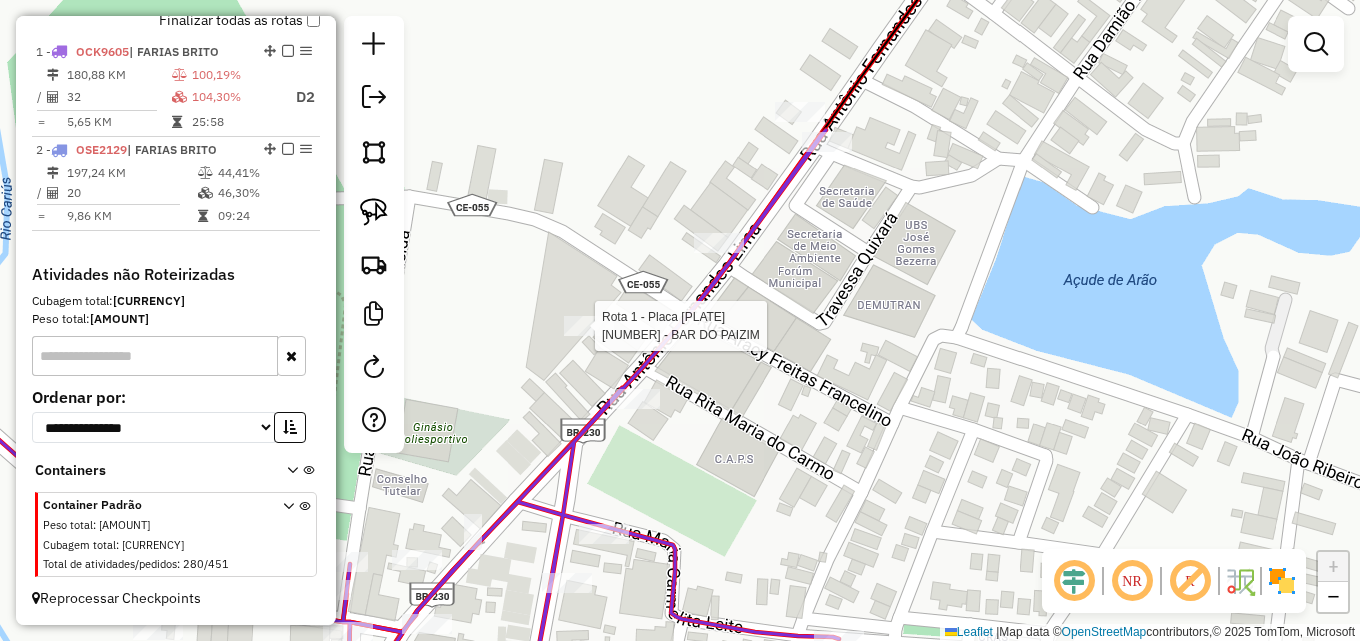 select on "**********" 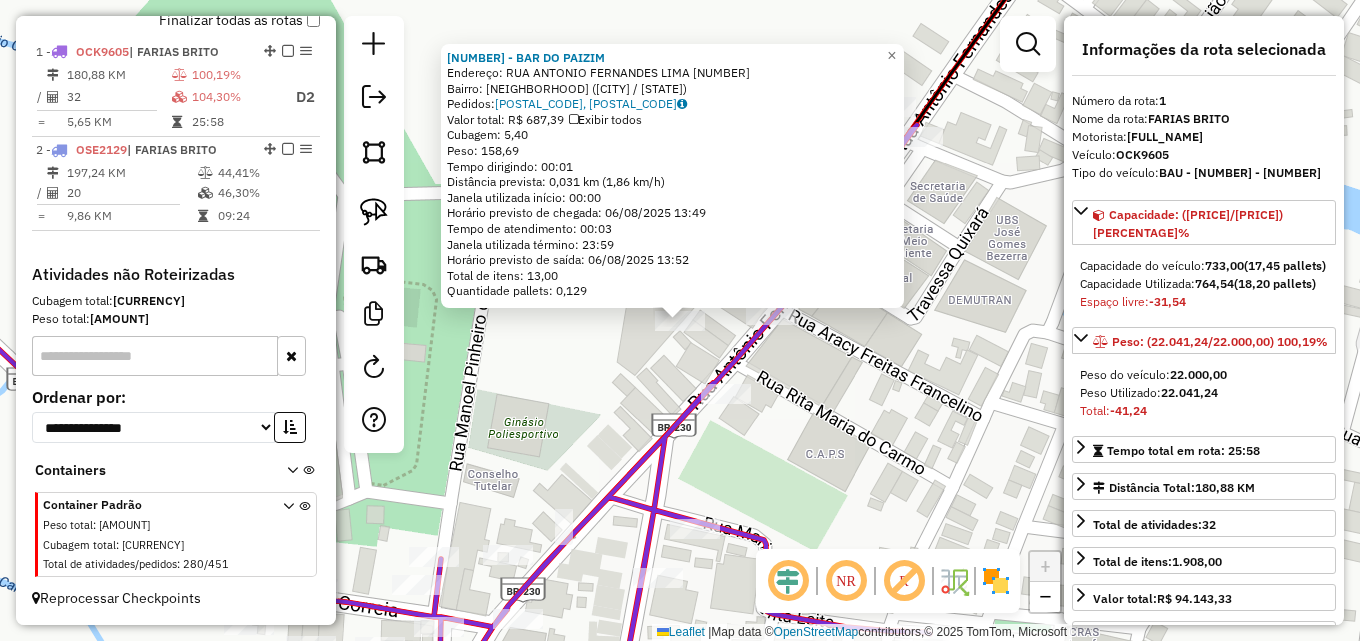 click on "[NUMBER] - [NAME]  Endereço:  RUA [NAME] [NUMBER]   Bairro: [NEIGHBORHOOD] ([CITY] / [STATE])   Pedidos:  [POSTAL_CODE], [POSTAL_CODE]   Valor total: [CURRENCY] [AMOUNT]   Exibir todos   Cubagem: [AMOUNT]  Peso: [AMOUNT]  Tempo dirigindo: [TIME]   Distância prevista: [DISTANCE] km ([SPEED] km/h)   Janela utilizada início: [TIME]   Horário previsto de chegada: [DATE] [TIME]   Tempo de atendimento: [TIME]   Janela utilizada término: [TIME]   Horário previsto de saída: [DATE] [TIME]   Total de itens: [AMOUNT]   Quantidade pallets: [AMOUNT]  × Janela de atendimento Grade de atendimento Capacidade Transportadoras Veículos Cliente Pedidos  Rotas Selecione os dias de semana para filtrar as janelas de atendimento  Seg   Ter   Qua   Qui   Sex   Sáb   Dom  Informe o período da janela de atendimento: De: Até:  Filtrar exatamente a janela do cliente  Considerar janela de atendimento padrão  Selecione os dias de semana para filtrar as grades de atendimento  Seg   Ter   Qua   Qui   Sex   Sáb   Dom   Peso mínimo:   Peso máximo:   De:" 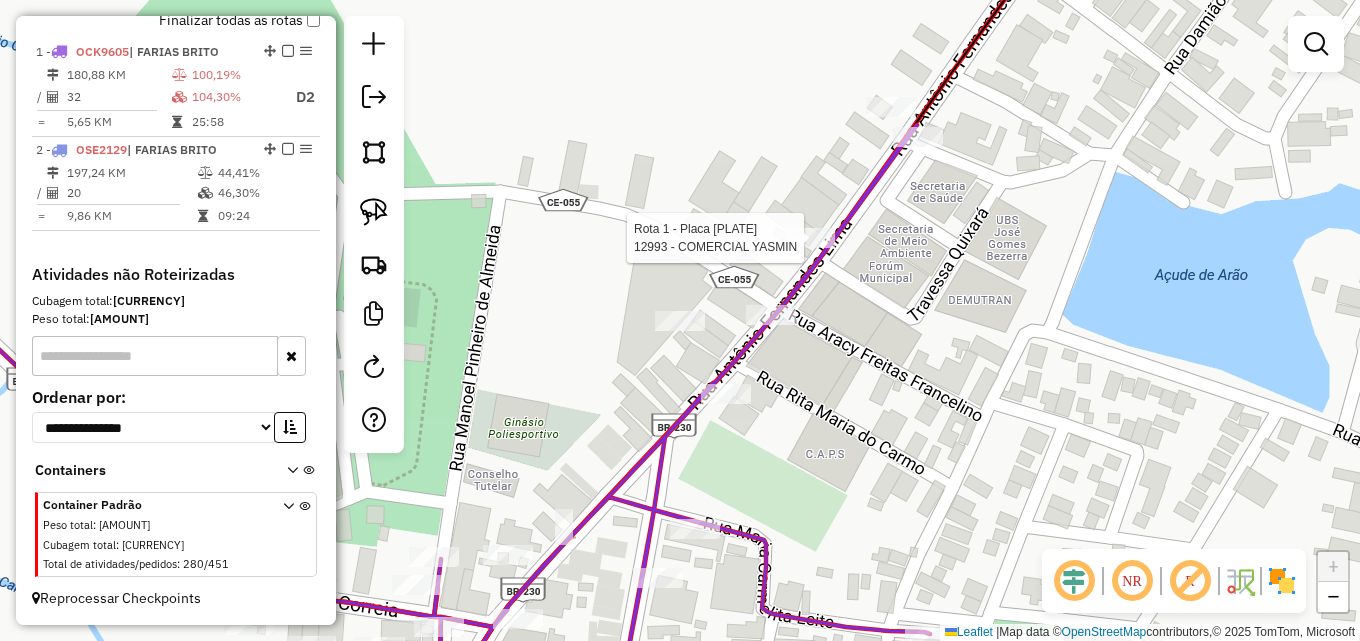 select on "**********" 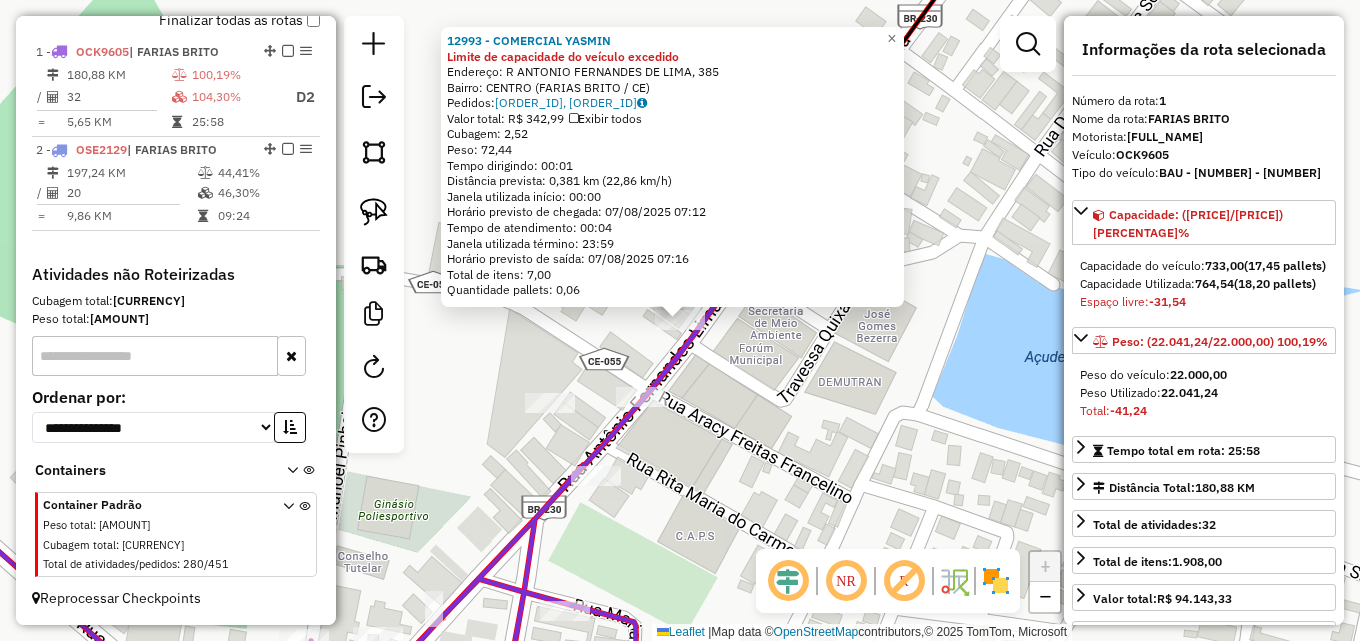 click on "Dom   Peso mínimo:   Peso máximo:  +" 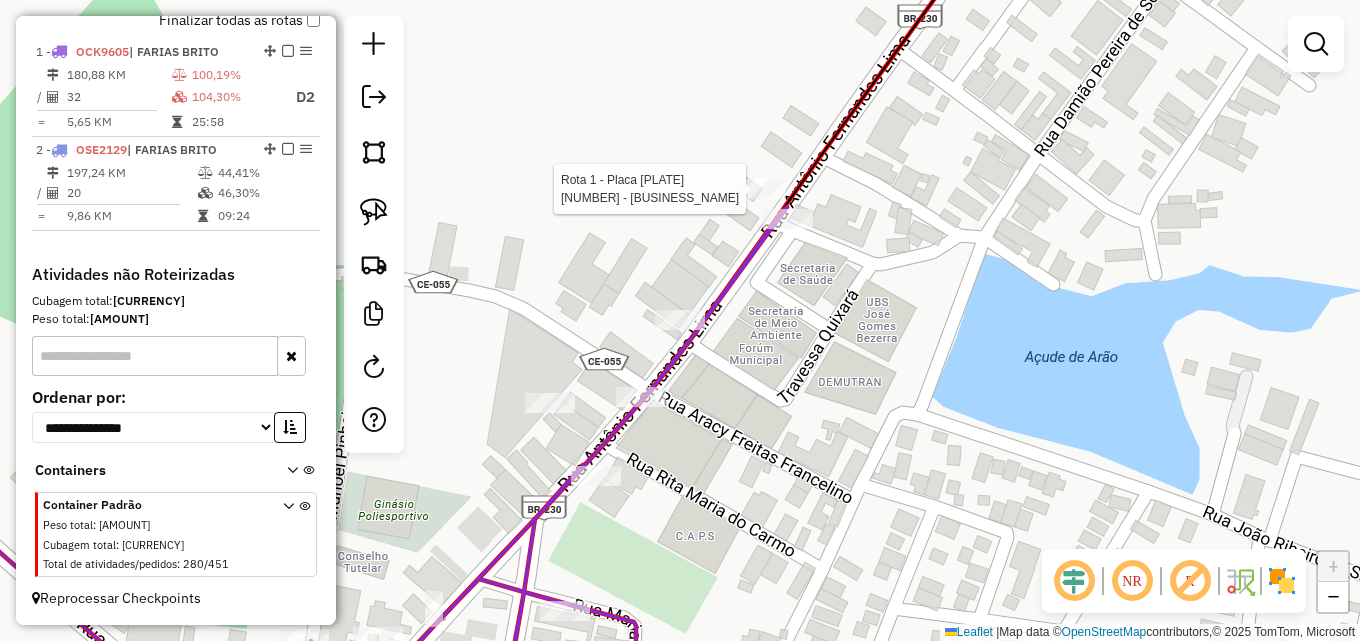 select on "**********" 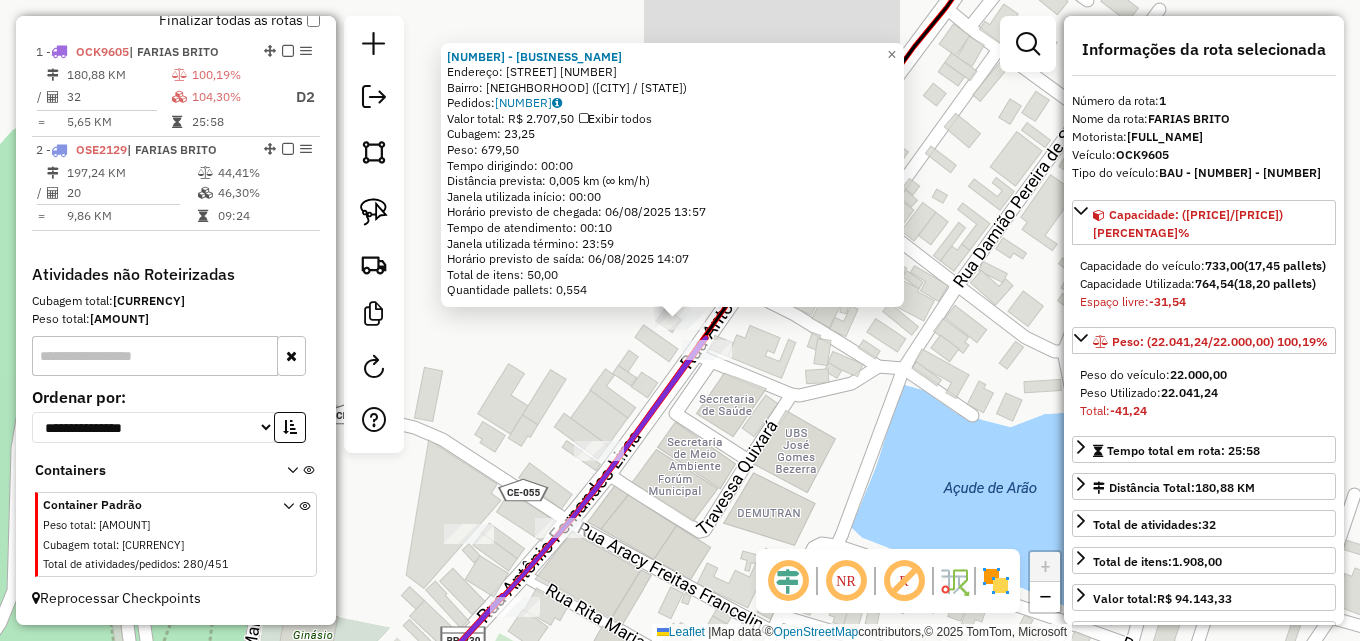 drag, startPoint x: 853, startPoint y: 402, endPoint x: 837, endPoint y: 432, distance: 34 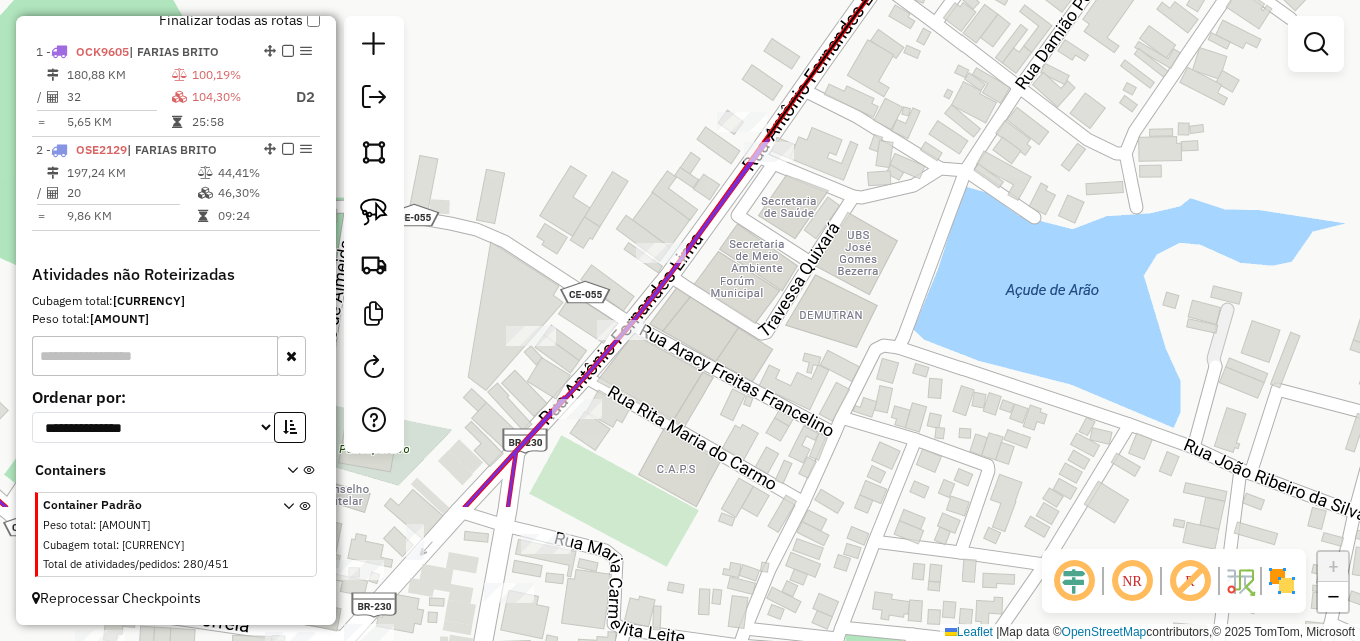 drag, startPoint x: 769, startPoint y: 499, endPoint x: 899, endPoint y: 213, distance: 314.1592 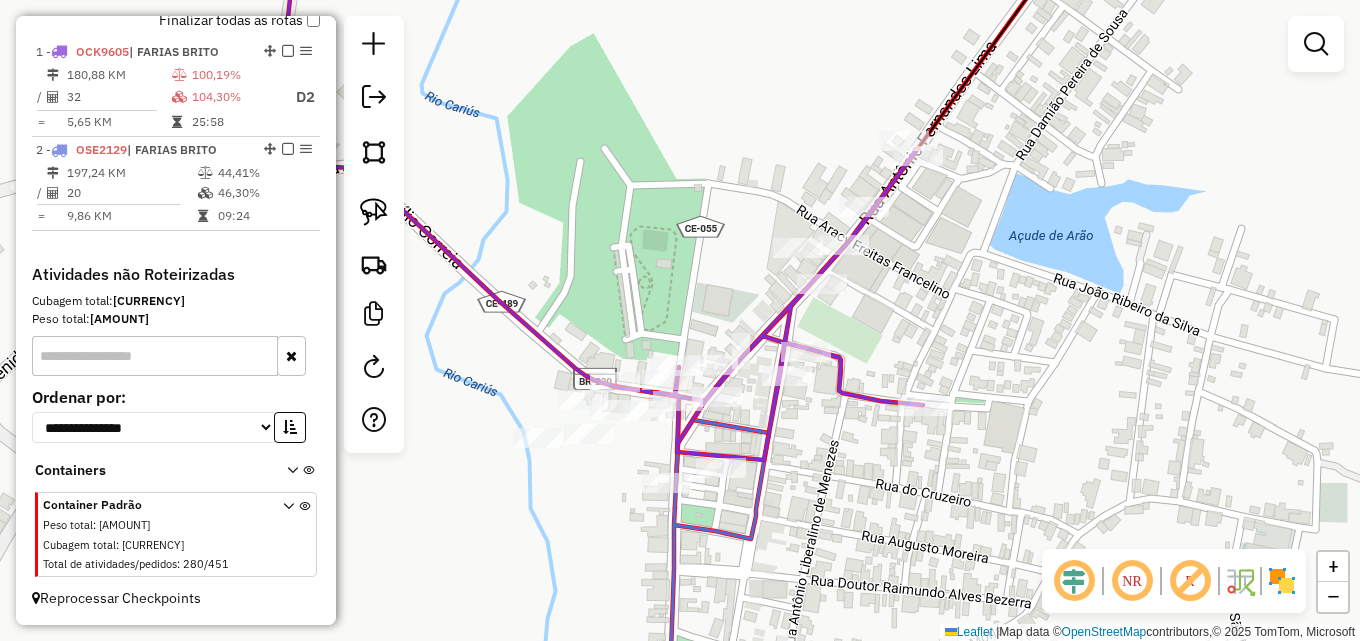 drag, startPoint x: 907, startPoint y: 267, endPoint x: 965, endPoint y: 275, distance: 58.549126 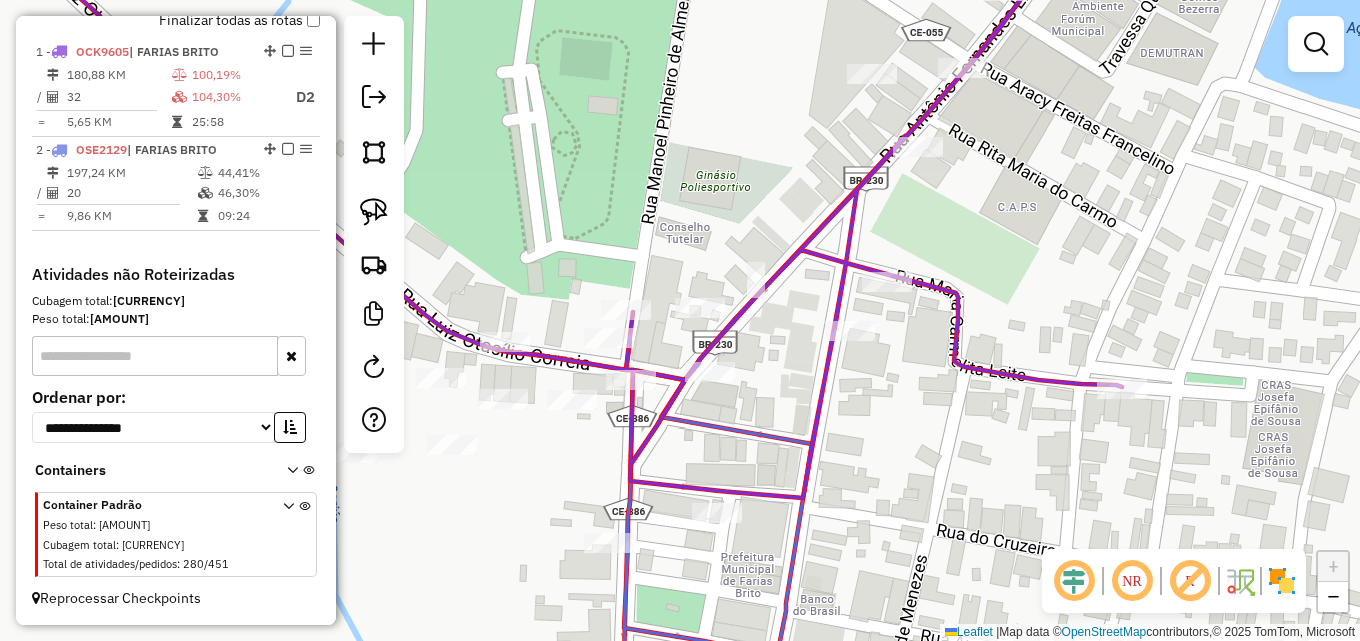 click on "Rota 1 - Placa [PLATE]  [NUMBER] - [BUSINESS_NAME] Janela de atendimento Grade de atendimento Capacidade Transportadoras Veículos Cliente Pedidos  Rotas Selecione os dias de semana para filtrar as janelas de atendimento  Seg   Ter   Qua   Qui   Sex   Sáb   Dom  Informe o período da janela de atendimento: De: Até:  Filtrar exatamente a janela do cliente  Considerar janela de atendimento padrão  Selecione os dias de semana para filtrar as grades de atendimento  Seg   Ter   Qua   Qui   Sex   Sáb   Dom   Considerar clientes sem dia de atendimento cadastrado  Clientes fora do dia de atendimento selecionado Filtrar as atividades entre os valores definidos abaixo:  Peso mínimo:   Peso máximo:   Cubagem mínima:   Cubagem máxima:   De:   Até:  Filtrar as atividades entre o tempo de atendimento definido abaixo:  De:   Até:   Considerar capacidade total dos clientes não roteirizados Transportadora: Selecione um ou mais itens Tipo de veículo: Selecione um ou mais itens Veículo: Selecione um ou mais itens +" 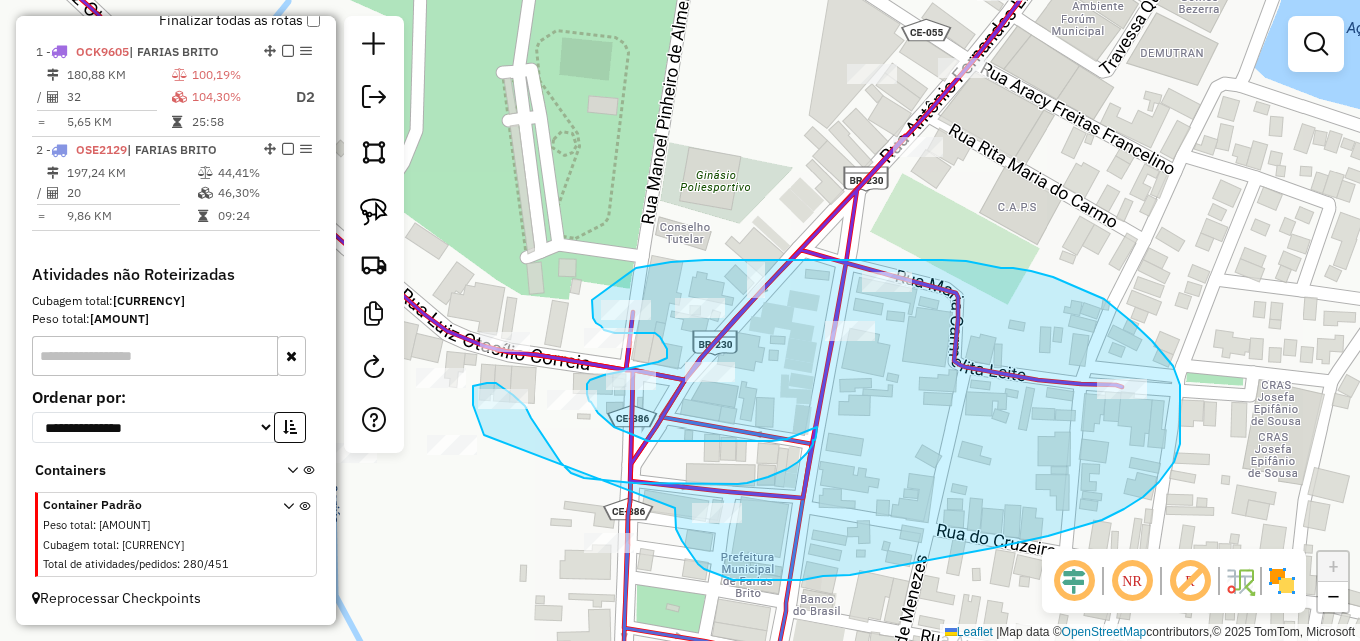 drag, startPoint x: 483, startPoint y: 432, endPoint x: 675, endPoint y: 508, distance: 206.49455 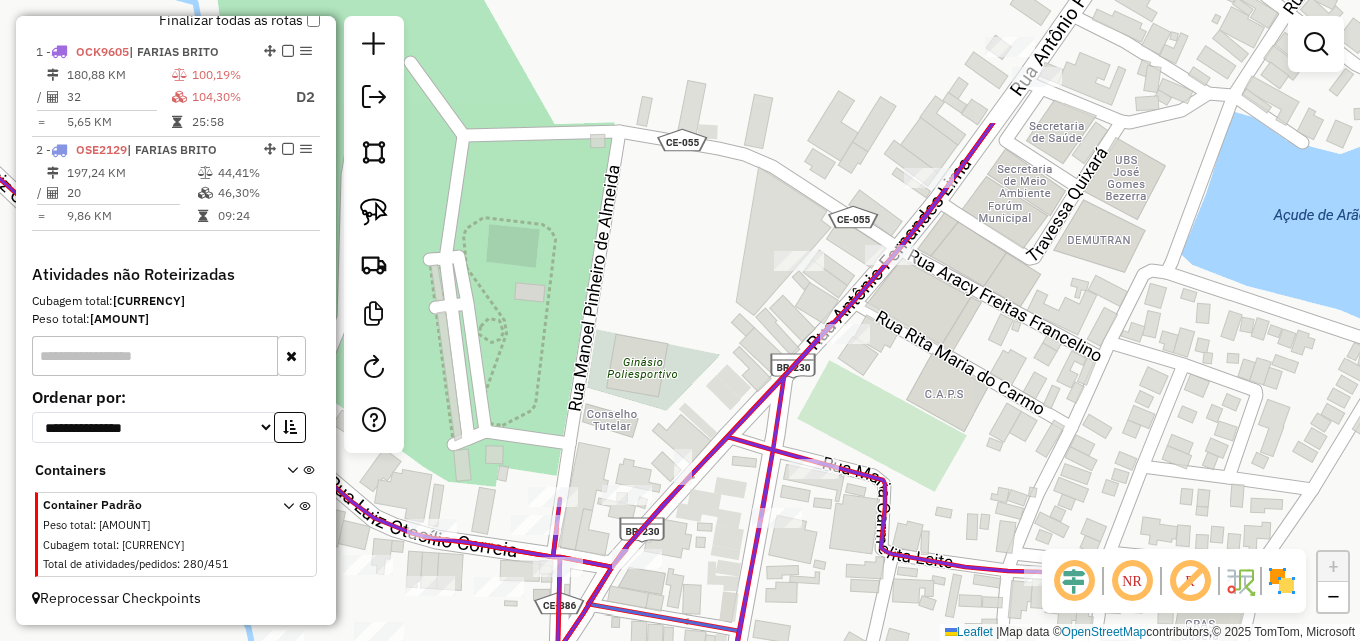 drag, startPoint x: 964, startPoint y: 327, endPoint x: 888, endPoint y: 517, distance: 204.63626 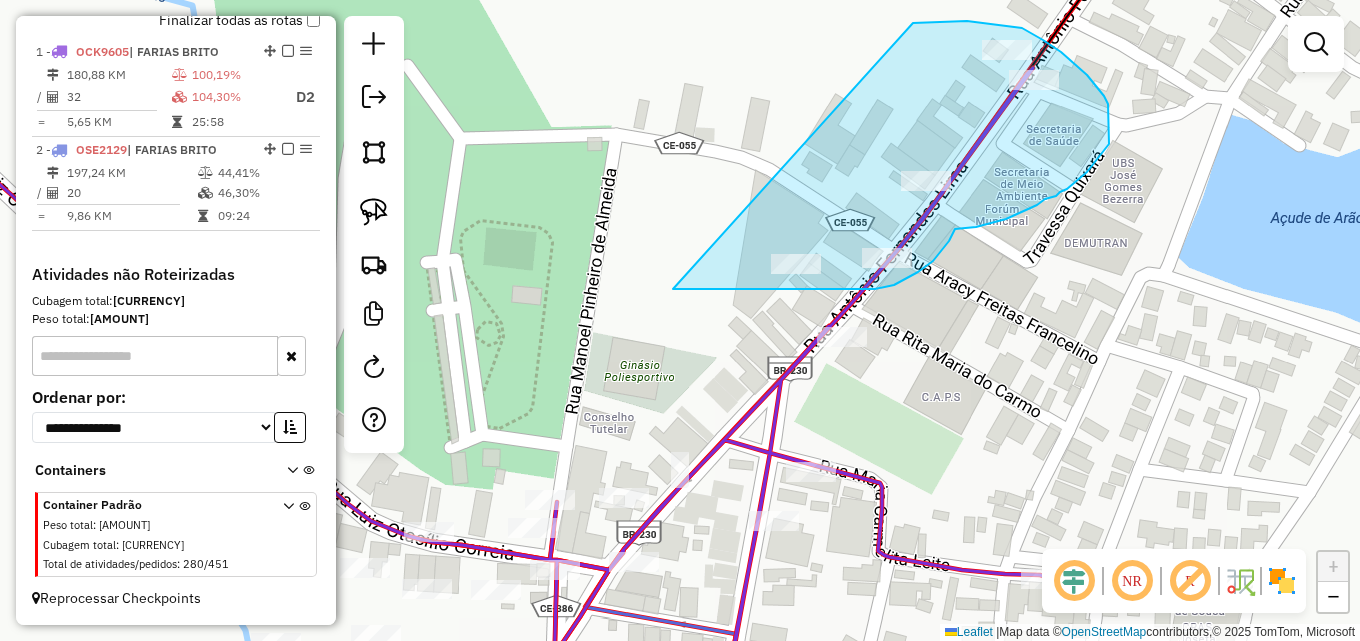 drag, startPoint x: 967, startPoint y: 21, endPoint x: 664, endPoint y: 289, distance: 404.51575 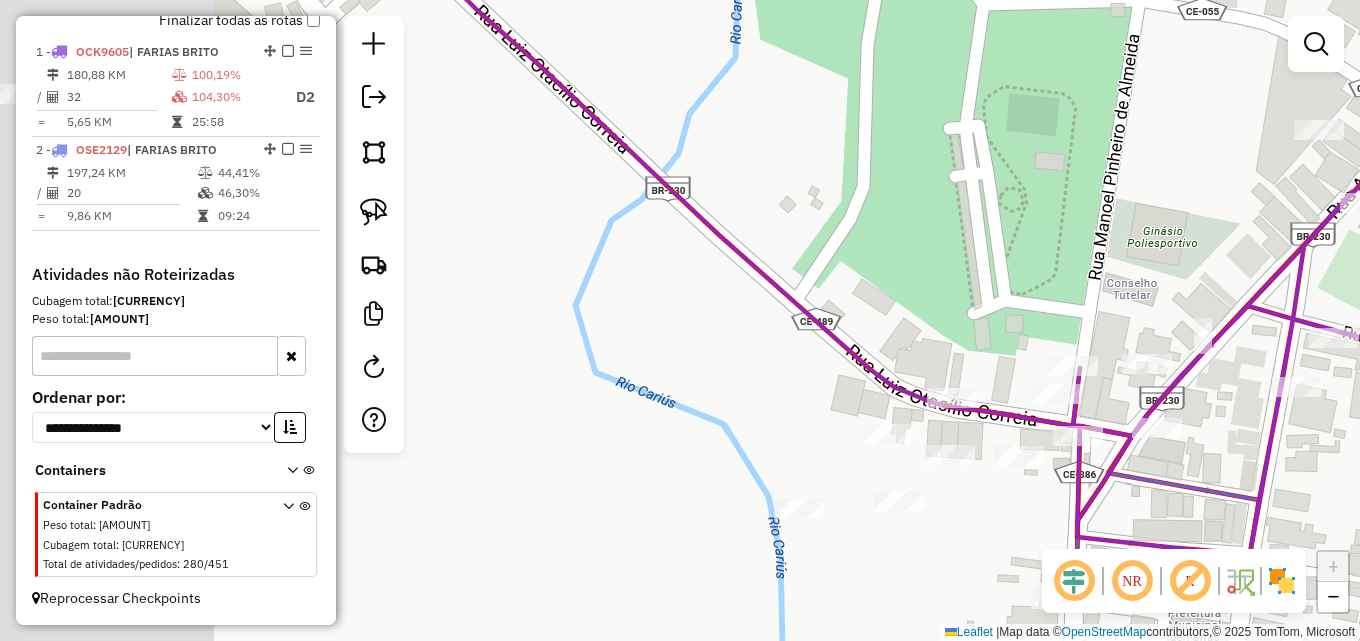 drag, startPoint x: 597, startPoint y: 395, endPoint x: 1162, endPoint y: 277, distance: 577.1906 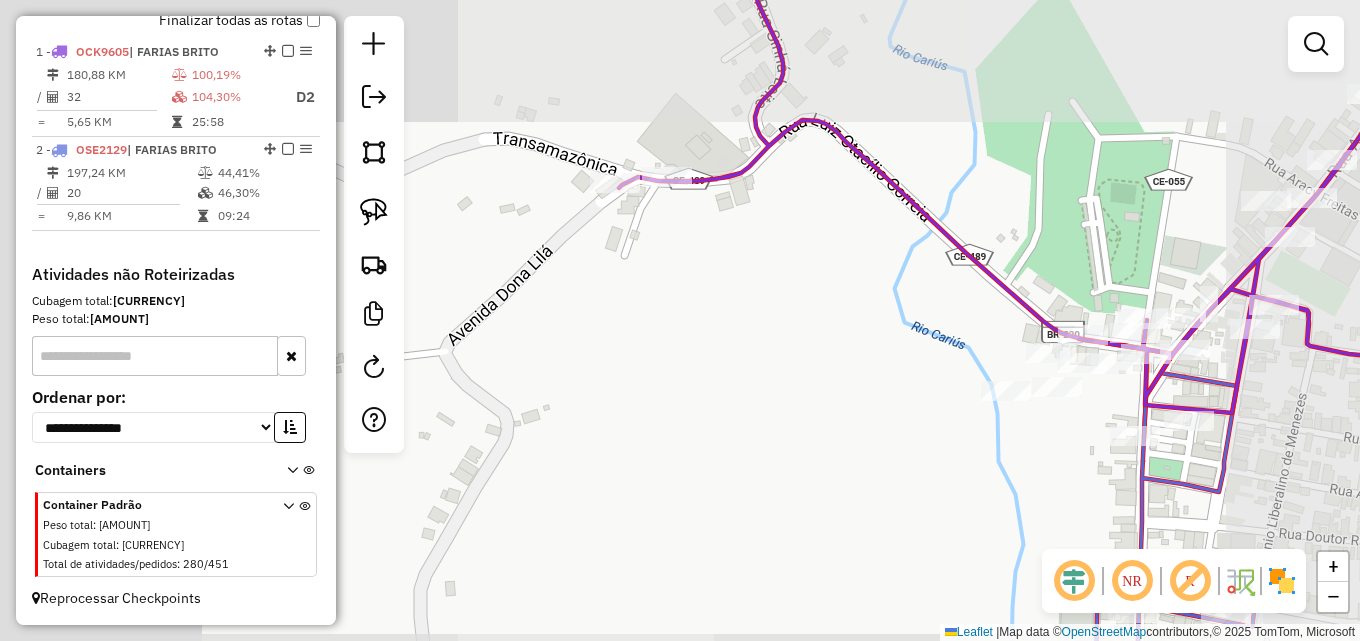 drag, startPoint x: 790, startPoint y: 340, endPoint x: 760, endPoint y: 368, distance: 41.036568 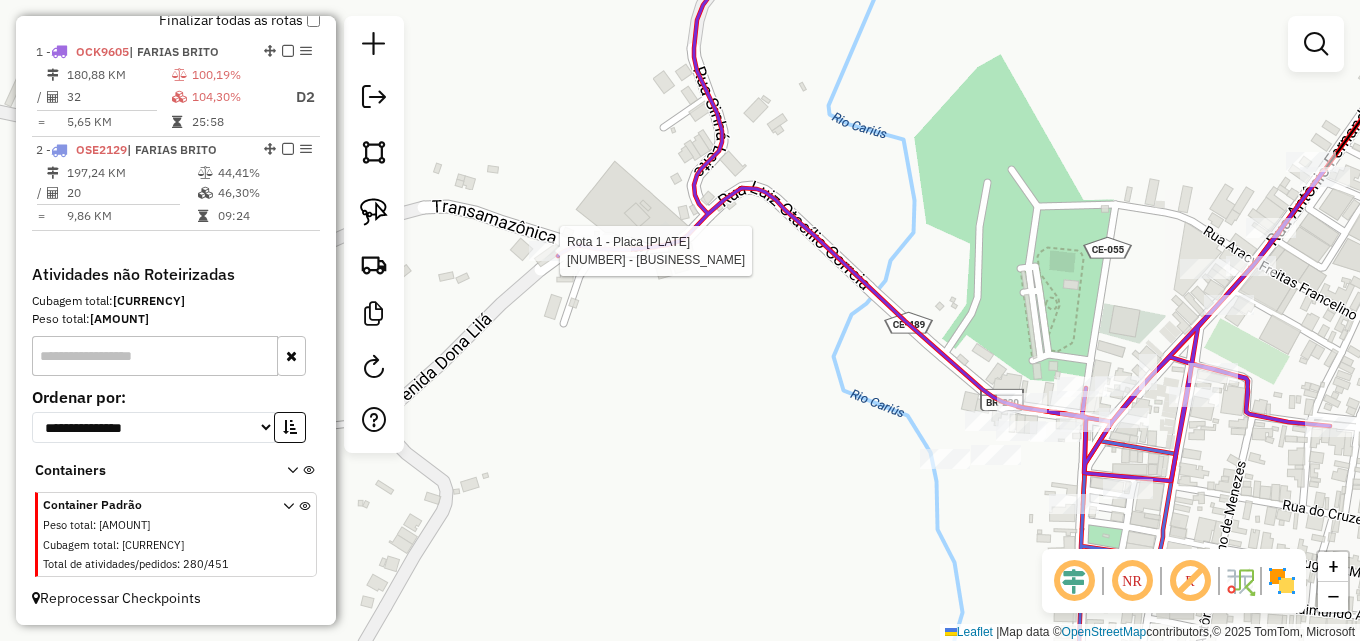 select on "**********" 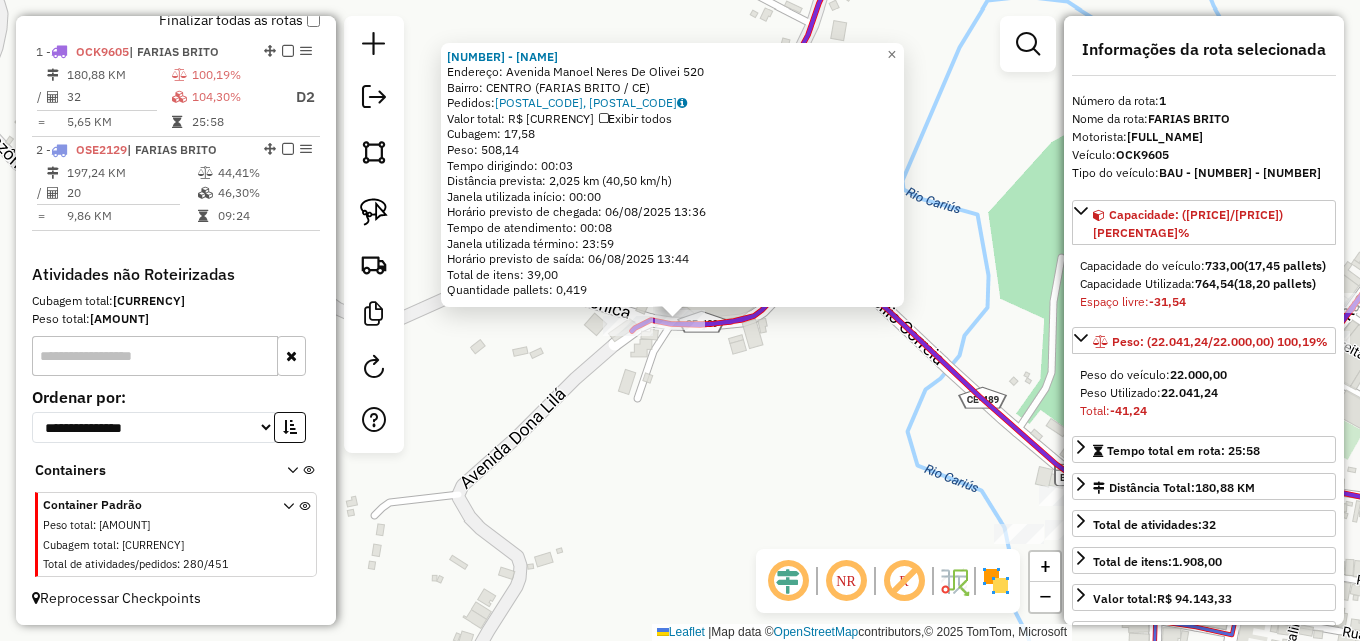 click on "Endereço:  [ROAD_NAME] [NUMBER]   Bairro: [NEIGHBORHOOD] ([CITY] / [STATE])   Pedidos:  [ORDER_ID], [ORDER_ID]   Valor total: R$ [CURRENCY]   Exibir todos   Cubagem: [CURRENCY]  Peso: [CURRENCY]  Tempo dirigindo: [TIME]   Distância prevista: [DISTANCE] ([SPEED] [UNIT])   Janela utilizada início: [TIME]   Horário previsto de chegada: [DATE] [TIME]   Tempo de atendimento: [TIME]   Janela utilizada término: [TIME]   Horário previsto de saída: [DATE] [TIME]   Total de itens: [NUMBER],00   Quantidade pallets: [NUMBER]  × Janela de atendimento Grade de atendimento Capacidade Transportadoras Veículos Cliente Pedidos  Rotas Selecione os dias de semana para filtrar as janelas de atendimento  Seg   Ter   Qua   Qui   Sex   Sáb   Dom  Informe o período da janela de atendimento: De: Até:  Filtrar exatamente a janela do cliente  Considerar janela de atendimento padrão  Selecione os dias de semana para filtrar as grades de atendimento  Seg   Ter   Qua   Qui   Sex   Sáb   Dom   Peso mínimo:   Peso máximo:  +" 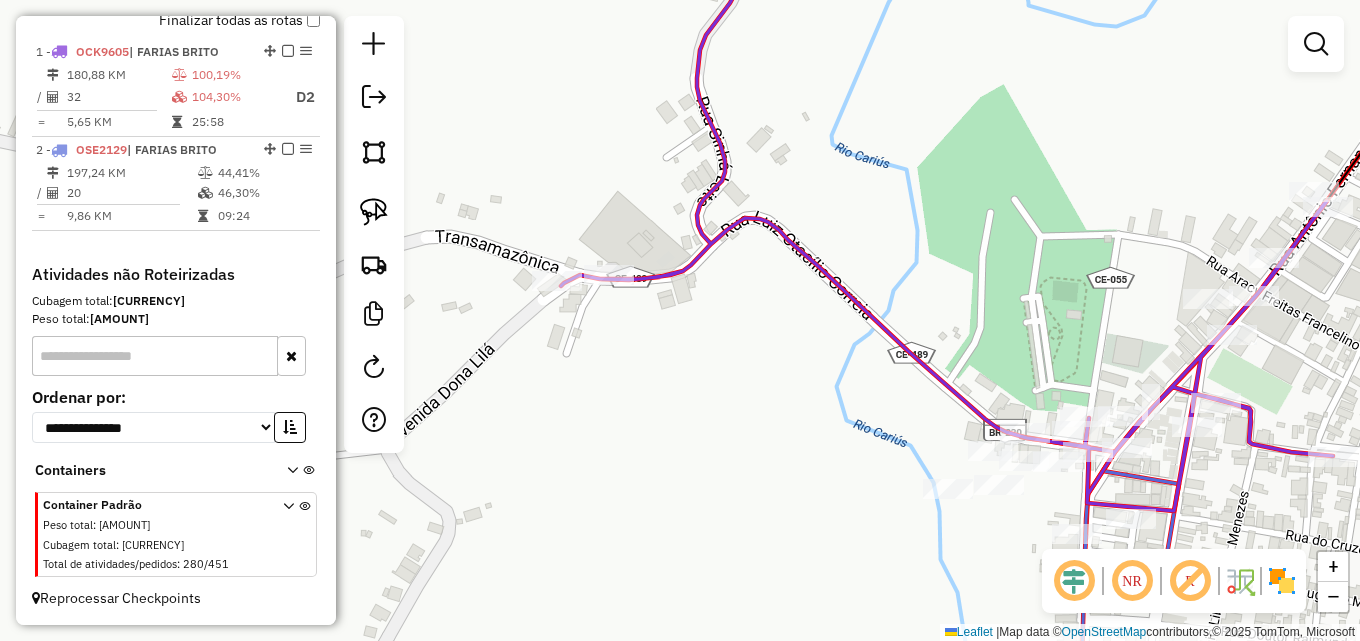 drag, startPoint x: 799, startPoint y: 434, endPoint x: 526, endPoint y: 246, distance: 331.47098 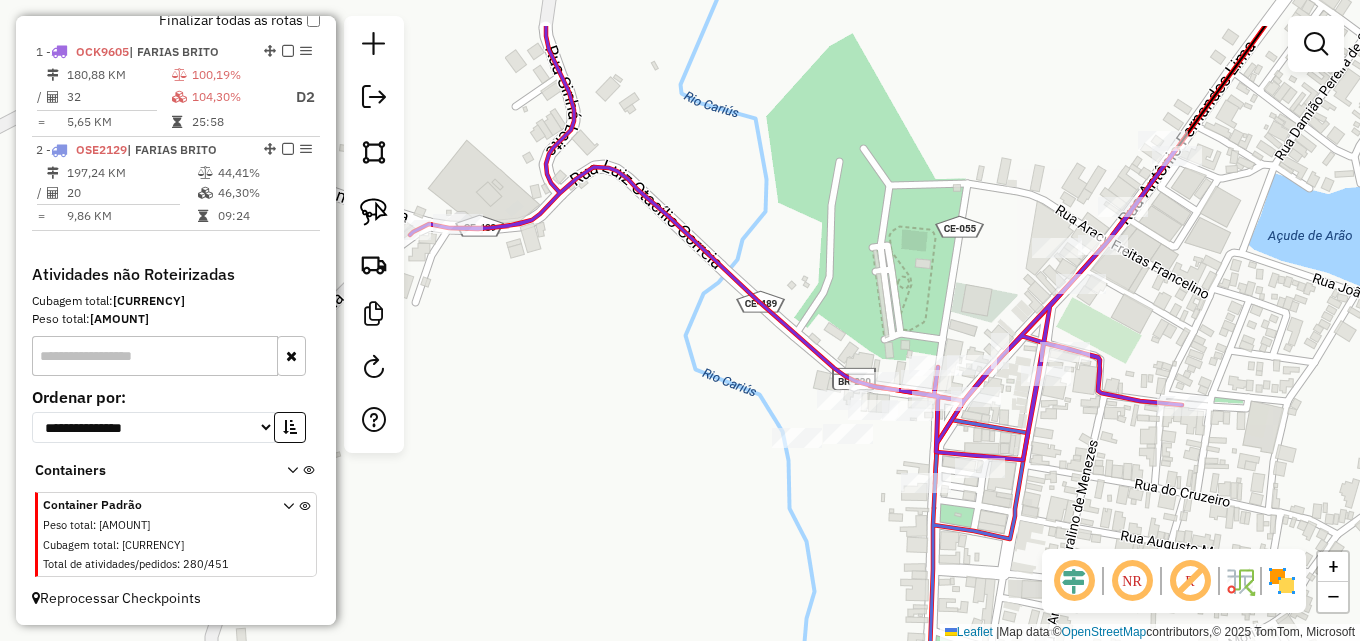 drag, startPoint x: 571, startPoint y: 308, endPoint x: 600, endPoint y: 356, distance: 56.0803 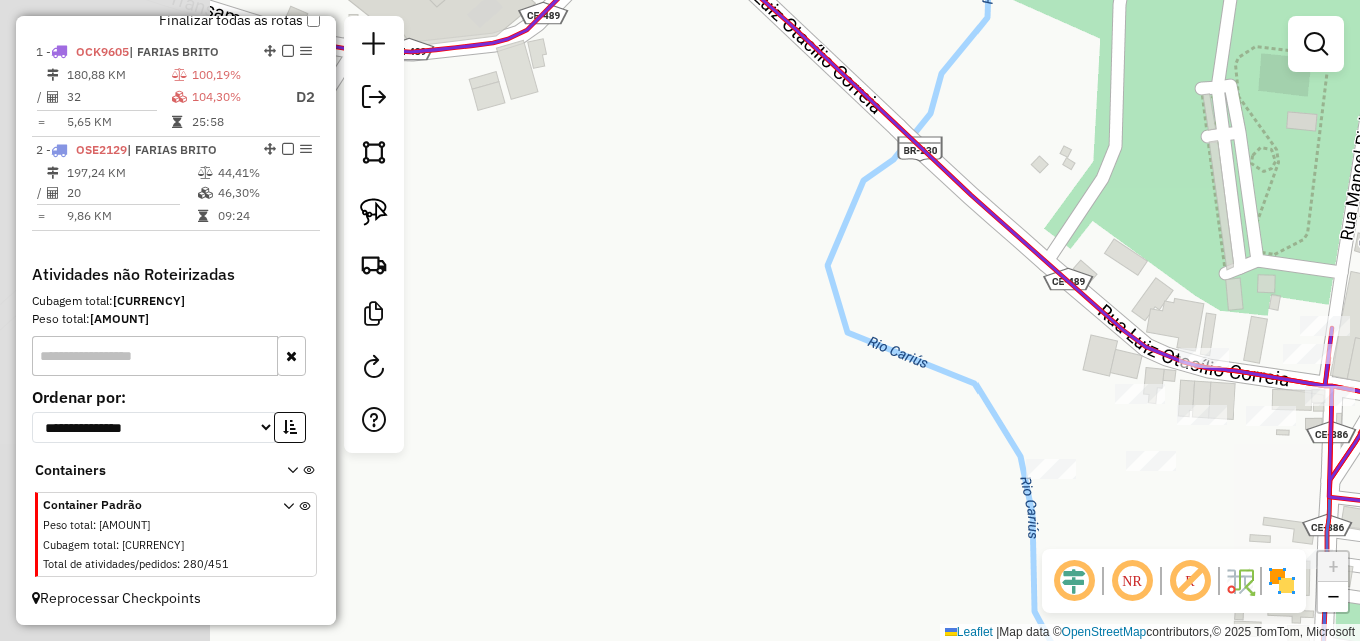 drag, startPoint x: 470, startPoint y: 442, endPoint x: 821, endPoint y: 451, distance: 351.11536 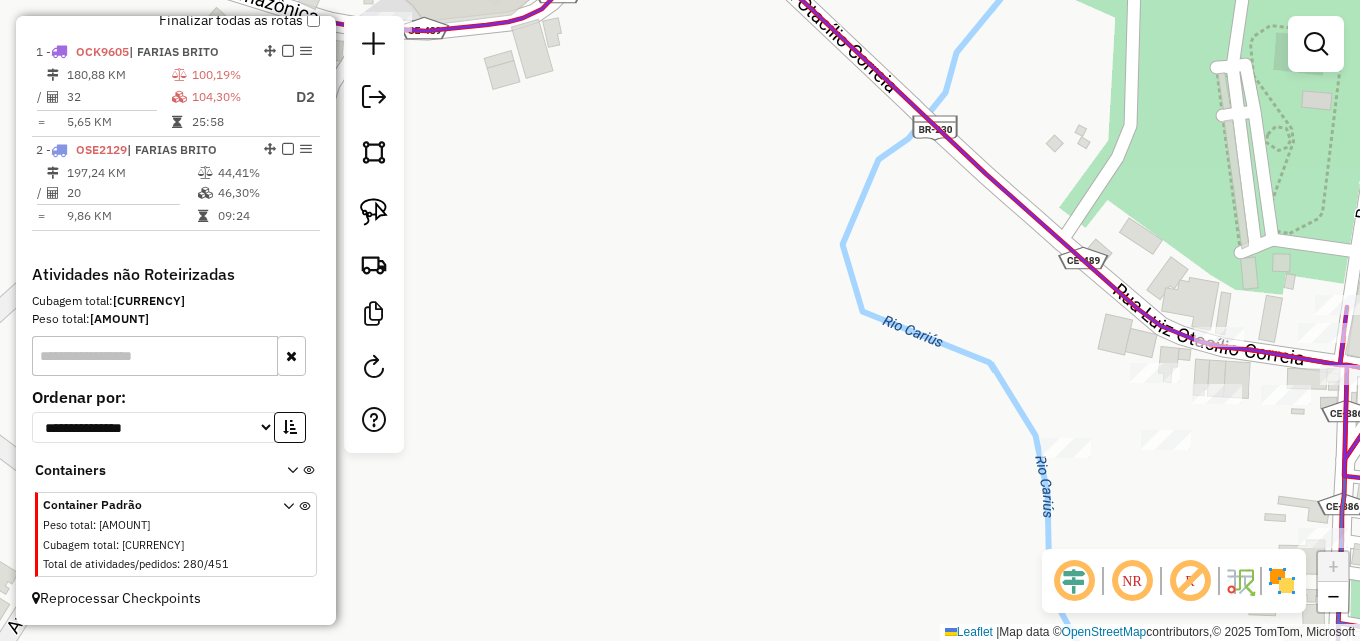 click on "Janela de atendimento Grade de atendimento Capacidade Transportadoras Veículos Cliente Pedidos  Rotas Selecione os dias de semana para filtrar as janelas de atendimento  Seg   Ter   Qua   Qui   Sex   Sáb   Dom  Informe o período da janela de atendimento: De: Até:  Filtrar exatamente a janela do cliente  Considerar janela de atendimento padrão  Selecione os dias de semana para filtrar as grades de atendimento  Seg   Ter   Qua   Qui   Sex   Sáb   Dom   Considerar clientes sem dia de atendimento cadastrado  Clientes fora do dia de atendimento selecionado Filtrar as atividades entre os valores definidos abaixo:  Peso mínimo:   Peso máximo:   Cubagem mínima:   Cubagem máxima:   De:   Até:  Filtrar as atividades entre o tempo de atendimento definido abaixo:  De:   Até:   Considerar capacidade total dos clientes não roteirizados Transportadora: Selecione um ou mais itens Tipo de veículo: Selecione um ou mais itens Veículo: Selecione um ou mais itens Motorista: Selecione um ou mais itens Nome: Rótulo:" 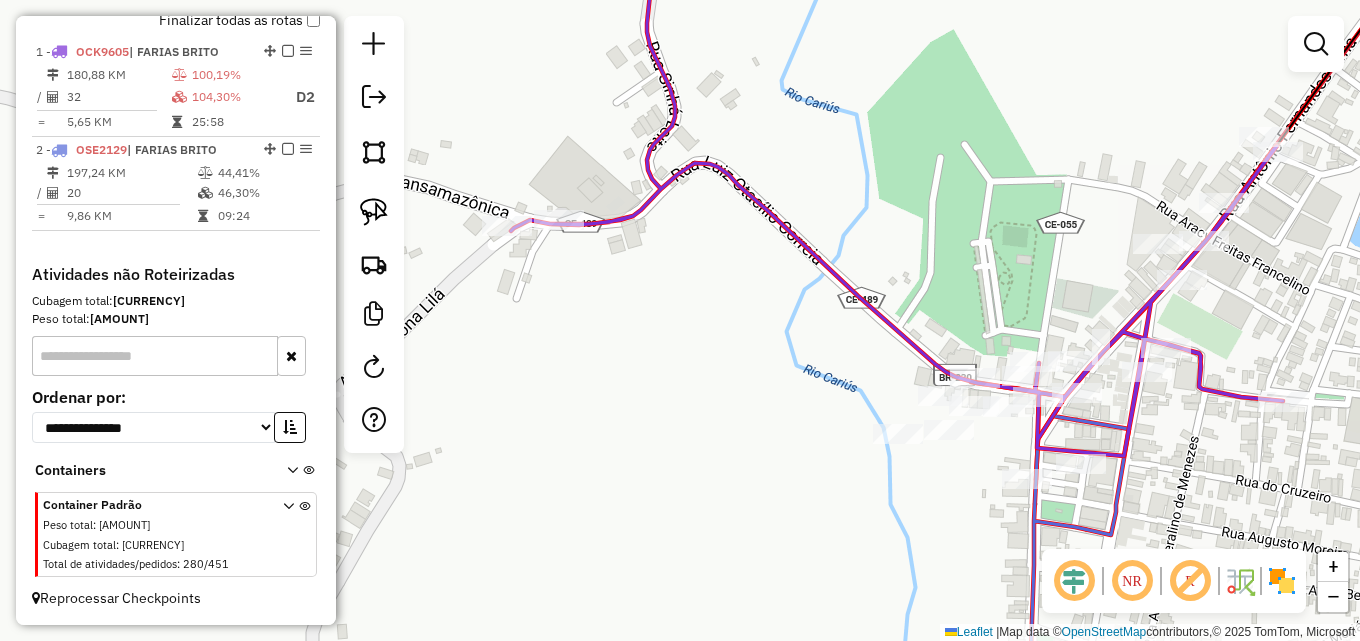 drag, startPoint x: 682, startPoint y: 402, endPoint x: 707, endPoint y: 411, distance: 26.57066 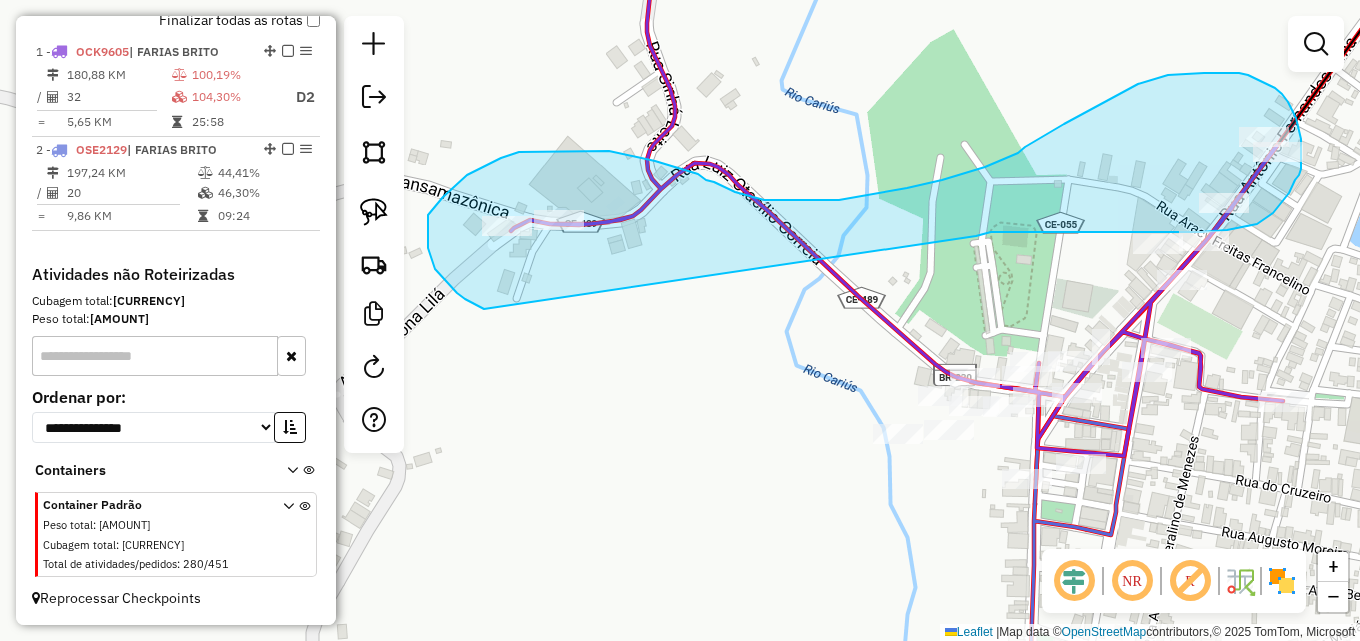 drag, startPoint x: 457, startPoint y: 293, endPoint x: 976, endPoint y: 236, distance: 522.12067 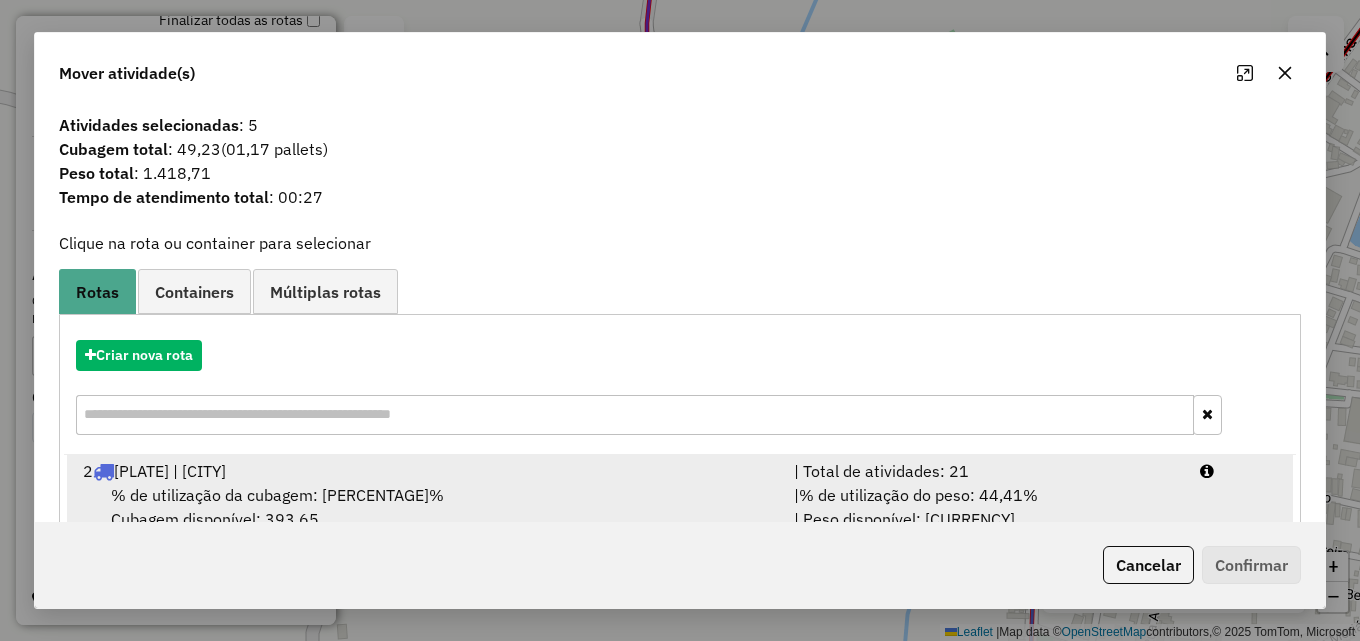 click on "% de utilização do peso: 44,41%" at bounding box center [918, 495] 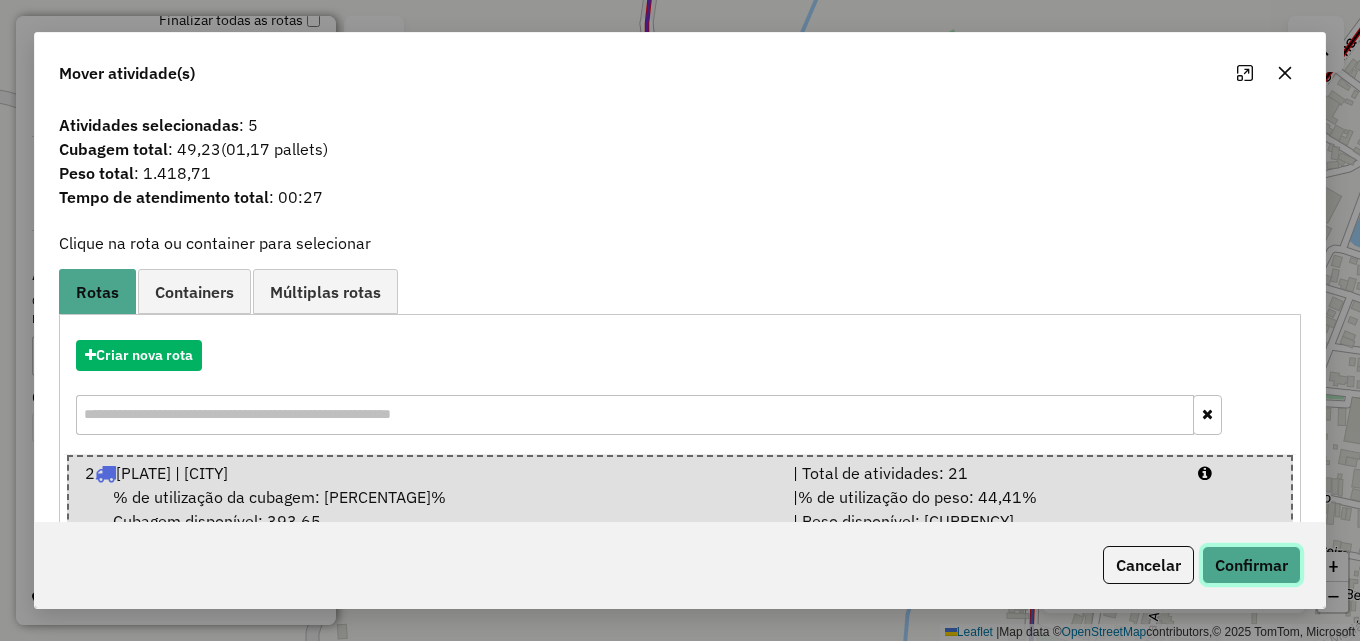 click on "Confirmar" 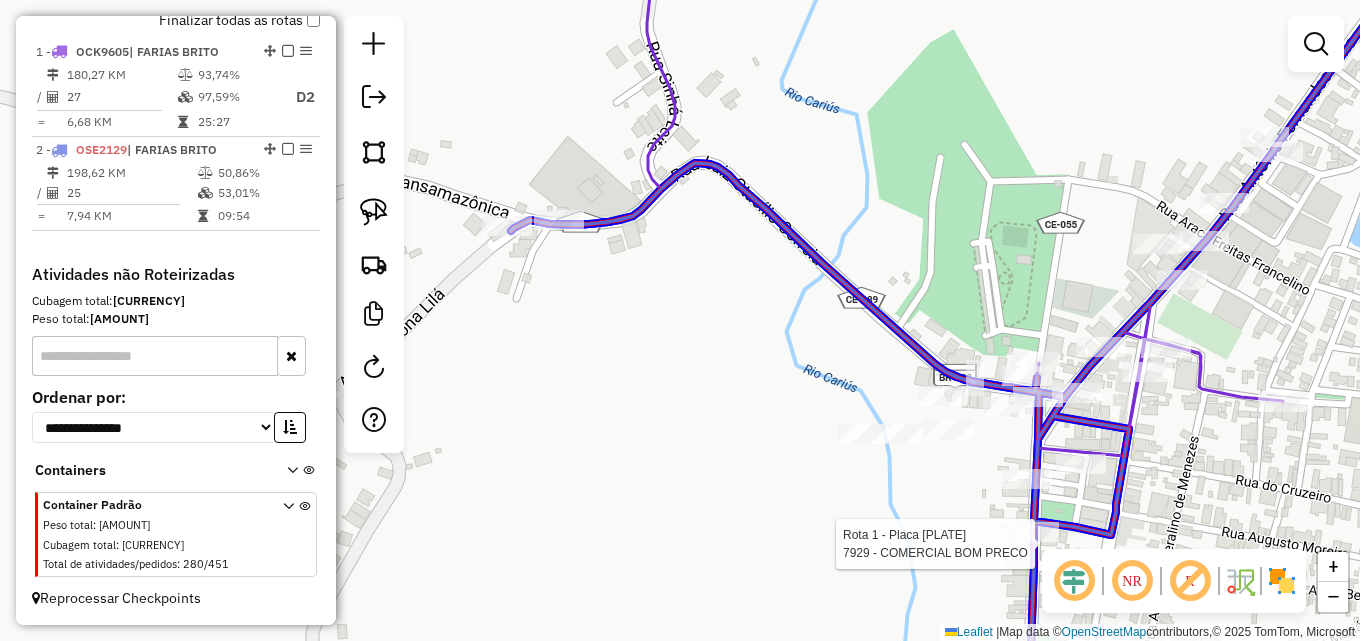 click 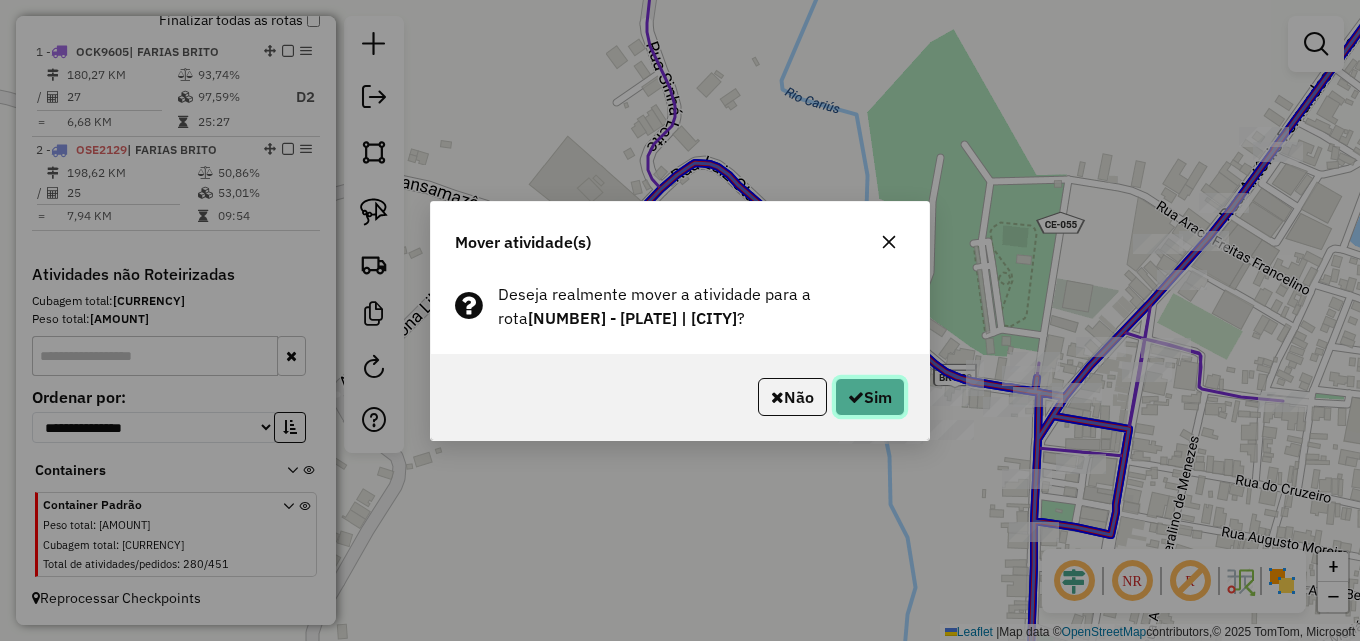 click on "Sim" 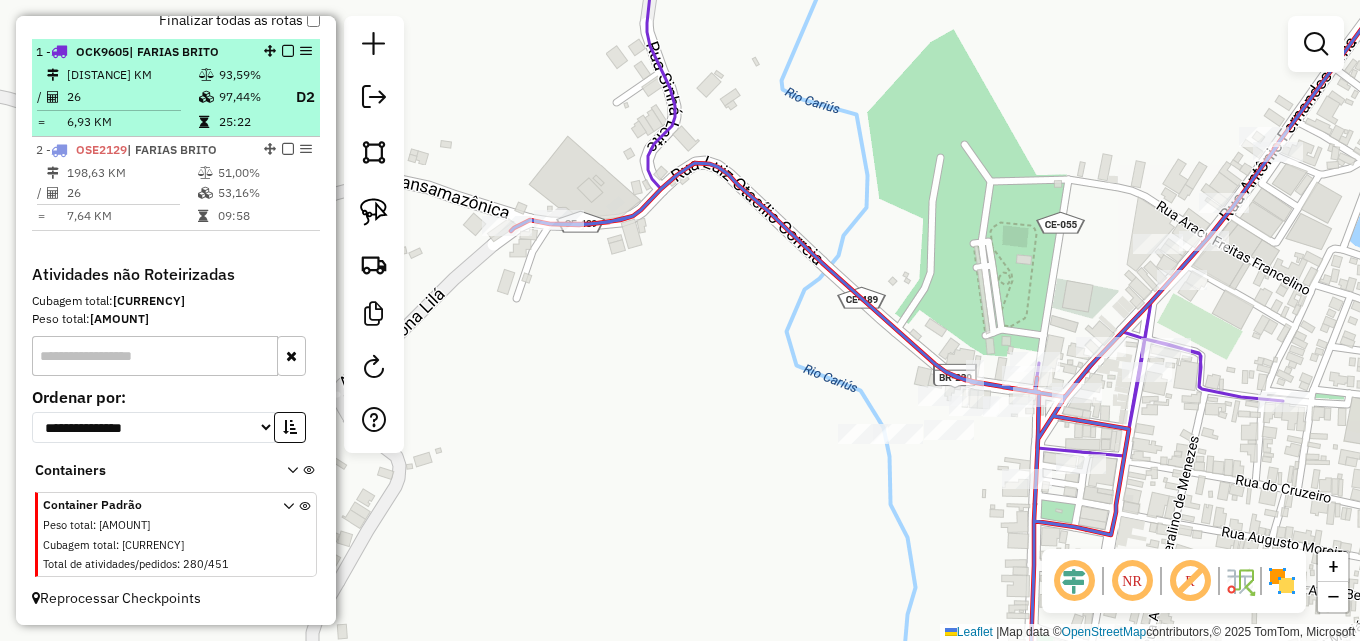click on "26" at bounding box center (132, 97) 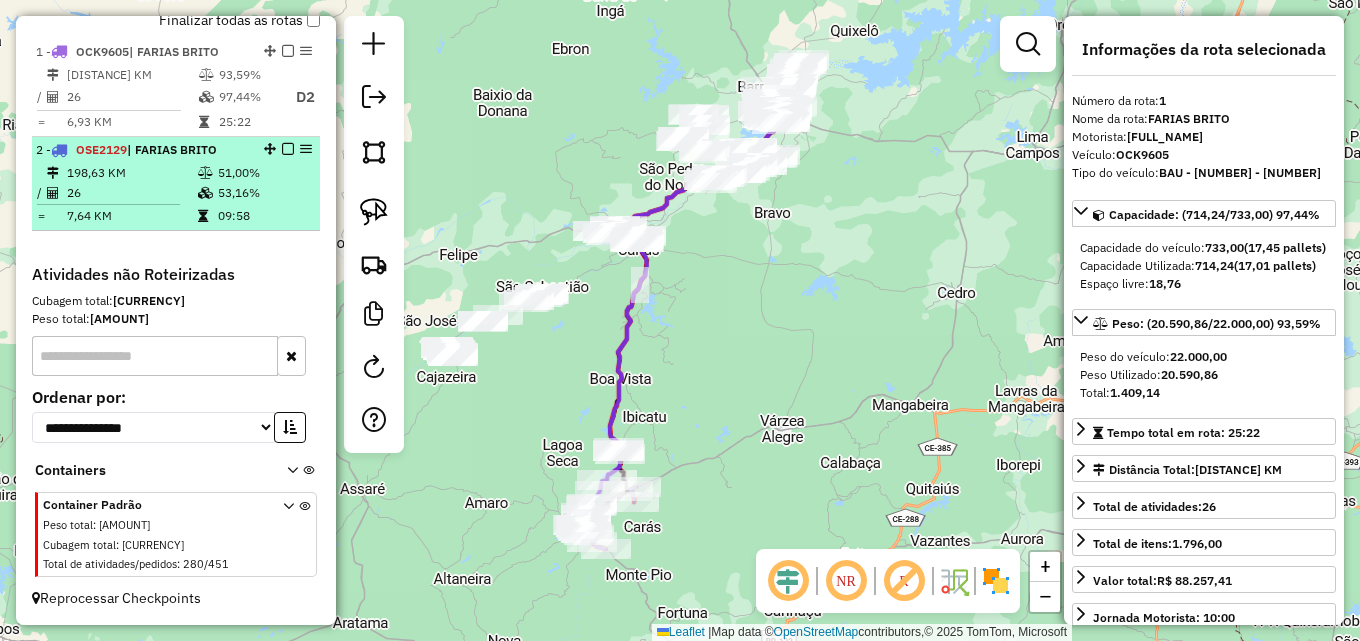 click on "26" at bounding box center [131, 193] 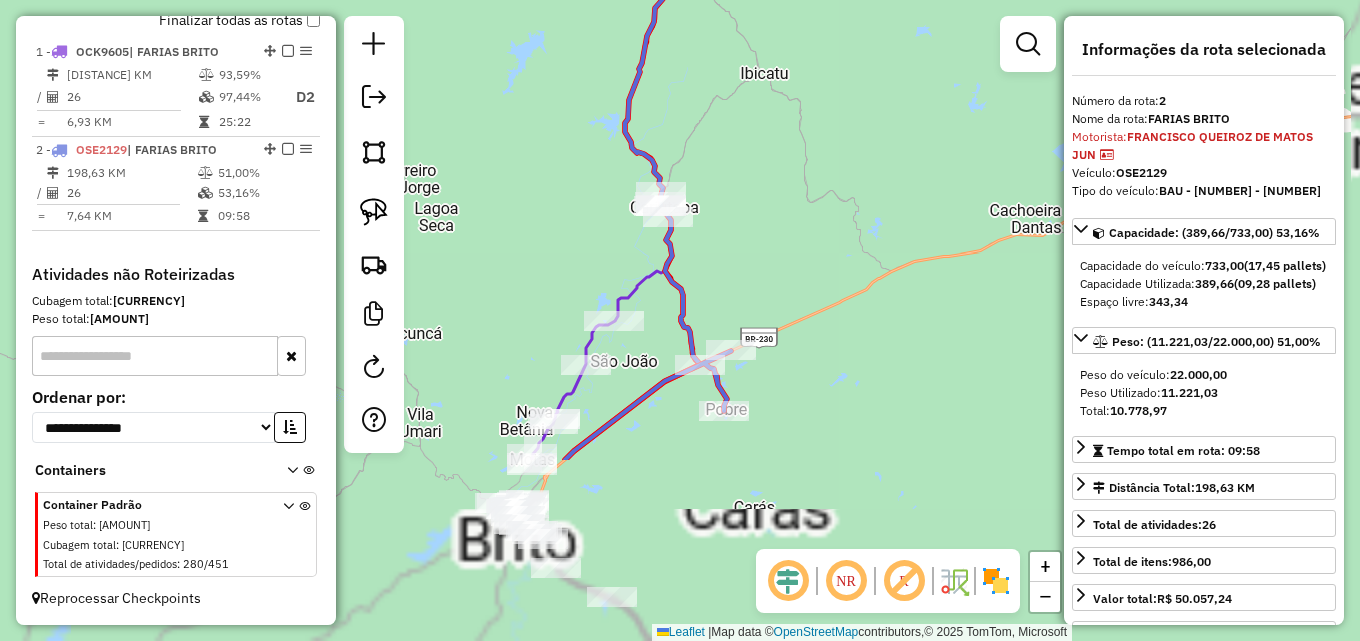 drag, startPoint x: 338, startPoint y: 182, endPoint x: 330, endPoint y: 163, distance: 20.615528 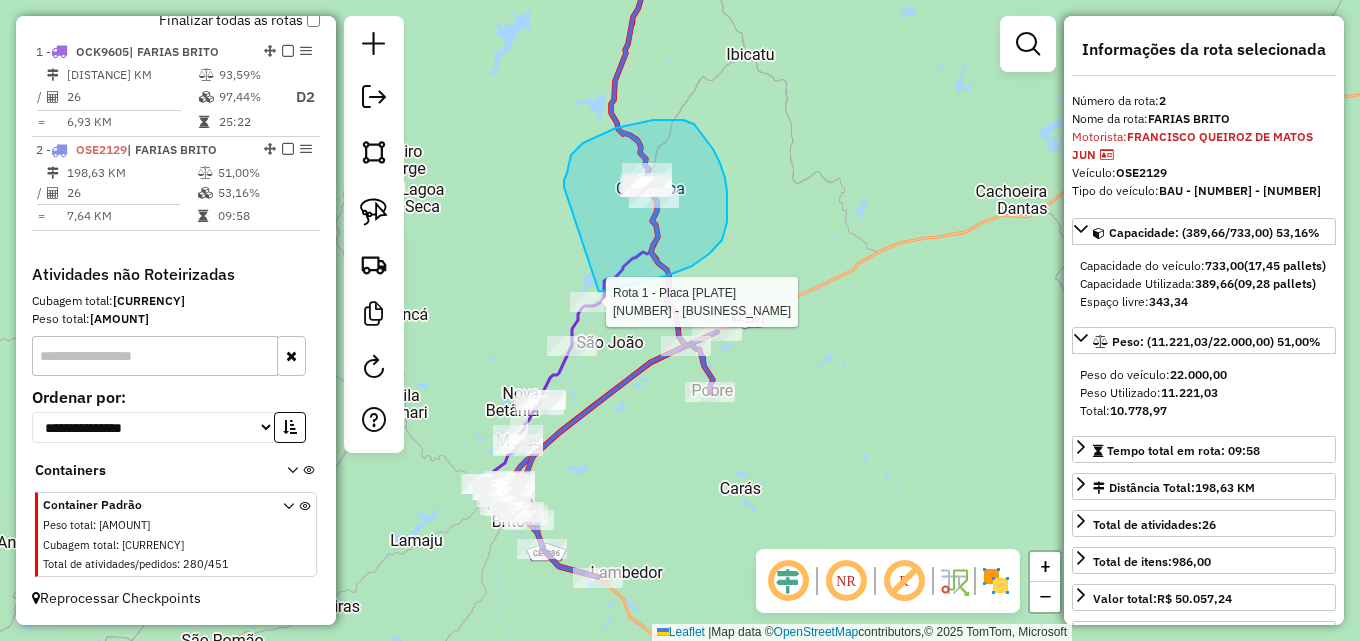 click on "Rota 1 - Placa [PLATE]  [NUMBER] - [BUSINESS_NAME] Janela de atendimento Grade de atendimento Capacidade Transportadoras Veículos Cliente Pedidos  Rotas Selecione os dias de semana para filtrar as janelas de atendimento  Seg   Ter   Qua   Qui   Sex   Sáb   Dom  Informe o período da janela de atendimento: De: Até:  Filtrar exatamente a janela do cliente  Considerar janela de atendimento padrão  Selecione os dias de semana para filtrar as grades de atendimento  Seg   Ter   Qua   Qui   Sex   Sáb   Dom   Considerar clientes sem dia de atendimento cadastrado  Clientes fora do dia de atendimento selecionado Filtrar as atividades entre os valores definidos abaixo:  Peso mínimo:   Peso máximo:   Cubagem mínima:   Cubagem máxima:   De:   Até:  Filtrar as atividades entre o tempo de atendimento definido abaixo:  De:   Até:   Considerar capacidade total dos clientes não roteirizados Transportadora: Selecione um ou mais itens Tipo de veículo: Selecione um ou mais itens Veículo: Selecione um ou mais itens Nome: De:" 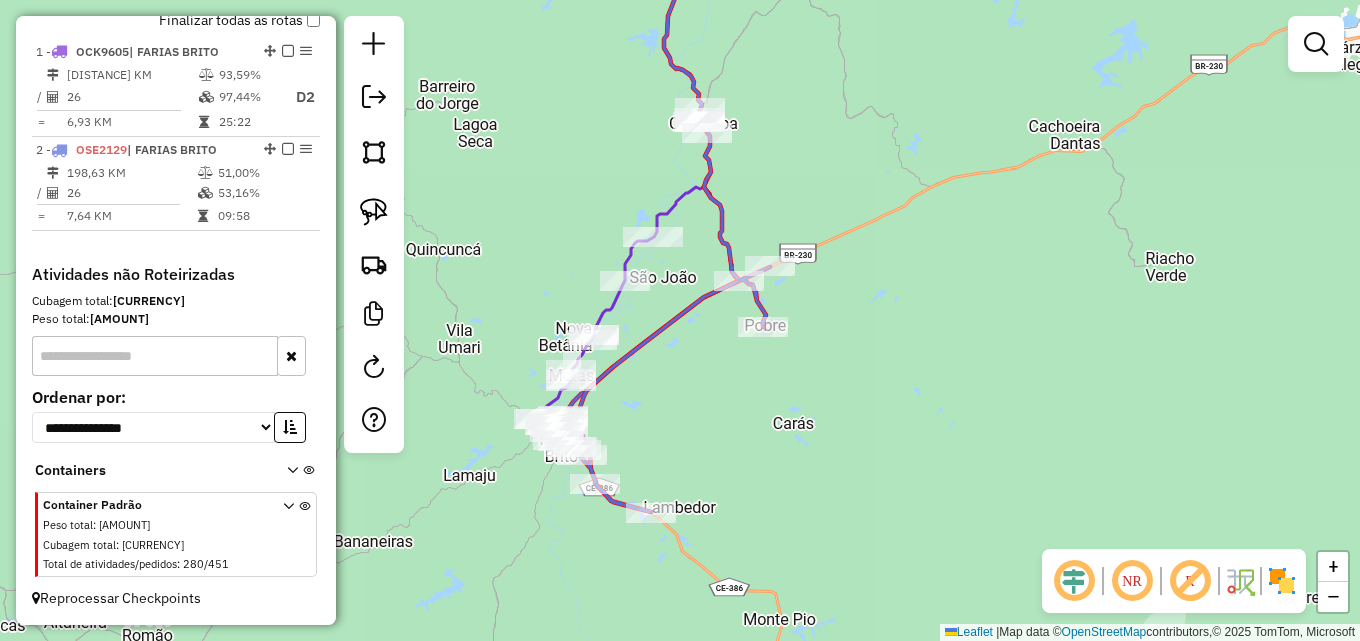 drag, startPoint x: 624, startPoint y: 364, endPoint x: 641, endPoint y: 344, distance: 26.24881 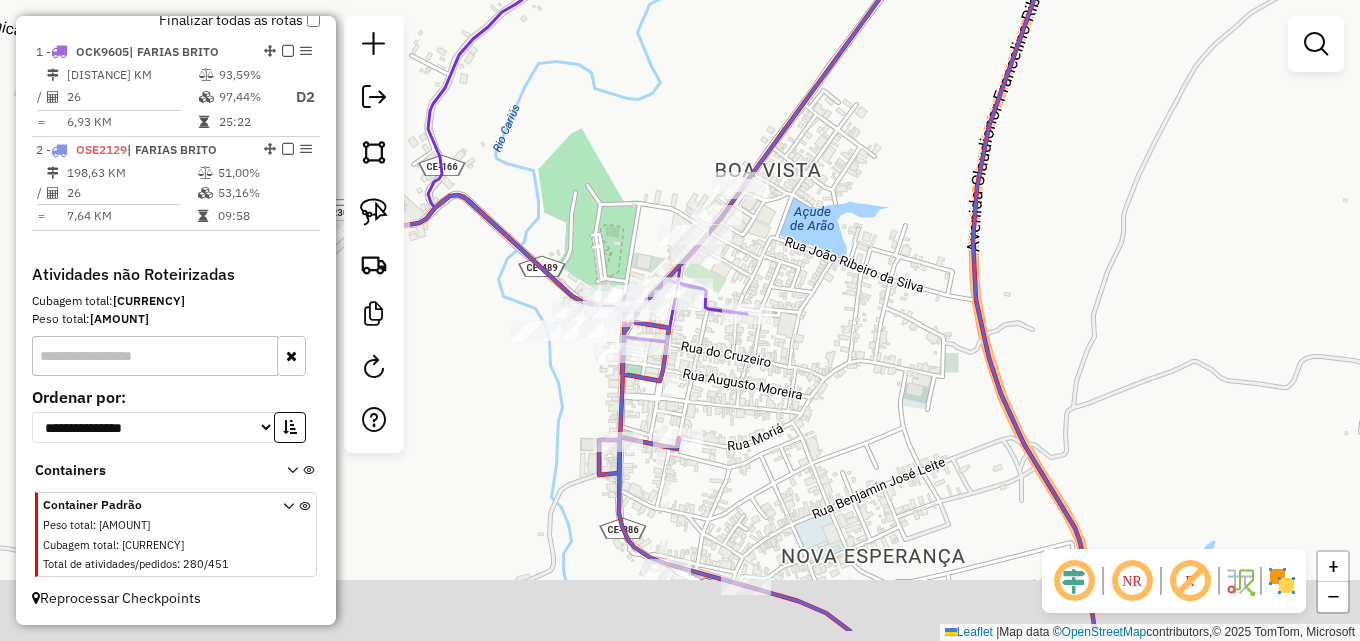 drag, startPoint x: 769, startPoint y: 343, endPoint x: 866, endPoint y: 304, distance: 104.54664 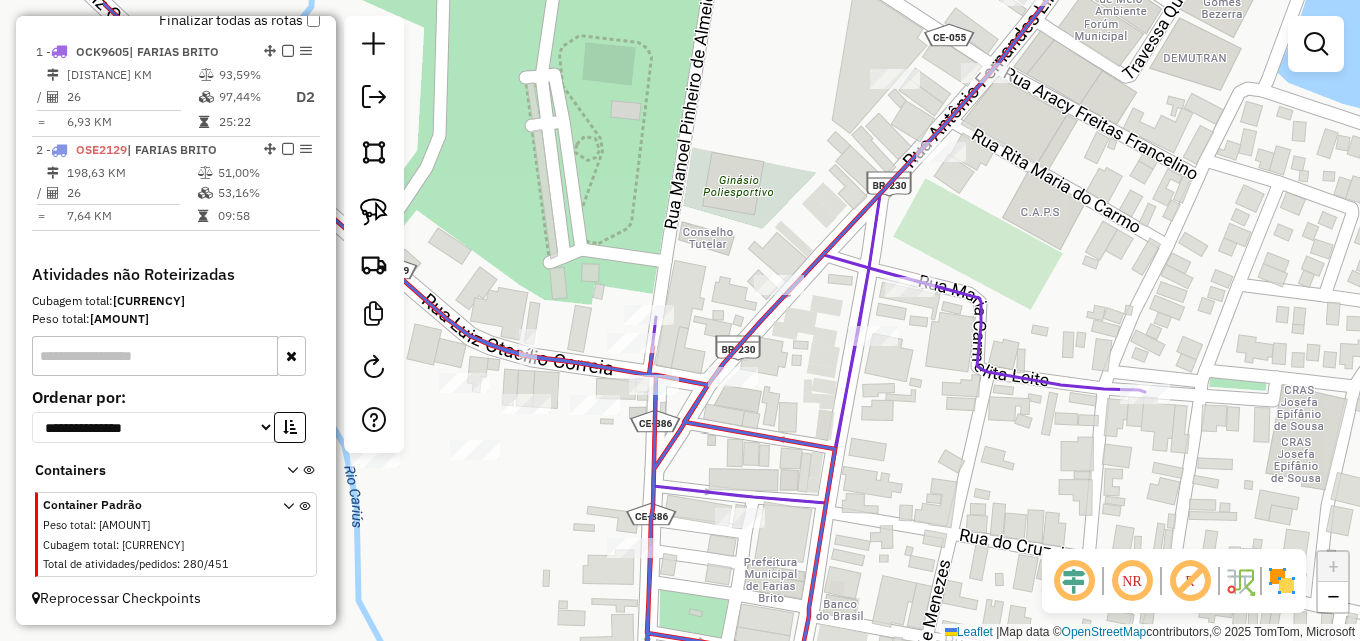 drag, startPoint x: 652, startPoint y: 402, endPoint x: 891, endPoint y: 455, distance: 244.80605 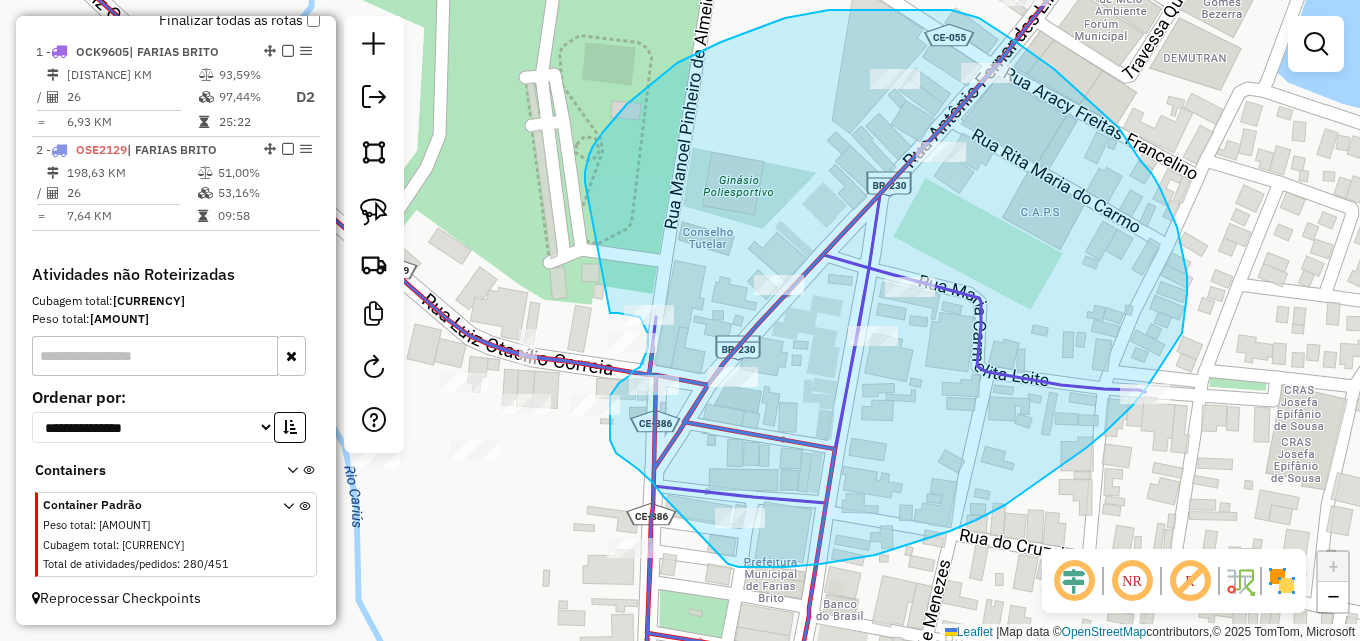 drag, startPoint x: 585, startPoint y: 182, endPoint x: 595, endPoint y: 313, distance: 131.38112 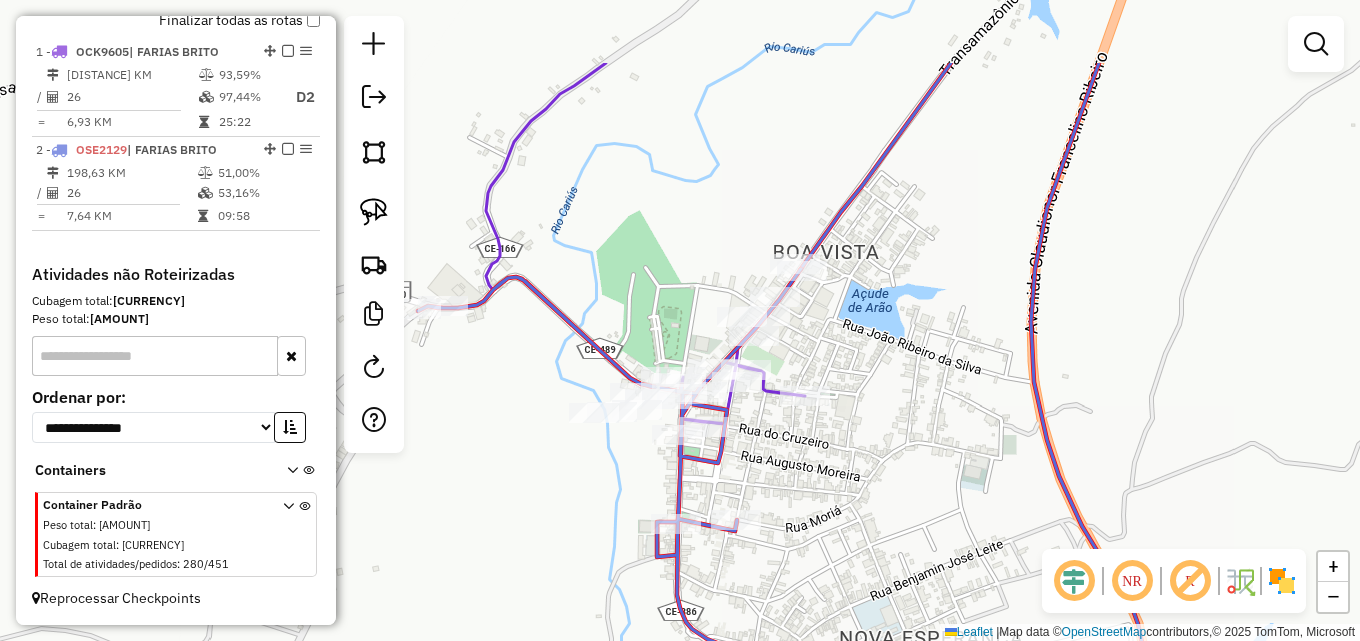 drag, startPoint x: 593, startPoint y: 133, endPoint x: 771, endPoint y: 379, distance: 303.64453 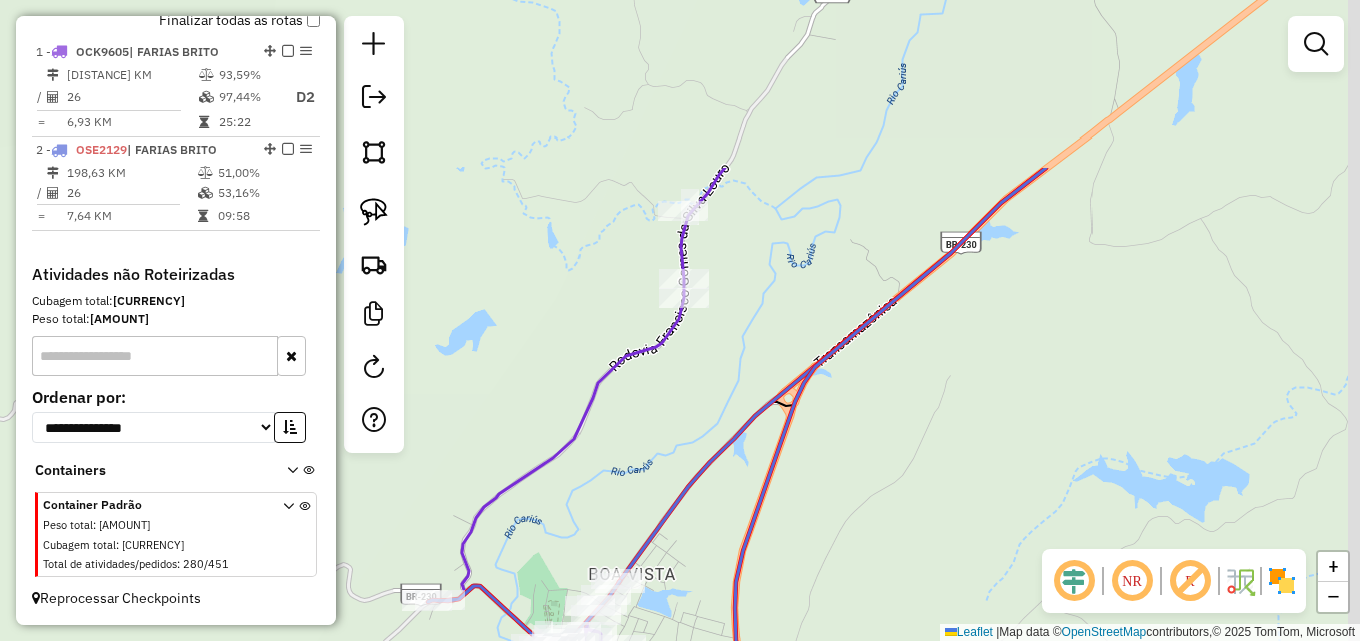 drag, startPoint x: 856, startPoint y: 172, endPoint x: 604, endPoint y: 420, distance: 353.5647 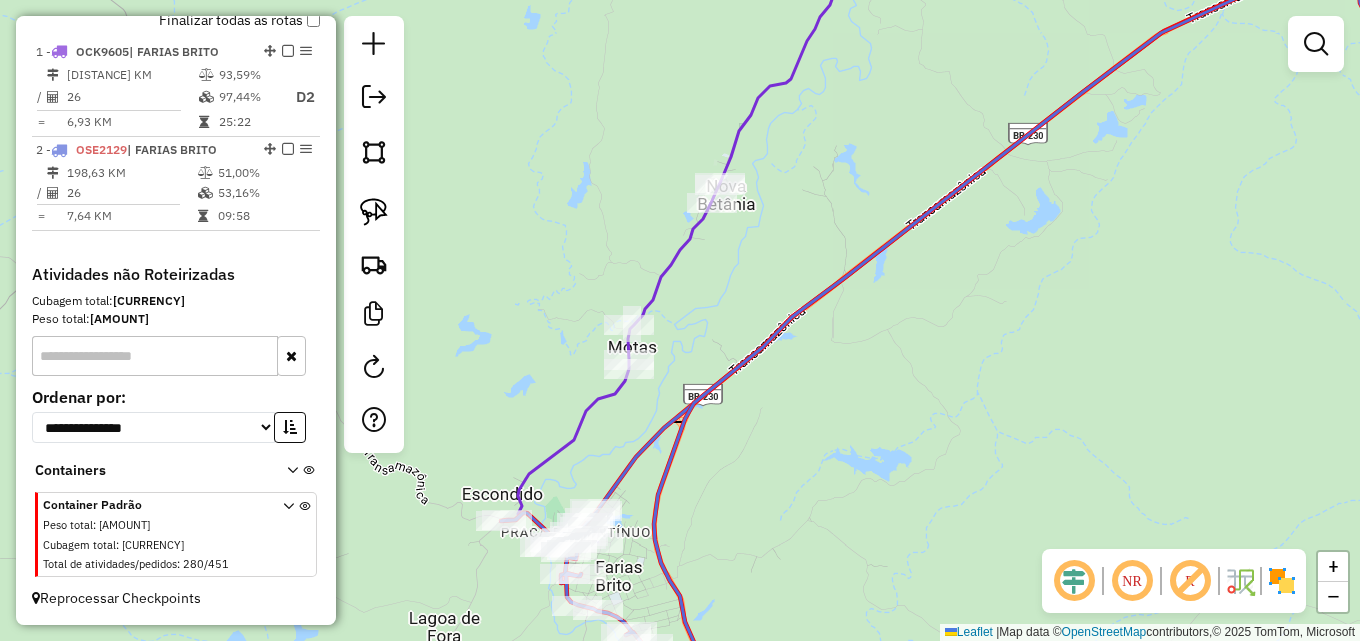 drag, startPoint x: 786, startPoint y: 231, endPoint x: 731, endPoint y: 318, distance: 102.92716 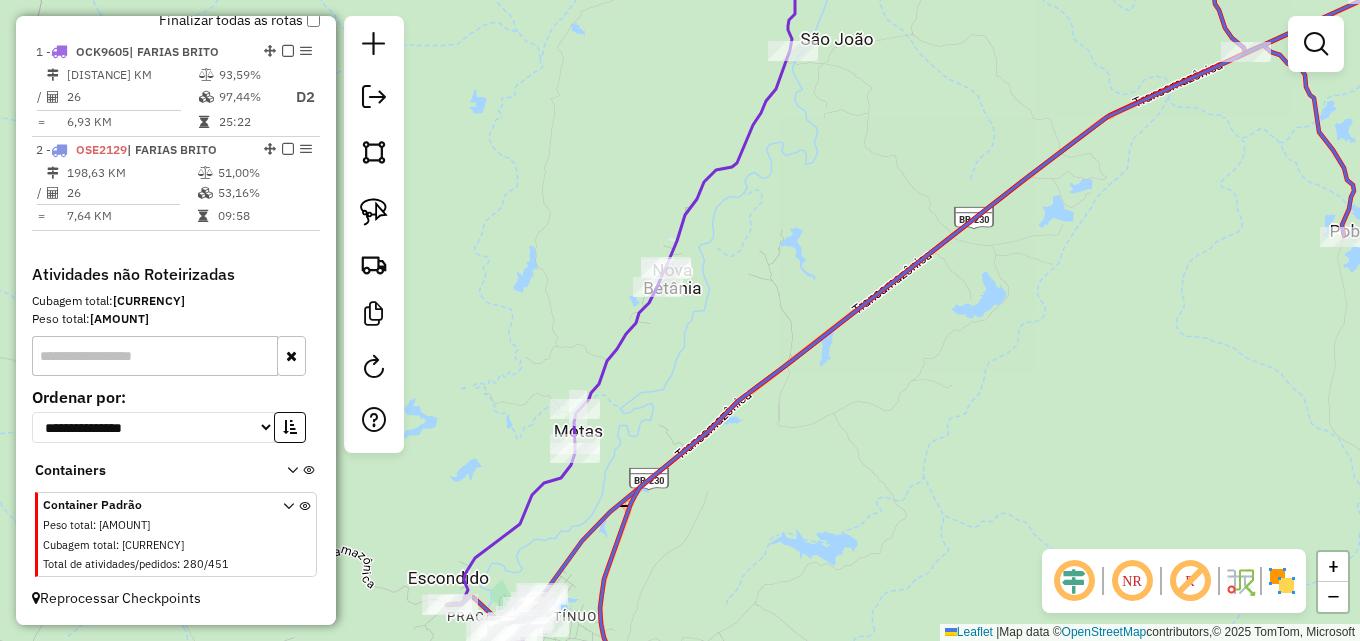 drag, startPoint x: 679, startPoint y: 352, endPoint x: 629, endPoint y: 412, distance: 78.10249 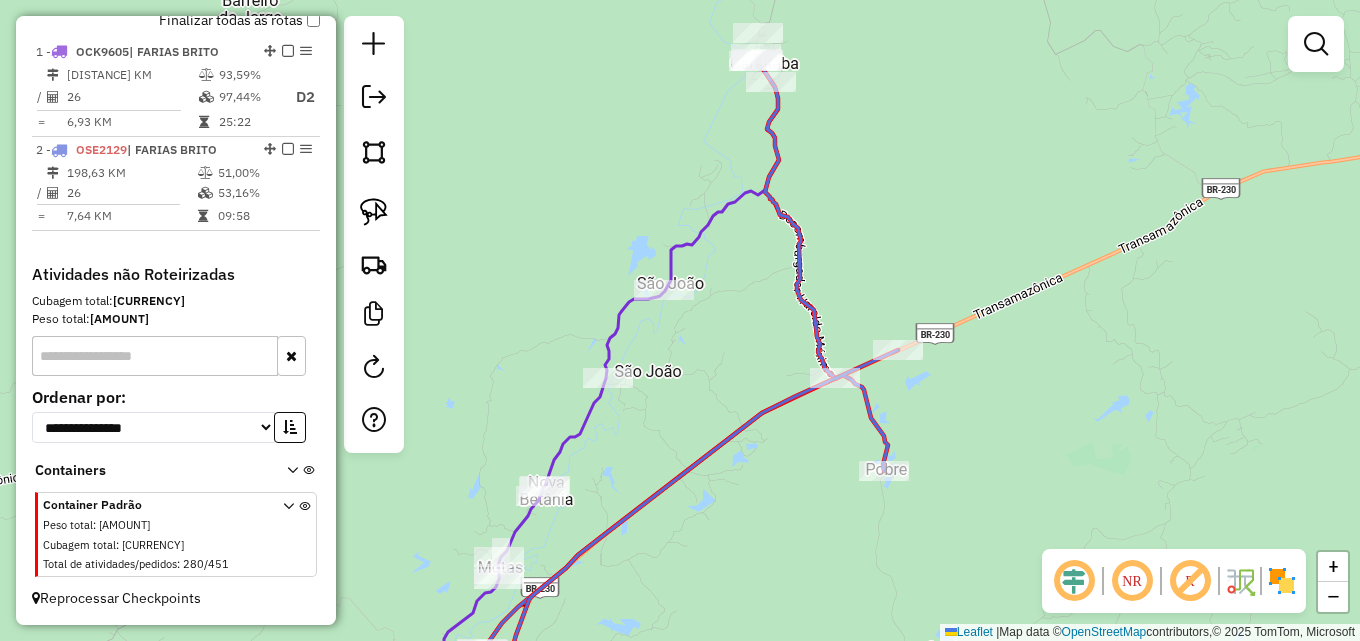 drag, startPoint x: 738, startPoint y: 261, endPoint x: 662, endPoint y: 378, distance: 139.51703 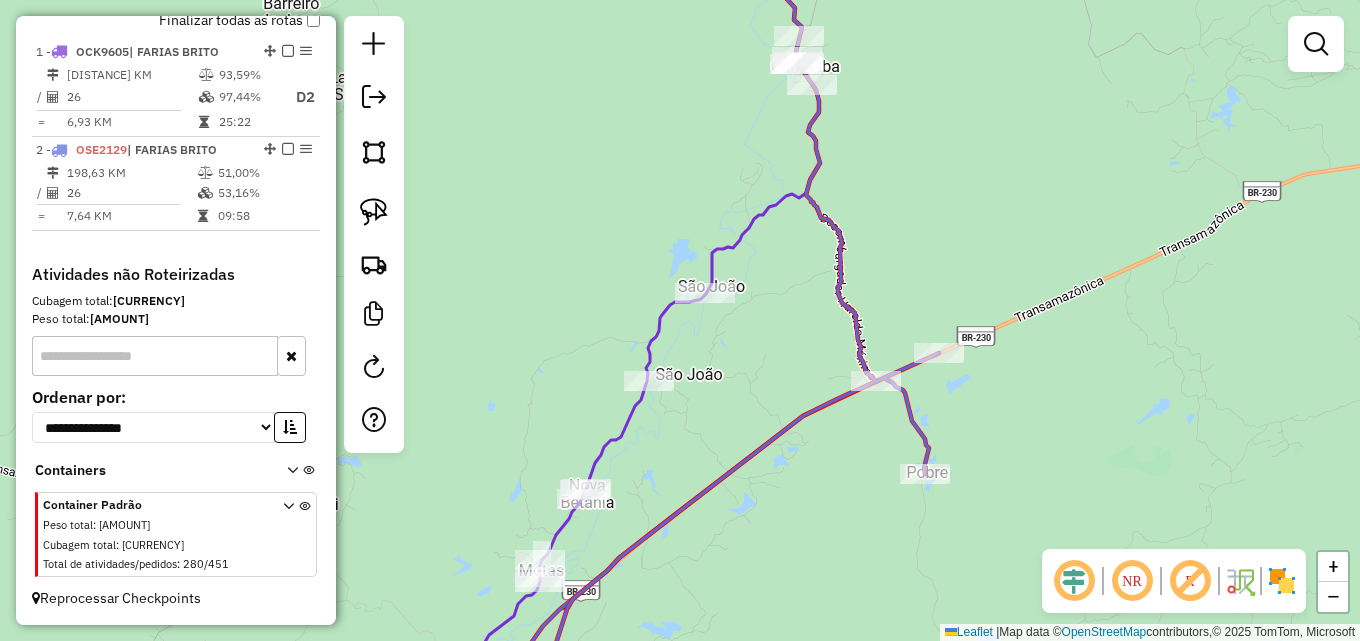 drag, startPoint x: 527, startPoint y: 328, endPoint x: 590, endPoint y: 331, distance: 63.07139 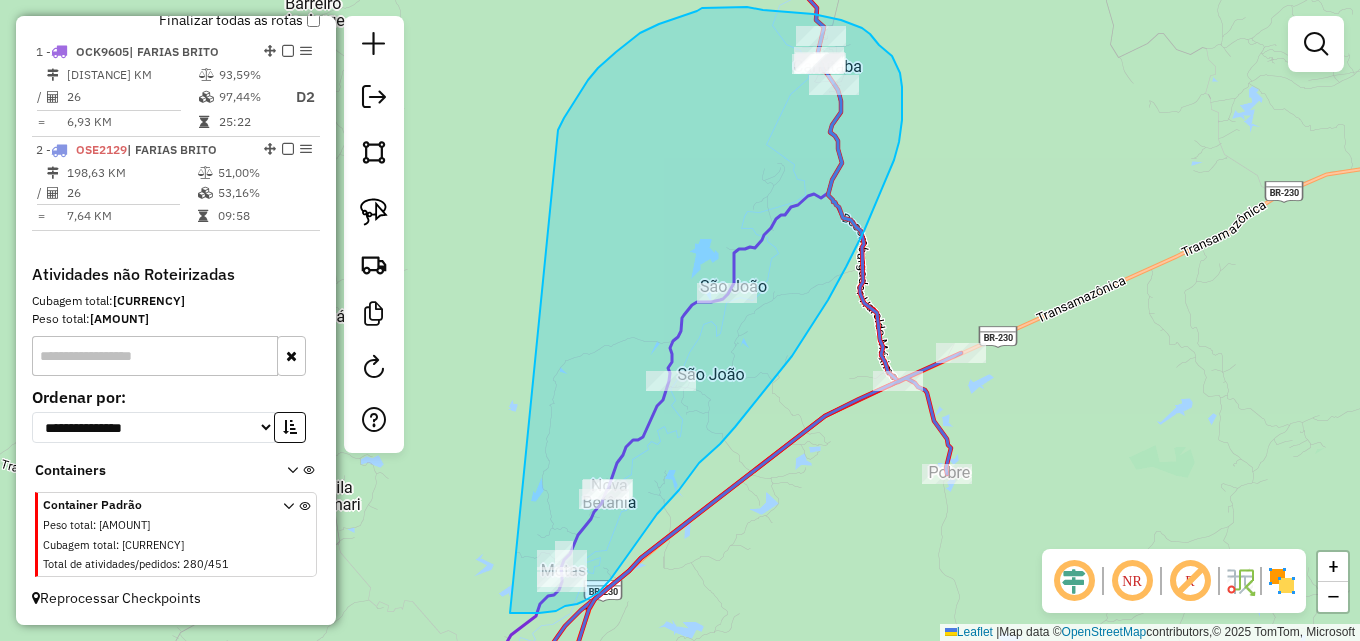 drag, startPoint x: 574, startPoint y: 102, endPoint x: 504, endPoint y: 612, distance: 514.7815 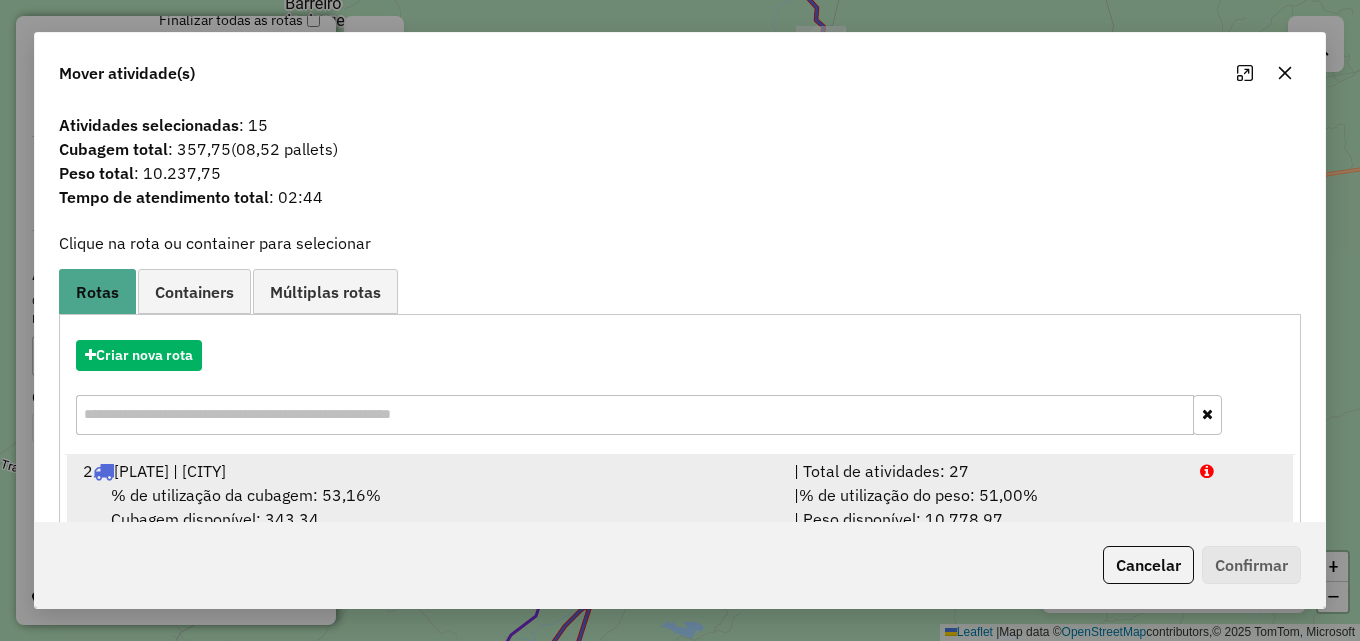click on "[CODE] | [CITY]" at bounding box center (426, 471) 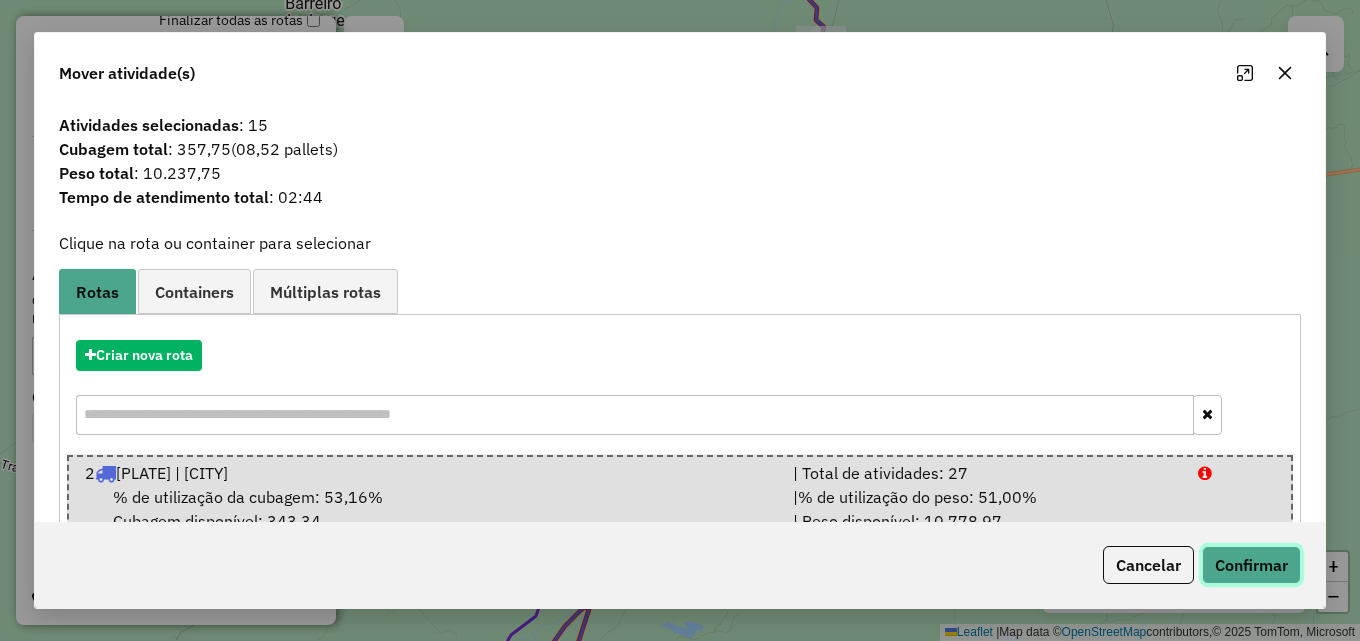 click on "Confirmar" 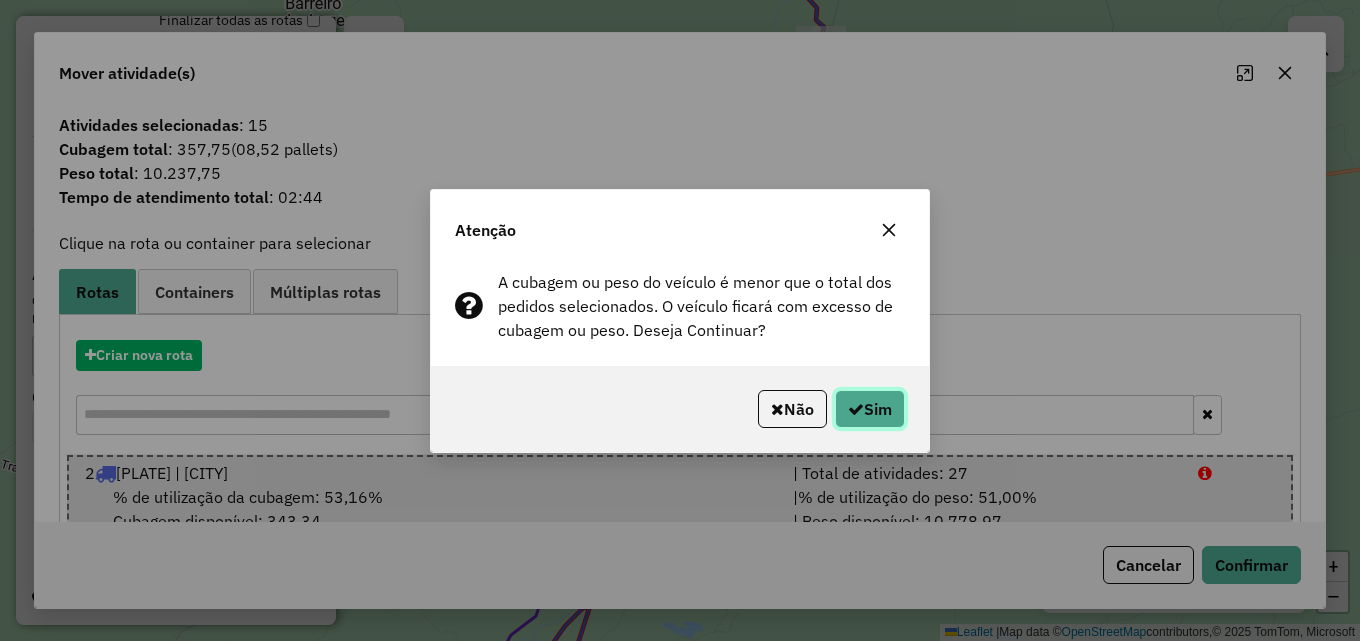 click on "Sim" 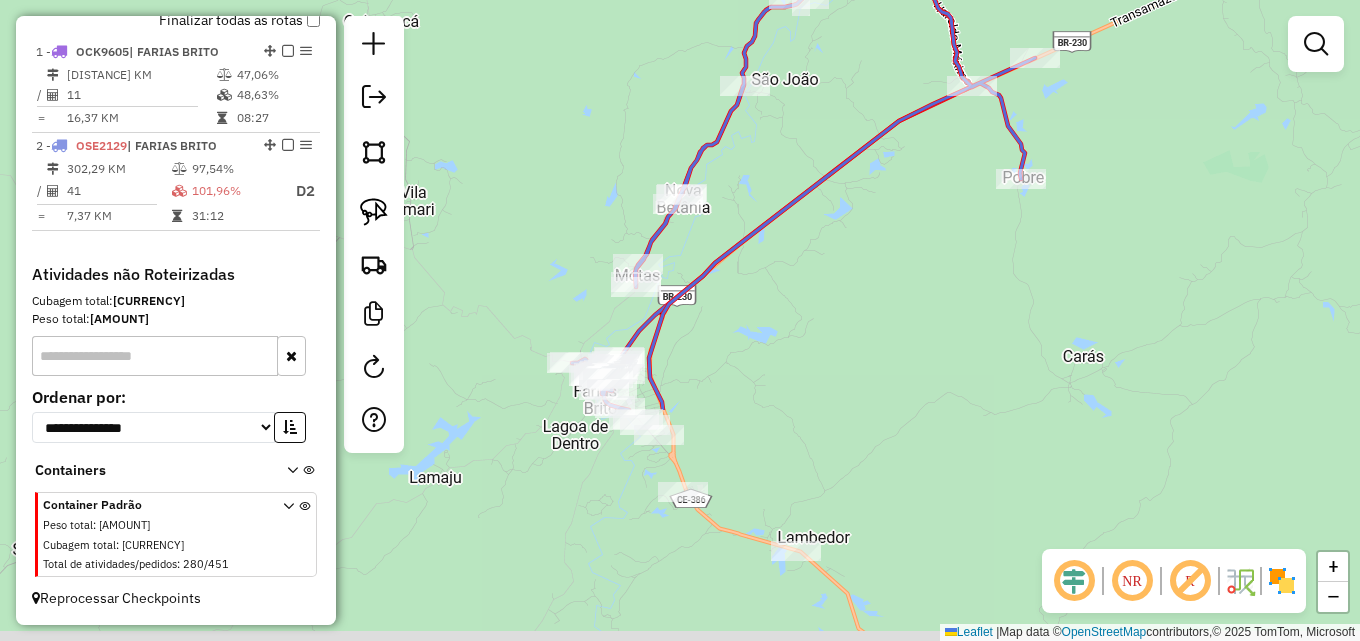 drag, startPoint x: 769, startPoint y: 484, endPoint x: 859, endPoint y: 198, distance: 299.82663 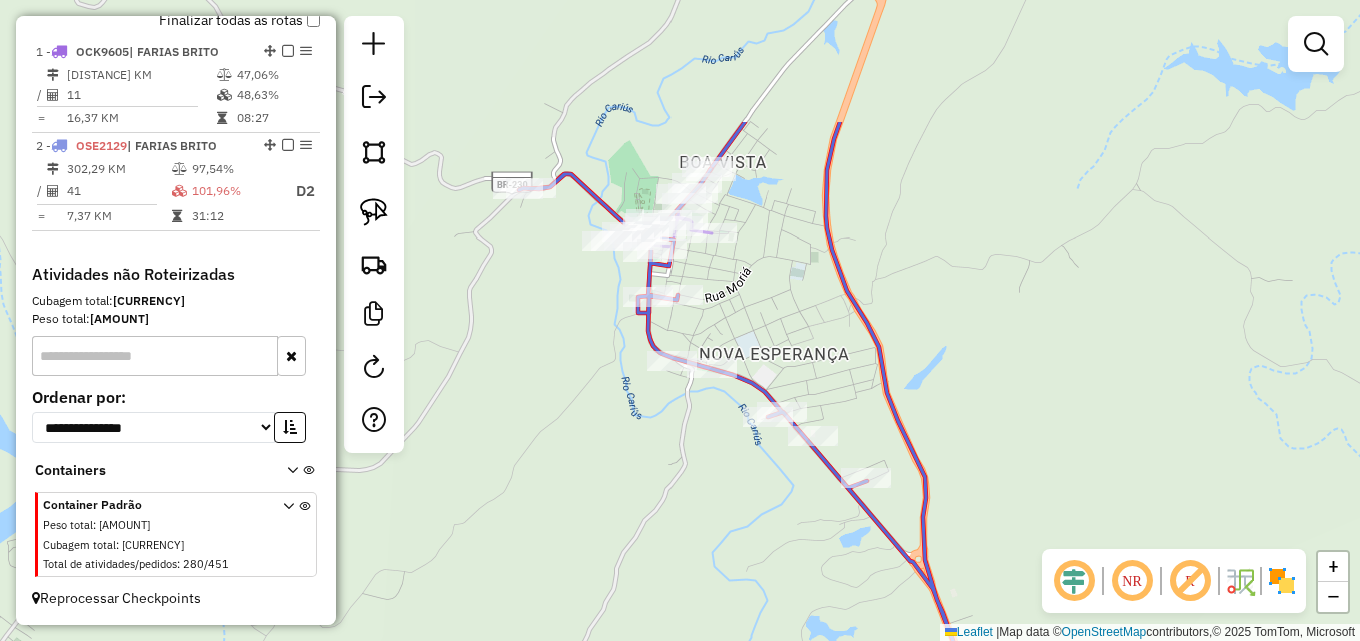 drag, startPoint x: 650, startPoint y: 367, endPoint x: 666, endPoint y: 516, distance: 149.8566 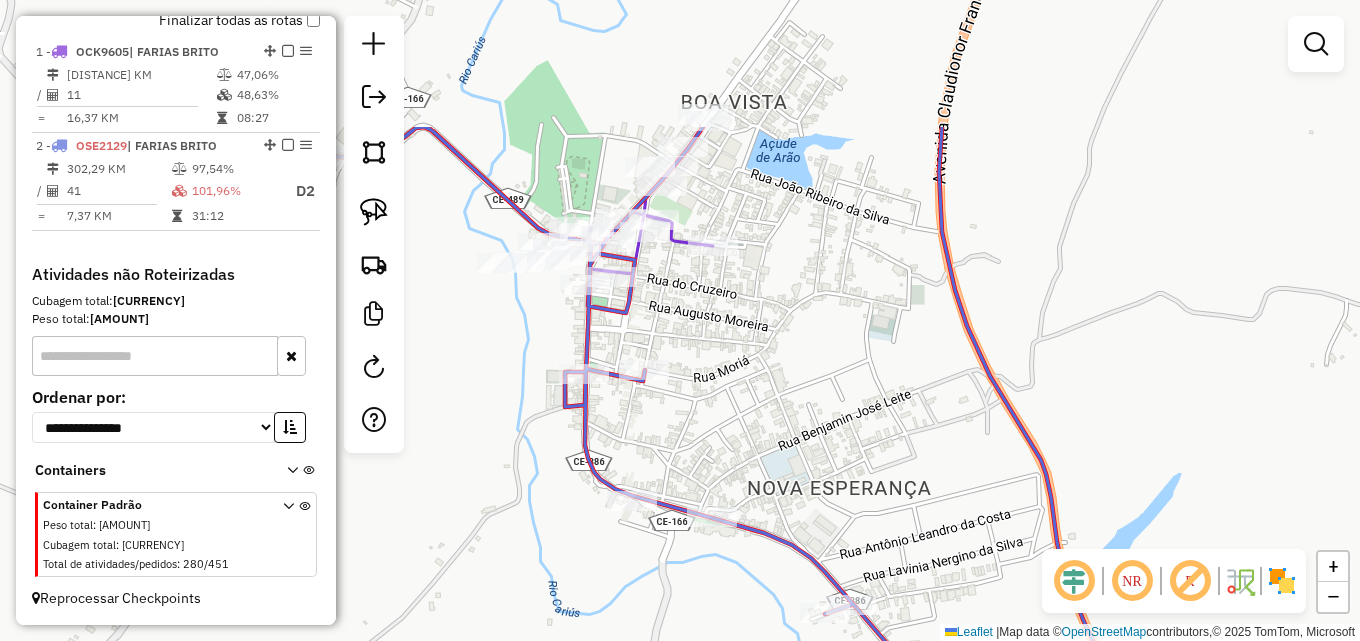 drag, startPoint x: 588, startPoint y: 426, endPoint x: 523, endPoint y: 574, distance: 161.64467 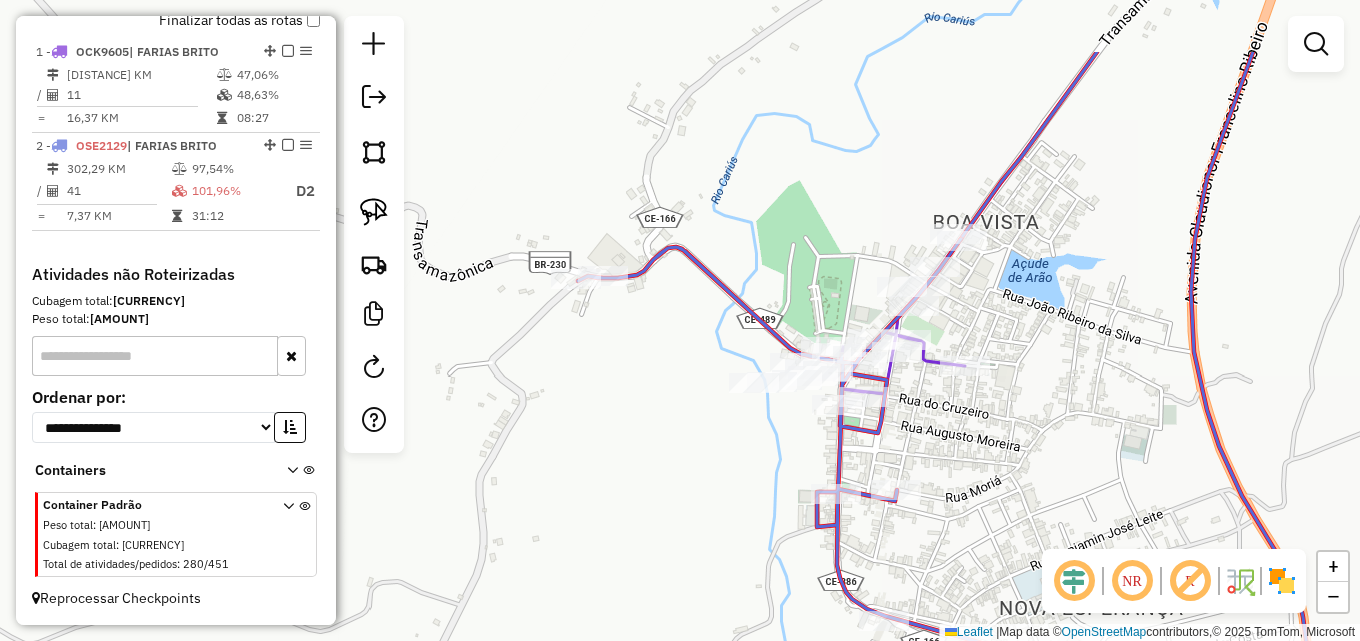 drag, startPoint x: 522, startPoint y: 368, endPoint x: 789, endPoint y: 455, distance: 280.81668 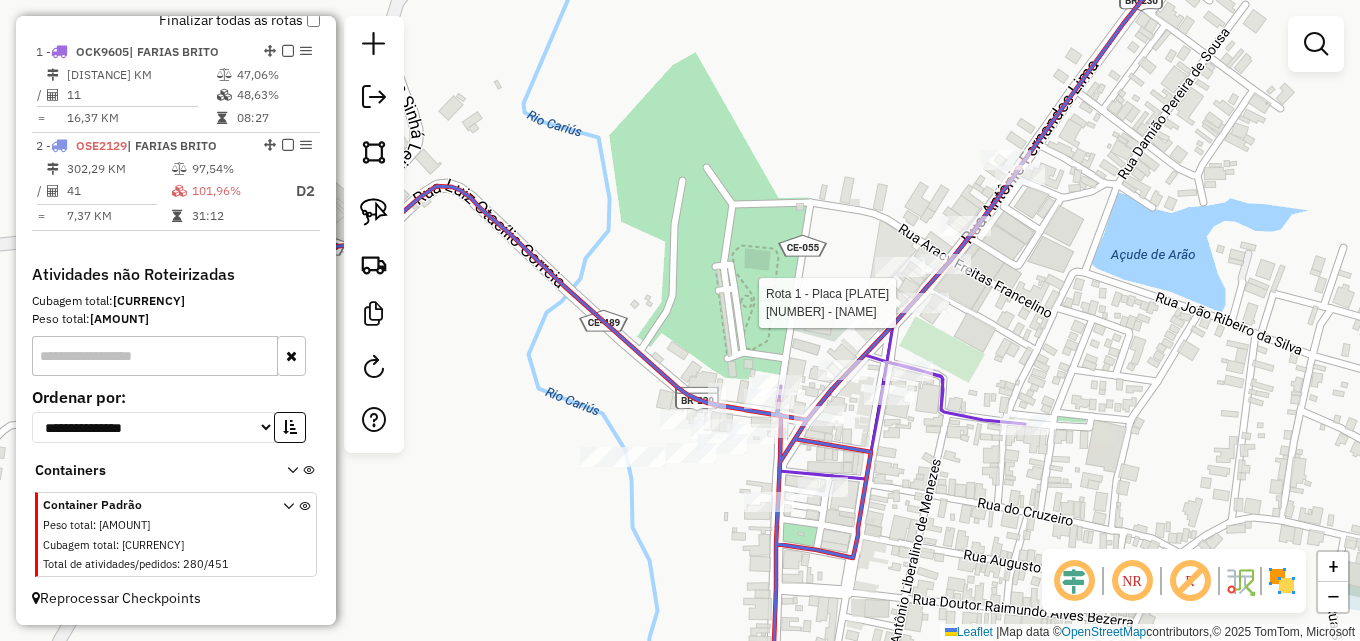 select on "**********" 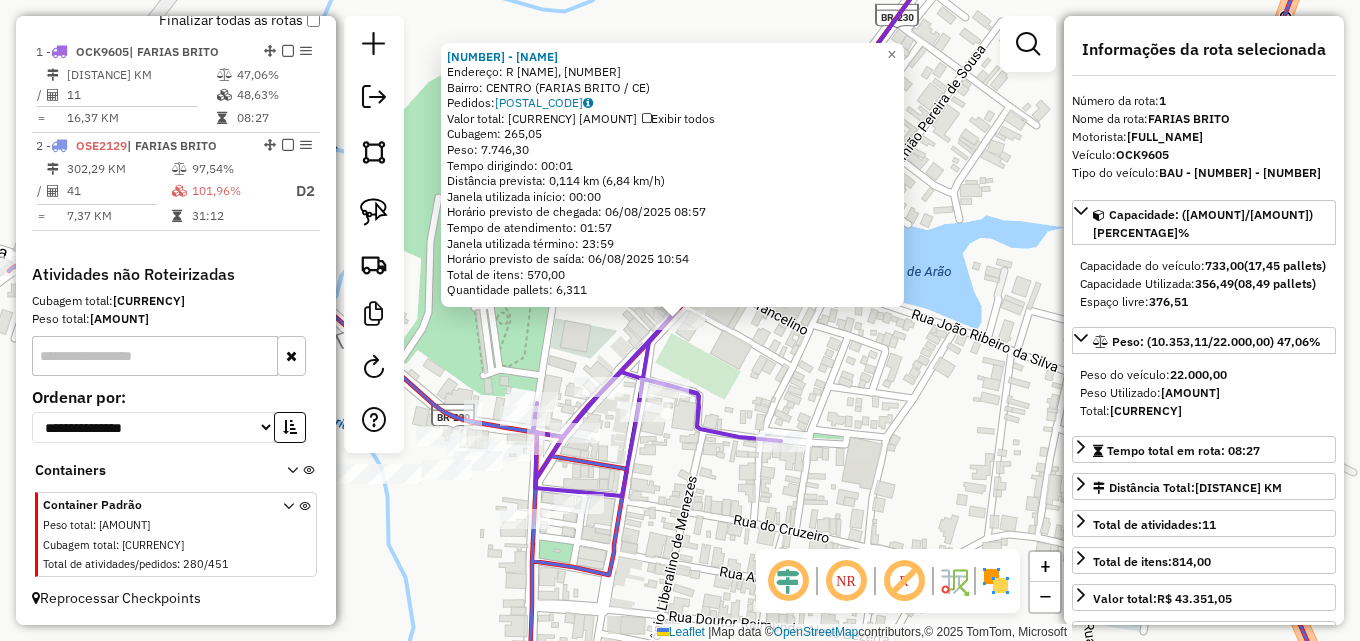 click on "Rota 1 - Placa [PLATE]  [NUMBER] - [BUSINESS_NAME] Janela de atendimento Grade de atendimento Capacidade Transportadoras Veículos Cliente Pedidos  Rotas Selecione os dias de semana para filtrar as janelas de atendimento  Seg   Ter   Qua   Qui   Sex   Sáb   Dom  Informe o período da janela de atendimento: De: Até:  Filtrar exatamente a janela do cliente  Considerar janela de atendimento padrão  Selecione os dias de semana para filtrar as grades de atendimento  Seg   Ter   Qua   Qui   Sex   Sáb   Dom   Peso mínimo:   Peso máximo:   De:  +" 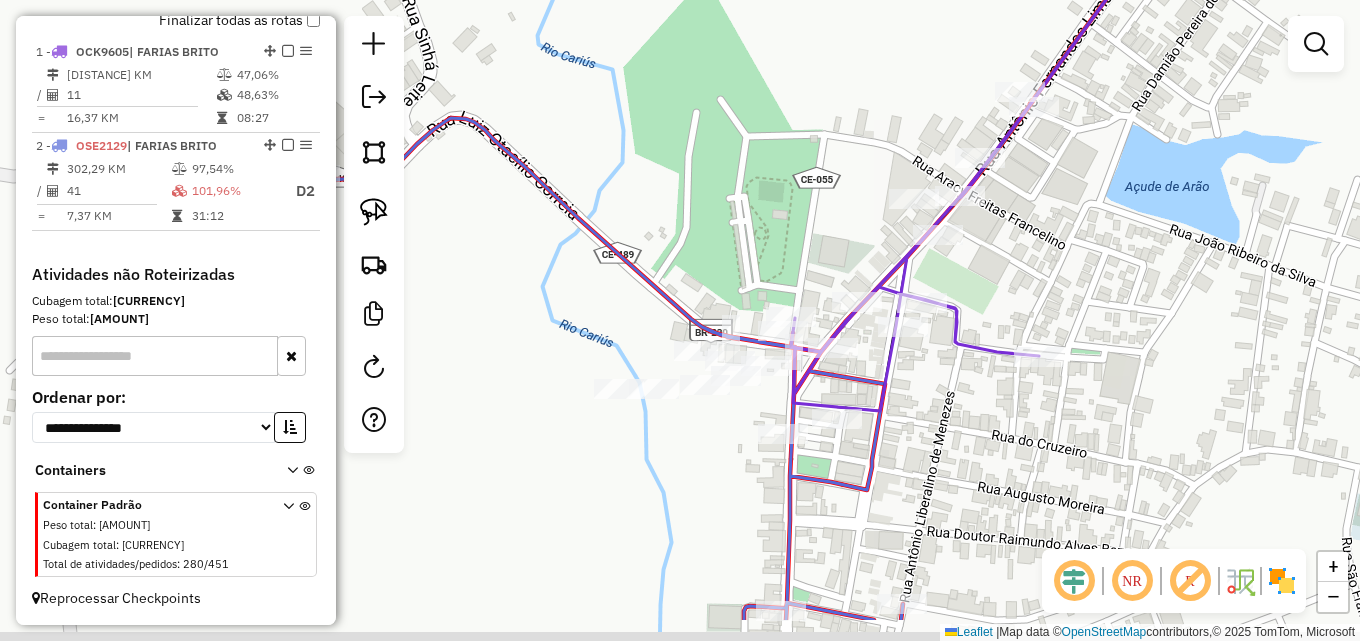 drag, startPoint x: 939, startPoint y: 358, endPoint x: 1112, endPoint y: 309, distance: 179.80545 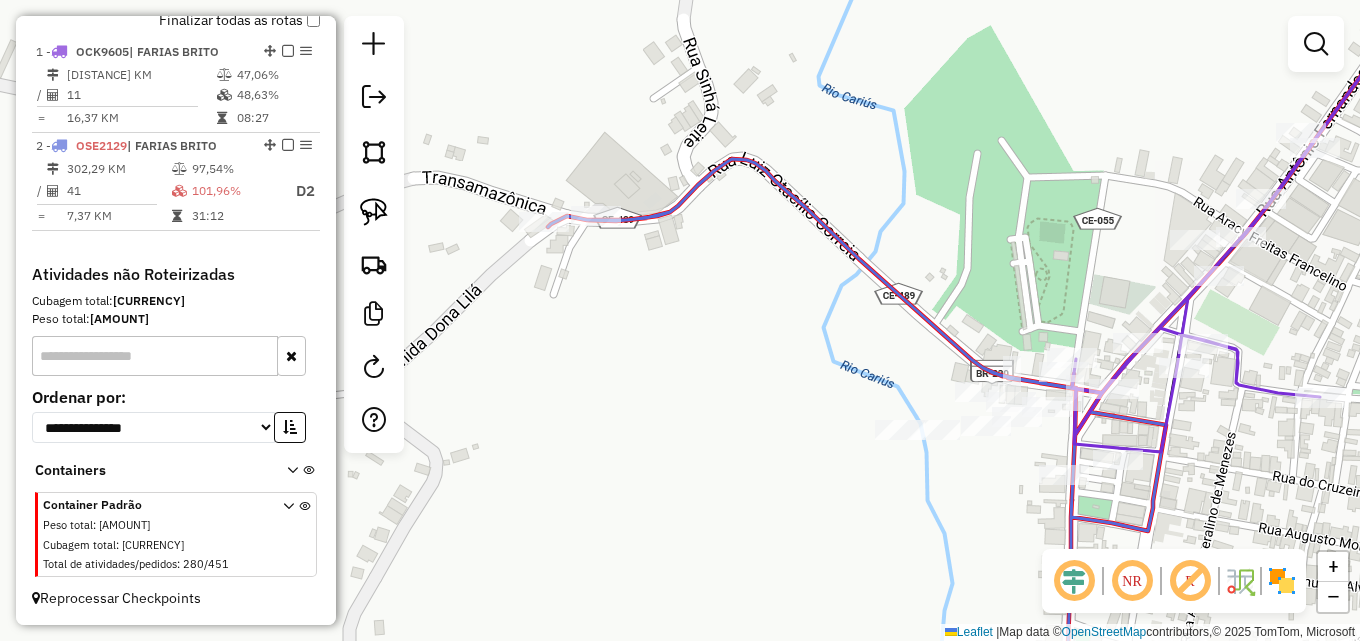 drag, startPoint x: 430, startPoint y: 370, endPoint x: 681, endPoint y: 415, distance: 255.00197 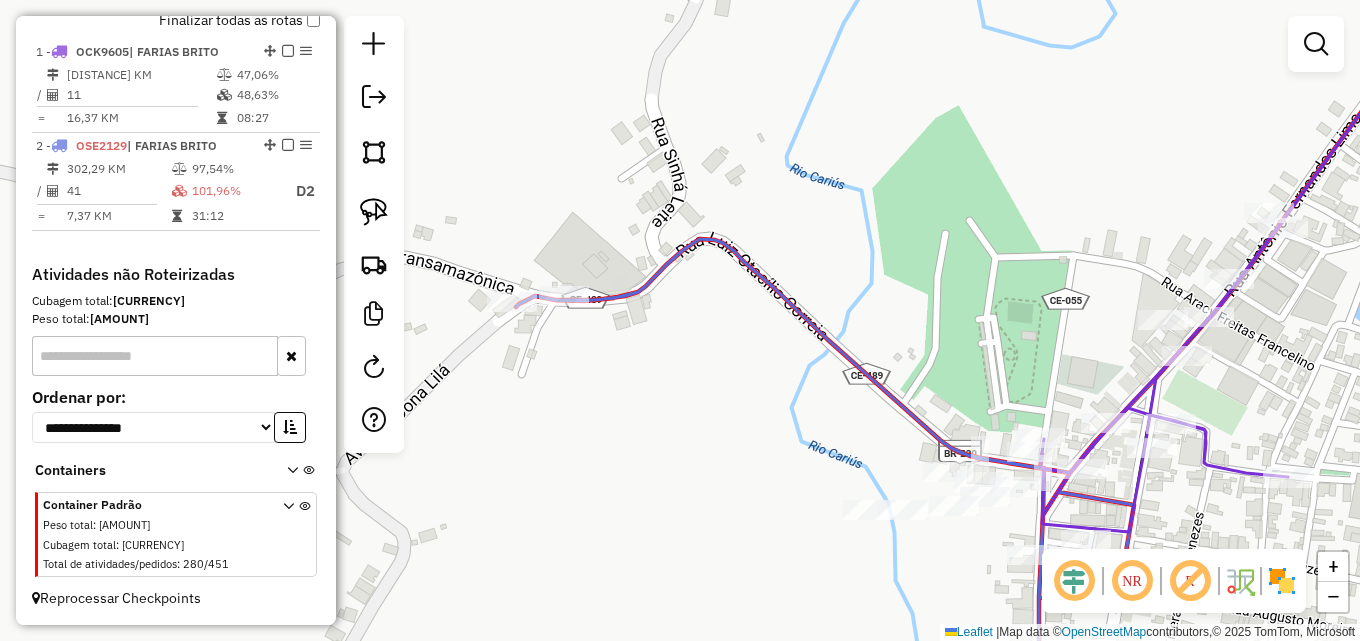 drag, startPoint x: 673, startPoint y: 389, endPoint x: 667, endPoint y: 463, distance: 74.24284 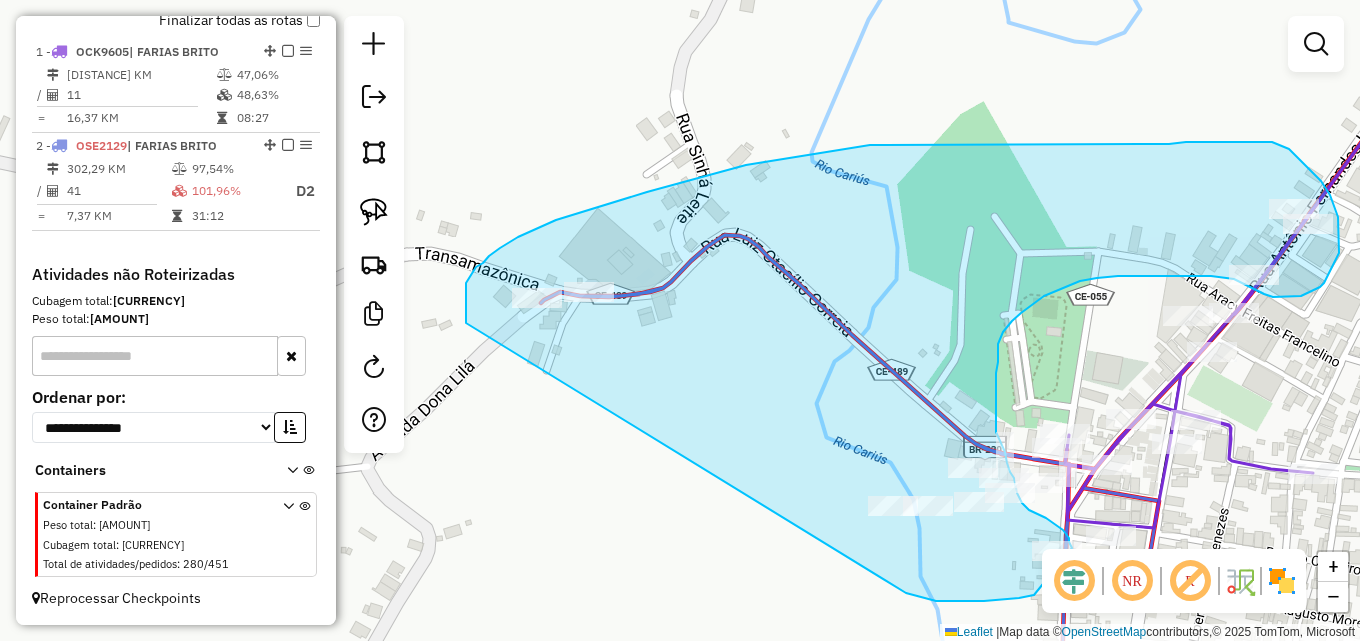 drag, startPoint x: 465, startPoint y: 321, endPoint x: 898, endPoint y: 590, distance: 509.75485 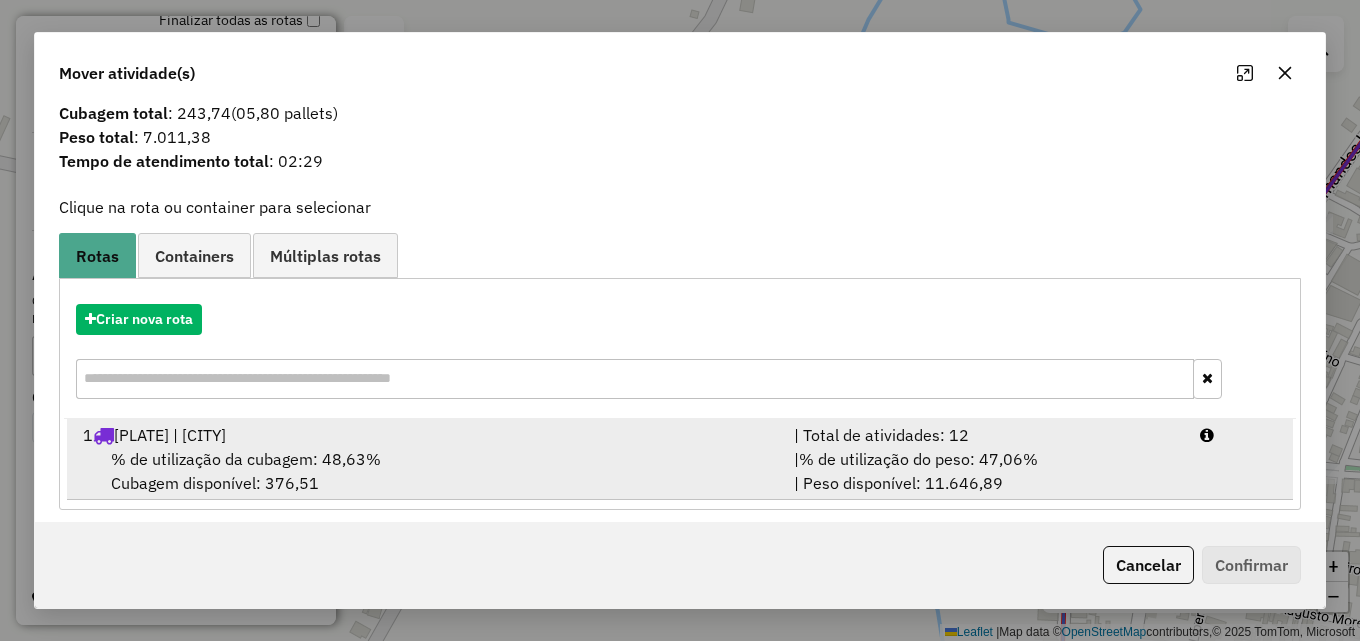 scroll, scrollTop: 48, scrollLeft: 0, axis: vertical 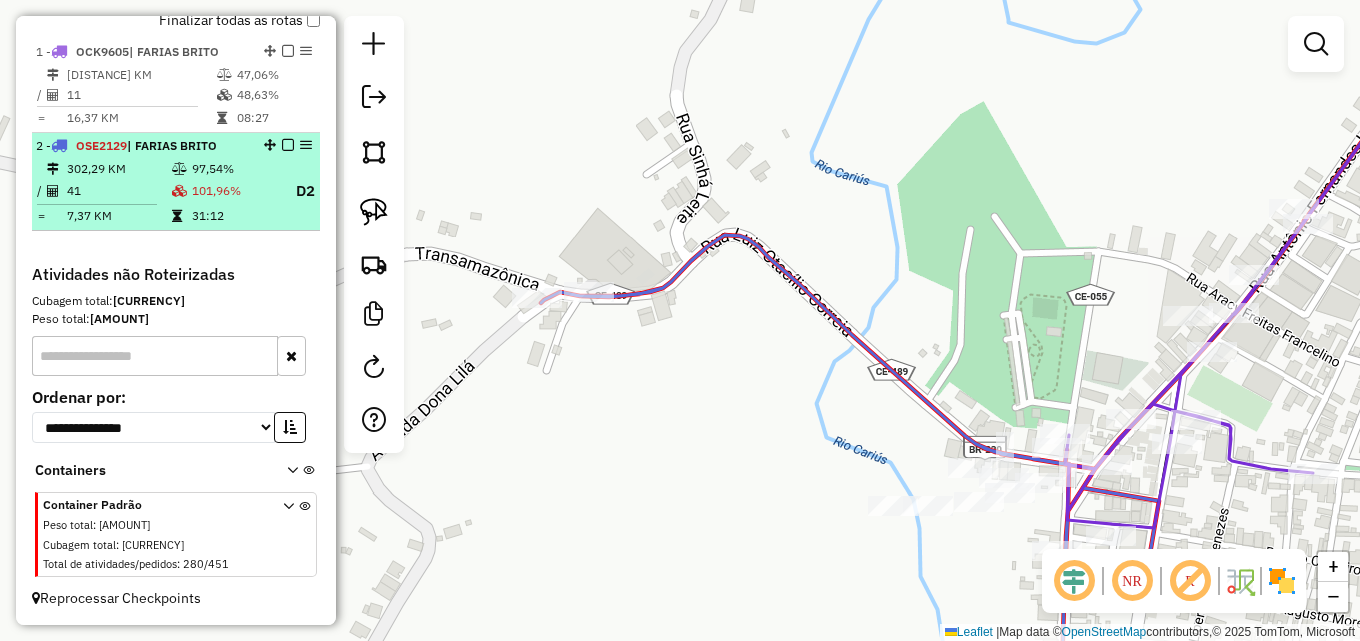 click at bounding box center [181, 191] 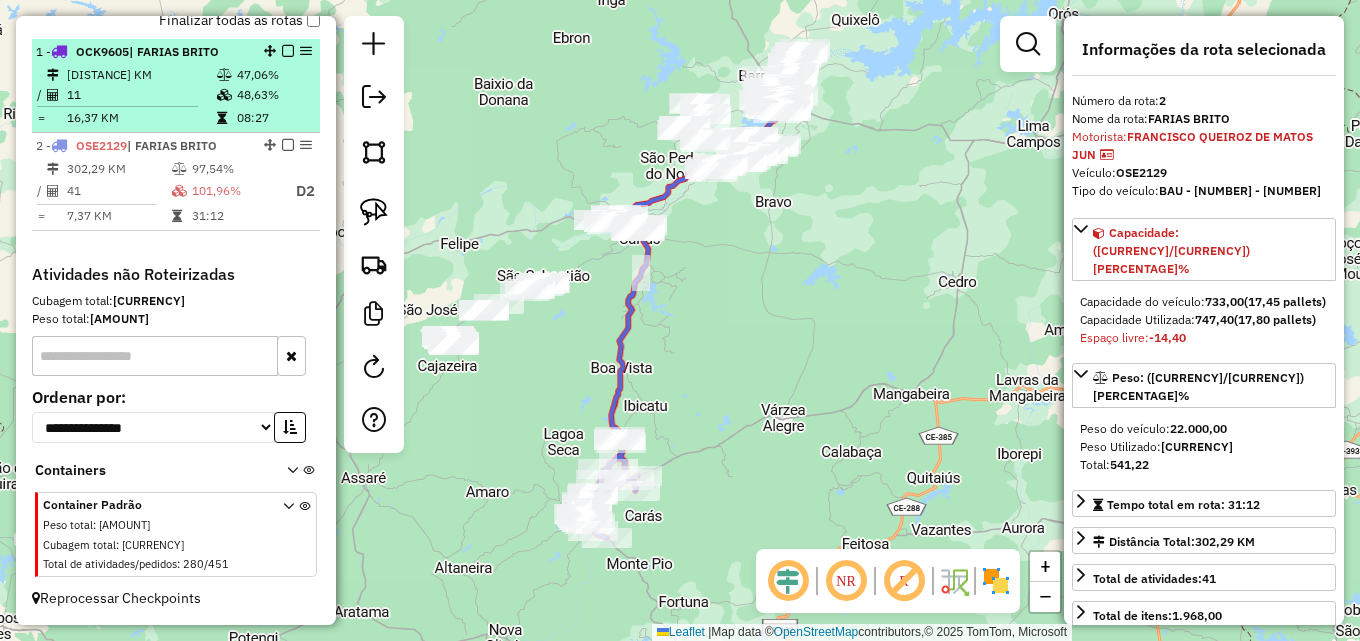 click at bounding box center [226, 95] 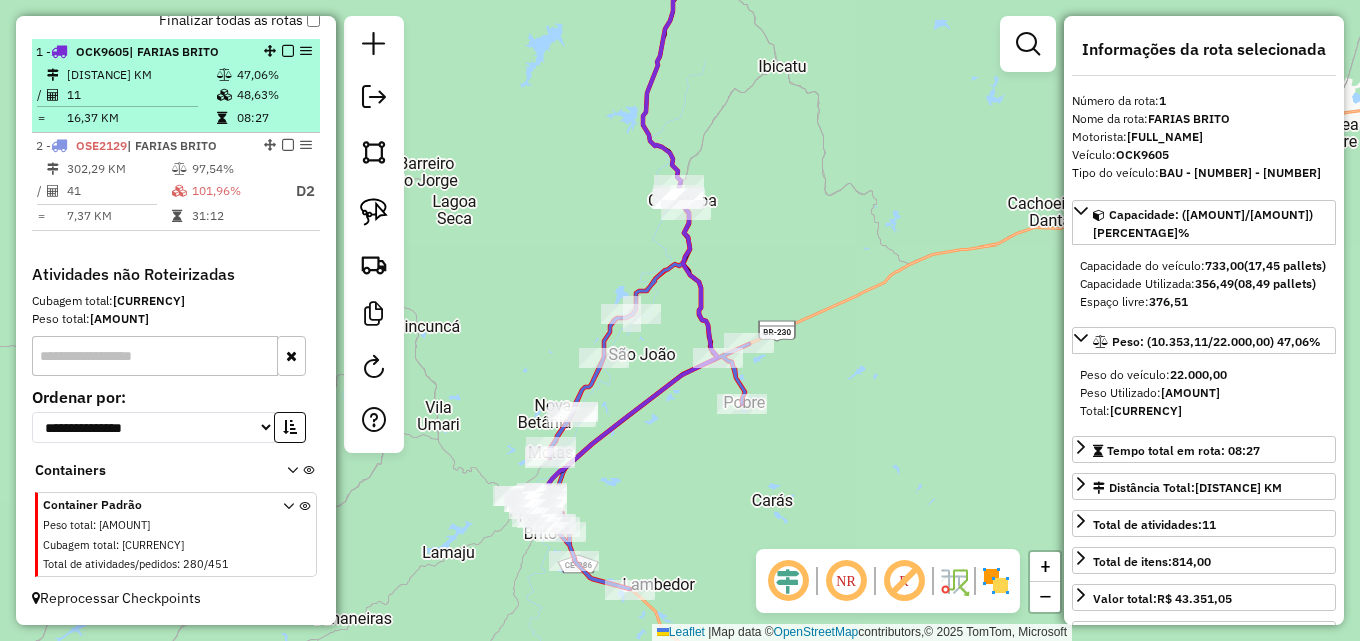 drag, startPoint x: 247, startPoint y: 94, endPoint x: 312, endPoint y: 165, distance: 96.26006 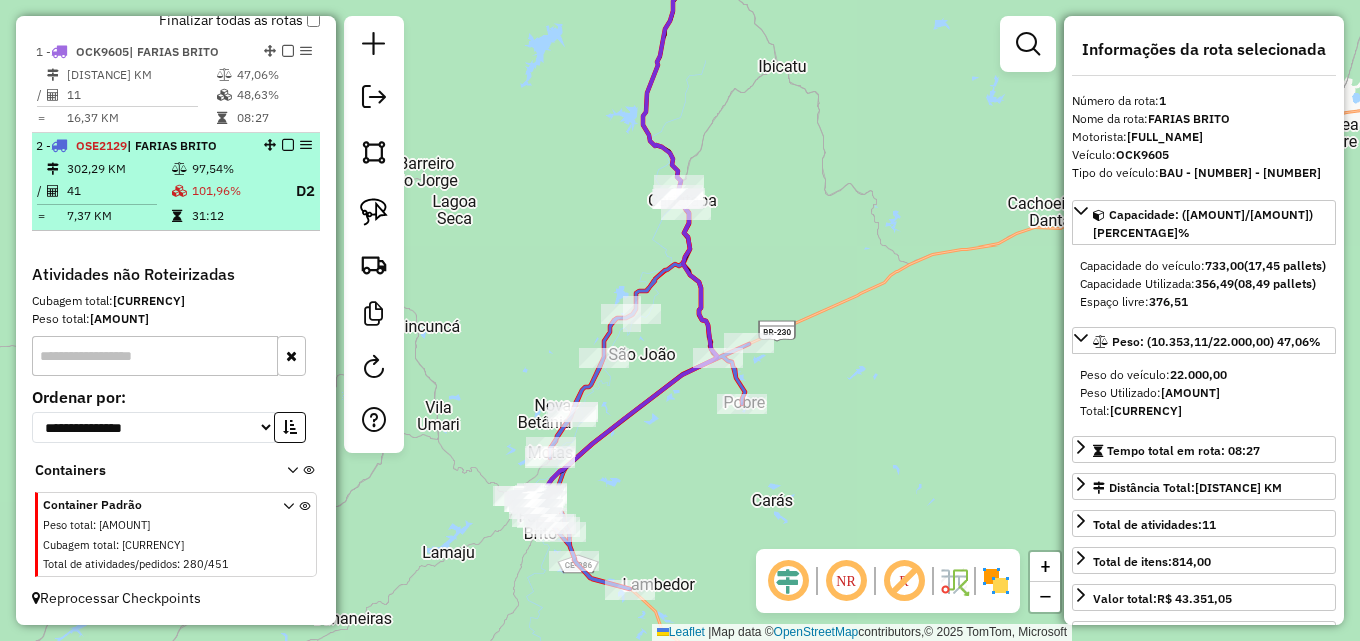 click on "48,63%" at bounding box center (274, 95) 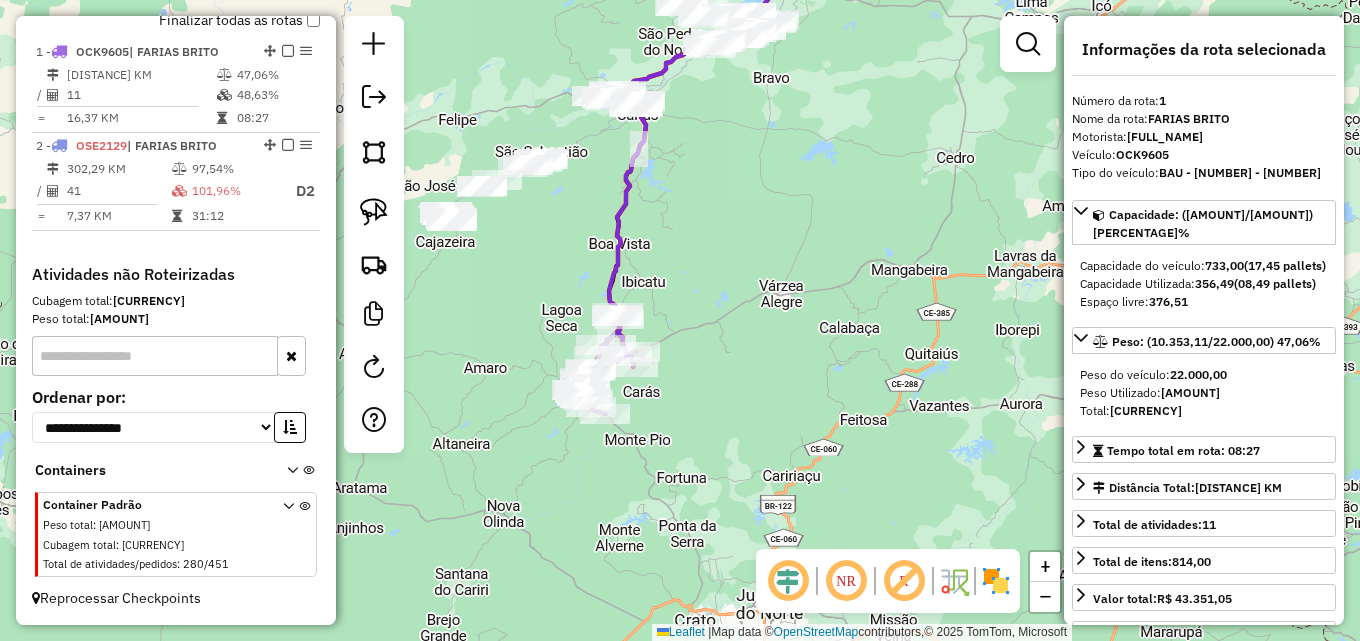 drag, startPoint x: 519, startPoint y: 416, endPoint x: 547, endPoint y: 203, distance: 214.83249 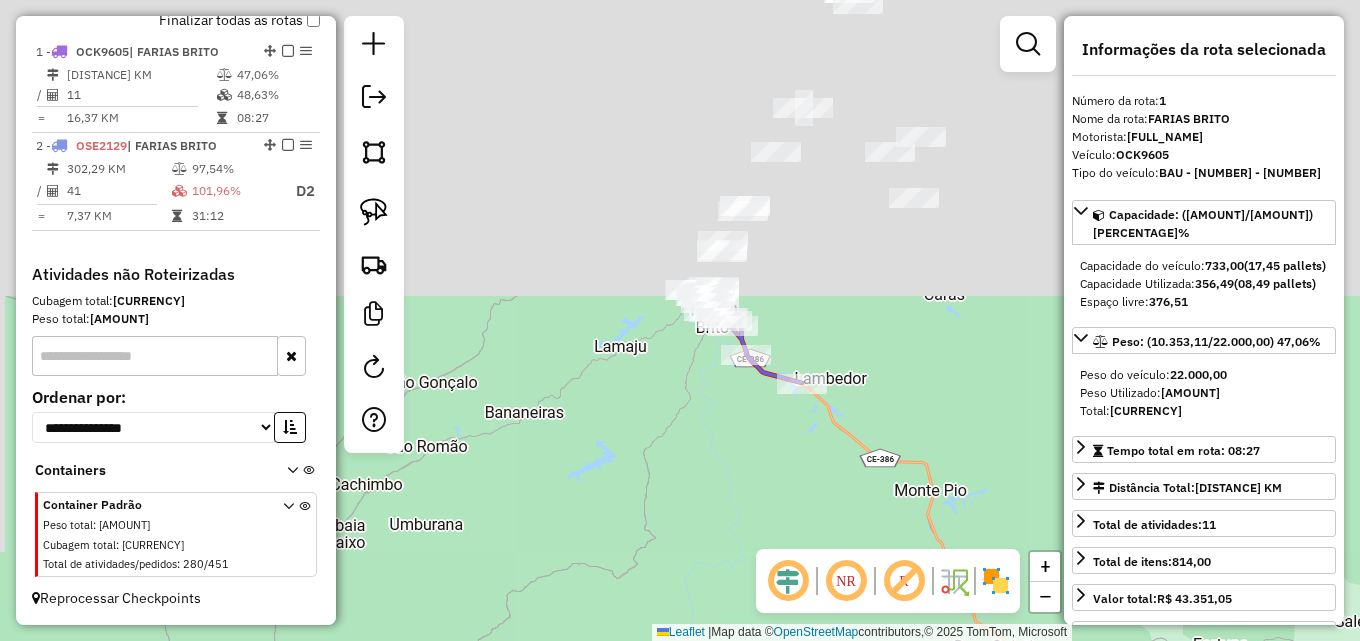 drag, startPoint x: 686, startPoint y: 462, endPoint x: 760, endPoint y: 627, distance: 180.83418 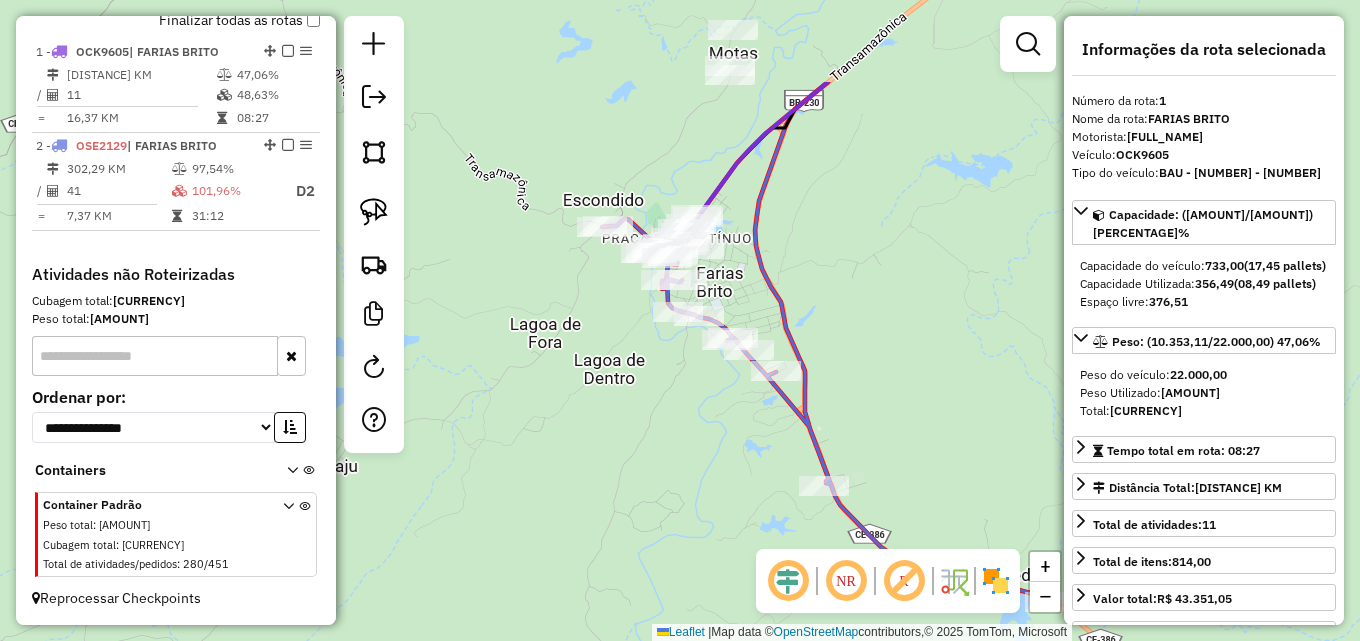drag, startPoint x: 680, startPoint y: 357, endPoint x: 636, endPoint y: 459, distance: 111.085556 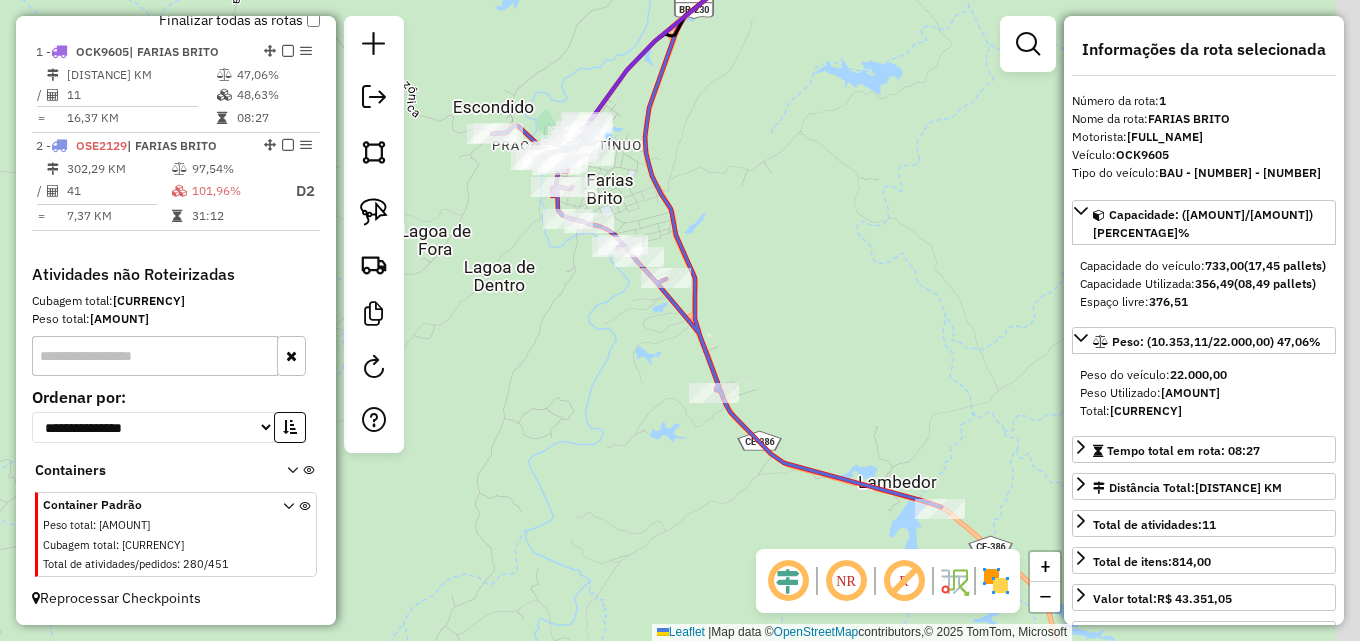 drag, startPoint x: 566, startPoint y: 394, endPoint x: 477, endPoint y: 329, distance: 110.20889 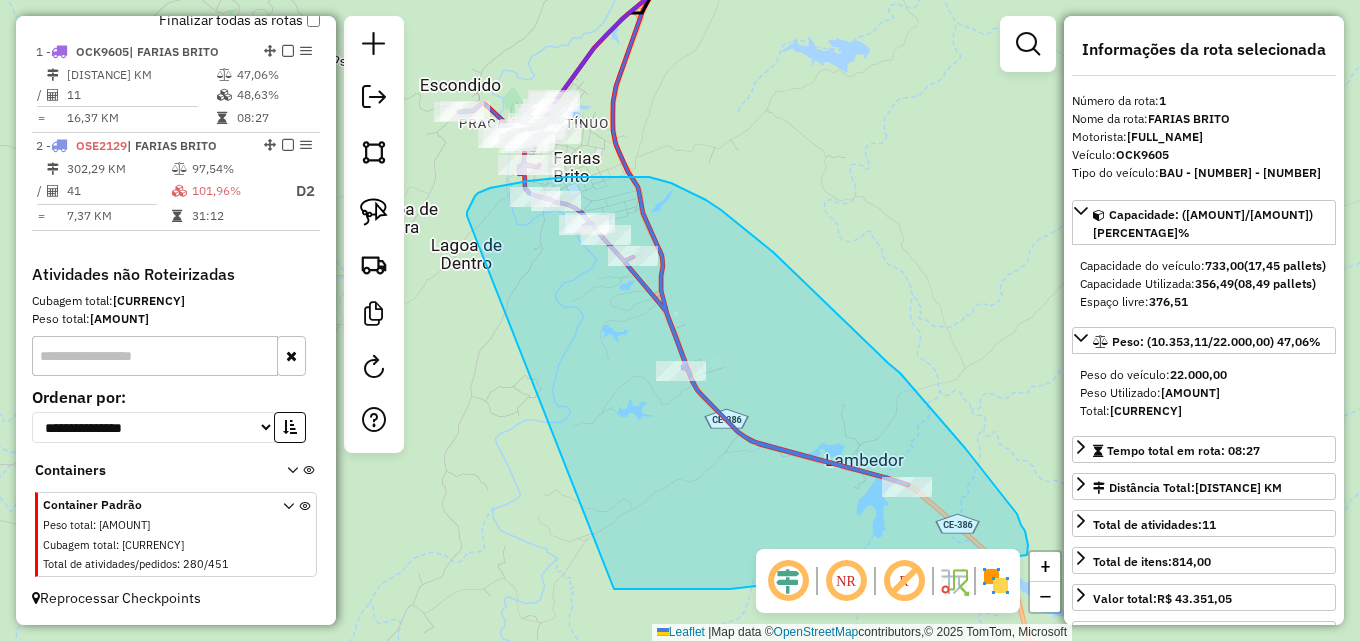 drag, startPoint x: 470, startPoint y: 205, endPoint x: 561, endPoint y: 578, distance: 383.9401 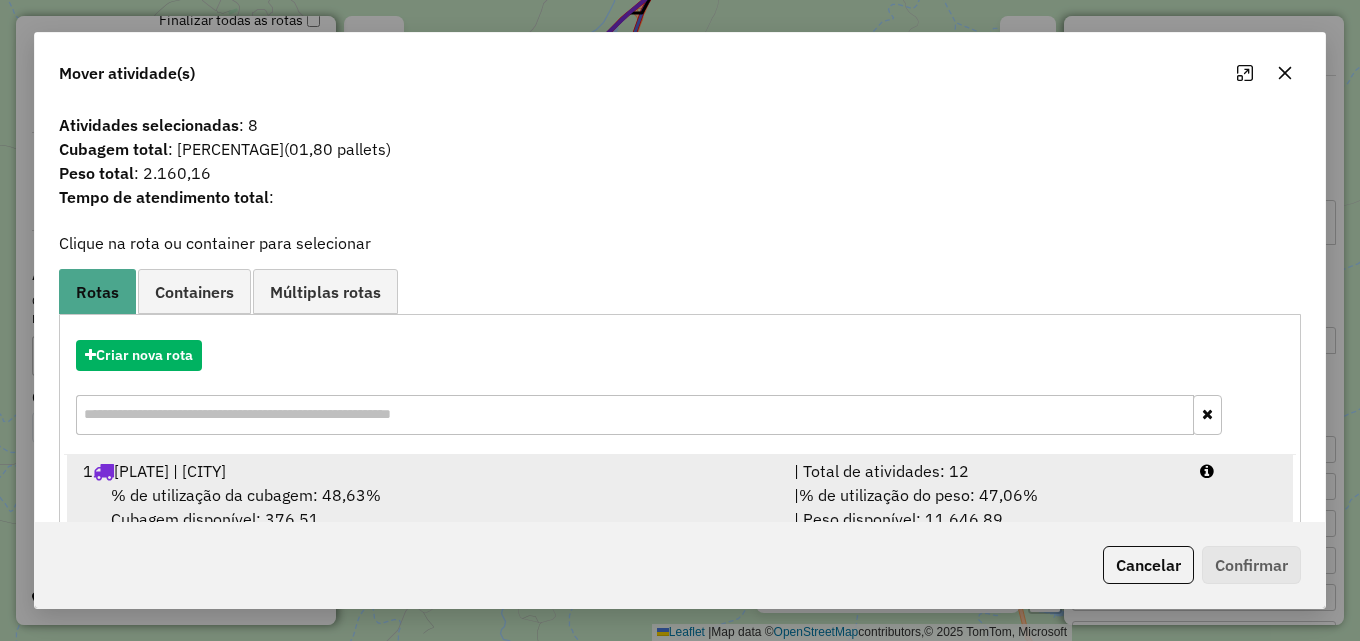 click on "% de utilização da cubagem: [PERCENTAGE]%  Cubagem disponível: [CUBAGE]" at bounding box center (426, 507) 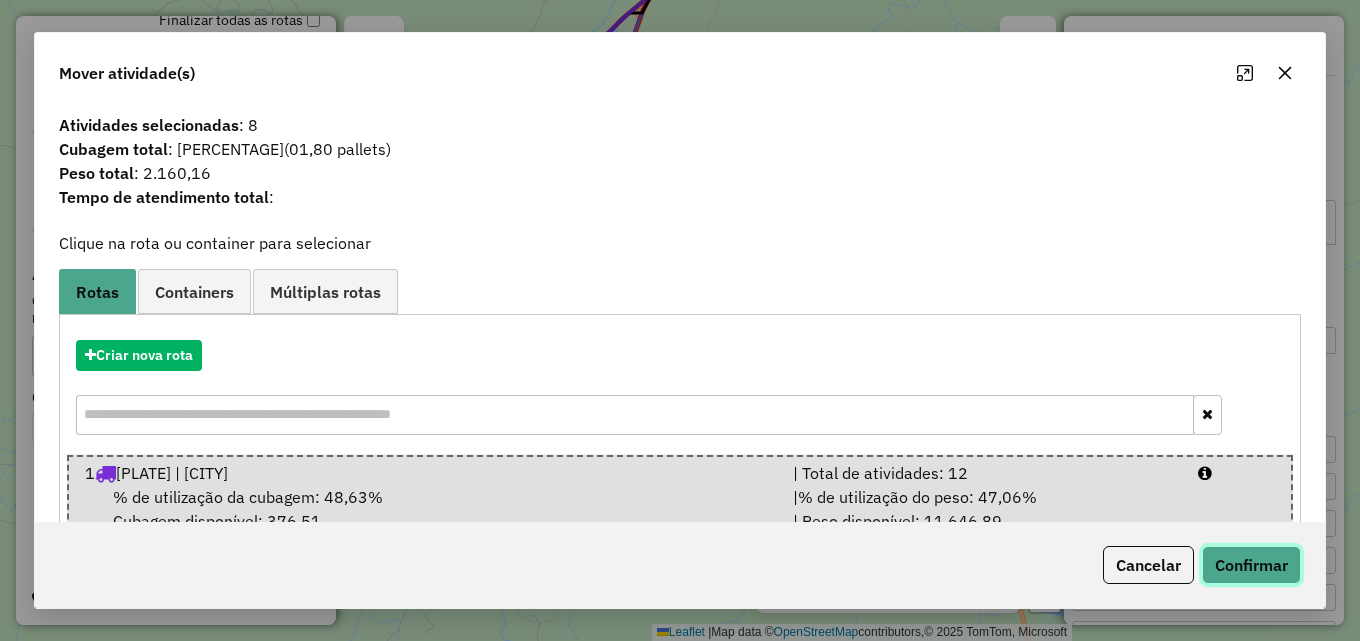 click on "Confirmar" 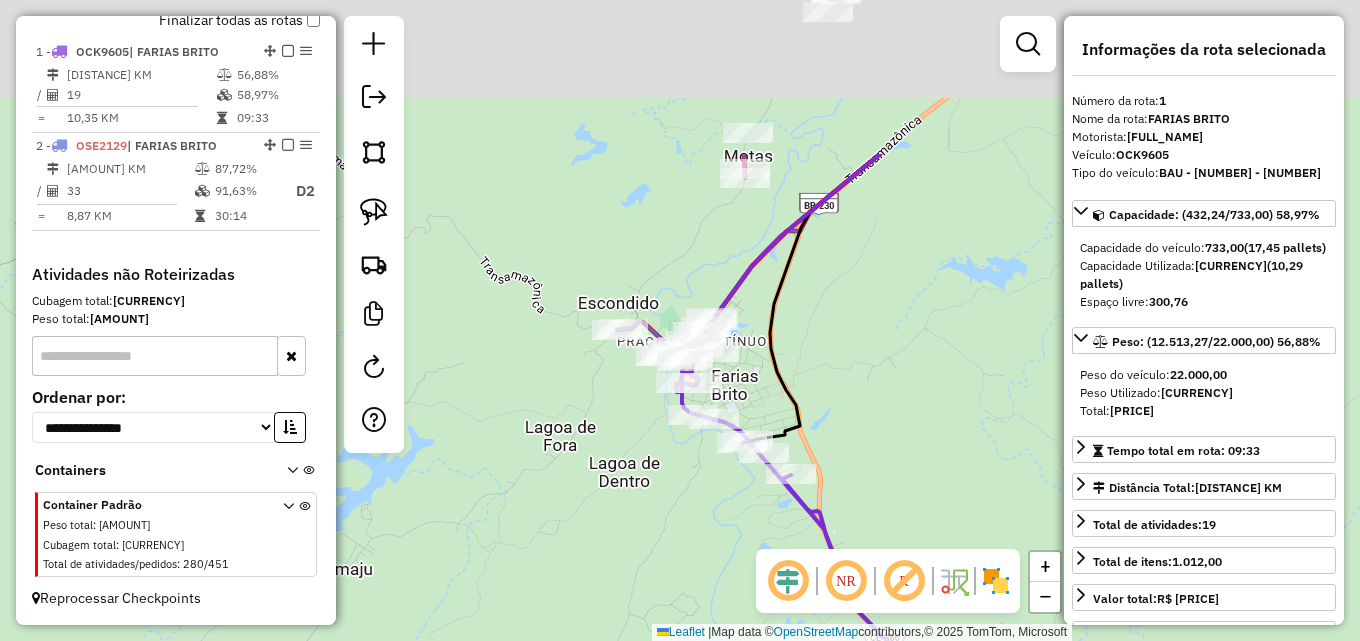 drag, startPoint x: 698, startPoint y: 268, endPoint x: 801, endPoint y: 418, distance: 181.95879 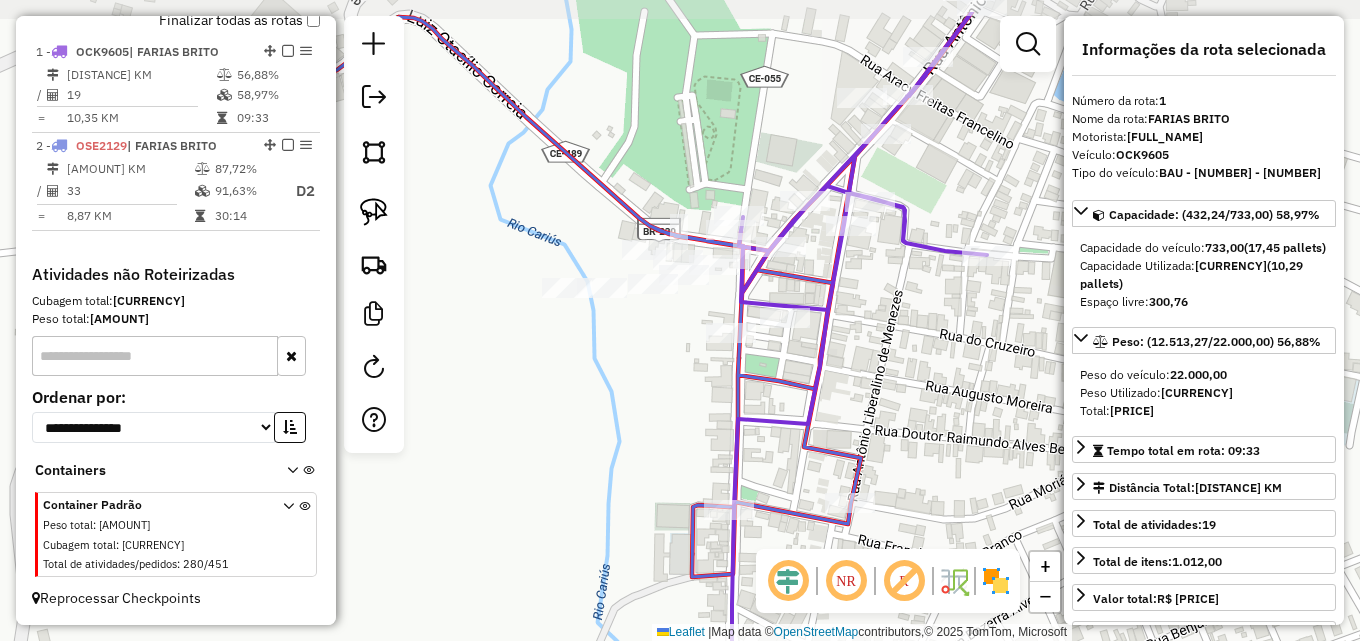 drag, startPoint x: 633, startPoint y: 312, endPoint x: 625, endPoint y: 388, distance: 76.41989 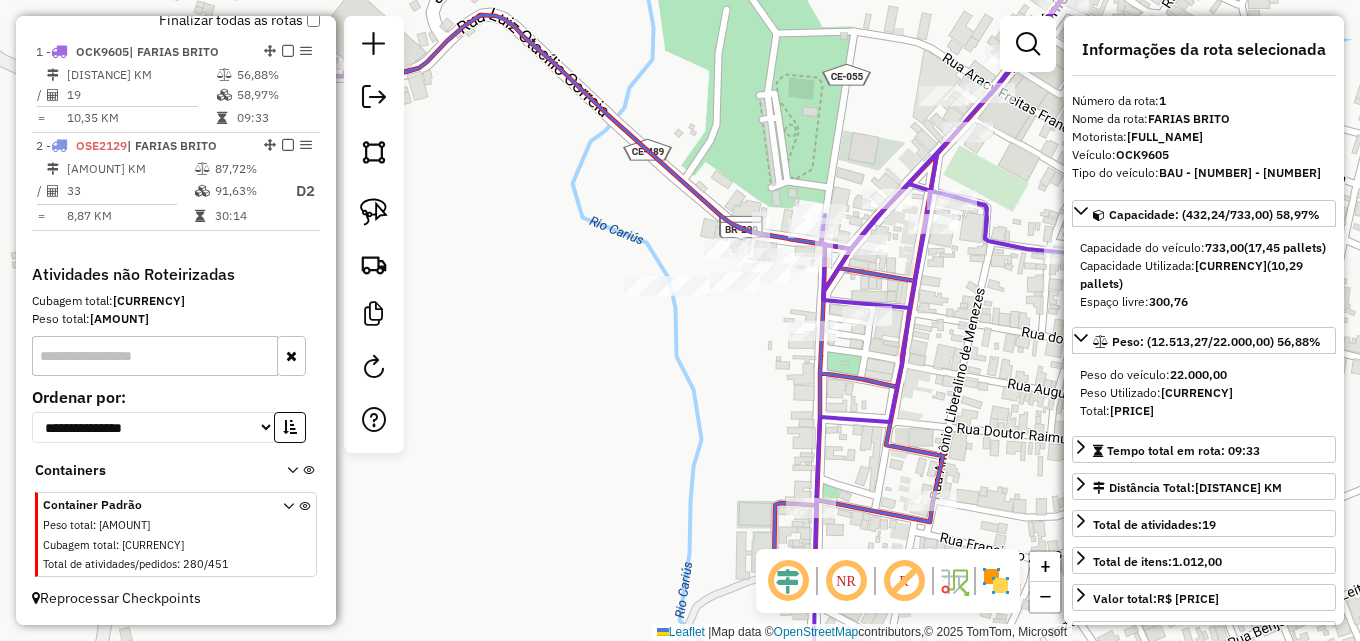 drag, startPoint x: 625, startPoint y: 387, endPoint x: 708, endPoint y: 379, distance: 83.38465 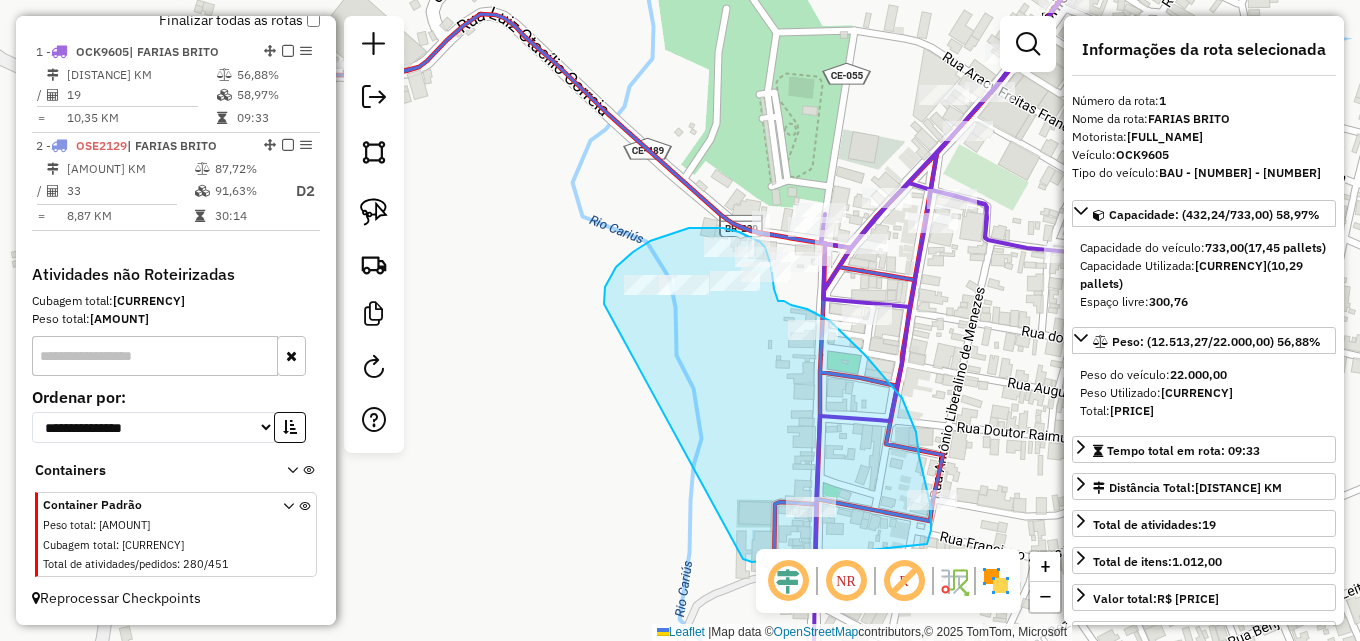 drag, startPoint x: 604, startPoint y: 292, endPoint x: 743, endPoint y: 559, distance: 301.01495 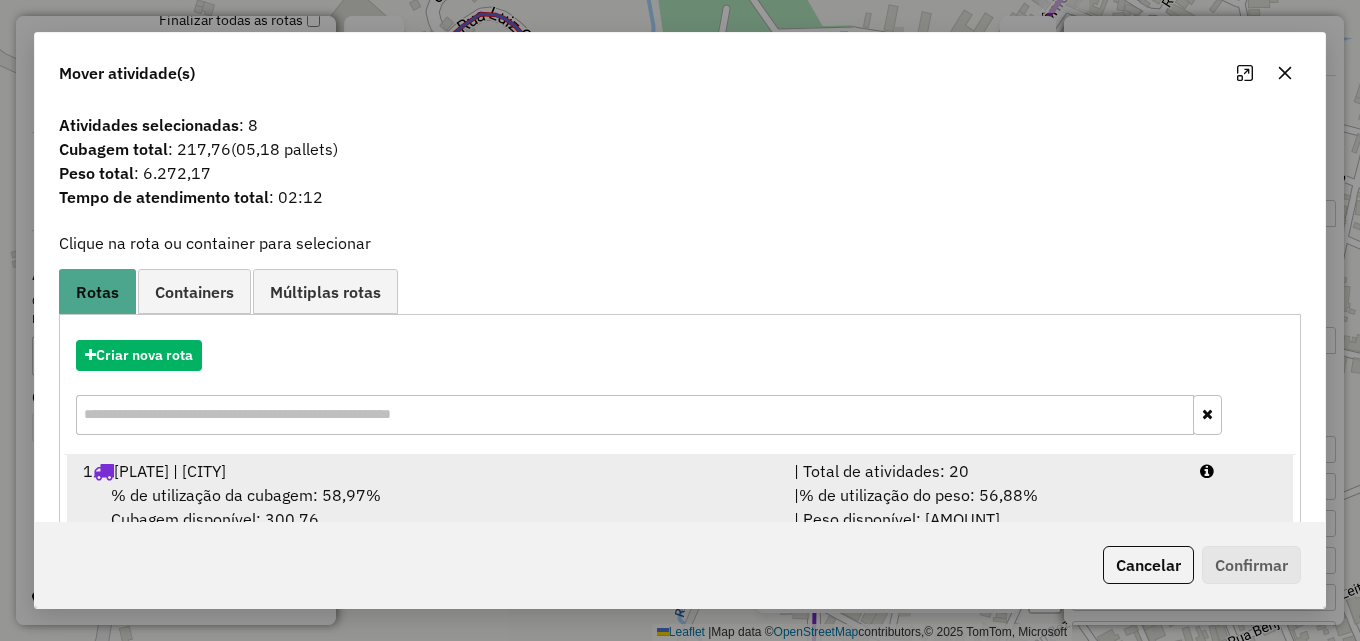 click on "1 OCK9605 | FARIAS BRITO" at bounding box center [426, 471] 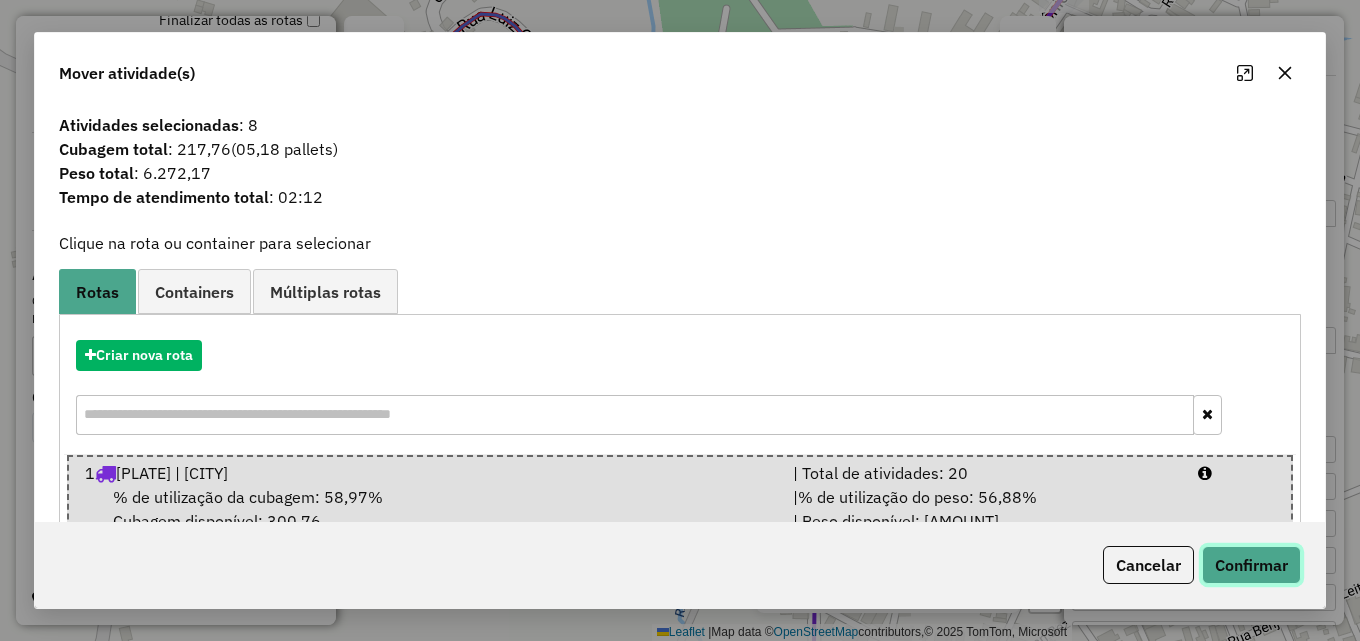 click on "Confirmar" 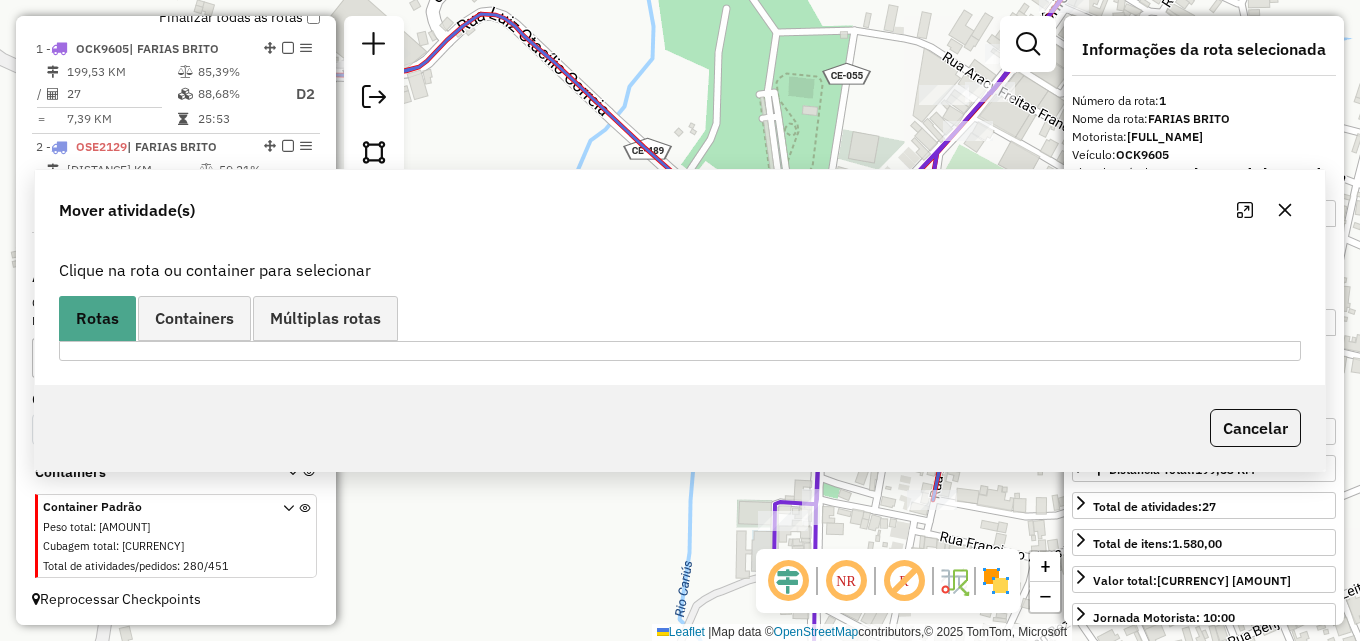 scroll, scrollTop: 731, scrollLeft: 0, axis: vertical 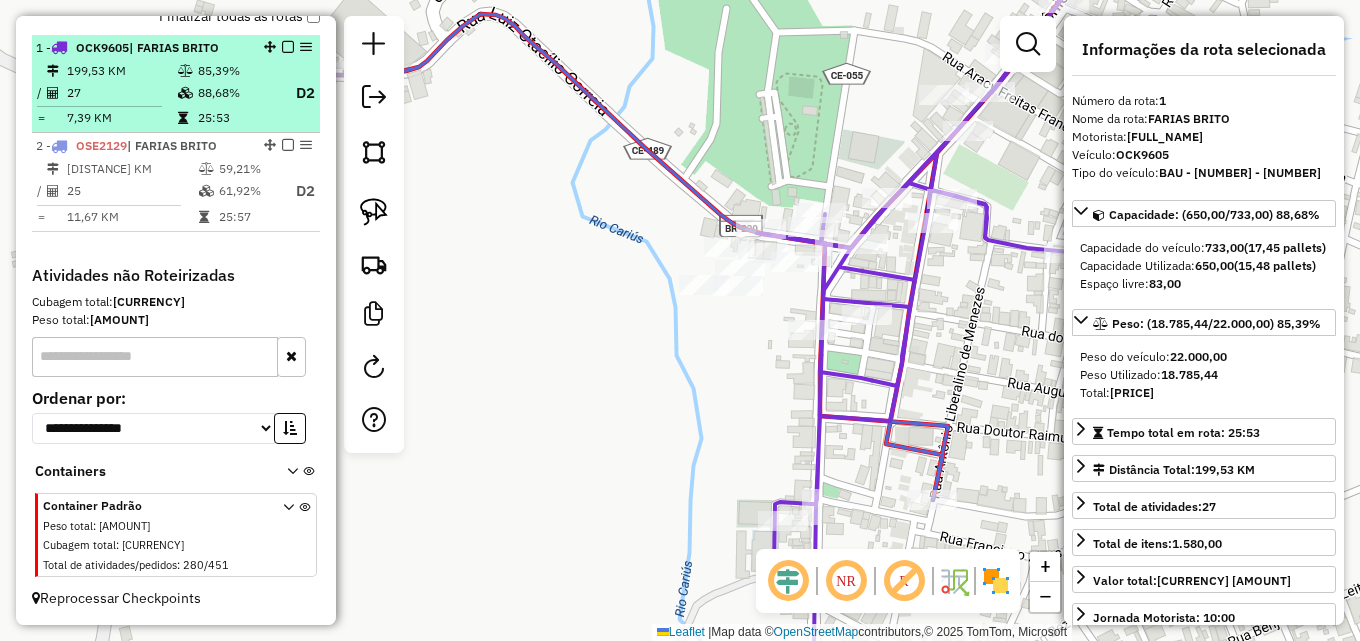 click on "85,39%" at bounding box center (237, 71) 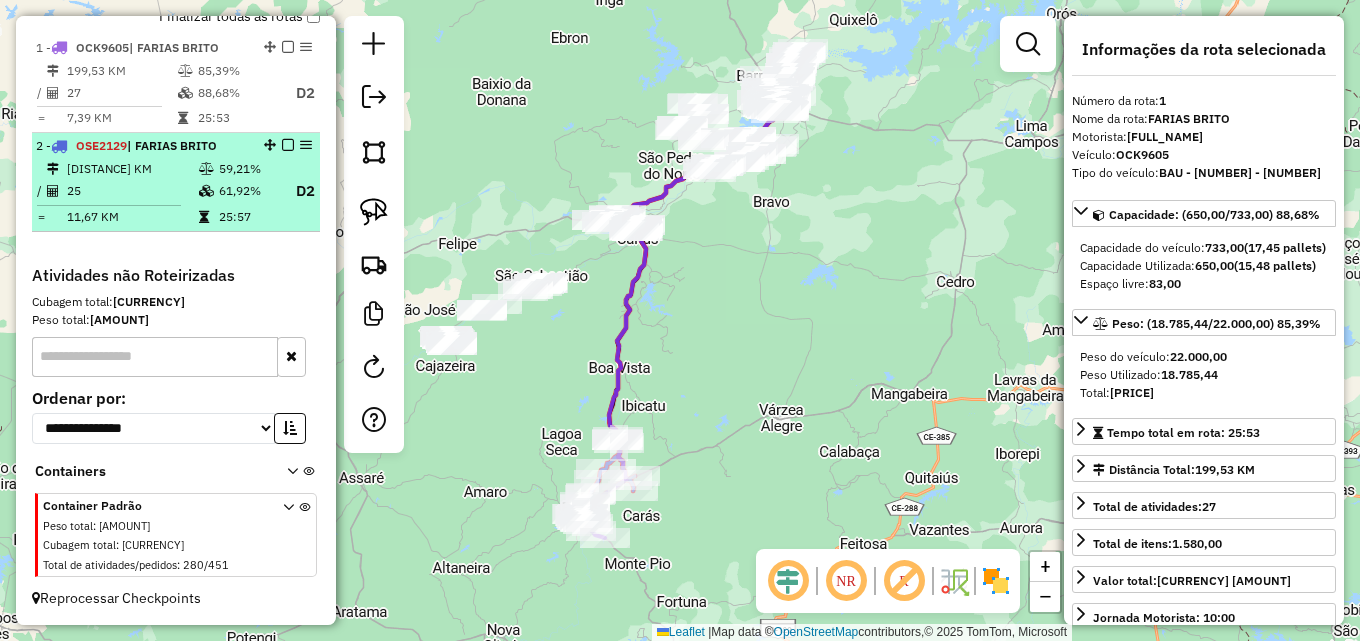 click on "59,21%" at bounding box center (251, 169) 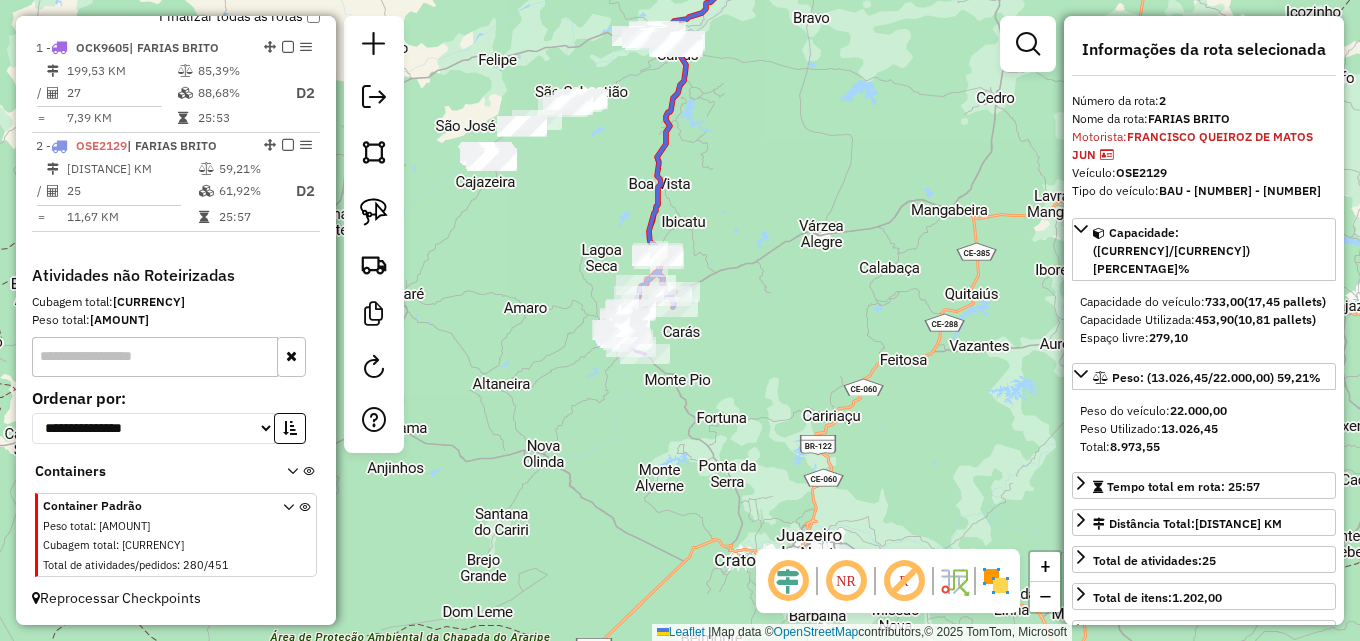 drag, startPoint x: 511, startPoint y: 423, endPoint x: 598, endPoint y: 305, distance: 146.6049 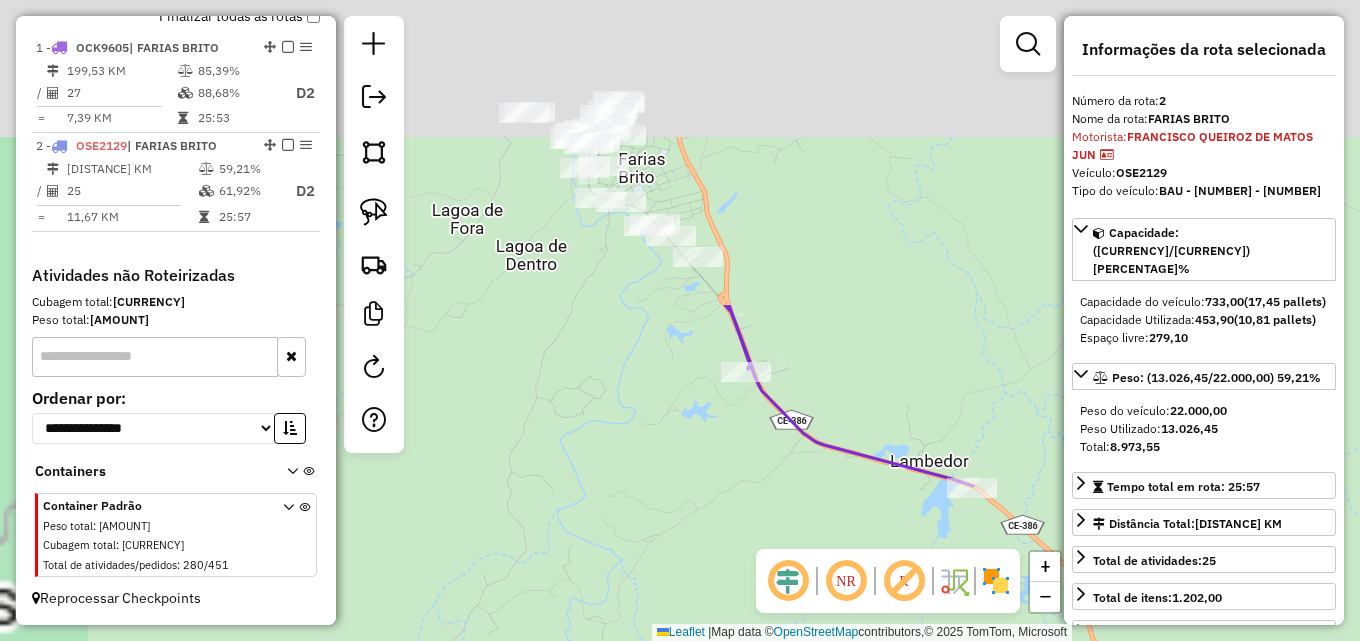 drag, startPoint x: 662, startPoint y: 386, endPoint x: 825, endPoint y: 491, distance: 193.89172 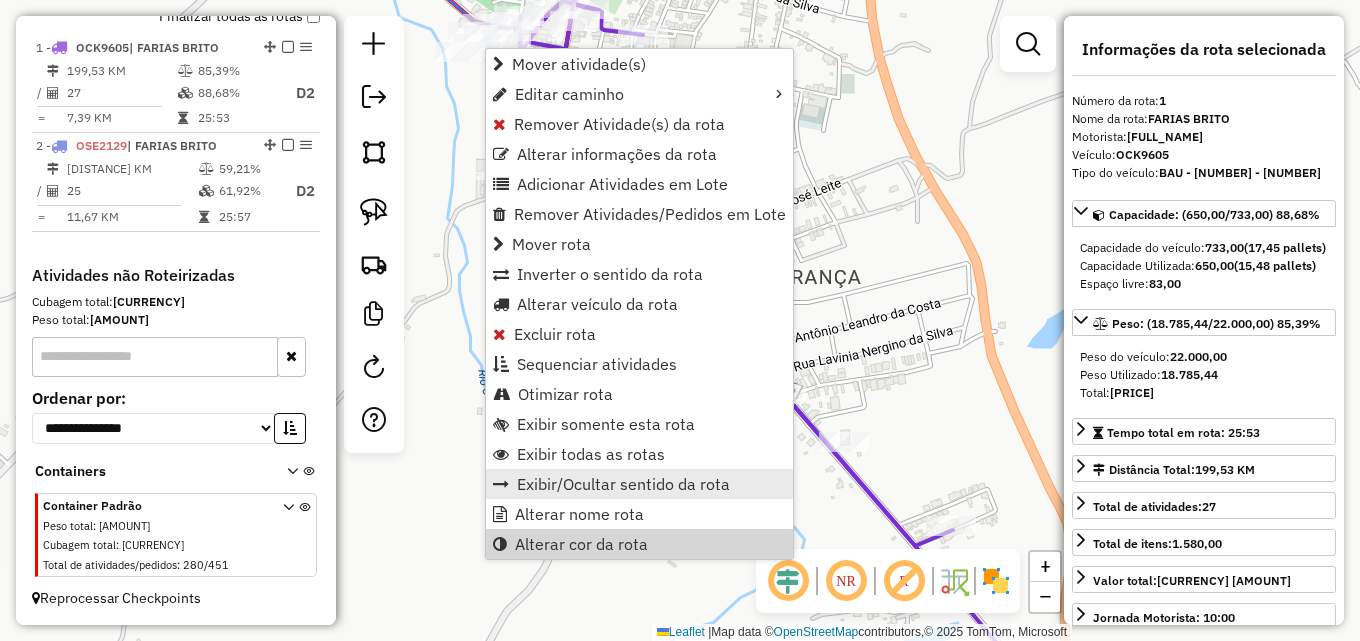 click on "Alterar cor da rota" at bounding box center (581, 544) 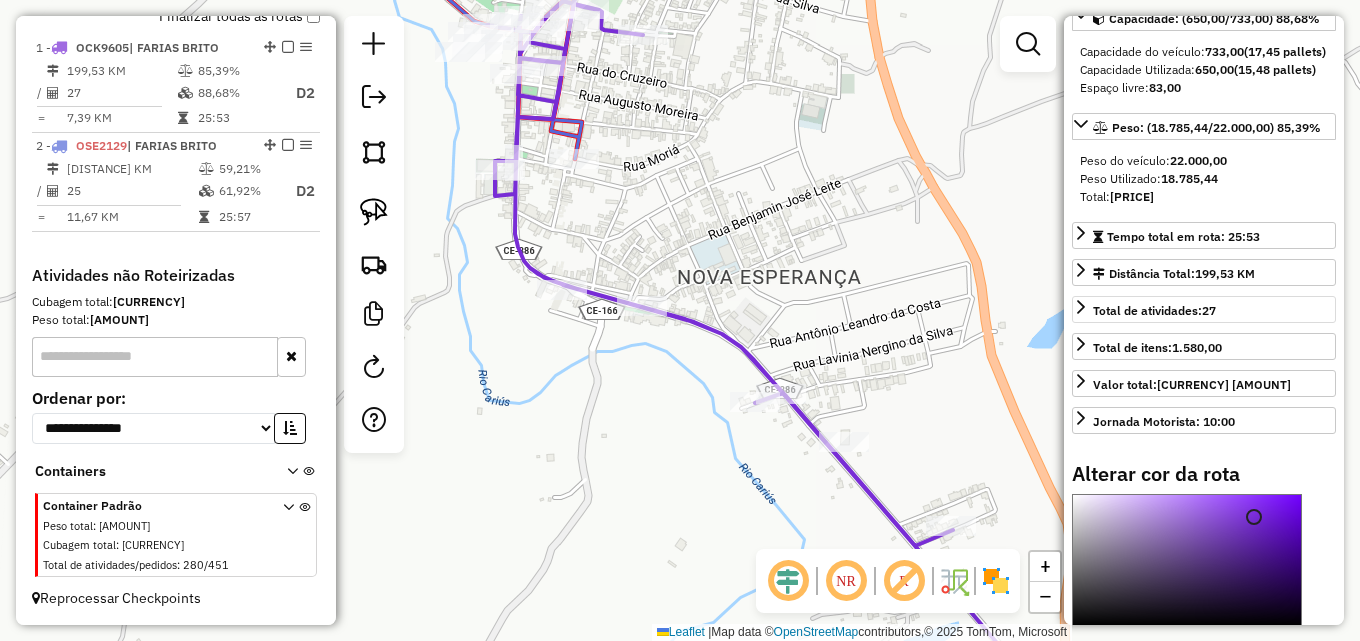 scroll, scrollTop: 477, scrollLeft: 0, axis: vertical 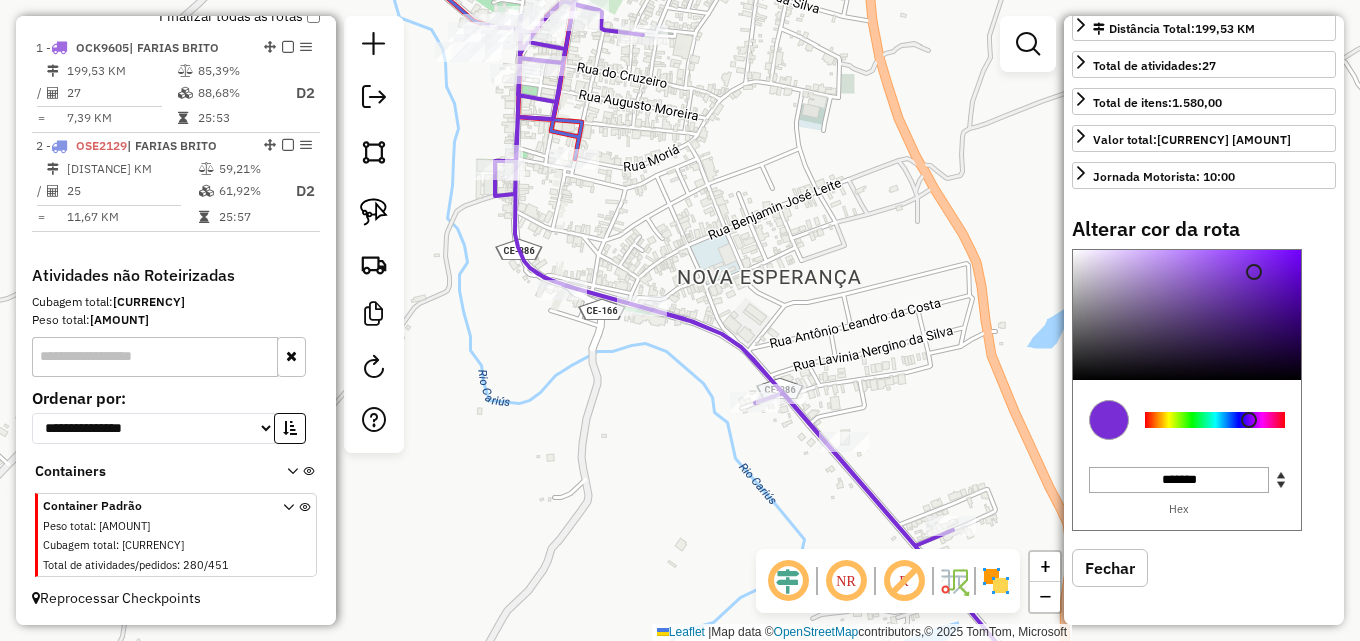type on "*******" 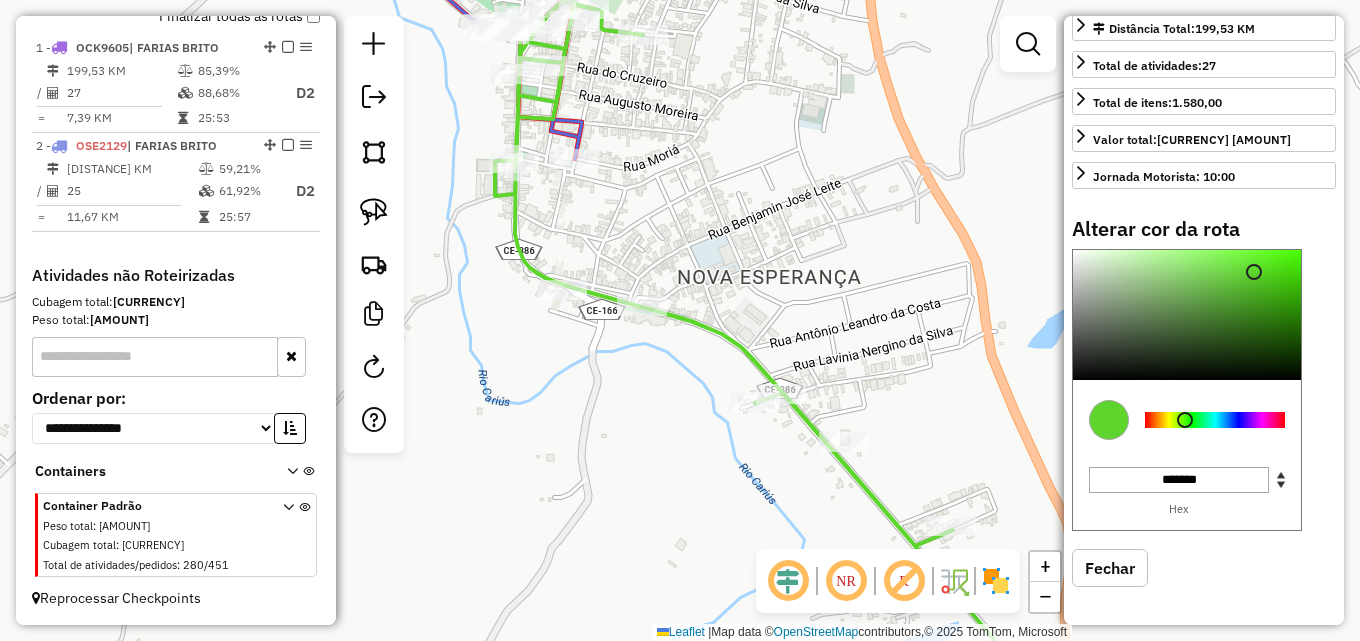 click on "Fechar" at bounding box center (1110, 568) 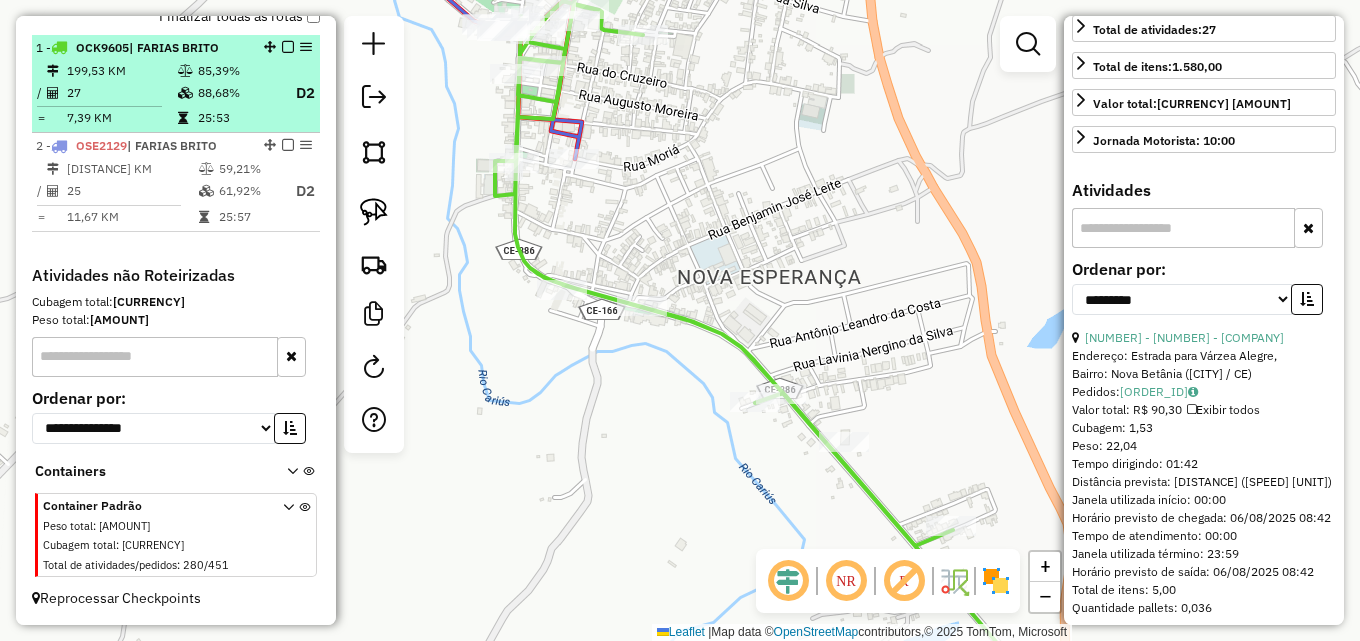 click on "88,68%" at bounding box center [237, 93] 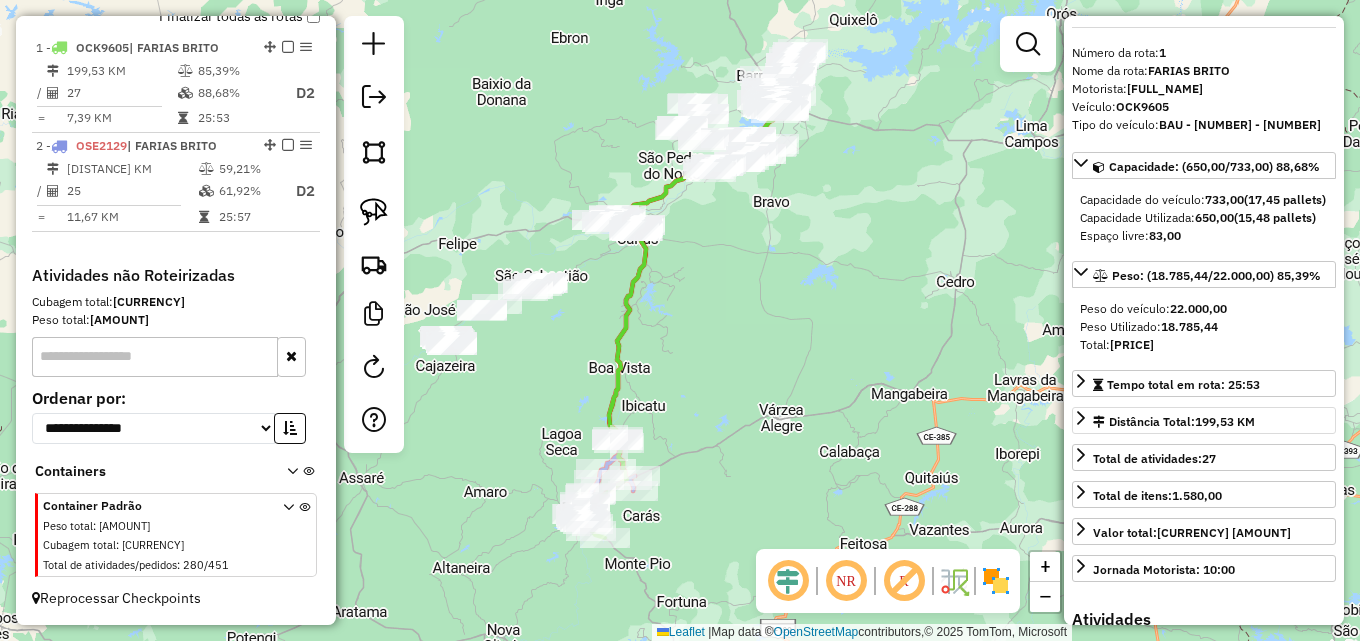 scroll, scrollTop: 0, scrollLeft: 0, axis: both 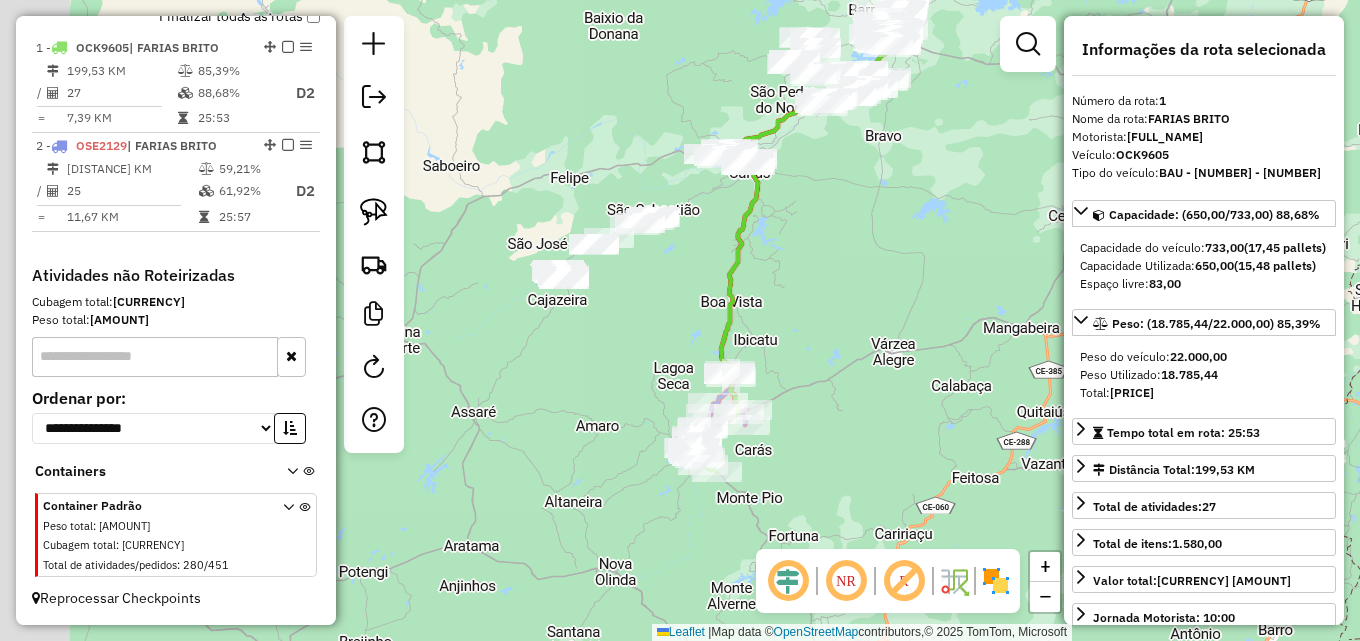 drag, startPoint x: 794, startPoint y: 327, endPoint x: 818, endPoint y: 299, distance: 36.878178 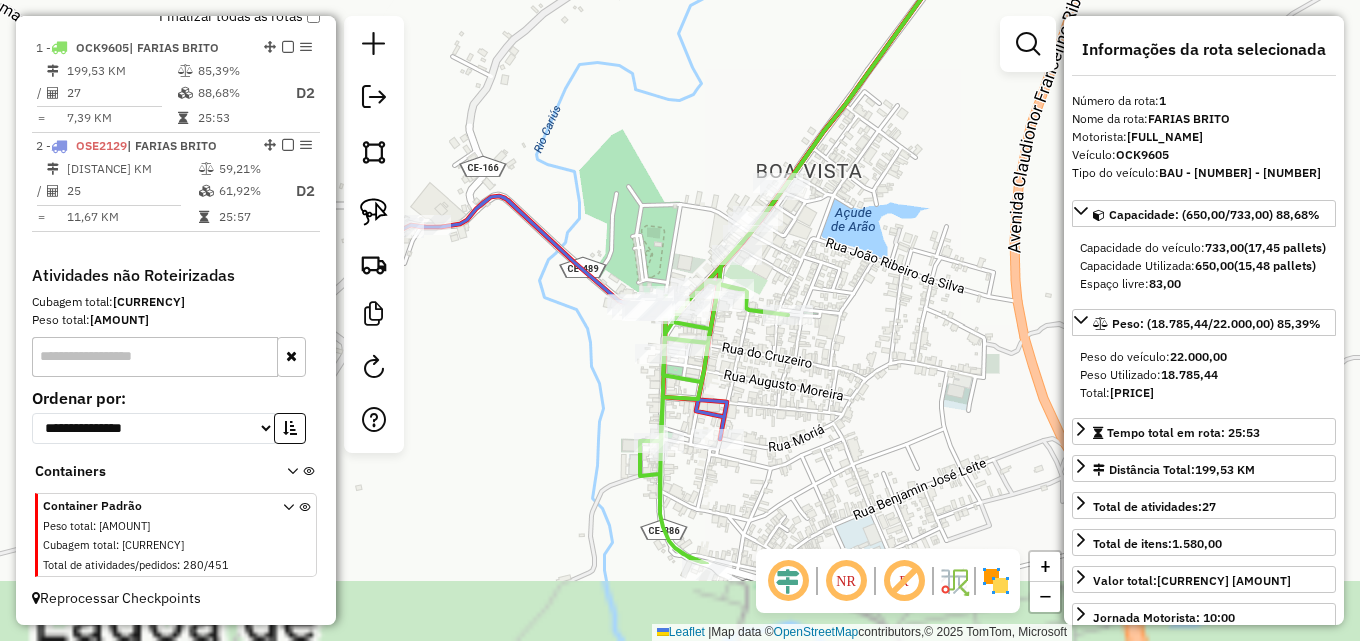 drag, startPoint x: 867, startPoint y: 462, endPoint x: 837, endPoint y: 317, distance: 148.07092 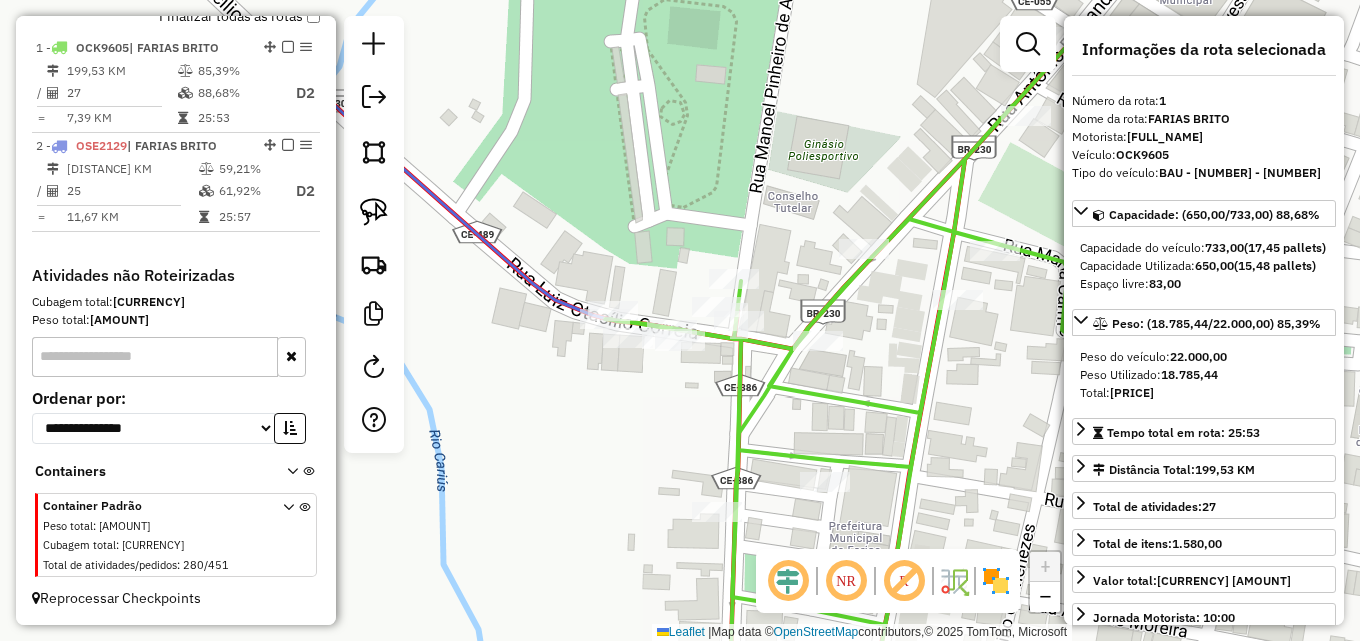 drag, startPoint x: 612, startPoint y: 265, endPoint x: 881, endPoint y: 364, distance: 286.63916 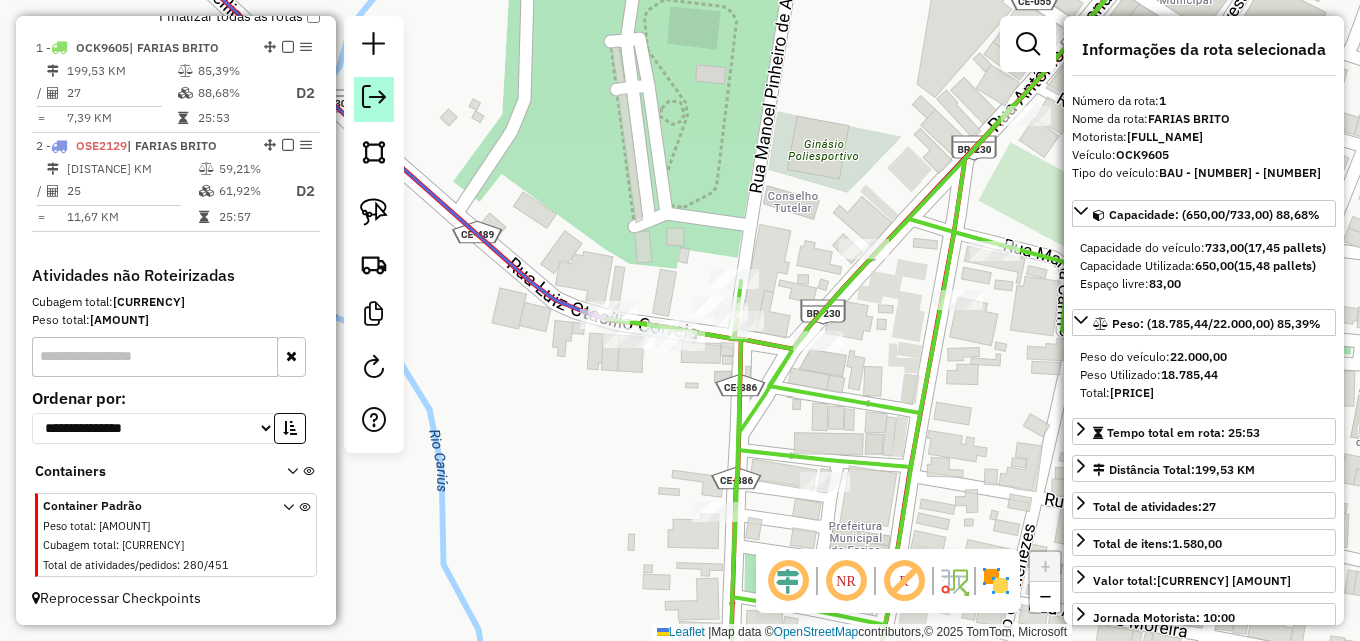 drag, startPoint x: 177, startPoint y: 76, endPoint x: 381, endPoint y: 121, distance: 208.90428 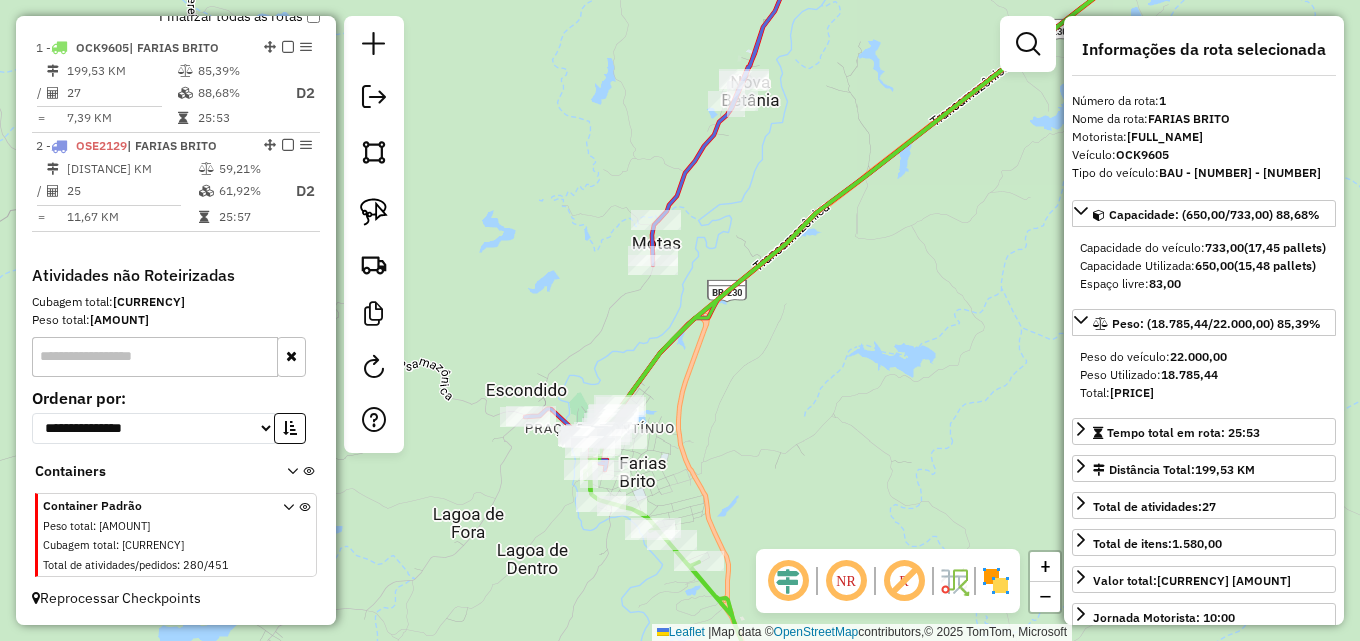 drag, startPoint x: 645, startPoint y: 475, endPoint x: 762, endPoint y: 350, distance: 171.21332 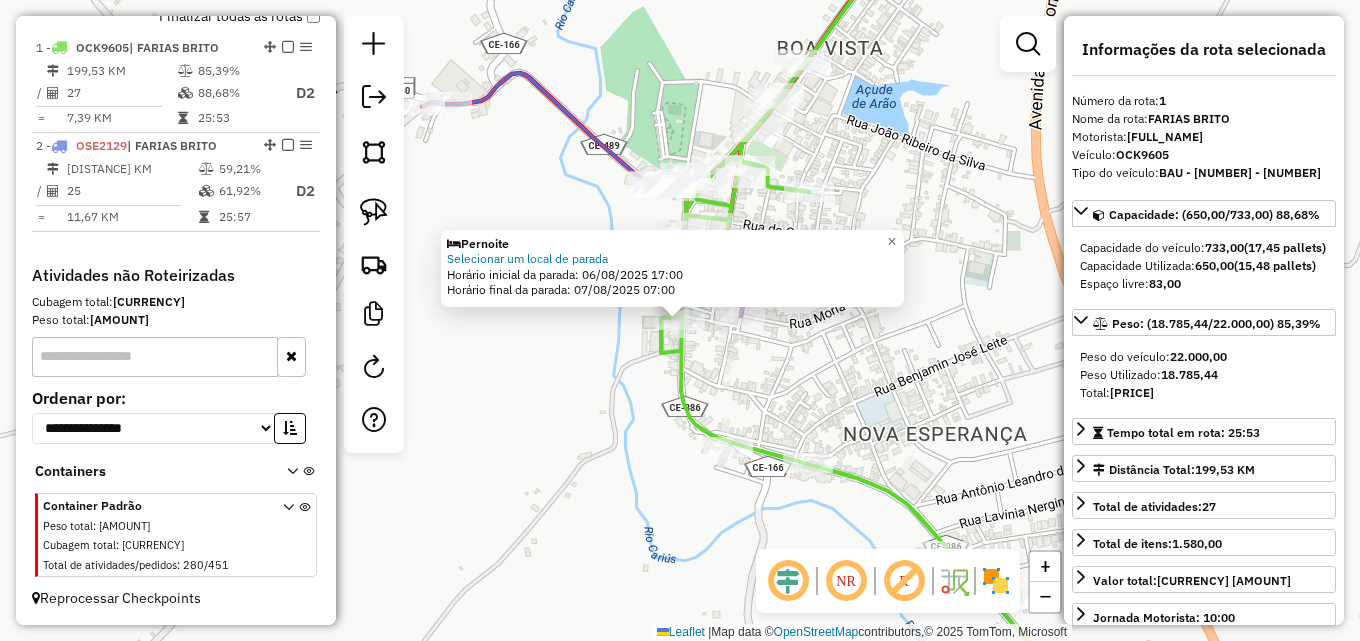 drag, startPoint x: 838, startPoint y: 378, endPoint x: 812, endPoint y: 378, distance: 26 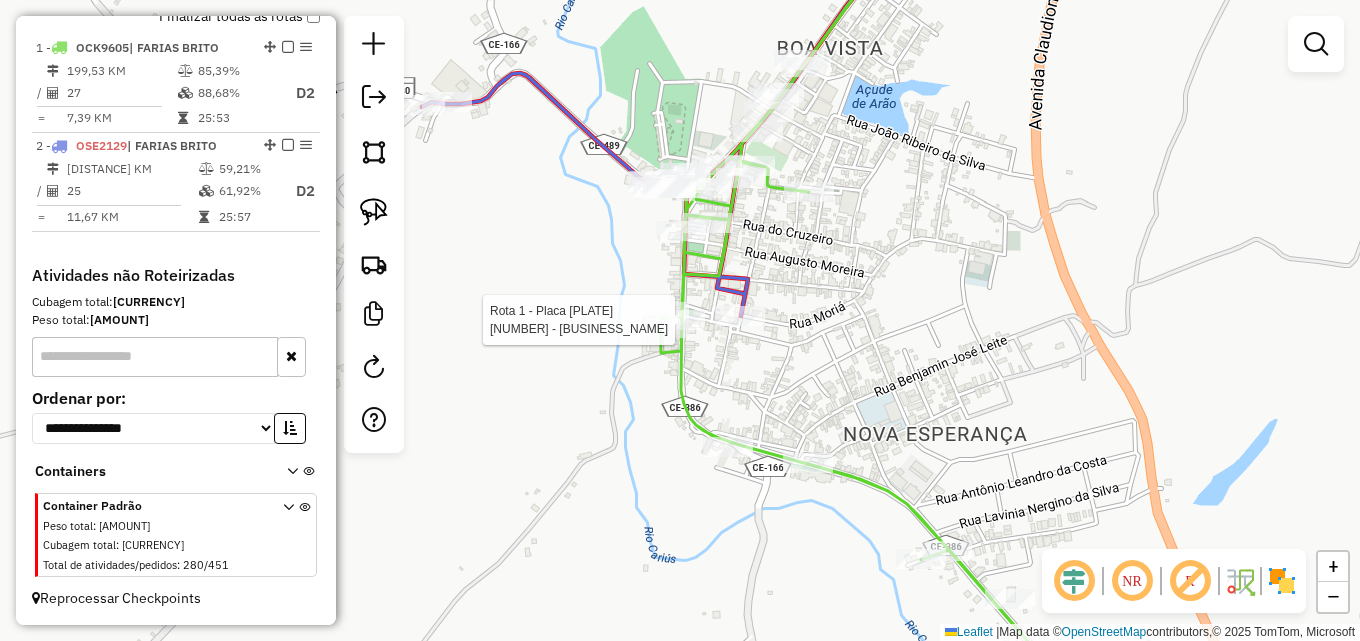 select on "**********" 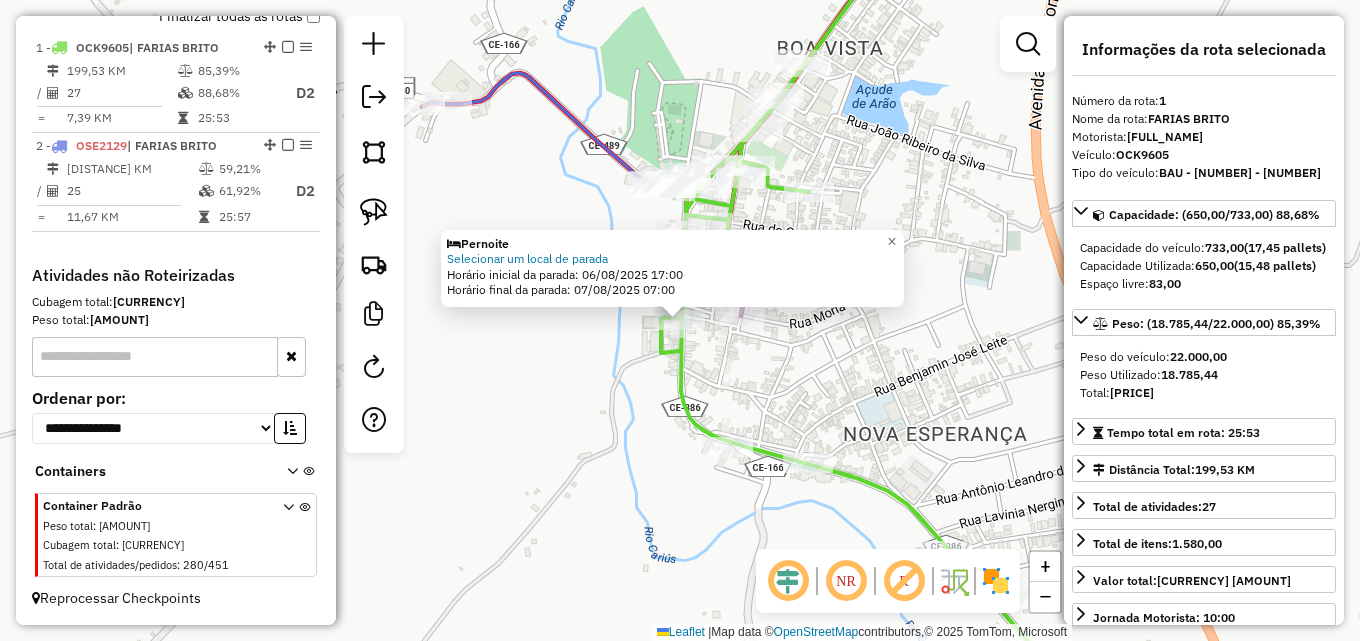 click on "Pernoite Selecionar um local de parada  Horário inicial da parada: 06/08/2025 17:00   Horário final da parada: 07/08/2025 07:00  × Janela de atendimento Grade de atendimento Capacidade Transportadoras Veículos Cliente Pedidos  Rotas Selecione os dias de semana para filtrar as janelas de atendimento  Seg   Ter   Qua   Qui   Sex   Sáb   Dom  Informe o período da janela de atendimento: De: Até:  Filtrar exatamente a janela do cliente  Considerar janela de atendimento padrão  Selecione os dias de semana para filtrar as grades de atendimento  Seg   Ter   Qua   Qui   Sex   Sáb   Dom   Considerar clientes sem dia de atendimento cadastrado  Clientes fora do dia de atendimento selecionado Filtrar as atividades entre os valores definidos abaixo:  Peso mínimo:   Peso máximo:   Cubagem mínima:   Cubagem máxima:   De:   Até:  Filtrar as atividades entre o tempo de atendimento definido abaixo:  De:   Até:   Considerar capacidade total dos clientes não roteirizados Transportadora: Selecione um ou mais itens" 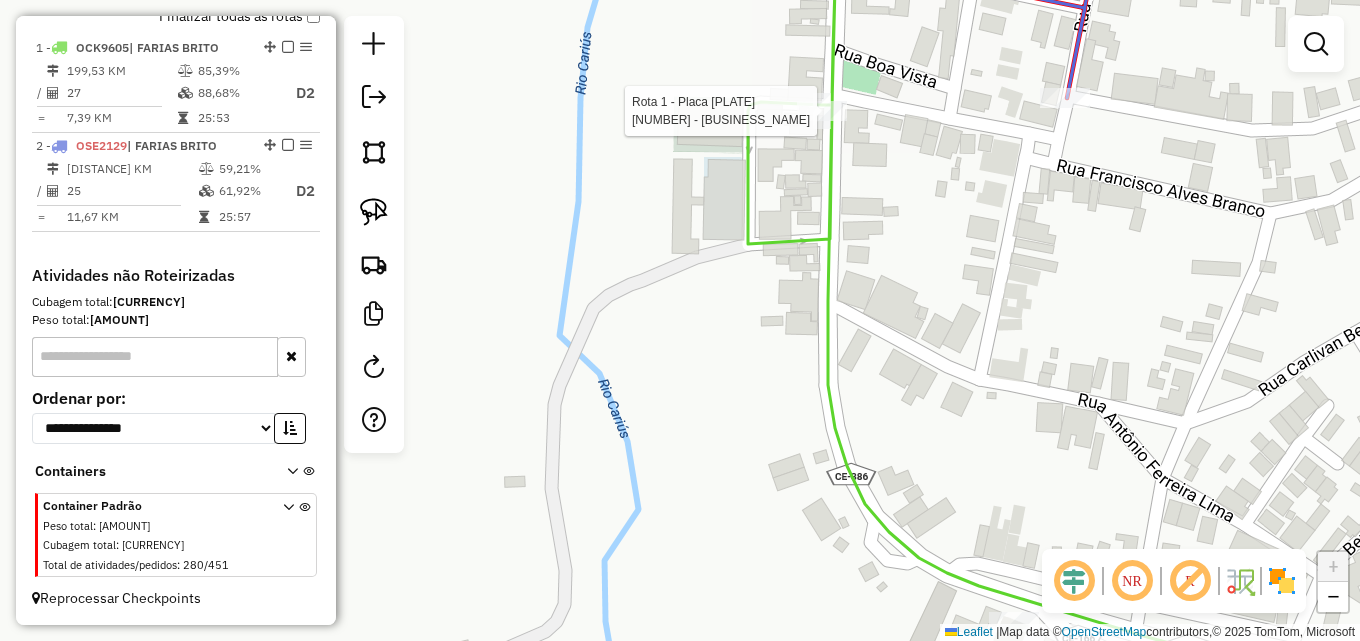 select on "**********" 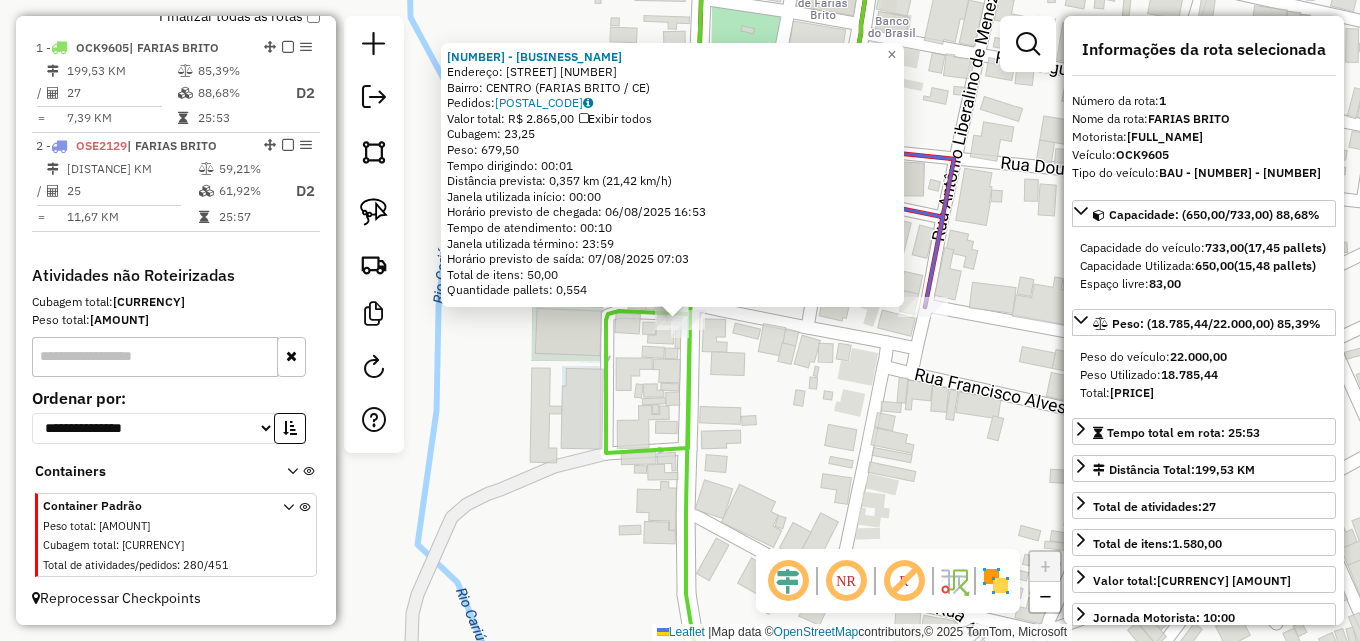 click on "[NUMBER] - [COMPANY]  Endereço:  [STREET] [NUMBER]   Bairro: [STREET] ([CITY] / [CE])   Pedidos:  [NUMBER]   Valor total: [CURRENCY] [PRICE]   Exibir todos   Cubagem: [PRICE]  Peso: [PRICE]  Tempo dirigindo: [TIME]   Distância prevista: [PRICE] km ([PRICE] km/h)   Janela utilizada início: [TIME]   Horário previsto de chegada: [DATE] [TIME]   Tempo de atendimento: [TIME]   Janela utilizada término: [TIME]   Horário previsto de saída: [DATE] [TIME]   Total de itens: [PRICE]   Quantidade pallets: [PRICE]  × Janela de atendimento Grade de atendimento Capacidade Transportadoras Veículos Cliente Pedidos  Rotas Selecione os dias de semana para filtrar as janelas de atendimento  Seg   Ter   Qua   Qui   Sex   Sáb   Dom  Informe o período da janela de atendimento: De: Até:  Filtrar exatamente a janela do cliente  Considerar janela de atendimento padrão  Selecione os dias de semana para filtrar as grades de atendimento  Seg   Ter   Qua   Qui   Sex   Sáb   Dom   Considerar clientes sem dia de atendimento cadastrado  De:" 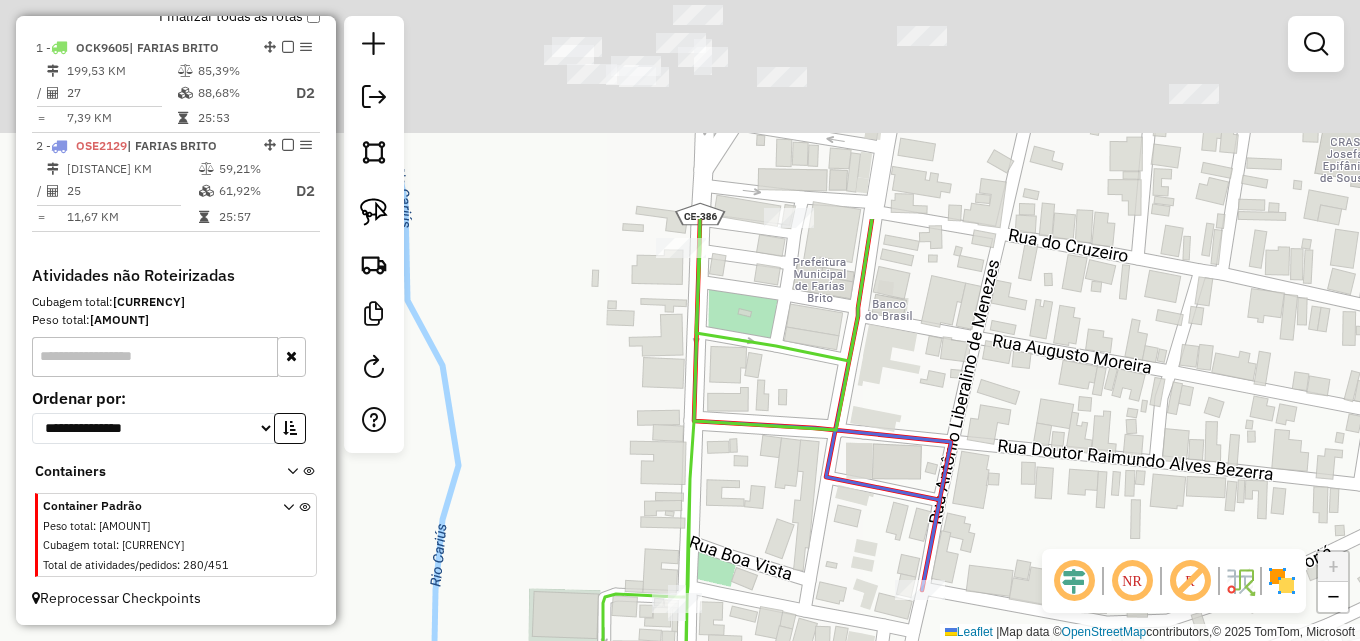 drag, startPoint x: 784, startPoint y: 231, endPoint x: 780, endPoint y: 520, distance: 289.02768 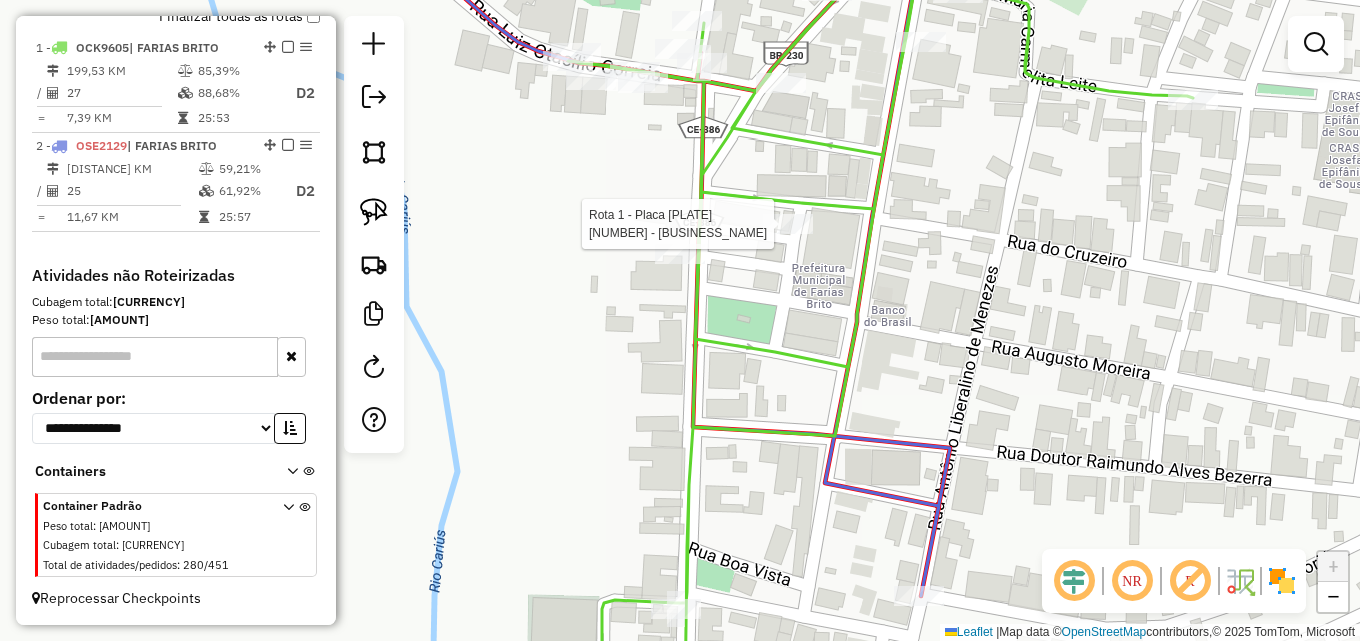 select on "**********" 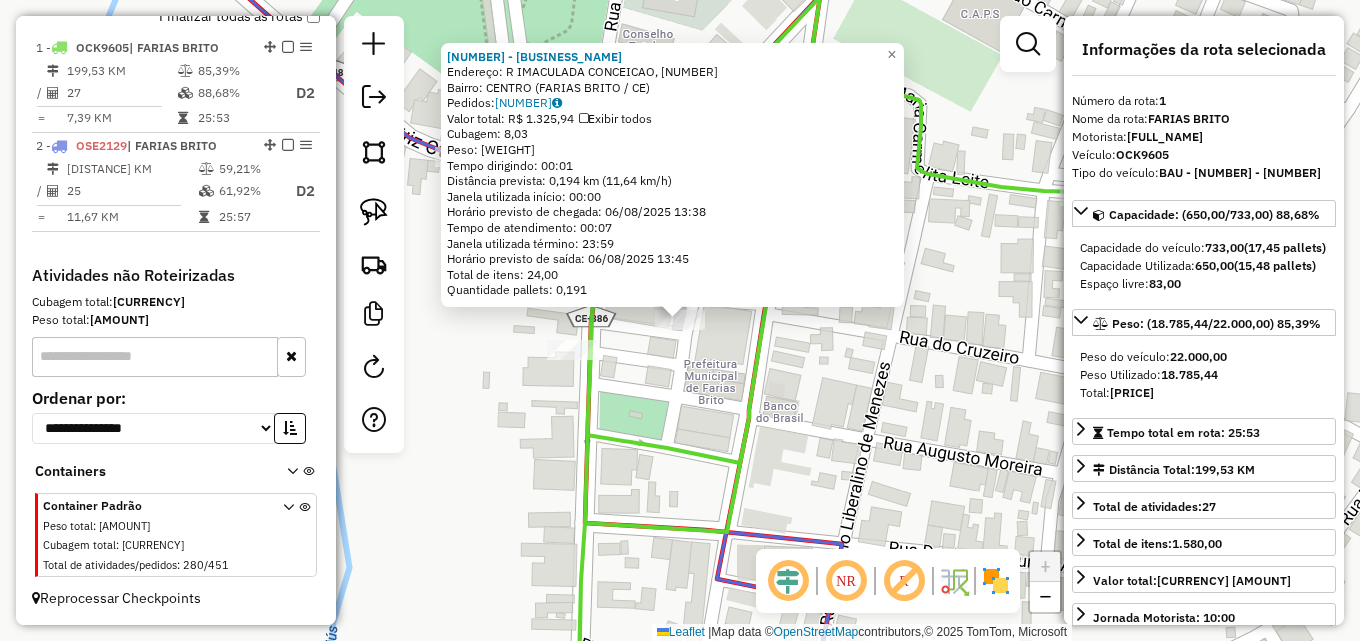 click on "[NUMBER] - [NAME]  Endereço: R   [STREET], [NUMBER]   Bairro: [NEIGHBORHOOD] ([CITY] / [STATE])   Pedidos:  [NUMBER]   Valor total: R$ [PRICE]   Exibir todos   Cubagem: [CUBAGE]  Peso: [WEIGHT]  Tempo dirigindo: 00:01   Distância prevista: [DISTANCE] km ([SPEED] km/h)   Janela utilizada início: 00:00   Horário previsto de chegada: 06/08/2025 13:38   Tempo de atendimento: 00:07   Janela utilizada término: 23:59   Horário previsto de saída: 06/08/2025 13:45   Total de itens: 24,00   Quantidade pallets: 0,191  × Janela de atendimento Grade de atendimento Capacidade Transportadoras Veículos Cliente Pedidos  Rotas Selecione os dias de semana para filtrar as janelas de atendimento  Seg   Ter   Qua   Qui   Sex   Sáb   Dom  Informe o período da janela de atendimento: De: Até:  Filtrar exatamente a janela do cliente  Considerar janela de atendimento padrão  Selecione os dias de semana para filtrar as grades de atendimento  Seg   Ter   Qua   Qui   Sex   Sáb   Dom   Peso mínimo:   Peso máximo:   De:   De:" 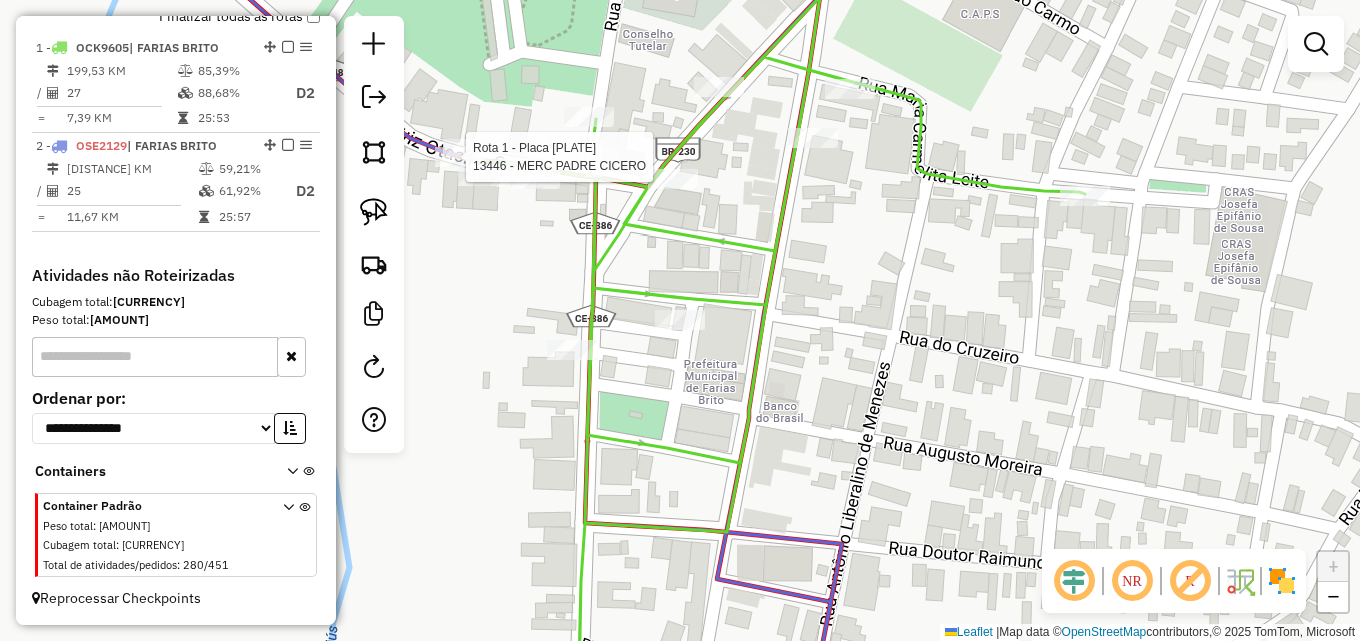 select on "**********" 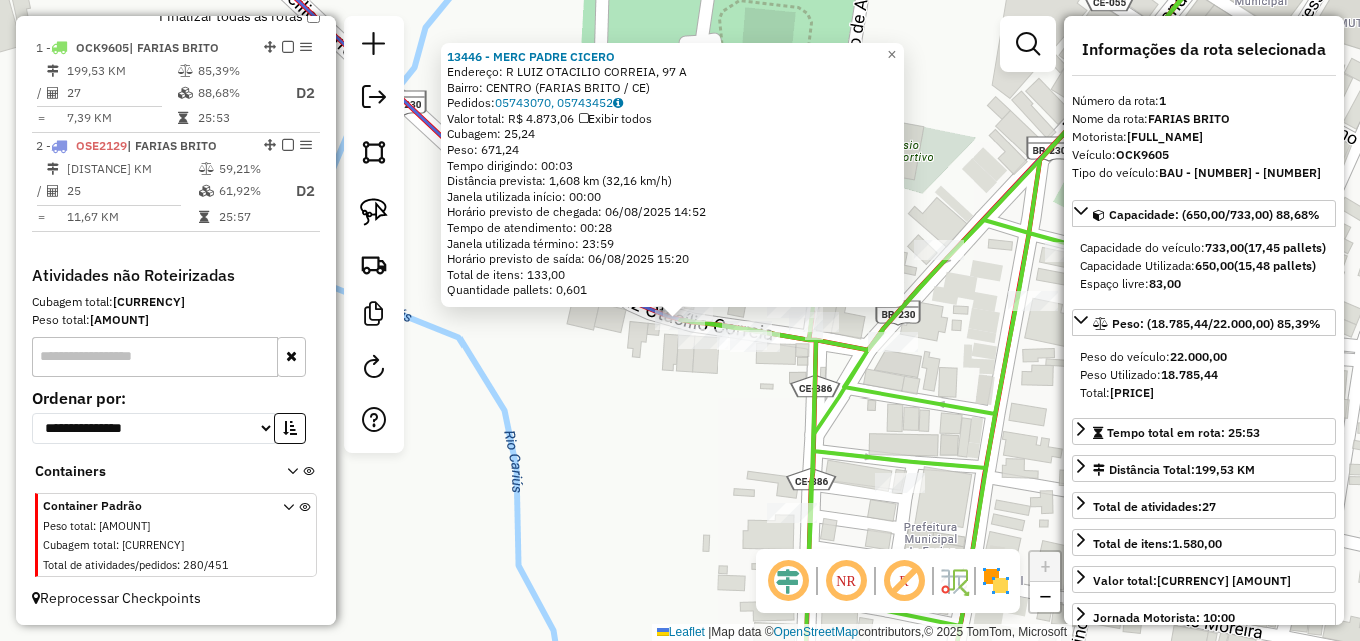 drag, startPoint x: 641, startPoint y: 427, endPoint x: 666, endPoint y: 407, distance: 32.01562 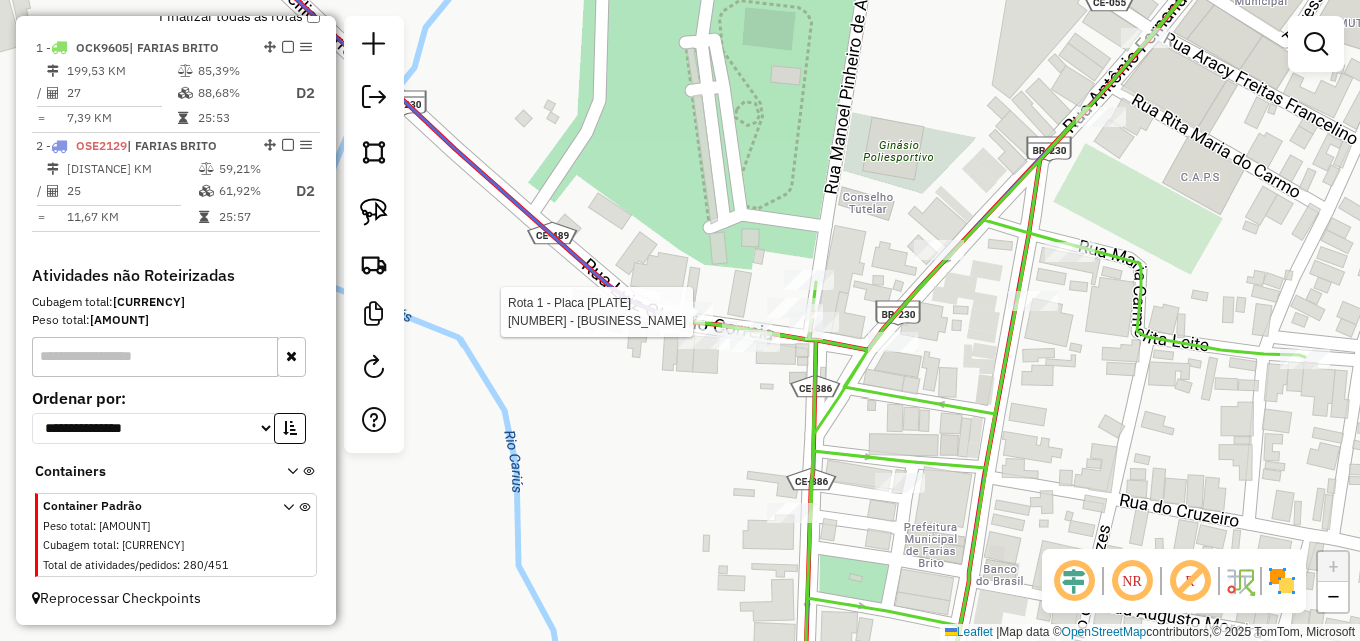 select on "**********" 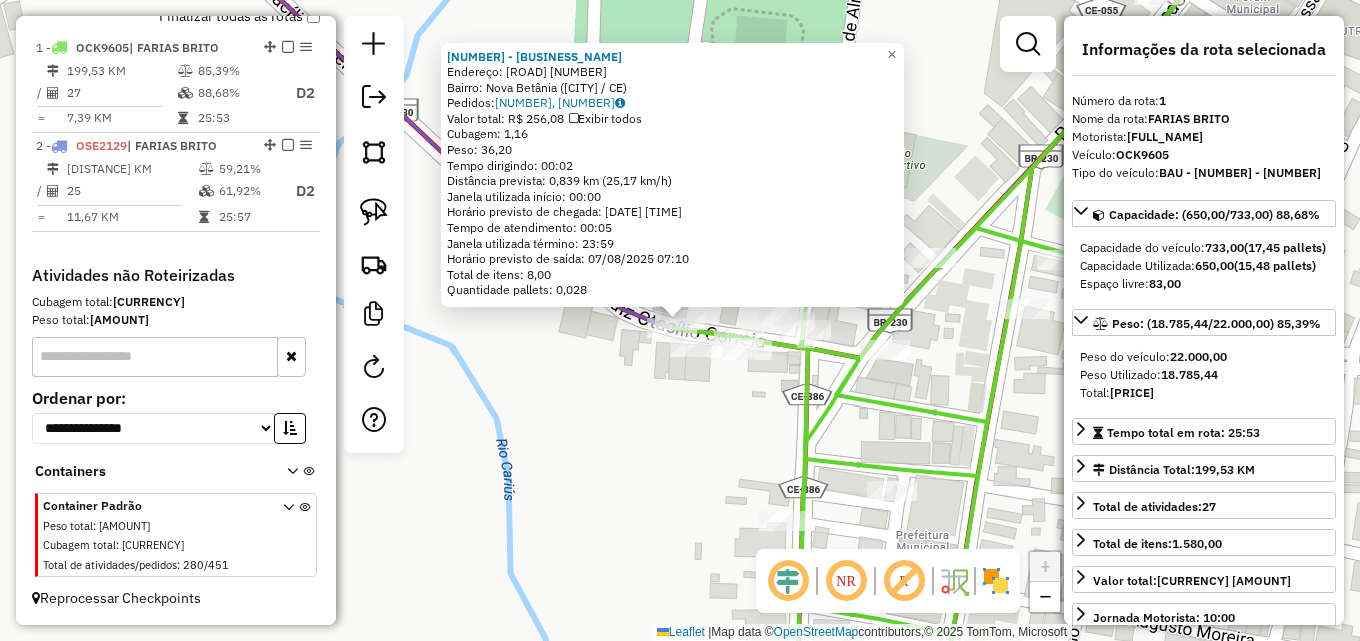 click on "Rota 1 - Placa [PLATE]  [NUMBER] - [NAME] Rota 1 - Placa [PLATE]  [NUMBER] - [NAME] [NUMBER] - [NAME]  Endereço: [ROAD] [NUMBER]   Bairro: [NEIGHBORHOOD] ([CITY] / [STATE])   Pedidos:  [NUMBER], [NUMBER]   Valor total: R$ [PRICE]   Exibir todos   Cubagem: [CUBAGE]  Peso: [WEIGHT]  Tempo dirigindo: 00:02   Distância prevista: [DISTANCE] km ([SPEED] km/h)   Janela utilizada início: 00:00   Horário previsto de chegada: 07/08/2025 07:05   Tempo de atendimento: 00:05   Janela utilizada término: 23:59   Horário previsto de saída: 07/08/2025 07:10   Total de itens: 8,00   Quantidade pallets: 0,028  × Janela de atendimento Grade de atendimento Capacidade Transportadoras Veículos Cliente Pedidos  Rotas Selecione os dias de semana para filtrar as janelas de atendimento  Seg   Ter   Qua   Qui   Sex   Sáb   Dom  Informe o período da janela de atendimento: De: Até:  Filtrar exatamente a janela do cliente  Considerar janela de atendimento padrão   Seg   Ter   Qua   Qui   Sex   Sáb   Dom  +" 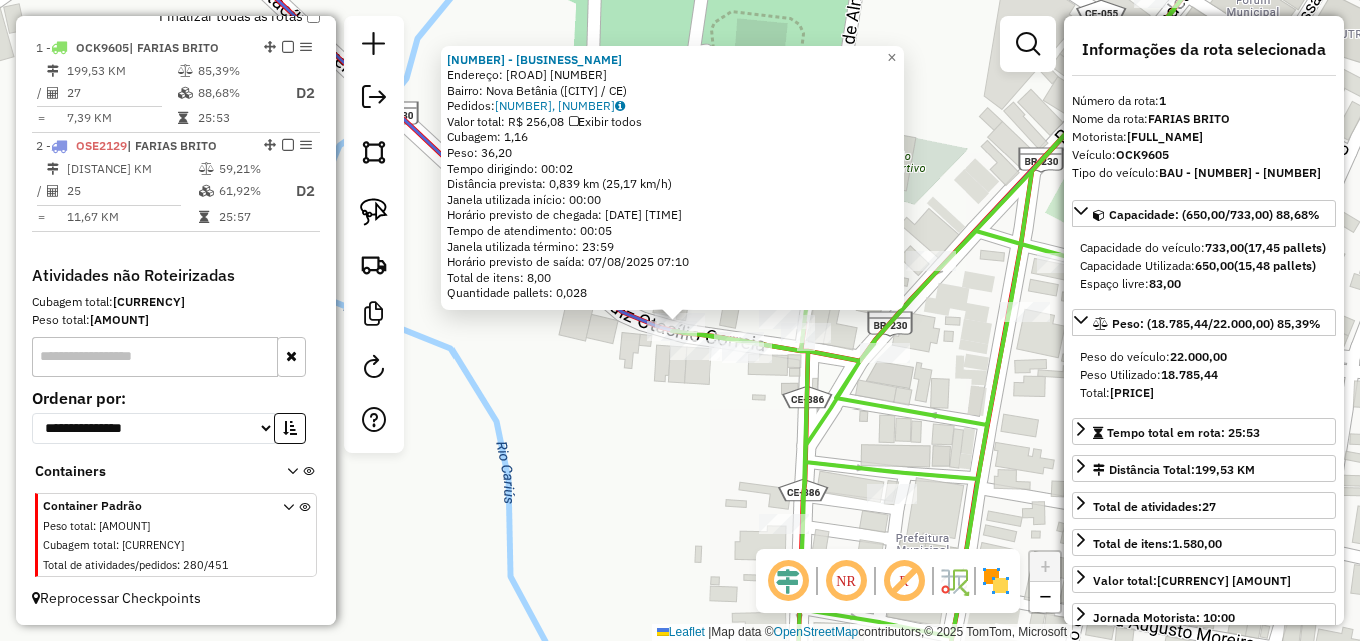 click on "[NUMBER] - [BUSINESS_NAME]  Endereço: Rua [NAME], [NUMBER]   Bairro: [NEIGHBORHOOD] ([CITY] / [STATE])   Pedidos:  [ORDER_ID], [ORDER_ID]   Valor total: [CURRENCY] [AMOUNT]   Exibir todos   Cubagem: [CUBAGE]  Peso: [WEIGHT]  Tempo dirigindo: [TIME]   Distância prevista: [DISTANCE] km ([SPEED] km/h)   Janela utilizada início: [TIME]   Horário previsto de chegada: [DATE] [TIME]   Tempo de atendimento: [TIME]   Janela utilizada término: [TIME]   Horário previsto de saída: [DATE] [TIME]   Total de itens: [ITEMS]   Quantidade pallets: [PALLETS]  × Janela de atendimento Grade de atendimento Capacidade Transportadoras Veículos Cliente Pedidos  Rotas Selecione os dias de semana para filtrar as janelas de atendimento  Seg   Ter   Qua   Qui   Sex   Sáb   Dom  Informe o período da janela de atendimento: De: [TIME] Até: [TIME]  Filtrar exatamente a janela do cliente  Considerar janela de atendimento padrão  Selecione os dias de semana para filtrar as grades de atendimento  Seg   Ter   Qua   Qui   Sex   Sáb   Dom   Peso mínimo: [WEIGHT]   Peso máximo: [WEIGHT]   De: [TIME]" 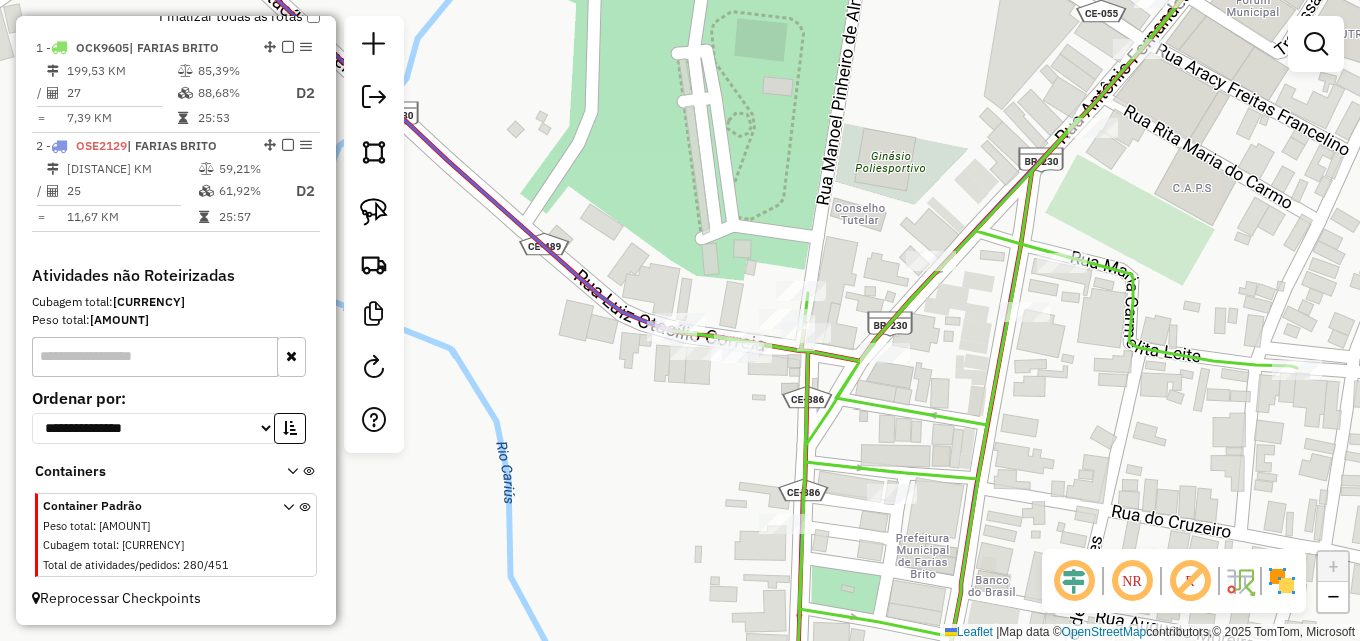 click on "Janela de atendimento Grade de atendimento Capacidade Transportadoras Veículos Cliente Pedidos  Rotas Selecione os dias de semana para filtrar as janelas de atendimento  Seg   Ter   Qua   Qui   Sex   Sáb   Dom  Informe o período da janela de atendimento: De: Até:  Filtrar exatamente a janela do cliente  Considerar janela de atendimento padrão  Selecione os dias de semana para filtrar as grades de atendimento  Seg   Ter   Qua   Qui   Sex   Sáb   Dom   Considerar clientes sem dia de atendimento cadastrado  Clientes fora do dia de atendimento selecionado Filtrar as atividades entre os valores definidos abaixo:  Peso mínimo:   Peso máximo:   Cubagem mínima:   Cubagem máxima:   De:   Até:  Filtrar as atividades entre o tempo de atendimento definido abaixo:  De:   Até:   Considerar capacidade total dos clientes não roteirizados Transportadora: Selecione um ou mais itens Tipo de veículo: Selecione um ou mais itens Veículo: Selecione um ou mais itens Motorista: Selecione um ou mais itens Nome: Rótulo:" 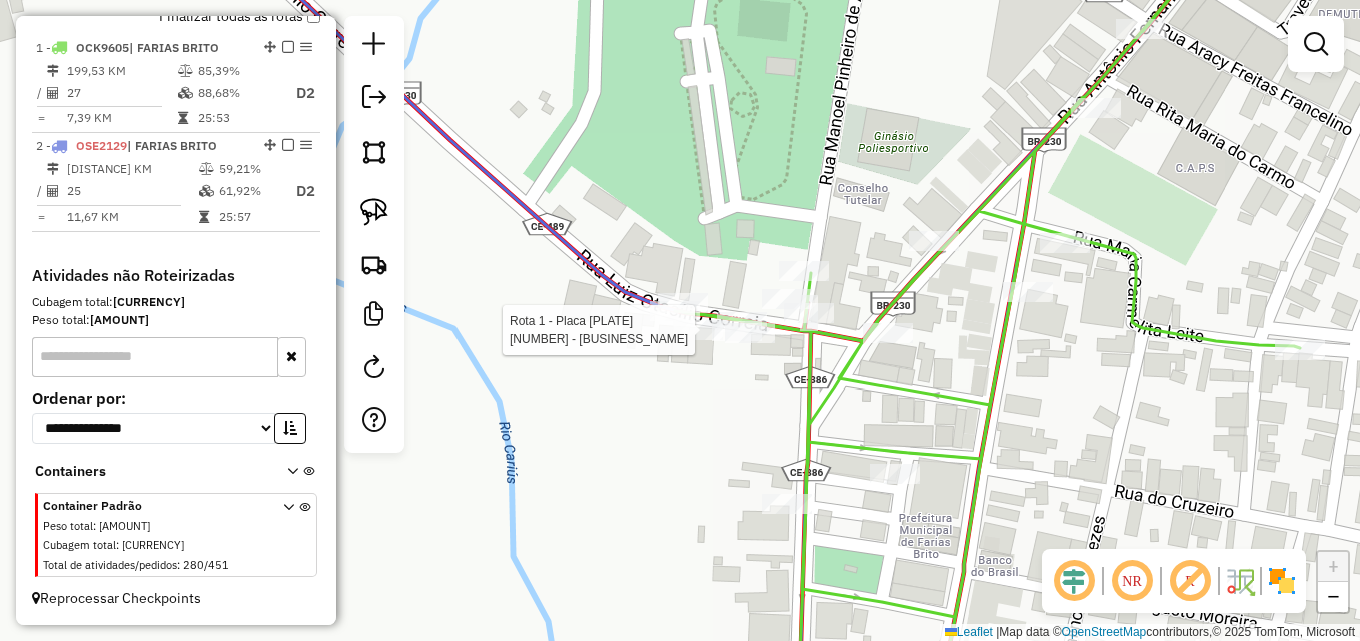 select on "**********" 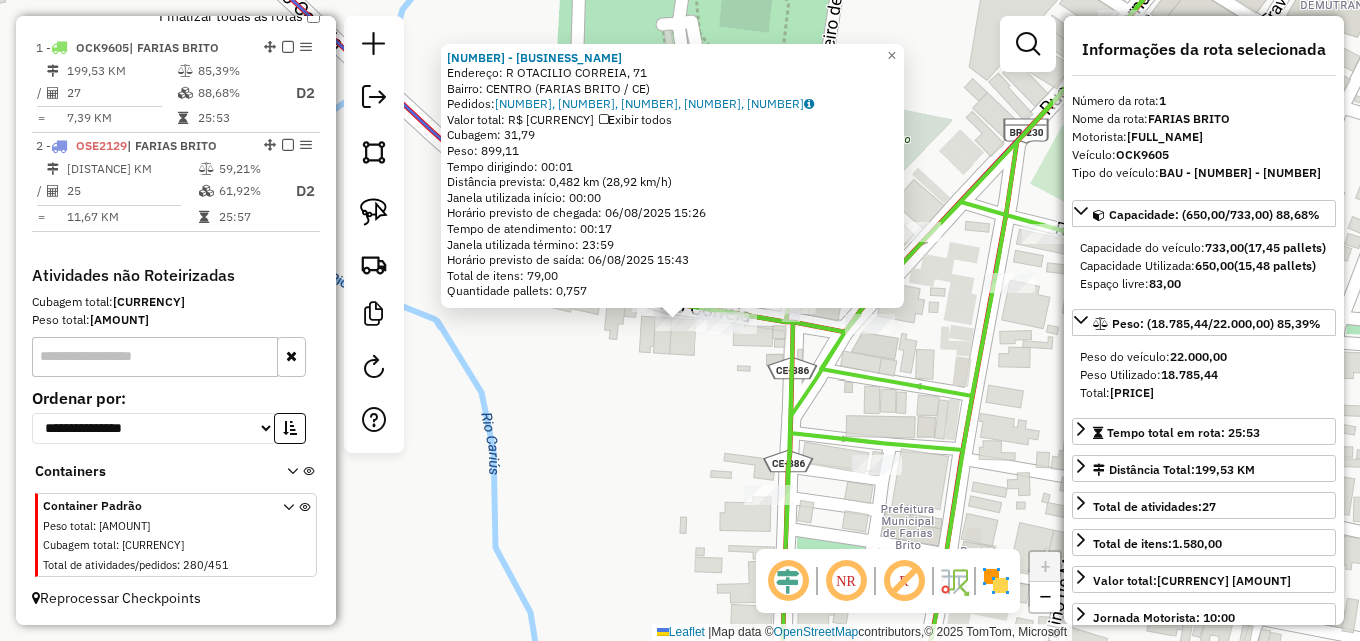 click on "[NUMBER] - [BUSINESS_NAME]  Endereço: R   [NAME], [NUMBER]   Bairro: [NEIGHBORHOOD] ([CITY] / [STATE])   Pedidos:  [ORDER_ID], [ORDER_ID], [ORDER_ID], [ORDER_ID], [ORDER_ID]   Valor total: [CURRENCY] [AMOUNT]   Exibir todos   Cubagem: [CUBAGE]  Peso: [WEIGHT]  Tempo dirigindo: [TIME]   Distância prevista: [DISTANCE] km ([SPEED] km/h)   Janela utilizada início: [TIME]   Horário previsto de chegada: [DATE] [TIME]   Tempo de atendimento: [TIME]   Janela utilizada término: [TIME]   Horário previsto de saída: [DATE] [TIME]   Total de itens: [ITEMS]   Quantidade pallets: [PALLETS]  × Janela de atendimento Grade de atendimento Capacidade Transportadoras Veículos Cliente Pedidos  Rotas Selecione os dias de semana para filtrar as janelas de atendimento  Seg   Ter   Qua   Qui   Sex   Sáb   Dom  Informe o período da janela de atendimento: De: [TIME] Até: [TIME]  Filtrar exatamente a janela do cliente  Considerar janela de atendimento padrão  Selecione os dias de semana para filtrar as grades de atendimento  Seg   Ter   Qua   Qui   Sex   Sáb   Dom   Peso mínimo:   Peso máximo:   De: [TIME]  De: [TIME]" 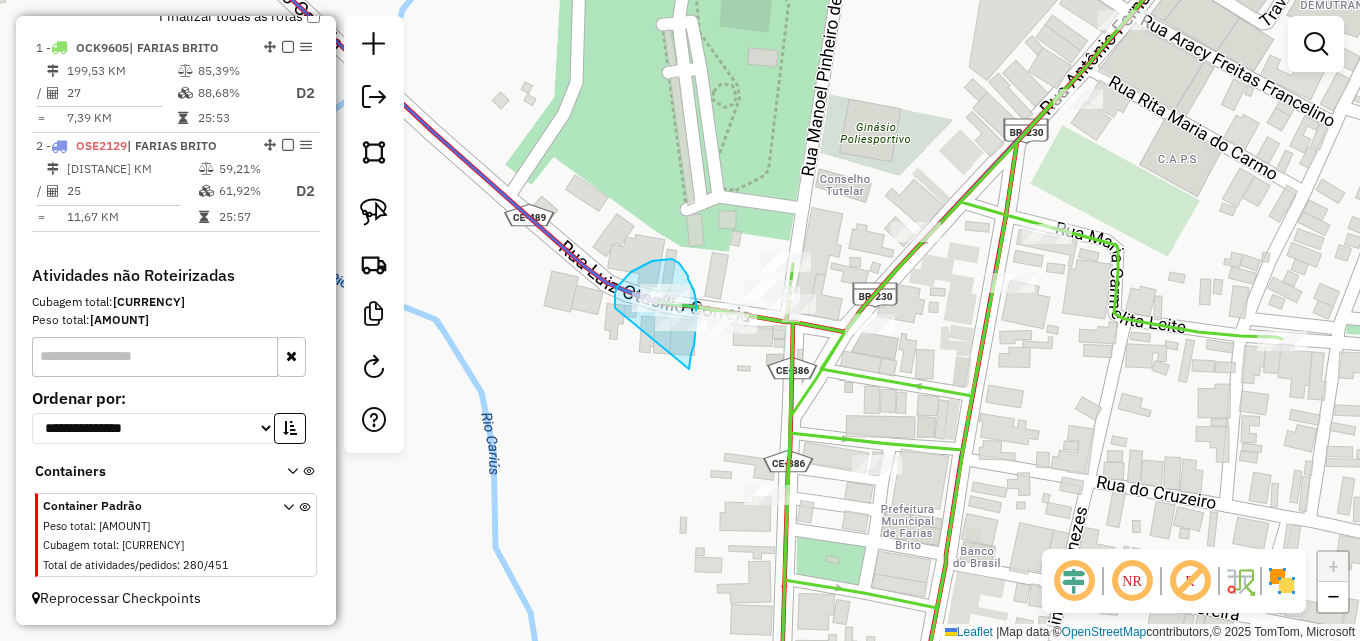 drag, startPoint x: 615, startPoint y: 308, endPoint x: 687, endPoint y: 371, distance: 95.67131 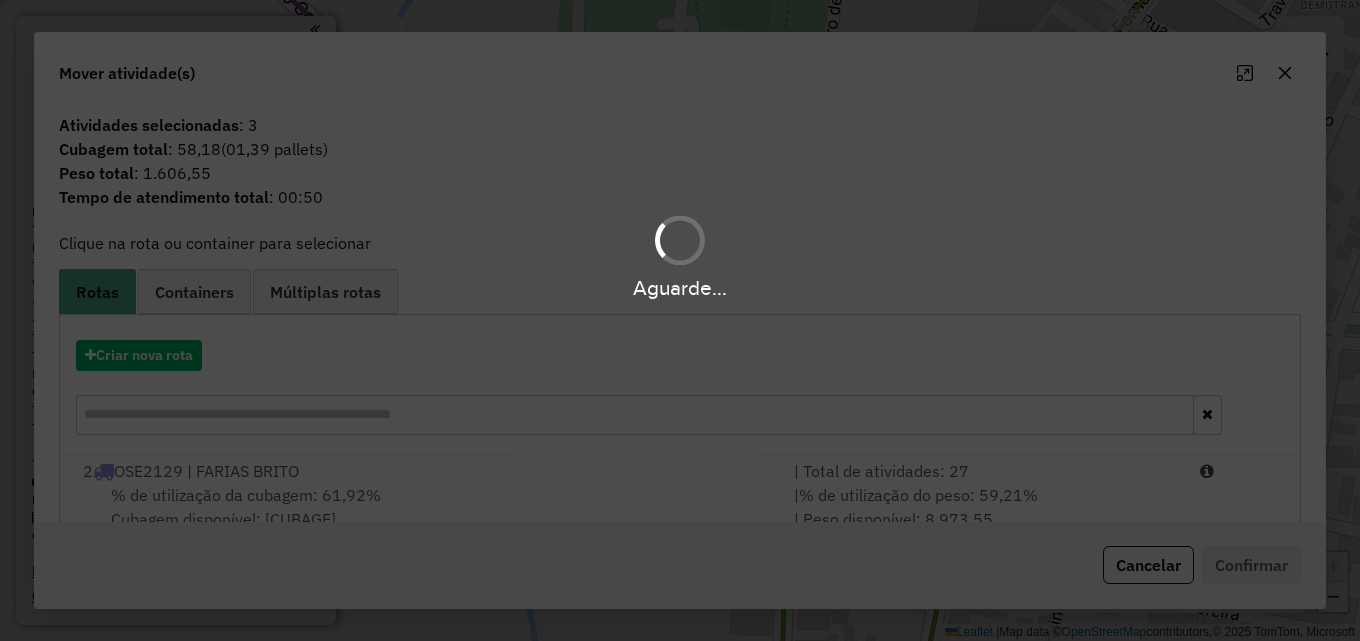 scroll, scrollTop: 0, scrollLeft: 0, axis: both 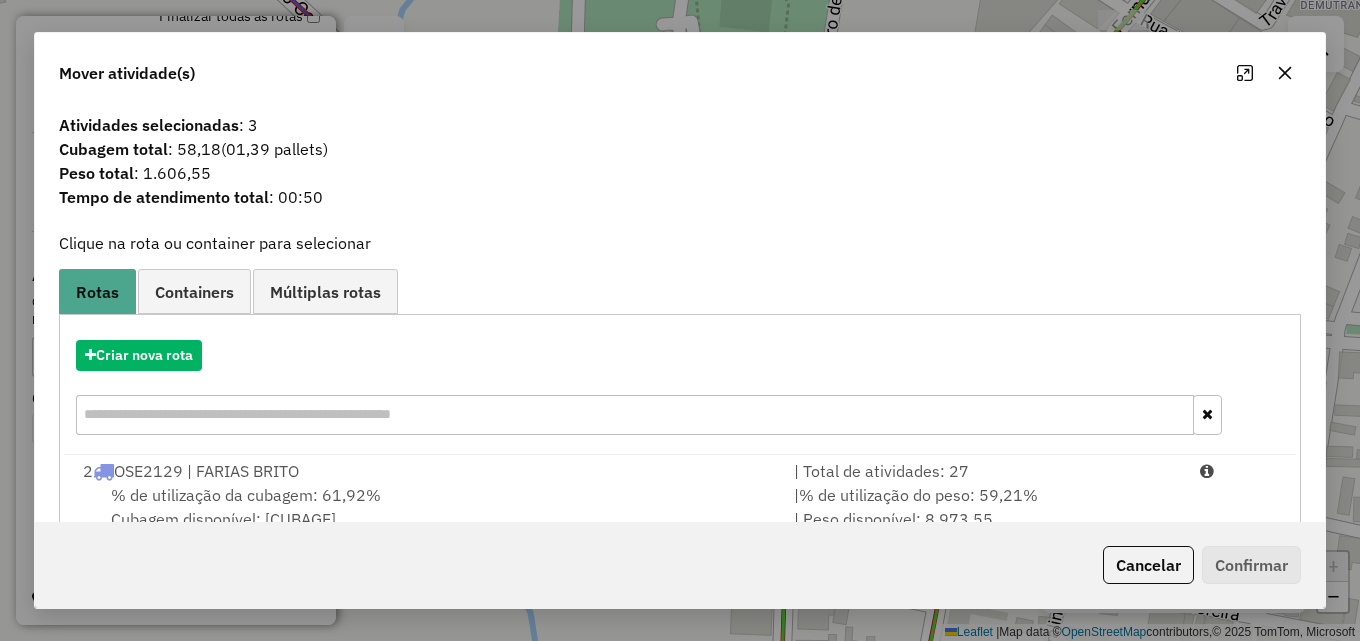 click on "| Total de atividades: 27" at bounding box center [985, 471] 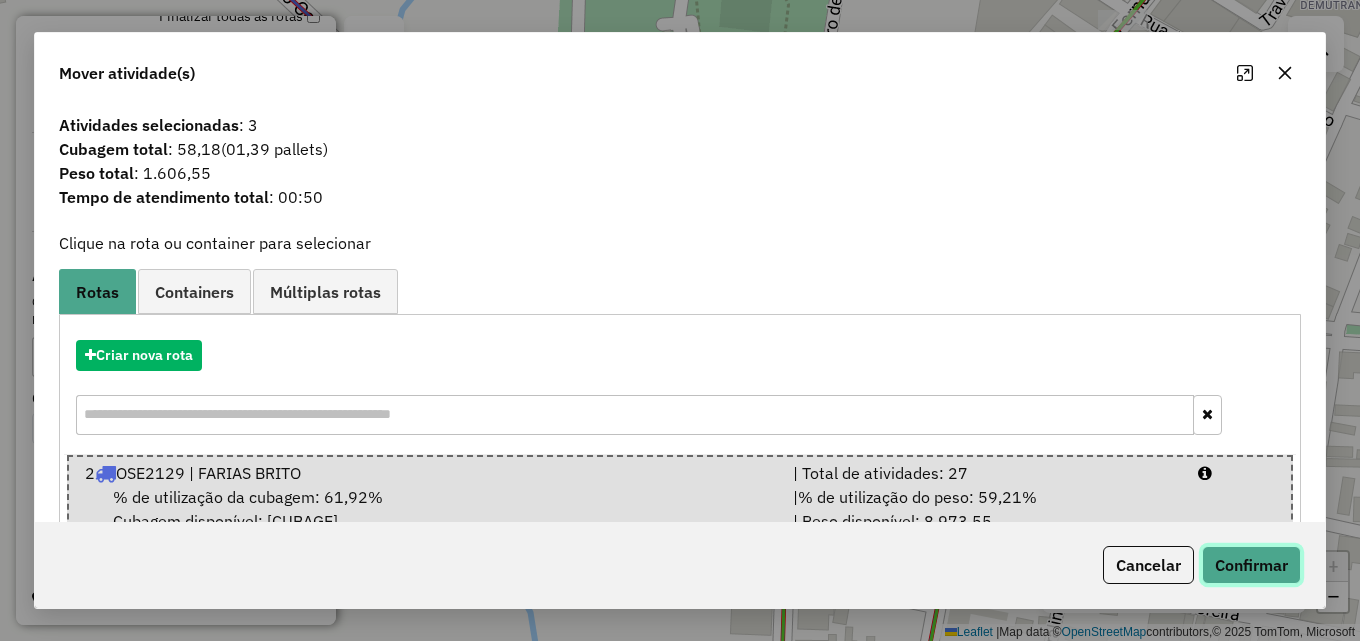 click on "Confirmar" 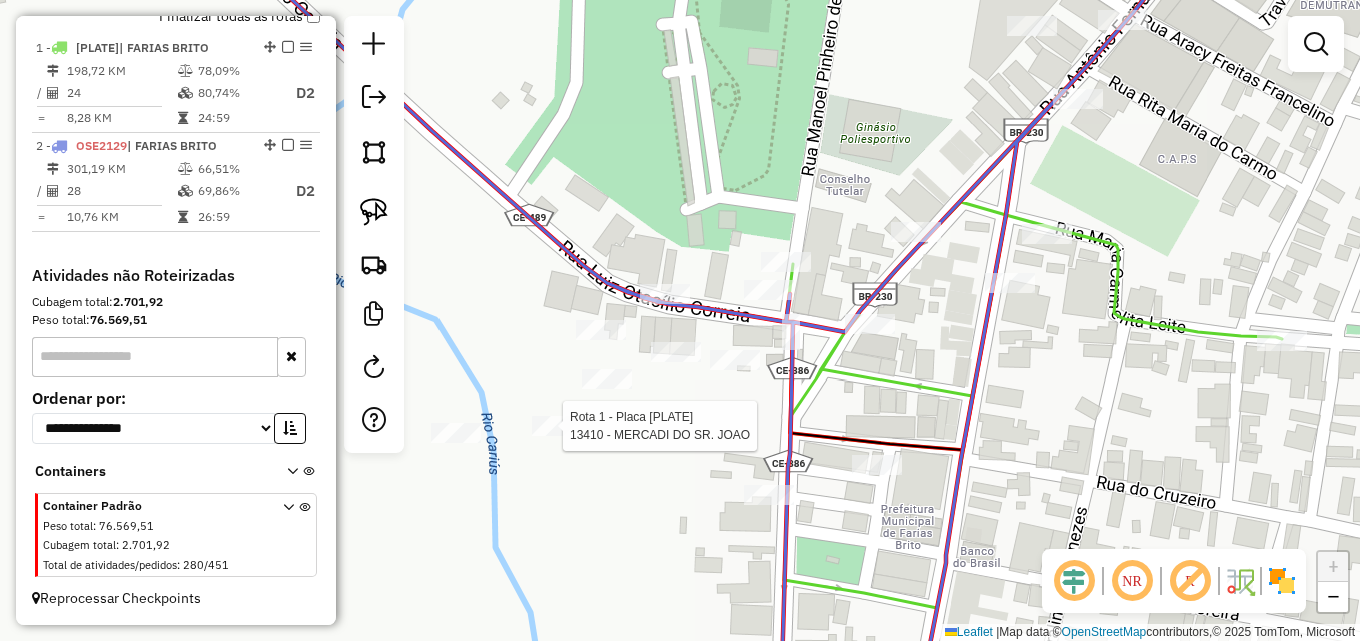 select on "**********" 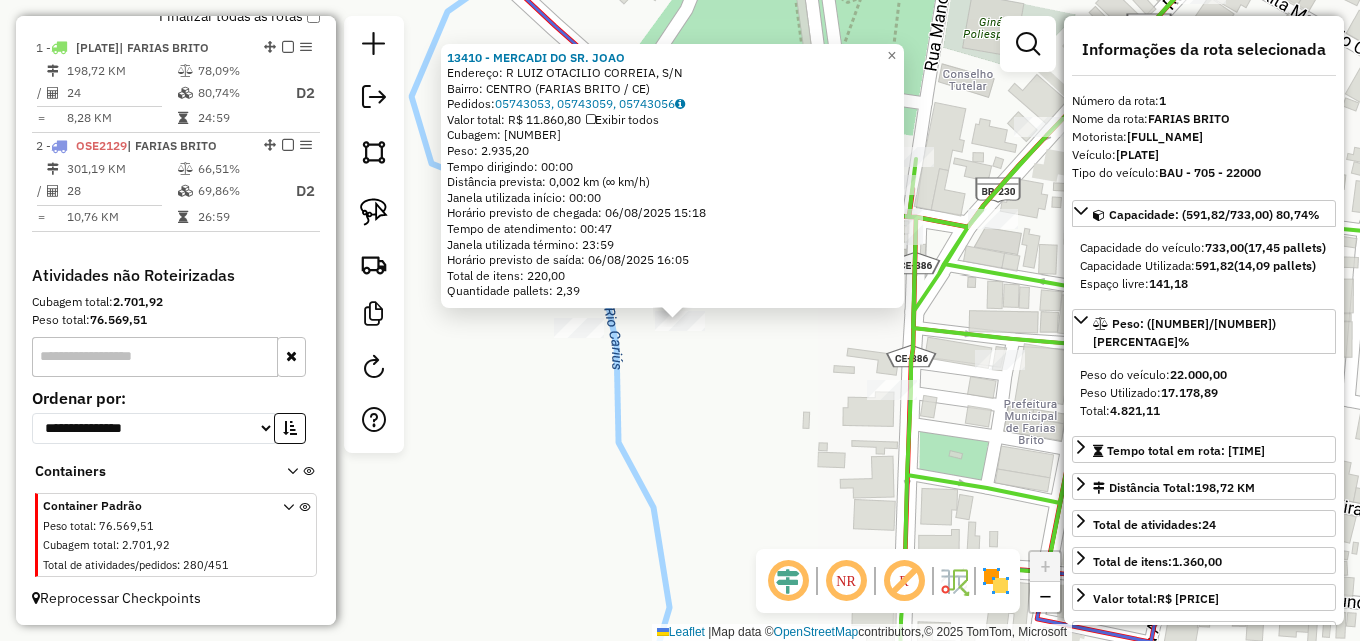 click on "13410 - MERCADI DO SR. JOAO  Endereço: R   LUIZ OTACILIO CORREIA, S/N   Bairro: CENTRO (FARIAS BRITO / CE)   Pedidos:  05743053, 05743059, 05743056   Valor total: R$ 11.860,80   Exibir todos   Cubagem: 100,38  Peso: 2.935,20  Tempo dirigindo: 00:00   Distância prevista: 0,002 km (∞ km/h)   Janela utilizada início: 00:00   Horário previsto de chegada: 06/08/2025 15:18   Tempo de atendimento: 00:47   Janela utilizada término: 23:59   Horário previsto de saída: 06/08/2025 16:05   Total de itens: 220,00   Quantidade pallets: 2,39  × Janela de atendimento Grade de atendimento Capacidade Transportadoras Veículos Cliente Pedidos  Rotas Selecione os dias de semana para filtrar as janelas de atendimento  Seg   Ter   Qua   Qui   Sex   Sáb   Dom  Informe o período da janela de atendimento: De: Até:  Filtrar exatamente a janela do cliente  Considerar janela de atendimento padrão  Selecione os dias de semana para filtrar as grades de atendimento  Seg   Ter   Qua   Qui   Sex   Sáb   Dom   Peso mínimo:  De:" 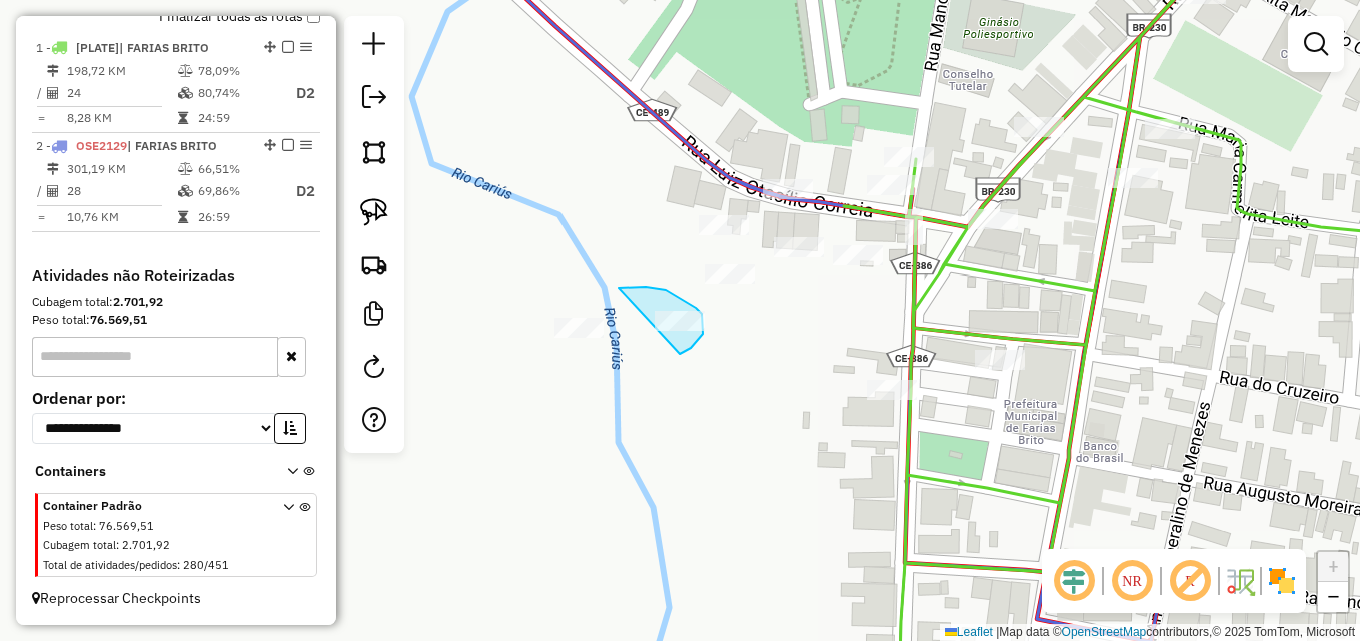 drag, startPoint x: 684, startPoint y: 301, endPoint x: 644, endPoint y: 365, distance: 75.47185 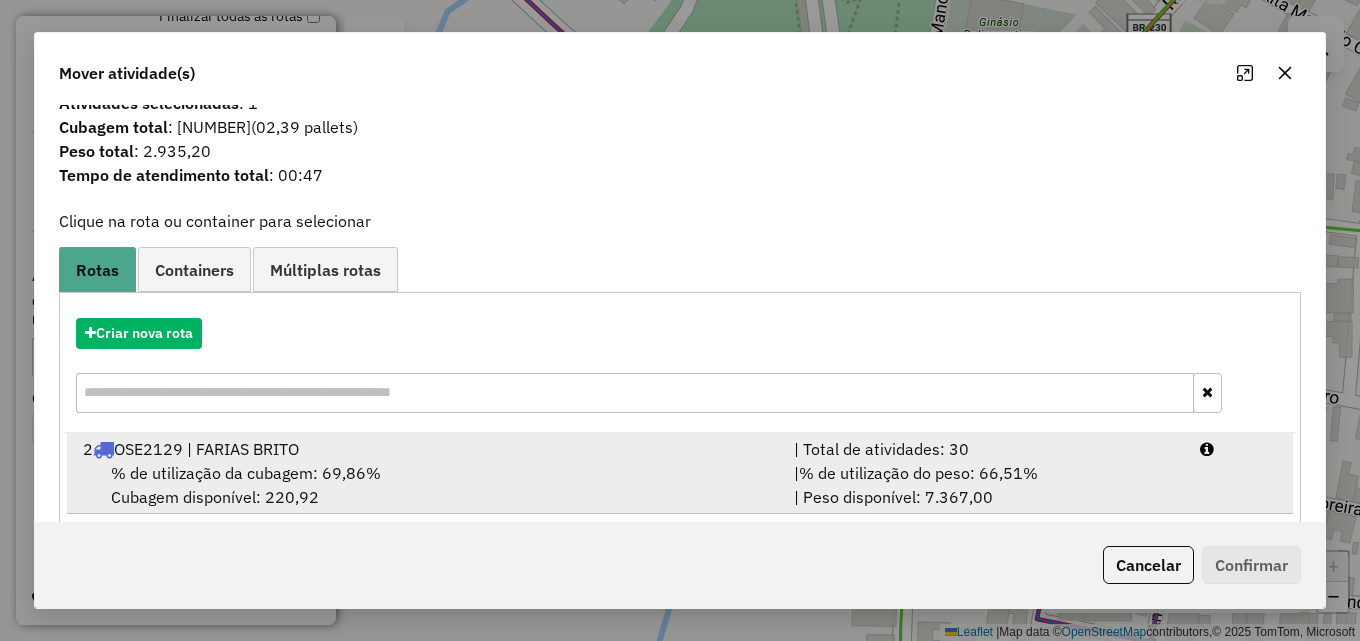 scroll, scrollTop: 48, scrollLeft: 0, axis: vertical 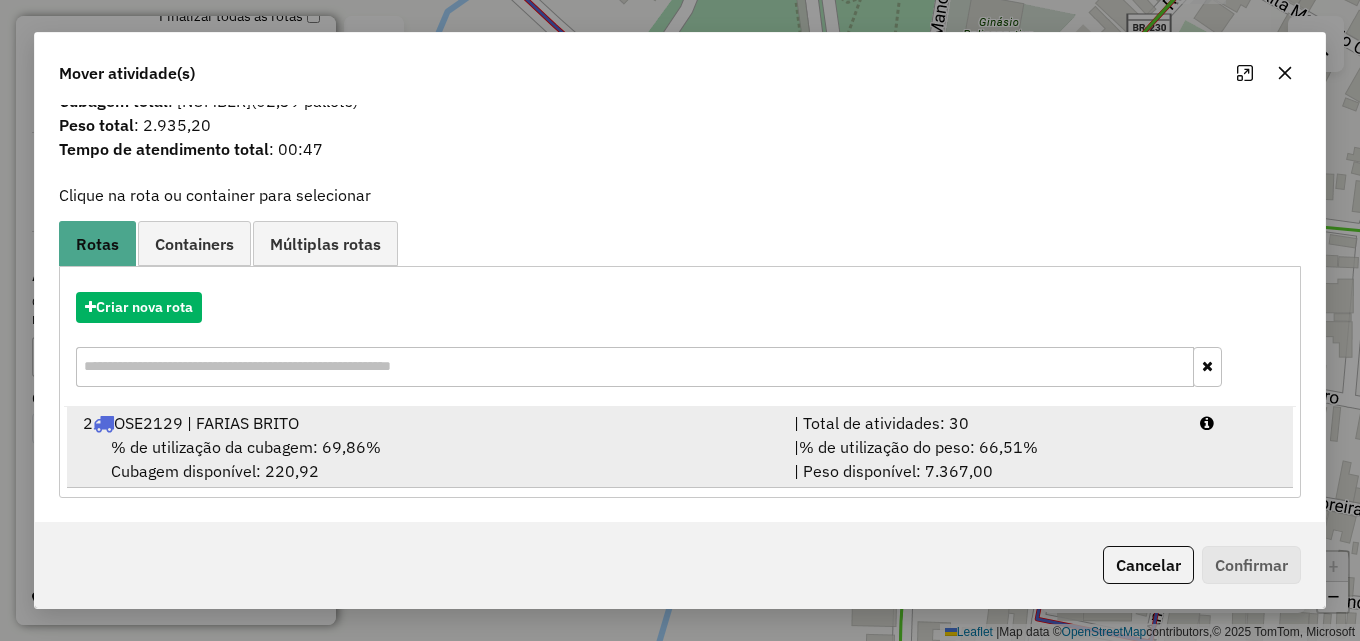 drag, startPoint x: 926, startPoint y: 441, endPoint x: 1060, endPoint y: 449, distance: 134.23859 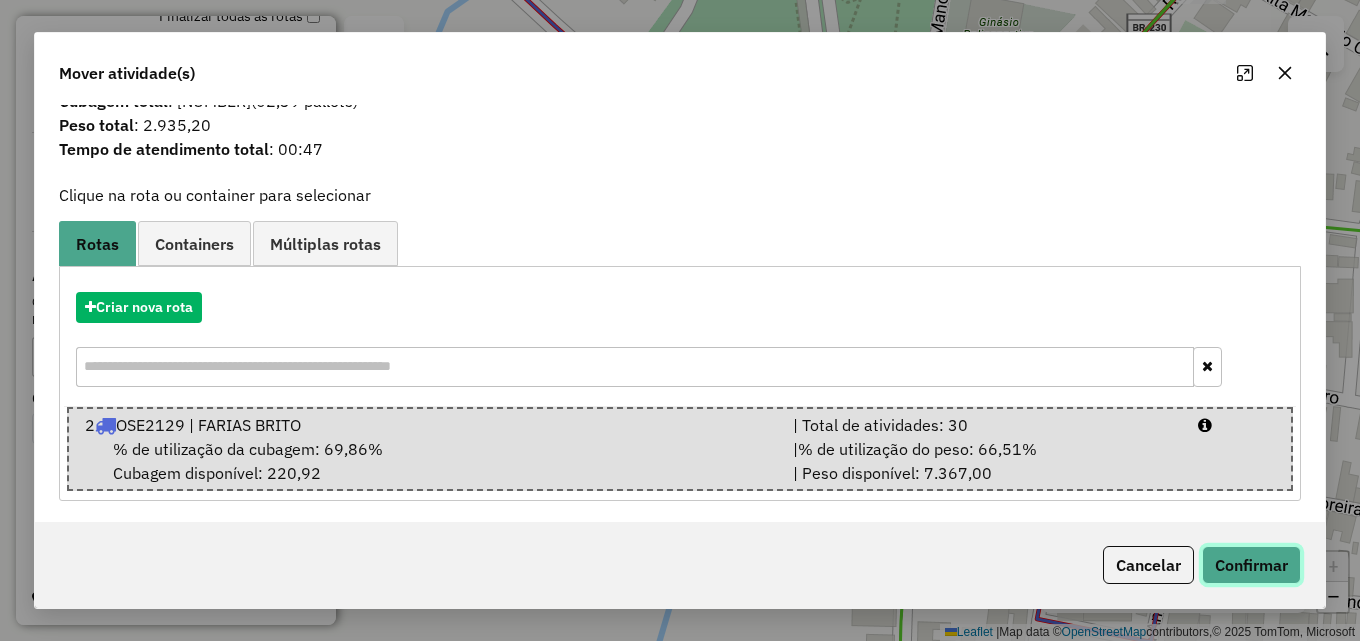click on "Confirmar" 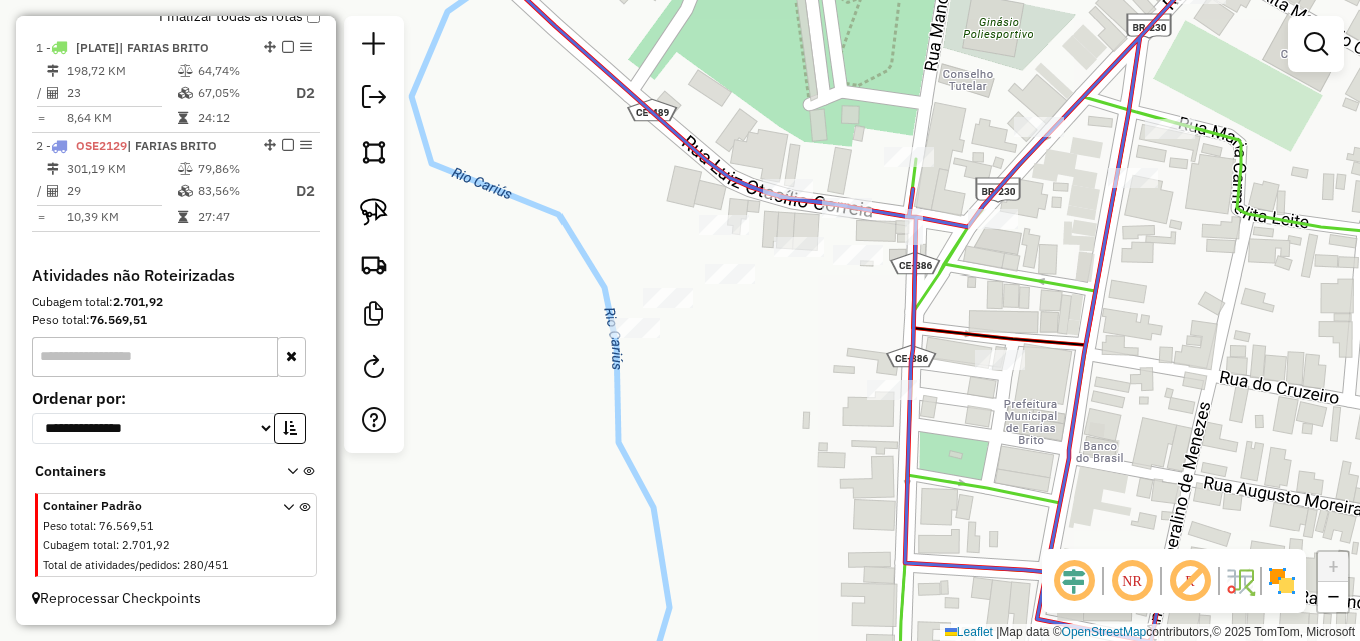 scroll, scrollTop: 0, scrollLeft: 0, axis: both 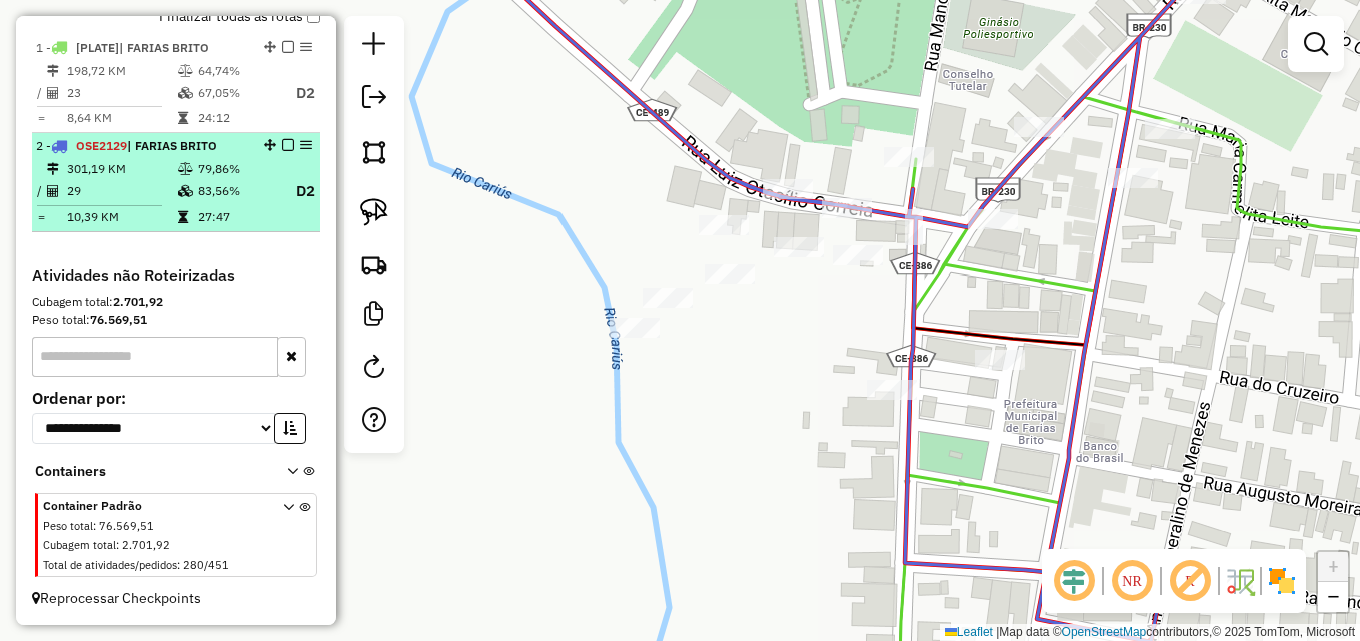 click on "29" at bounding box center (121, 191) 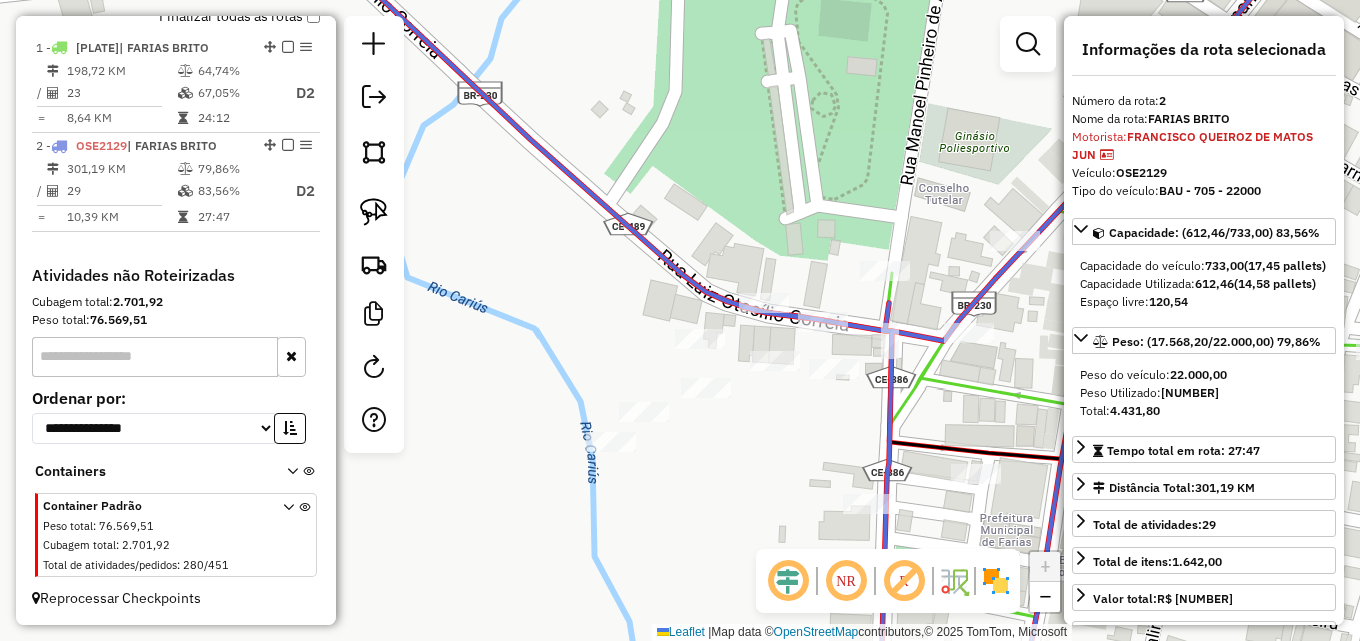 drag, startPoint x: 594, startPoint y: 447, endPoint x: 713, endPoint y: 432, distance: 119.94165 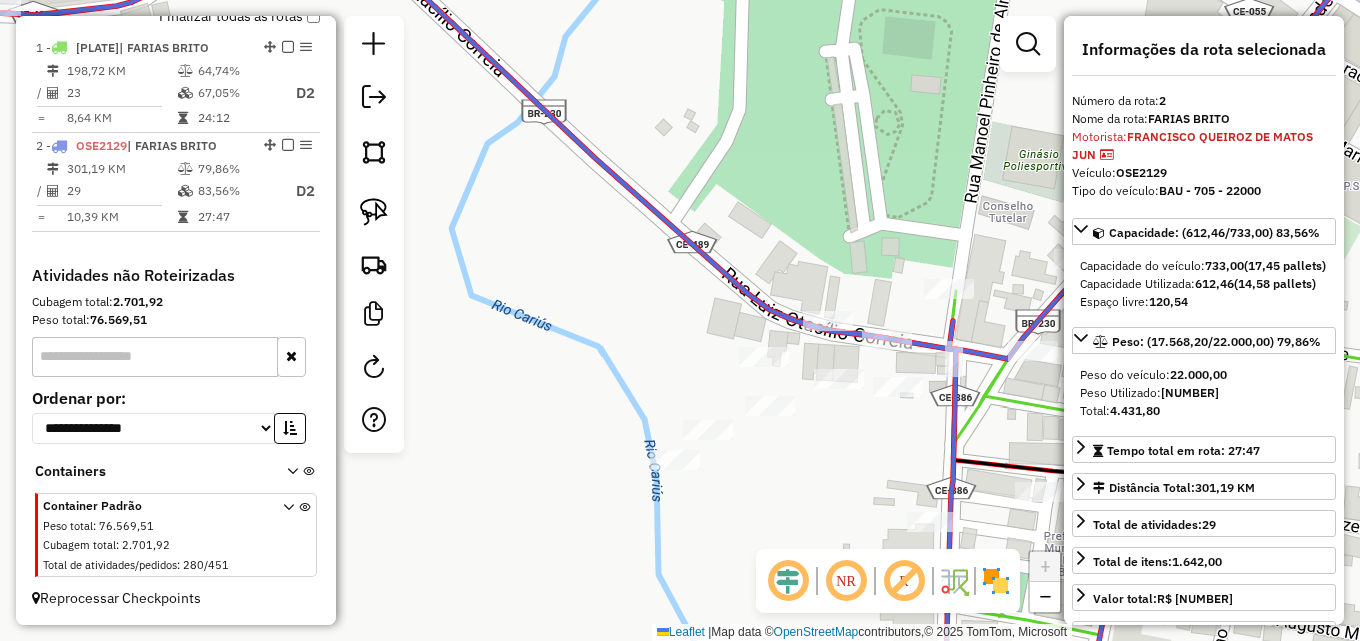 drag, startPoint x: 671, startPoint y: 310, endPoint x: 726, endPoint y: 329, distance: 58.189346 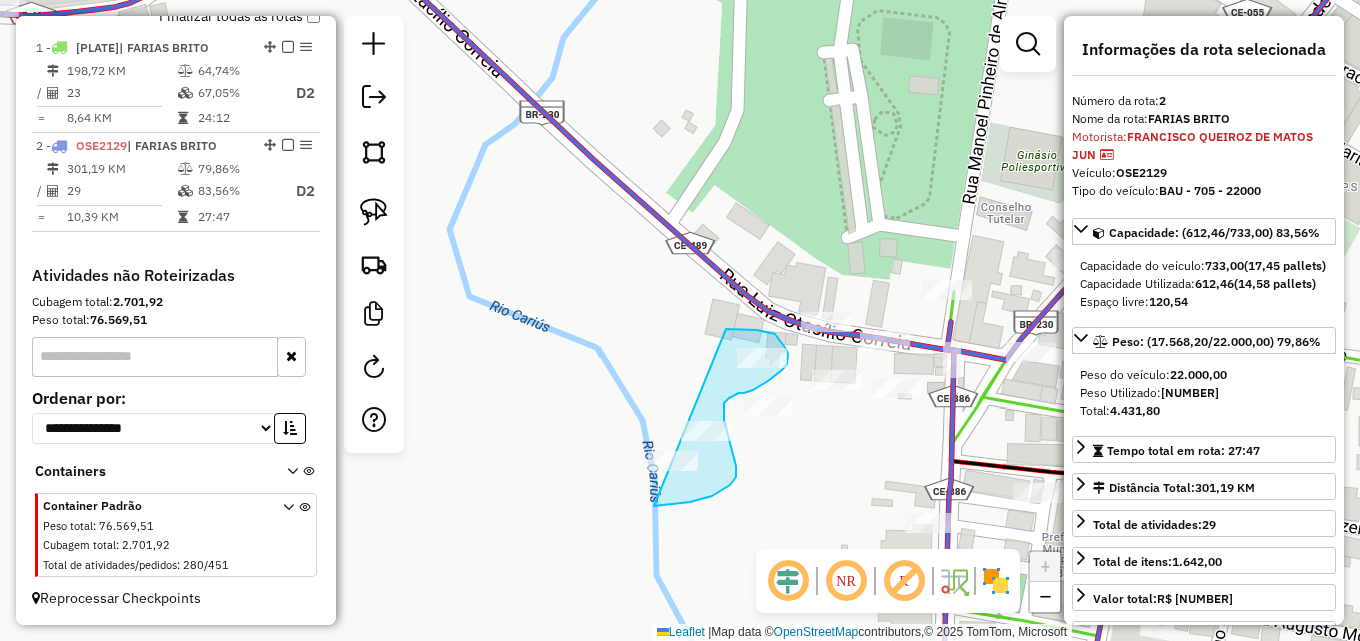 drag, startPoint x: 726, startPoint y: 329, endPoint x: 581, endPoint y: 500, distance: 224.2008 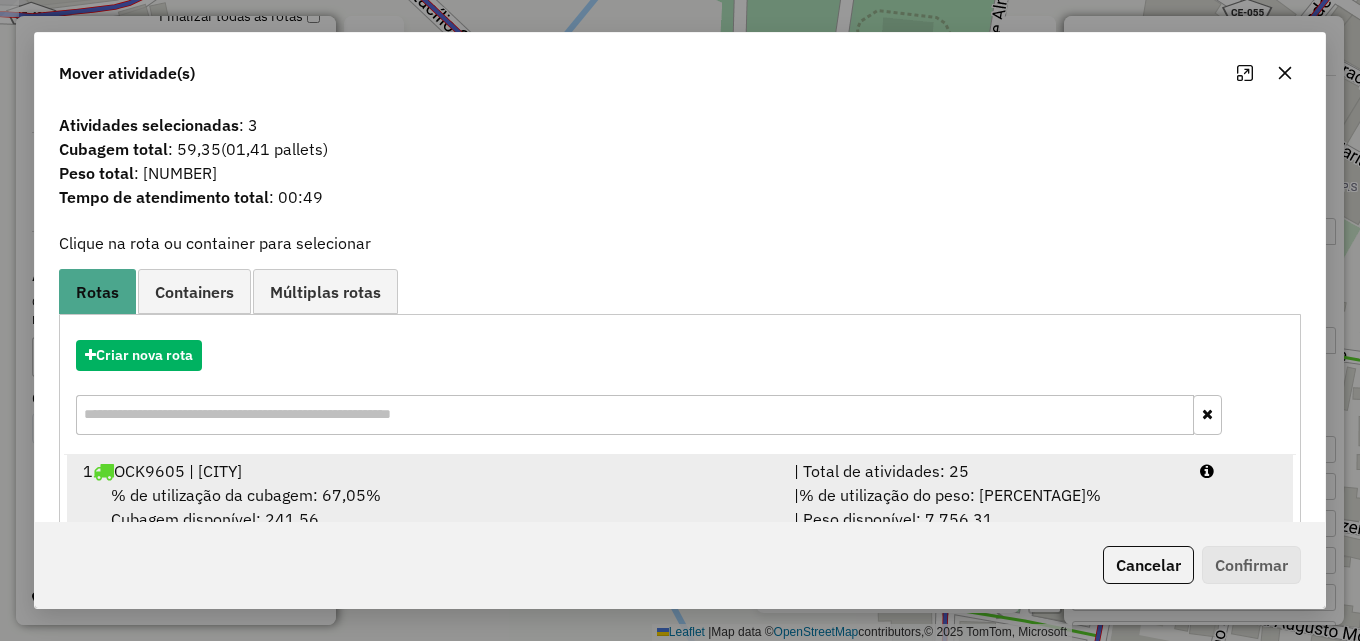 click on "1 OCK9605 | FARIAS BRITO" at bounding box center (426, 471) 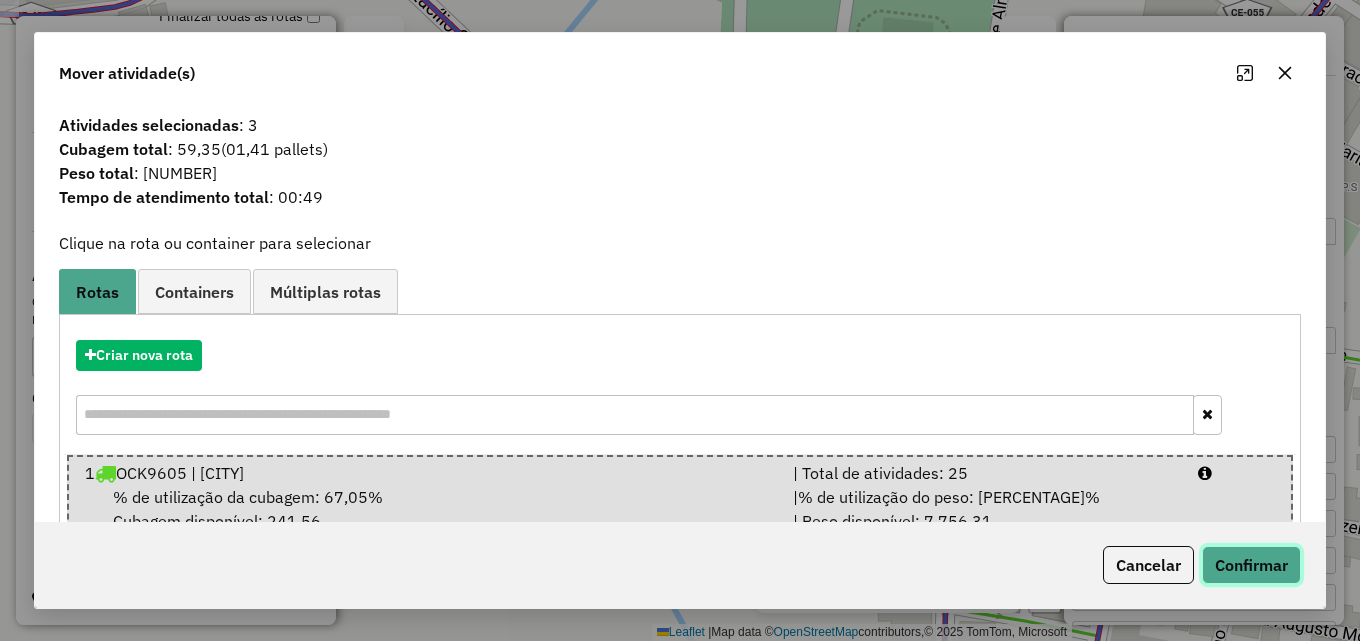 click on "Confirmar" 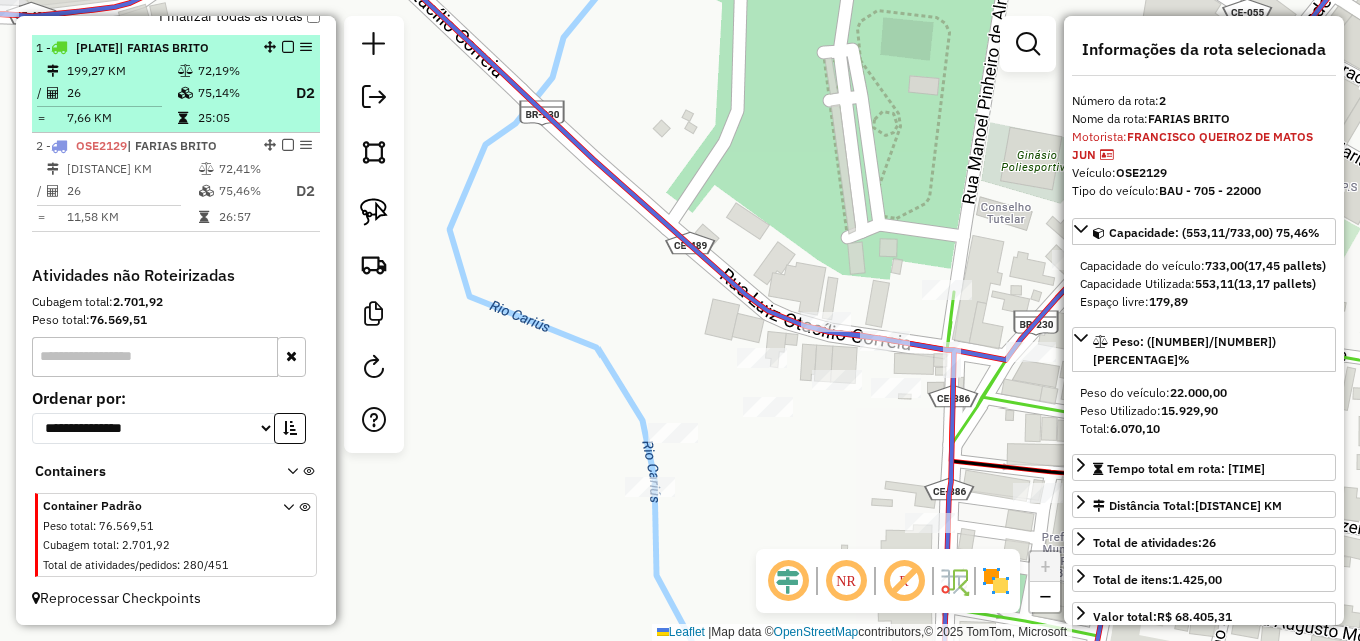 click on "199,27 KM" at bounding box center [121, 71] 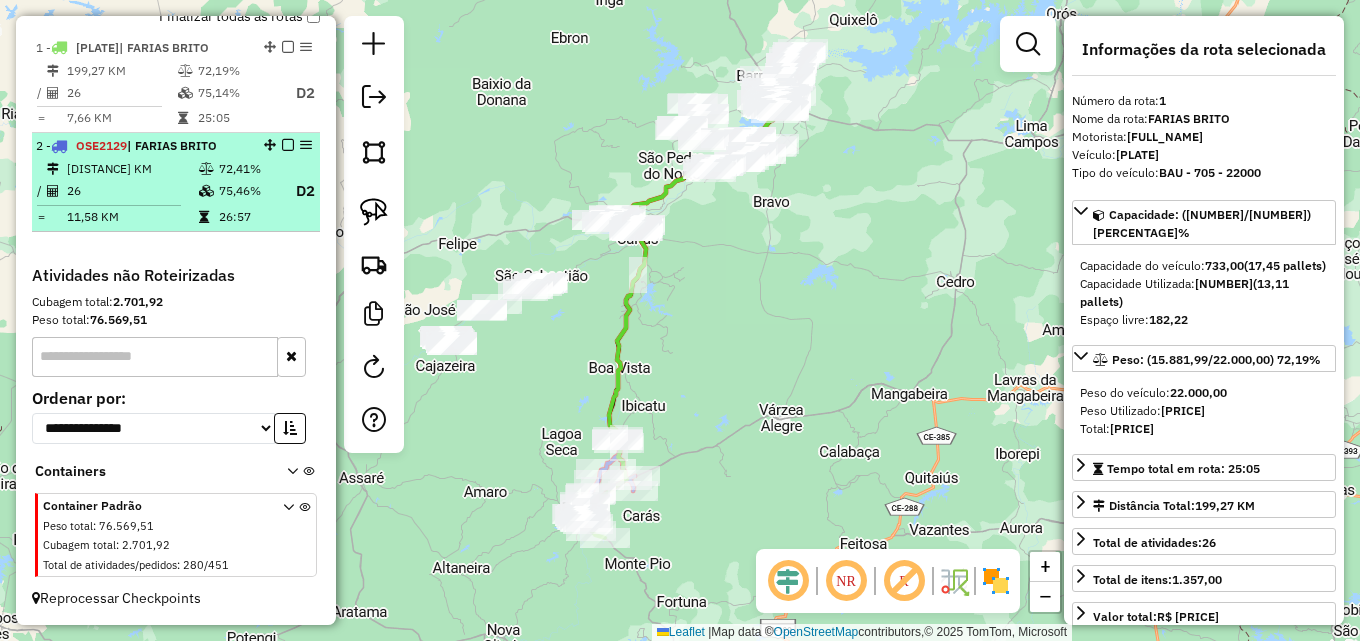 click at bounding box center [206, 169] 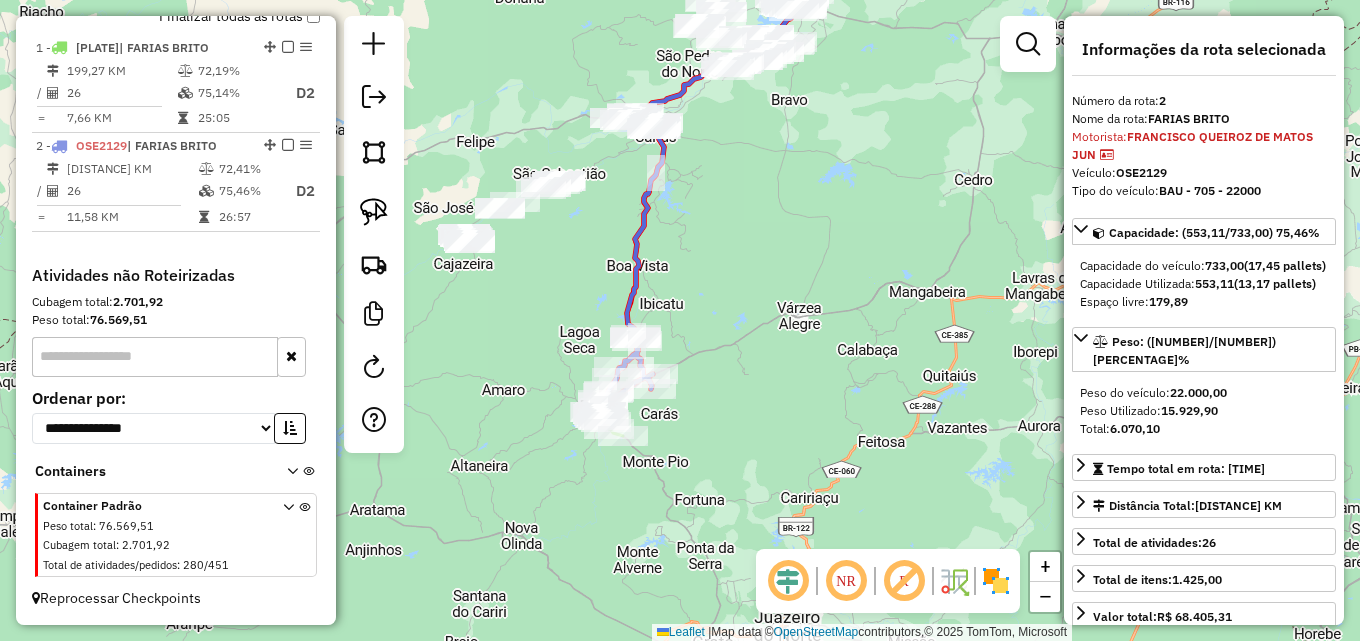 drag, startPoint x: 497, startPoint y: 389, endPoint x: 554, endPoint y: 280, distance: 123.00407 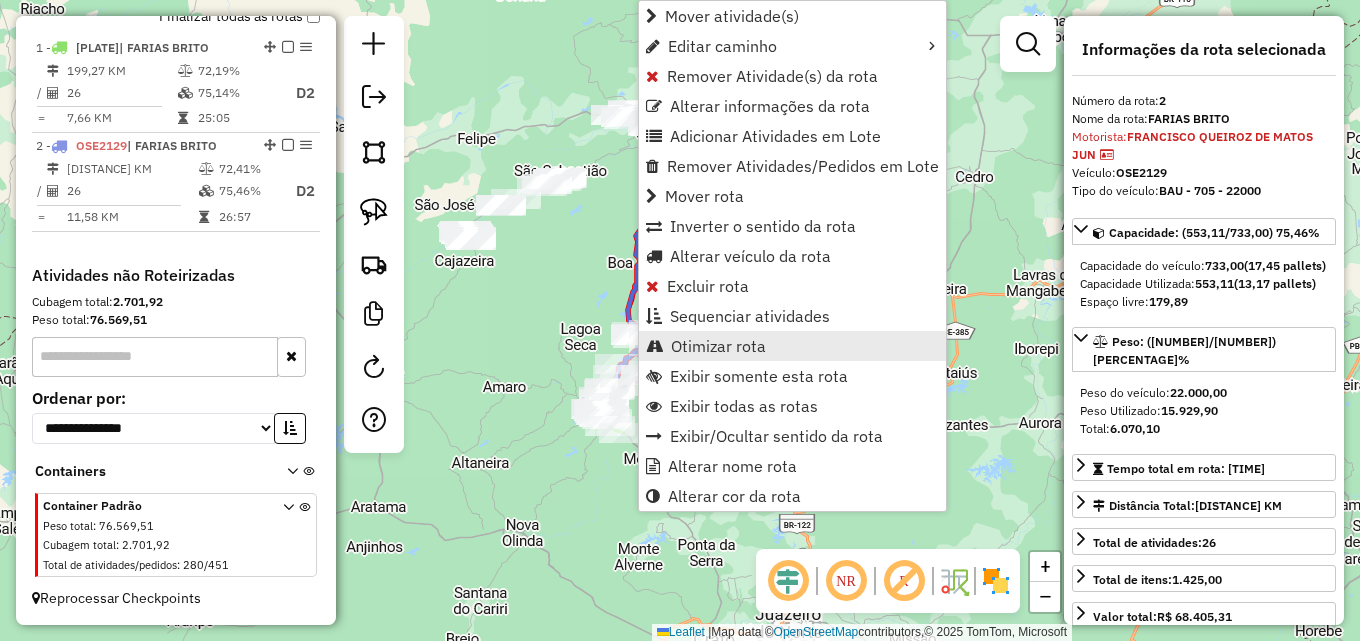 click on "Otimizar rota" at bounding box center (718, 346) 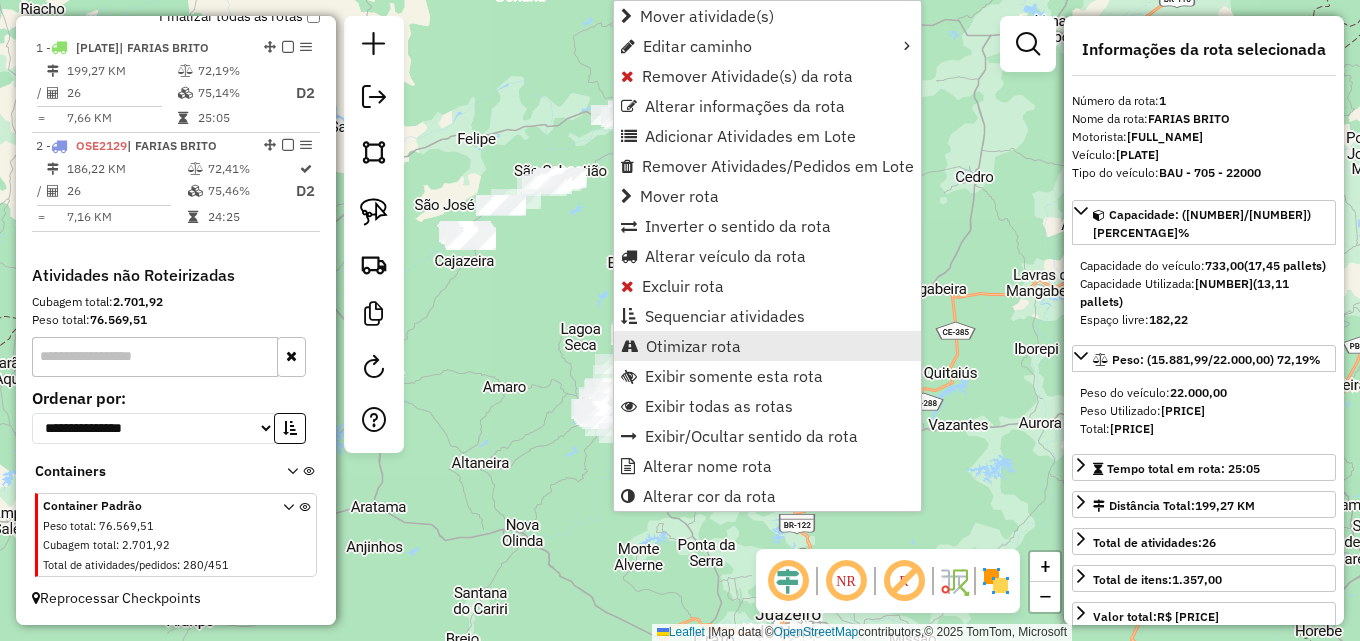 click on "Otimizar rota" at bounding box center [693, 346] 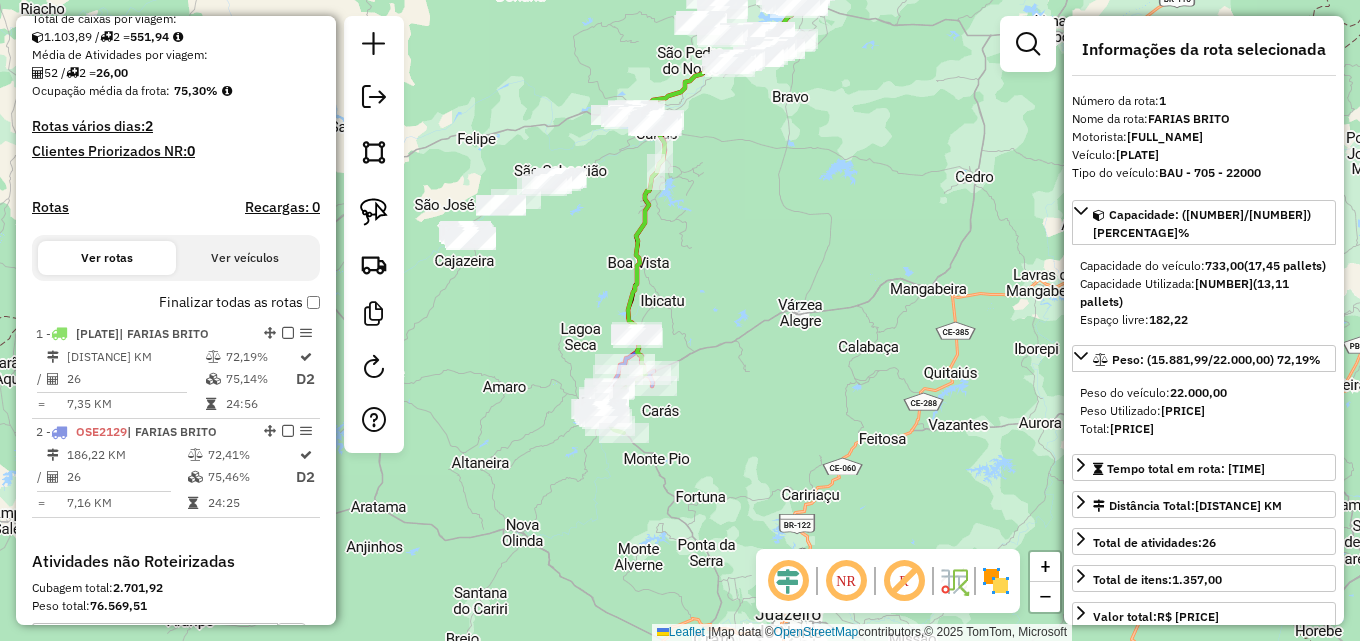 scroll, scrollTop: 431, scrollLeft: 0, axis: vertical 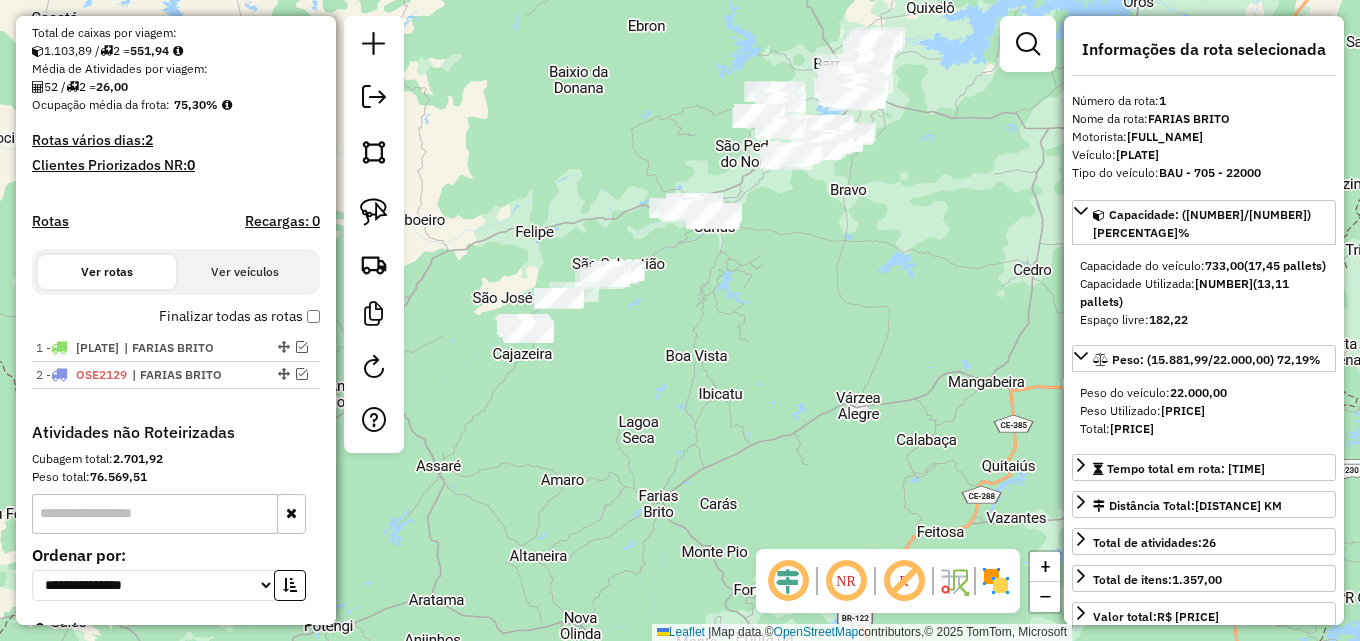drag, startPoint x: 527, startPoint y: 327, endPoint x: 580, endPoint y: 406, distance: 95.131485 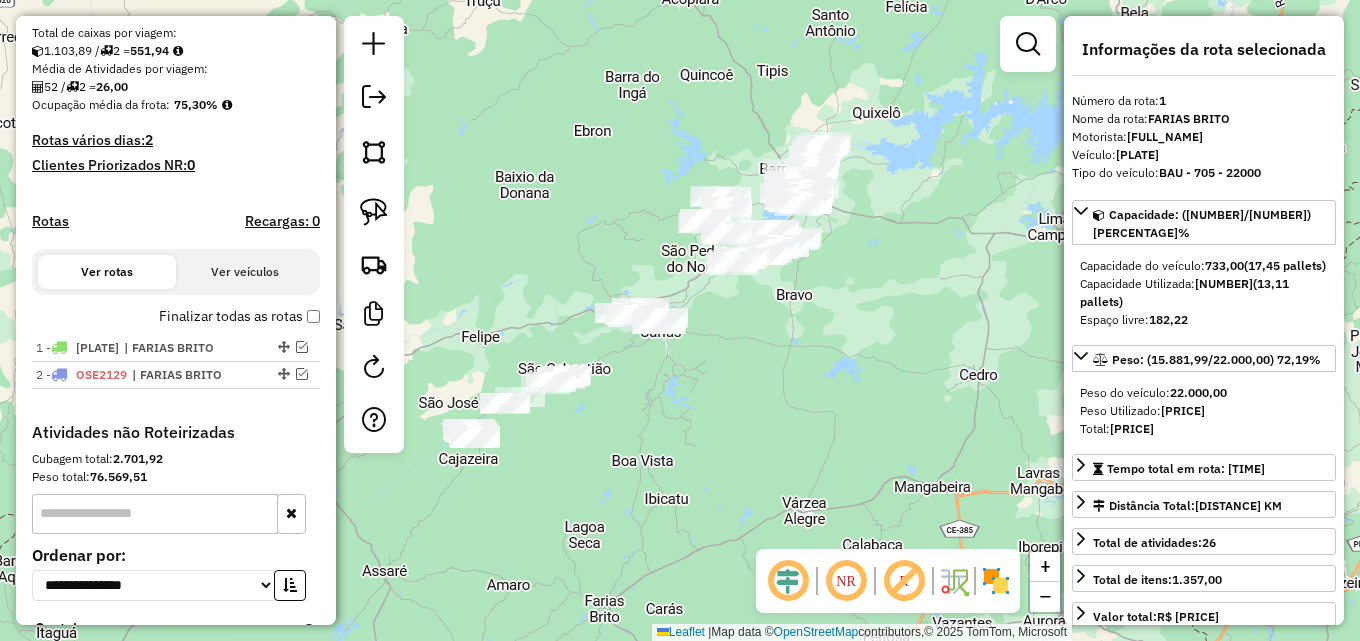 drag, startPoint x: 804, startPoint y: 342, endPoint x: 750, endPoint y: 430, distance: 103.24728 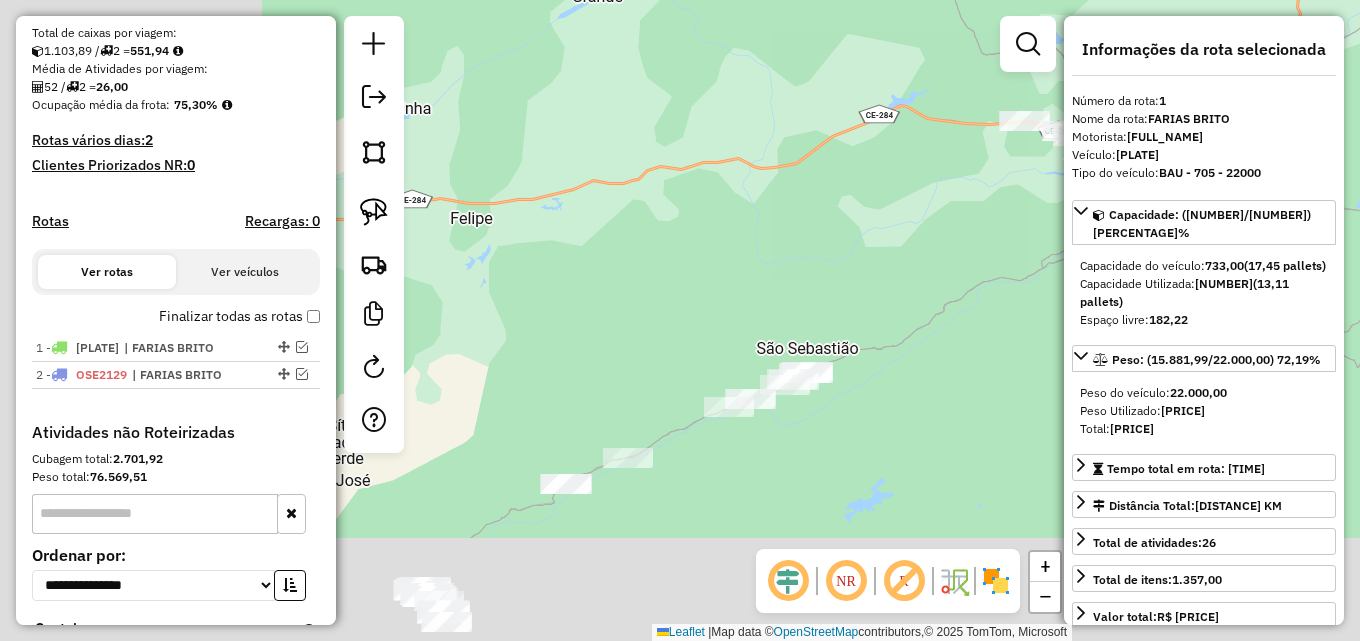 drag, startPoint x: 546, startPoint y: 341, endPoint x: 873, endPoint y: 274, distance: 333.79333 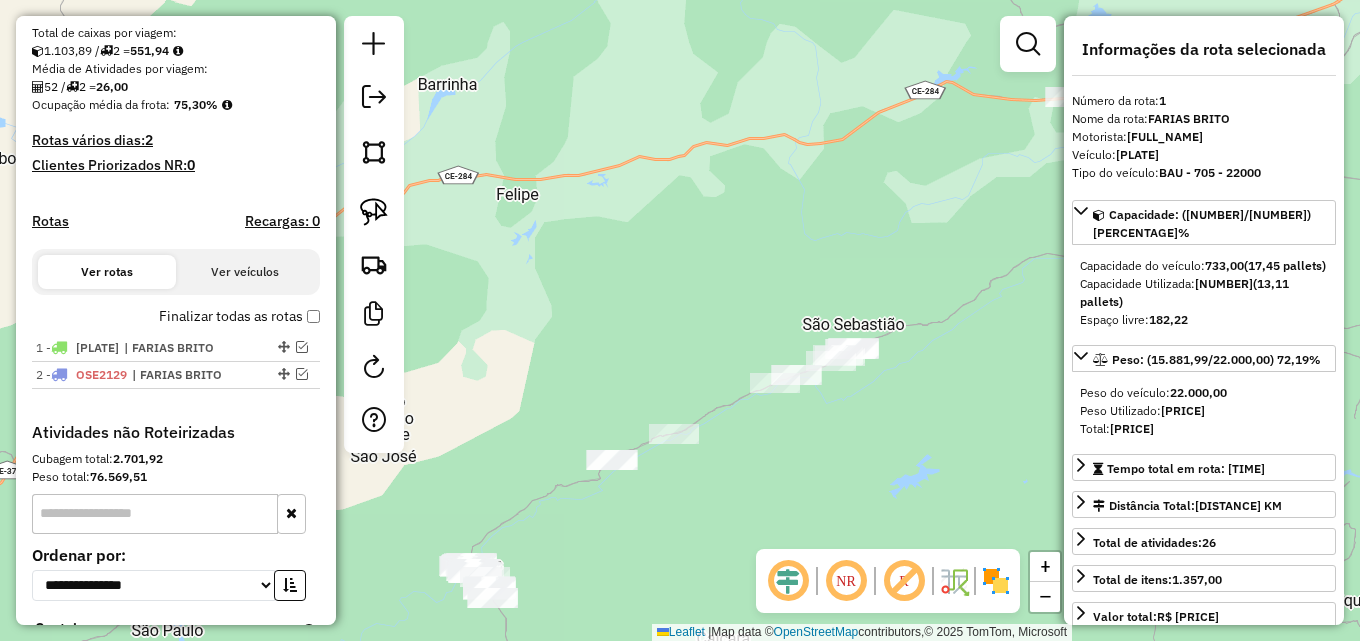 click on "Janela de atendimento Grade de atendimento Capacidade Transportadoras Veículos Cliente Pedidos  Rotas Selecione os dias de semana para filtrar as janelas de atendimento  Seg   Ter   Qua   Qui   Sex   Sáb   Dom  Informe o período da janela de atendimento: De: Até:  Filtrar exatamente a janela do cliente  Considerar janela de atendimento padrão  Selecione os dias de semana para filtrar as grades de atendimento  Seg   Ter   Qua   Qui   Sex   Sáb   Dom   Considerar clientes sem dia de atendimento cadastrado  Clientes fora do dia de atendimento selecionado Filtrar as atividades entre os valores definidos abaixo:  Peso mínimo:   Peso máximo:   Cubagem mínima:   Cubagem máxima:   De:   Até:  Filtrar as atividades entre o tempo de atendimento definido abaixo:  De:   Até:   Considerar capacidade total dos clientes não roteirizados Transportadora: Selecione um ou mais itens Tipo de veículo: Selecione um ou mais itens Veículo: Selecione um ou mais itens Motorista: Selecione um ou mais itens Nome: Rótulo:" 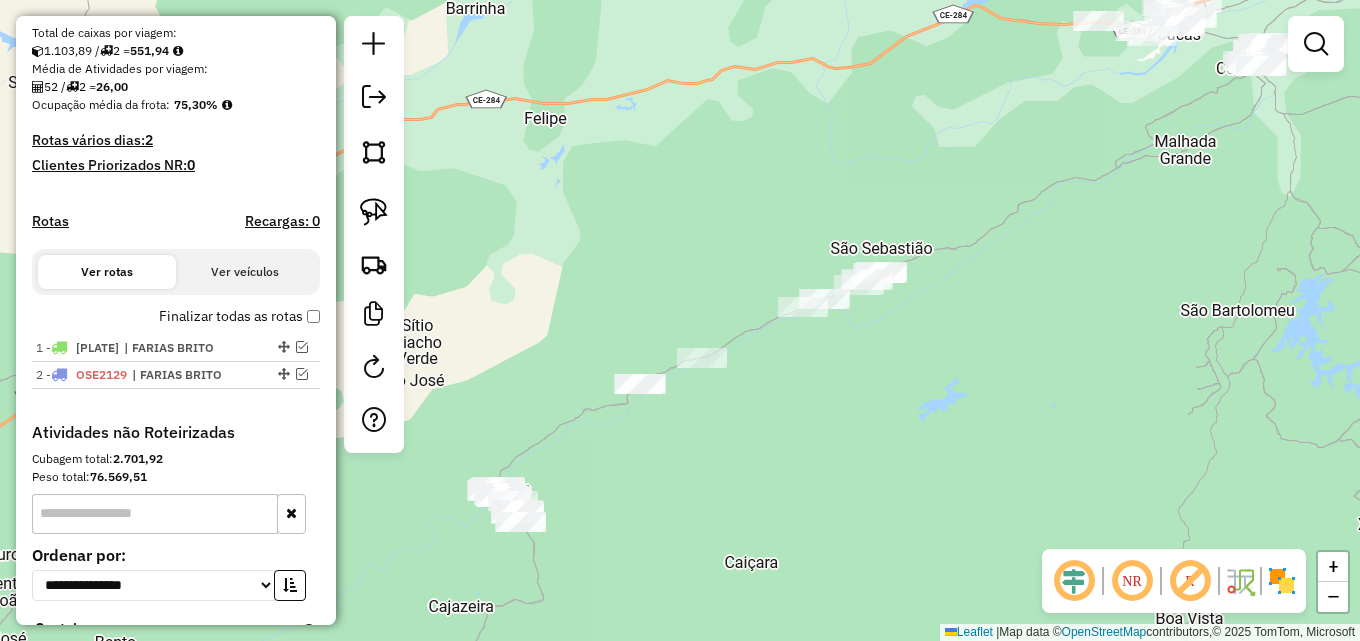 drag, startPoint x: 642, startPoint y: 320, endPoint x: 703, endPoint y: 213, distance: 123.16656 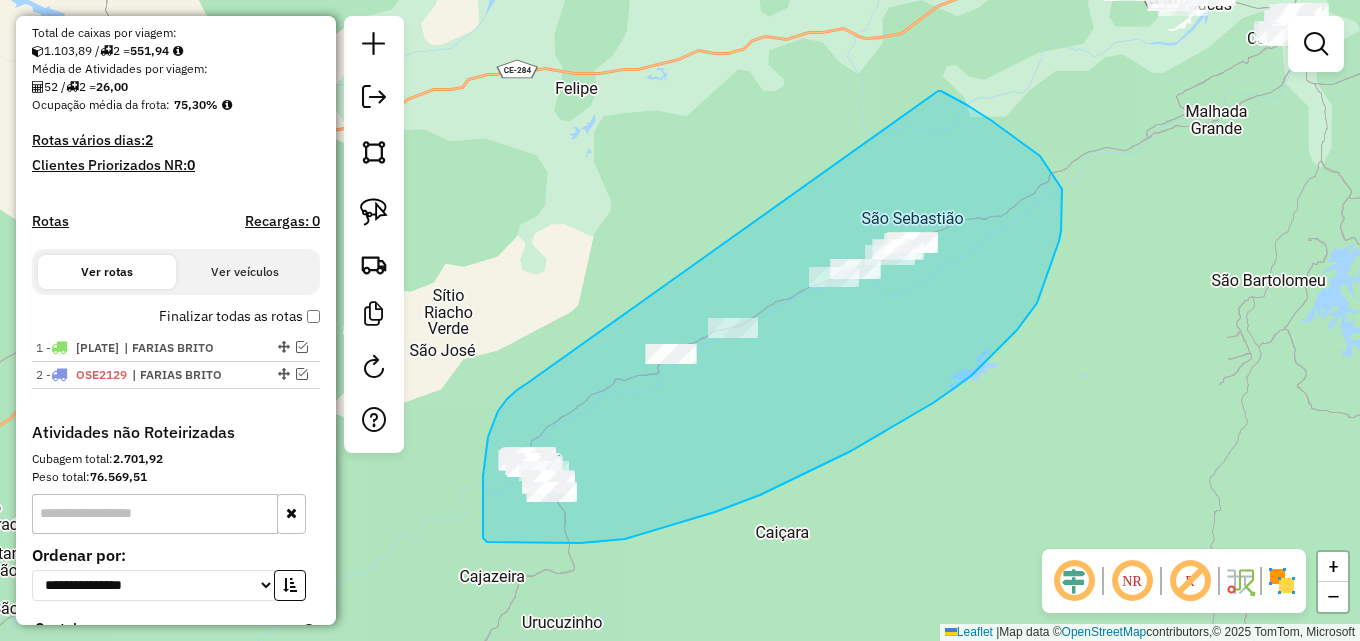 drag, startPoint x: 526, startPoint y: 384, endPoint x: 938, endPoint y: 91, distance: 505.56207 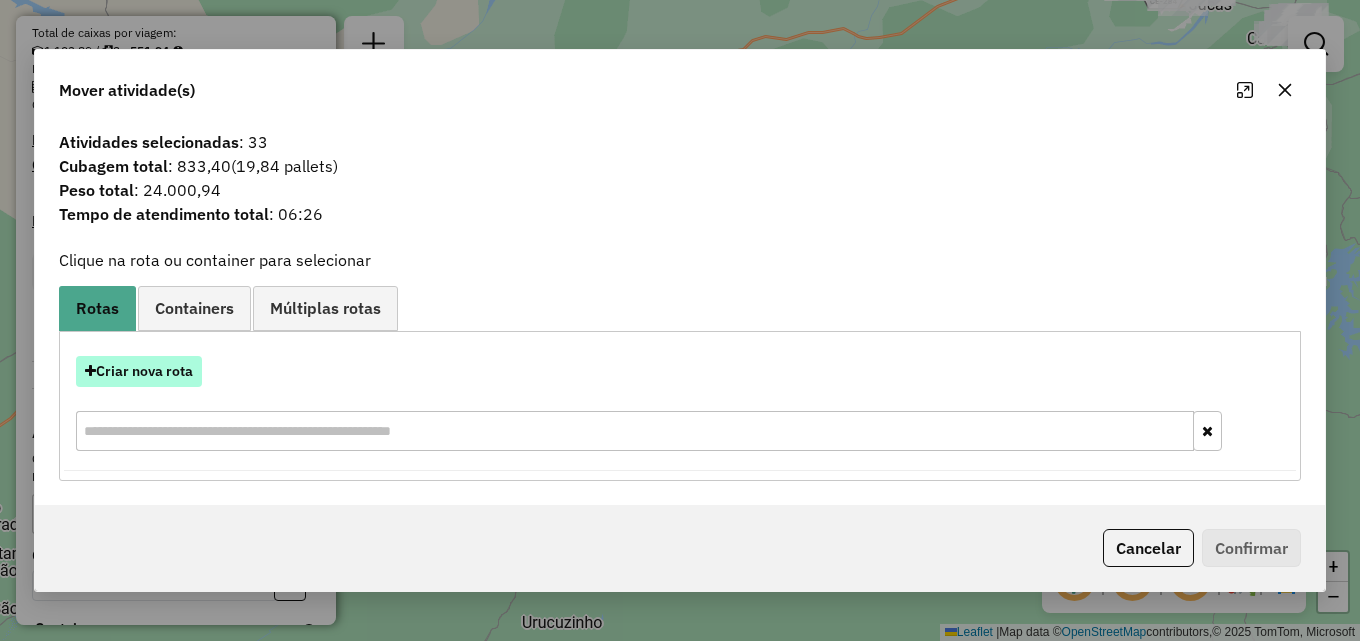 click on "Criar nova rota" at bounding box center (139, 371) 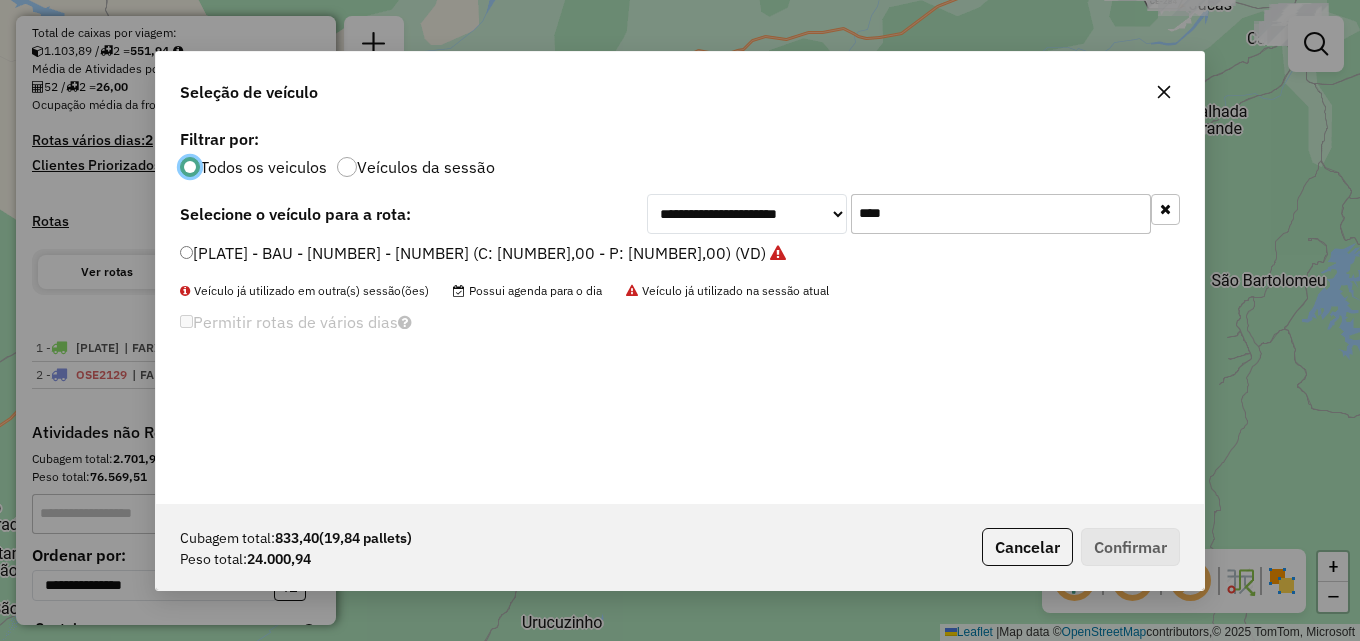 scroll, scrollTop: 11, scrollLeft: 6, axis: both 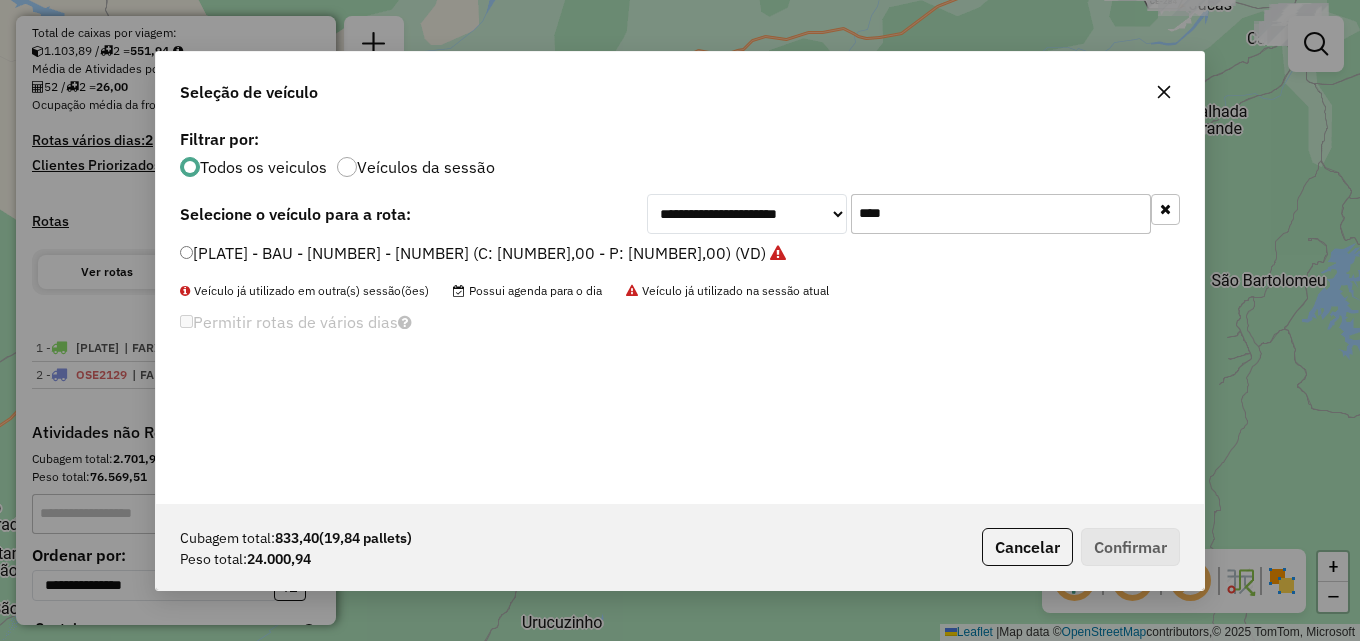 drag, startPoint x: 955, startPoint y: 213, endPoint x: 660, endPoint y: 222, distance: 295.13727 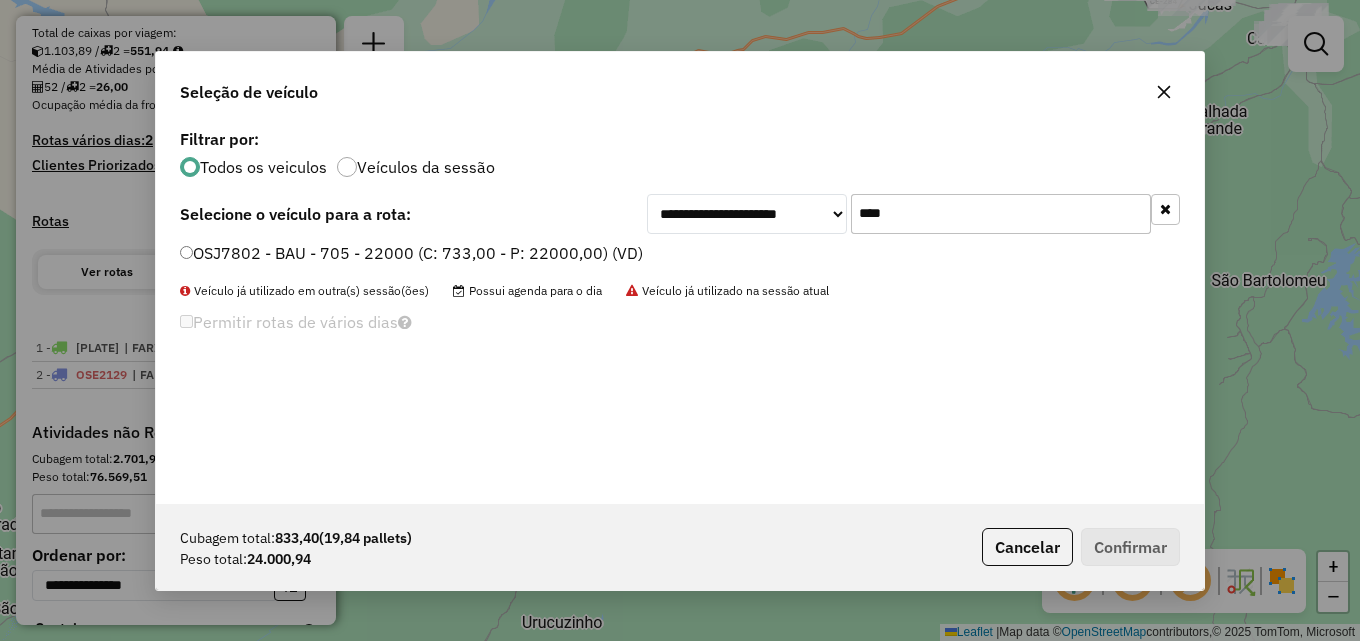 type on "****" 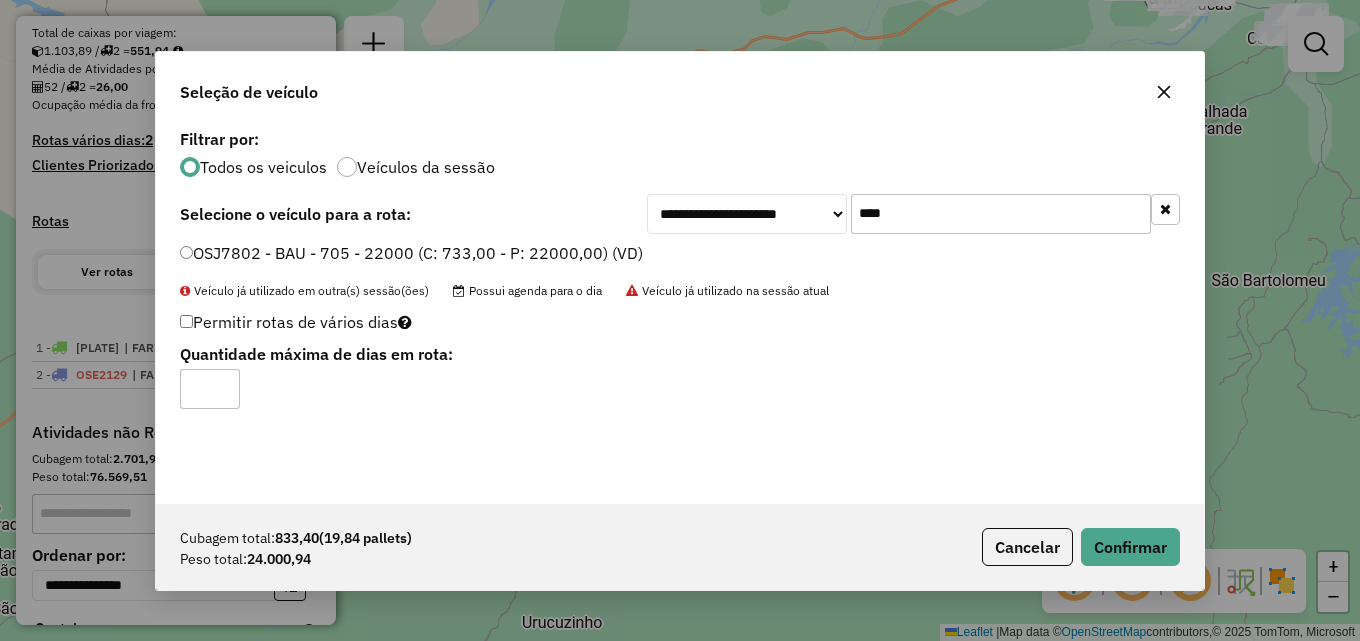 type on "*" 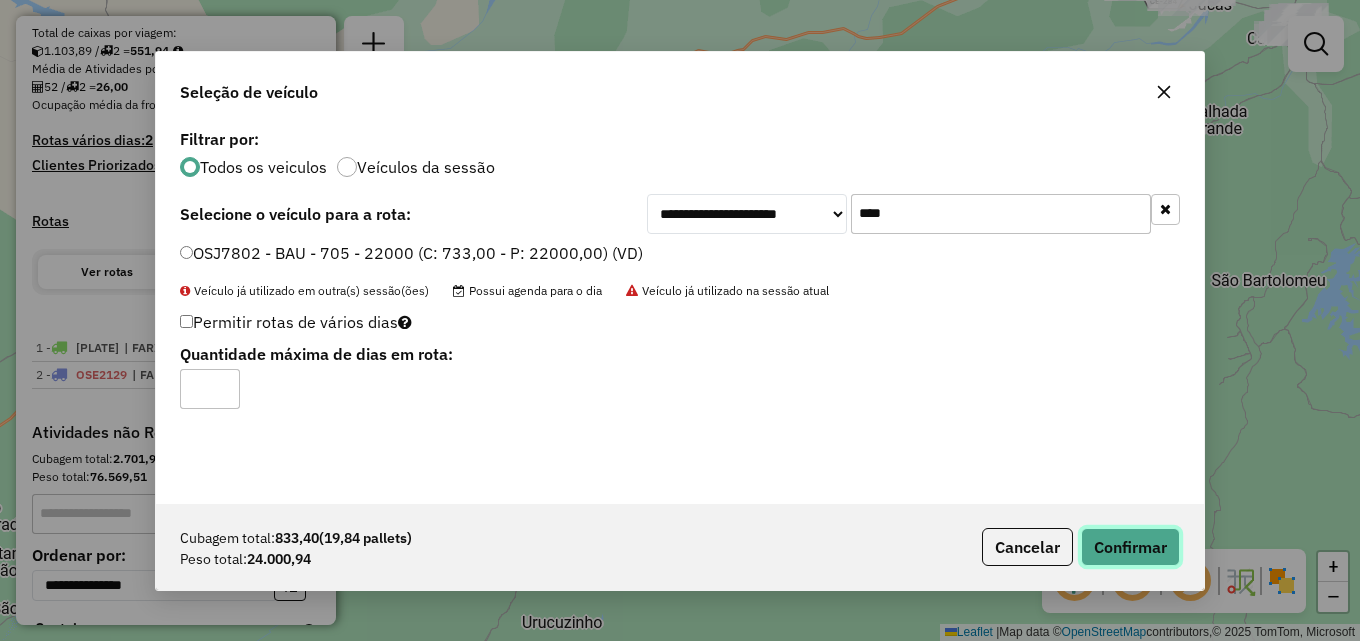 click on "Confirmar" 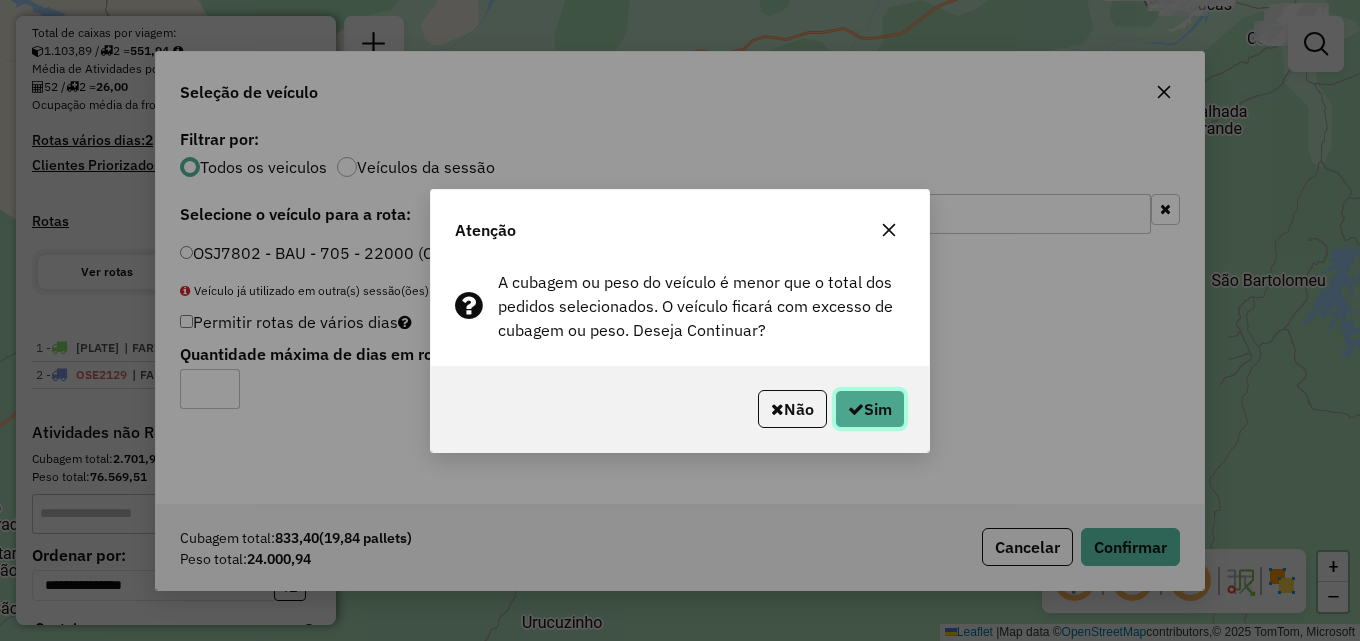 click on "Sim" 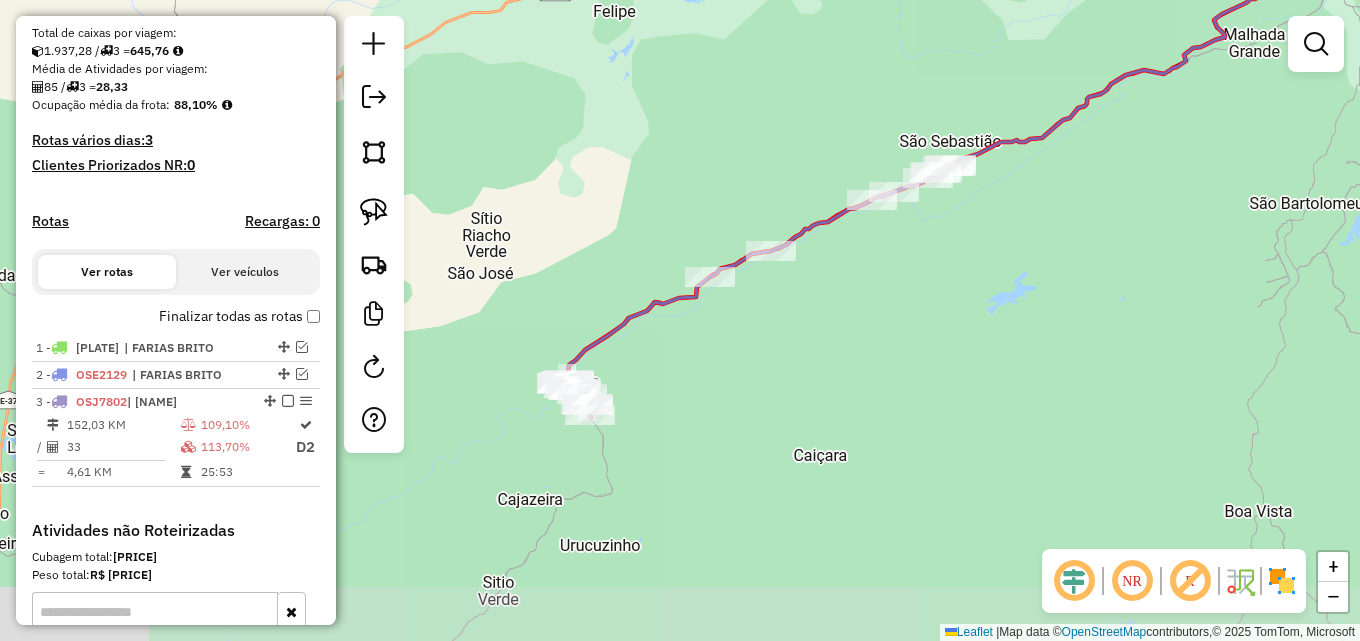 drag, startPoint x: 563, startPoint y: 277, endPoint x: 601, endPoint y: 199, distance: 86.764046 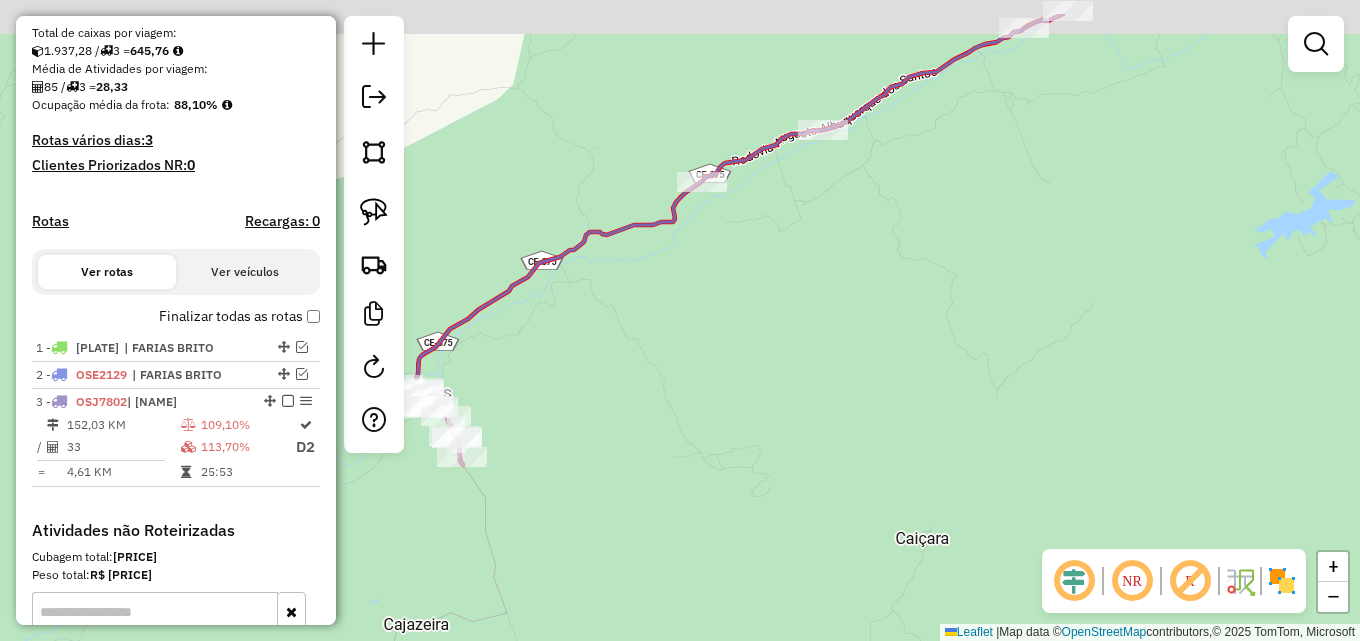 drag, startPoint x: 638, startPoint y: 325, endPoint x: 507, endPoint y: 400, distance: 150.95032 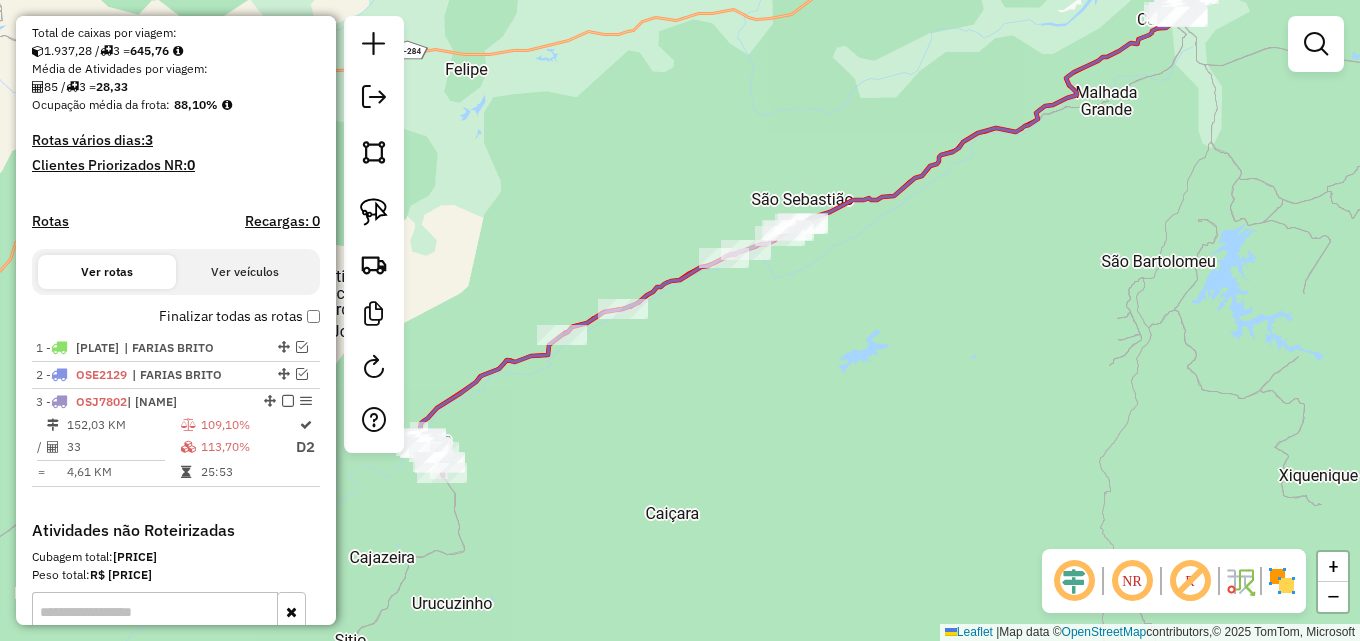 drag, startPoint x: 615, startPoint y: 348, endPoint x: 598, endPoint y: 382, distance: 38.013157 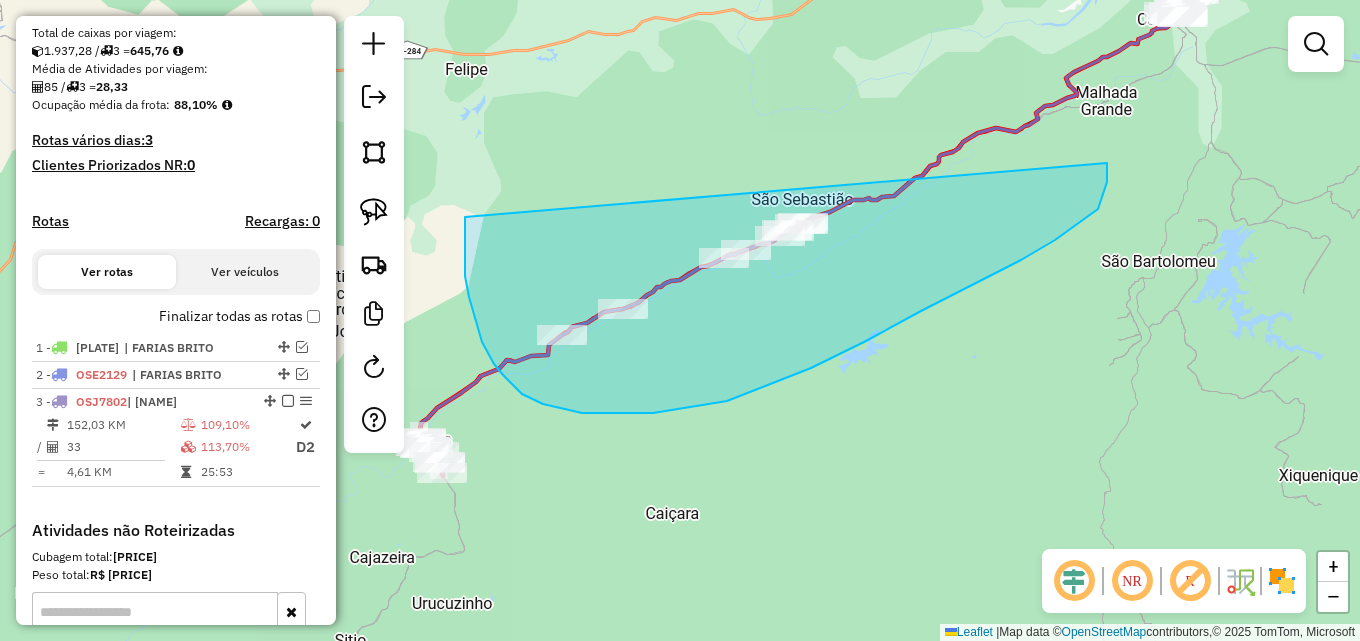 drag, startPoint x: 465, startPoint y: 217, endPoint x: 1091, endPoint y: 125, distance: 632.72424 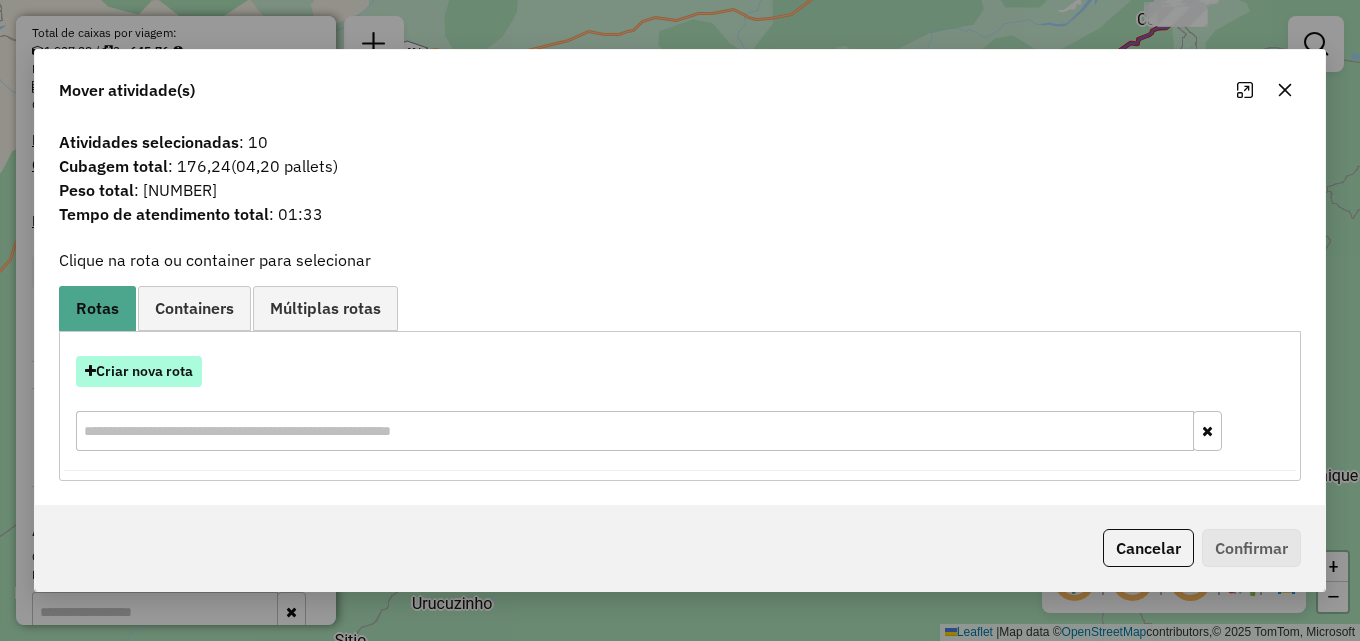 click on "Criar nova rota" at bounding box center [139, 371] 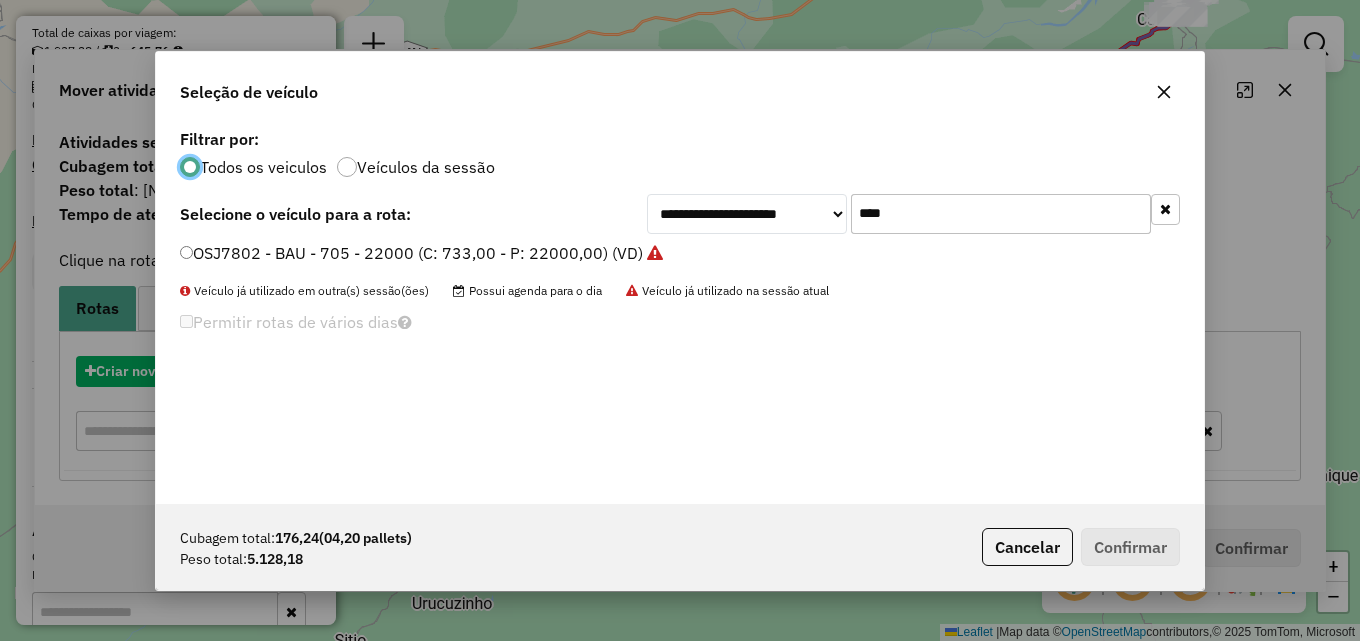 scroll, scrollTop: 11, scrollLeft: 6, axis: both 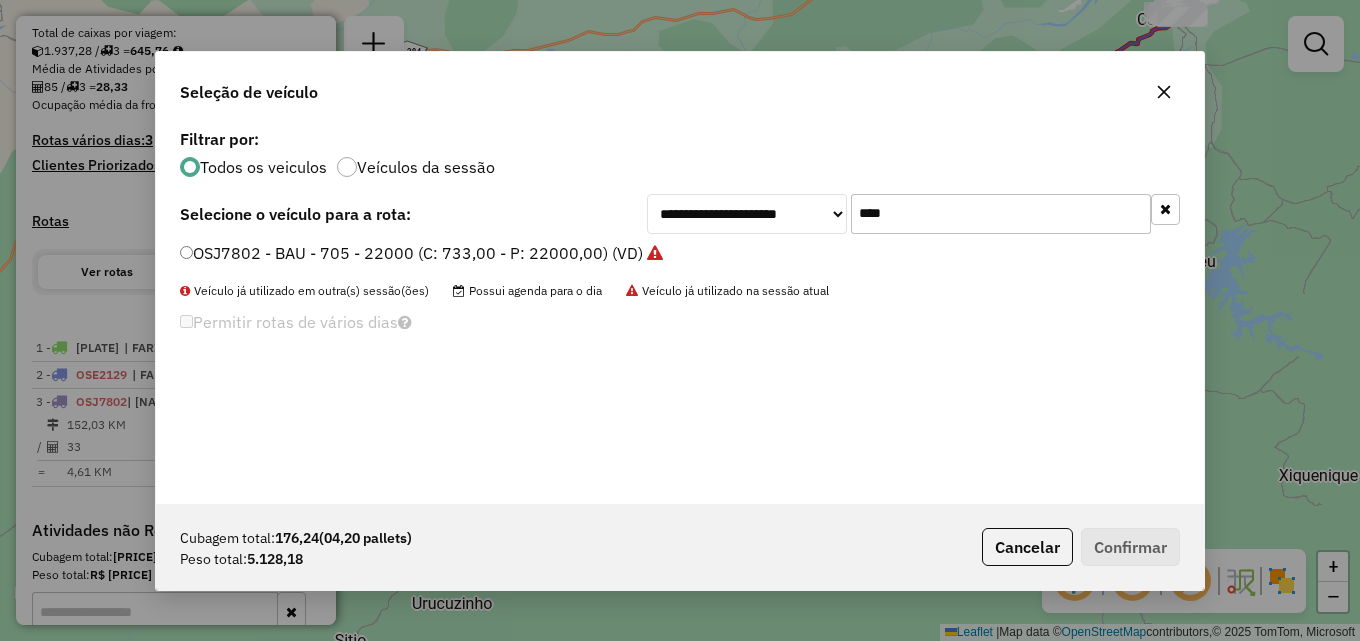 drag, startPoint x: 868, startPoint y: 219, endPoint x: 677, endPoint y: 226, distance: 191.12823 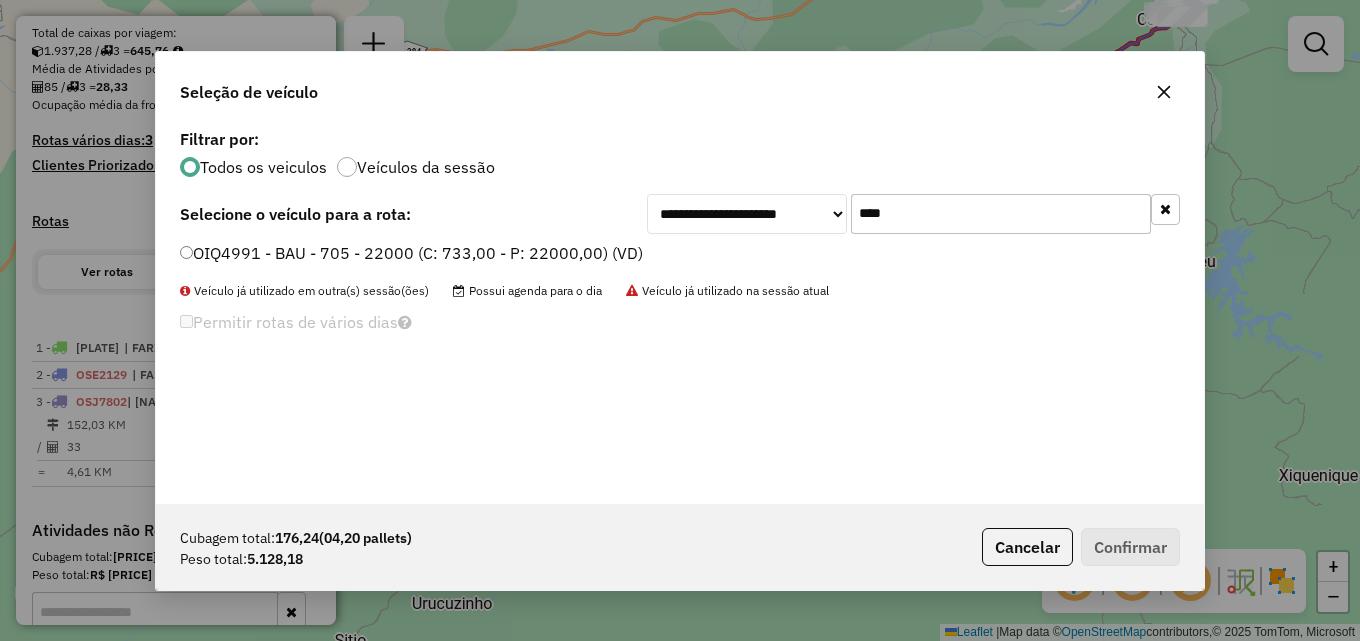 type on "****" 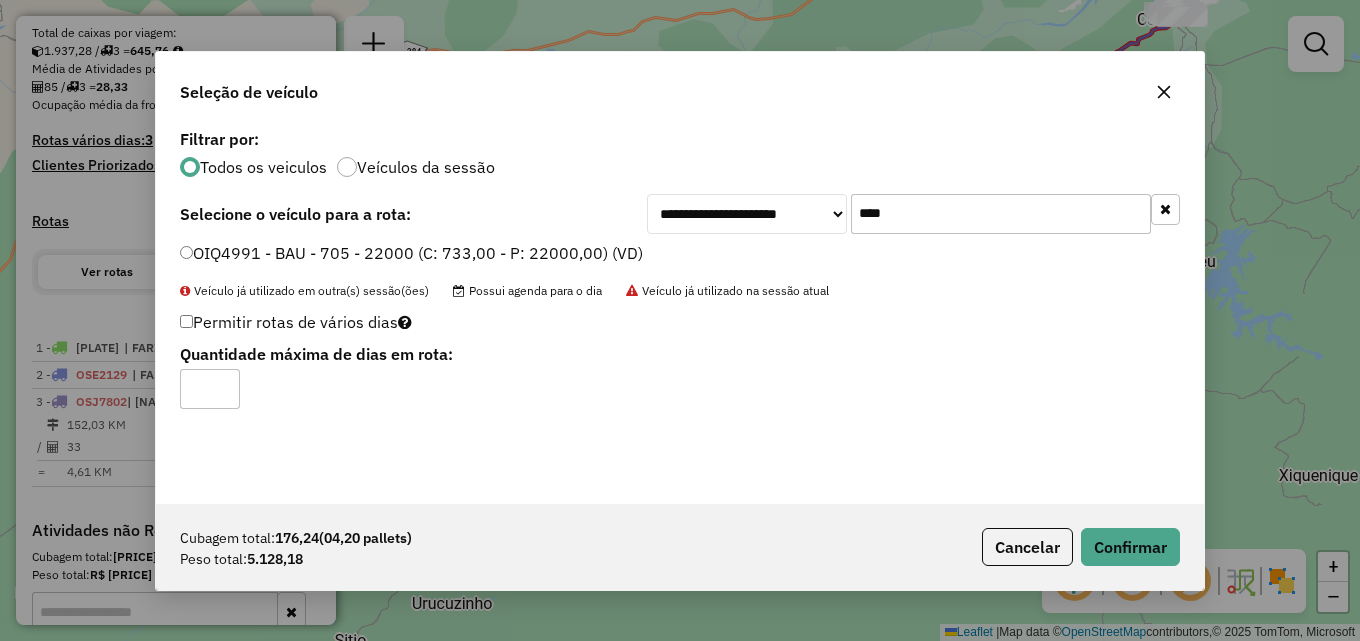 type on "*" 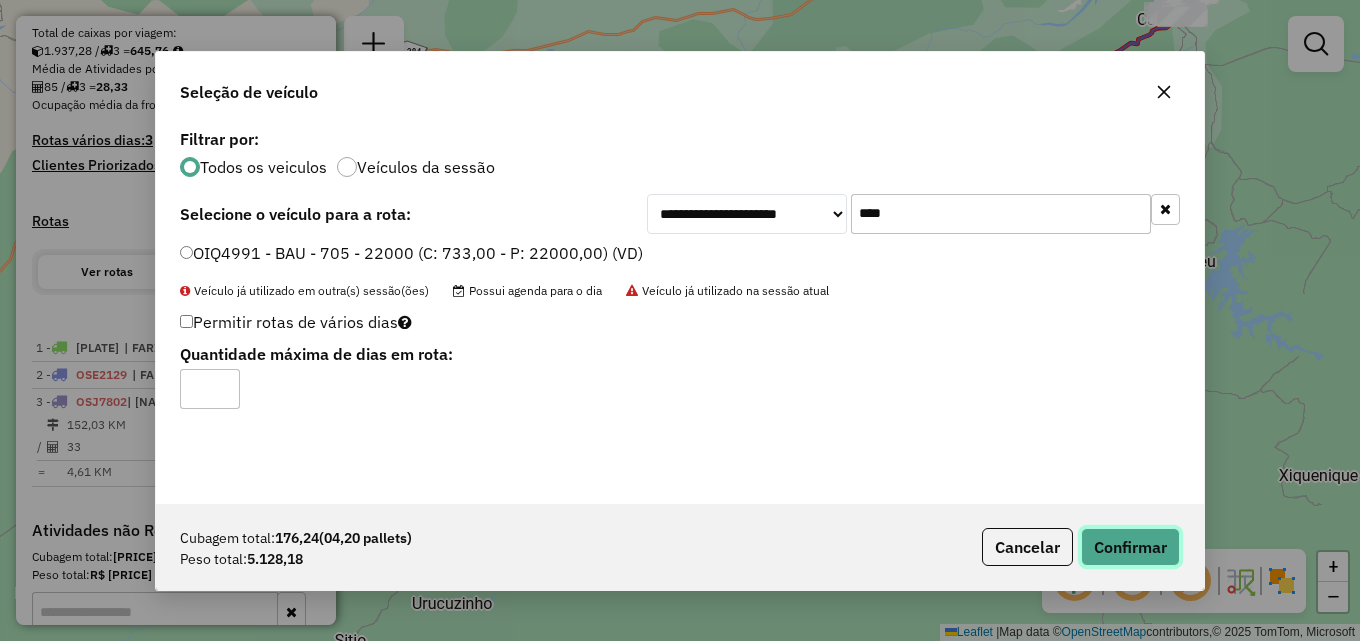 click on "Confirmar" 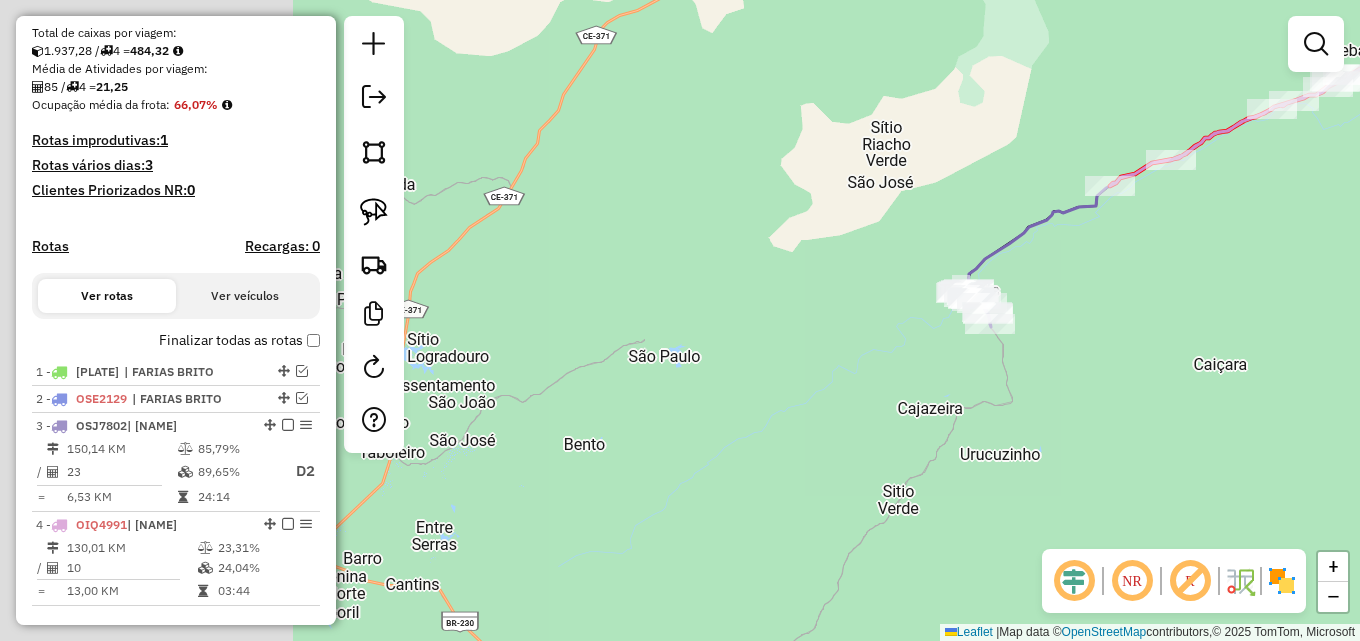 drag, startPoint x: 559, startPoint y: 407, endPoint x: 1112, endPoint y: 255, distance: 573.5094 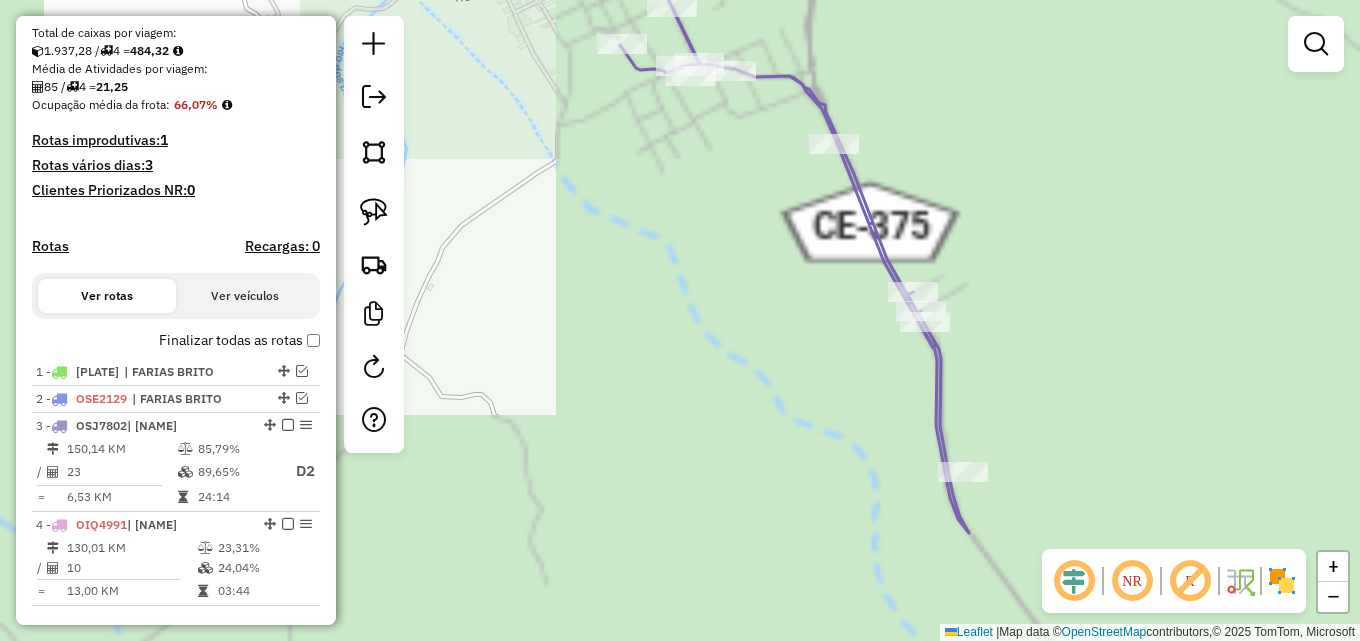 drag, startPoint x: 686, startPoint y: 206, endPoint x: 532, endPoint y: 119, distance: 176.87566 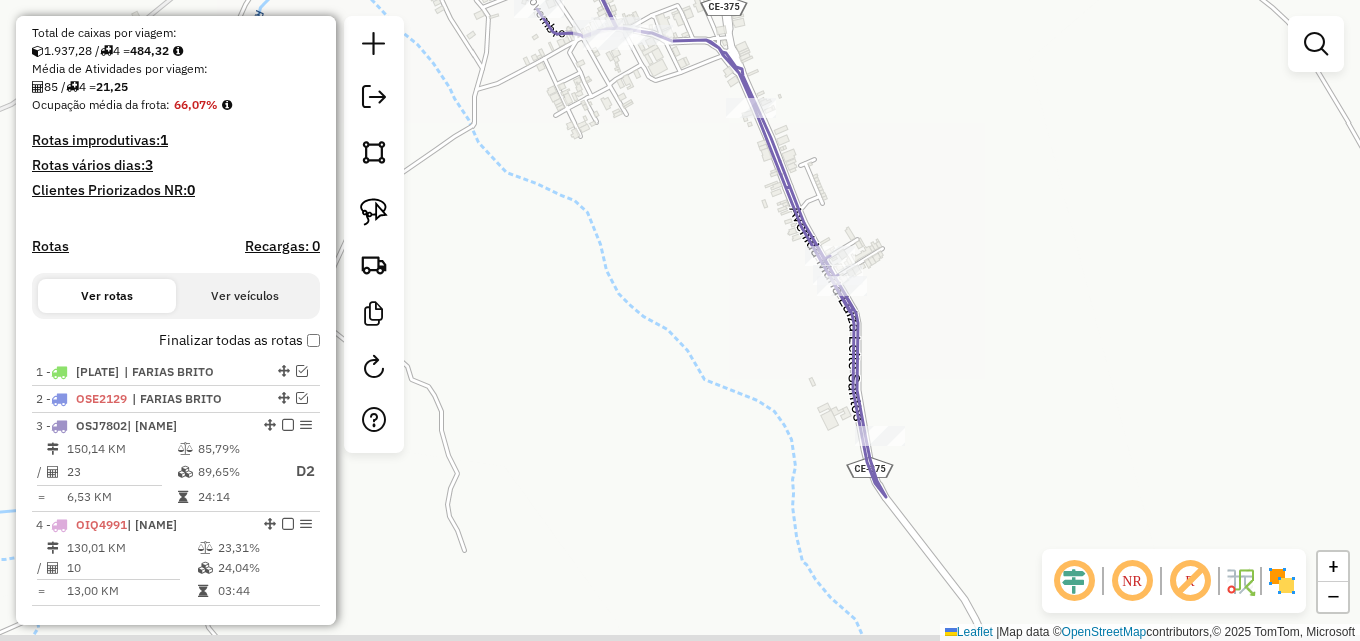 drag, startPoint x: 626, startPoint y: 198, endPoint x: 595, endPoint y: 190, distance: 32.01562 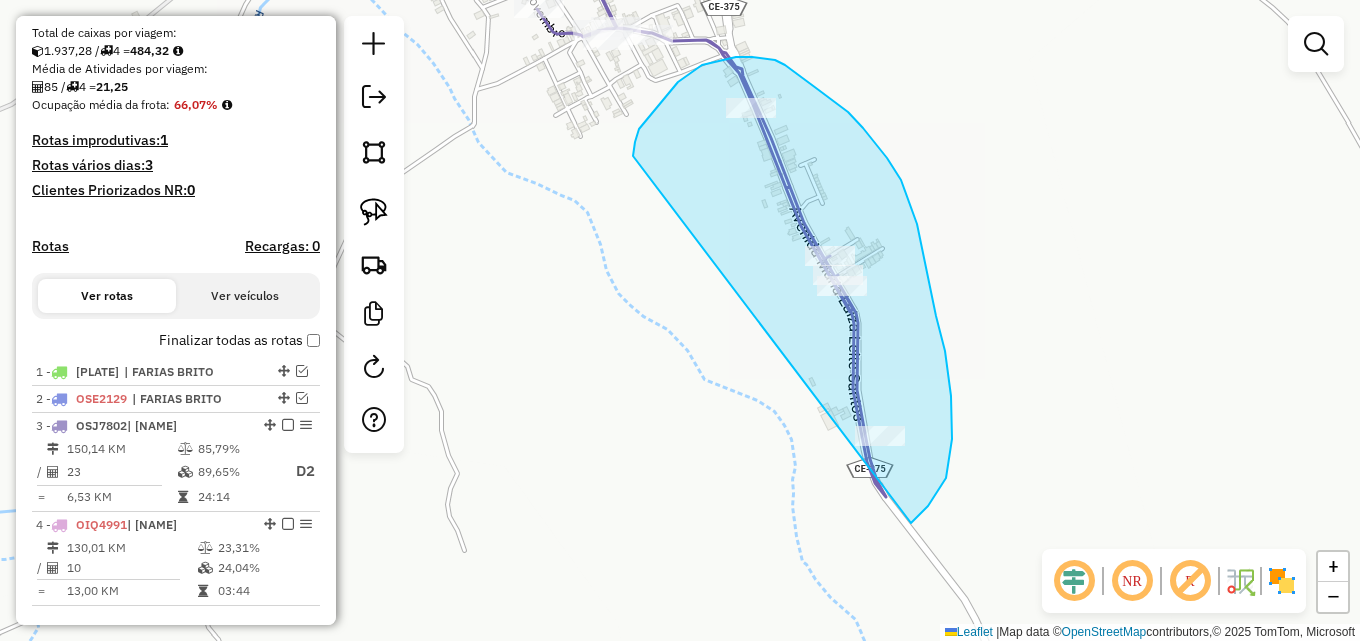 drag, startPoint x: 636, startPoint y: 140, endPoint x: 789, endPoint y: 543, distance: 431.06613 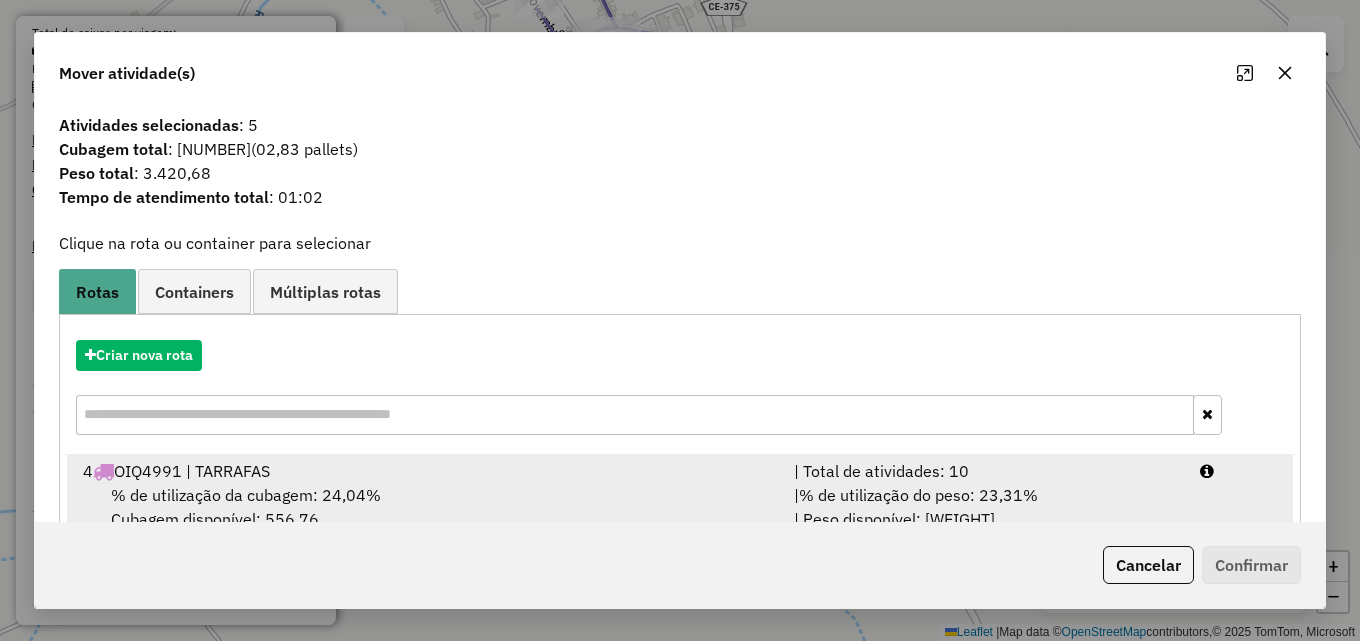 click on "% de utilização do peso: 23,31%" at bounding box center [918, 495] 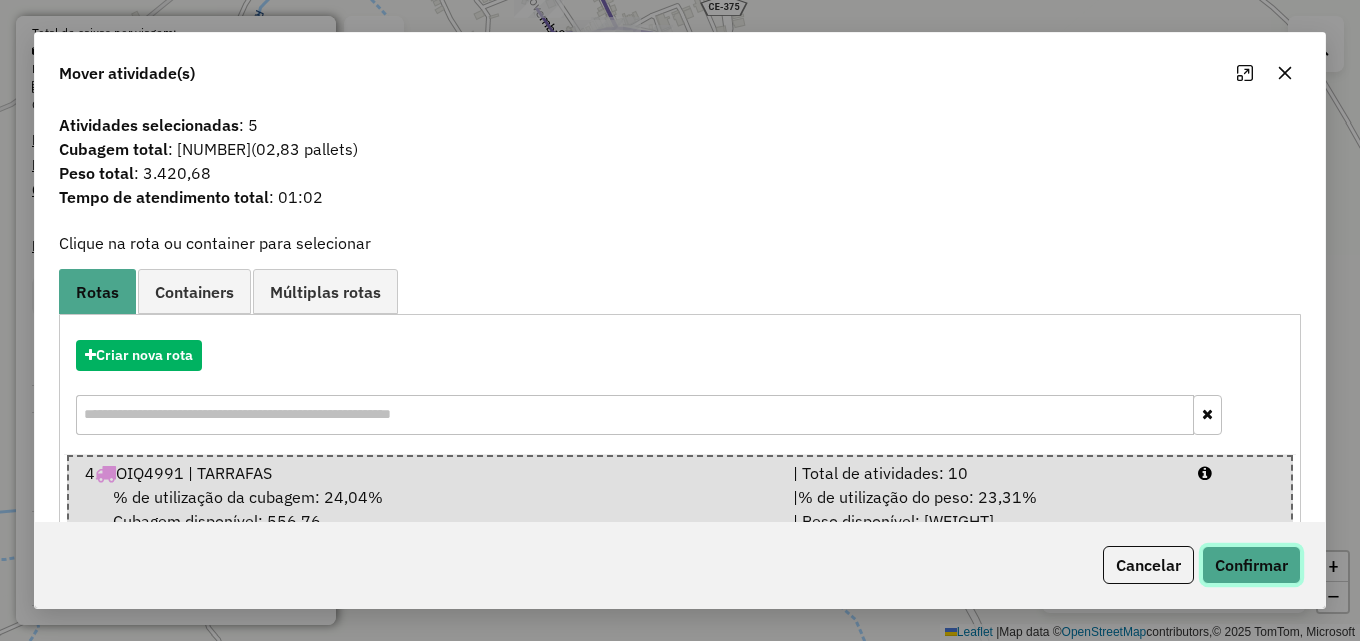 click on "Confirmar" 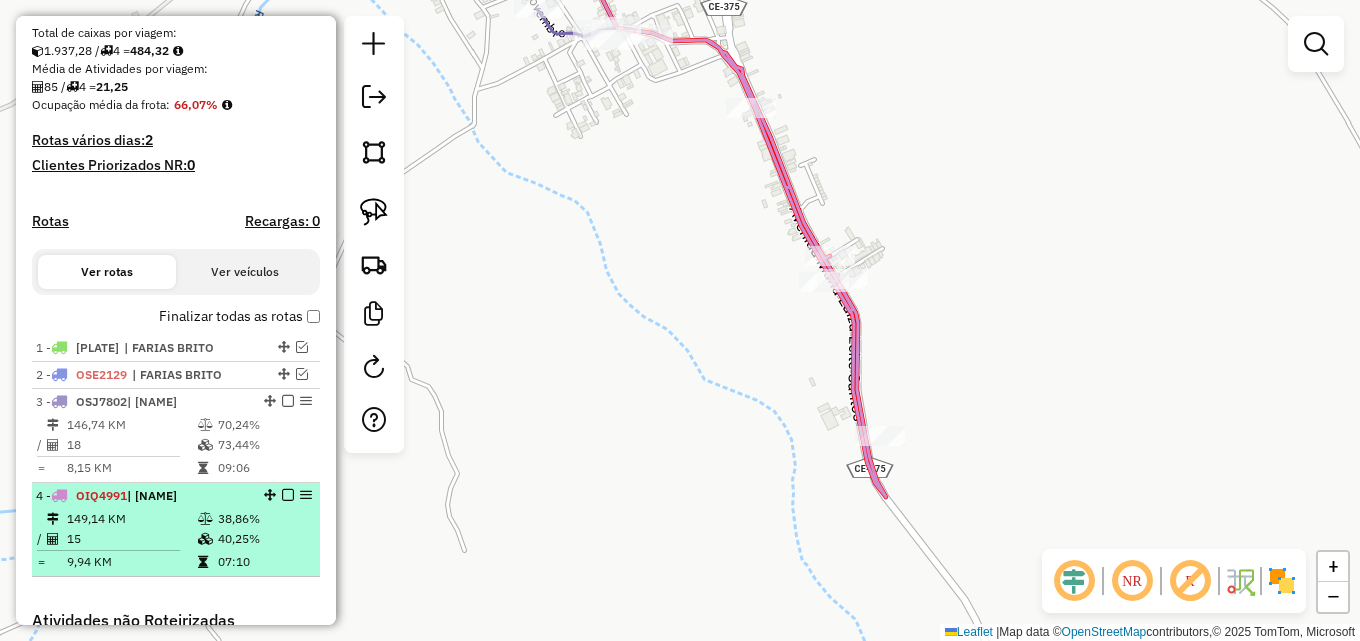 click on "4 -       OIQ4991   | TARRAFAS" at bounding box center (142, 496) 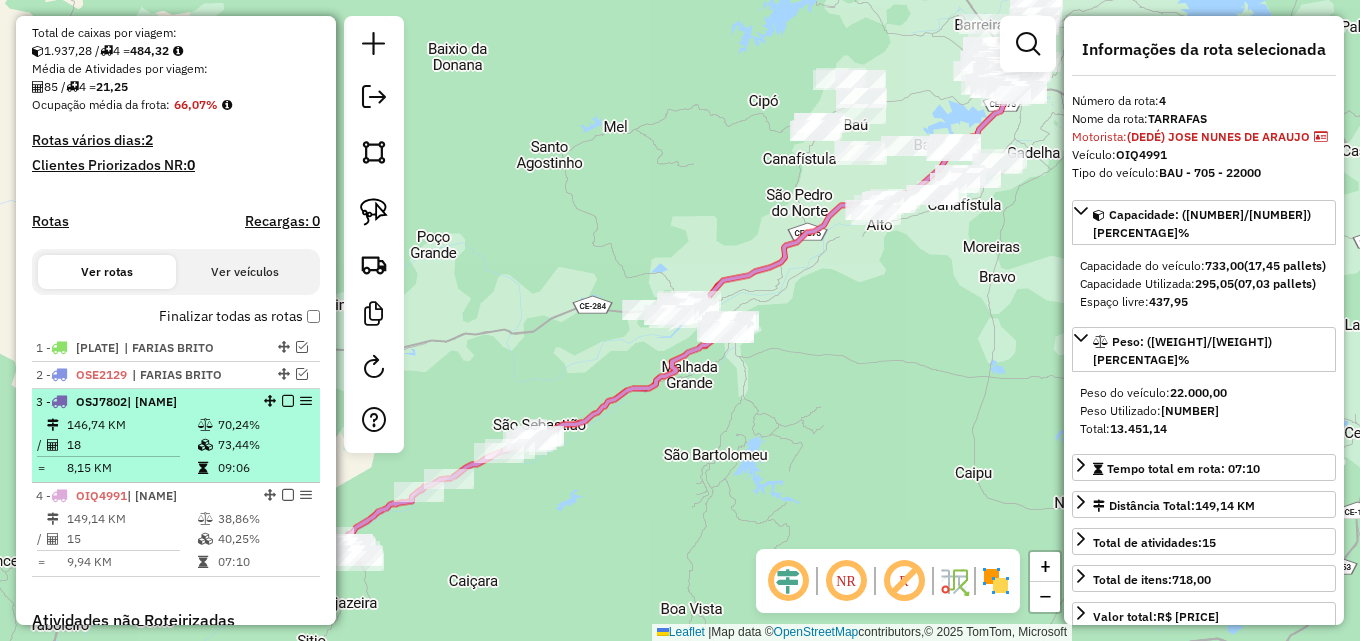 click on "70,24%" at bounding box center [264, 425] 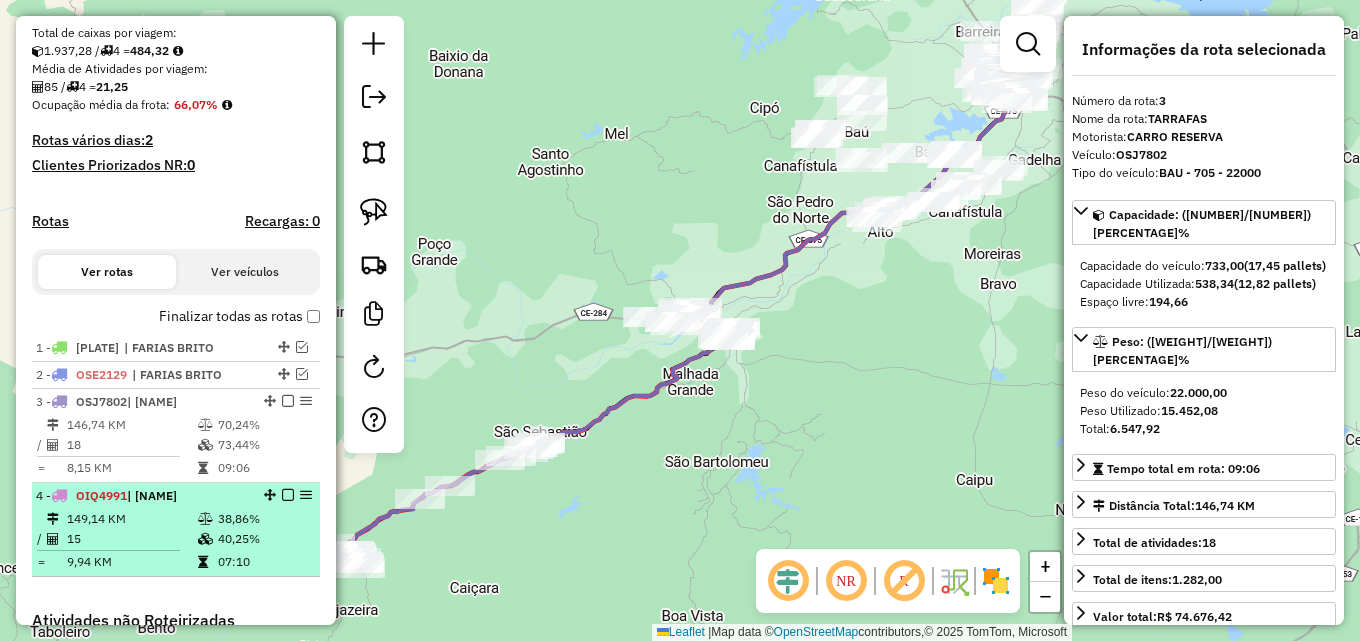 click on "38,86%" at bounding box center [264, 519] 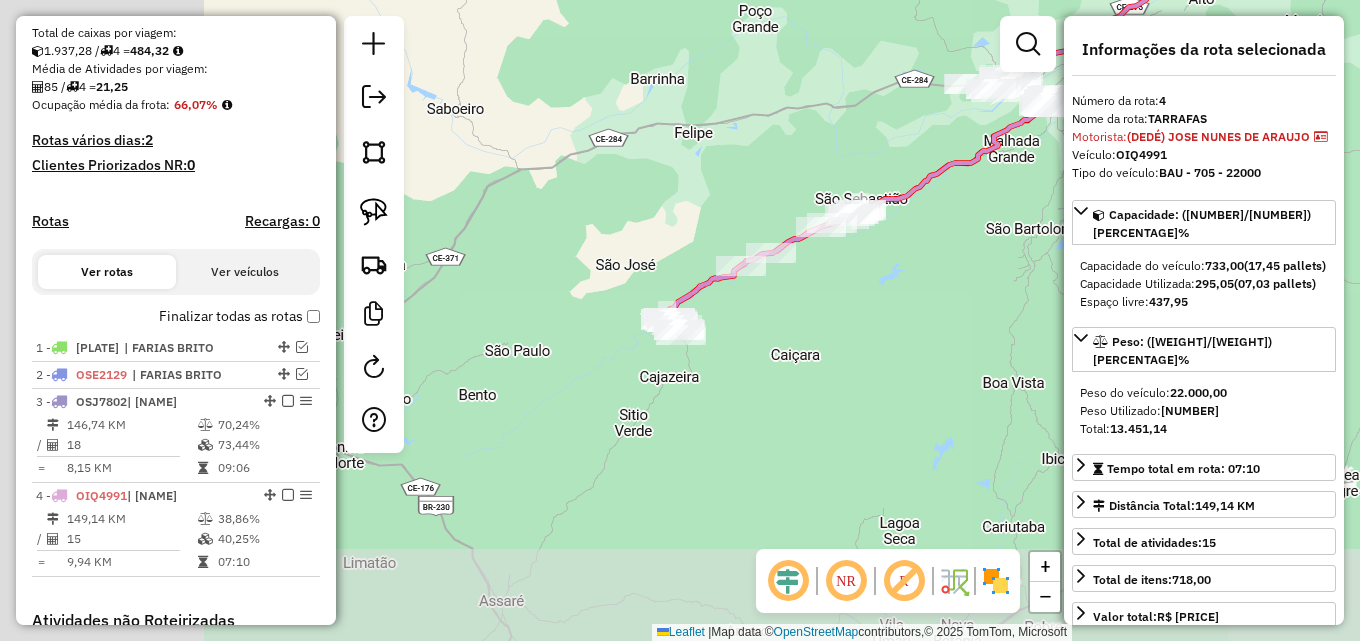 drag, startPoint x: 650, startPoint y: 454, endPoint x: 938, endPoint y: 237, distance: 360.6009 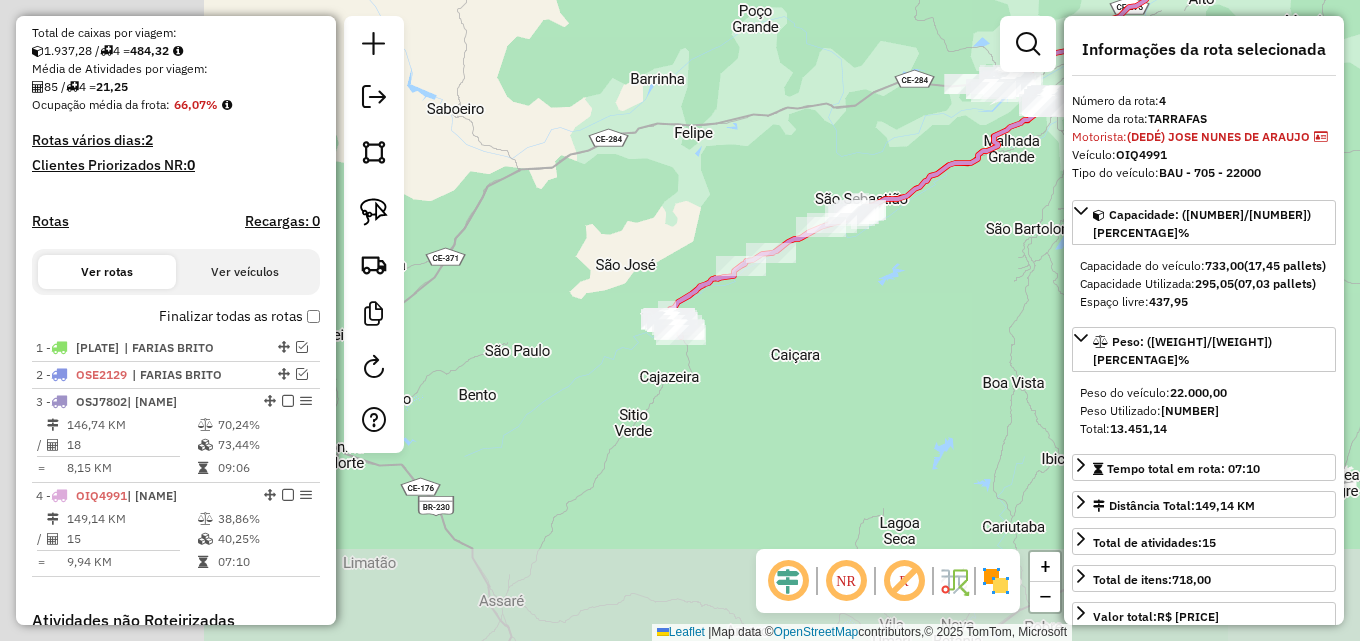 click on "Janela de atendimento Grade de atendimento Capacidade Transportadoras Veículos Cliente Pedidos  Rotas Selecione os dias de semana para filtrar as janelas de atendimento  Seg   Ter   Qua   Qui   Sex   Sáb   Dom  Informe o período da janela de atendimento: De: Até:  Filtrar exatamente a janela do cliente  Considerar janela de atendimento padrão  Selecione os dias de semana para filtrar as grades de atendimento  Seg   Ter   Qua   Qui   Sex   Sáb   Dom   Considerar clientes sem dia de atendimento cadastrado  Clientes fora do dia de atendimento selecionado Filtrar as atividades entre os valores definidos abaixo:  Peso mínimo:   Peso máximo:   Cubagem mínima:   Cubagem máxima:   De:   Até:  Filtrar as atividades entre o tempo de atendimento definido abaixo:  De:   Até:   Considerar capacidade total dos clientes não roteirizados Transportadora: Selecione um ou mais itens Tipo de veículo: Selecione um ou mais itens Veículo: Selecione um ou mais itens Motorista: Selecione um ou mais itens Nome: Rótulo:" 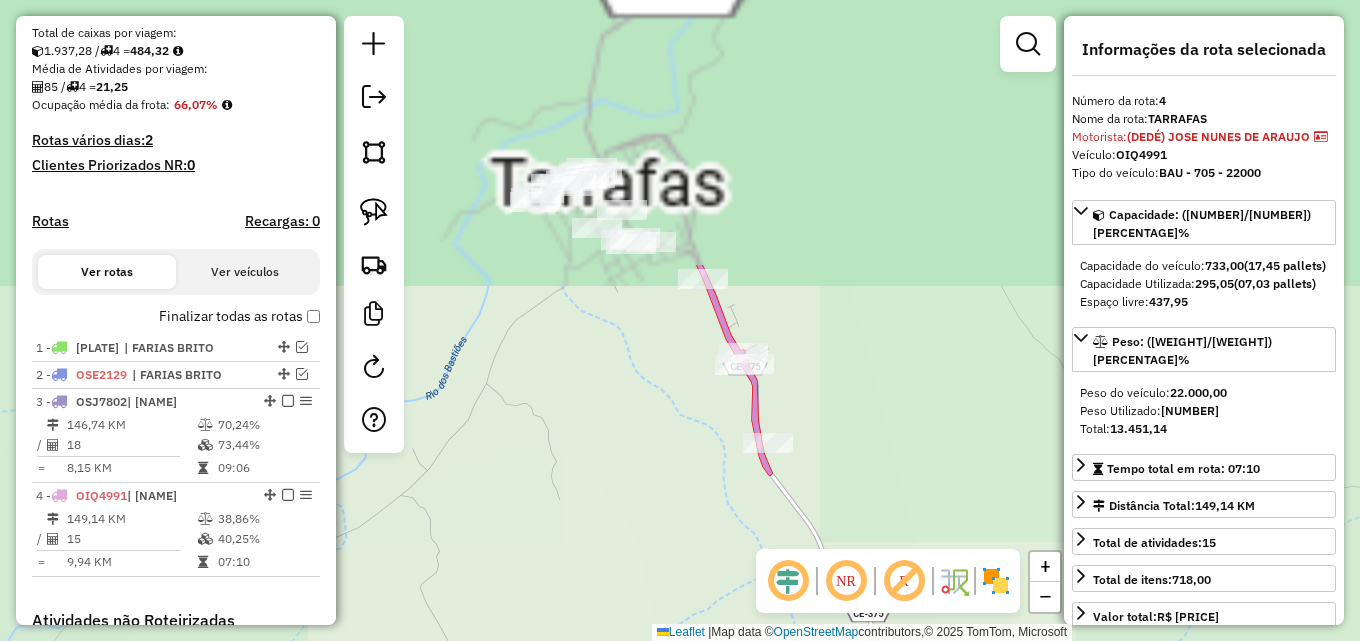drag, startPoint x: 652, startPoint y: 252, endPoint x: 644, endPoint y: 493, distance: 241.13274 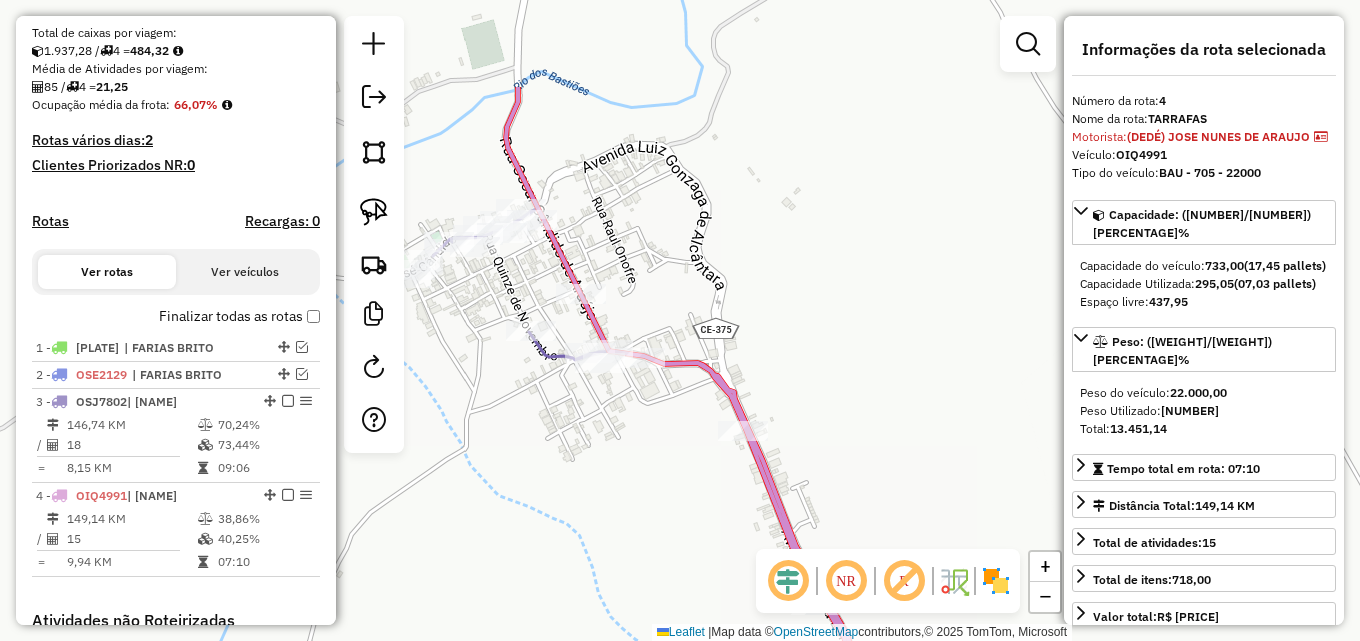 drag, startPoint x: 617, startPoint y: 375, endPoint x: 616, endPoint y: 407, distance: 32.01562 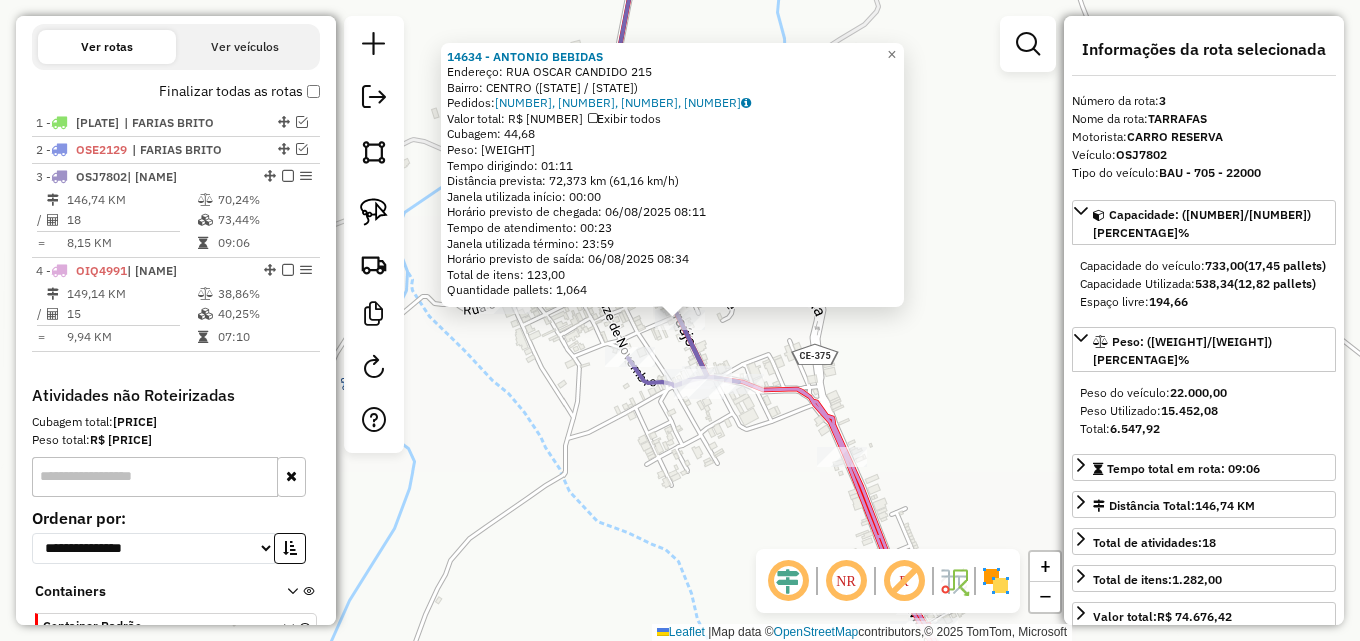 scroll, scrollTop: 776, scrollLeft: 0, axis: vertical 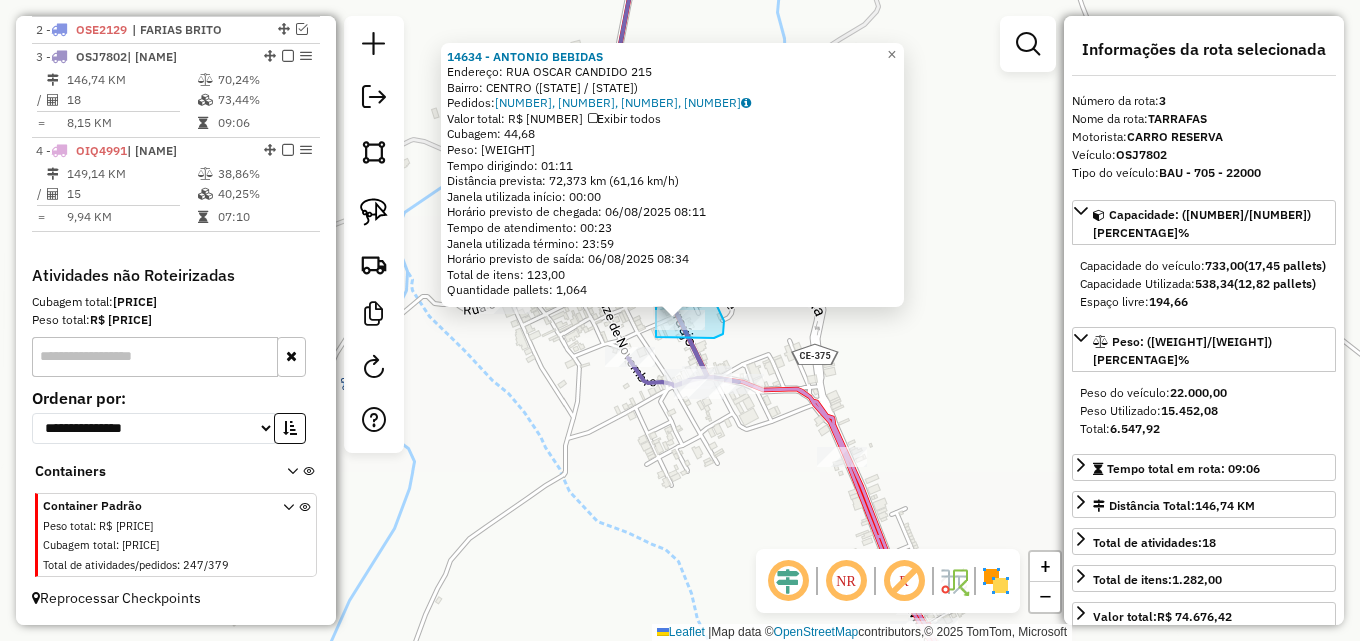 drag, startPoint x: 656, startPoint y: 309, endPoint x: 710, endPoint y: 339, distance: 61.77378 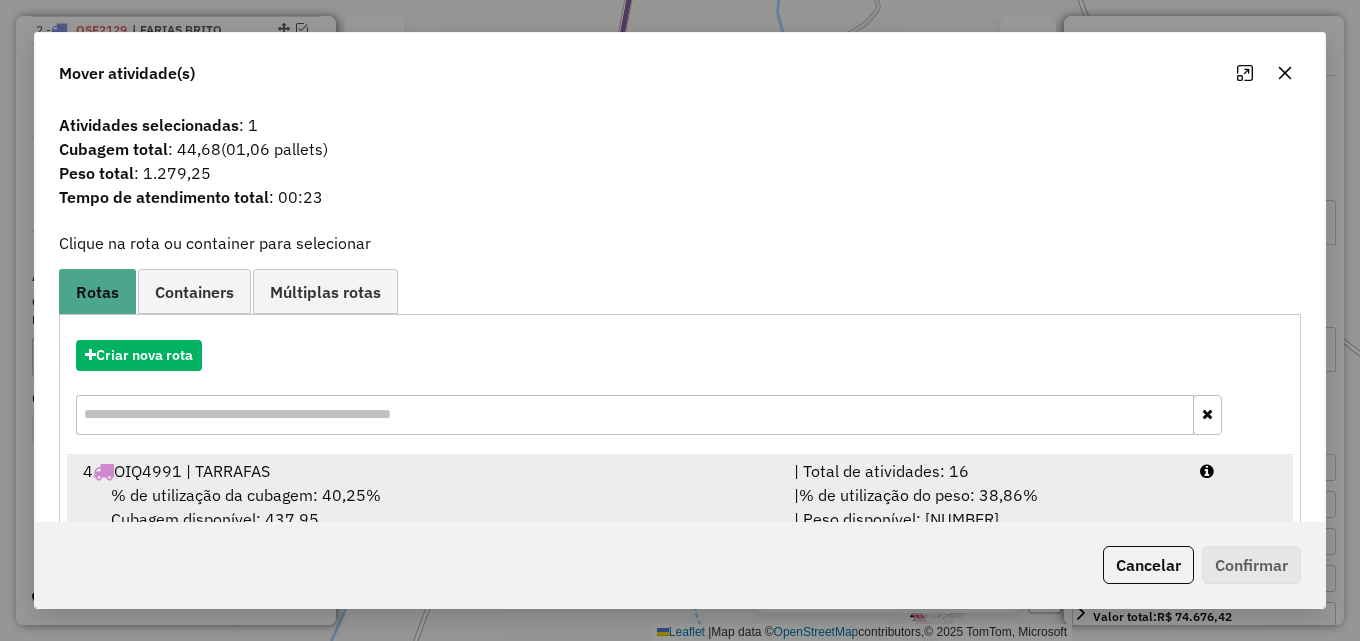drag, startPoint x: 957, startPoint y: 497, endPoint x: 1095, endPoint y: 495, distance: 138.0145 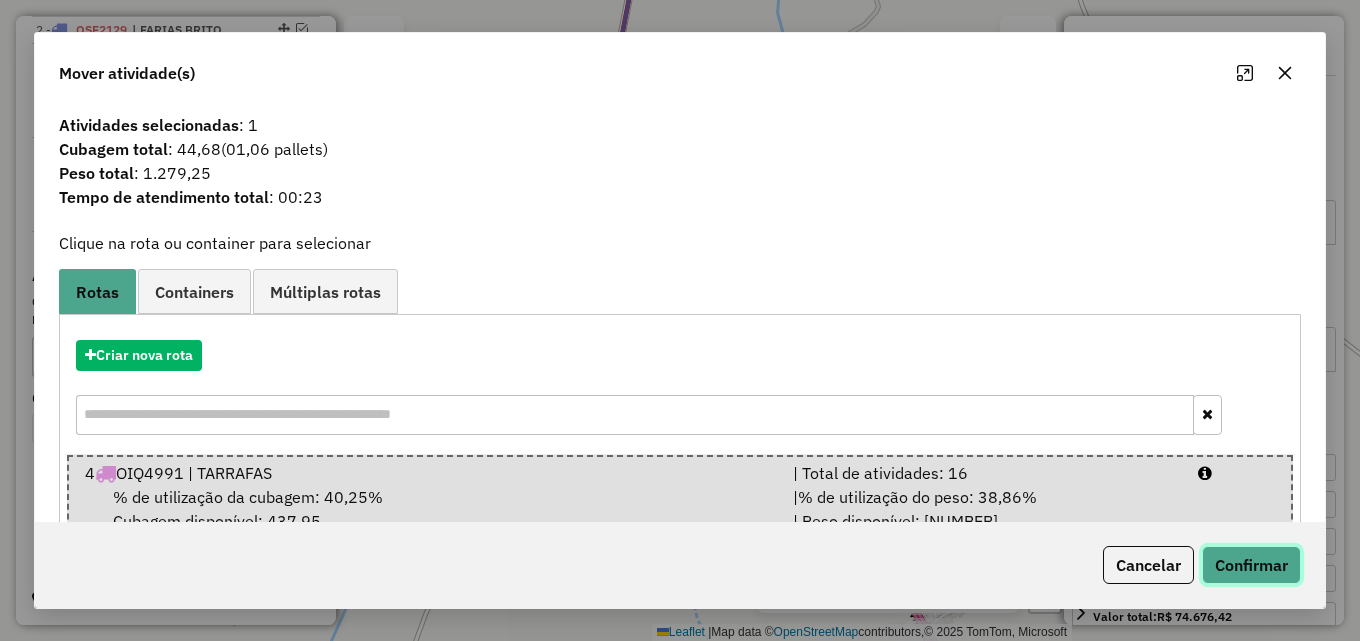 click on "Confirmar" 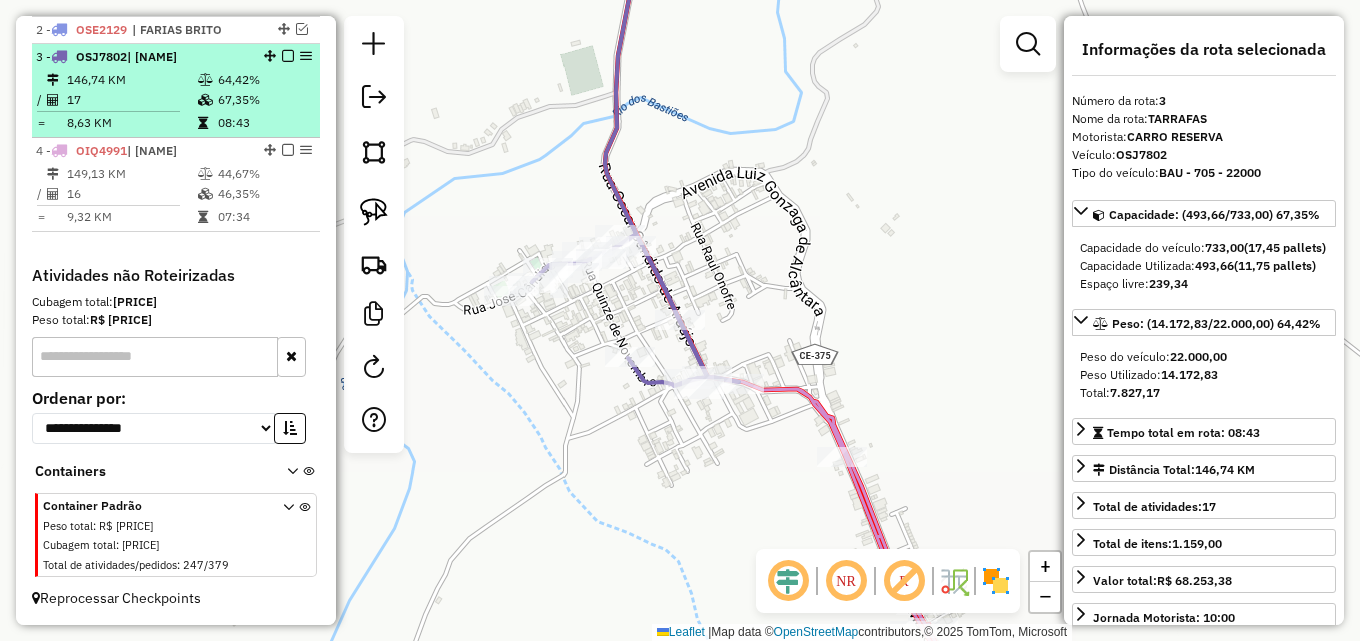 click on "17" at bounding box center (131, 100) 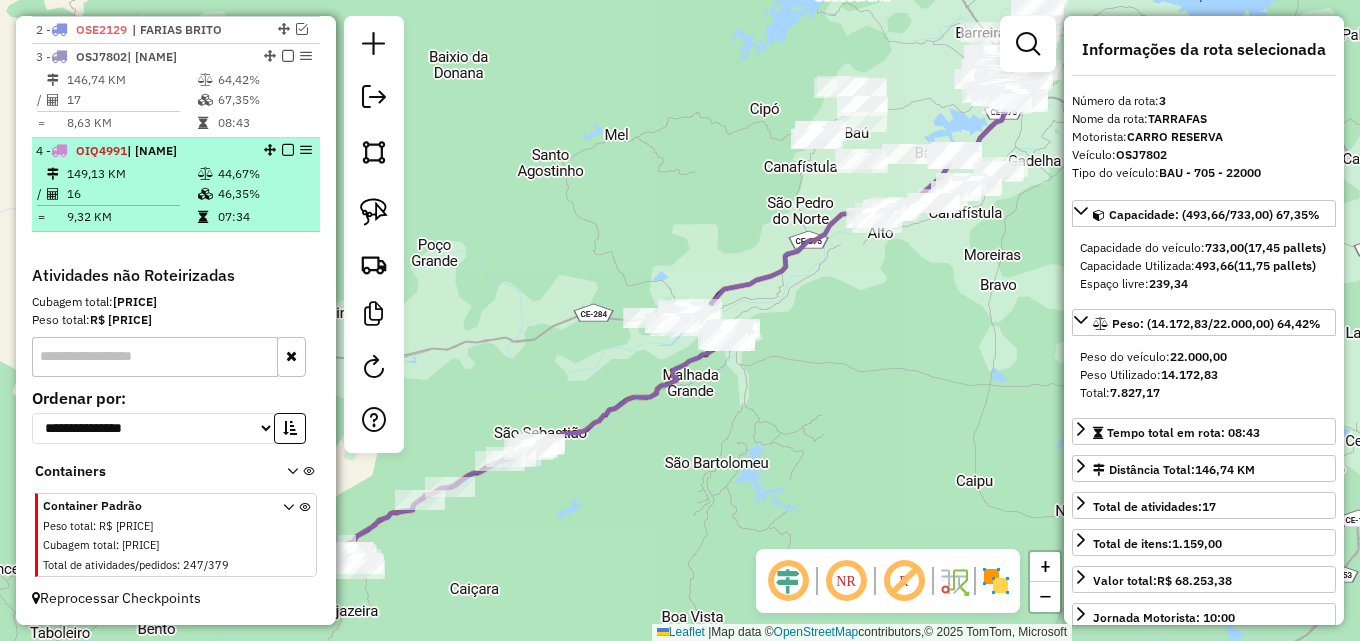 click on "149,13 KM" at bounding box center (131, 174) 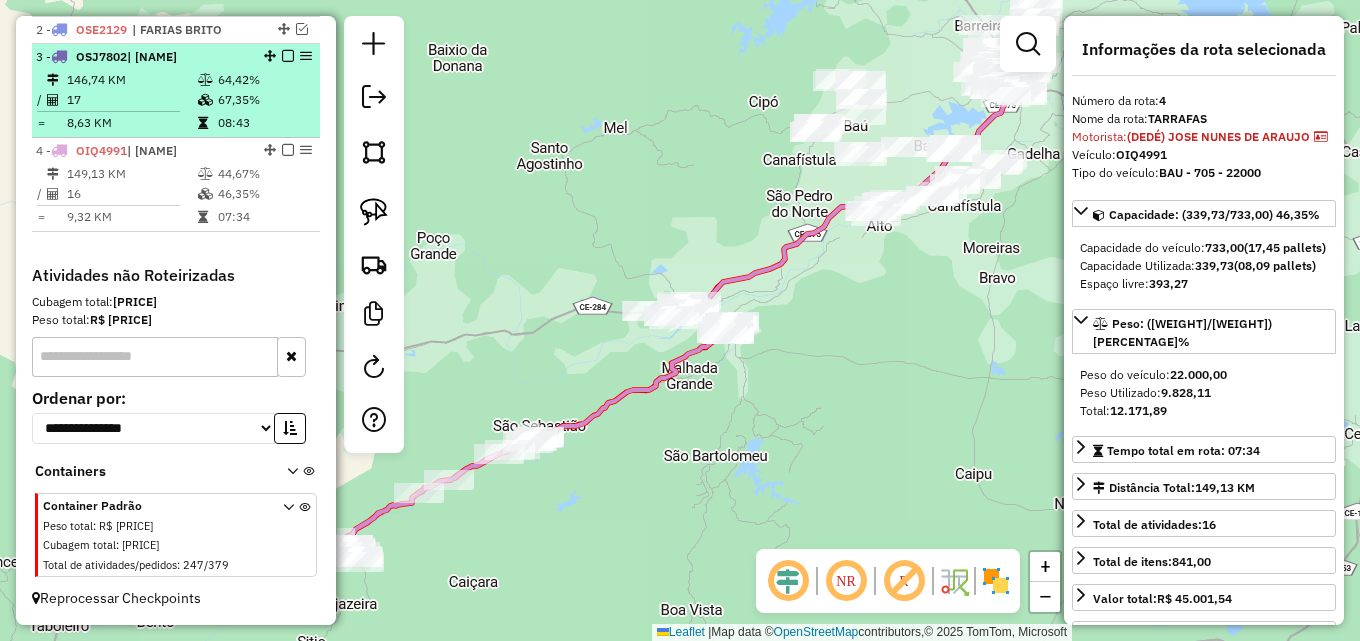 click on "17" at bounding box center [131, 100] 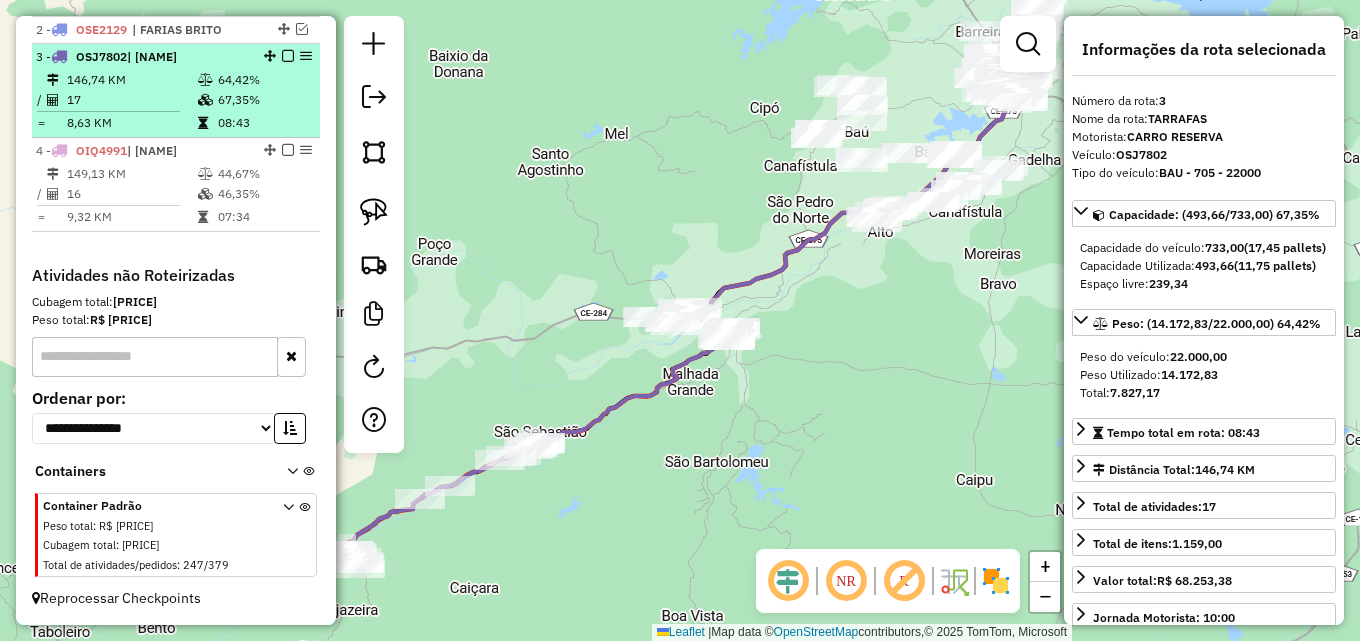 click at bounding box center [205, 80] 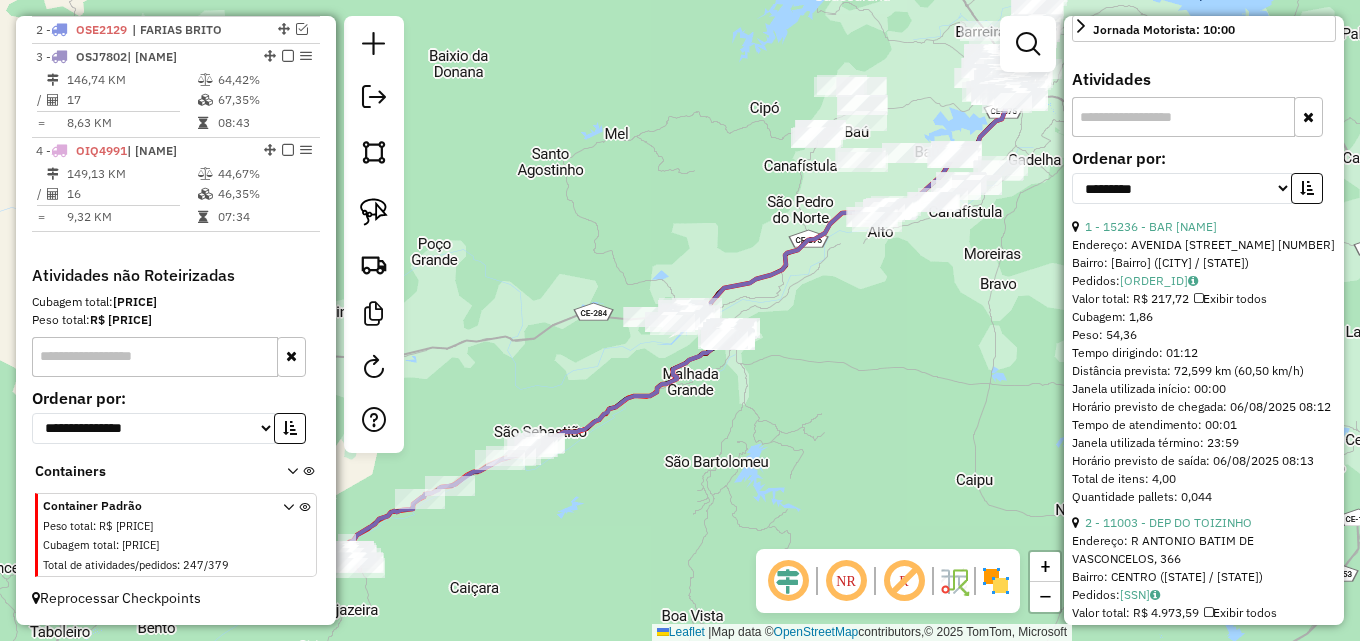 scroll, scrollTop: 600, scrollLeft: 0, axis: vertical 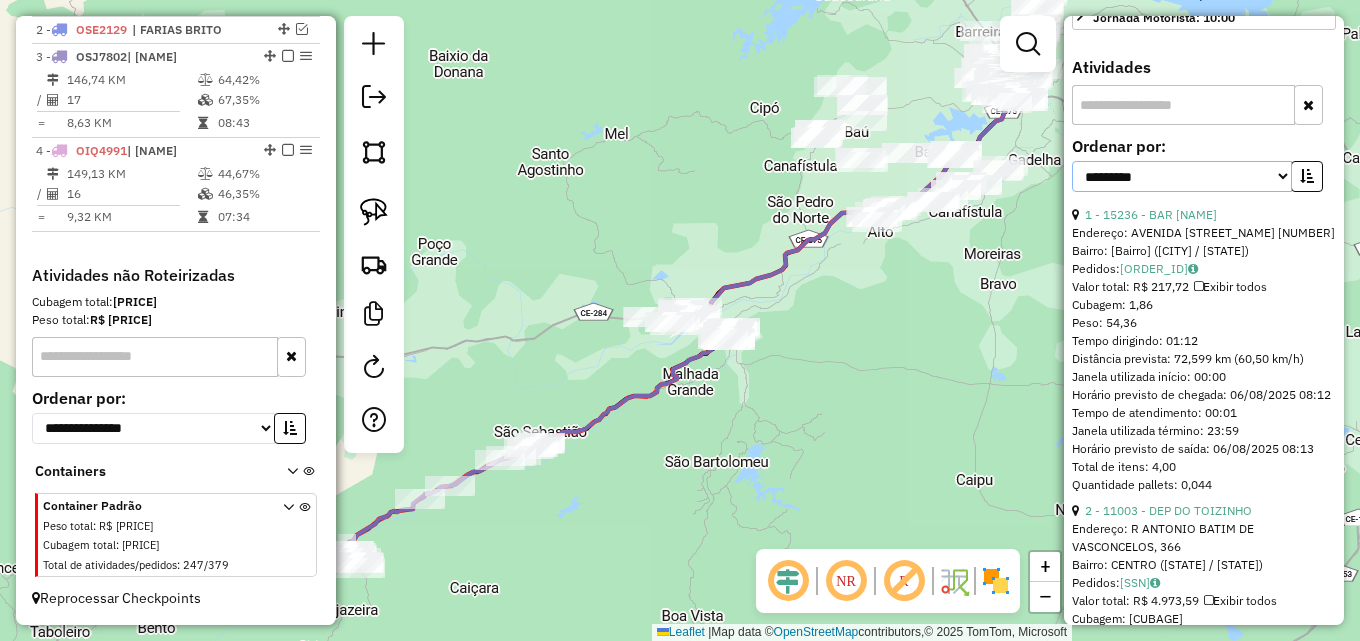 click on "**********" at bounding box center [1182, 176] 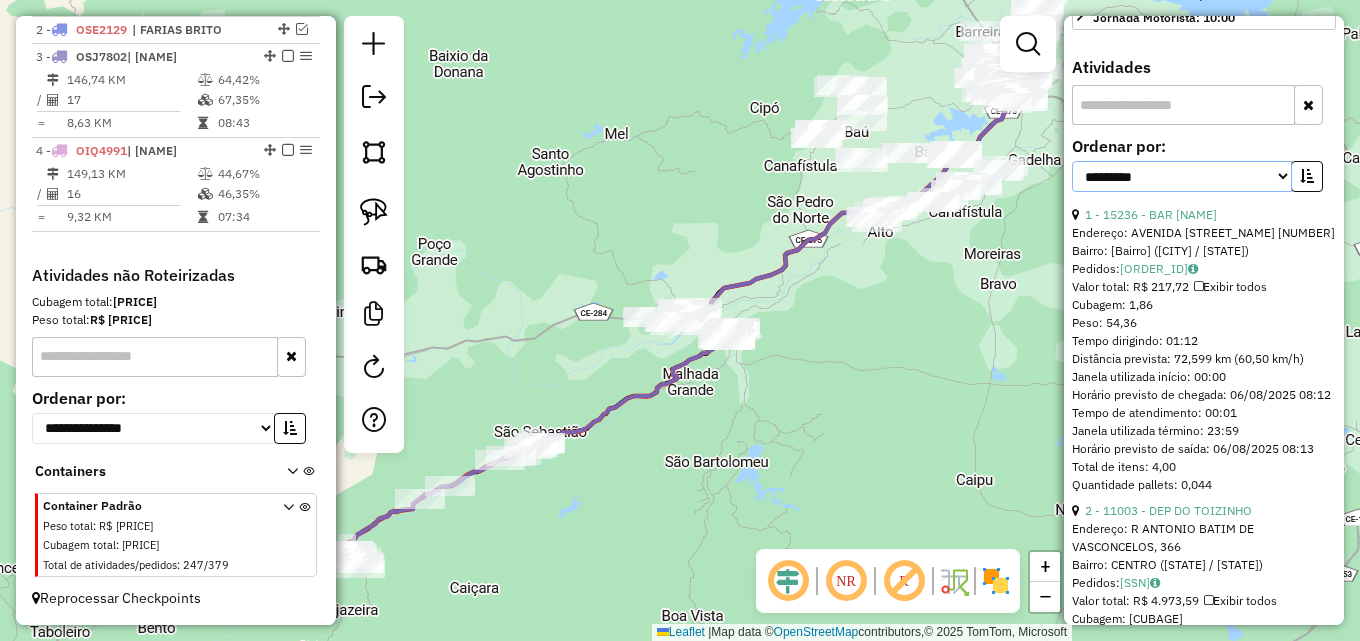 select on "*********" 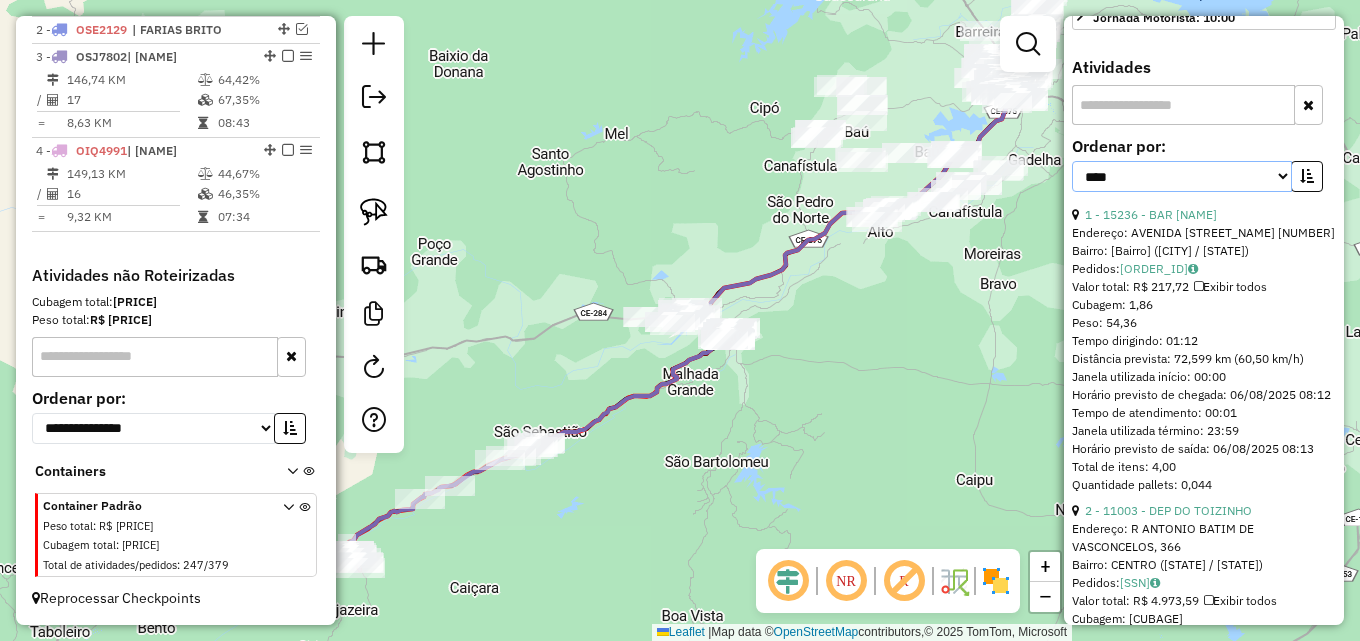 click on "**********" at bounding box center (1182, 176) 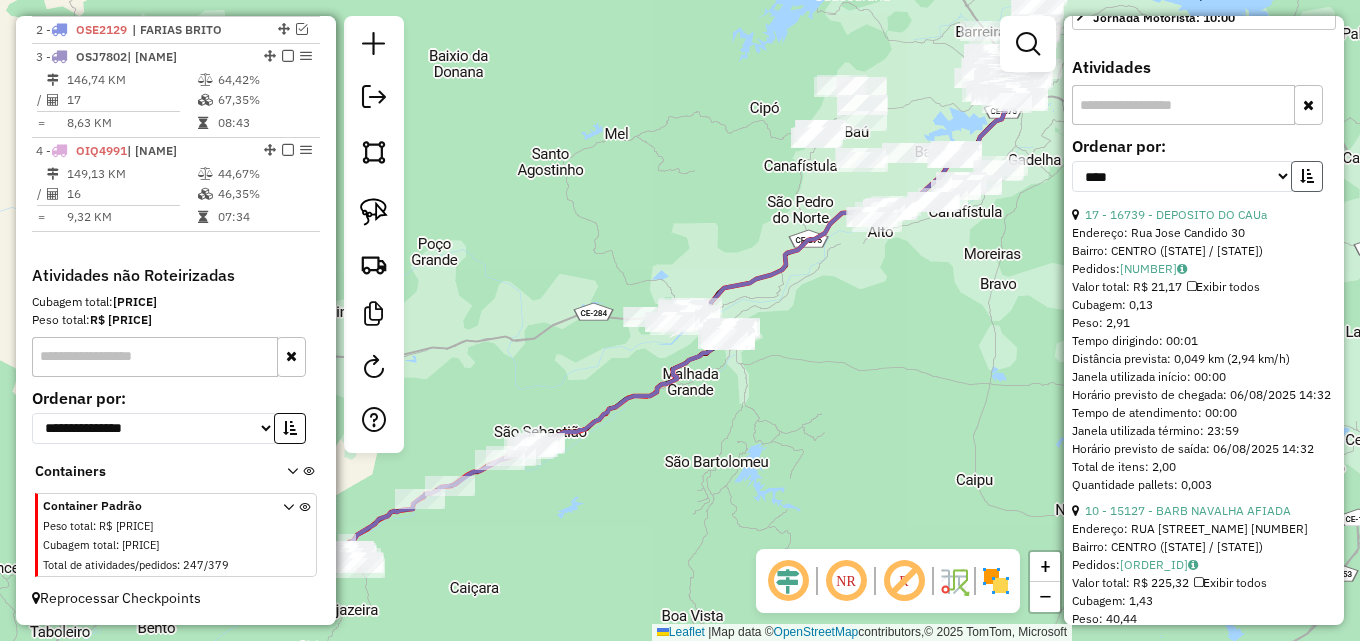 click at bounding box center (1307, 176) 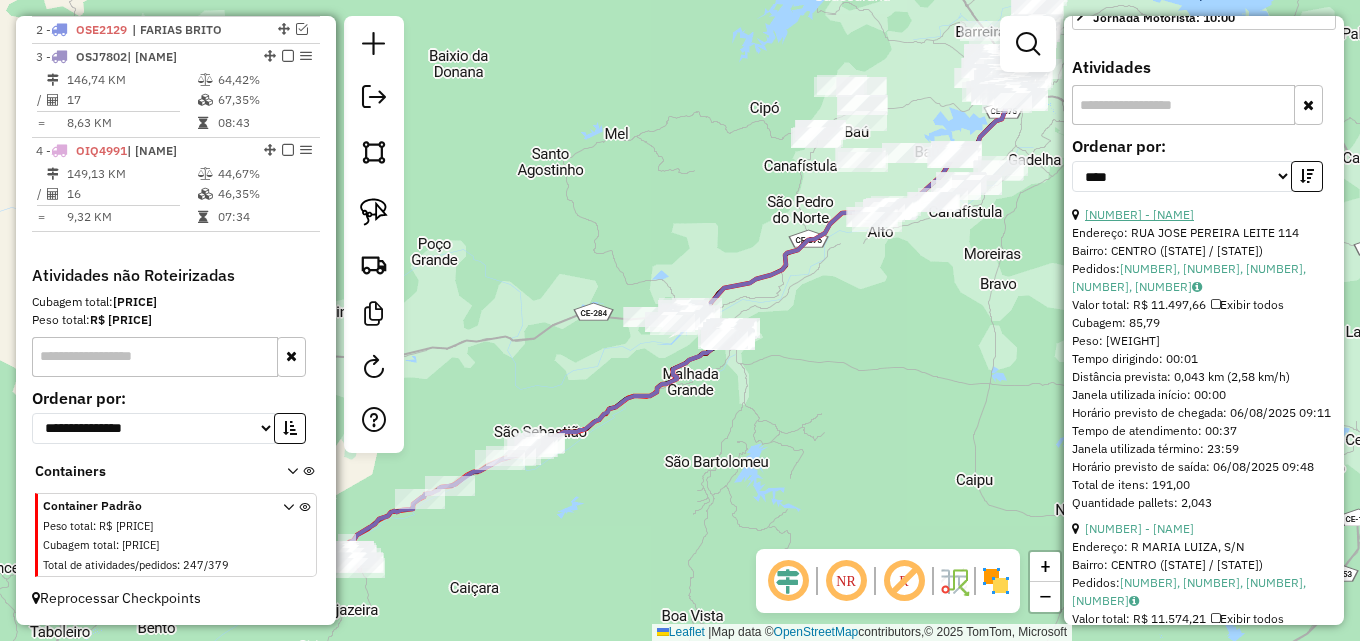 click on "5 - 15572 - PONTO DAS BEBIDAS" at bounding box center (1139, 214) 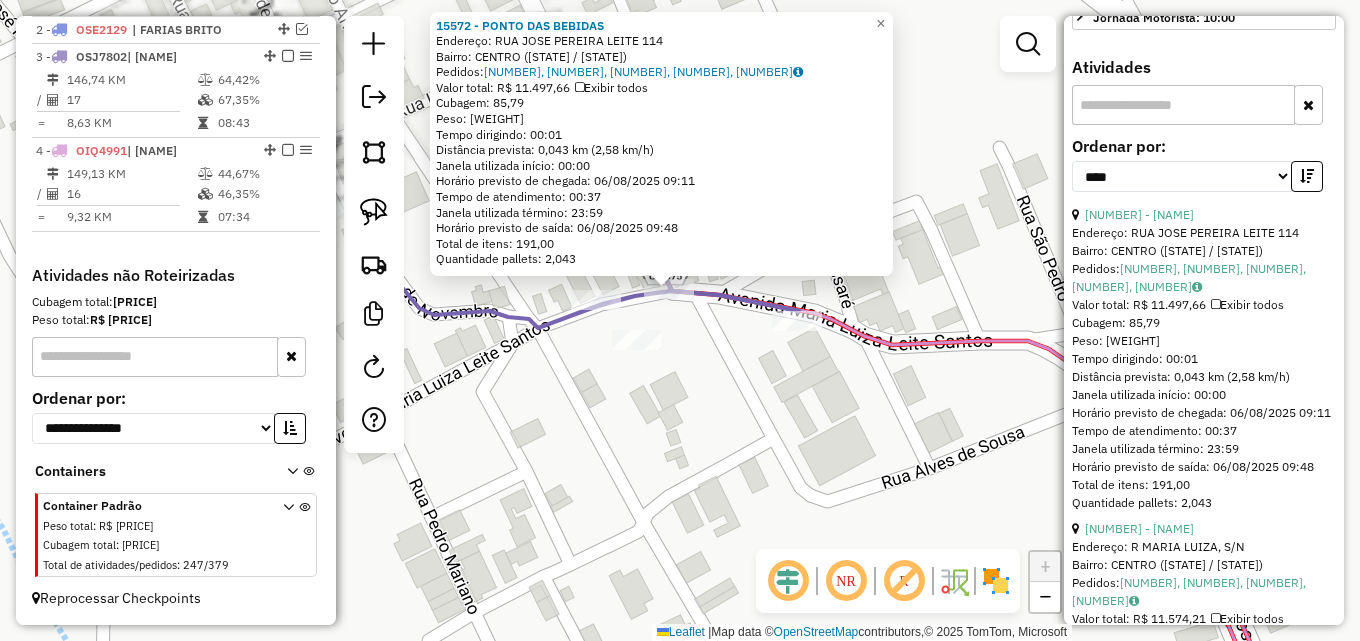 drag, startPoint x: 710, startPoint y: 319, endPoint x: 668, endPoint y: 348, distance: 51.0392 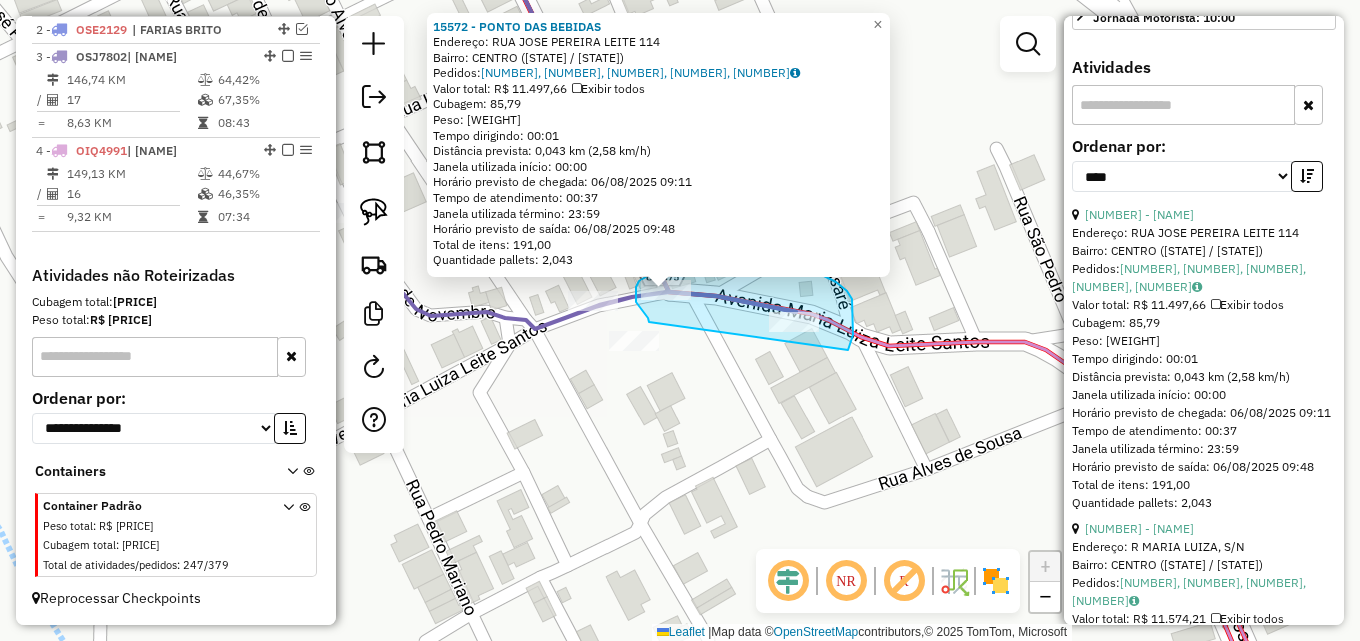 drag, startPoint x: 649, startPoint y: 322, endPoint x: 848, endPoint y: 350, distance: 200.96019 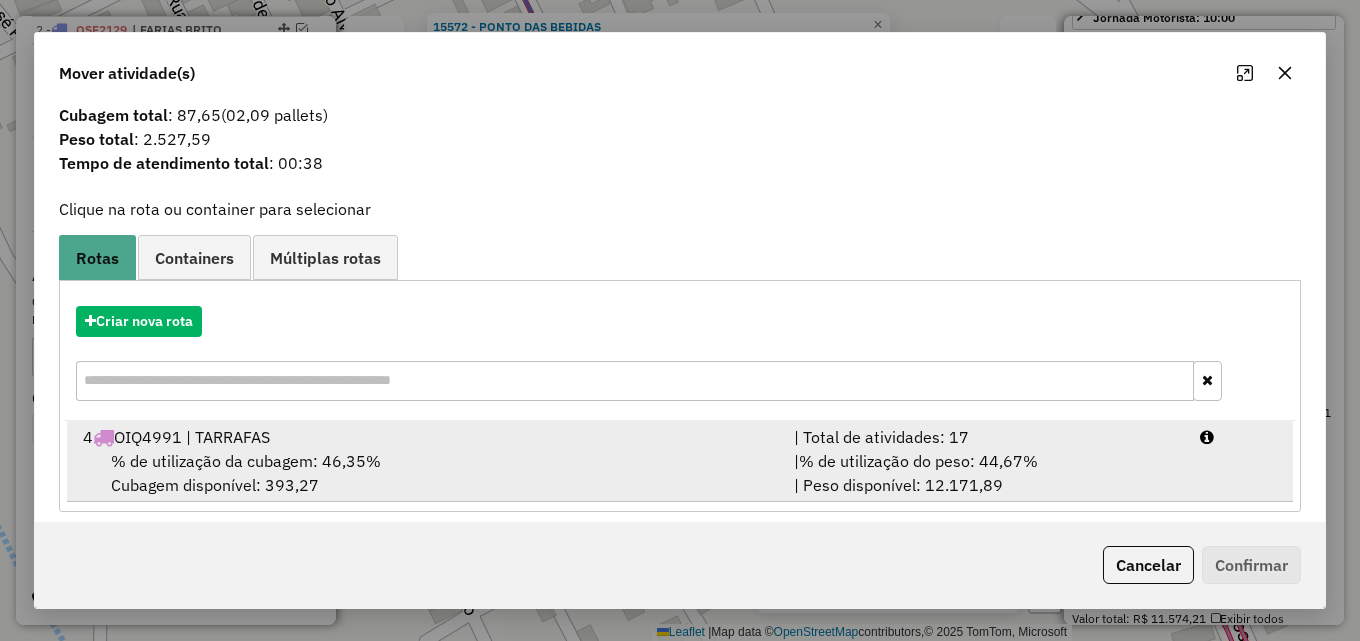 scroll, scrollTop: 48, scrollLeft: 0, axis: vertical 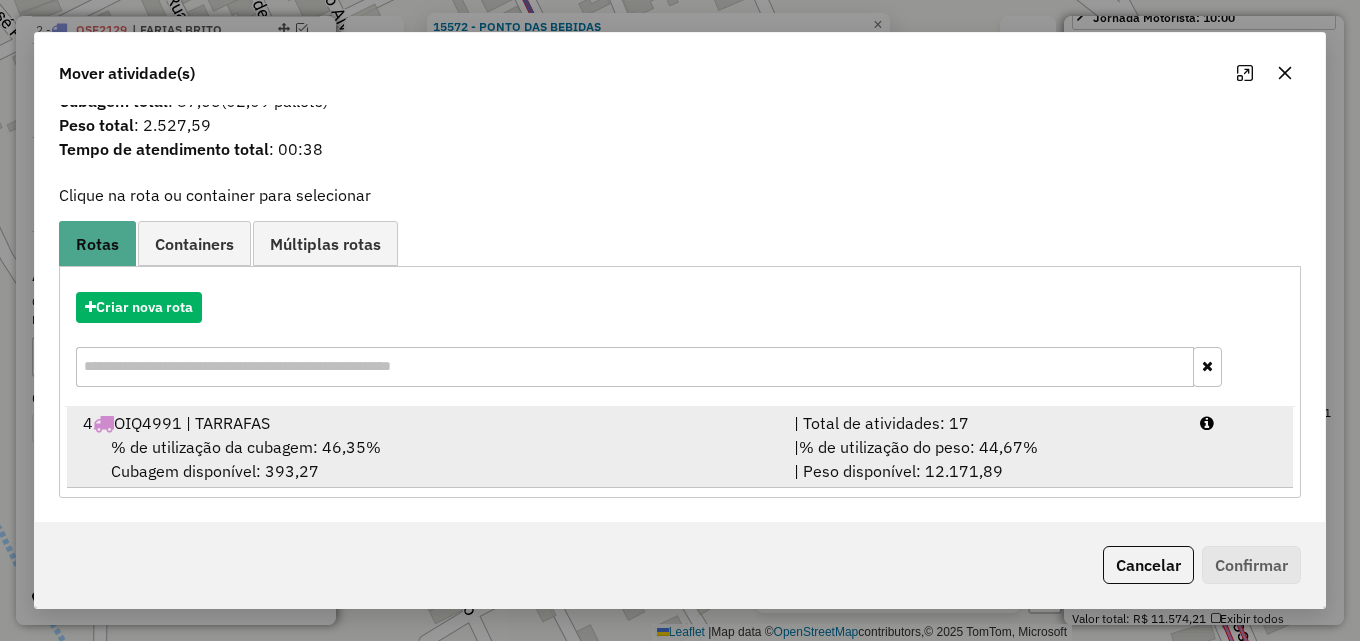 click on "|  % de utilização do peso: 44,67%  | Peso disponível: 12.171,89" at bounding box center (985, 459) 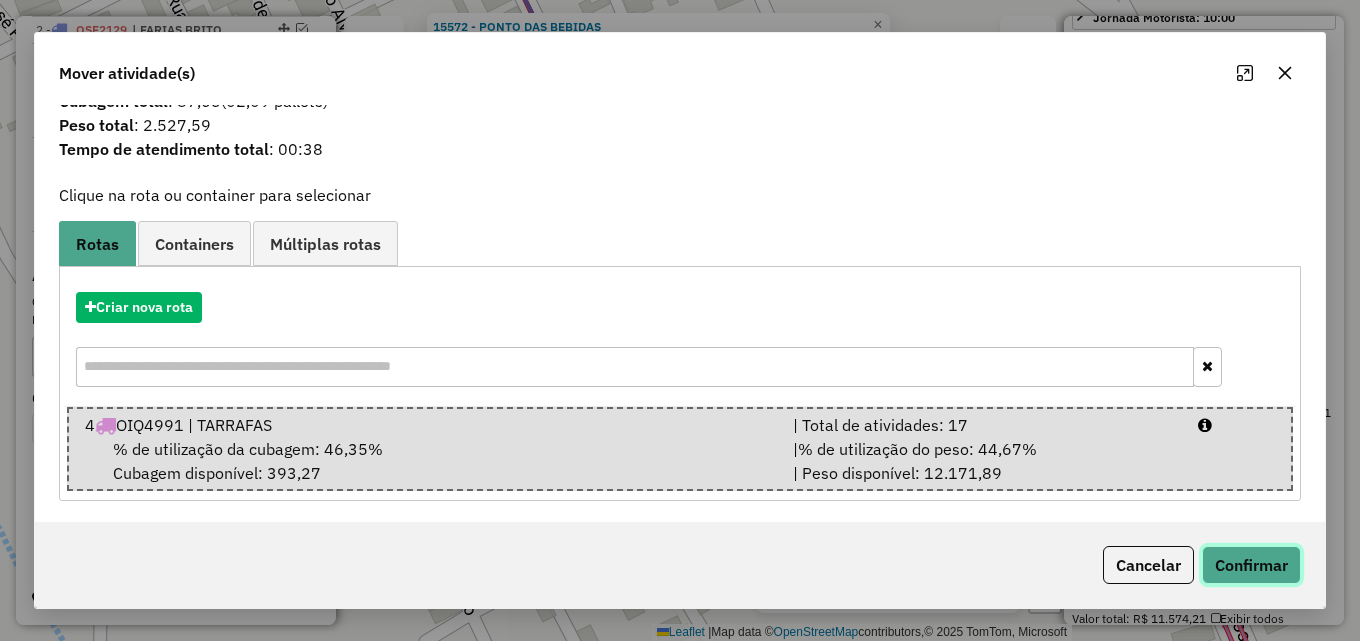 click on "Confirmar" 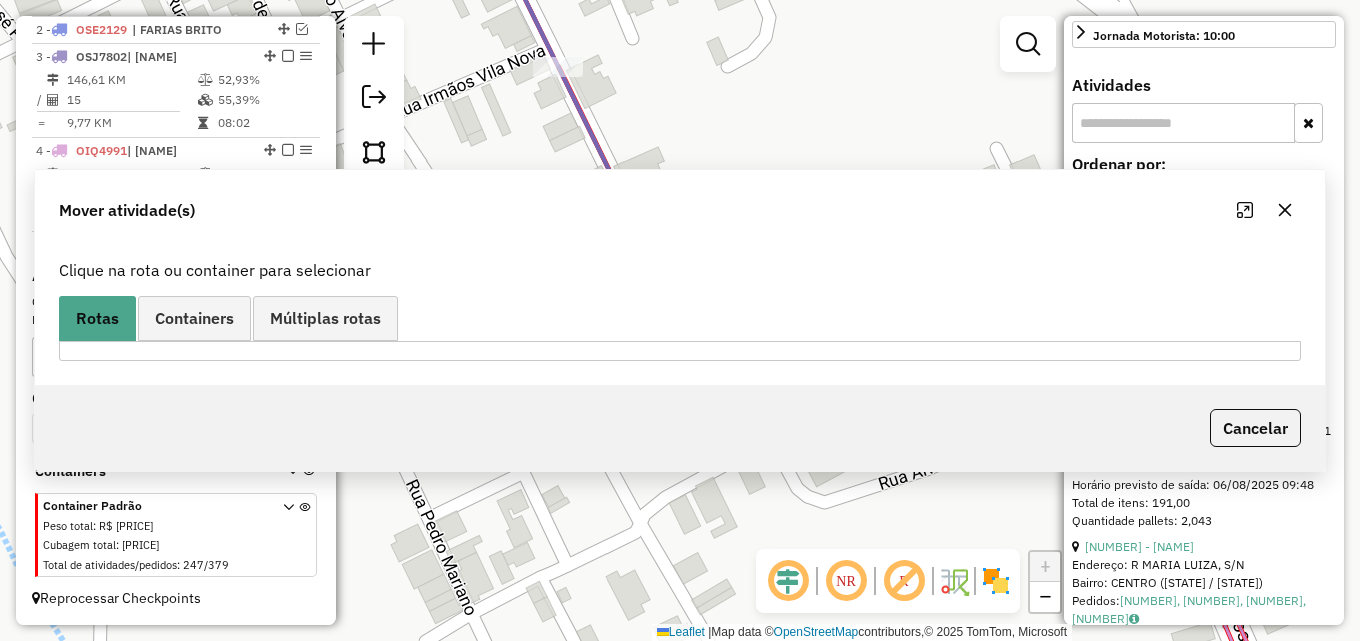 scroll, scrollTop: 0, scrollLeft: 0, axis: both 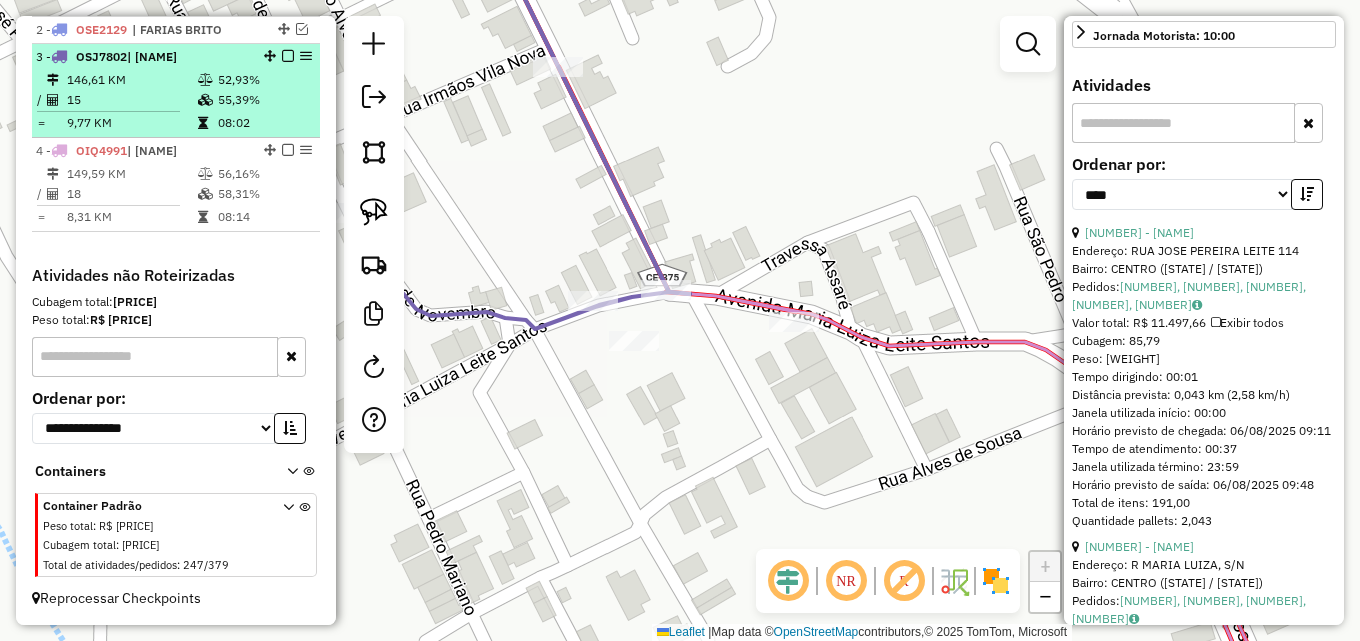 click on "3 -       OSJ7802   | TARRAFAS  146,61 KM   52,93%  /  15   55,39%     =  9,77 KM   08:02" at bounding box center (176, 91) 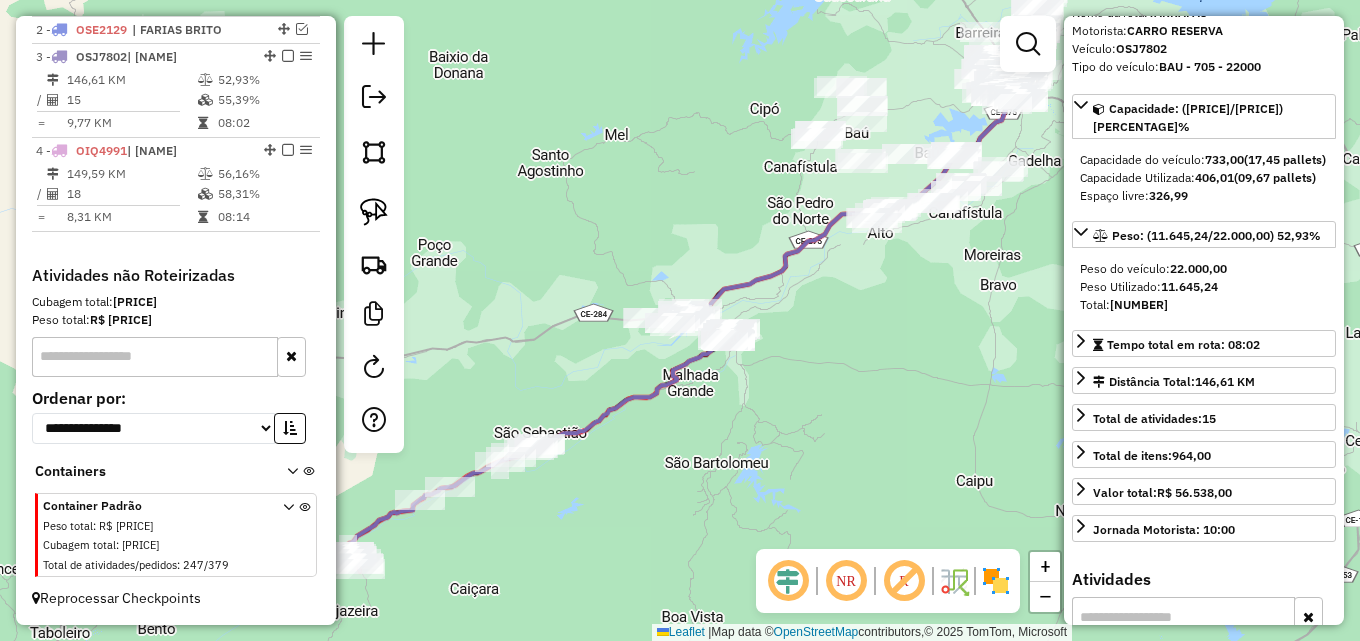 scroll, scrollTop: 100, scrollLeft: 0, axis: vertical 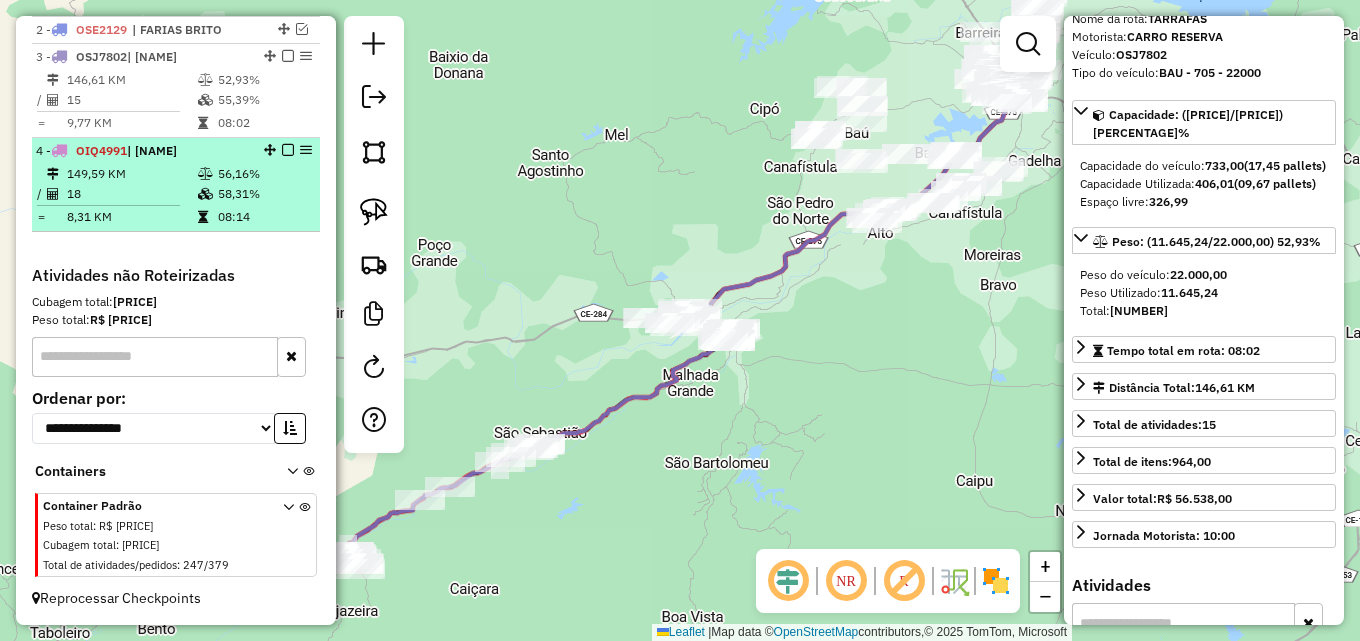 click on "56,16%" at bounding box center [264, 174] 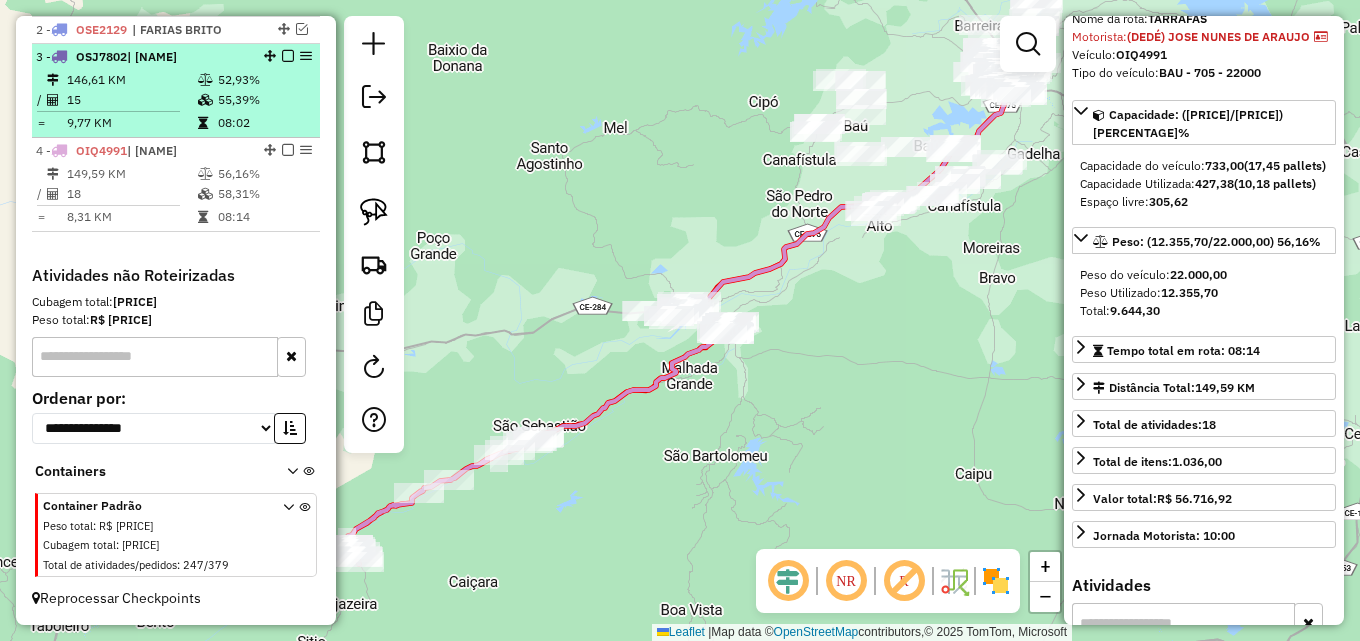 click at bounding box center (205, 100) 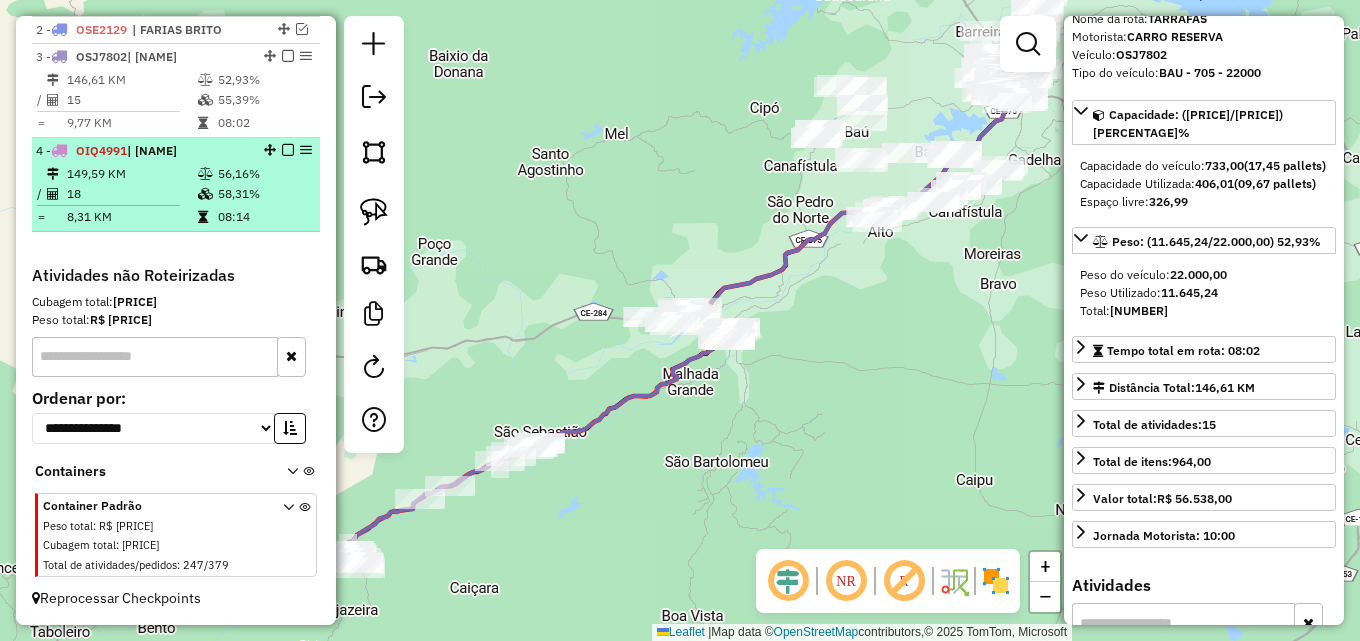 click on "18" at bounding box center (131, 194) 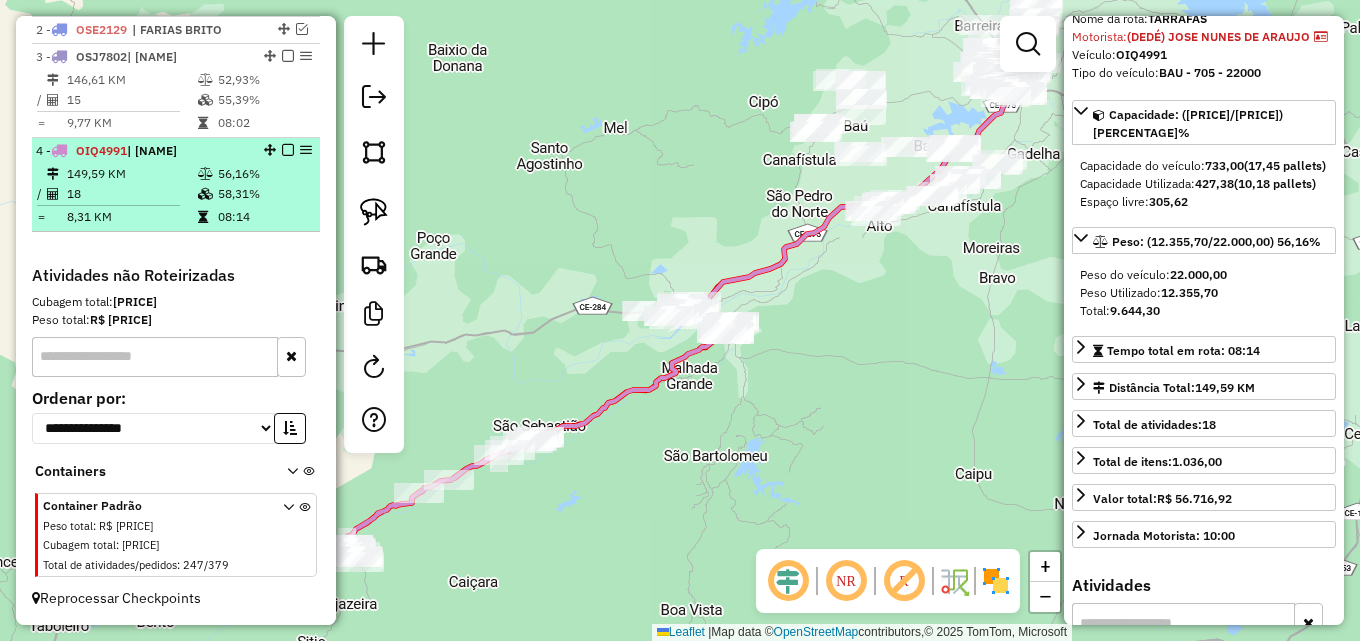 scroll, scrollTop: 576, scrollLeft: 0, axis: vertical 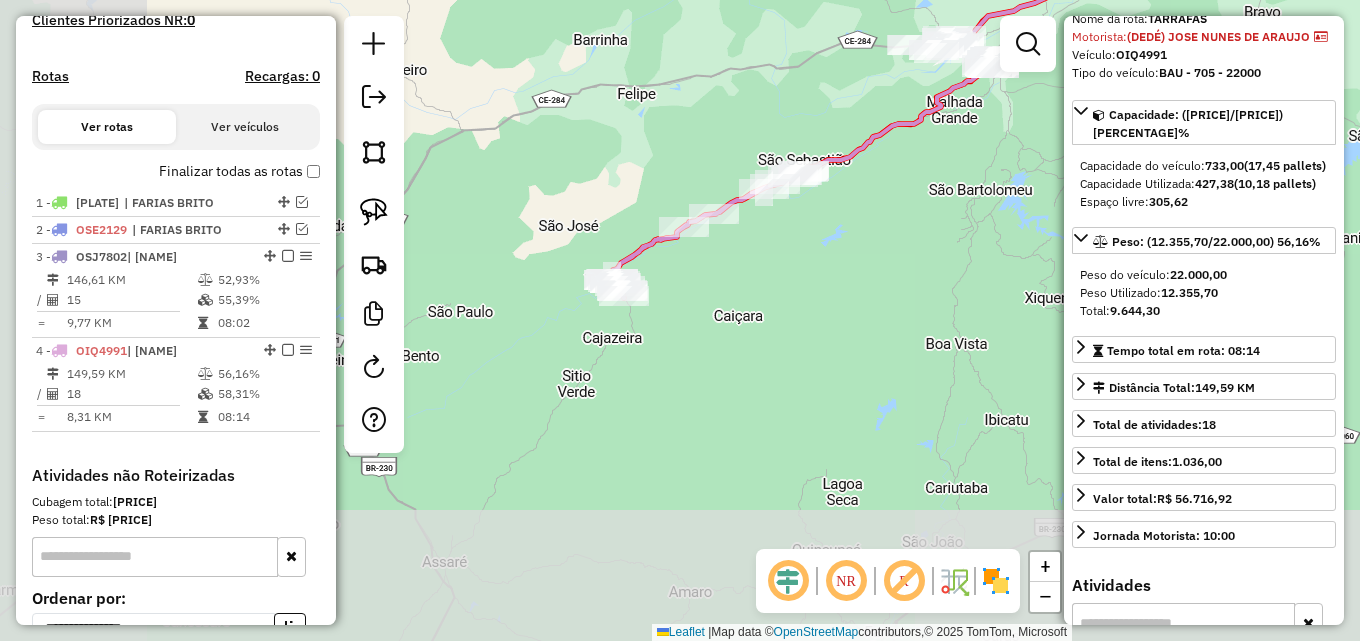 drag, startPoint x: 529, startPoint y: 245, endPoint x: 743, endPoint y: 16, distance: 313.42783 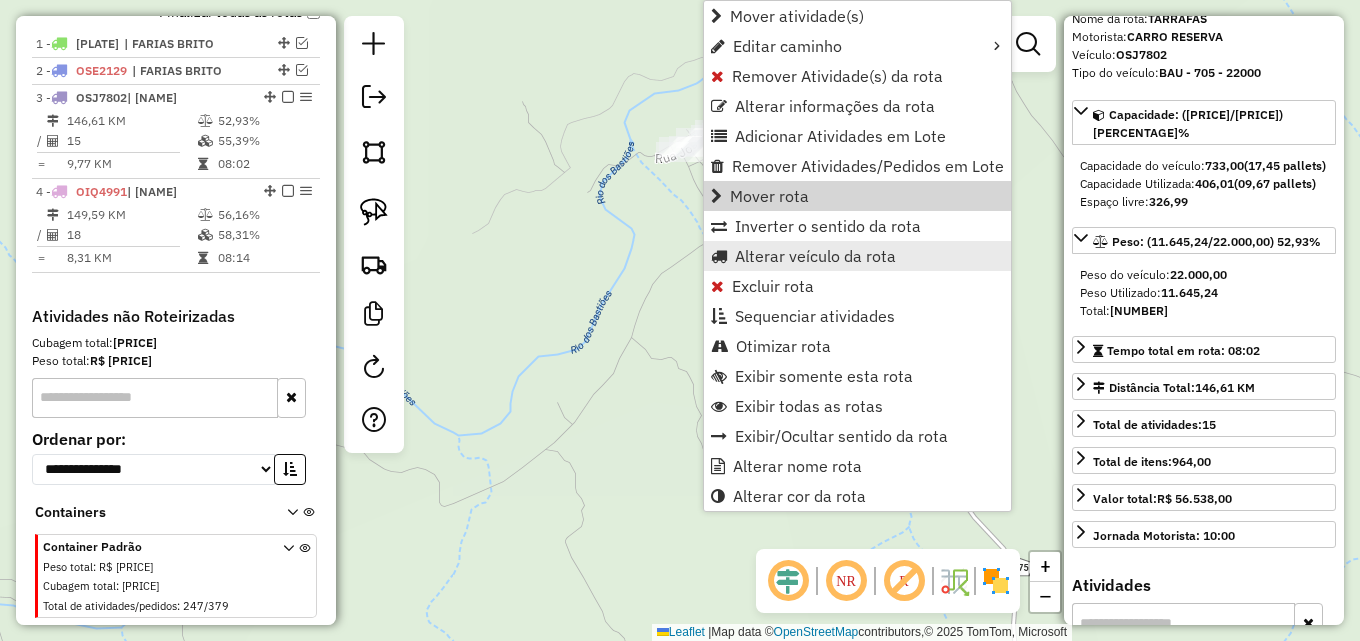 scroll, scrollTop: 776, scrollLeft: 0, axis: vertical 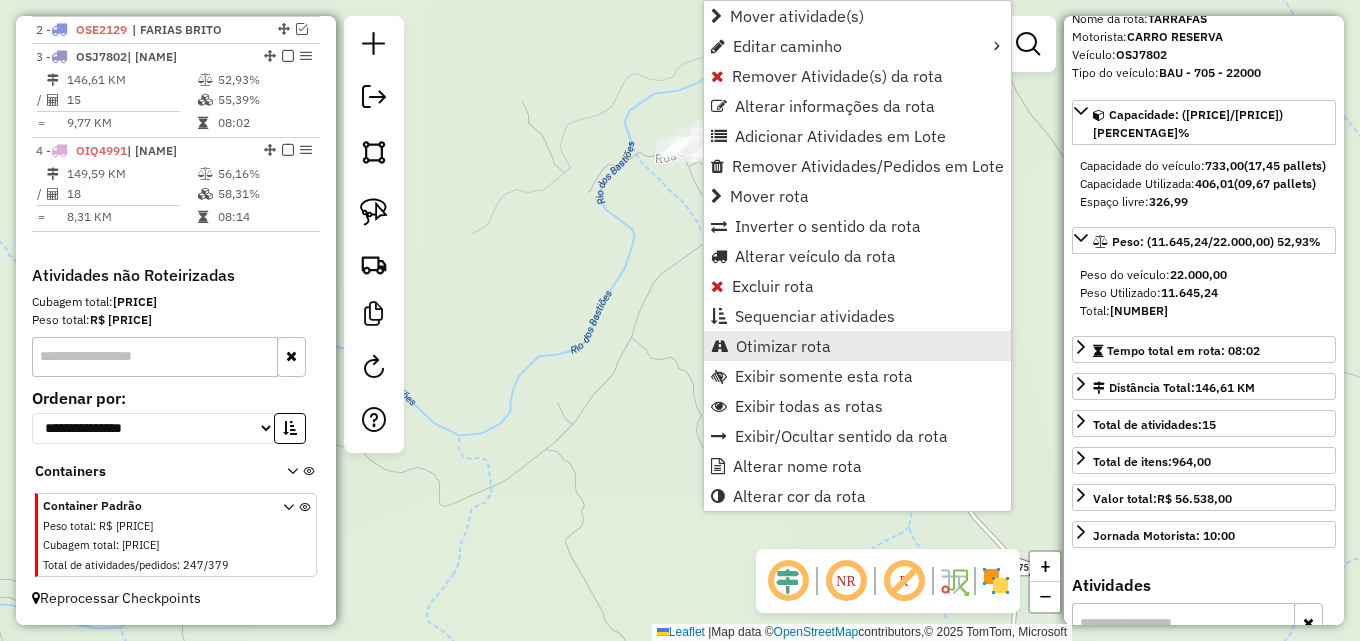 click on "Otimizar rota" at bounding box center (783, 346) 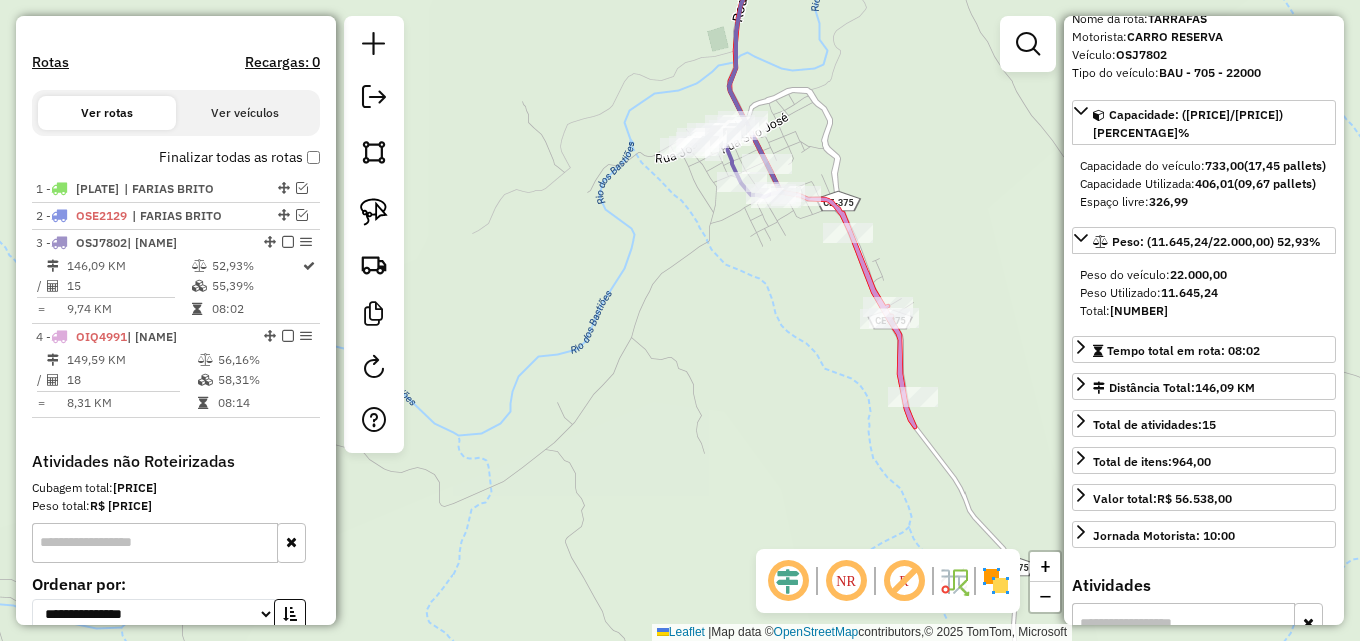 scroll, scrollTop: 576, scrollLeft: 0, axis: vertical 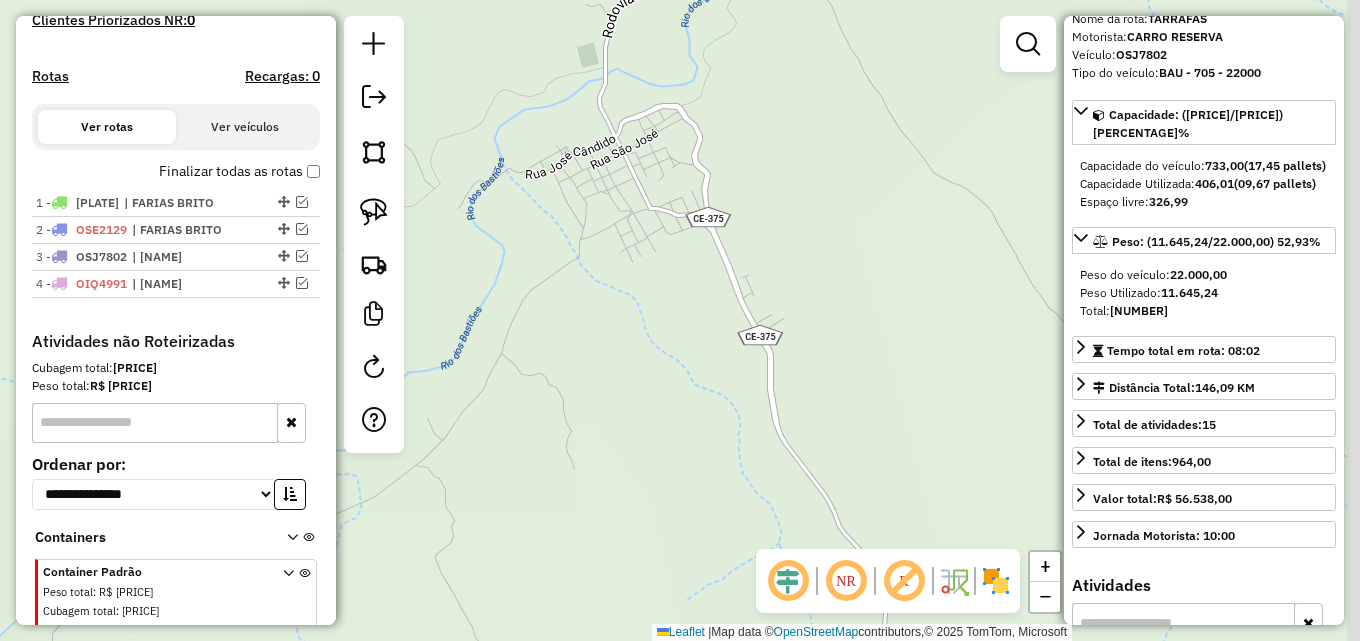 drag, startPoint x: 693, startPoint y: 200, endPoint x: 563, endPoint y: 215, distance: 130.86252 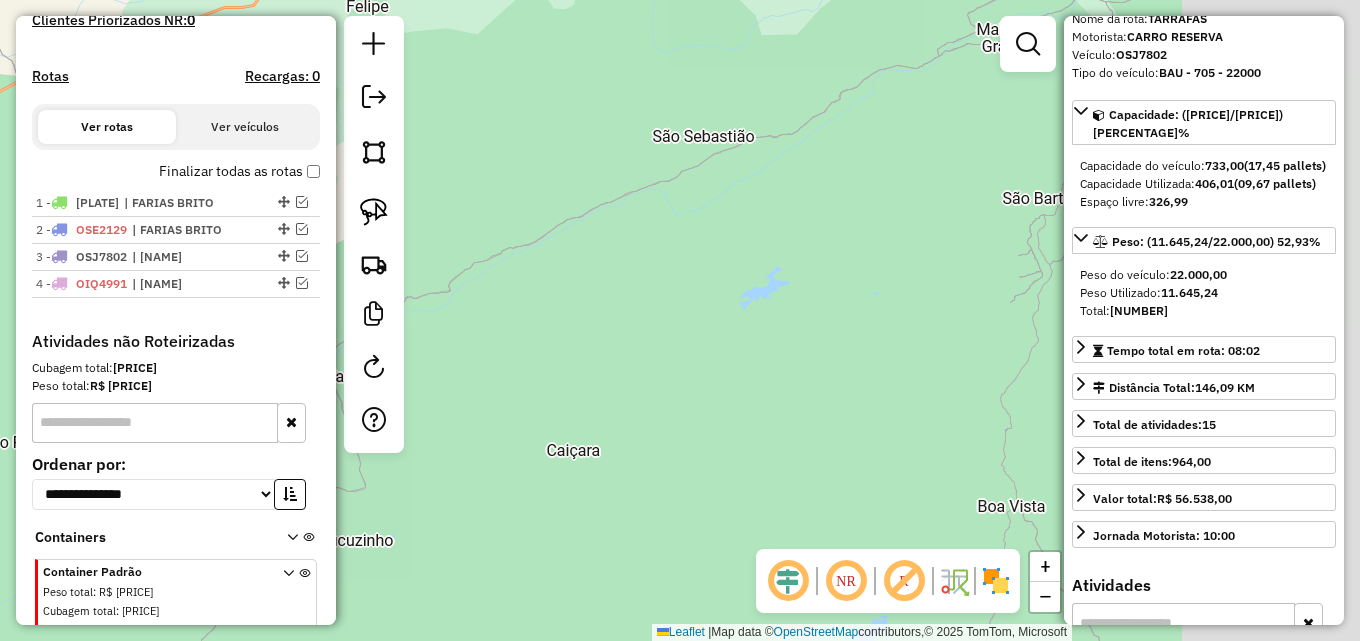 drag, startPoint x: 539, startPoint y: 312, endPoint x: 504, endPoint y: 325, distance: 37.336308 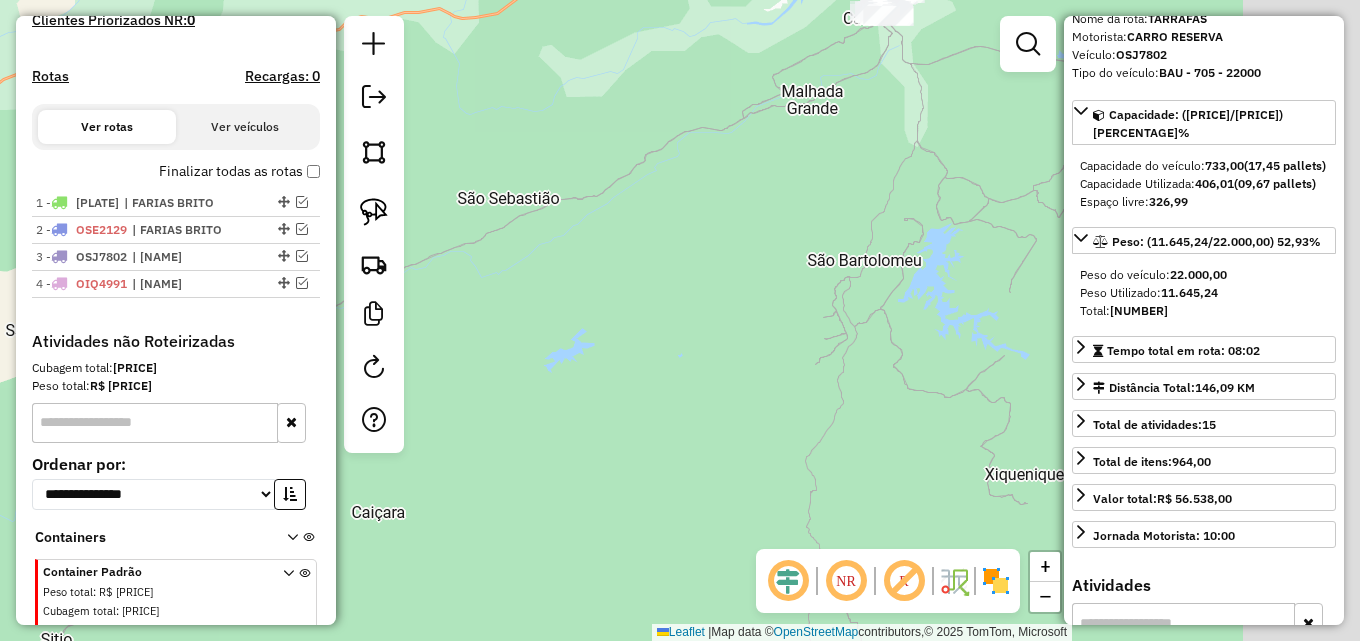 drag, startPoint x: 986, startPoint y: 167, endPoint x: 471, endPoint y: 306, distance: 533.4285 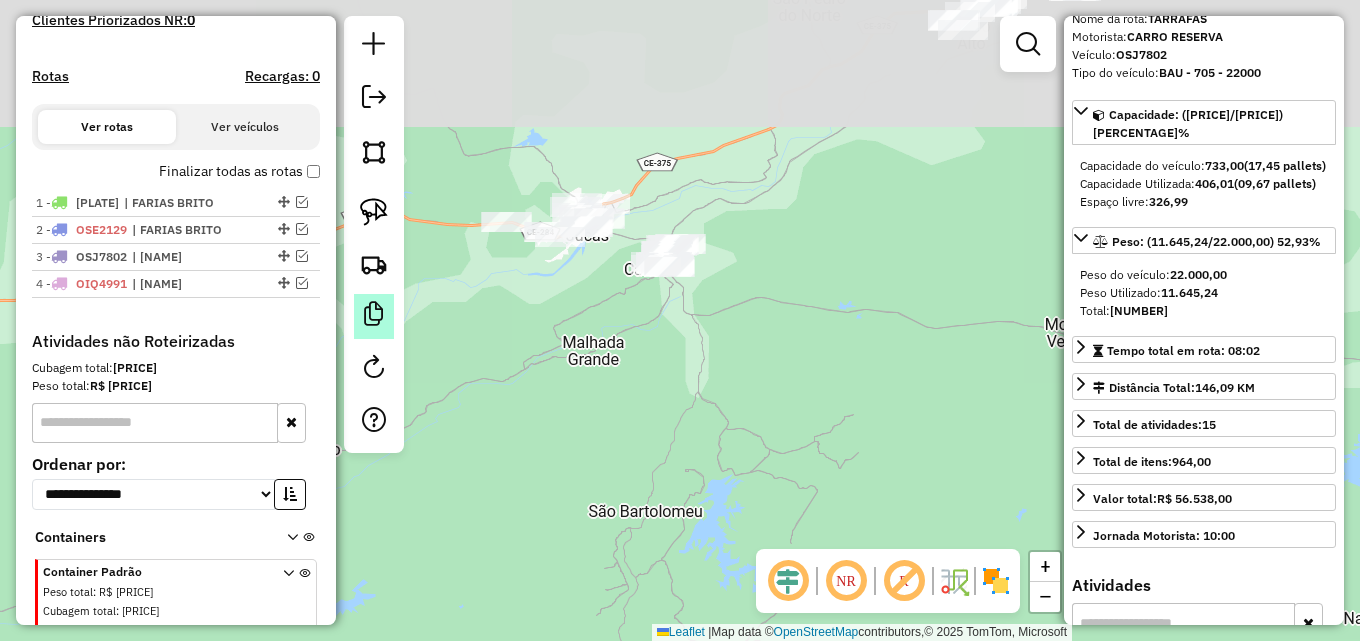 drag, startPoint x: 587, startPoint y: 240, endPoint x: 375, endPoint y: 305, distance: 221.74084 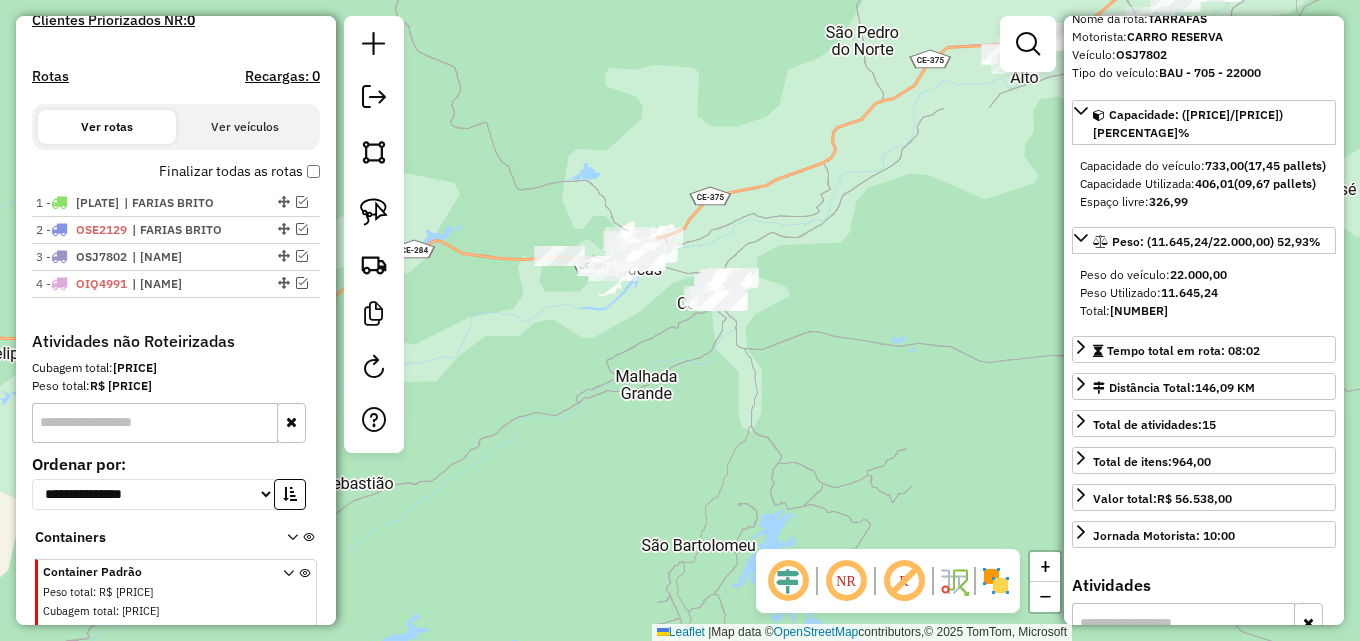 drag, startPoint x: 463, startPoint y: 270, endPoint x: 512, endPoint y: 289, distance: 52.554733 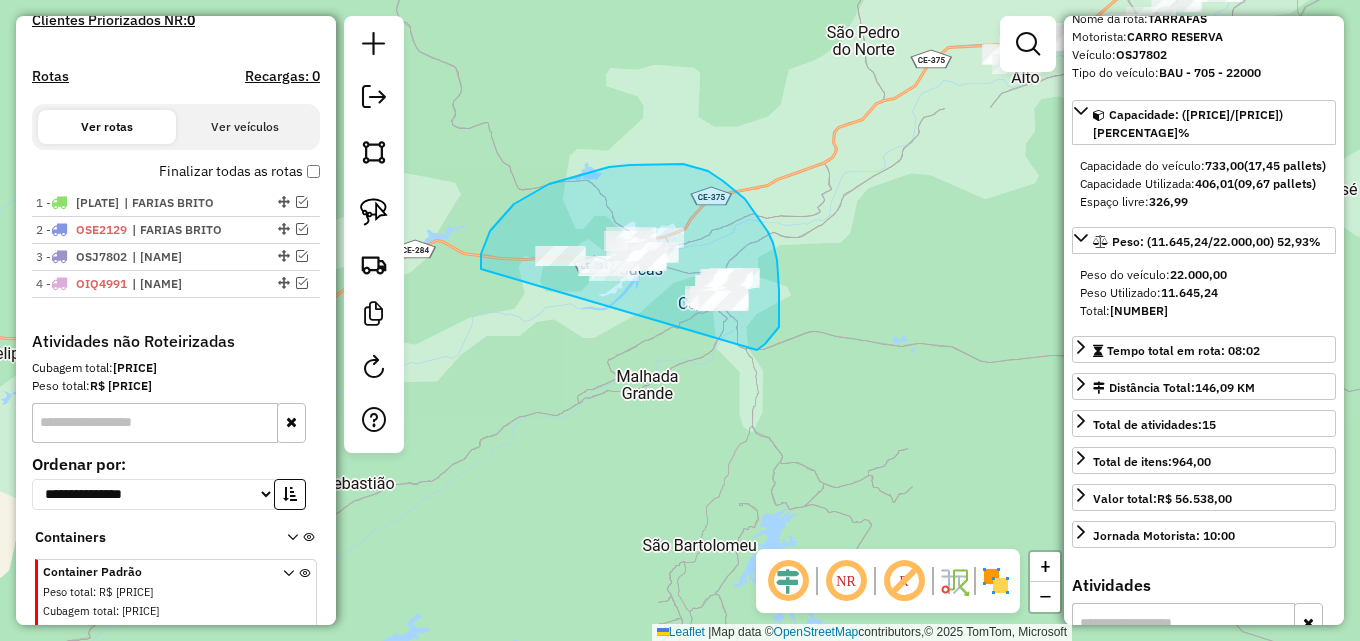 drag, startPoint x: 490, startPoint y: 231, endPoint x: 612, endPoint y: 375, distance: 188.73262 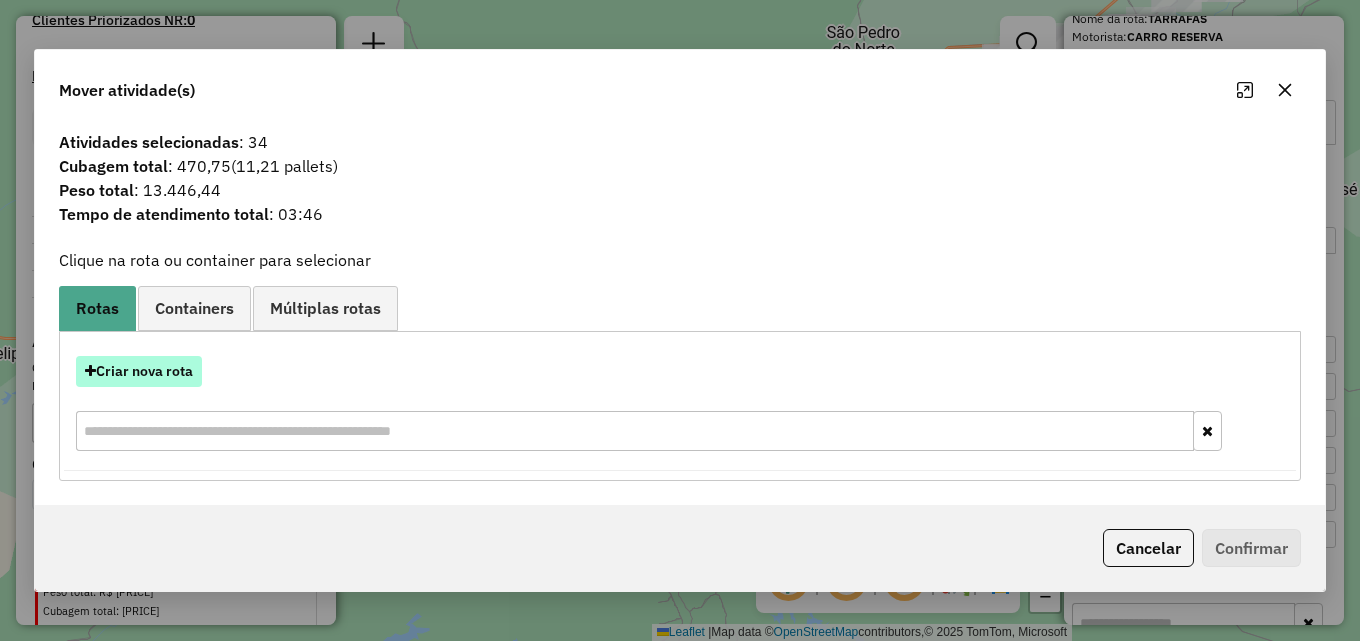 click on "Criar nova rota" at bounding box center (139, 371) 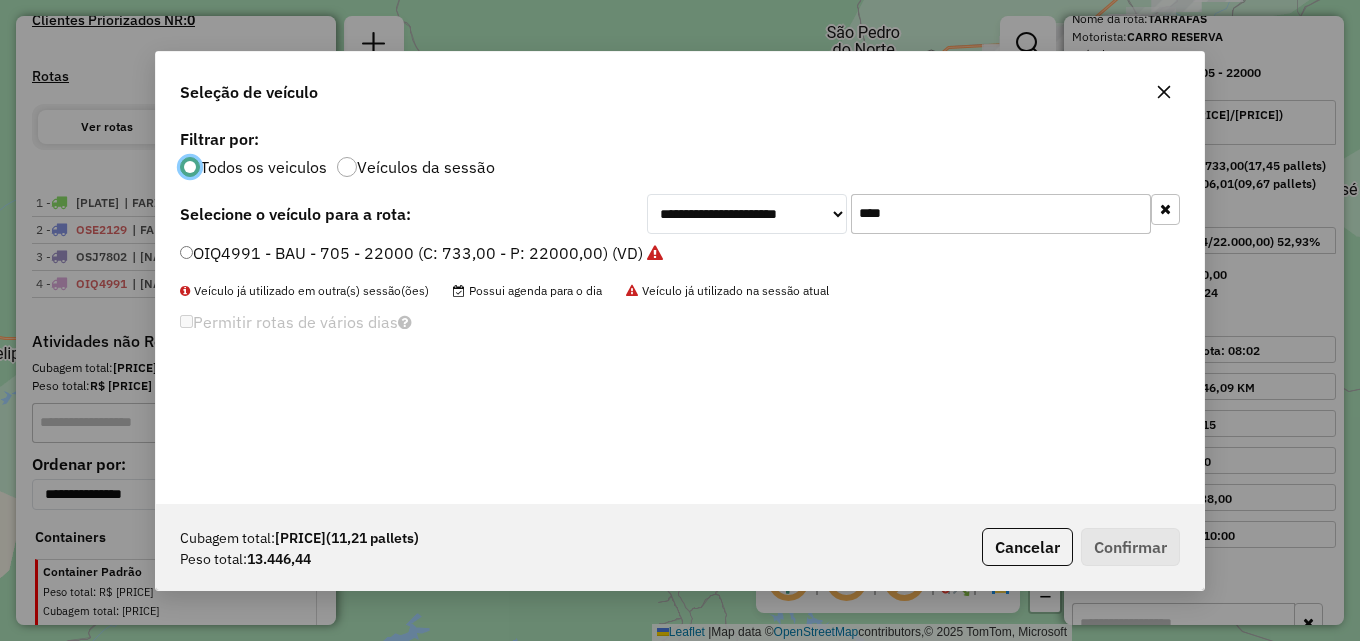 scroll, scrollTop: 11, scrollLeft: 6, axis: both 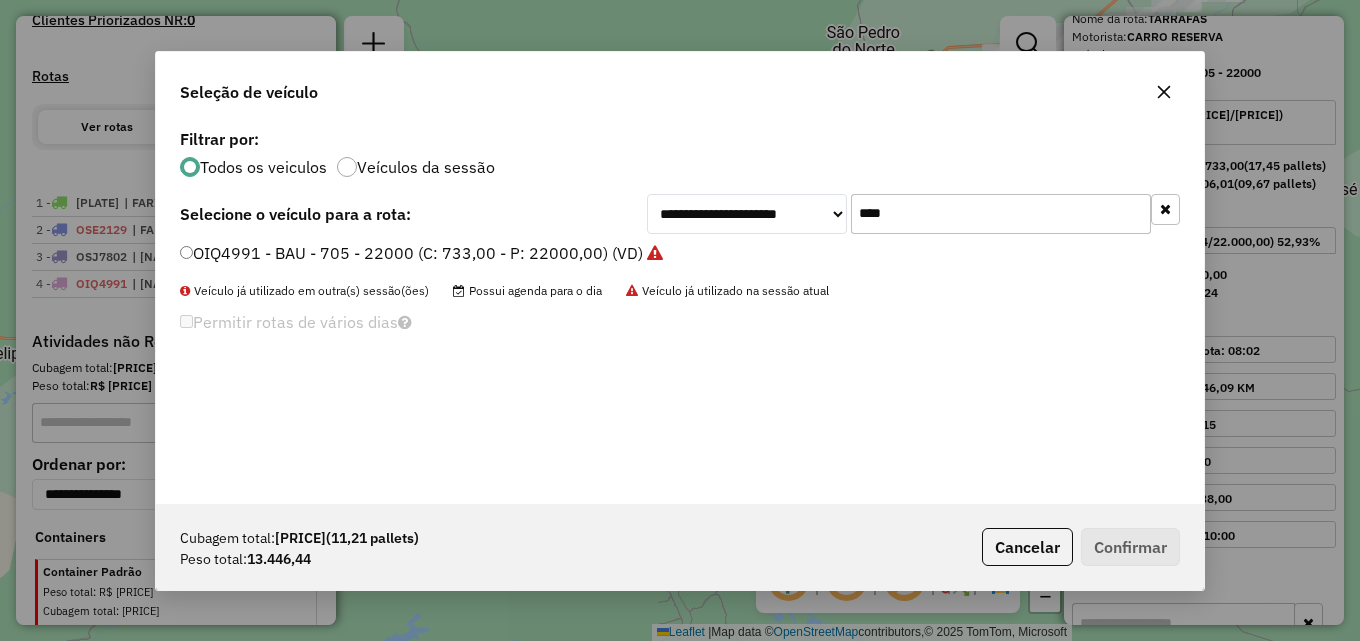 drag, startPoint x: 908, startPoint y: 219, endPoint x: 607, endPoint y: 194, distance: 302.0364 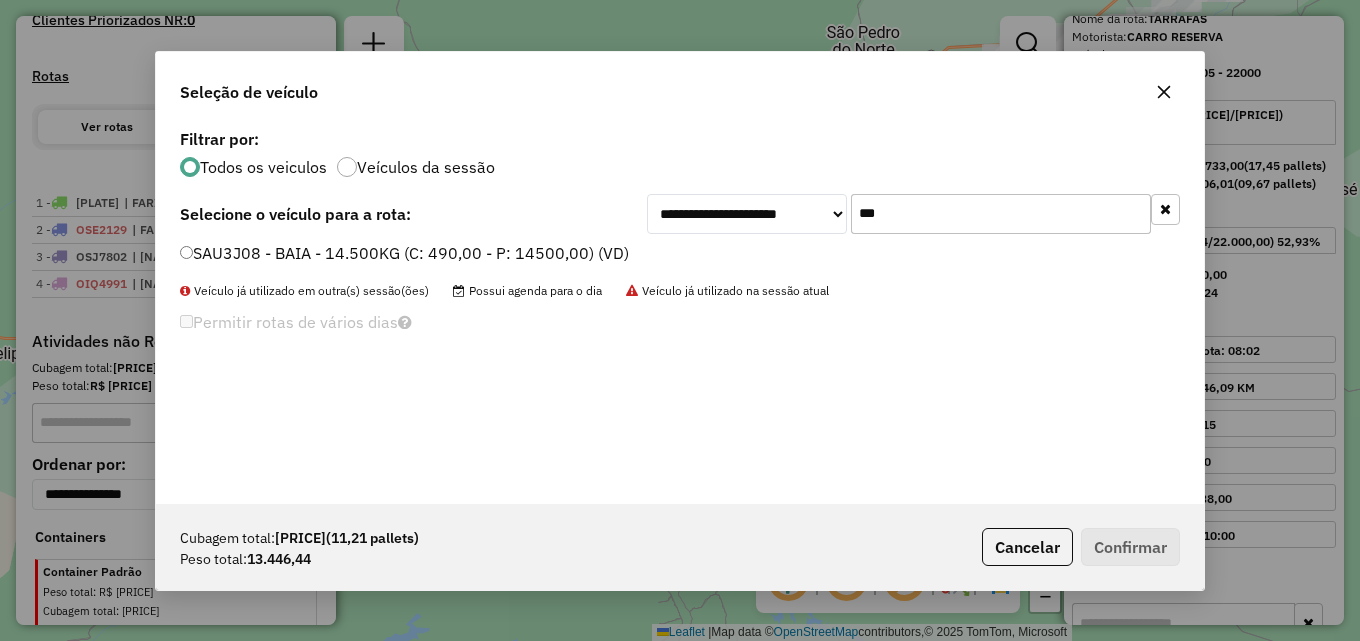 type on "***" 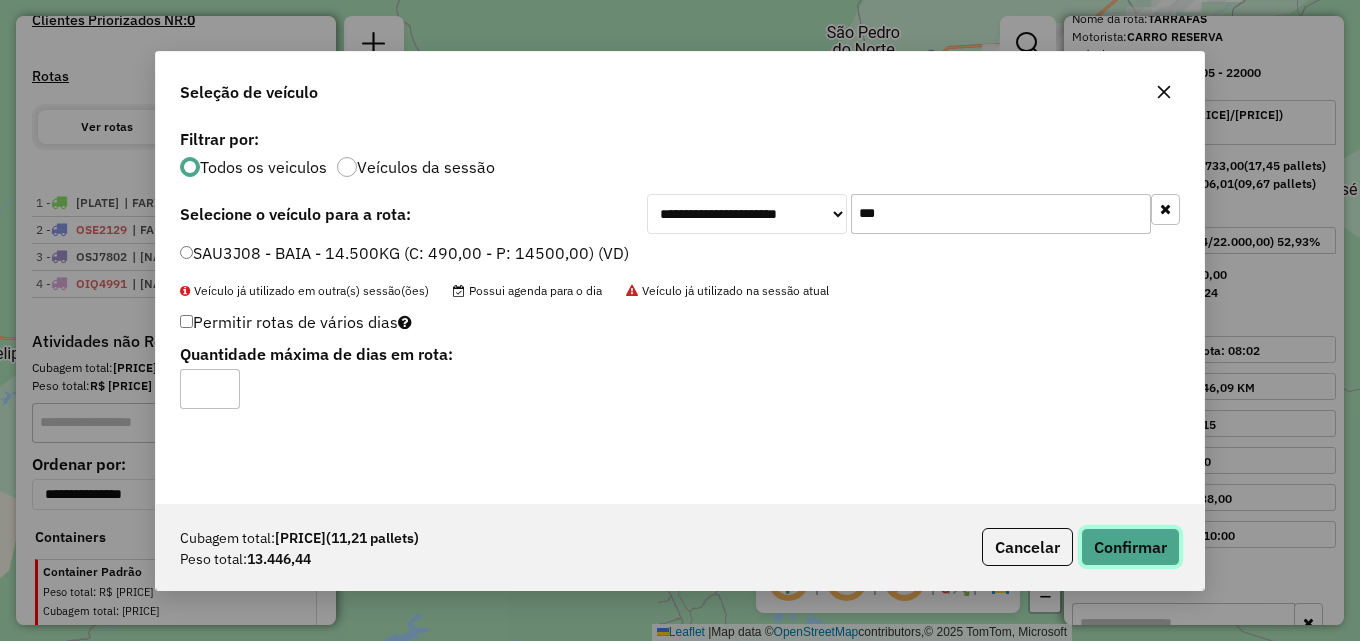 click on "Confirmar" 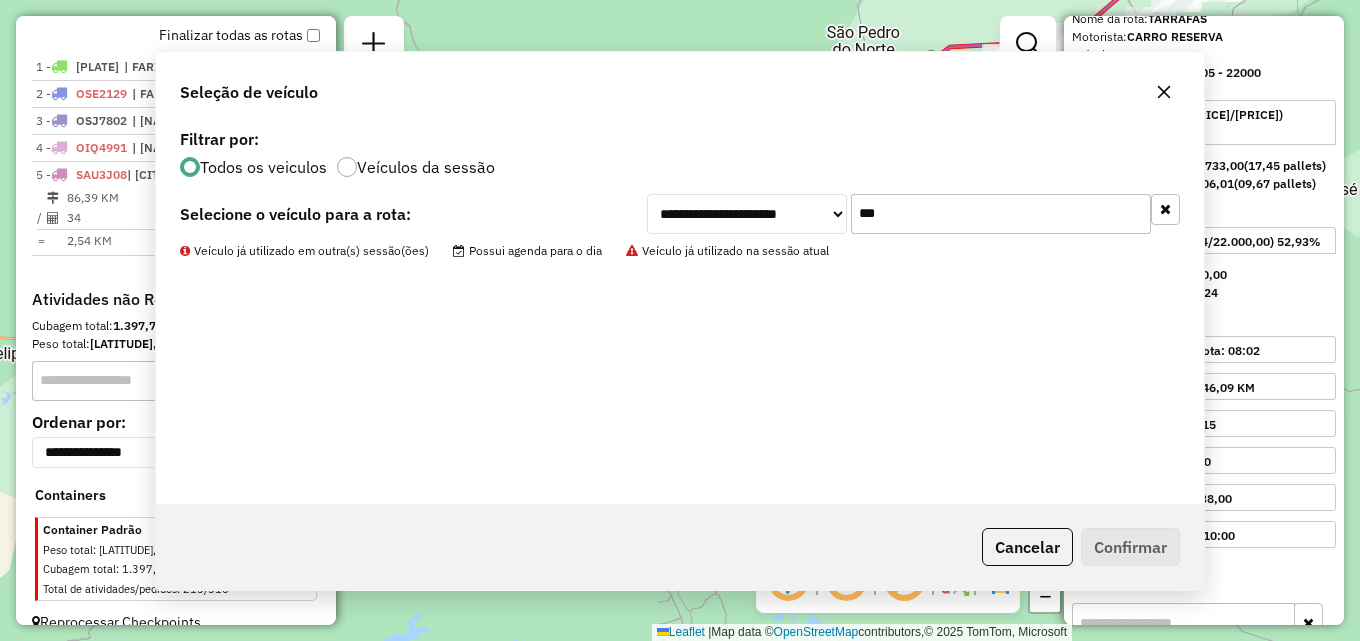 scroll, scrollTop: 736, scrollLeft: 0, axis: vertical 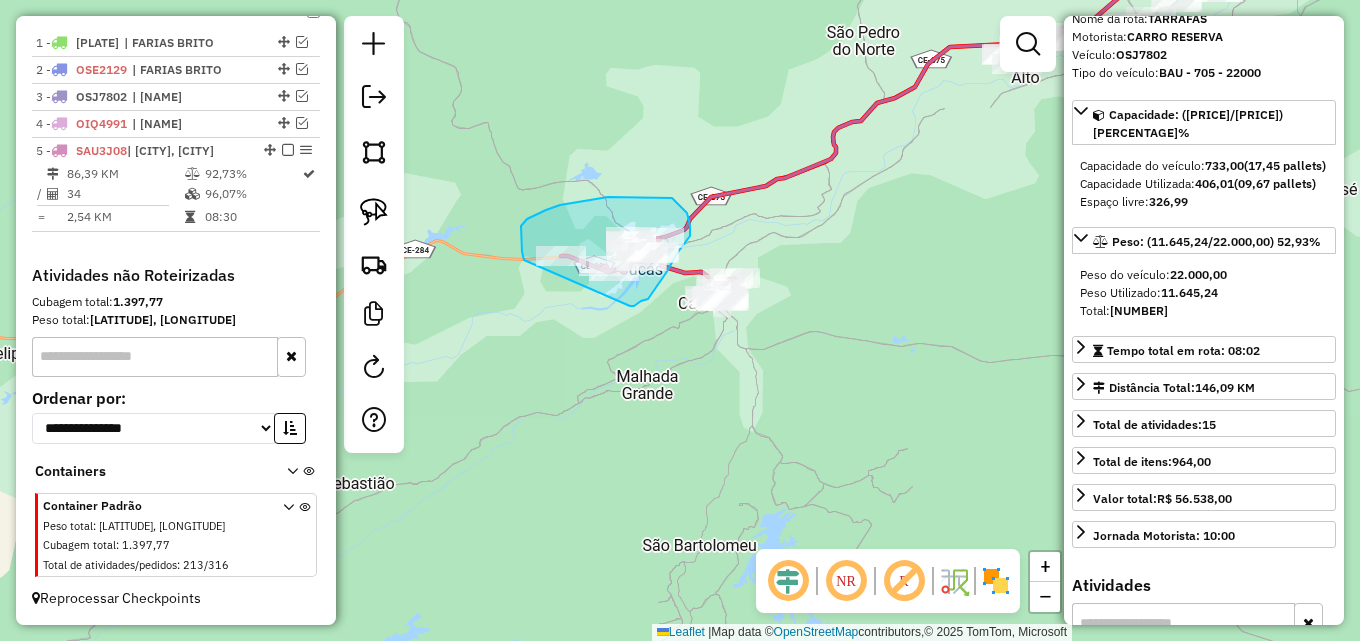 drag, startPoint x: 522, startPoint y: 252, endPoint x: 567, endPoint y: 308, distance: 71.8401 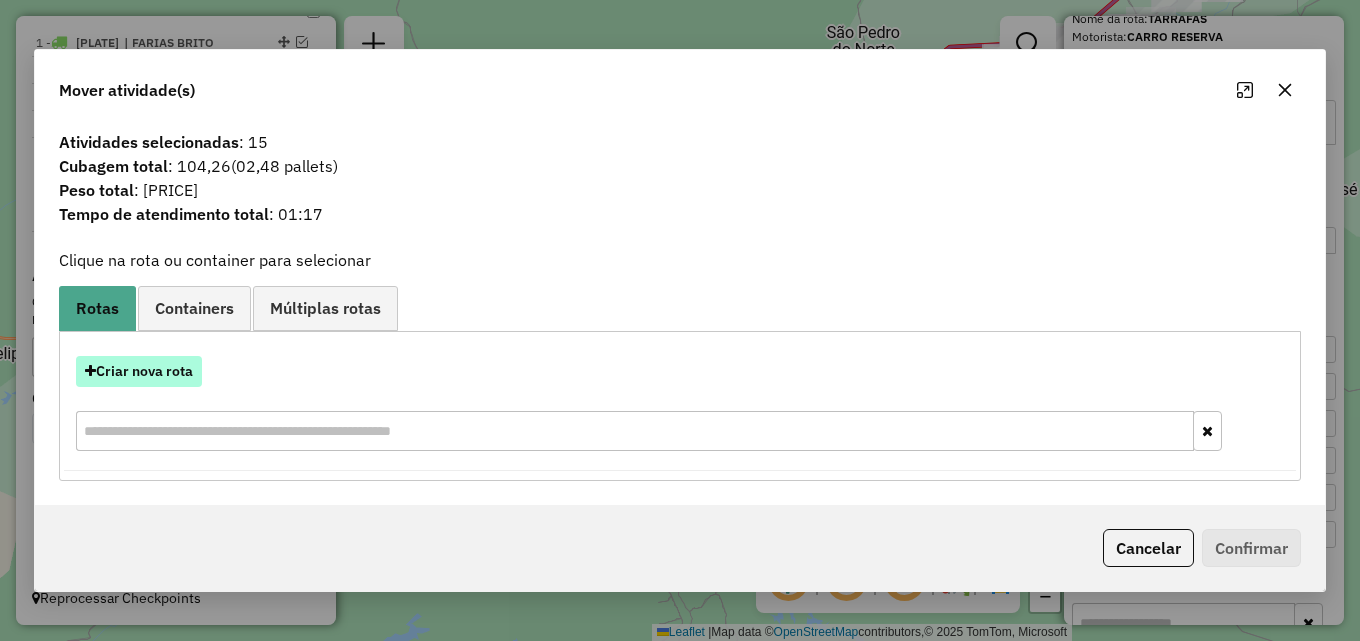 click on "Criar nova rota" at bounding box center (139, 371) 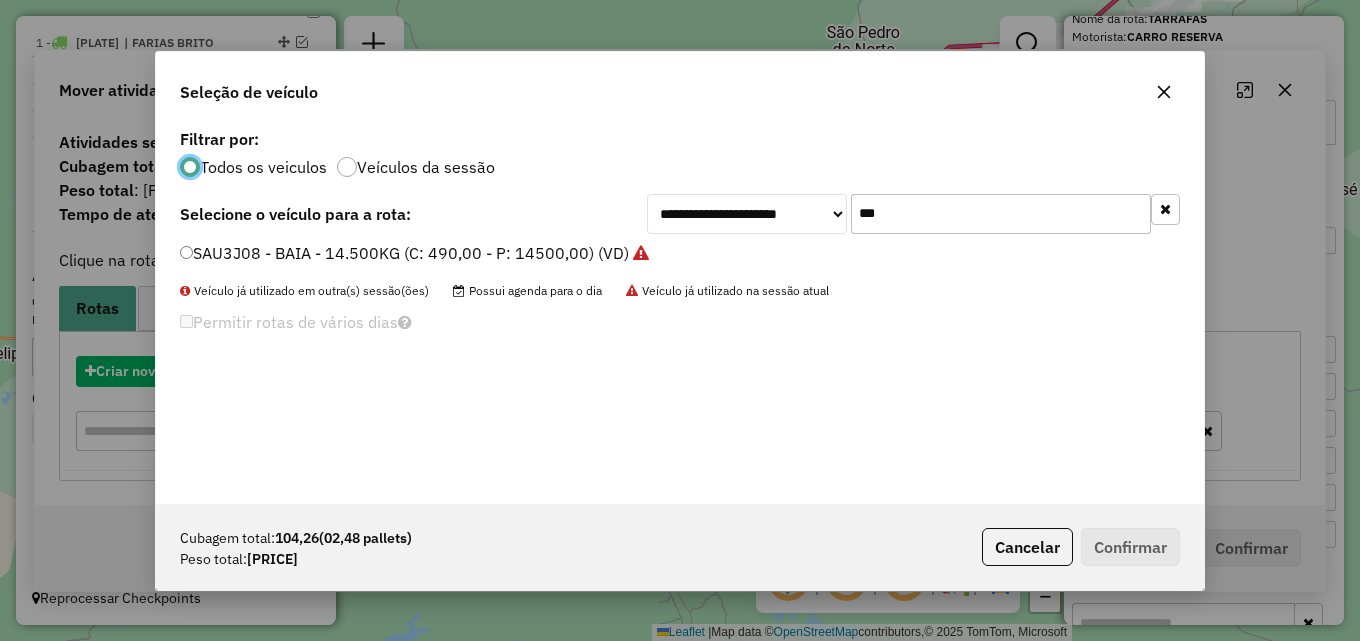 scroll, scrollTop: 11, scrollLeft: 6, axis: both 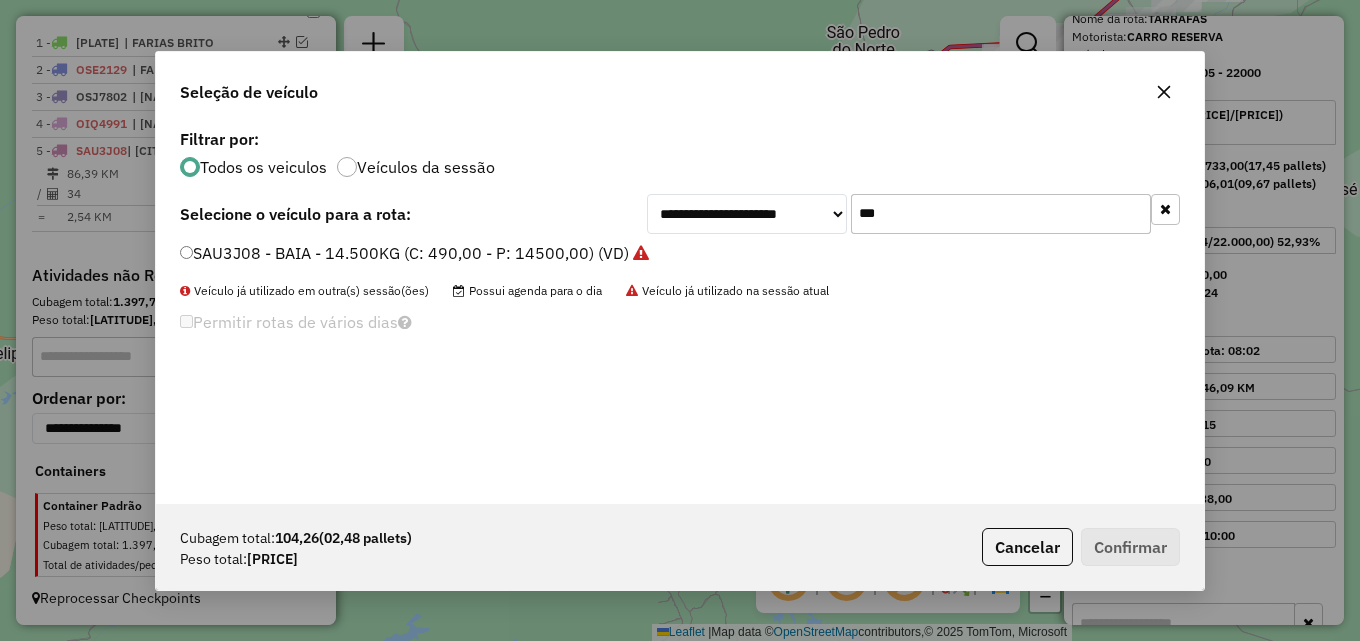 drag, startPoint x: 998, startPoint y: 208, endPoint x: 497, endPoint y: 221, distance: 501.16864 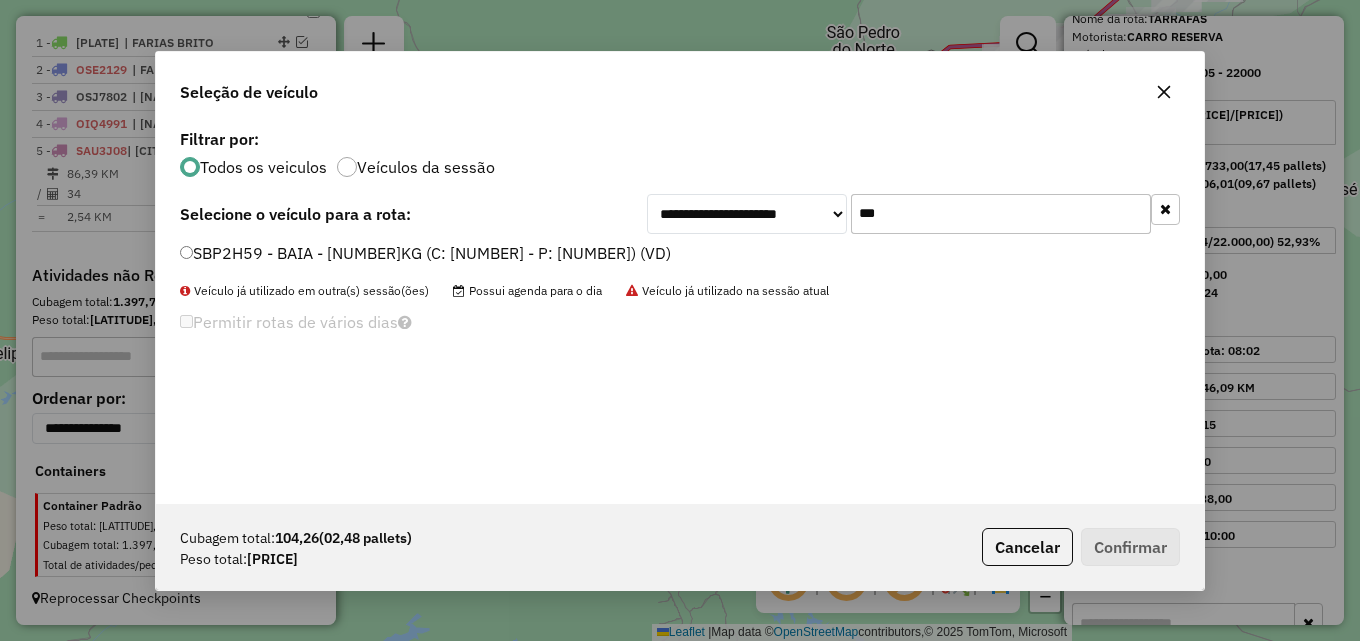 type on "***" 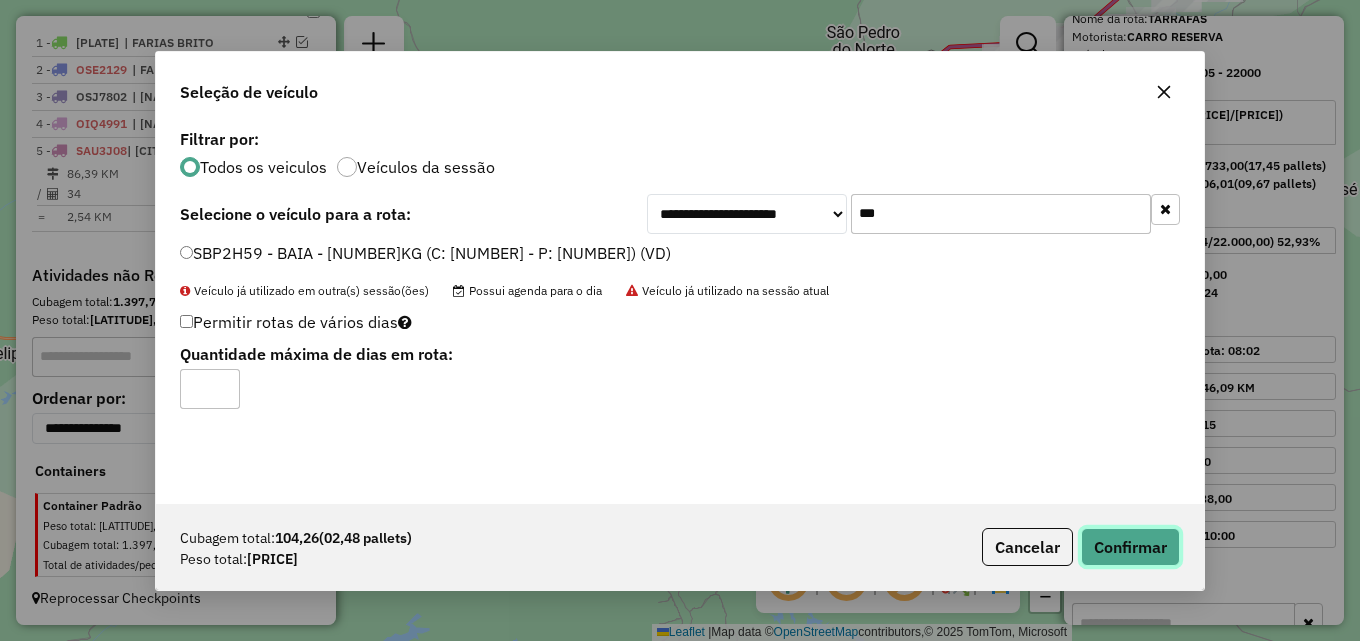 click on "Confirmar" 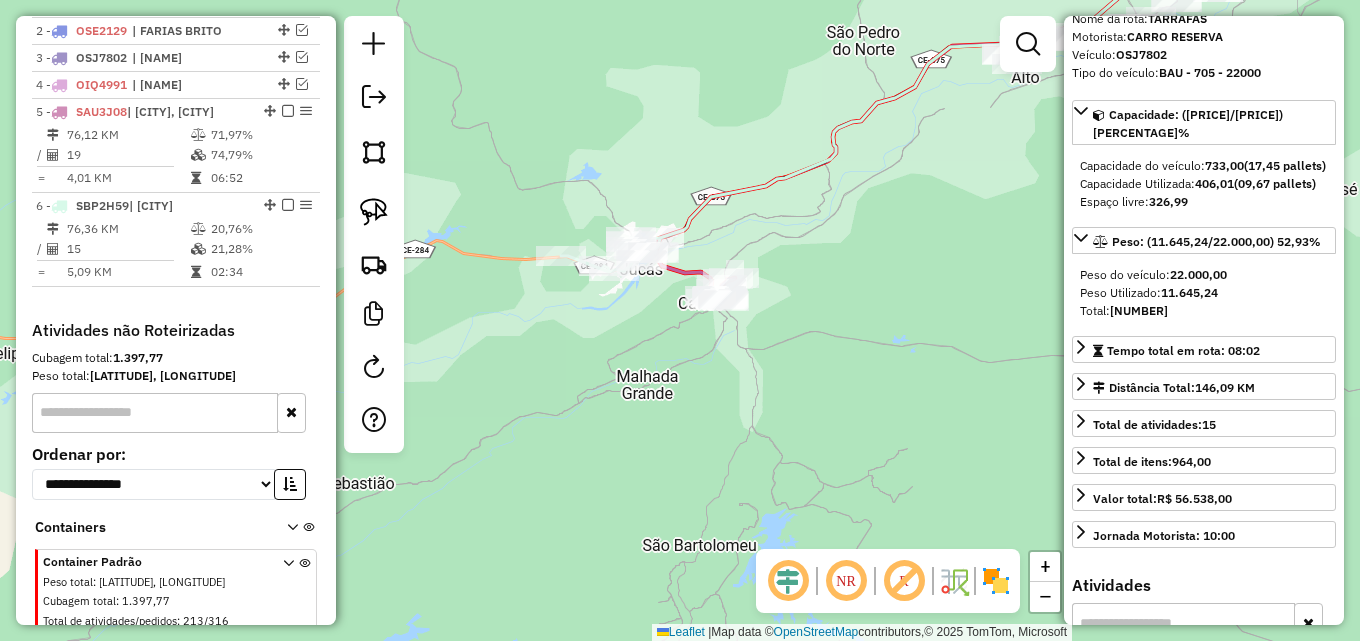 scroll, scrollTop: 804, scrollLeft: 0, axis: vertical 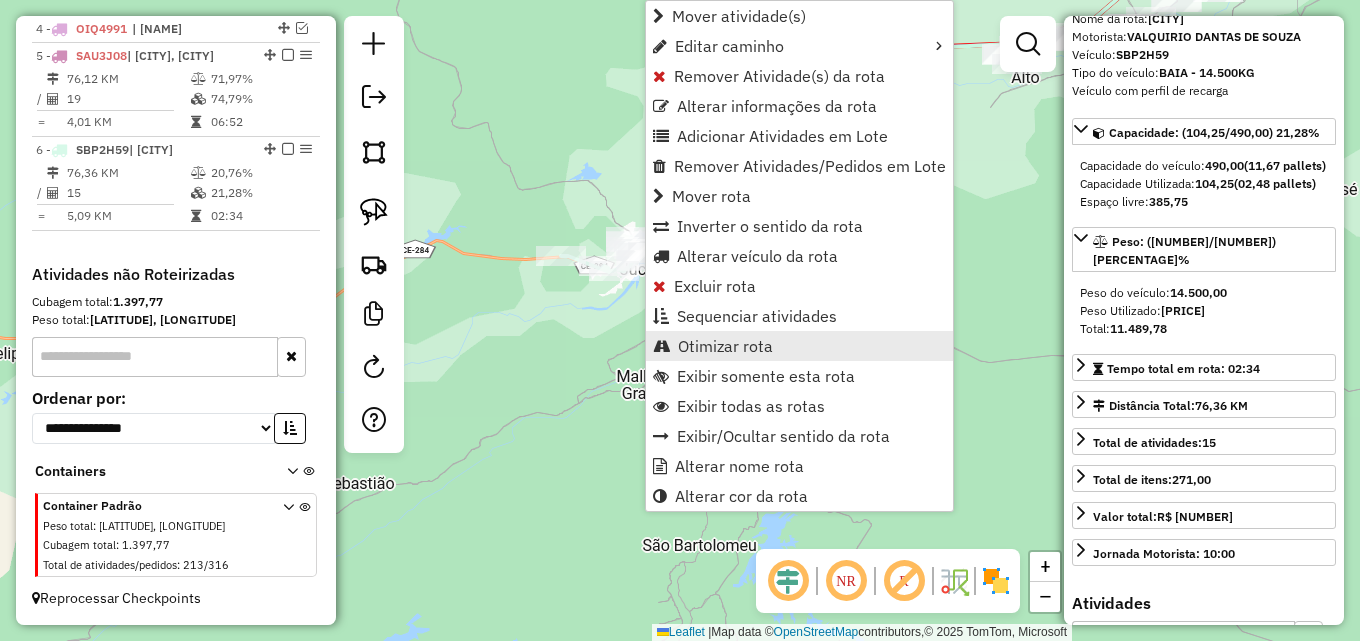 click on "Otimizar rota" at bounding box center (725, 346) 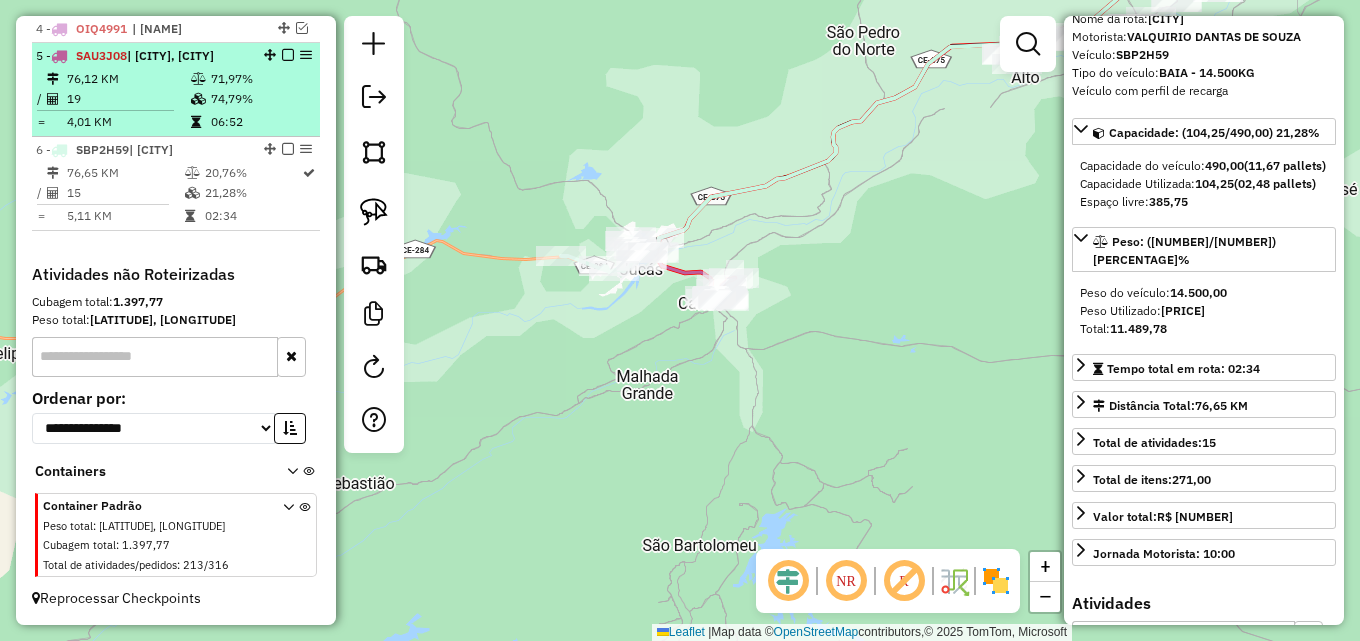 click on "74,79%" at bounding box center (260, 99) 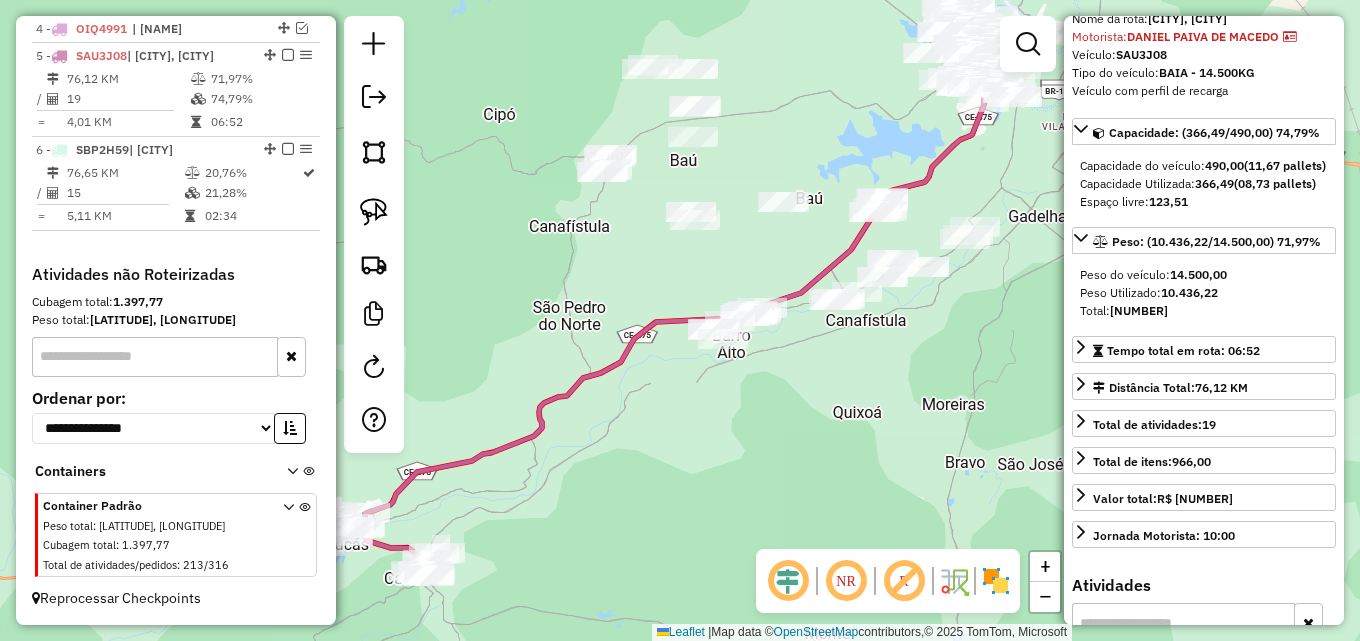drag, startPoint x: 497, startPoint y: 362, endPoint x: 634, endPoint y: 283, distance: 158.14551 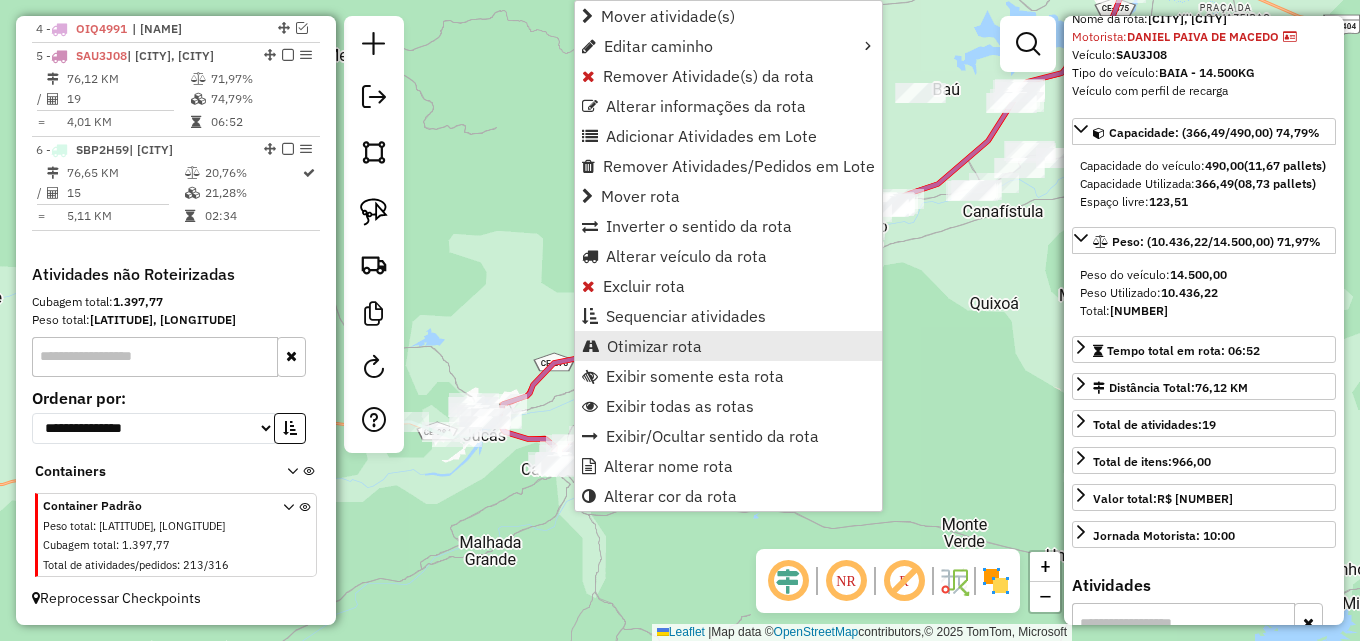 click on "Otimizar rota" at bounding box center [654, 346] 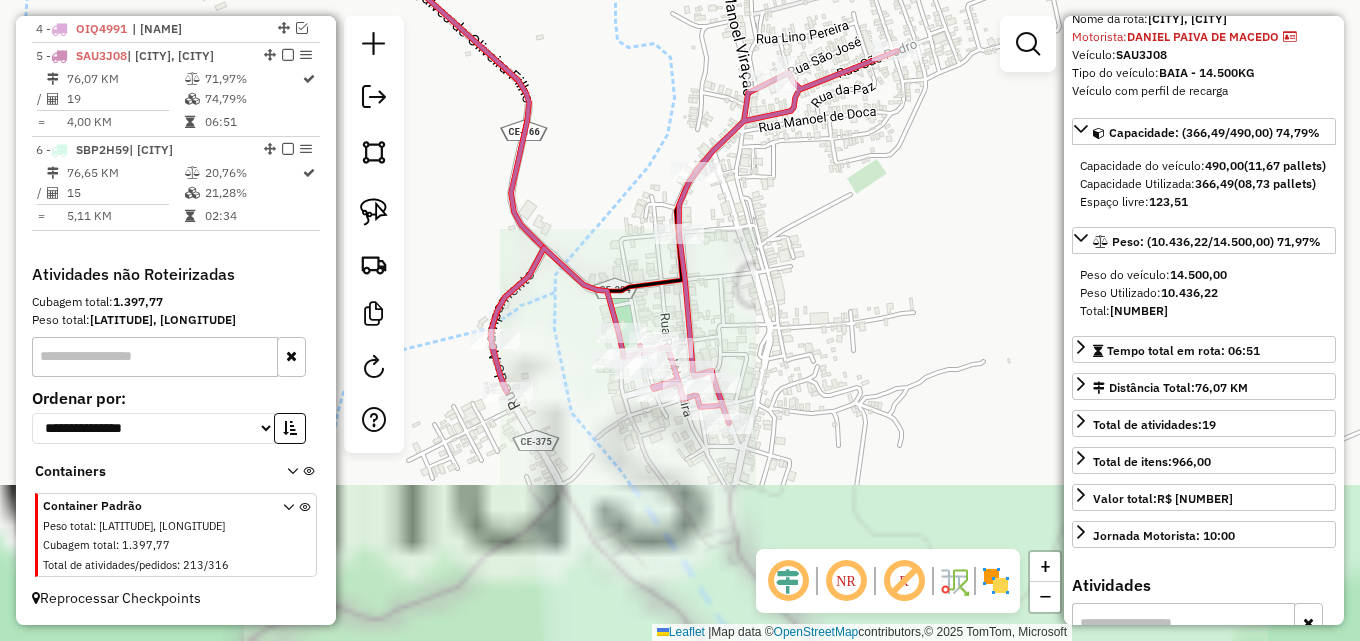 drag, startPoint x: 592, startPoint y: 257, endPoint x: 559, endPoint y: 165, distance: 97.73945 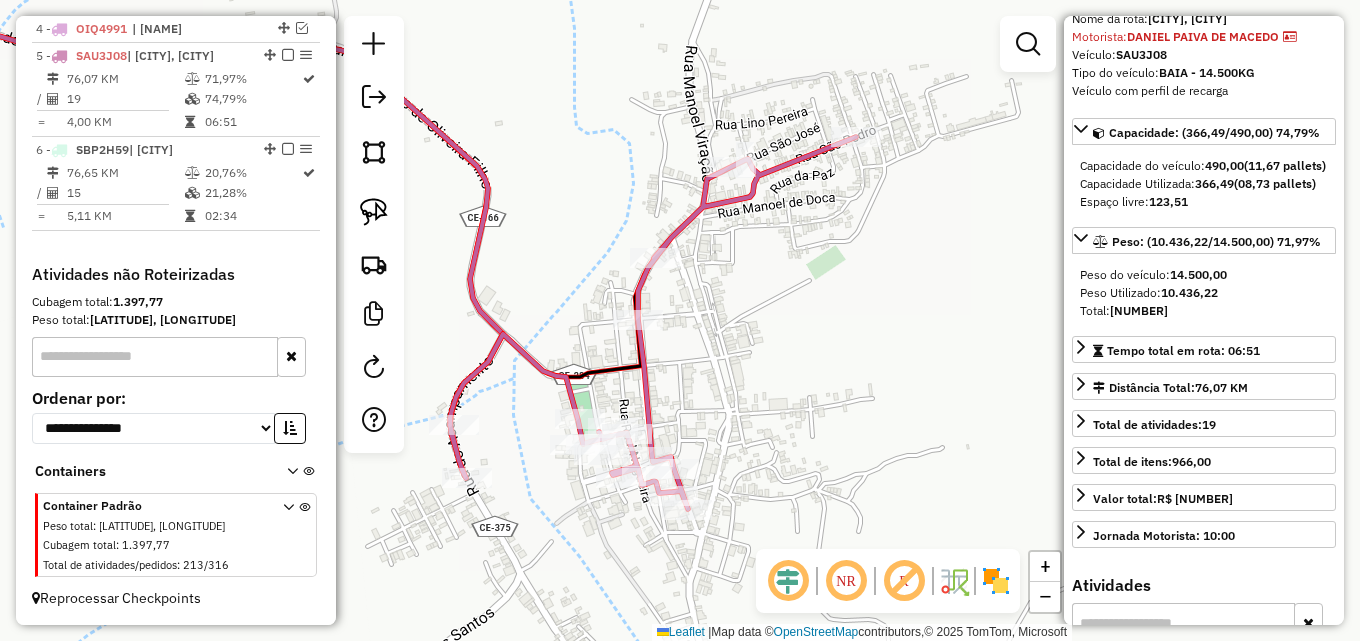 drag, startPoint x: 619, startPoint y: 202, endPoint x: 574, endPoint y: 295, distance: 103.315056 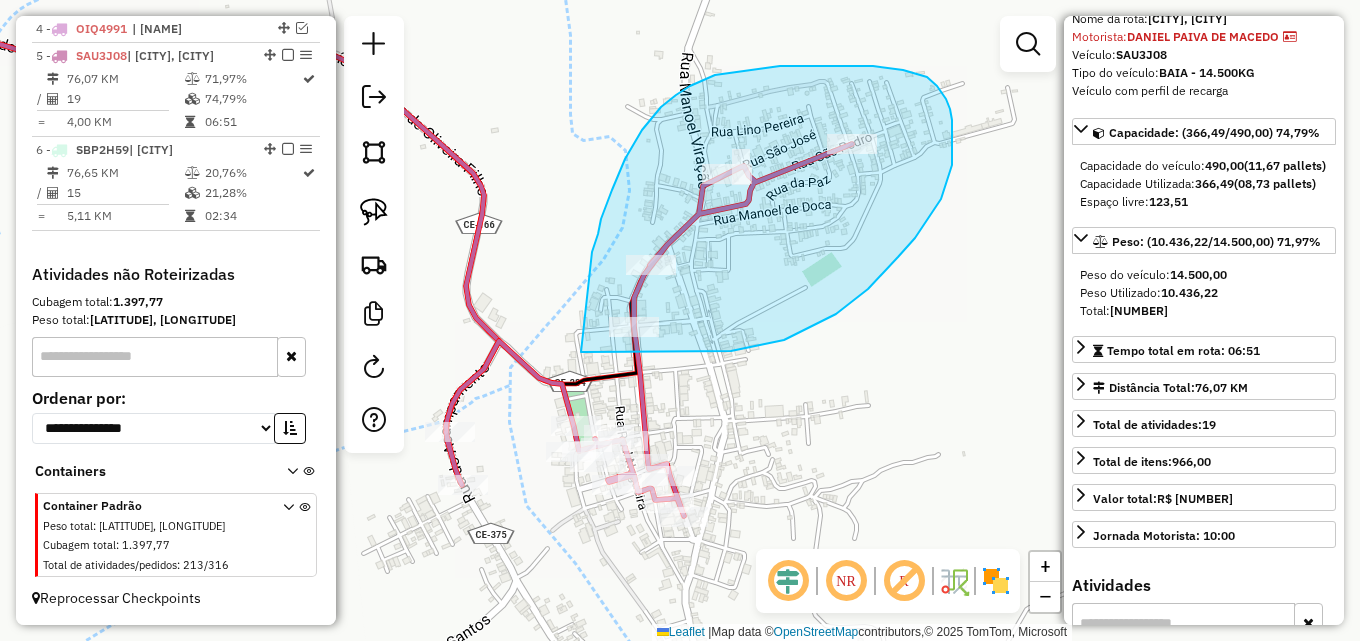 drag, startPoint x: 596, startPoint y: 237, endPoint x: 578, endPoint y: 352, distance: 116.40017 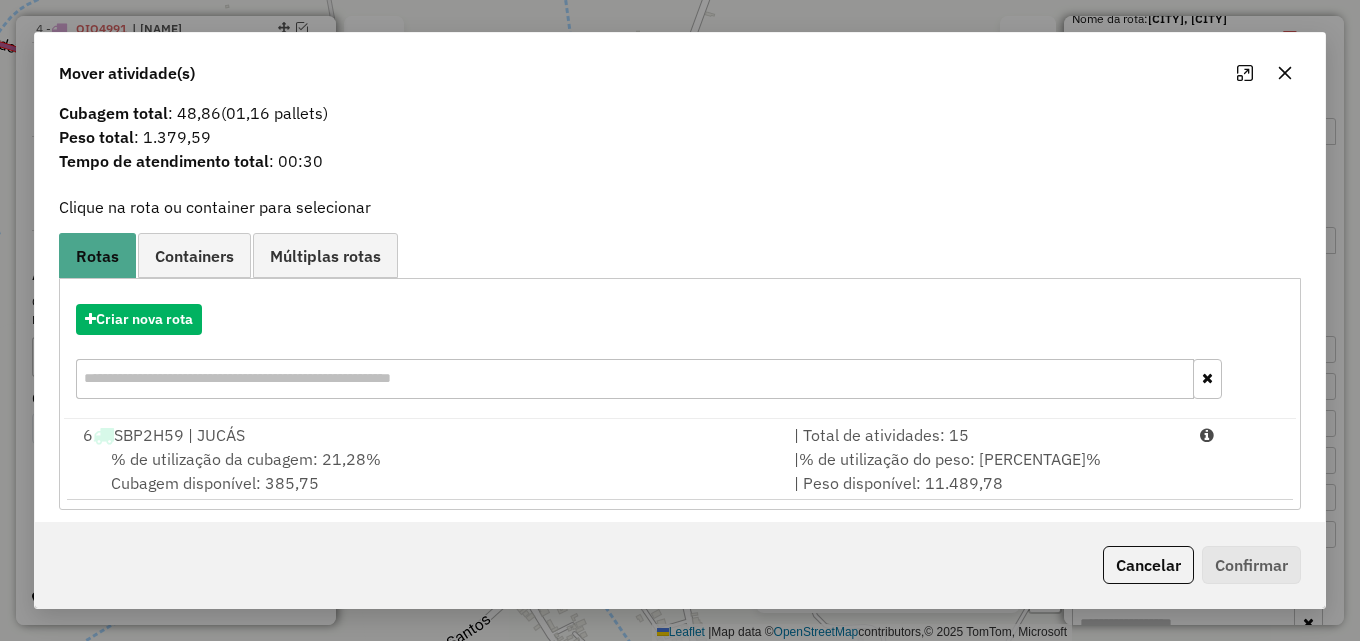 scroll, scrollTop: 48, scrollLeft: 0, axis: vertical 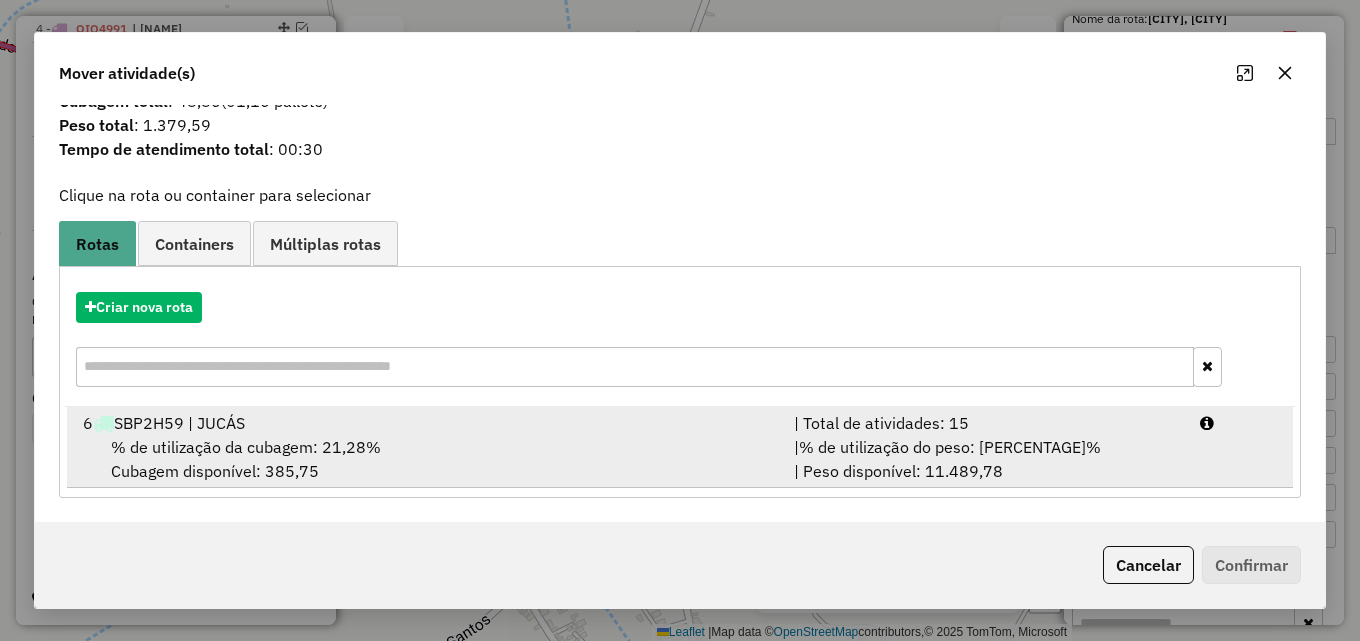 click on "|  % de utilização do peso: 20,76%  | Peso disponível: 11.489,78" at bounding box center [985, 459] 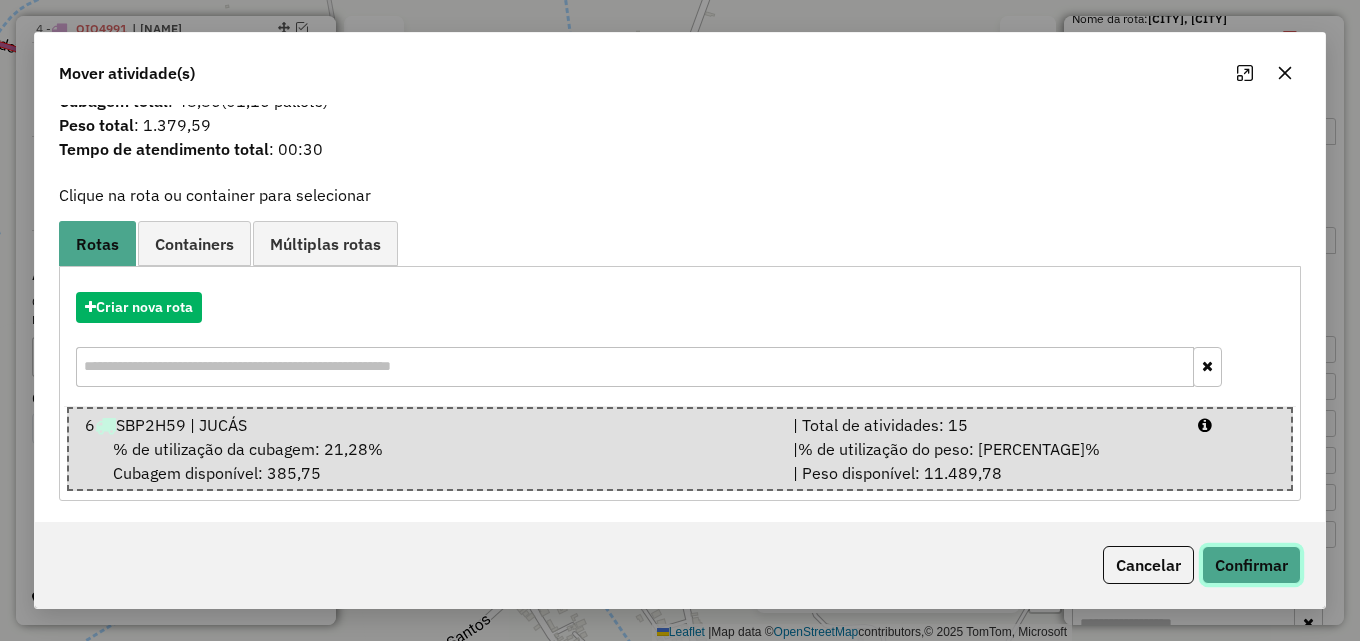 click on "Confirmar" 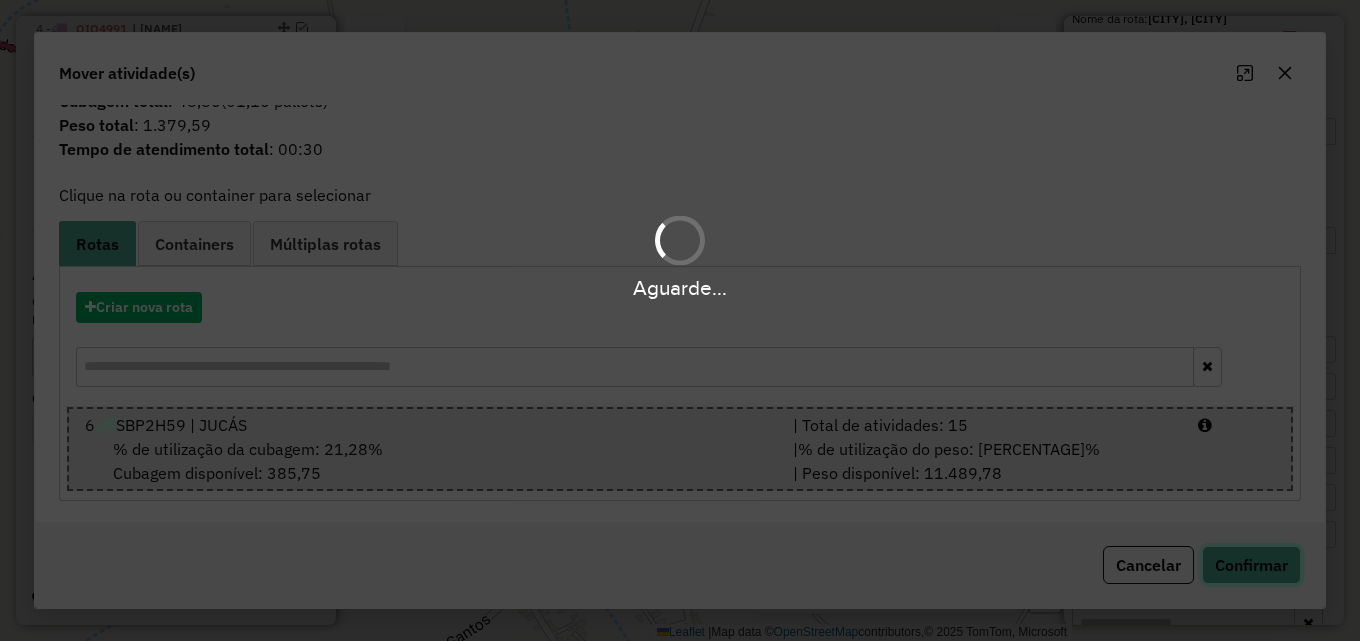 type 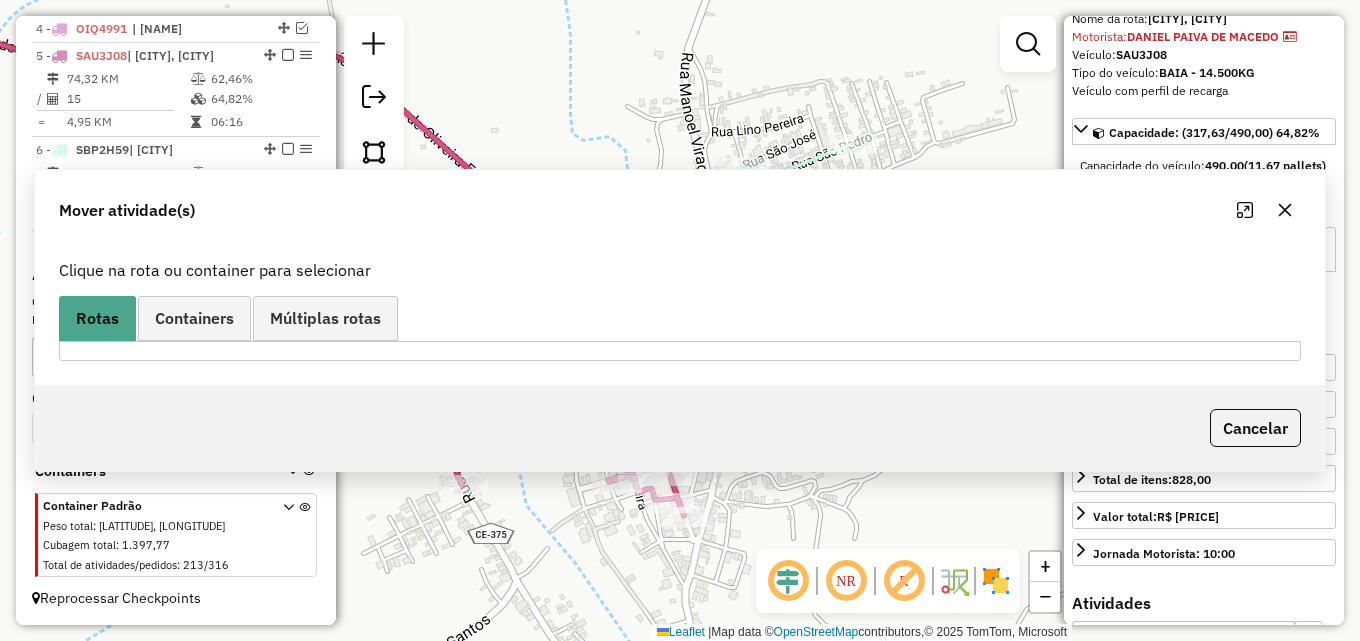 scroll, scrollTop: 0, scrollLeft: 0, axis: both 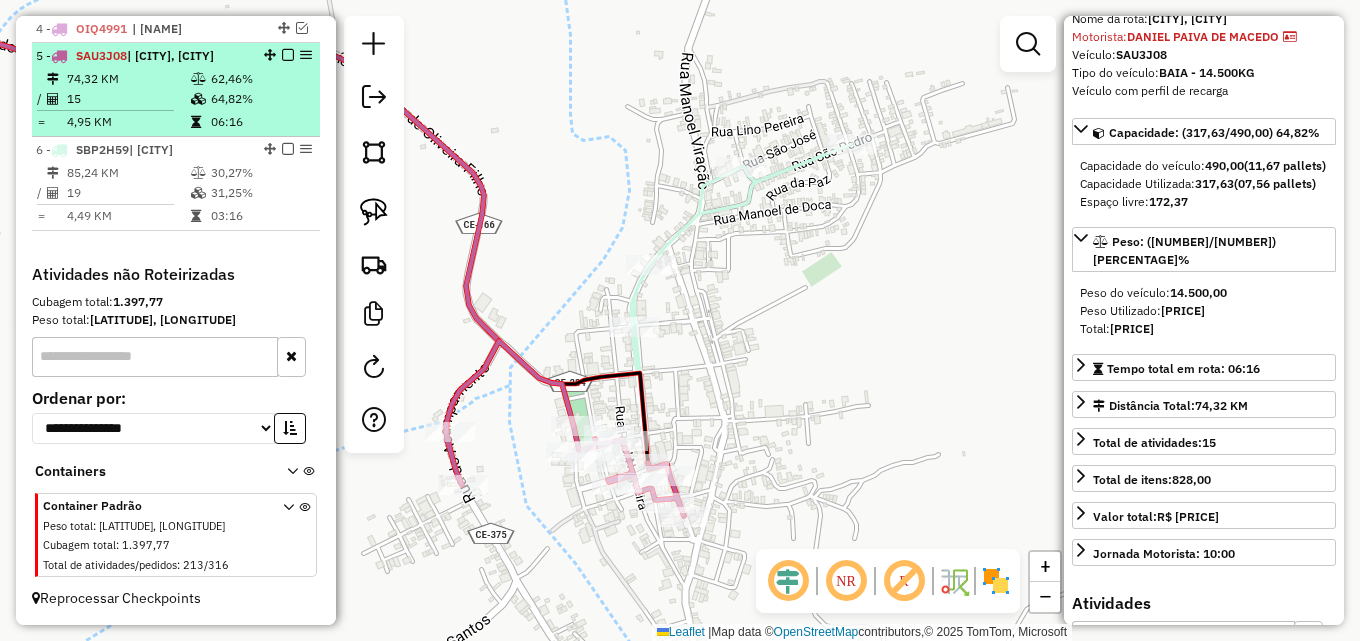 click on "62,46%" at bounding box center [260, 79] 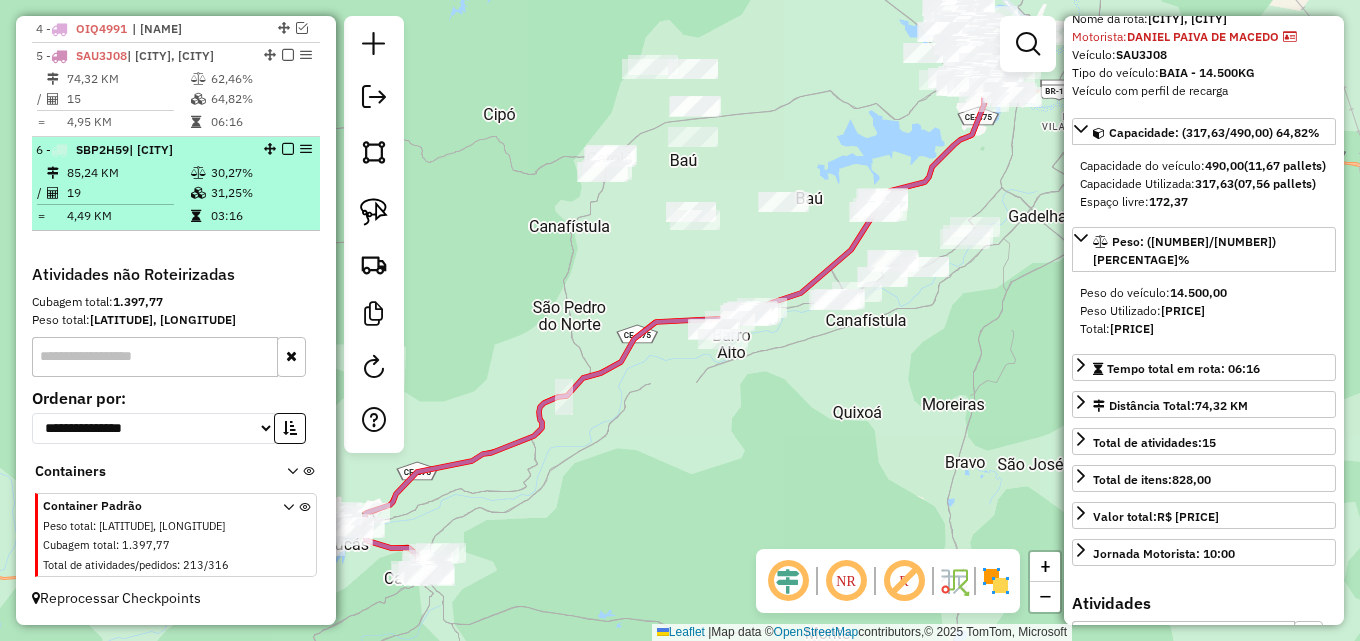 click on "30,27%" at bounding box center (260, 173) 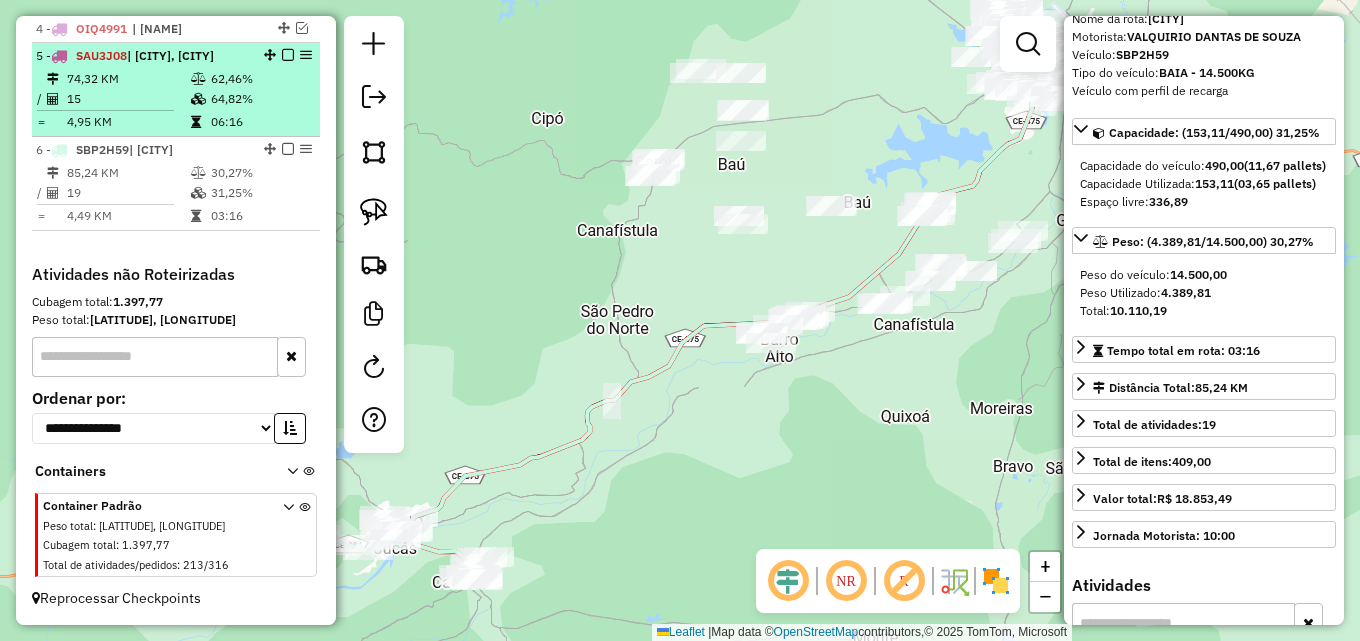 click on "4,95 KM" at bounding box center [128, 122] 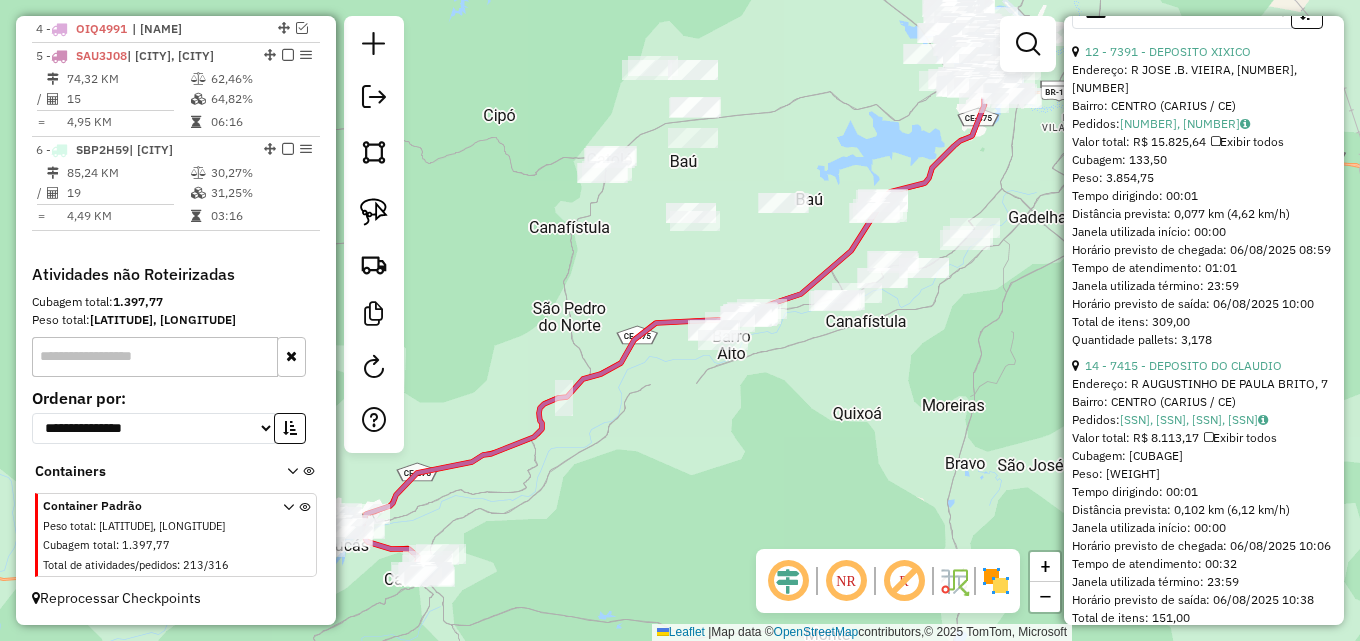 scroll, scrollTop: 800, scrollLeft: 0, axis: vertical 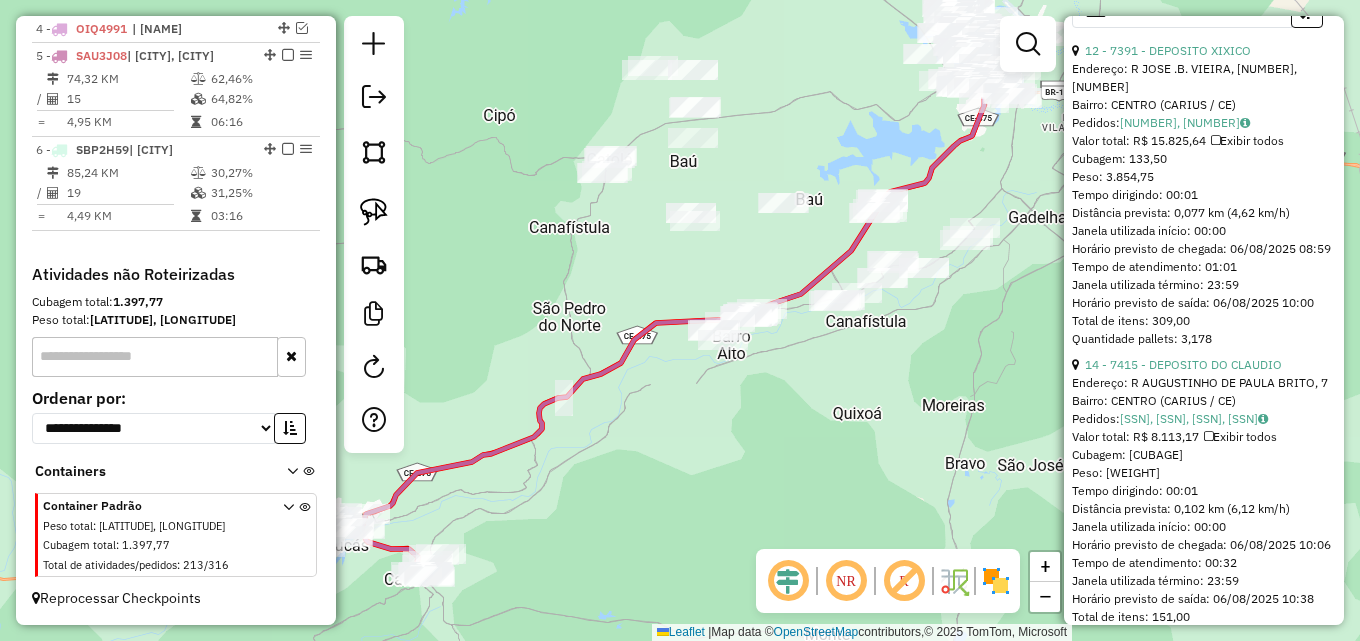 click on "Endereço: R   AUGUSTINHO DE PAULA BRITO, 7" at bounding box center (1204, 383) 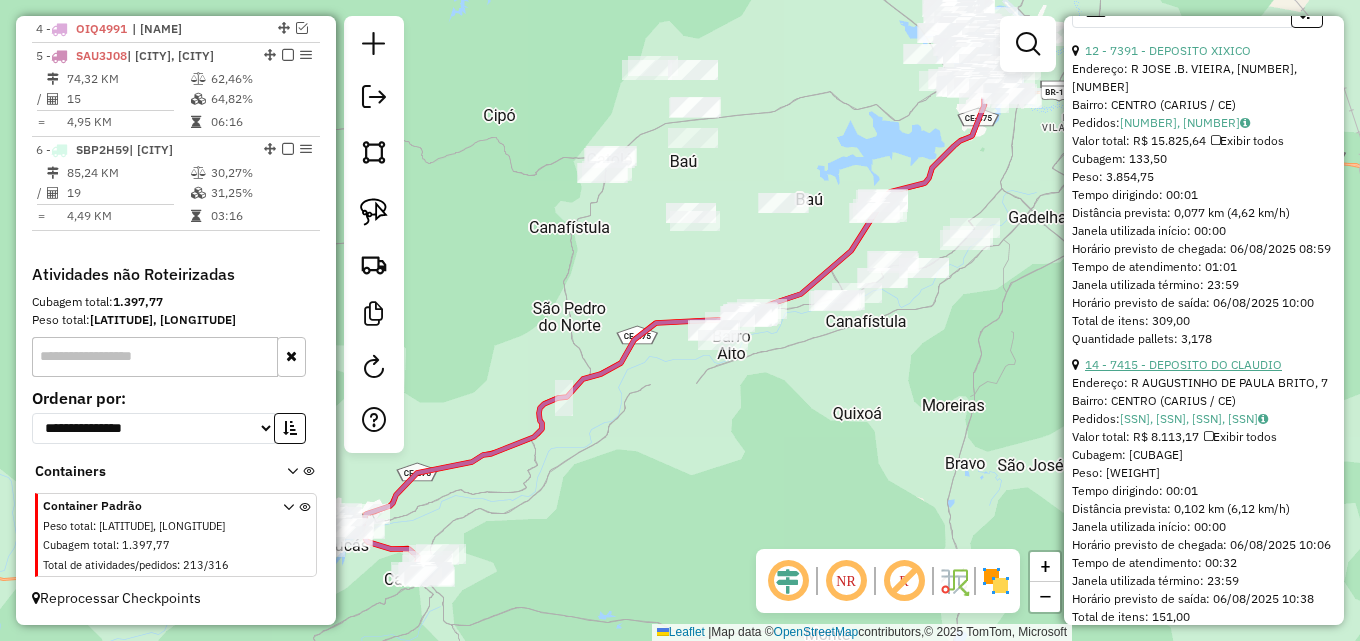 click on "14 - 7415 - DEPOSITO DO CLAUDIO" at bounding box center (1183, 364) 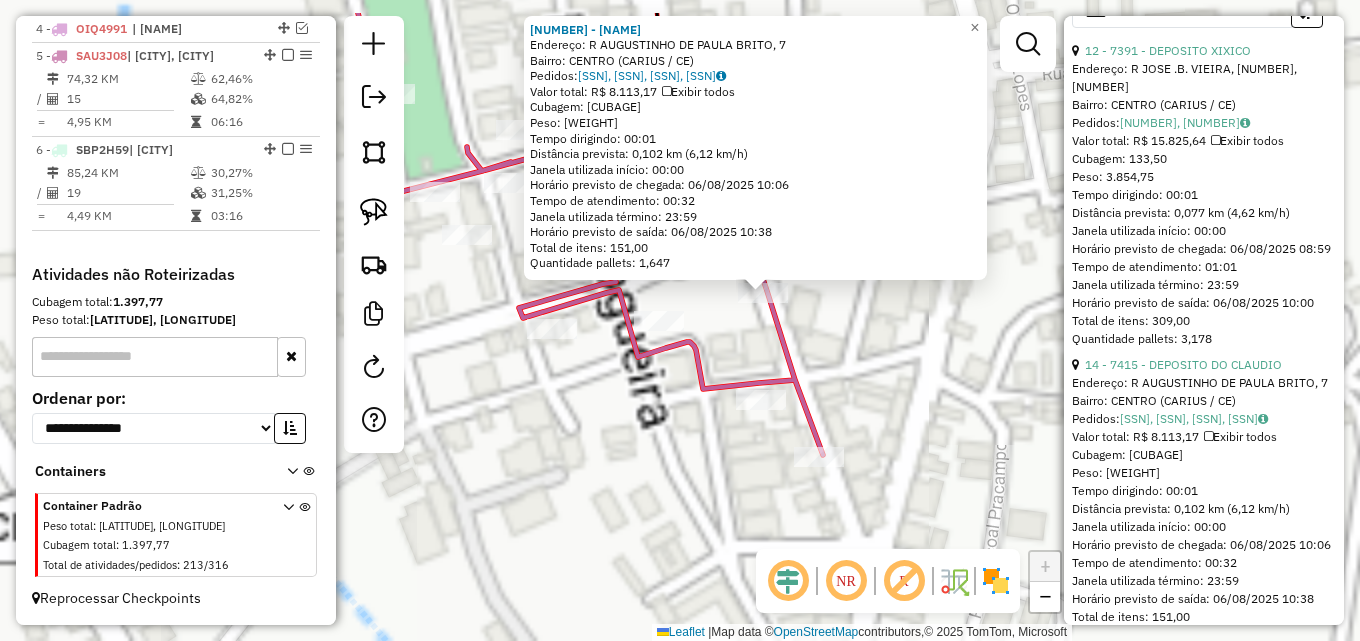drag, startPoint x: 709, startPoint y: 331, endPoint x: 615, endPoint y: 422, distance: 130.83195 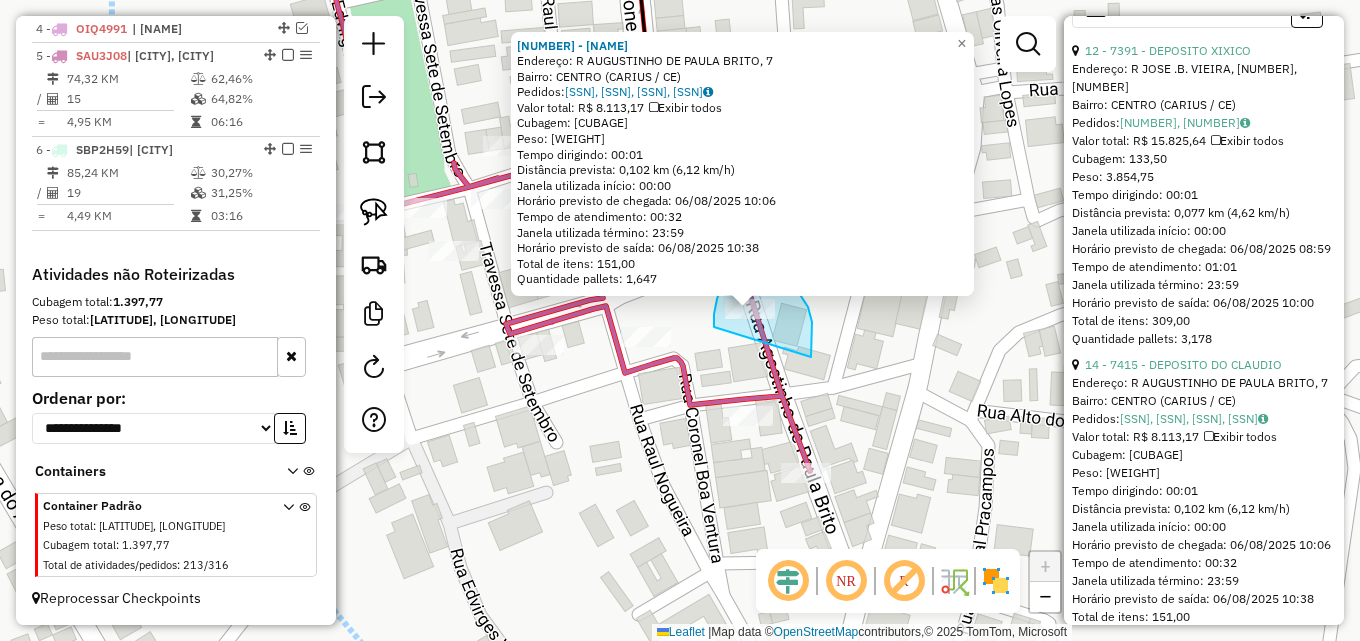drag, startPoint x: 717, startPoint y: 299, endPoint x: 811, endPoint y: 357, distance: 110.45361 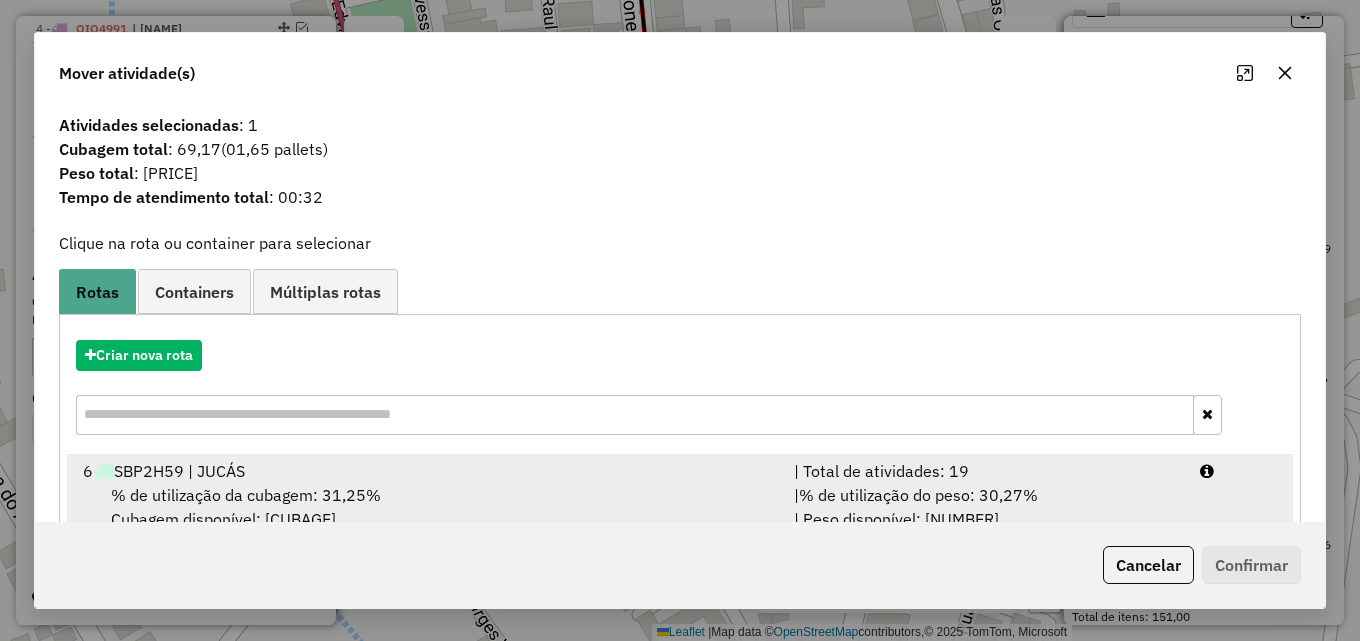 drag, startPoint x: 872, startPoint y: 478, endPoint x: 891, endPoint y: 481, distance: 19.235384 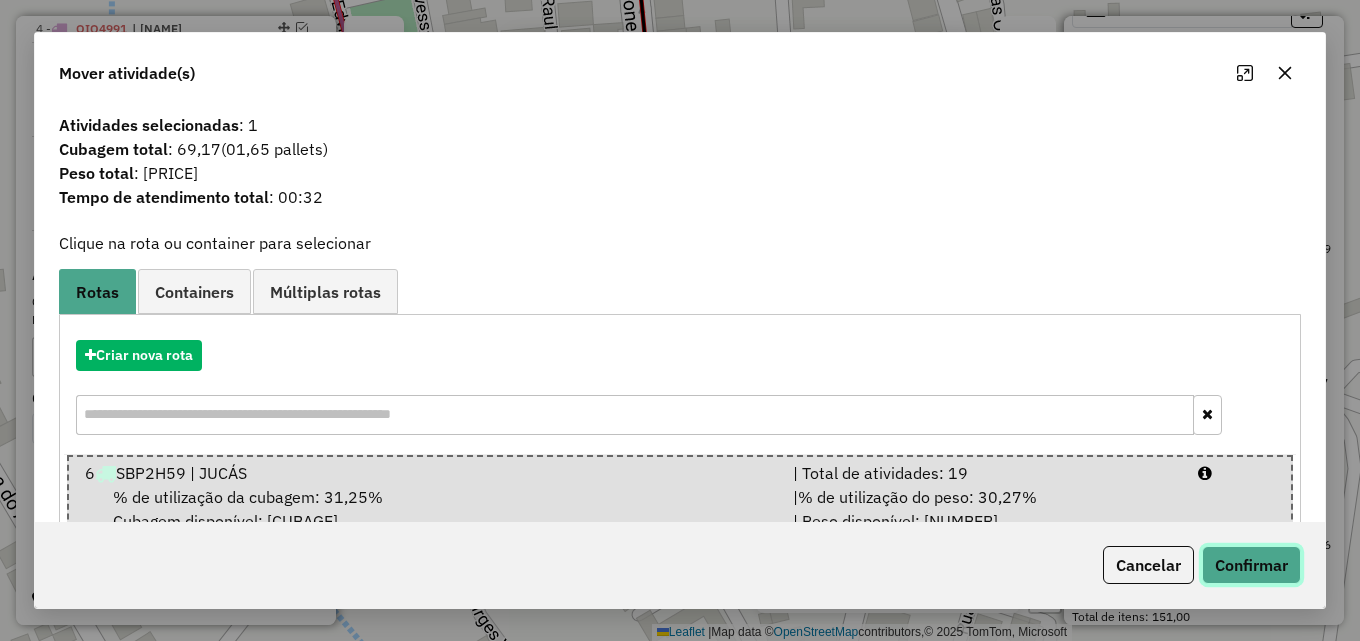 click on "Confirmar" 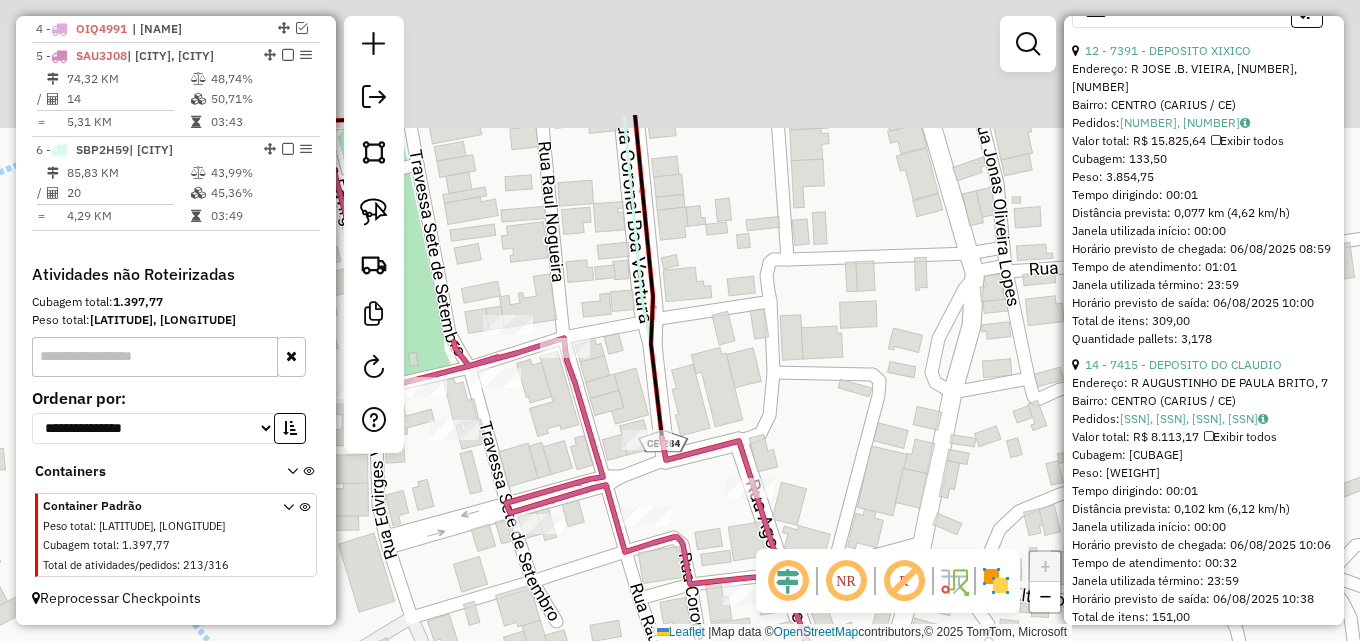 drag, startPoint x: 697, startPoint y: 161, endPoint x: 697, endPoint y: 345, distance: 184 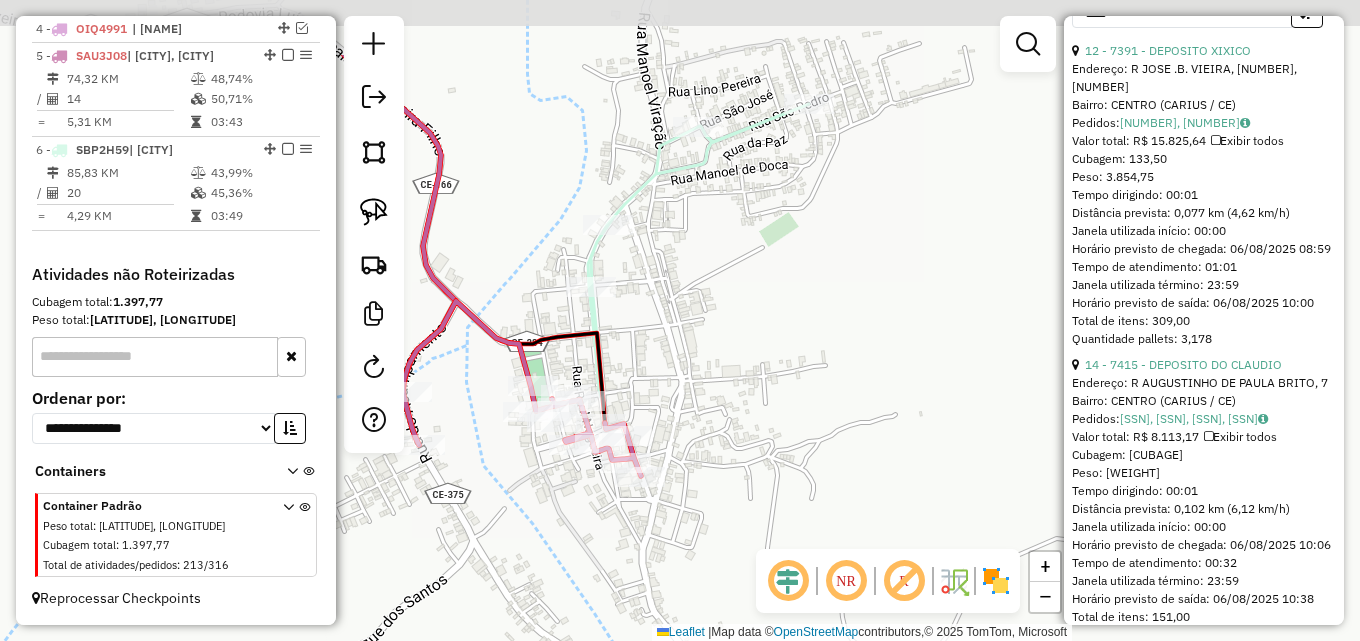 drag, startPoint x: 718, startPoint y: 215, endPoint x: 621, endPoint y: 341, distance: 159.01257 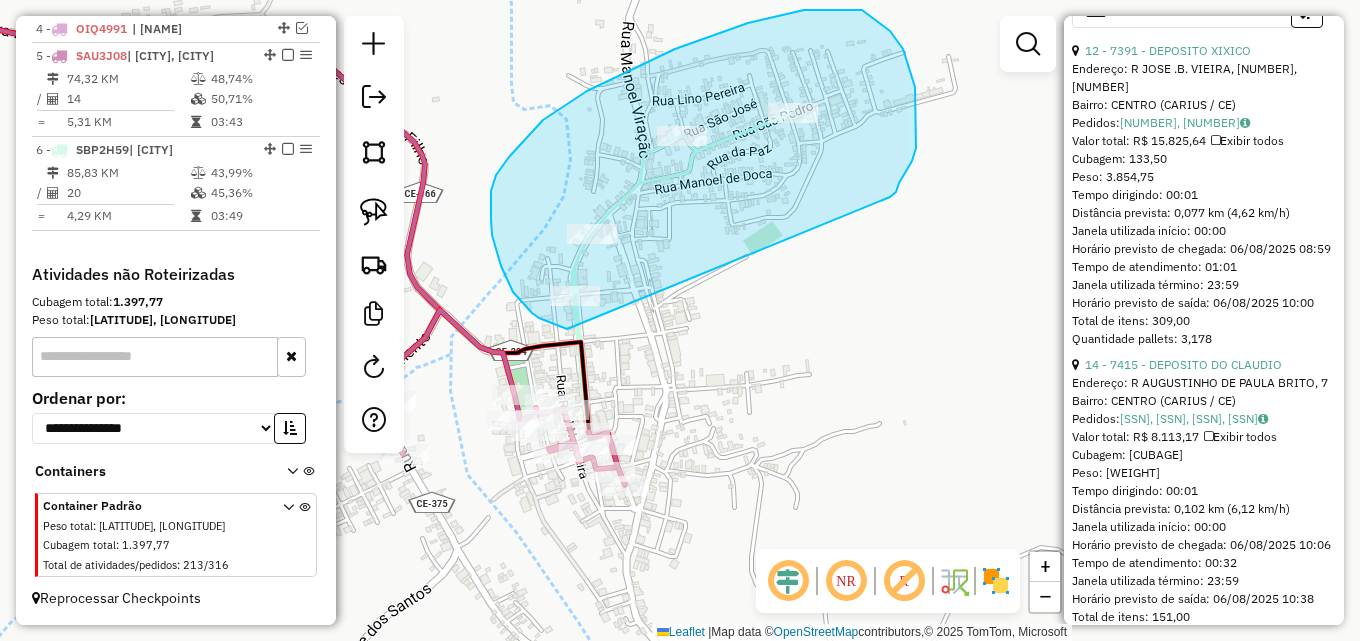 drag, startPoint x: 532, startPoint y: 313, endPoint x: 890, endPoint y: 197, distance: 376.32434 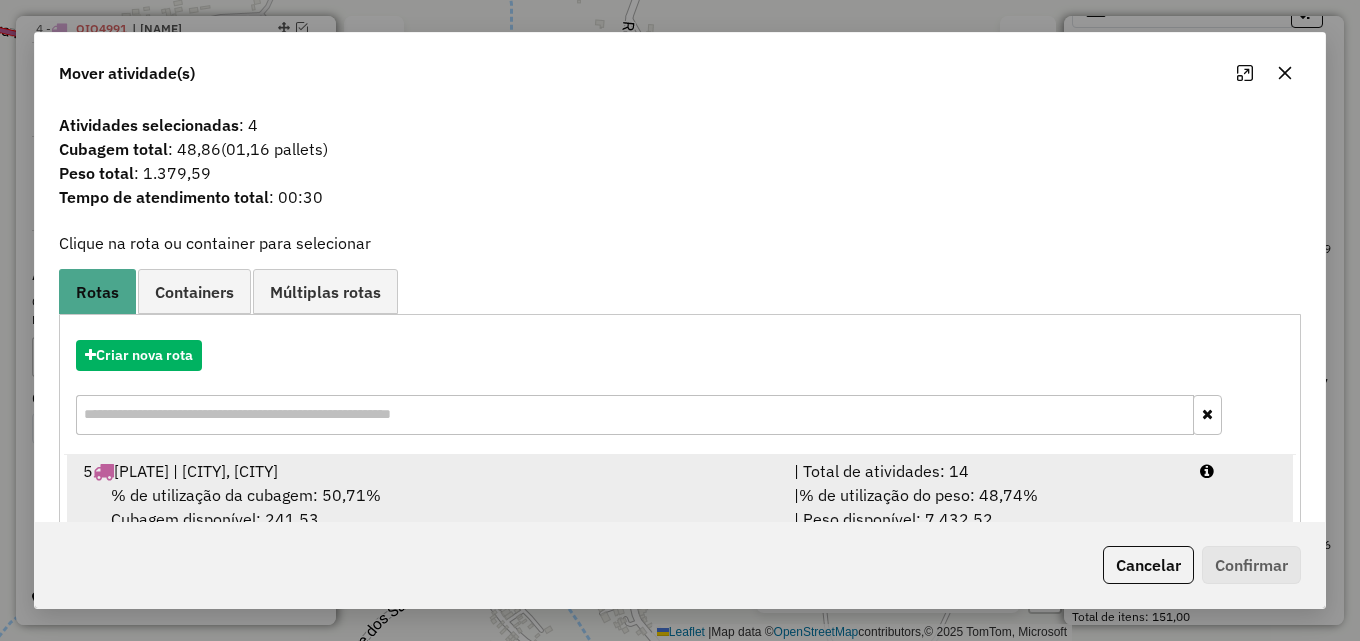 drag, startPoint x: 681, startPoint y: 455, endPoint x: 700, endPoint y: 457, distance: 19.104973 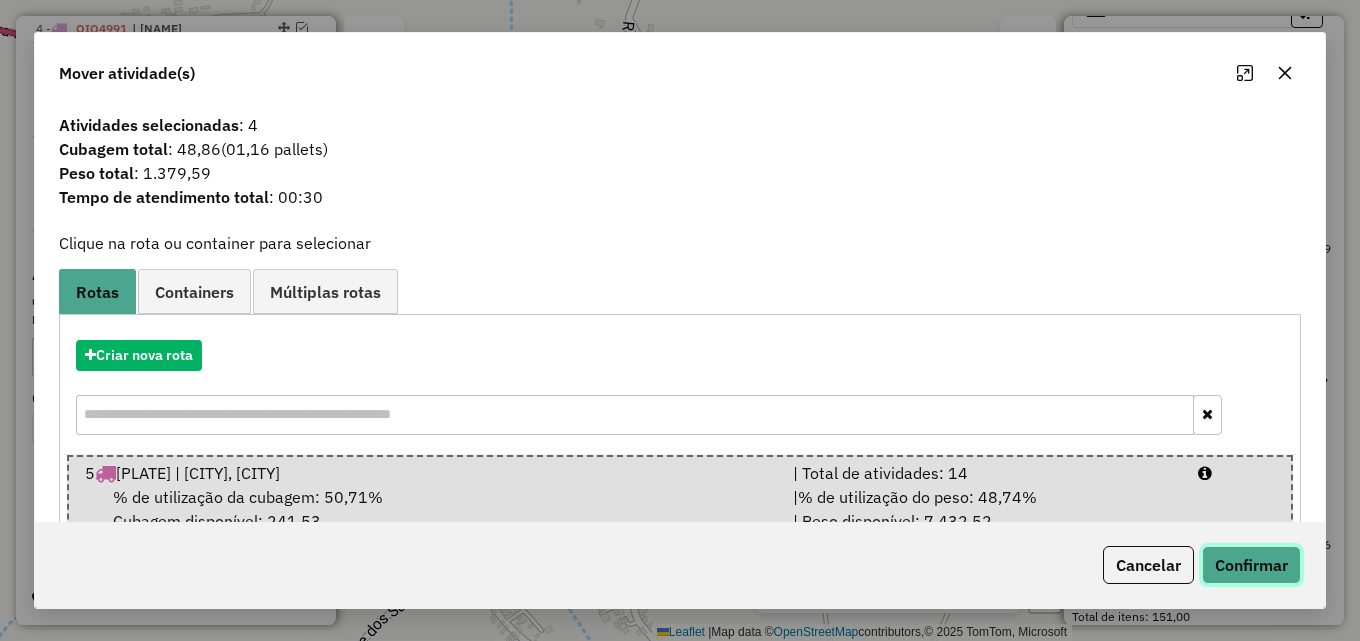 click on "Confirmar" 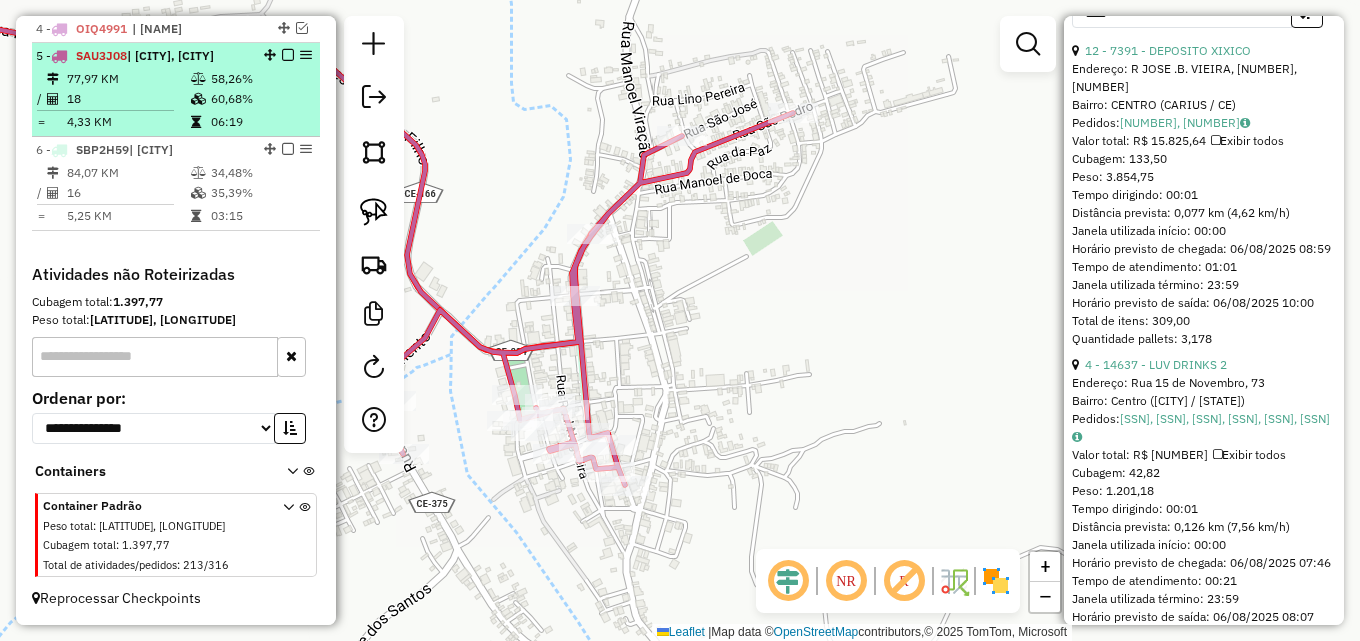 click on "18" at bounding box center [128, 99] 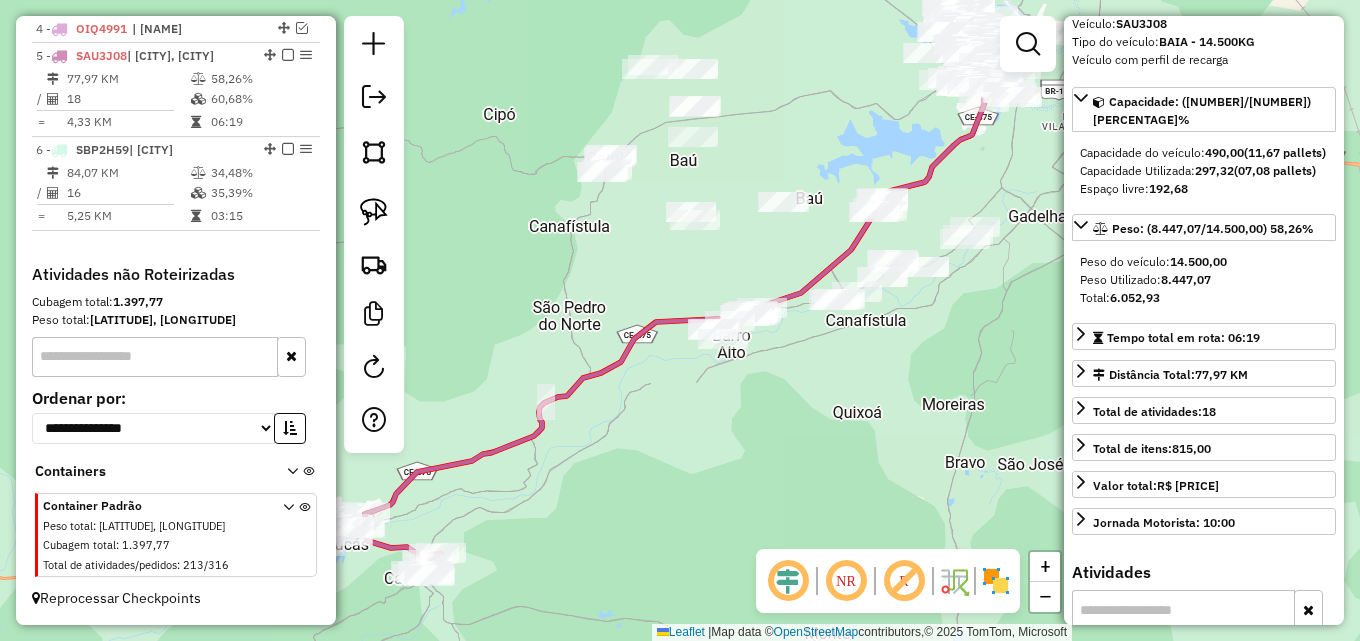 scroll, scrollTop: 0, scrollLeft: 0, axis: both 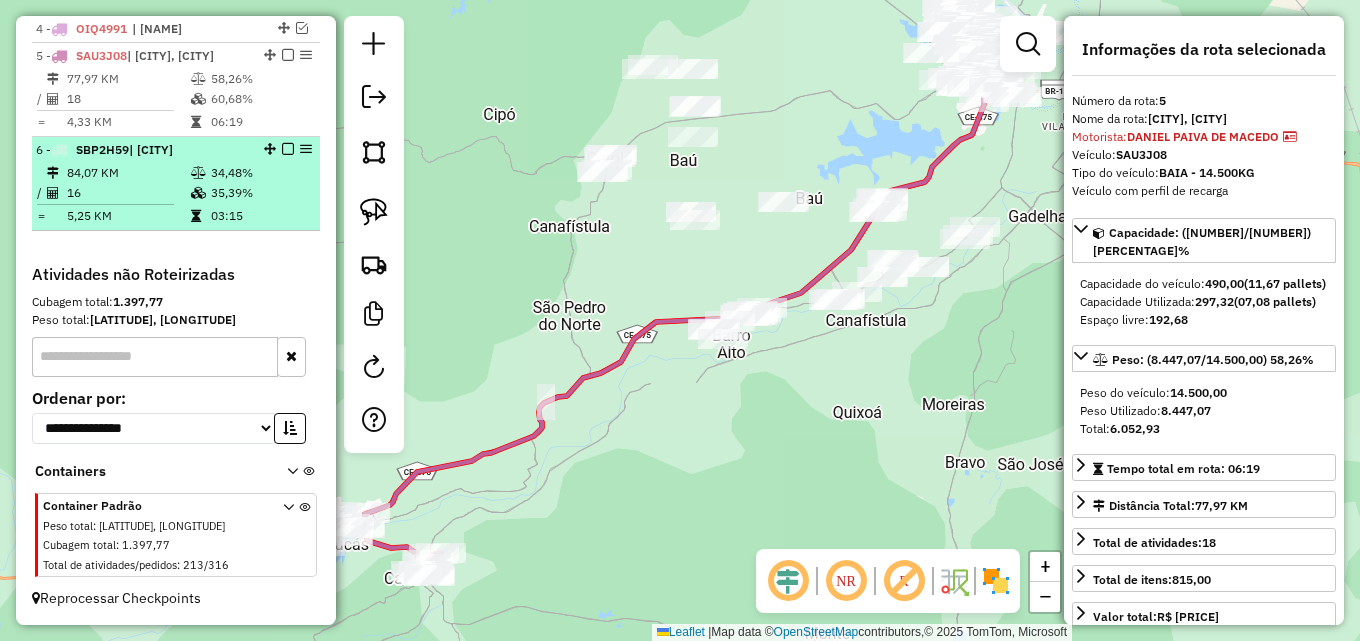 click at bounding box center [200, 193] 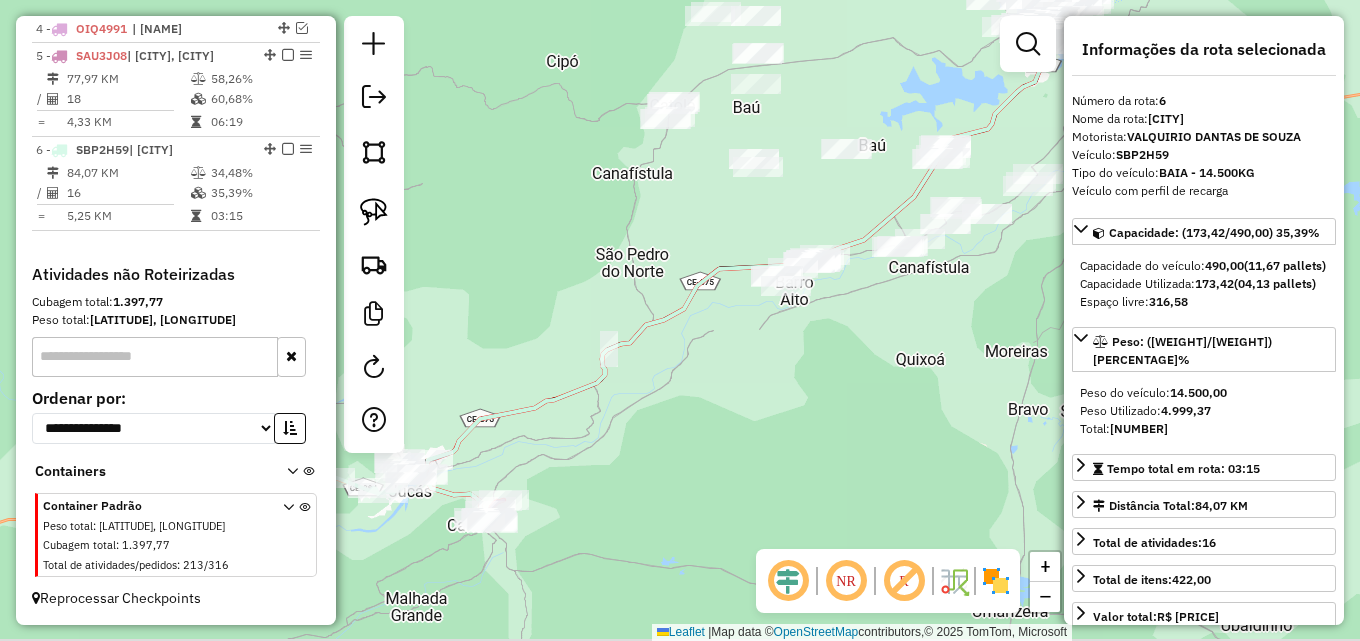 drag, startPoint x: 531, startPoint y: 280, endPoint x: 664, endPoint y: 161, distance: 178.46568 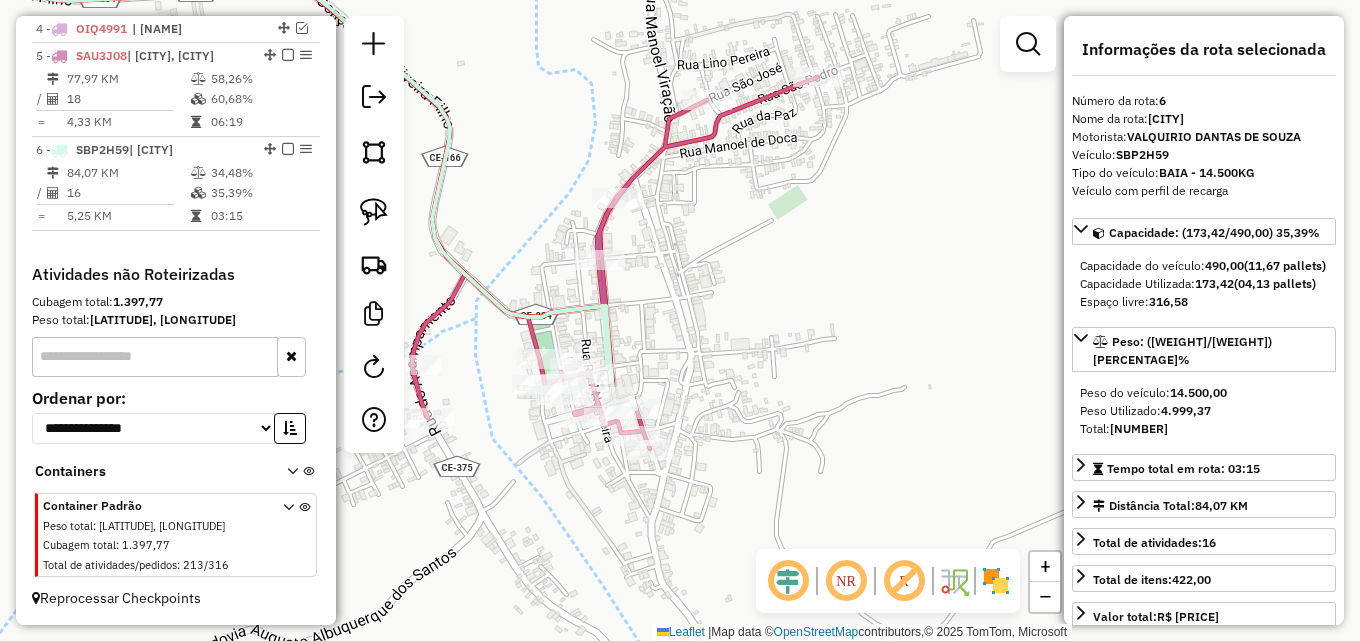 drag, startPoint x: 676, startPoint y: 435, endPoint x: 729, endPoint y: 353, distance: 97.637085 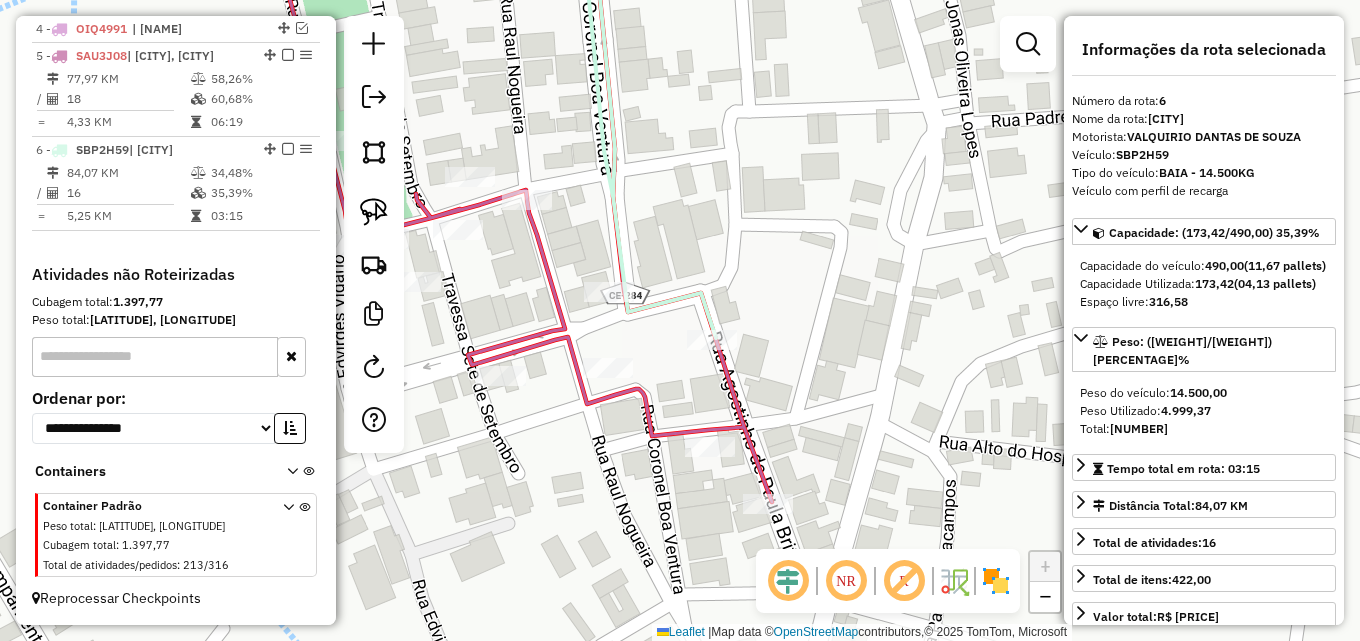 drag, startPoint x: 755, startPoint y: 363, endPoint x: 812, endPoint y: 344, distance: 60.083275 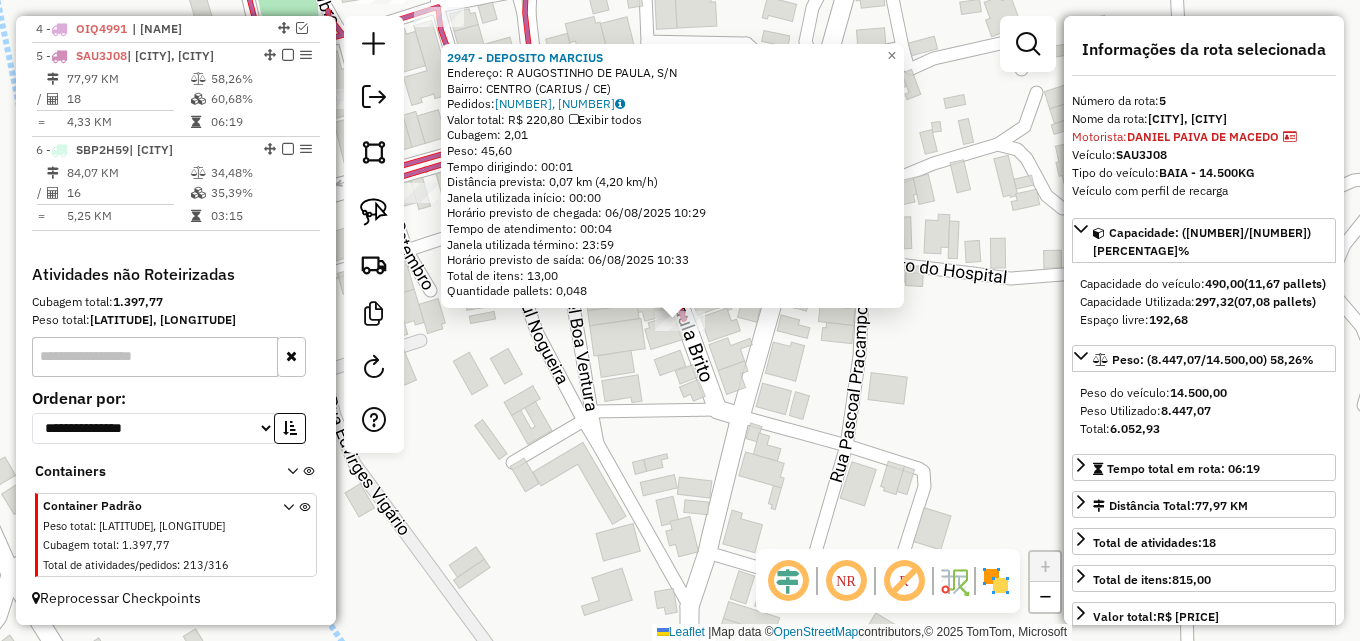 drag, startPoint x: 654, startPoint y: 433, endPoint x: 644, endPoint y: 396, distance: 38.327538 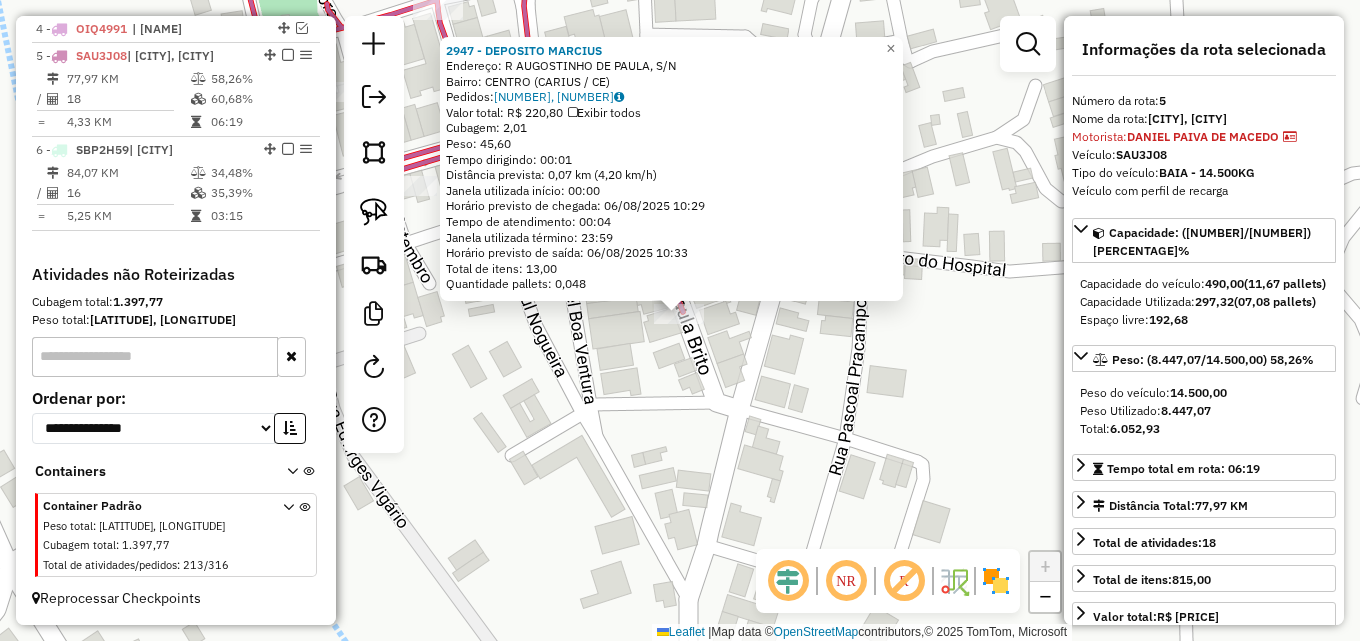 click on "2947 - DEPOSITO MARCIUS  Endereço: R    AUGOSTINHO DE PAULA, S/N   Bairro: CENTRO (CARIUS / CE)   Pedidos:  05742961, 05742963   Valor total: R$ 220,80   Exibir todos   Cubagem: 2,01  Peso: 45,60  Tempo dirigindo: 00:01   Distância prevista: 0,07 km (4,20 km/h)   Janela utilizada início: 00:00   Horário previsto de chegada: 06/08/2025 10:29   Tempo de atendimento: 00:04   Janela utilizada término: 23:59   Horário previsto de saída: 06/08/2025 10:33   Total de itens: 13,00   Quantidade pallets: 0,048  × Janela de atendimento Grade de atendimento Capacidade Transportadoras Veículos Cliente Pedidos  Rotas Selecione os dias de semana para filtrar as janelas de atendimento  Seg   Ter   Qua   Qui   Sex   Sáb   Dom  Informe o período da janela de atendimento: De: Até:  Filtrar exatamente a janela do cliente  Considerar janela de atendimento padrão  Selecione os dias de semana para filtrar as grades de atendimento  Seg   Ter   Qua   Qui   Sex   Sáb   Dom   Clientes fora do dia de atendimento selecionado" 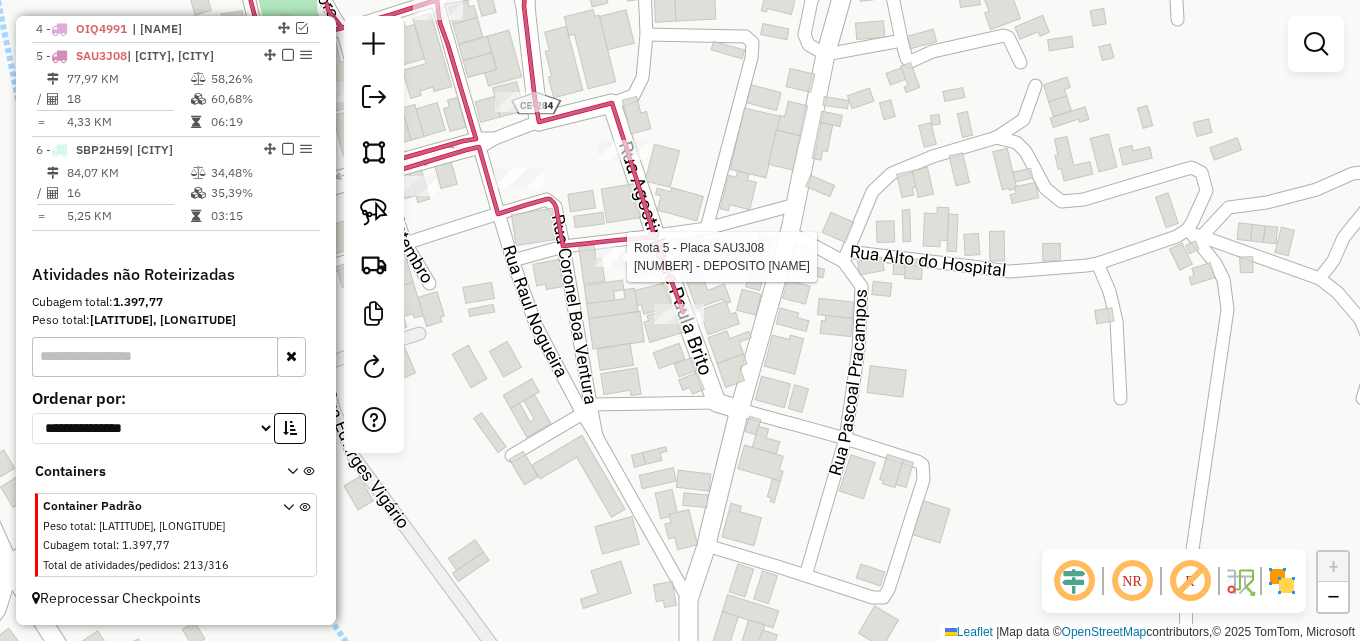 select on "*********" 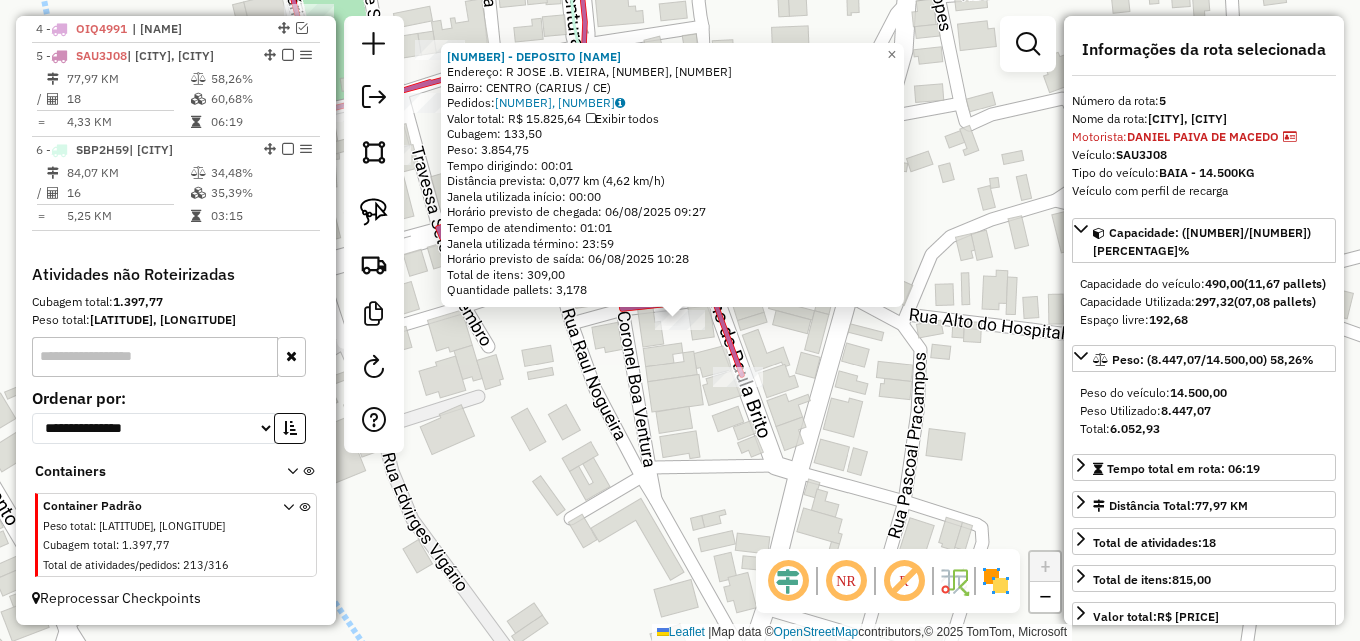click on "7391 - DEPOSITO XIXICO  Endereço: R   JOSE .B. VIEIRA,10, 10   Bairro: CENTRO (CARIUS / CE)   Pedidos:  05743198, 05743199   Valor total: R$ 15.825,64   Exibir todos   Cubagem: 133,50  Peso: 3.854,75  Tempo dirigindo: 00:01   Distância prevista: 0,077 km (4,62 km/h)   Janela utilizada início: 00:00   Horário previsto de chegada: 06/08/2025 09:27   Tempo de atendimento: 01:01   Janela utilizada término: 23:59   Horário previsto de saída: 06/08/2025 10:28   Total de itens: 309,00   Quantidade pallets: 3,178  × Janela de atendimento Grade de atendimento Capacidade Transportadoras Veículos Cliente Pedidos  Rotas Selecione os dias de semana para filtrar as janelas de atendimento  Seg   Ter   Qua   Qui   Sex   Sáb   Dom  Informe o período da janela de atendimento: De: Até:  Filtrar exatamente a janela do cliente  Considerar janela de atendimento padrão  Selecione os dias de semana para filtrar as grades de atendimento  Seg   Ter   Qua   Qui   Sex   Sáb   Dom   Peso mínimo:   Peso máximo:   De:  De:" 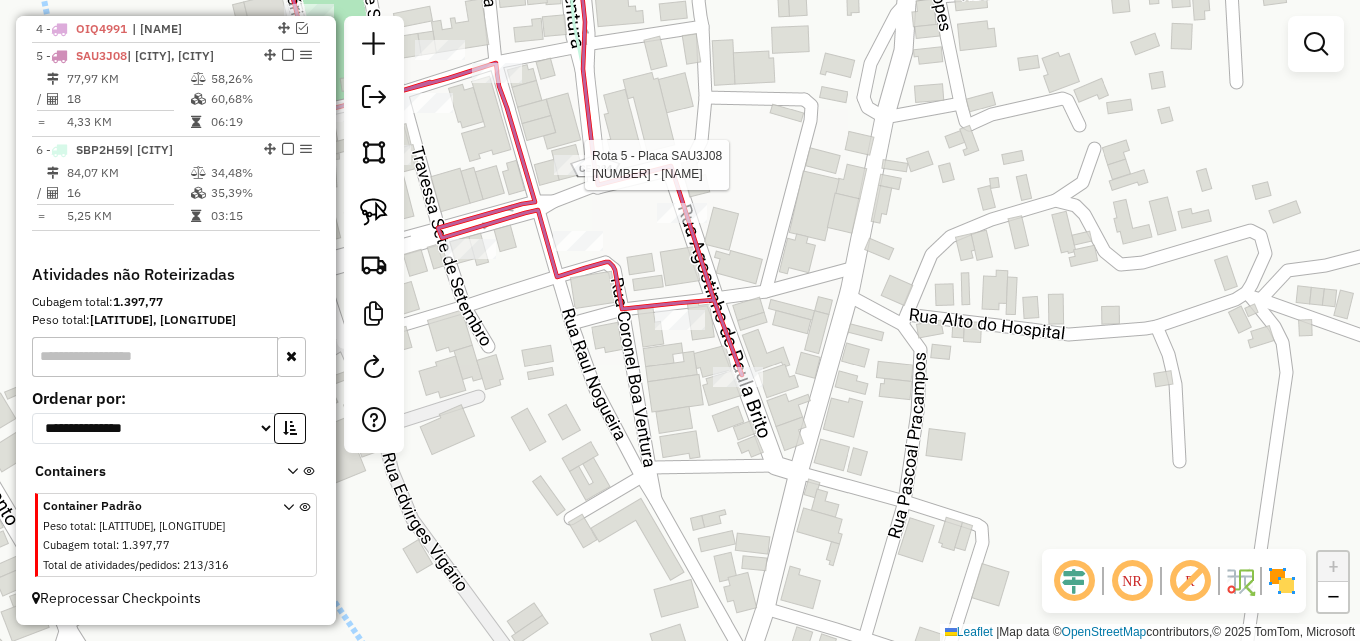 select on "*********" 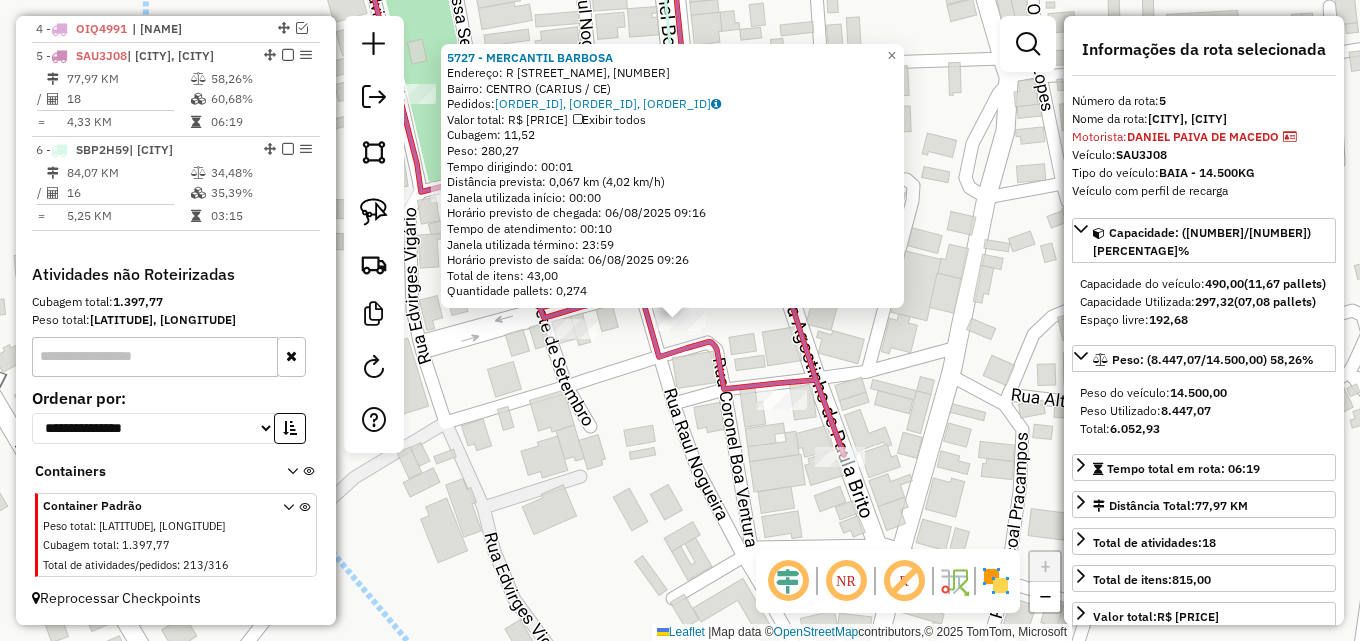 click on "5727 - MERCANTIL BARBOSA  Endereço: R   PASCOAL STOPELE, 15   Bairro: CENTRO (CARIUS / CE)   Pedidos:  05743224, 05743225, 05743226   Valor total: R$ 2.091,95   Exibir todos   Cubagem: 11,52  Peso: 280,27  Tempo dirigindo: 00:01   Distância prevista: 0,067 km (4,02 km/h)   Janela utilizada início: 00:00   Horário previsto de chegada: 06/08/2025 09:16   Tempo de atendimento: 00:10   Janela utilizada término: 23:59   Horário previsto de saída: 06/08/2025 09:26   Total de itens: 43,00   Quantidade pallets: 0,274  × Janela de atendimento Grade de atendimento Capacidade Transportadoras Veículos Cliente Pedidos  Rotas Selecione os dias de semana para filtrar as janelas de atendimento  Seg   Ter   Qua   Qui   Sex   Sáb   Dom  Informe o período da janela de atendimento: De: Até:  Filtrar exatamente a janela do cliente  Considerar janela de atendimento padrão  Selecione os dias de semana para filtrar as grades de atendimento  Seg   Ter   Qua   Qui   Sex   Sáb   Dom   Peso mínimo:   Peso máximo:   De:" 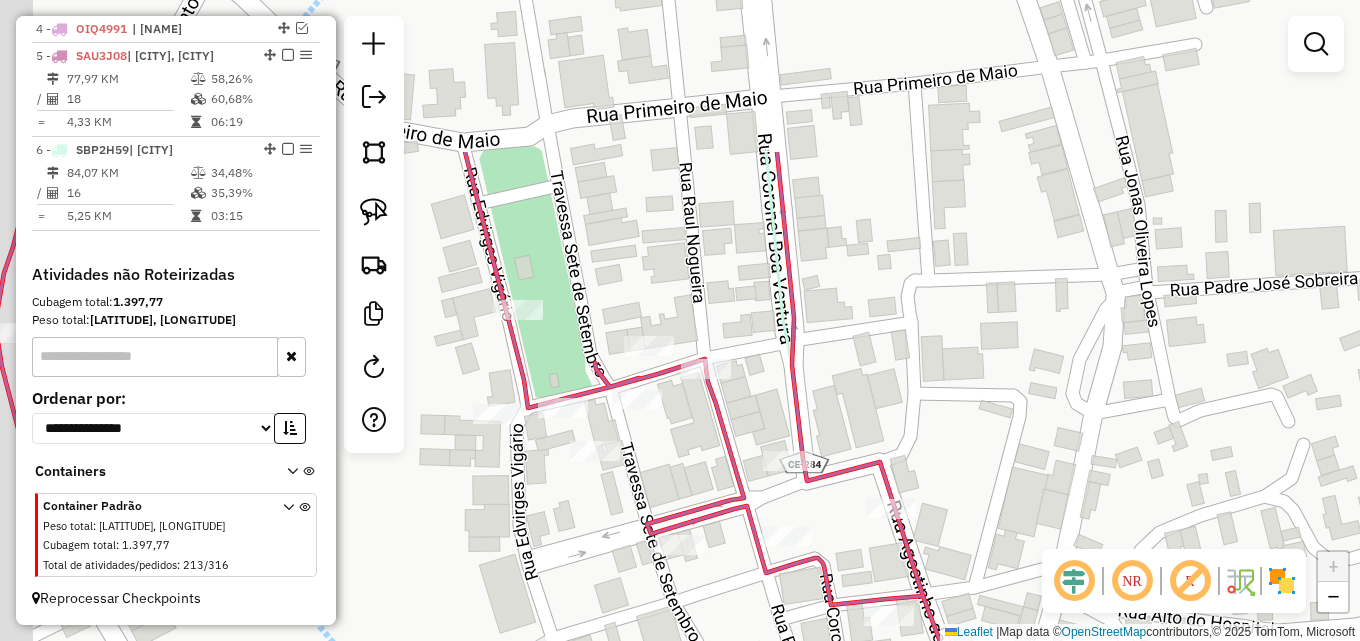 drag, startPoint x: 617, startPoint y: 417, endPoint x: 730, endPoint y: 628, distance: 239.3533 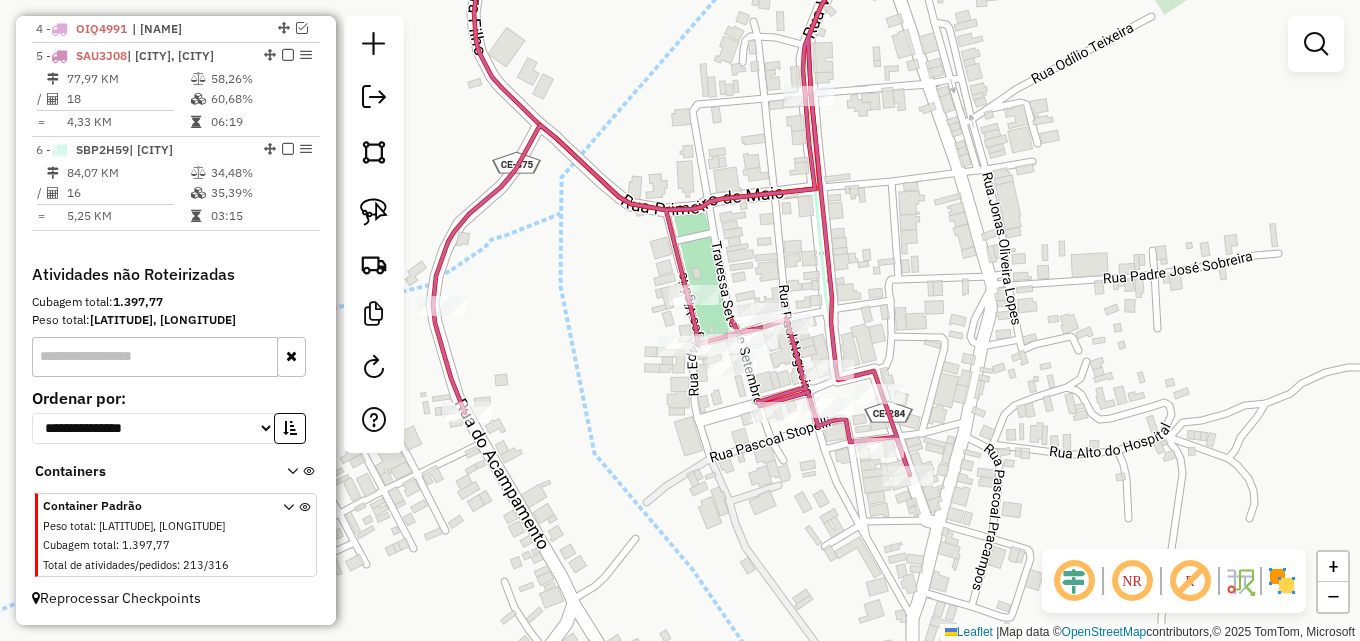 drag, startPoint x: 677, startPoint y: 292, endPoint x: 744, endPoint y: 249, distance: 79.61156 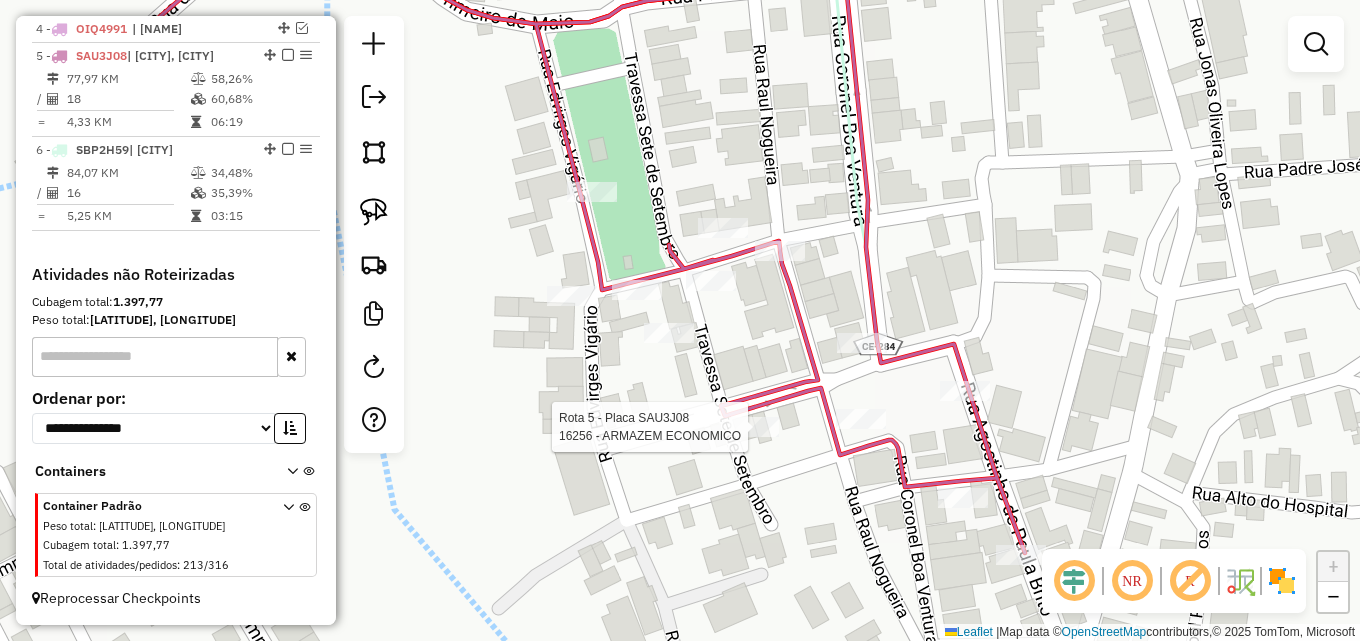 select on "*********" 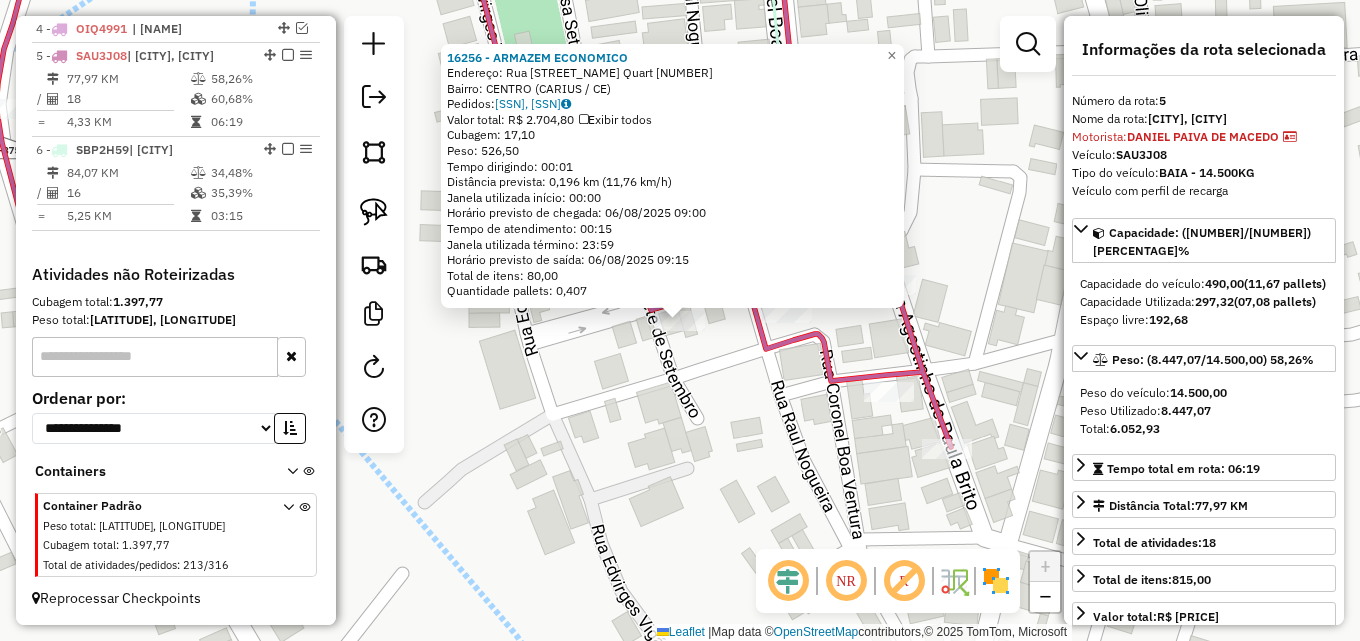 click on "16256 - ARMAZEM ECONOMICO  Endereço:  Rua Silvest Almeida Quart 23   Bairro: CENTRO (CARIUS / CE)   Pedidos:  05743096, 05743287   Valor total: R$ 2.704,80   Exibir todos   Cubagem: 17,10  Peso: 526,50  Tempo dirigindo: 00:01   Distância prevista: 0,196 km (11,76 km/h)   Janela utilizada início: 00:00   Horário previsto de chegada: 06/08/2025 09:00   Tempo de atendimento: 00:15   Janela utilizada término: 23:59   Horário previsto de saída: 06/08/2025 09:15   Total de itens: 80,00   Quantidade pallets: 0,407  × Janela de atendimento Grade de atendimento Capacidade Transportadoras Veículos Cliente Pedidos  Rotas Selecione os dias de semana para filtrar as janelas de atendimento  Seg   Ter   Qua   Qui   Sex   Sáb   Dom  Informe o período da janela de atendimento: De: Até:  Filtrar exatamente a janela do cliente  Considerar janela de atendimento padrão  Selecione os dias de semana para filtrar as grades de atendimento  Seg   Ter   Qua   Qui   Sex   Sáb   Dom   Peso mínimo:   Peso máximo:   De:  +" 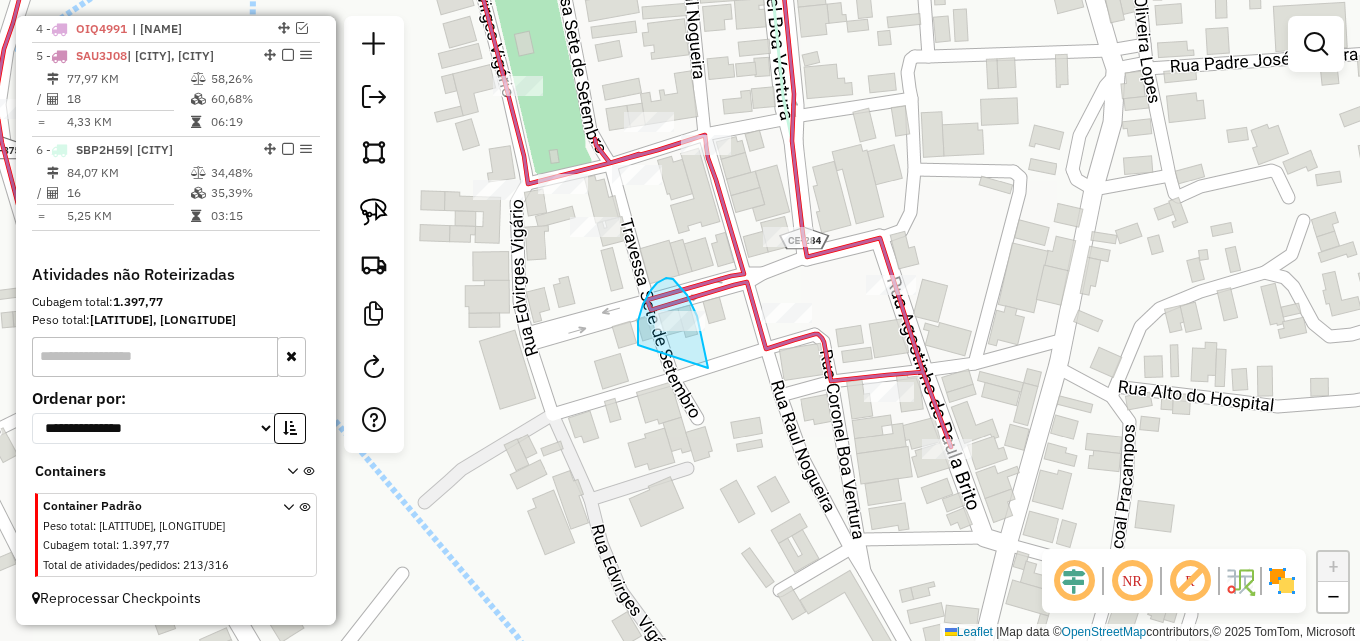 drag, startPoint x: 638, startPoint y: 324, endPoint x: 708, endPoint y: 368, distance: 82.68011 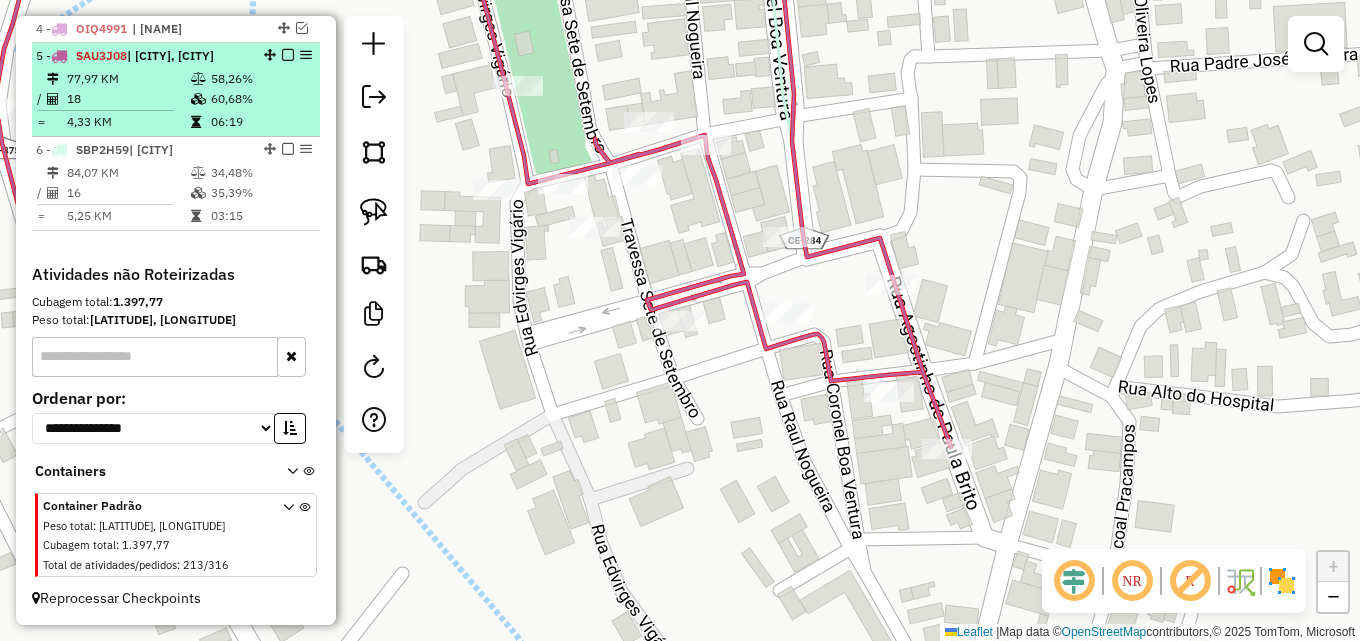 click on "60,68%" at bounding box center [260, 99] 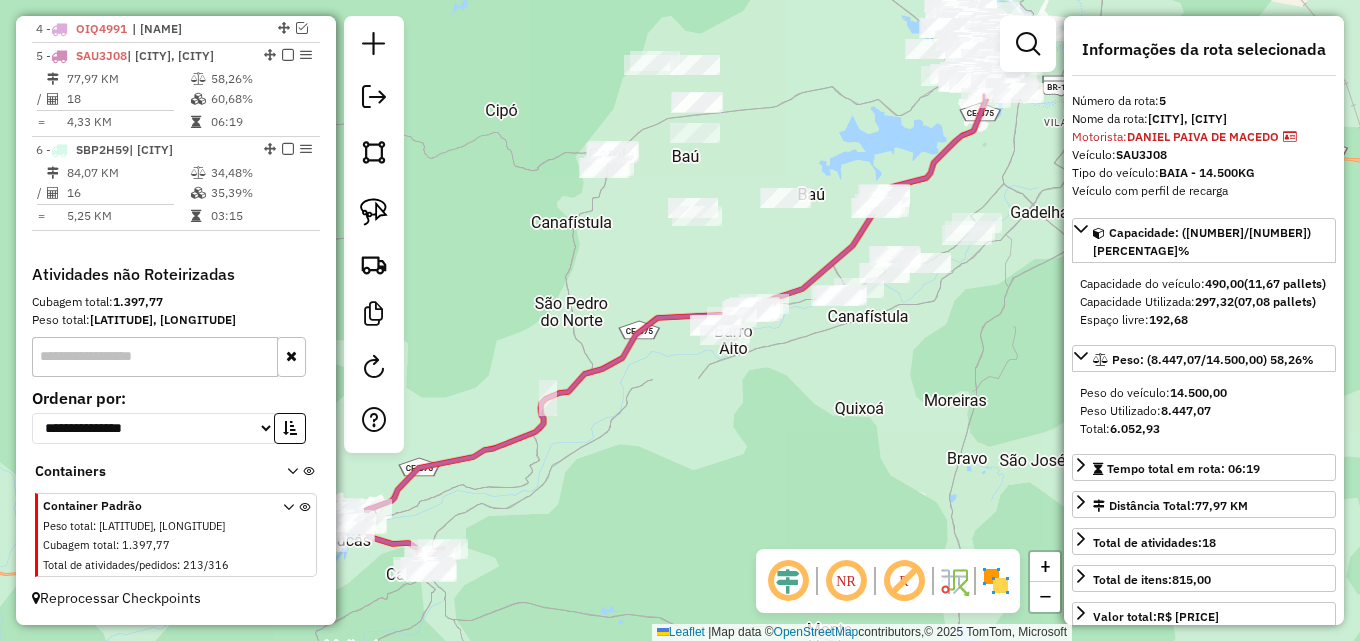 drag, startPoint x: 564, startPoint y: 548, endPoint x: 668, endPoint y: 385, distance: 193.352 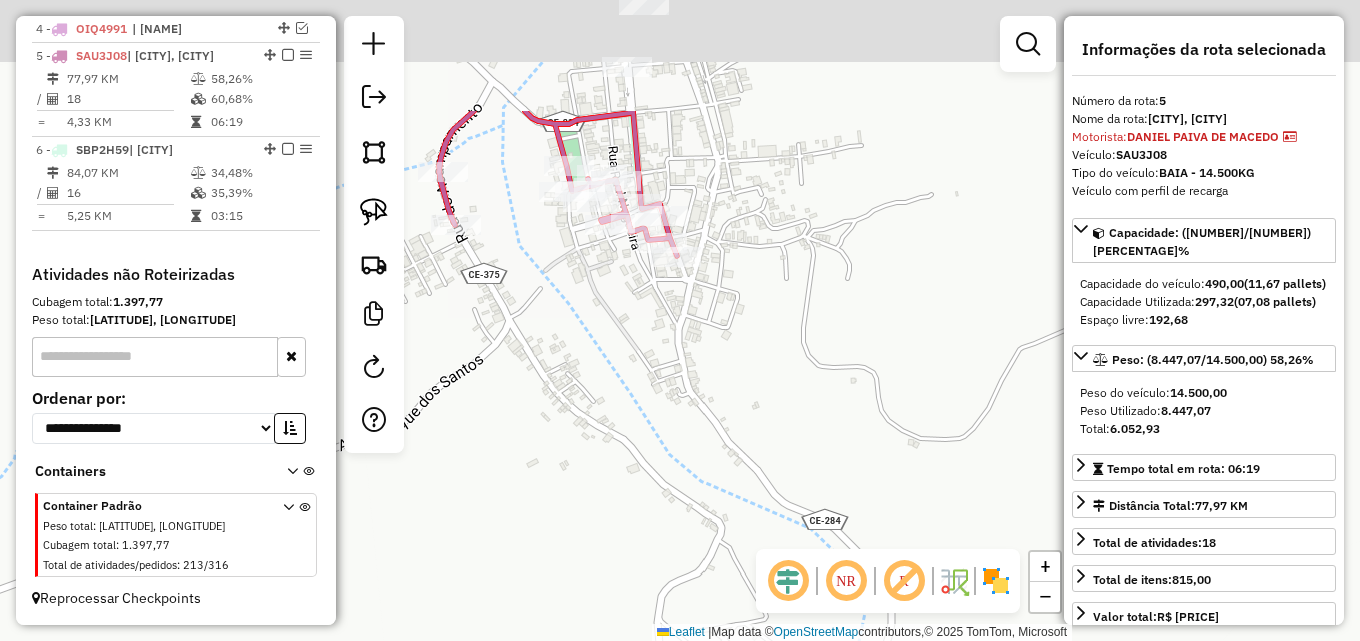 drag, startPoint x: 549, startPoint y: 279, endPoint x: 757, endPoint y: 587, distance: 371.65576 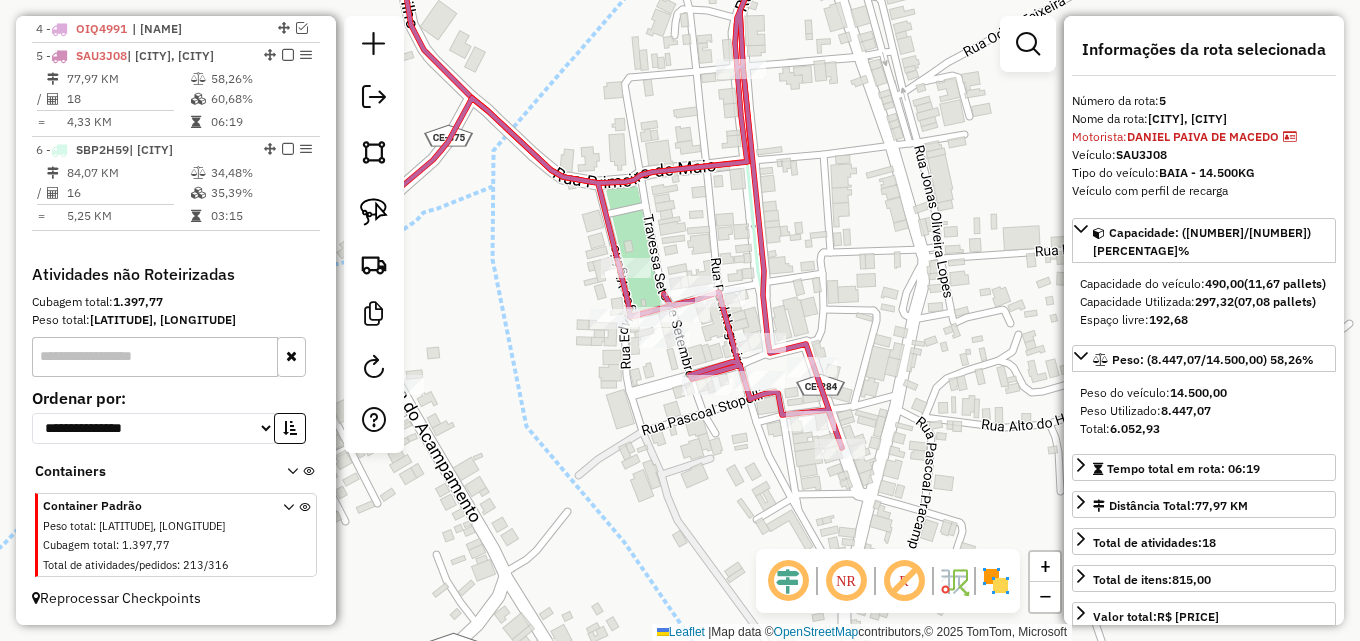 drag, startPoint x: 242, startPoint y: 119, endPoint x: 766, endPoint y: 244, distance: 538.70306 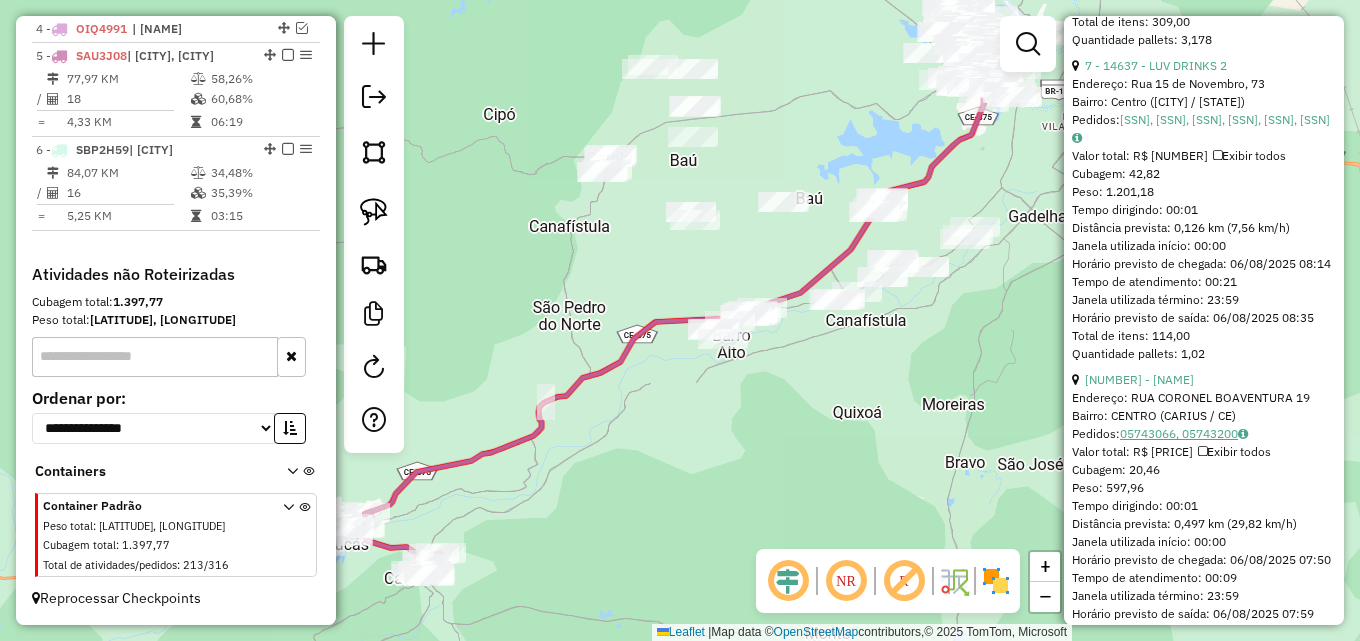scroll, scrollTop: 1100, scrollLeft: 0, axis: vertical 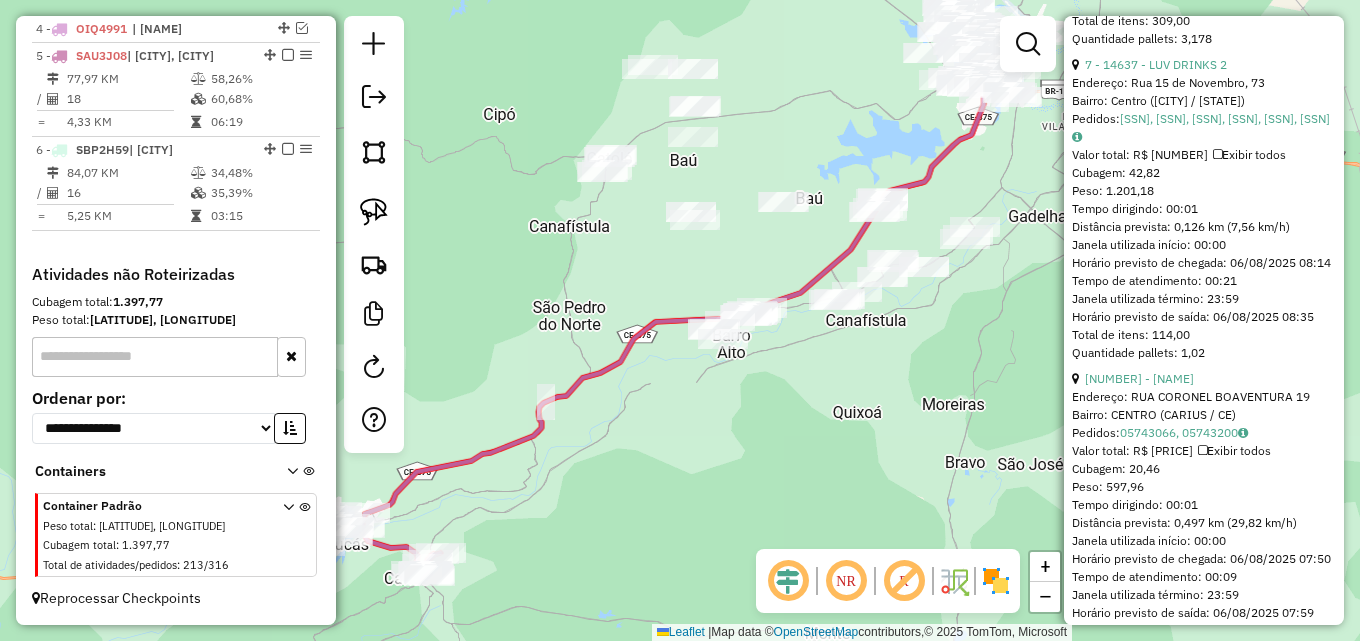 click on "Endereço: Rua 15 de Novembro, 73" at bounding box center [1204, 83] 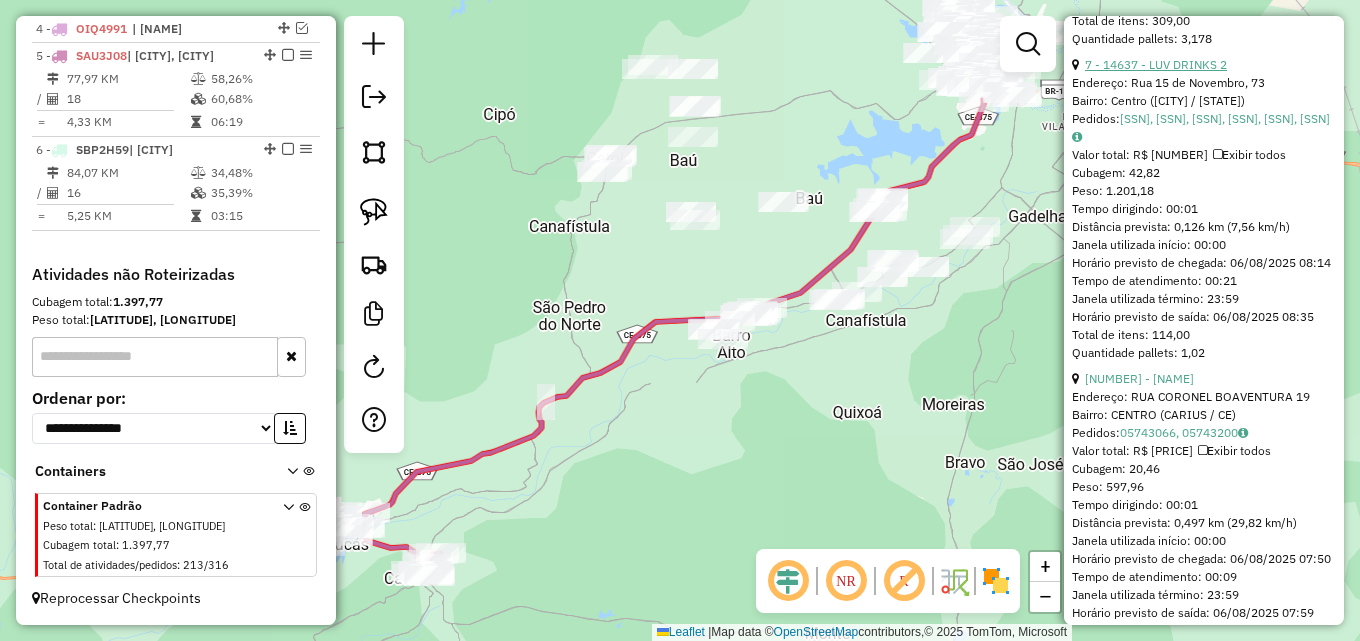 click on "7 - 14637 - LUV DRINKS 2" at bounding box center [1156, 64] 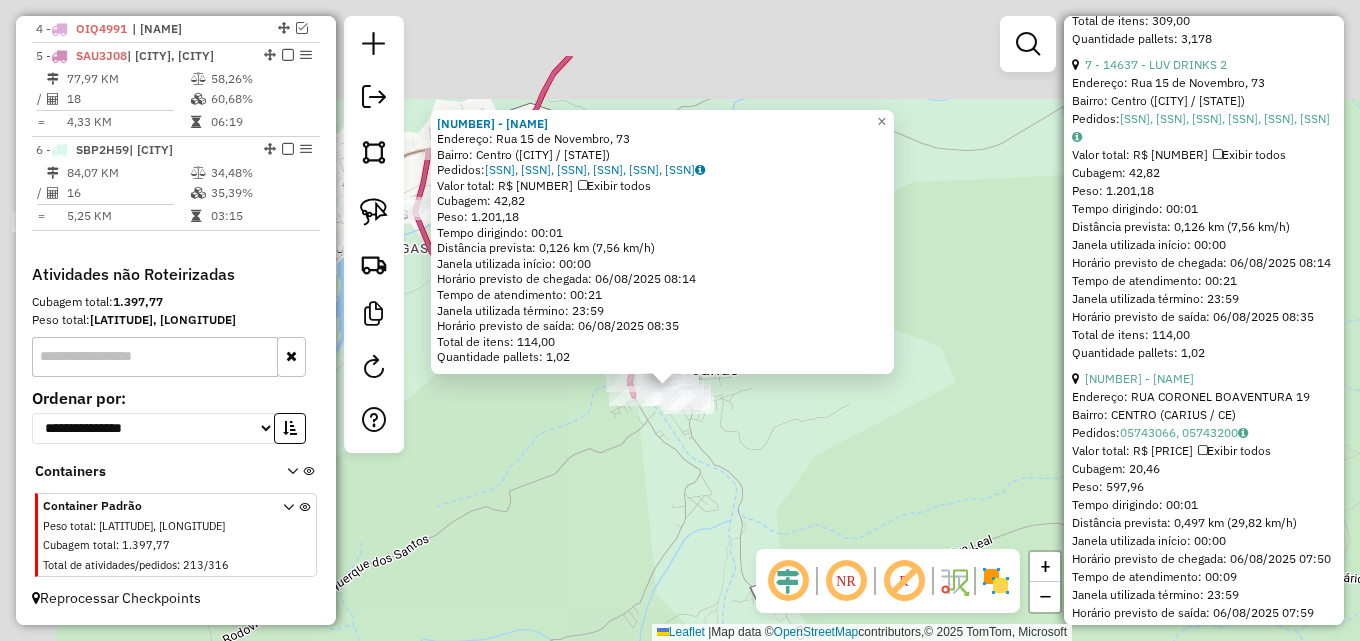 drag, startPoint x: 589, startPoint y: 312, endPoint x: 778, endPoint y: 438, distance: 227.14973 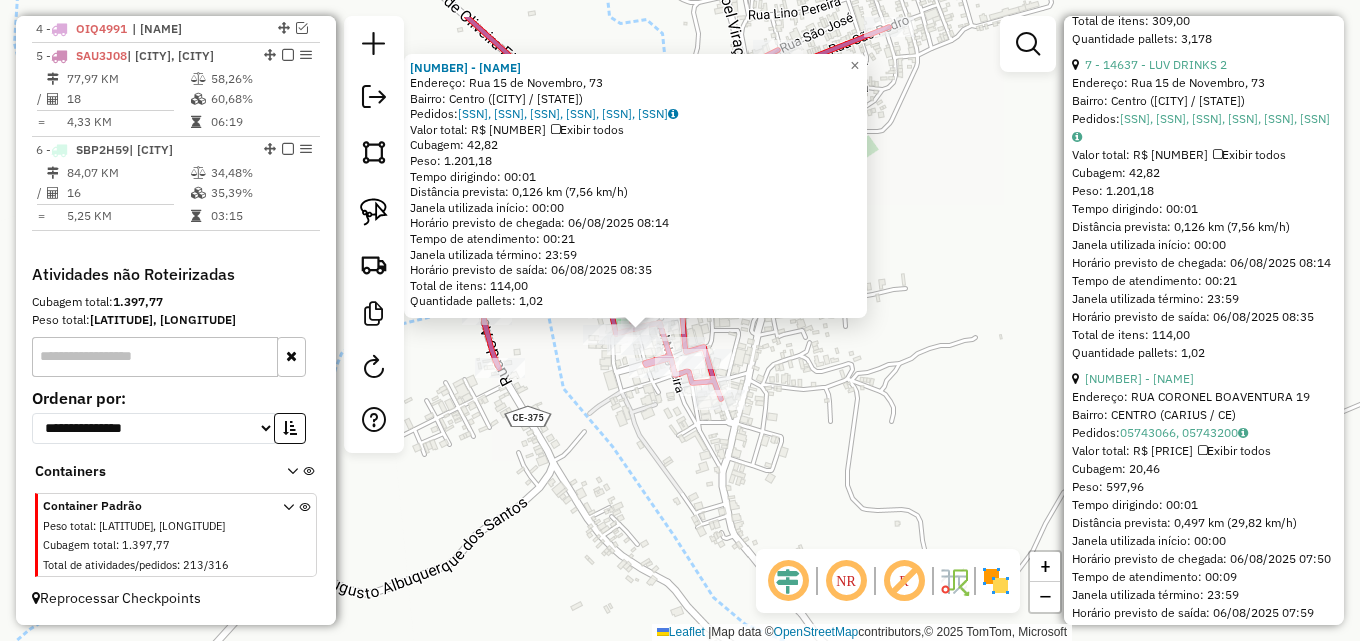 drag, startPoint x: 720, startPoint y: 469, endPoint x: 724, endPoint y: 508, distance: 39.20459 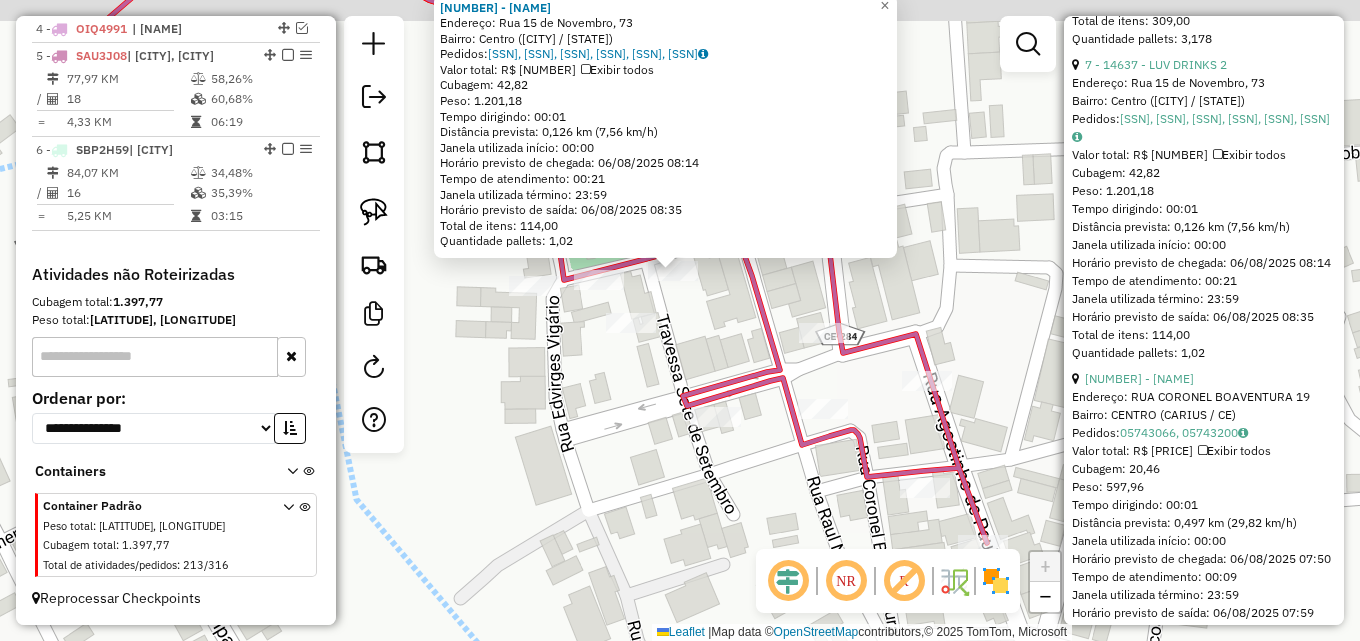 drag, startPoint x: 644, startPoint y: 389, endPoint x: 640, endPoint y: 443, distance: 54.147945 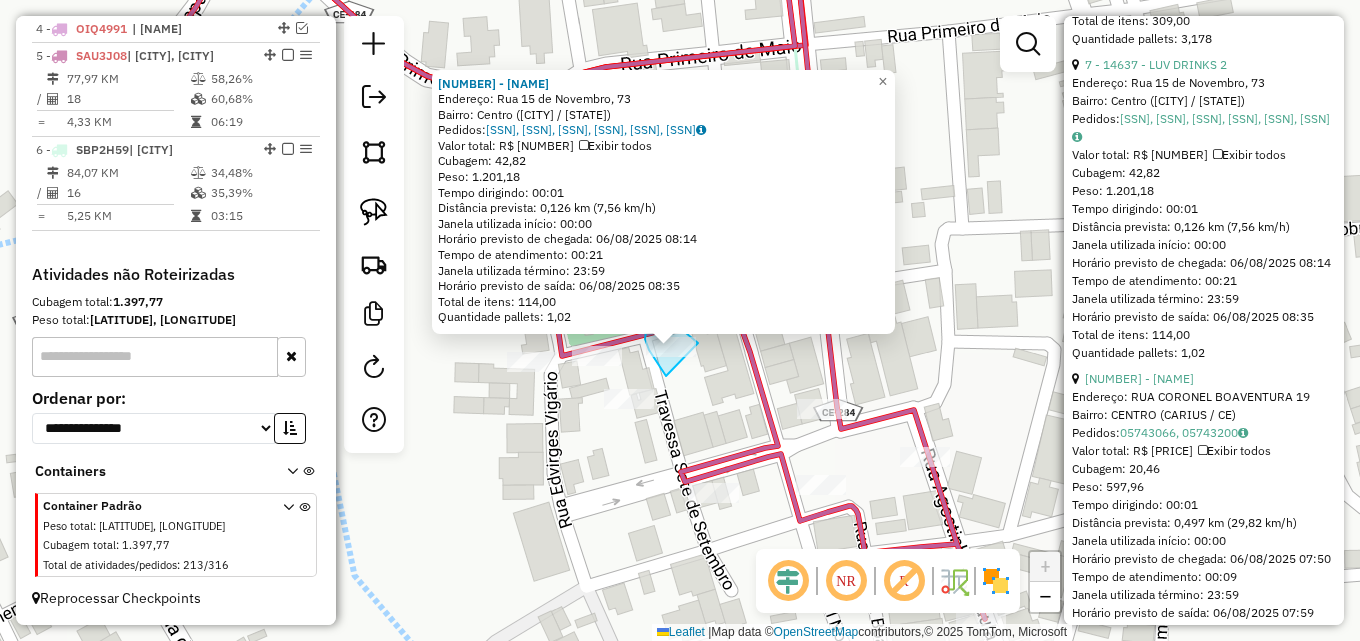 drag, startPoint x: 666, startPoint y: 376, endPoint x: 698, endPoint y: 343, distance: 45.96738 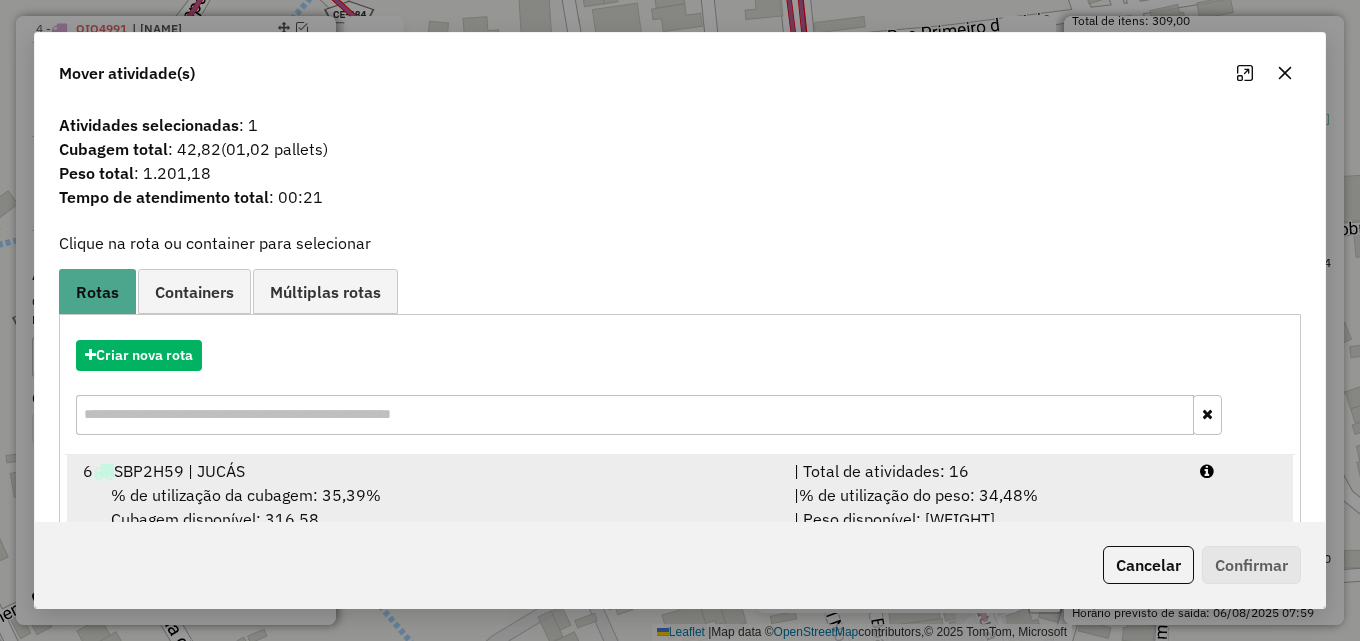 drag, startPoint x: 1067, startPoint y: 483, endPoint x: 1138, endPoint y: 495, distance: 72.00694 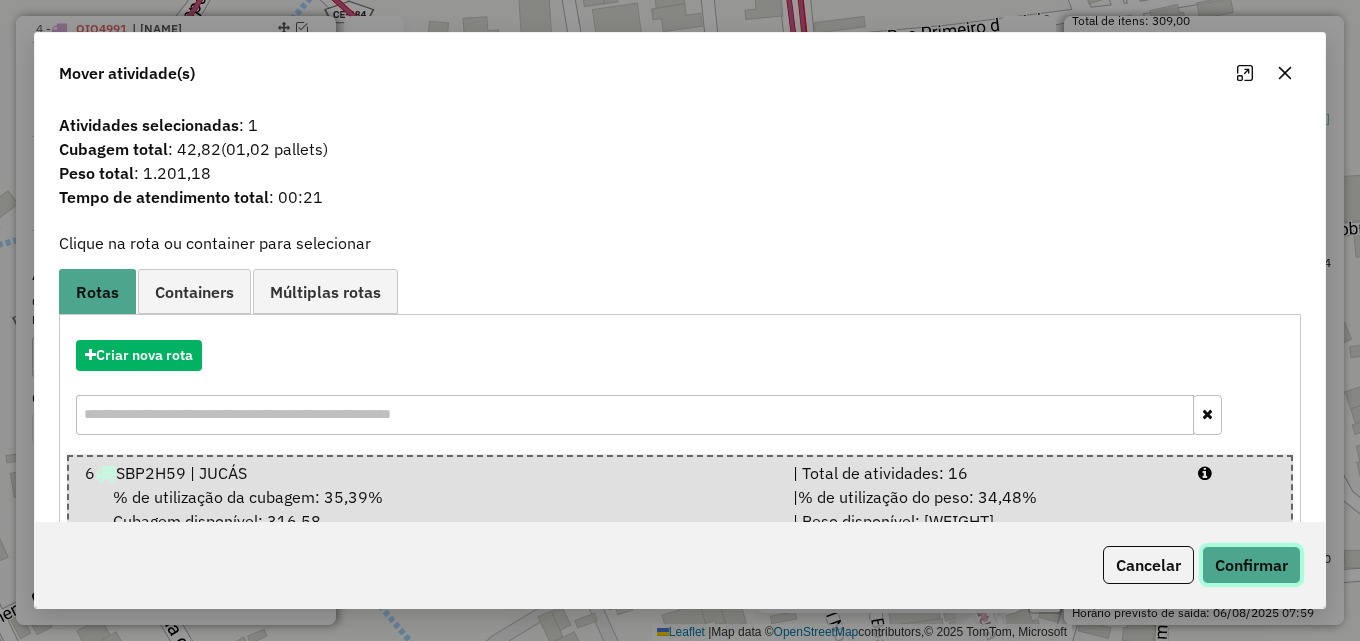 click on "Confirmar" 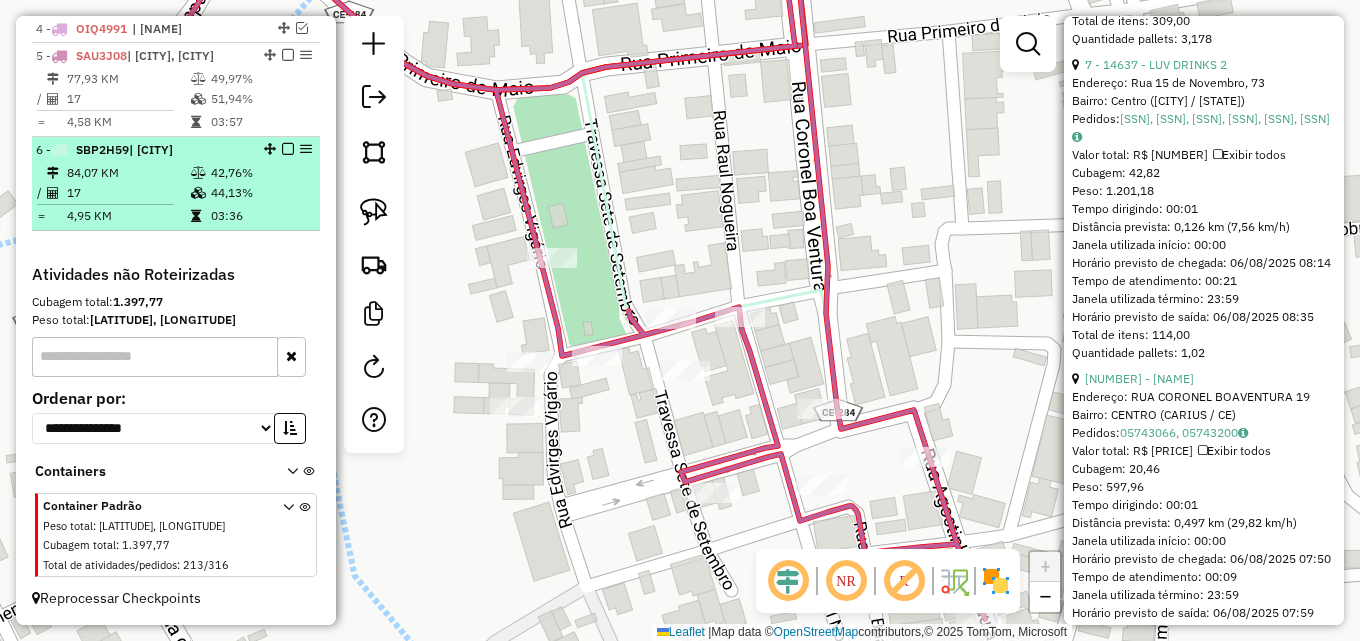 click on "17" at bounding box center [128, 193] 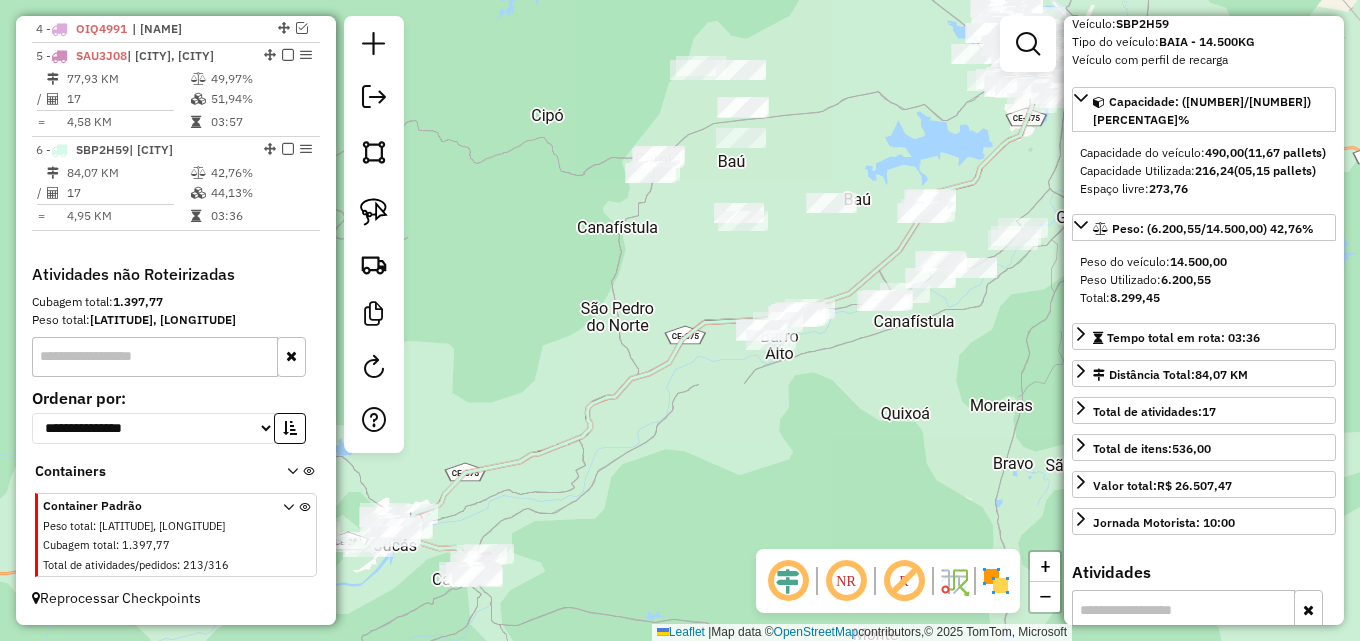scroll, scrollTop: 100, scrollLeft: 0, axis: vertical 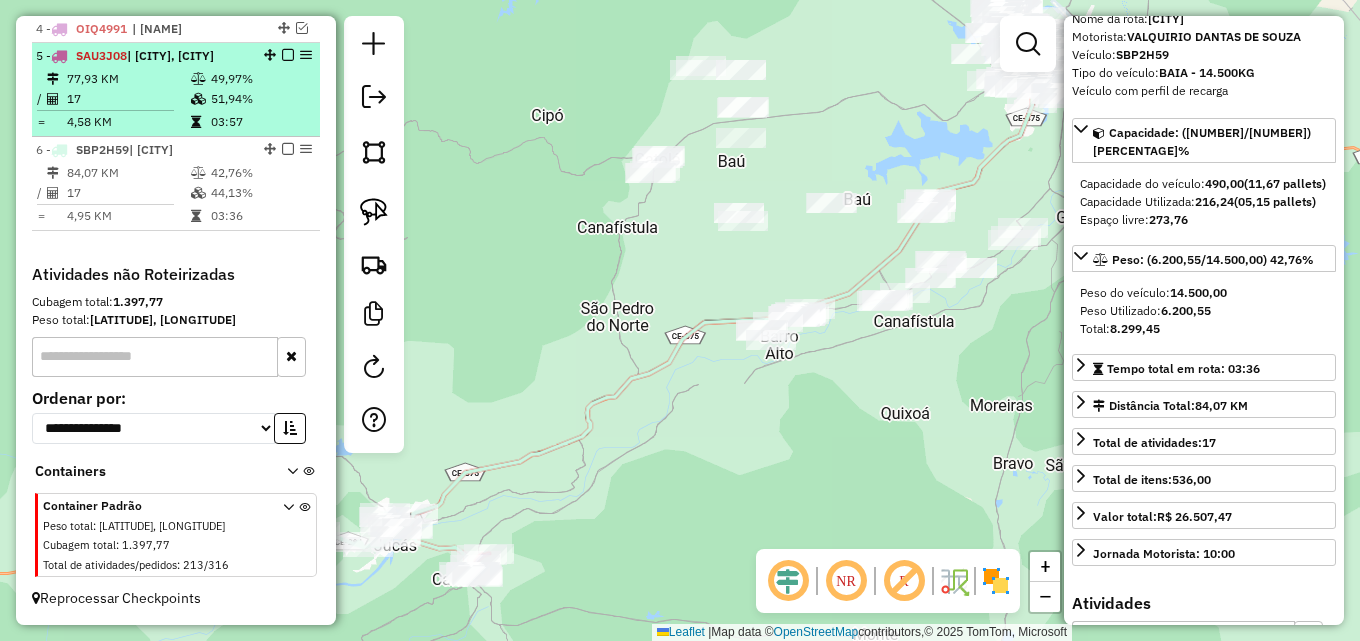 click on "77,93 KM" at bounding box center (128, 79) 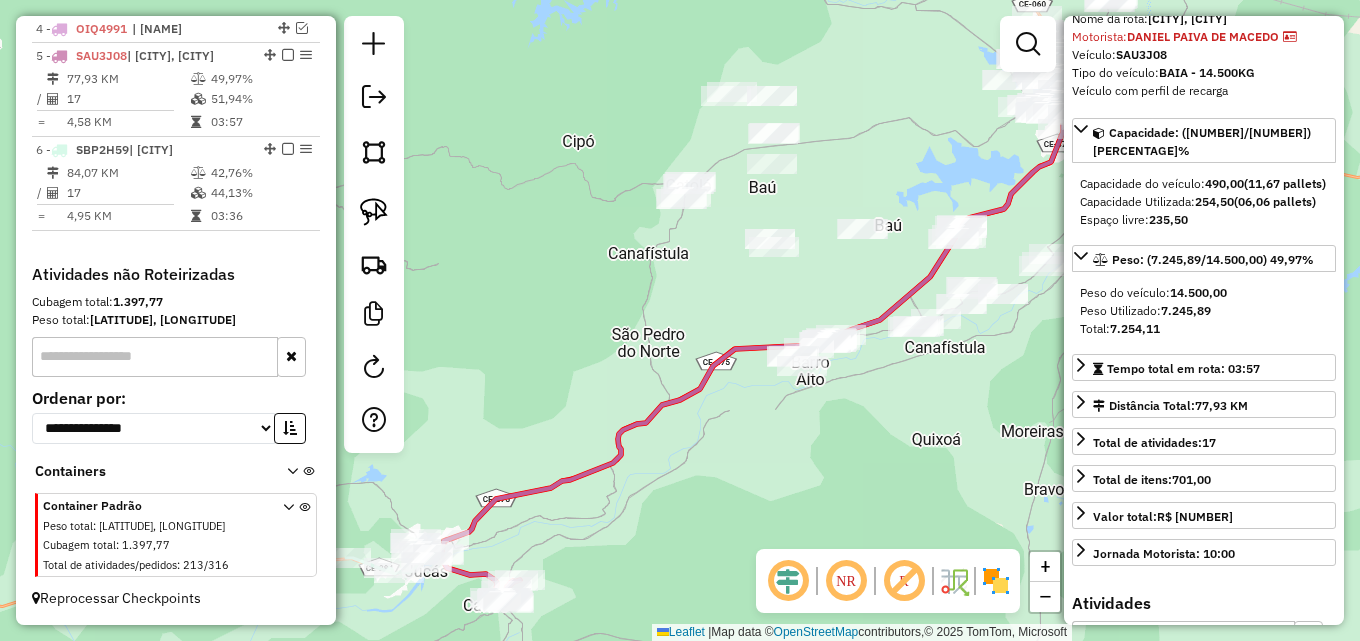 click on "Janela de atendimento Grade de atendimento Capacidade Transportadoras Veículos Cliente Pedidos  Rotas Selecione os dias de semana para filtrar as janelas de atendimento  Seg   Ter   Qua   Qui   Sex   Sáb   Dom  Informe o período da janela de atendimento: De: Até:  Filtrar exatamente a janela do cliente  Considerar janela de atendimento padrão  Selecione os dias de semana para filtrar as grades de atendimento  Seg   Ter   Qua   Qui   Sex   Sáb   Dom   Considerar clientes sem dia de atendimento cadastrado  Clientes fora do dia de atendimento selecionado Filtrar as atividades entre os valores definidos abaixo:  Peso mínimo:   Peso máximo:   Cubagem mínima:   Cubagem máxima:   De:   Até:  Filtrar as atividades entre o tempo de atendimento definido abaixo:  De:   Até:   Considerar capacidade total dos clientes não roteirizados Transportadora: Selecione um ou mais itens Tipo de veículo: Selecione um ou mais itens Veículo: Selecione um ou mais itens Motorista: Selecione um ou mais itens Nome: Rótulo:" 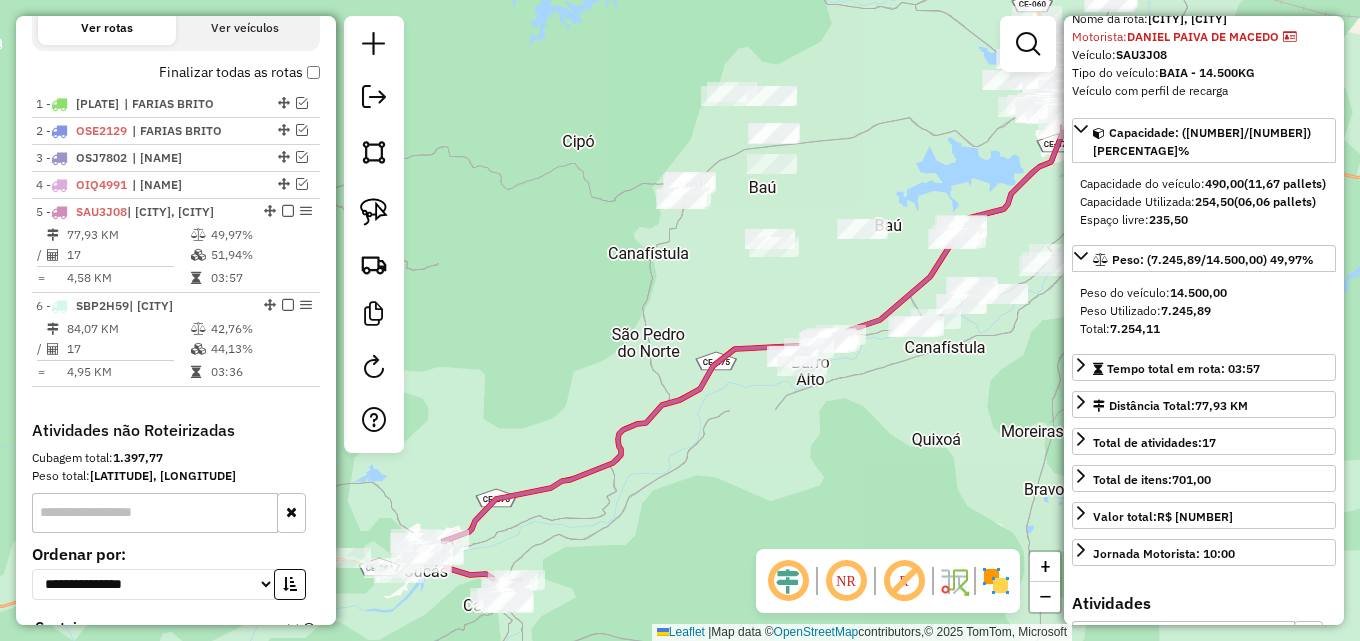 scroll, scrollTop: 455, scrollLeft: 0, axis: vertical 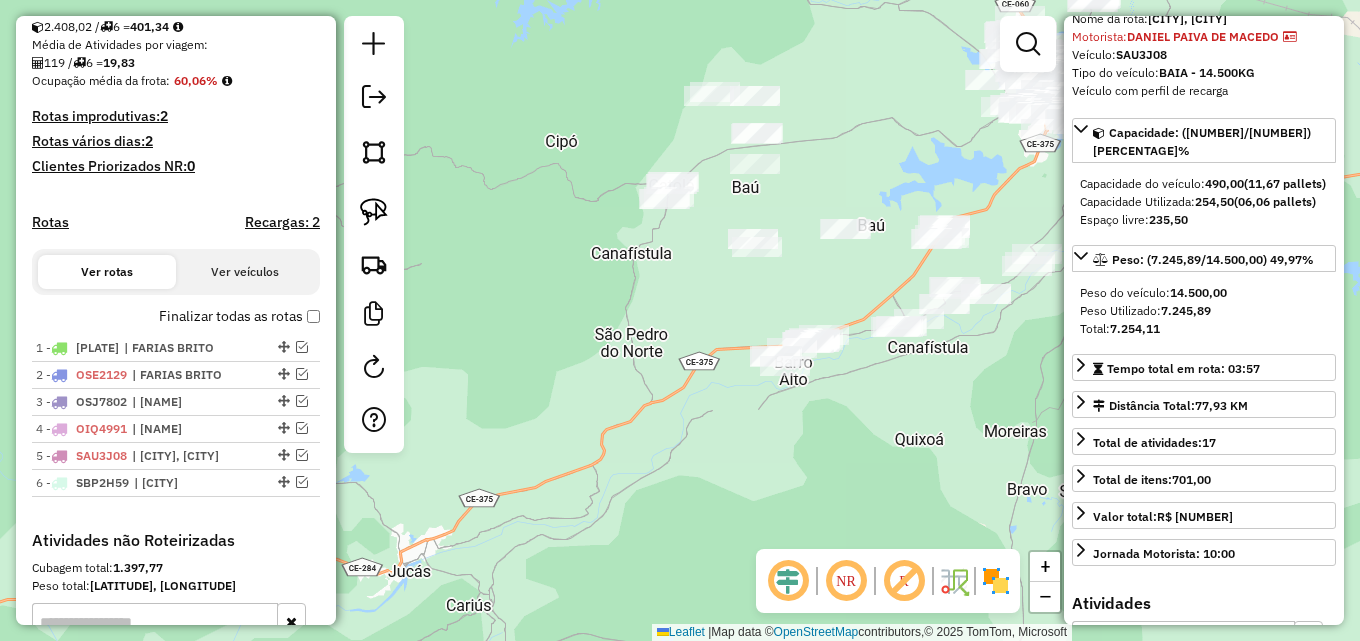 drag, startPoint x: 510, startPoint y: 317, endPoint x: 398, endPoint y: 303, distance: 112.871605 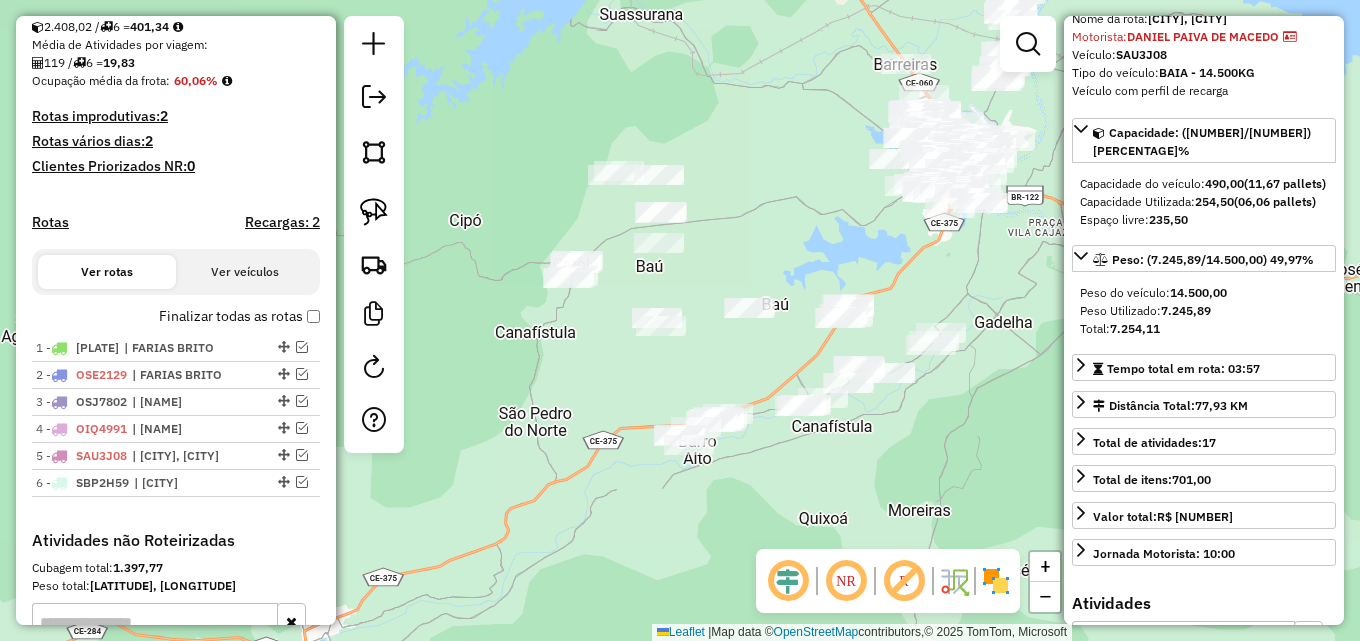 drag, startPoint x: 682, startPoint y: 290, endPoint x: 681, endPoint y: 383, distance: 93.00538 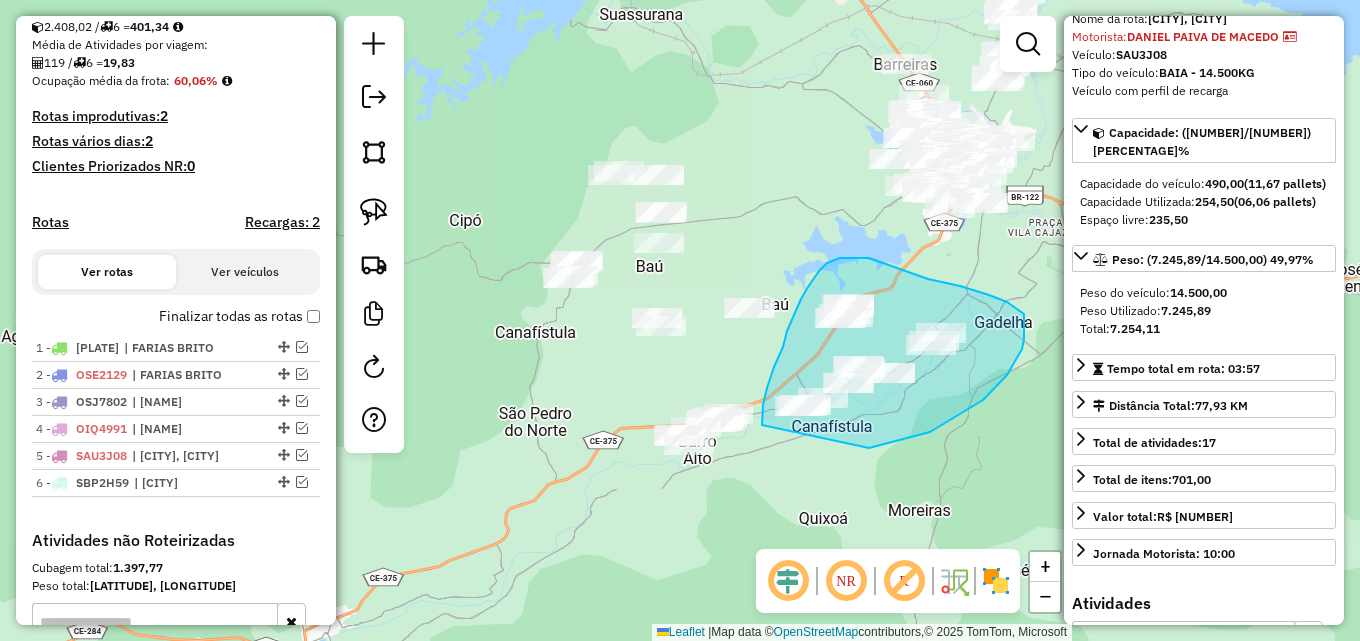 drag, startPoint x: 762, startPoint y: 425, endPoint x: 846, endPoint y: 447, distance: 86.833176 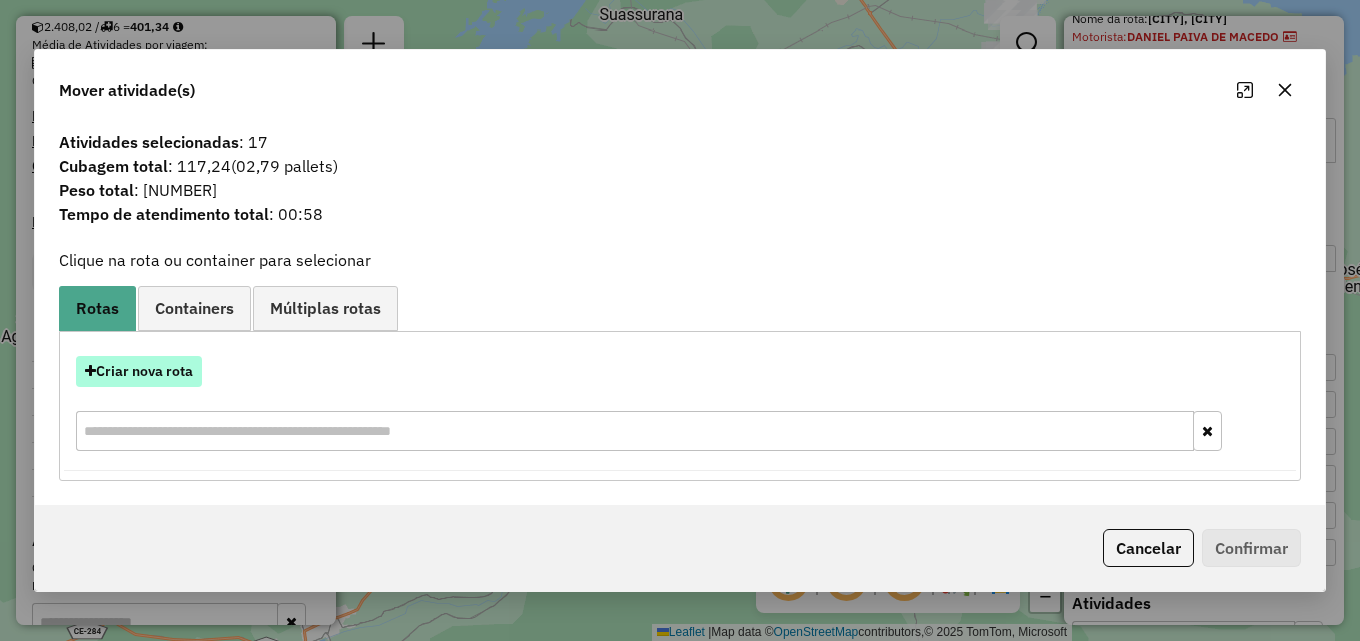 click on "Criar nova rota" at bounding box center [139, 371] 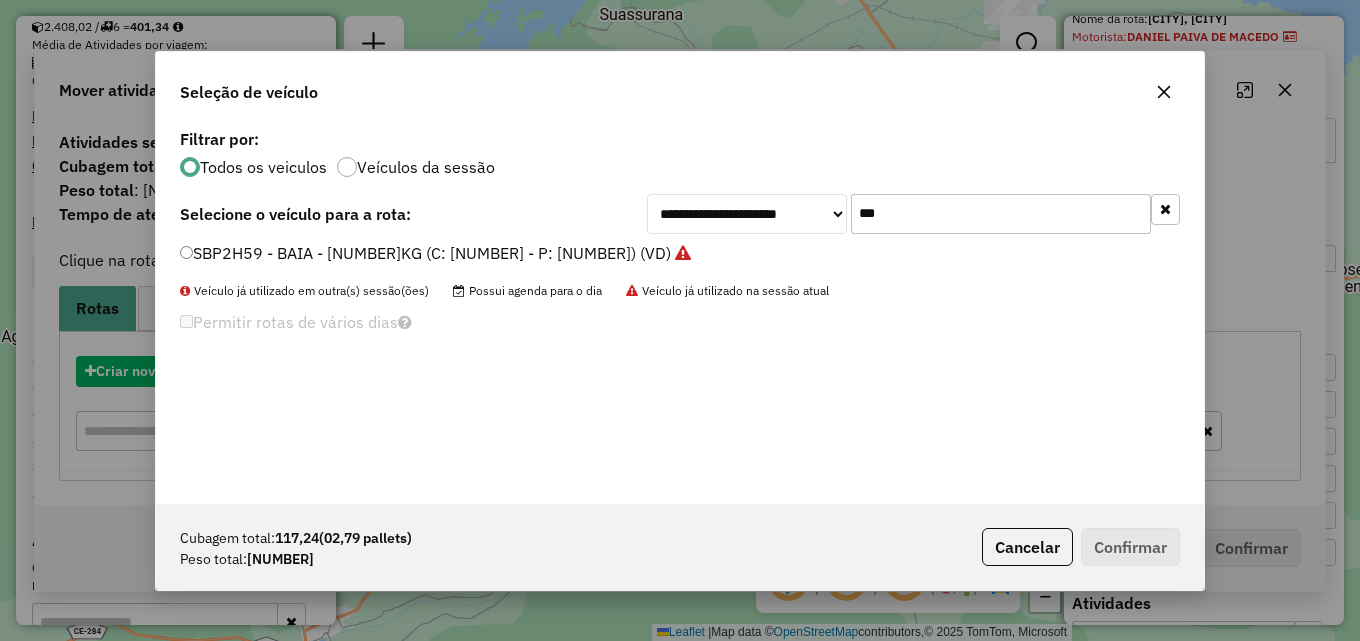 scroll, scrollTop: 11, scrollLeft: 6, axis: both 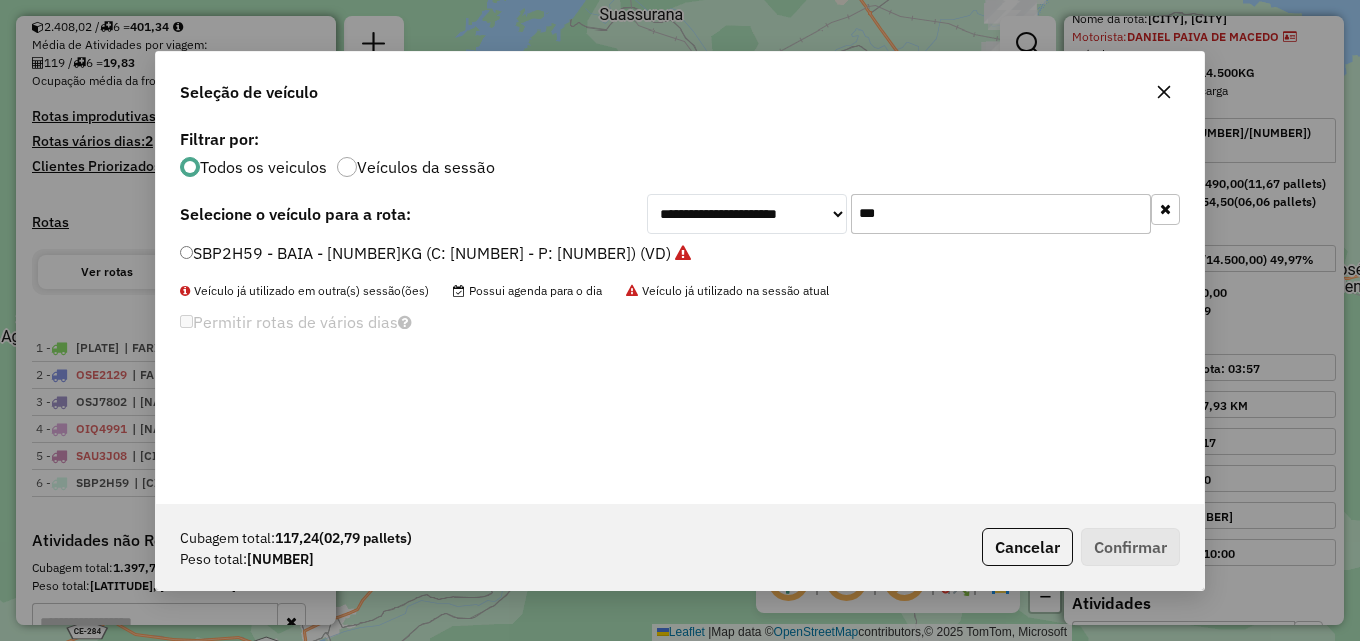 drag, startPoint x: 937, startPoint y: 213, endPoint x: 636, endPoint y: 224, distance: 301.20093 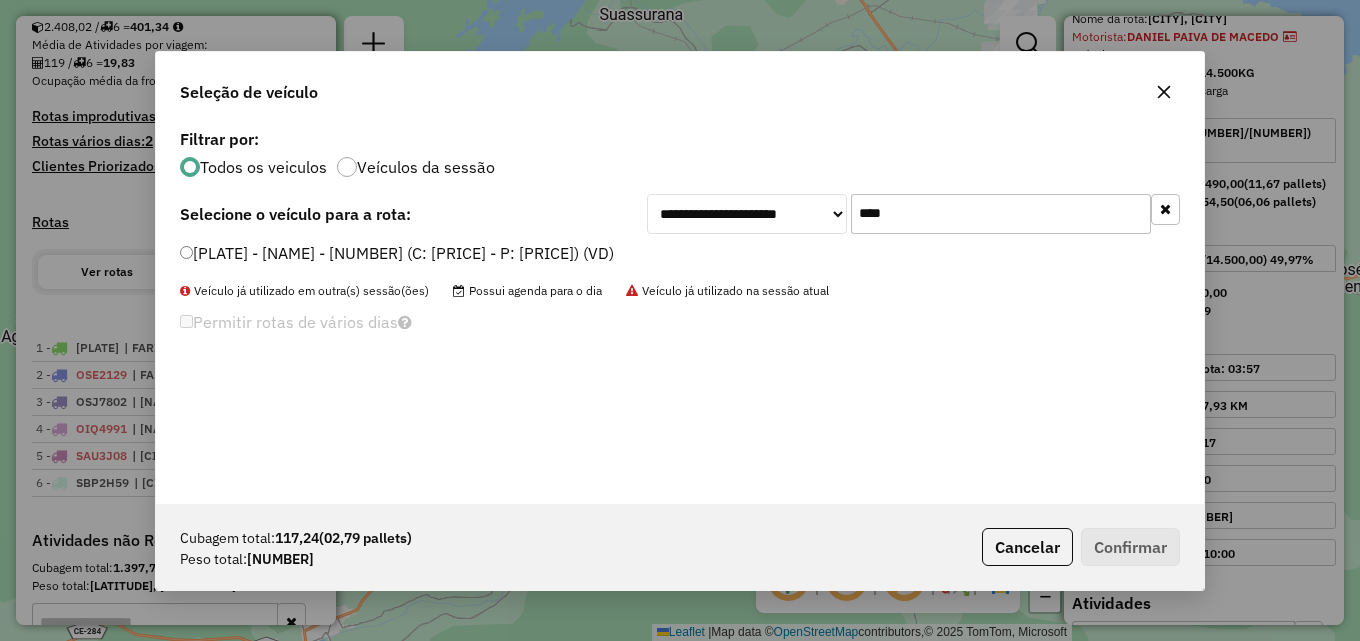type on "****" 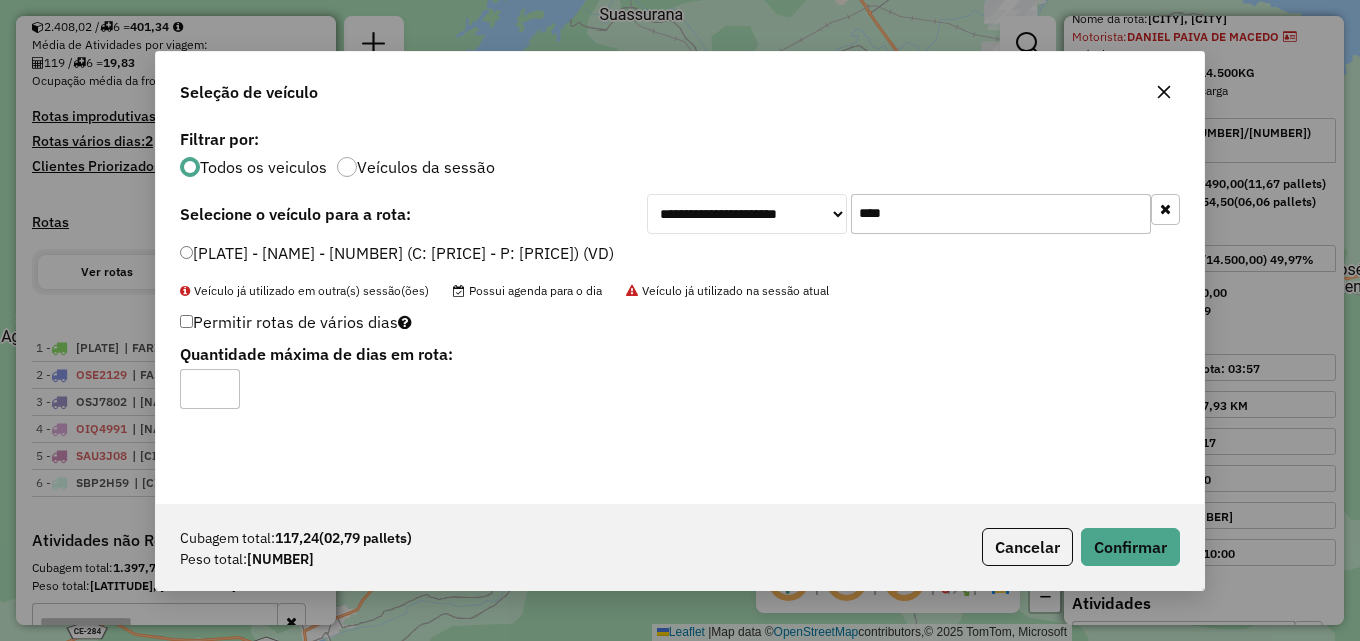 type on "*" 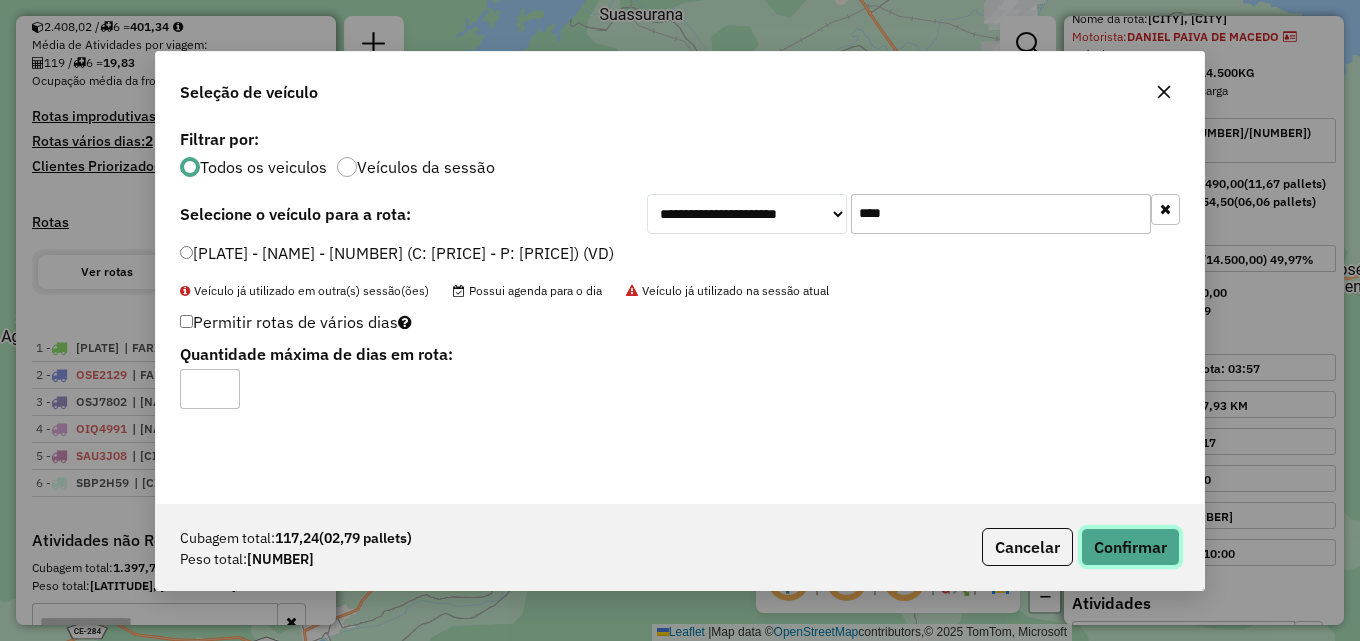 click on "Confirmar" 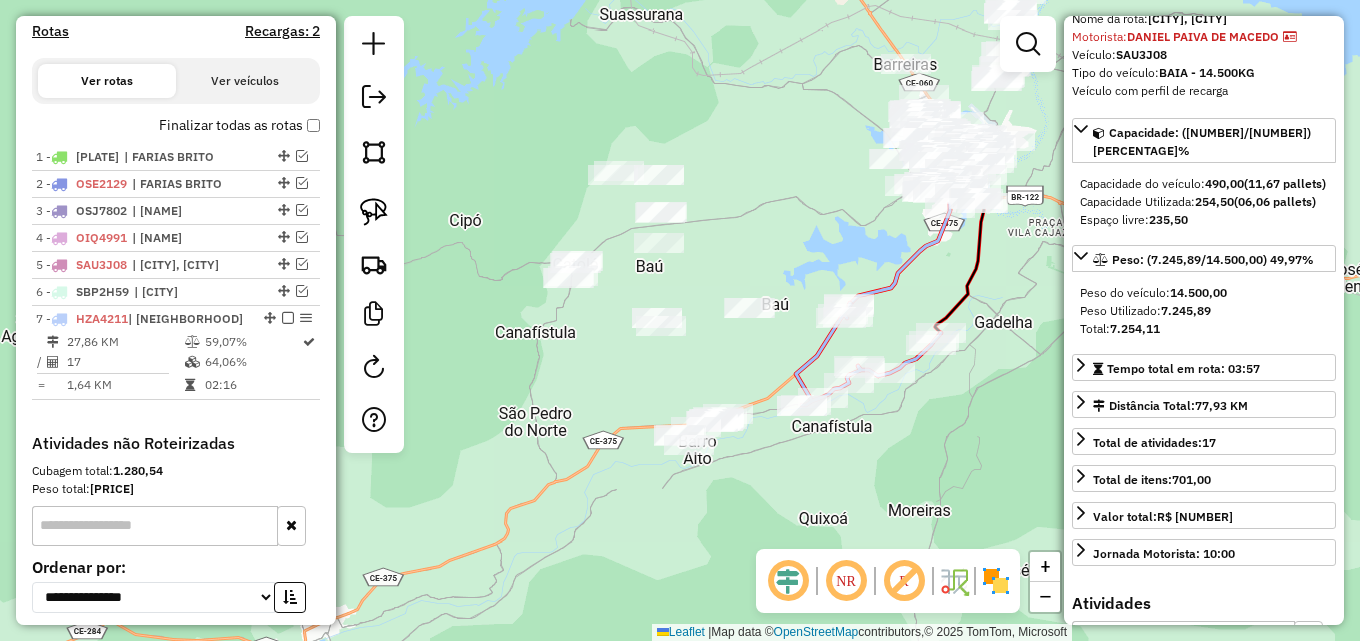scroll, scrollTop: 815, scrollLeft: 0, axis: vertical 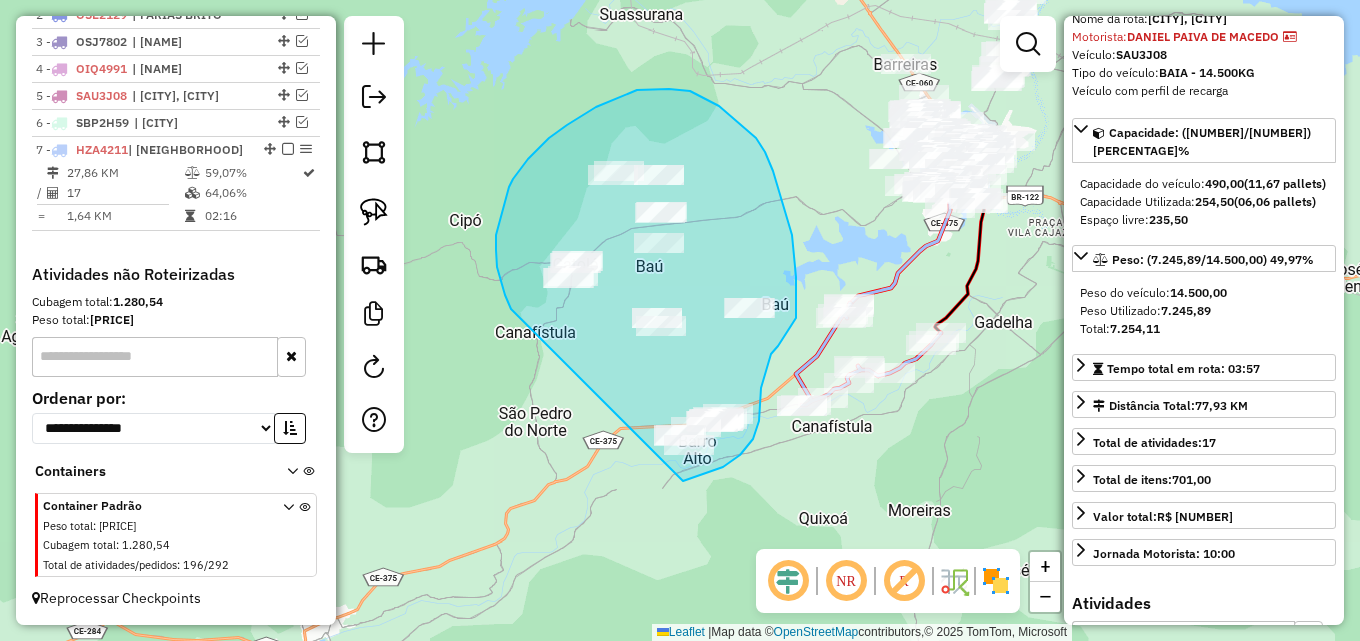 drag, startPoint x: 496, startPoint y: 235, endPoint x: 574, endPoint y: 496, distance: 272.40594 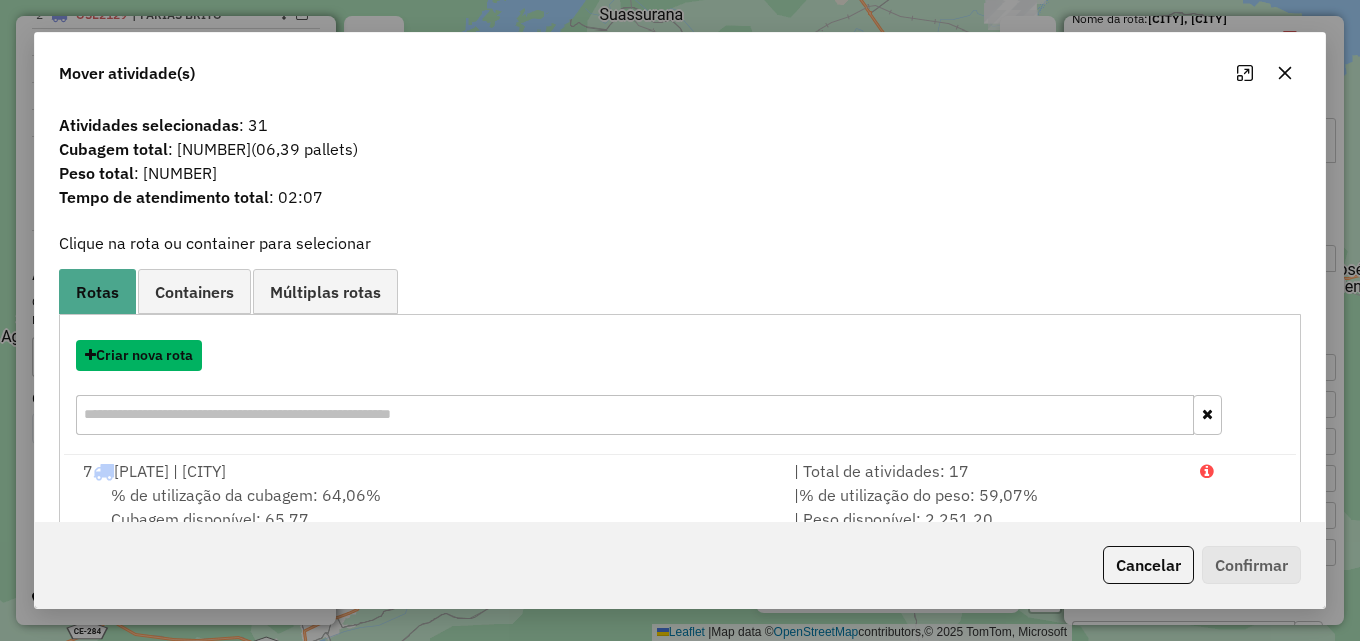 click on "Criar nova rota" at bounding box center (139, 355) 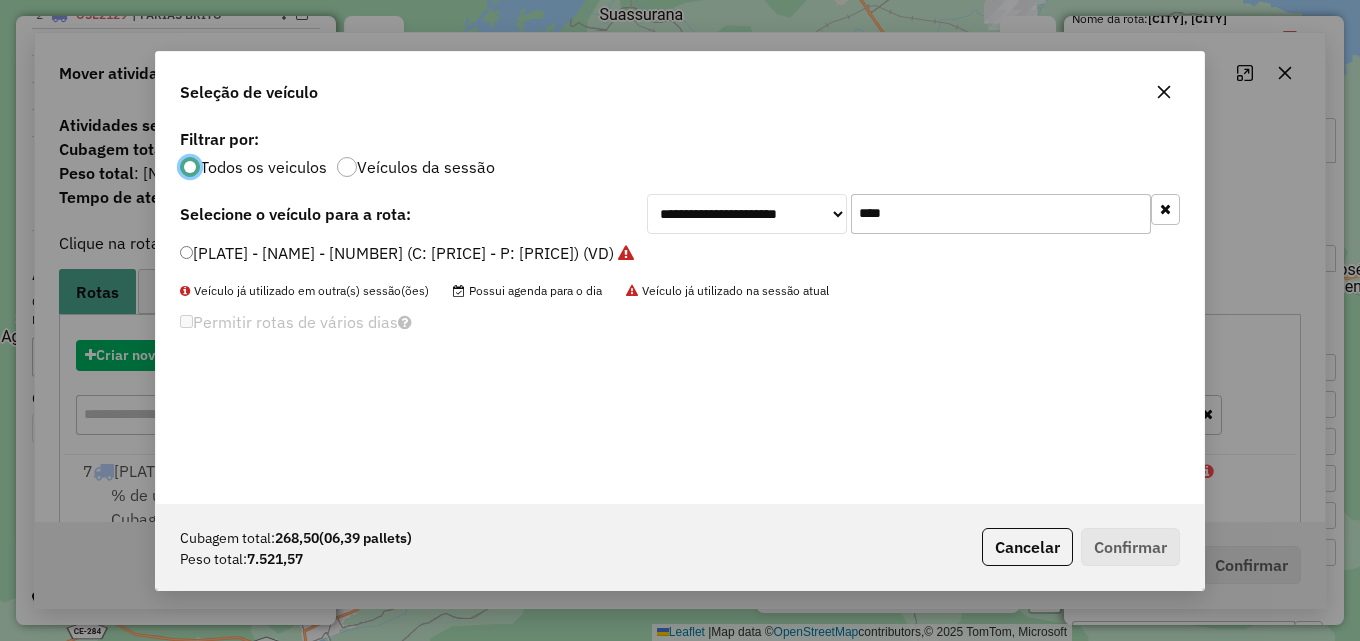 scroll, scrollTop: 11, scrollLeft: 6, axis: both 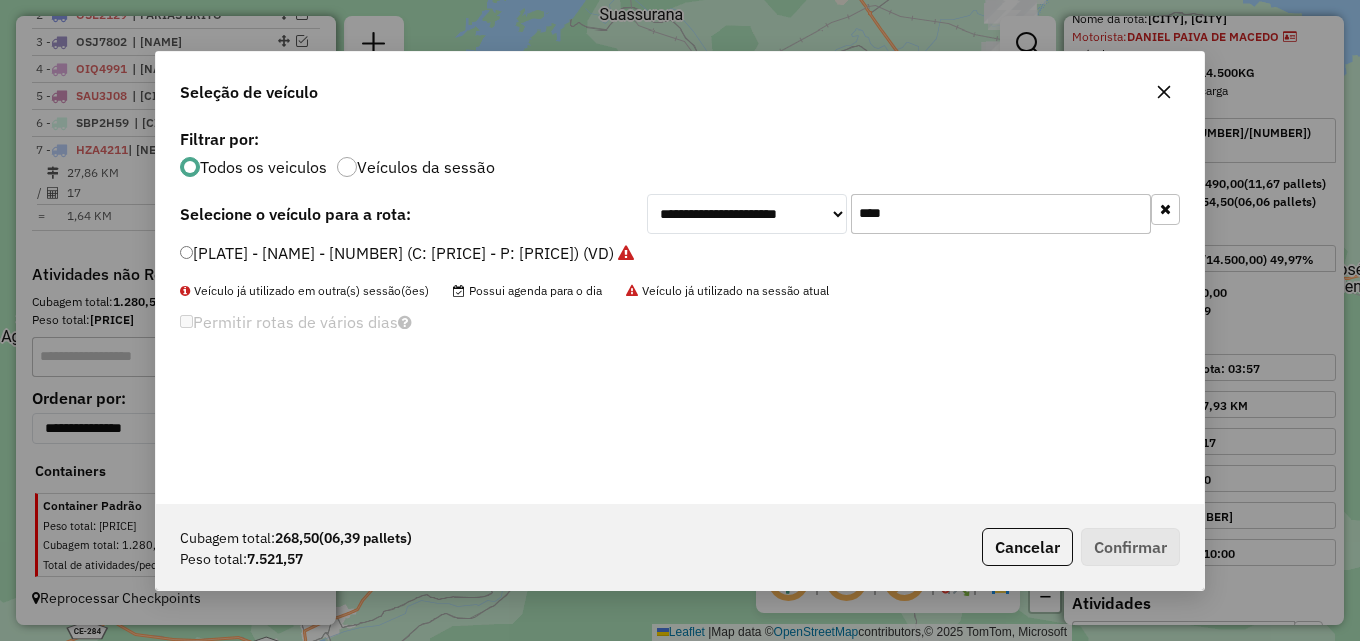 drag, startPoint x: 918, startPoint y: 204, endPoint x: 487, endPoint y: 216, distance: 431.16702 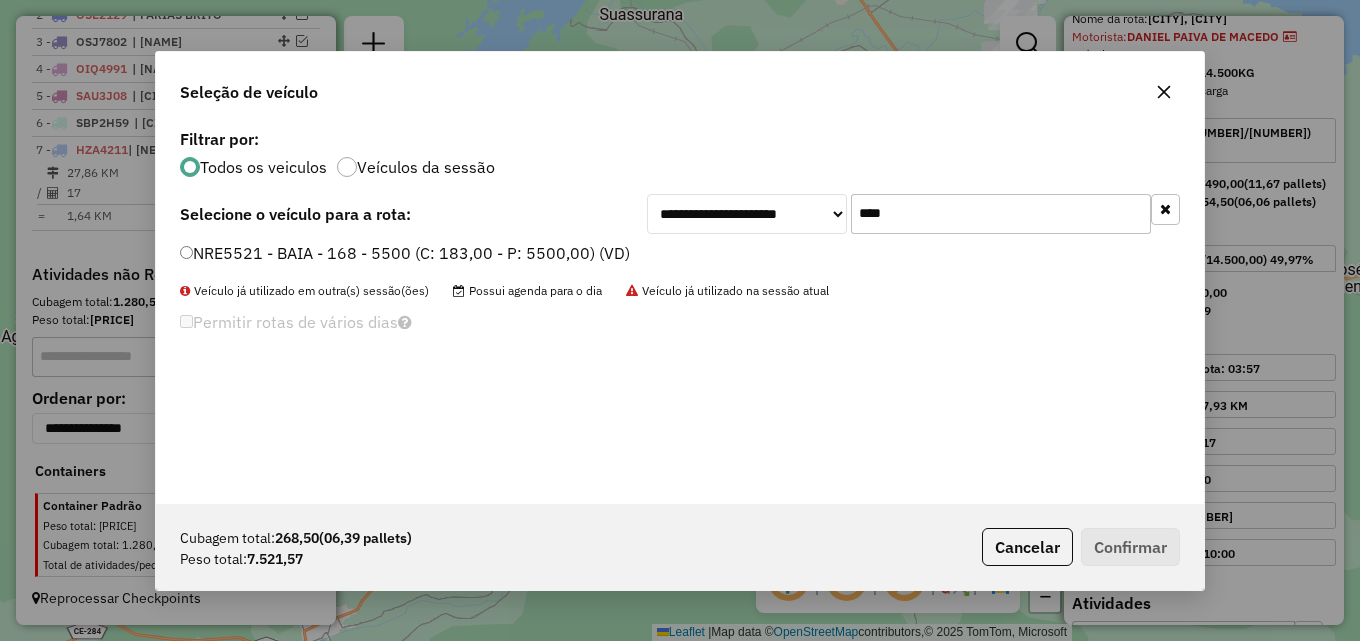 type on "****" 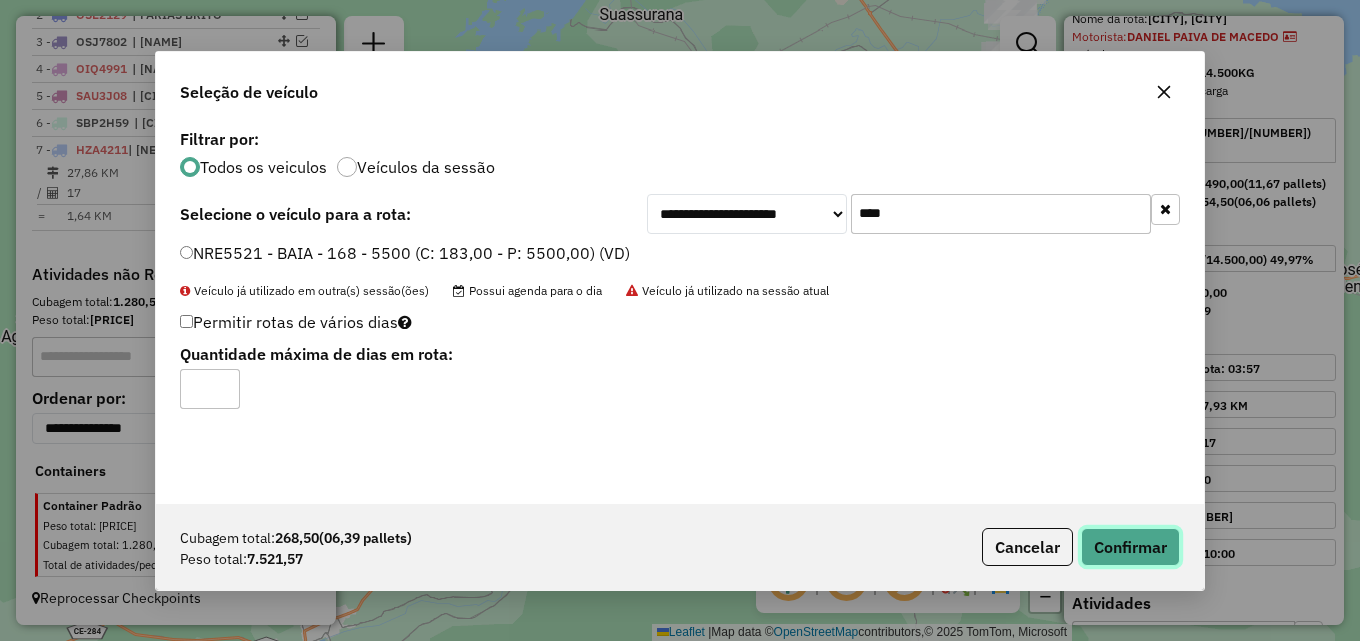click on "Confirmar" 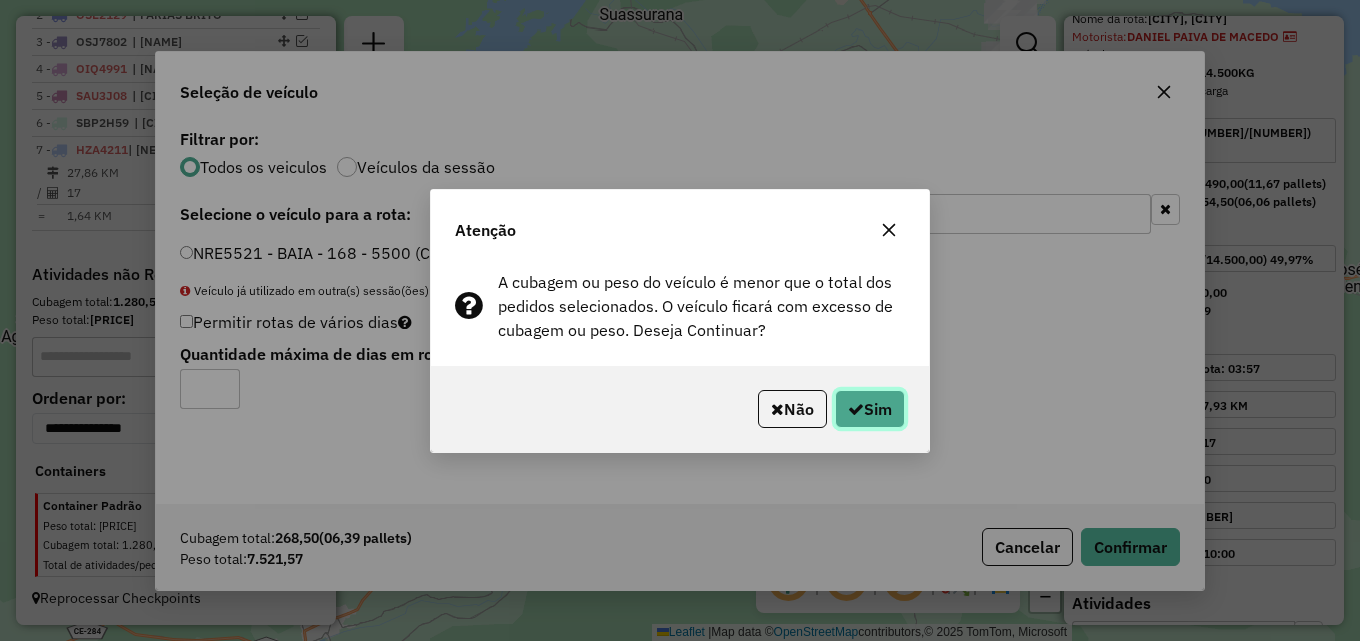 click on "Sim" 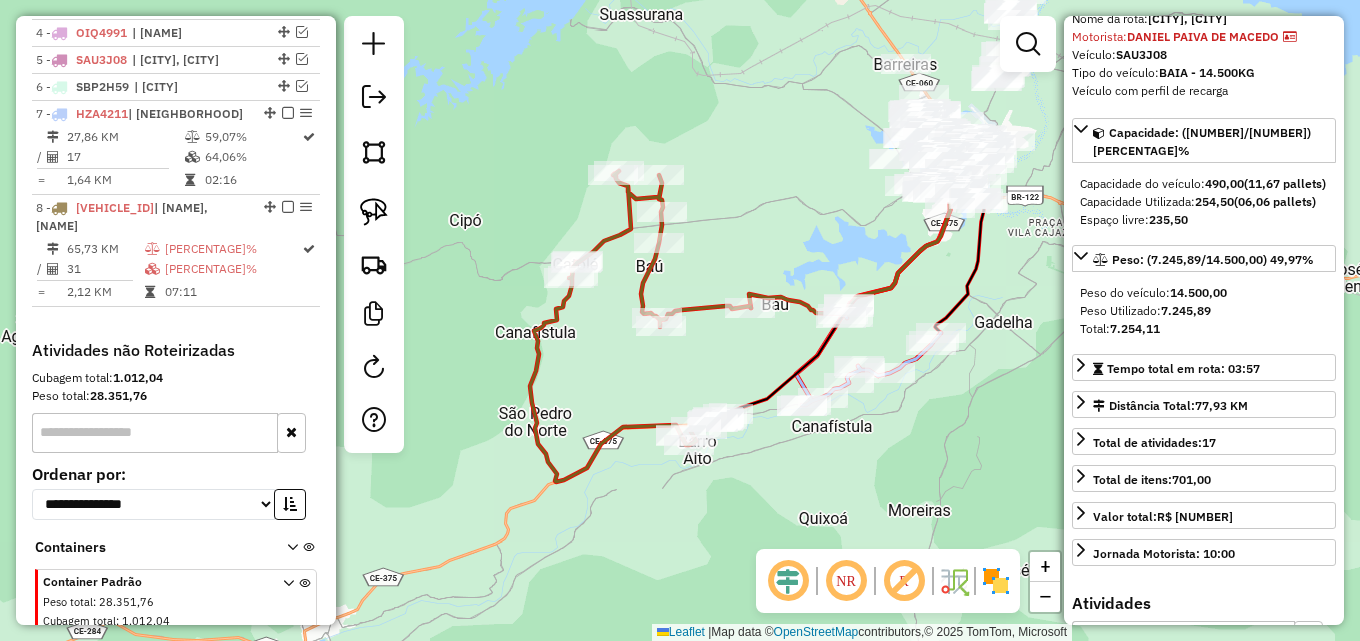 scroll, scrollTop: 882, scrollLeft: 0, axis: vertical 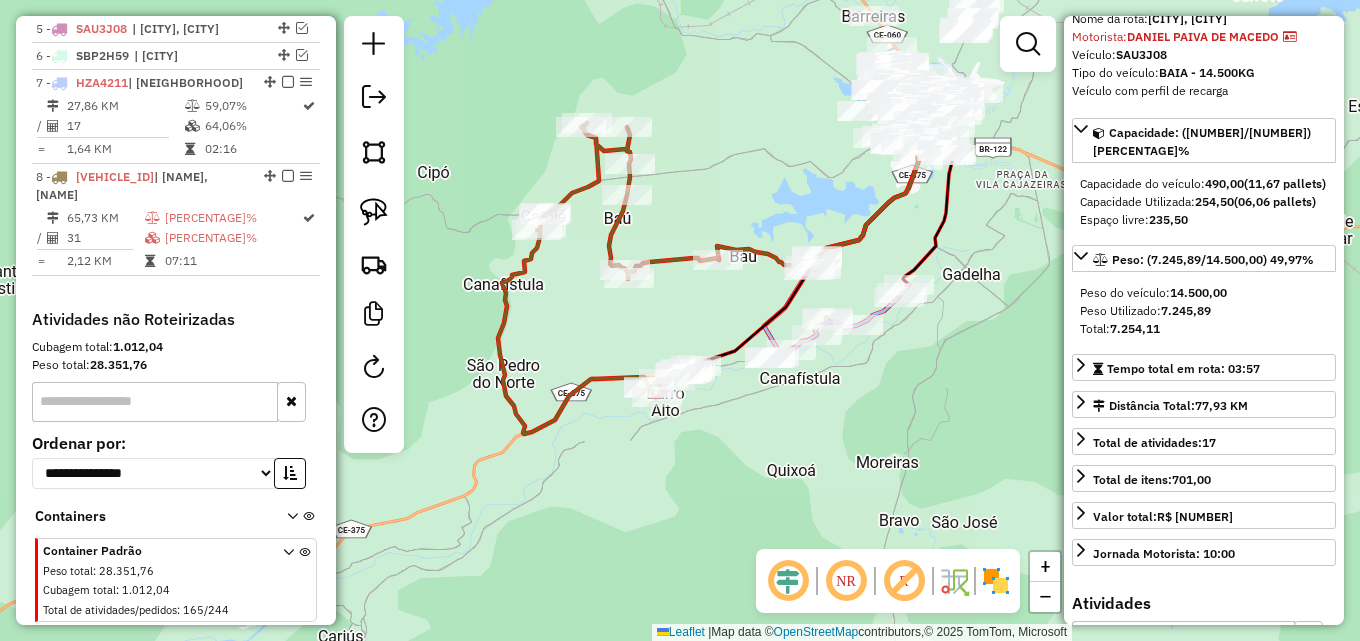drag, startPoint x: 680, startPoint y: 371, endPoint x: 649, endPoint y: 323, distance: 57.14018 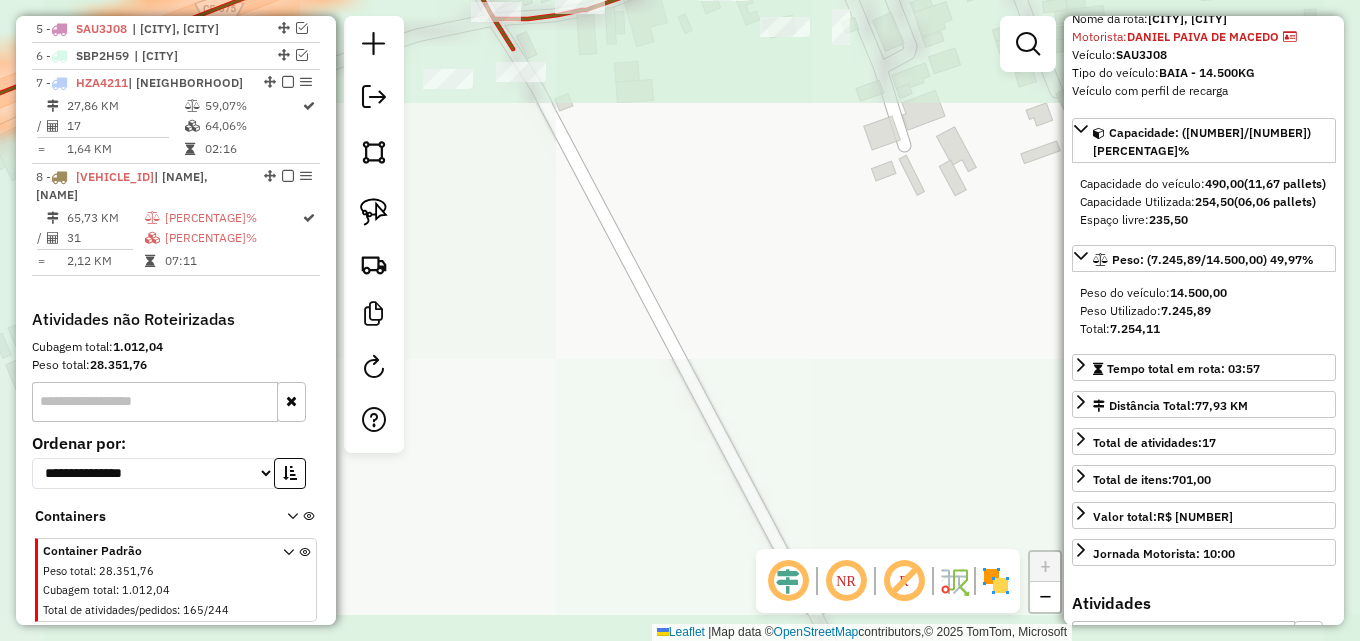 drag, startPoint x: 811, startPoint y: 188, endPoint x: 426, endPoint y: 336, distance: 412.46698 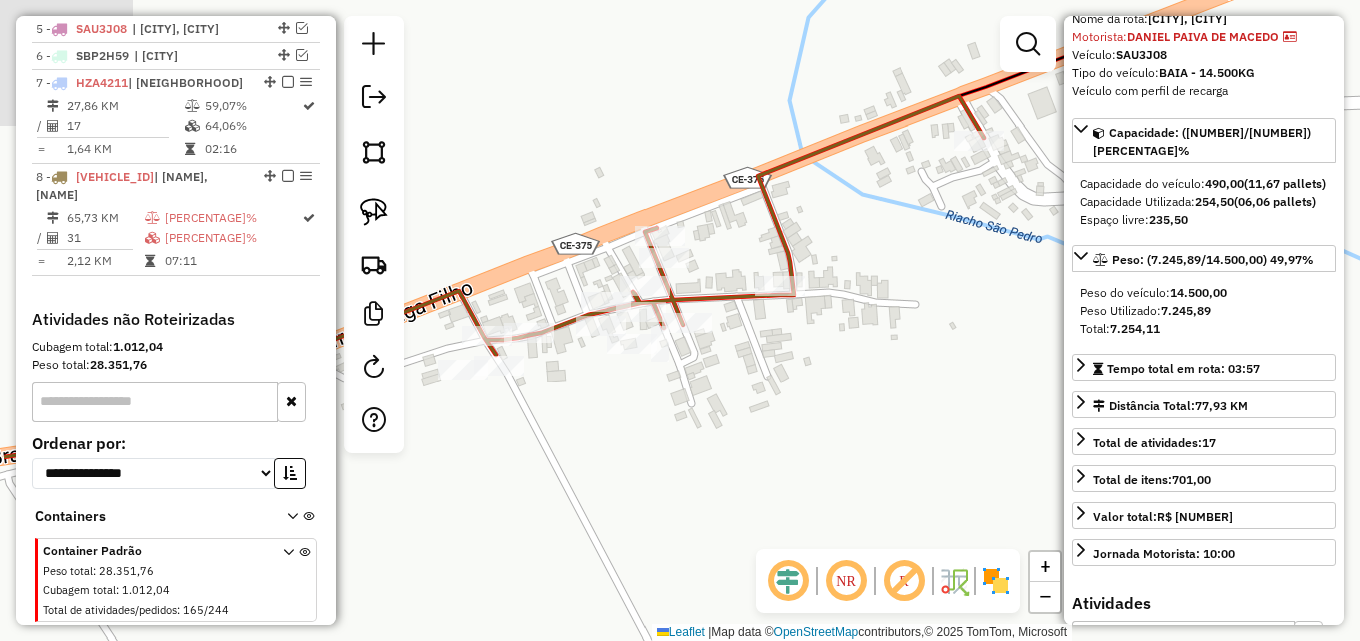 drag, startPoint x: 680, startPoint y: 330, endPoint x: 816, endPoint y: 414, distance: 159.84993 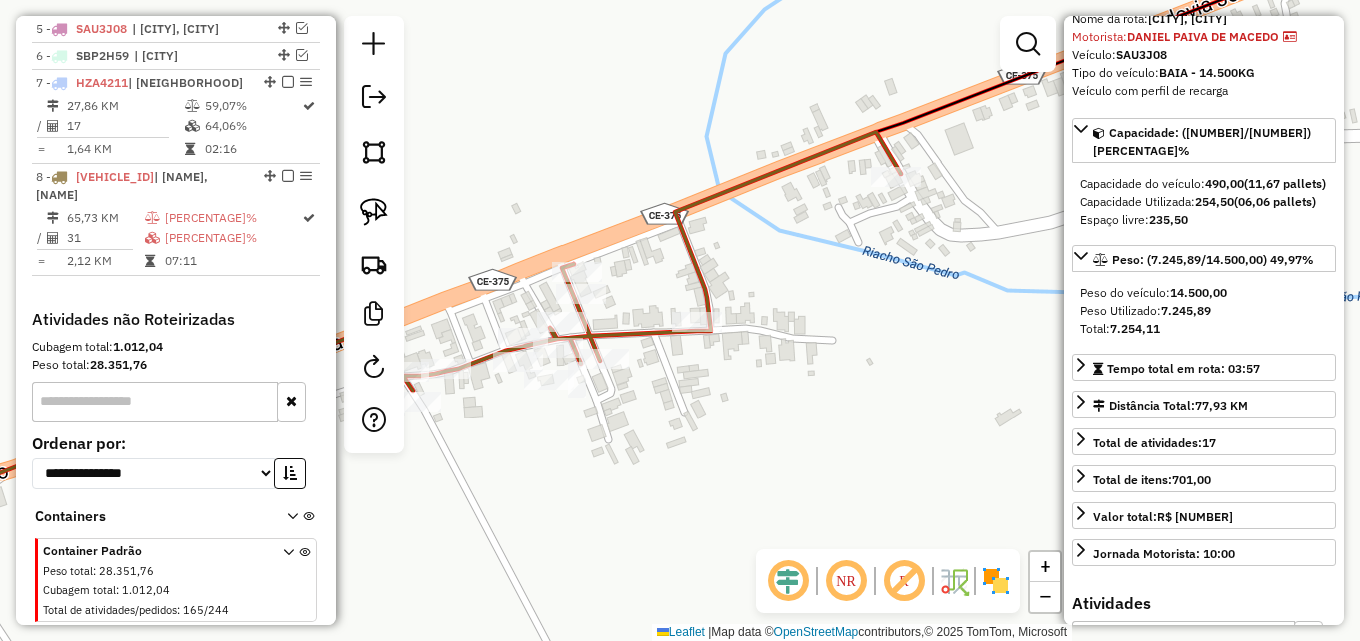 drag, startPoint x: 765, startPoint y: 394, endPoint x: 706, endPoint y: 419, distance: 64.07808 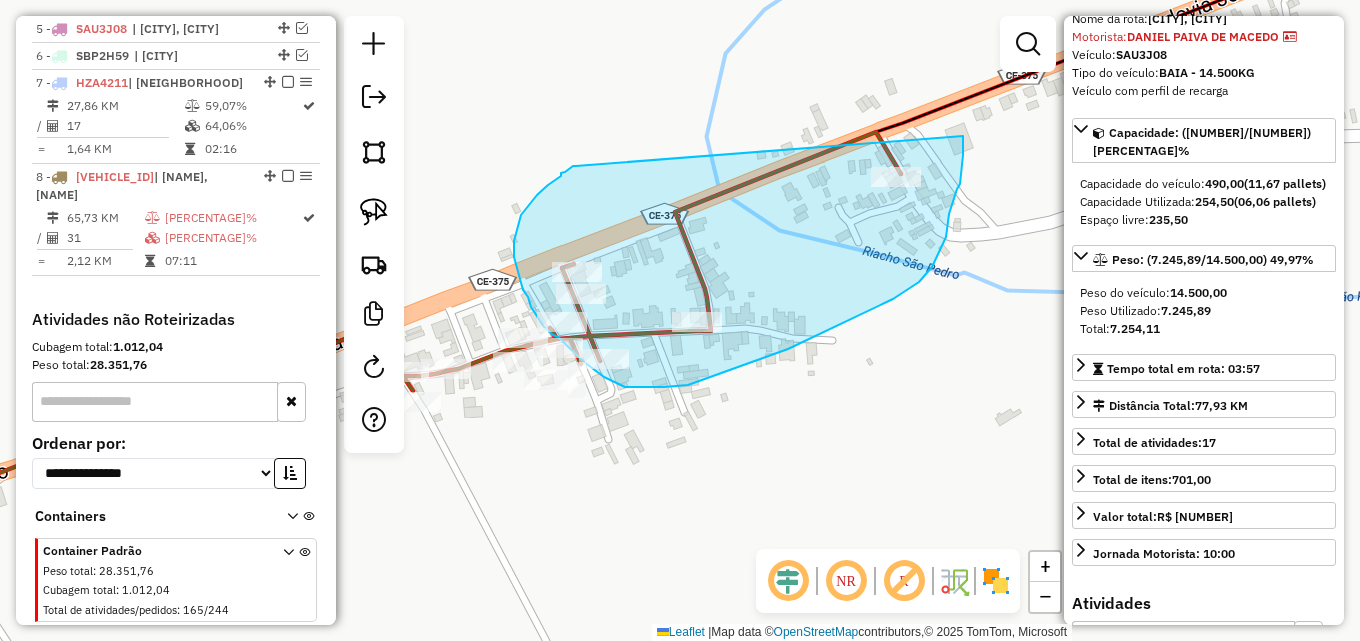 drag, startPoint x: 569, startPoint y: 169, endPoint x: 963, endPoint y: 130, distance: 395.9255 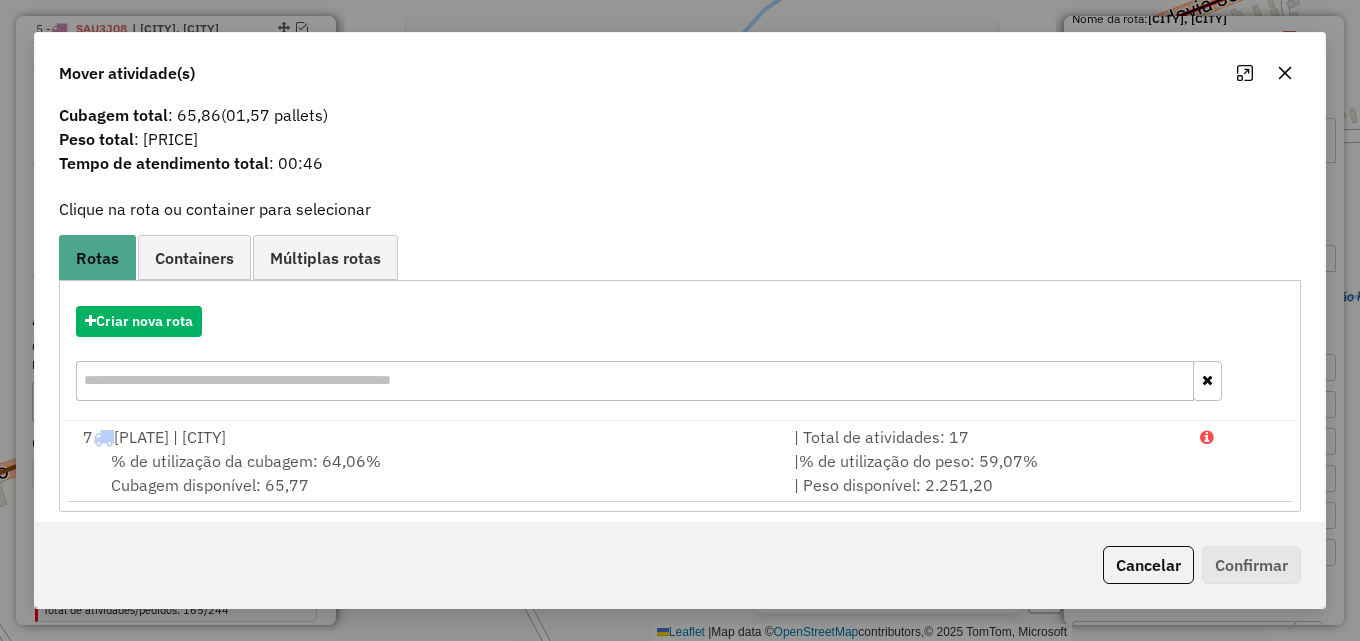 scroll, scrollTop: 48, scrollLeft: 0, axis: vertical 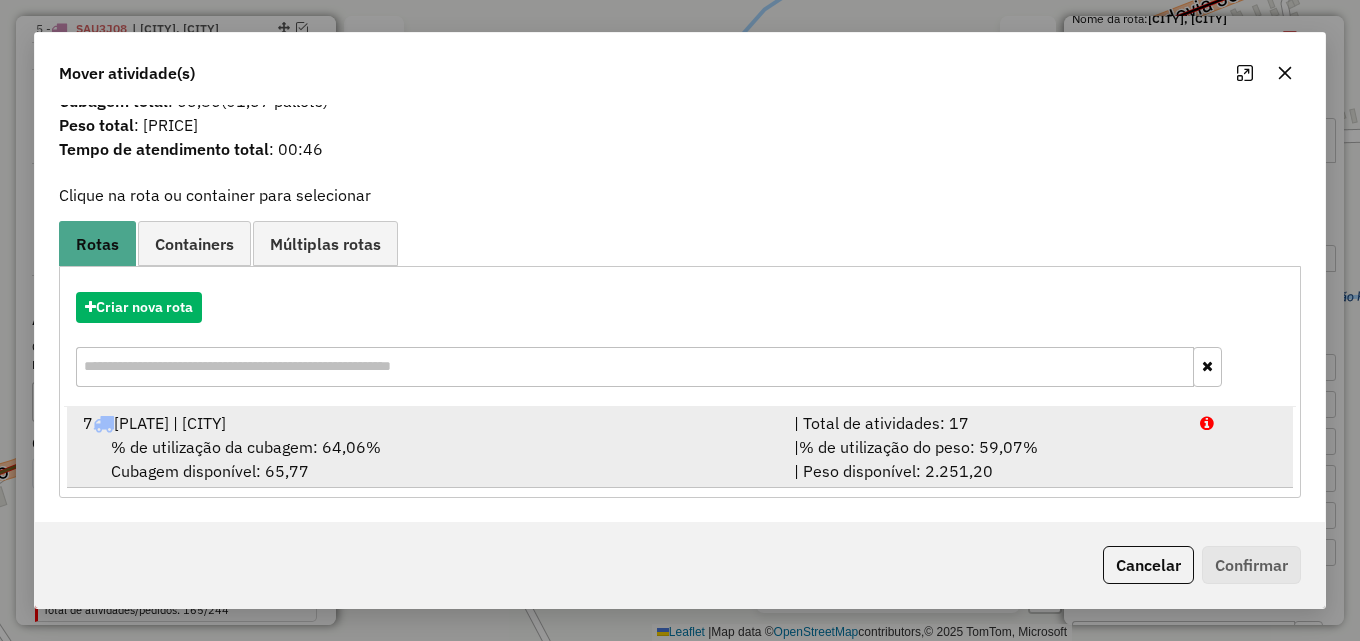 drag, startPoint x: 1036, startPoint y: 436, endPoint x: 1064, endPoint y: 446, distance: 29.732138 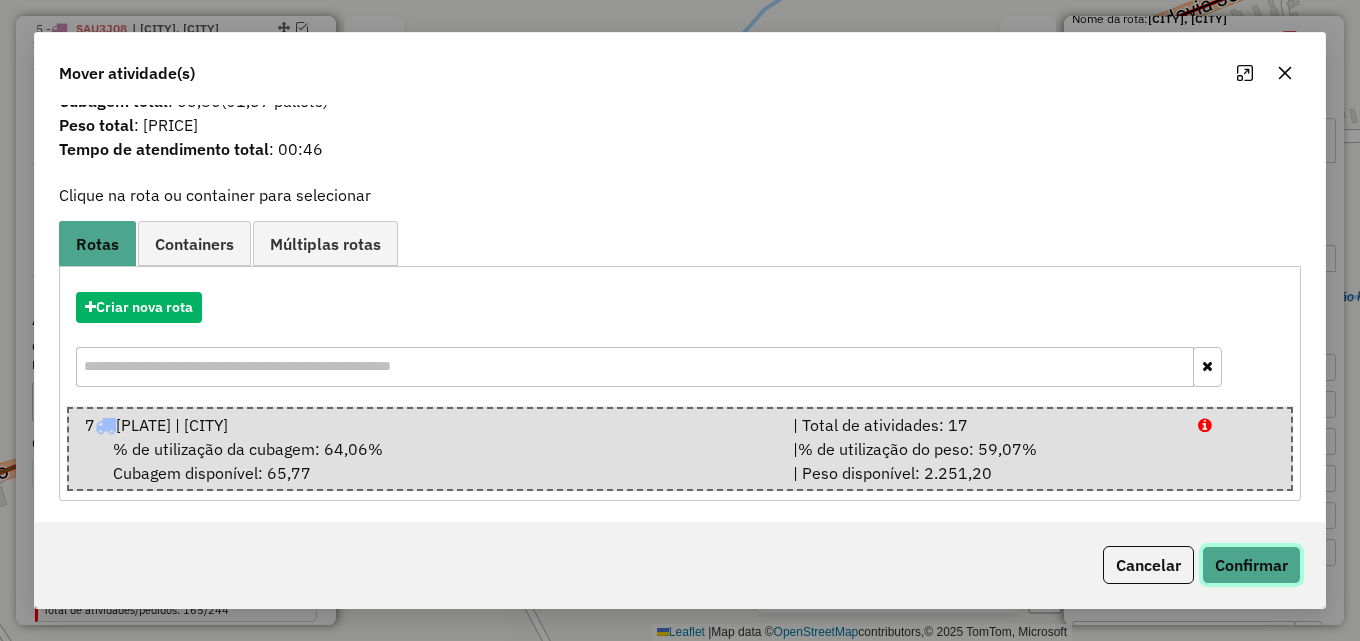 click on "Confirmar" 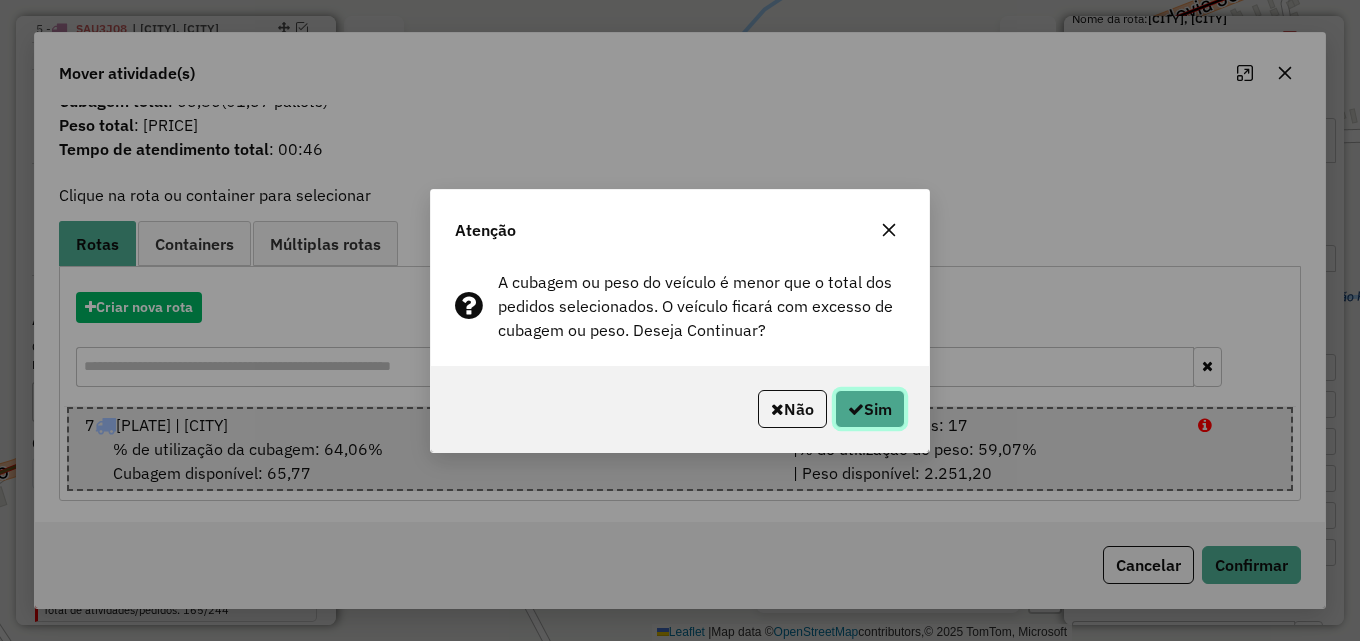 click 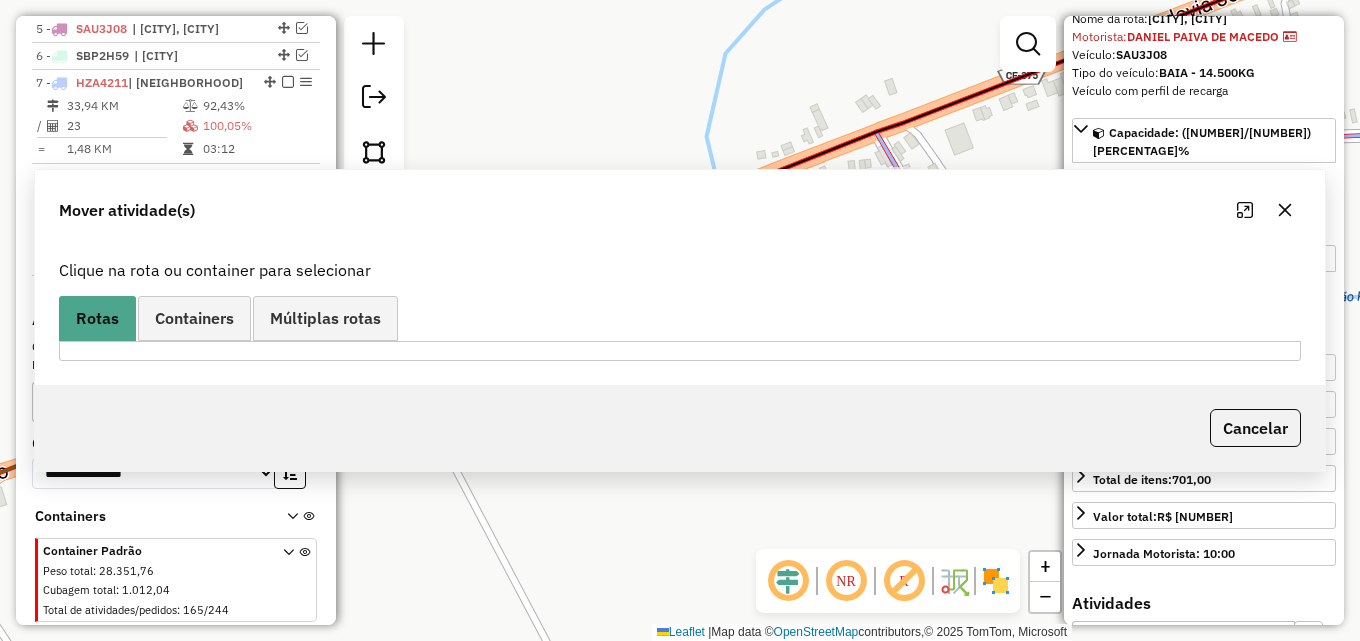 scroll, scrollTop: 0, scrollLeft: 0, axis: both 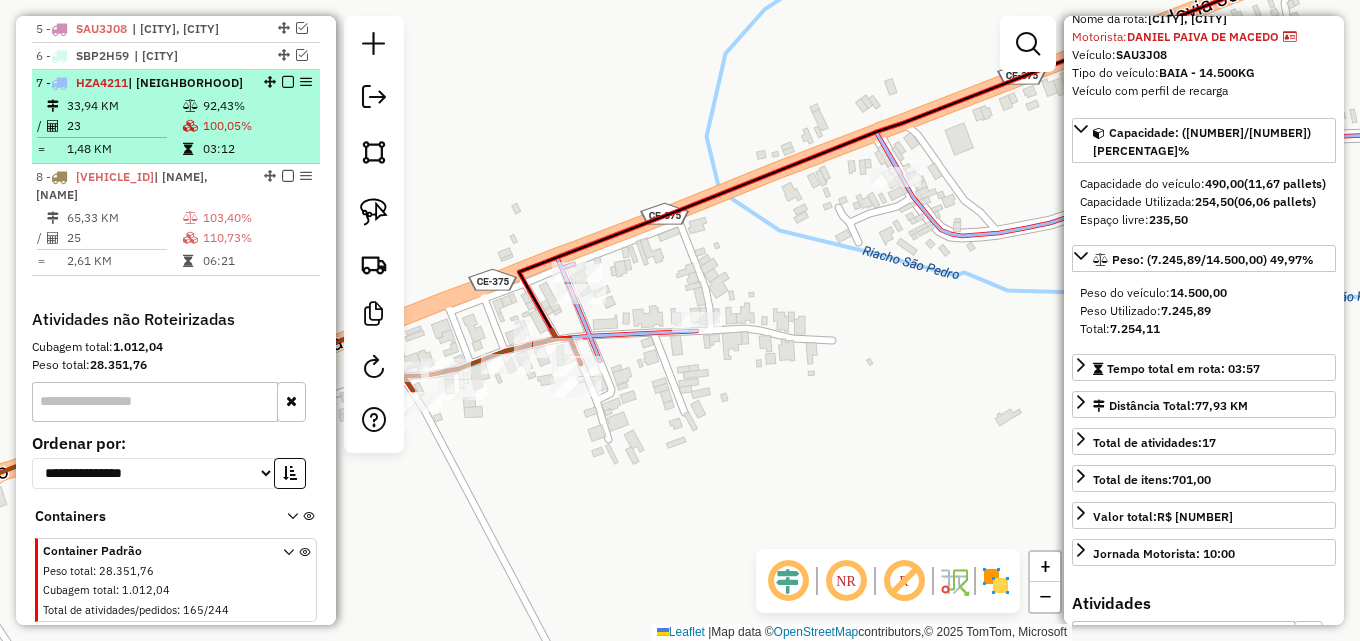 click at bounding box center (109, 137) 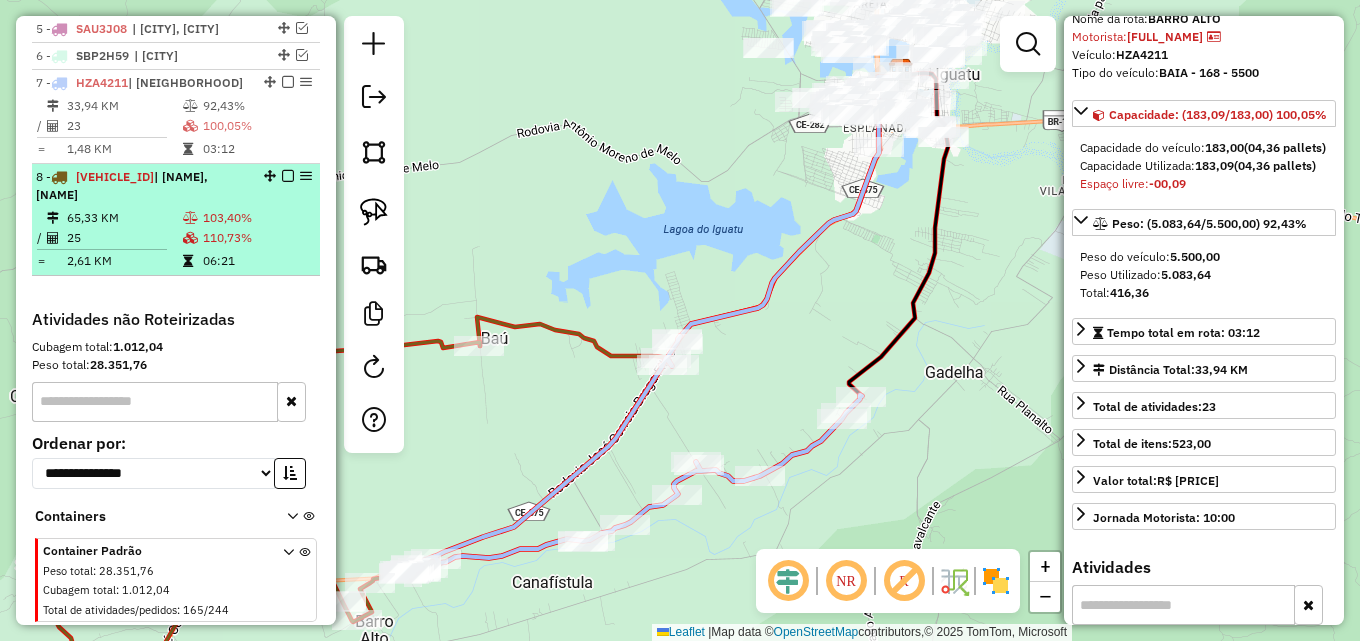 click at bounding box center [192, 238] 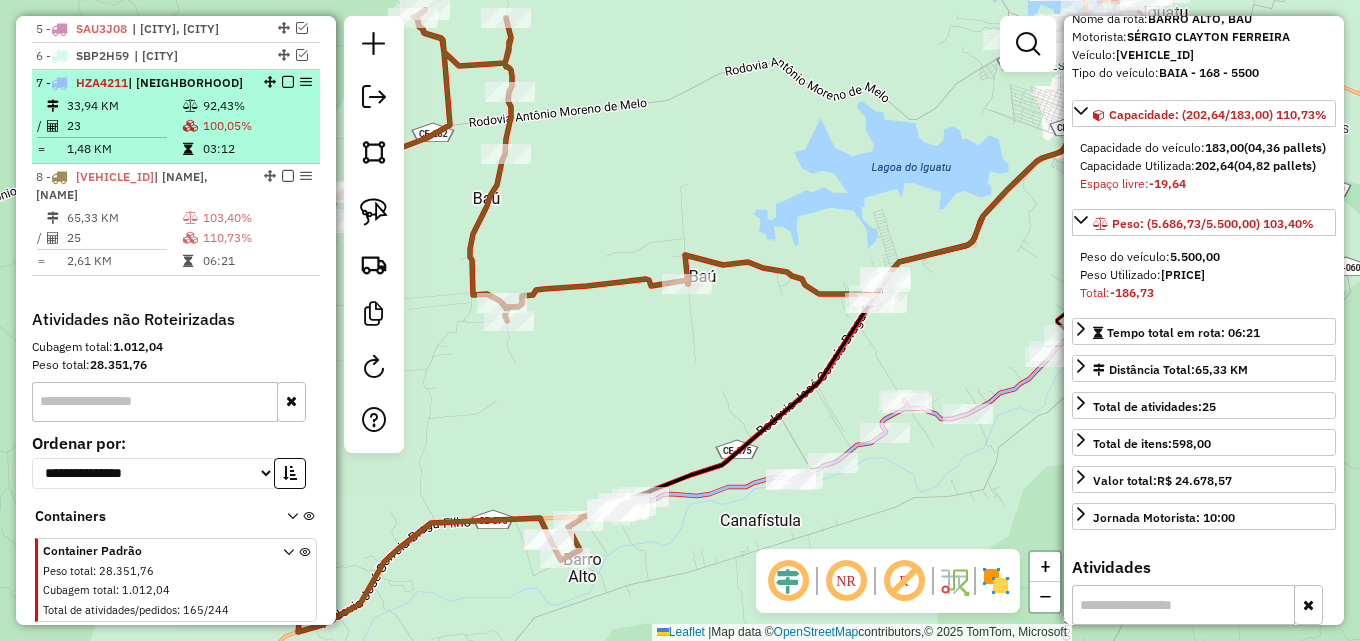 click at bounding box center [192, 149] 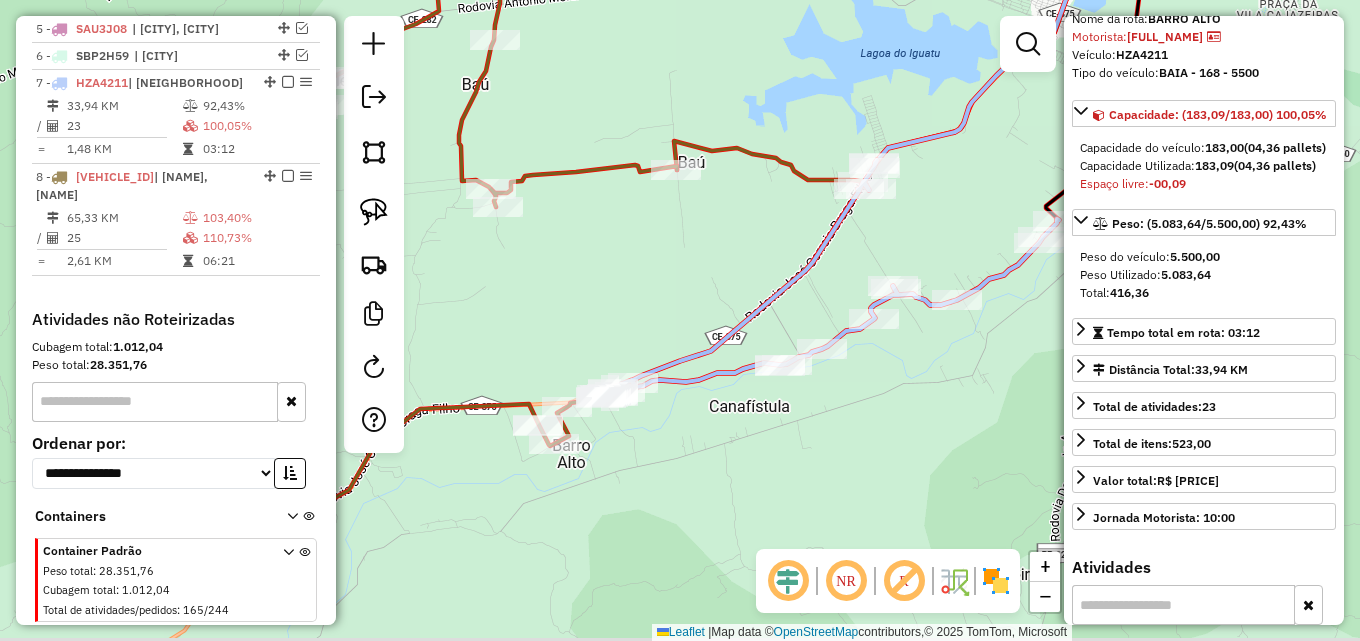 drag, startPoint x: 483, startPoint y: 426, endPoint x: 401, endPoint y: 218, distance: 223.57996 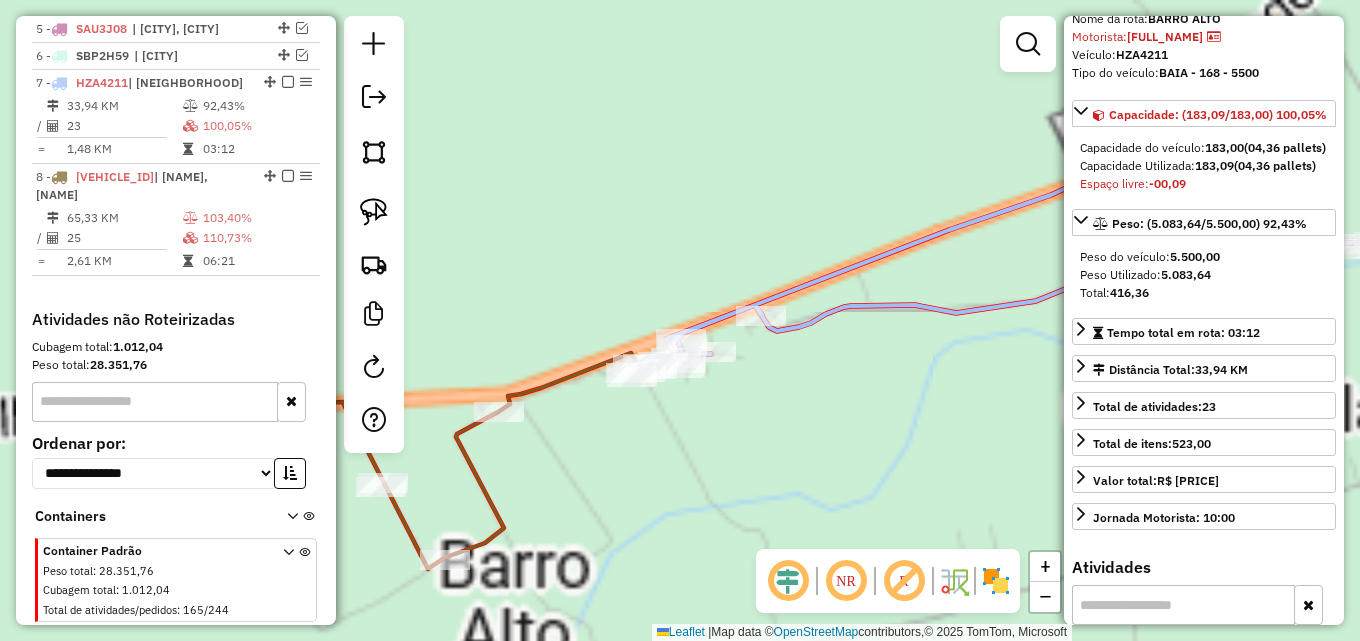 drag, startPoint x: 804, startPoint y: 389, endPoint x: 883, endPoint y: 387, distance: 79.025314 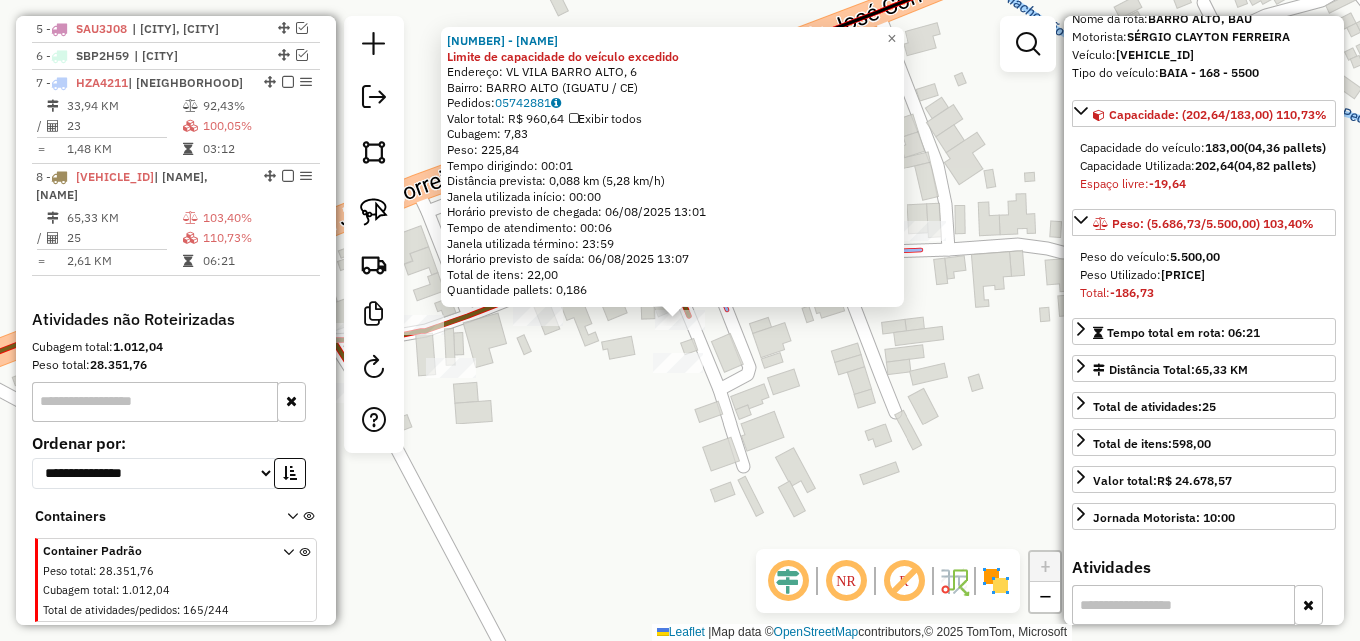 scroll, scrollTop: 927, scrollLeft: 0, axis: vertical 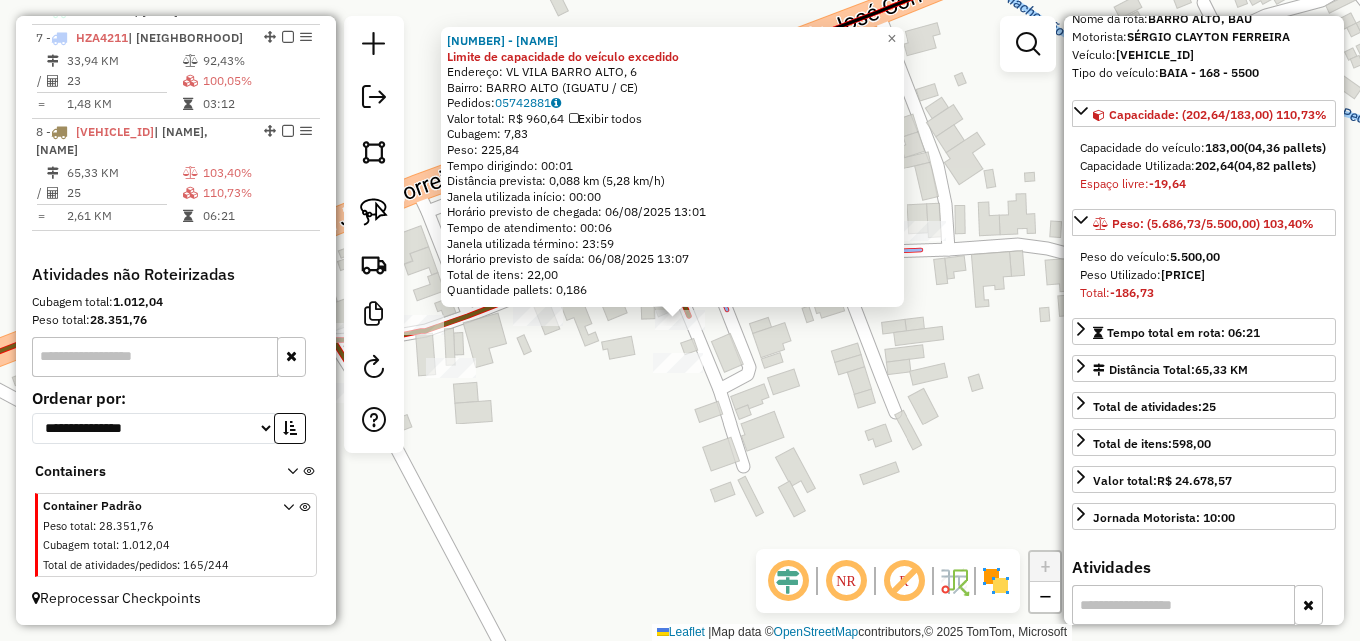 click on "10742 - BAR DO BIGODE Limite de capacidade do veículo excedido  Endereço: VL  VILA BARRO ALTO, 6   Bairro: BARRO ALTO (IGUATU / CE)   Pedidos:  05742881   Valor total: R$ 960,64   Exibir todos   Cubagem: 7,83  Peso: 225,84  Tempo dirigindo: 00:01   Distância prevista: 0,088 km (5,28 km/h)   Janela utilizada início: 00:00   Horário previsto de chegada: 06/08/2025 13:01   Tempo de atendimento: 00:06   Janela utilizada término: 23:59   Horário previsto de saída: 06/08/2025 13:07   Total de itens: 22,00   Quantidade pallets: 0,186  × Janela de atendimento Grade de atendimento Capacidade Transportadoras Veículos Cliente Pedidos  Rotas Selecione os dias de semana para filtrar as janelas de atendimento  Seg   Ter   Qua   Qui   Sex   Sáb   Dom  Informe o período da janela de atendimento: De: Até:  Filtrar exatamente a janela do cliente  Considerar janela de atendimento padrão  Selecione os dias de semana para filtrar as grades de atendimento  Seg   Ter   Qua   Qui   Sex   Sáb   Dom   Peso mínimo:  De:" 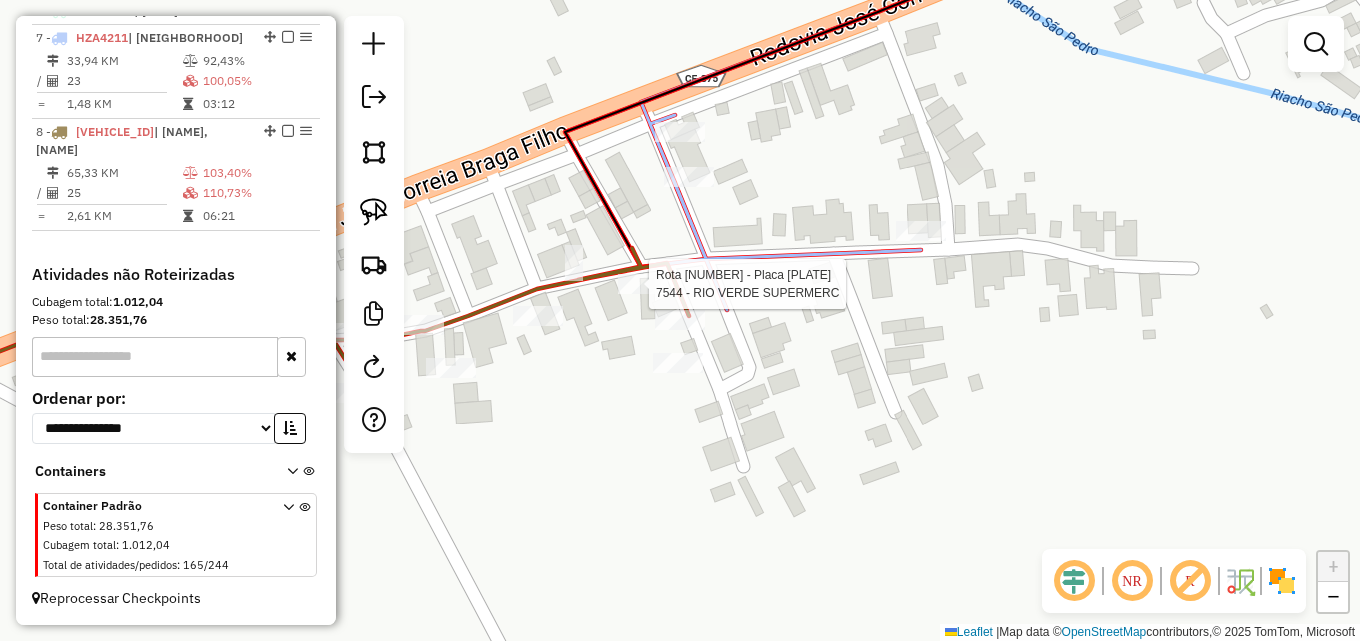 select on "*********" 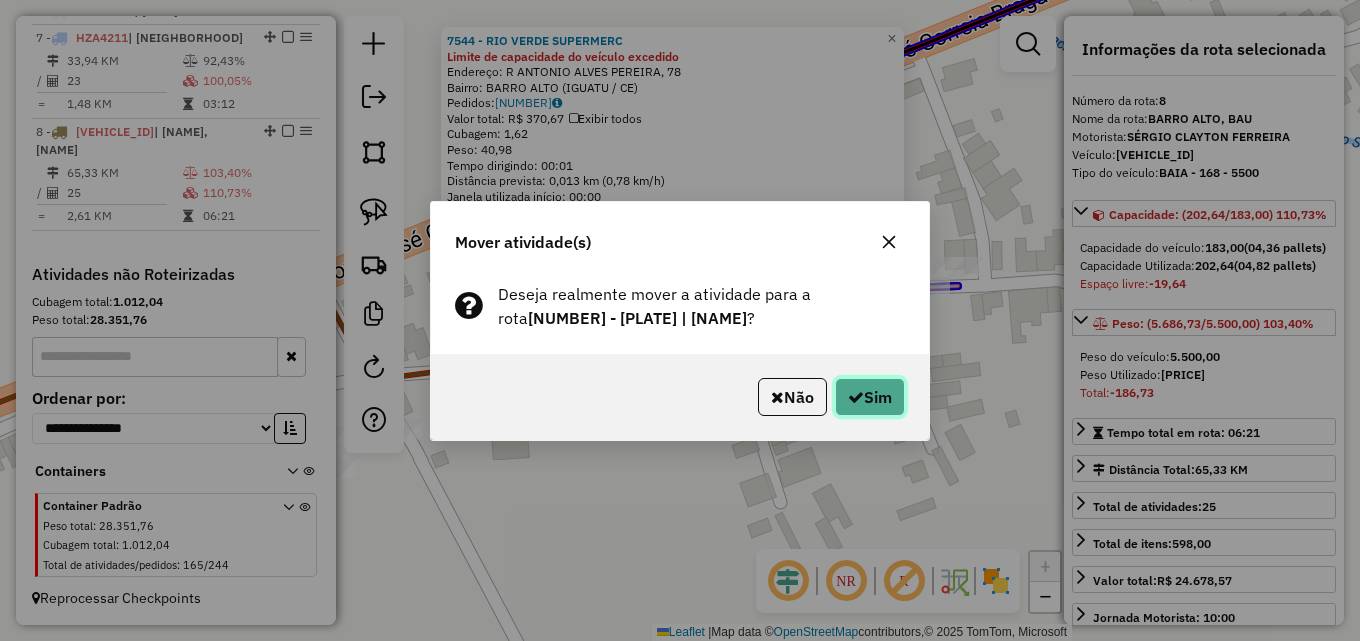 click on "Sim" 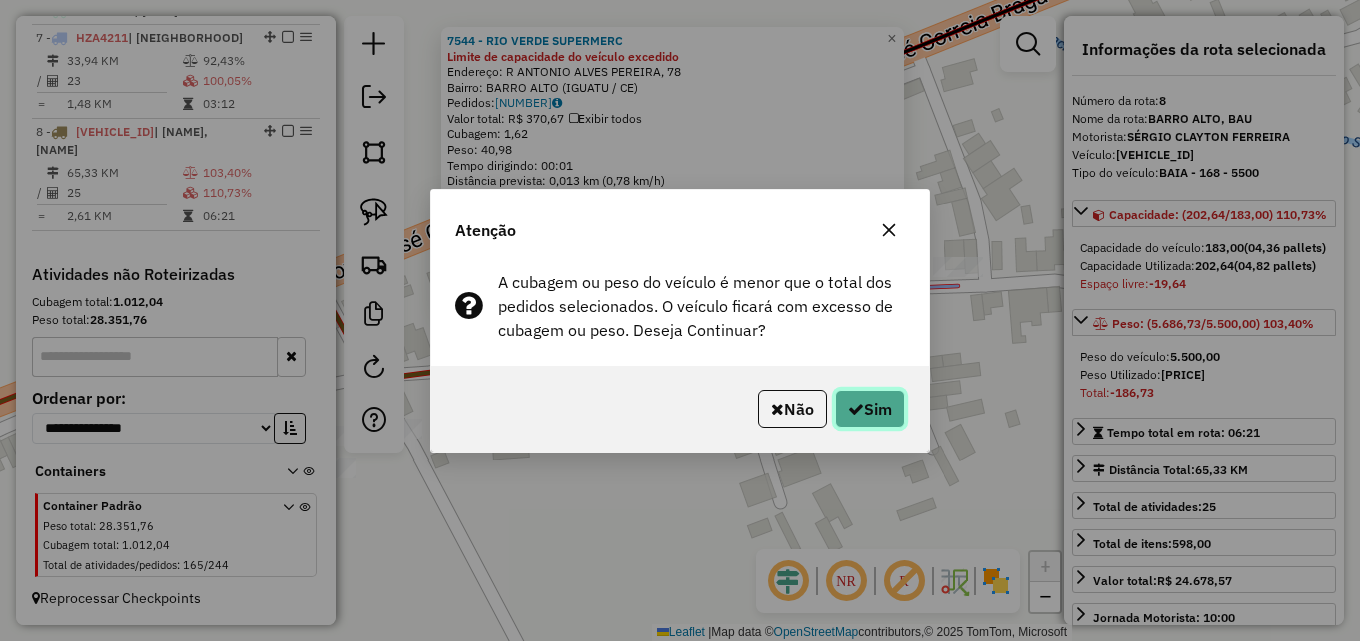 click on "Sim" 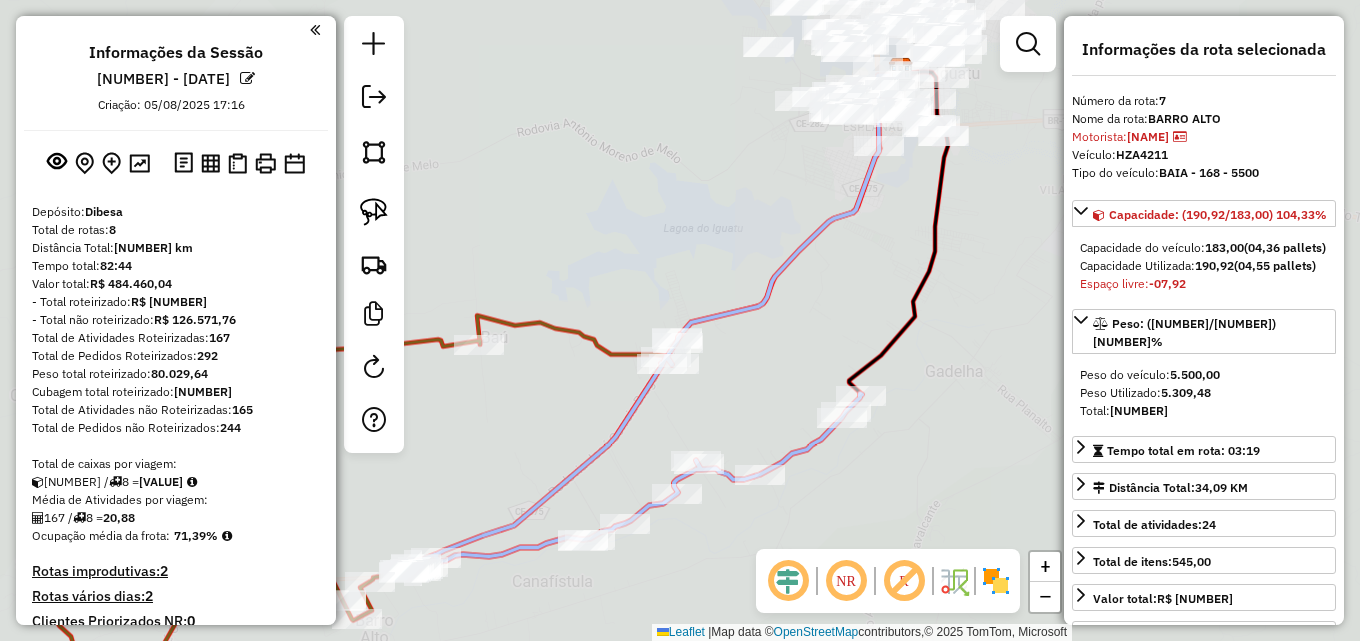select on "*********" 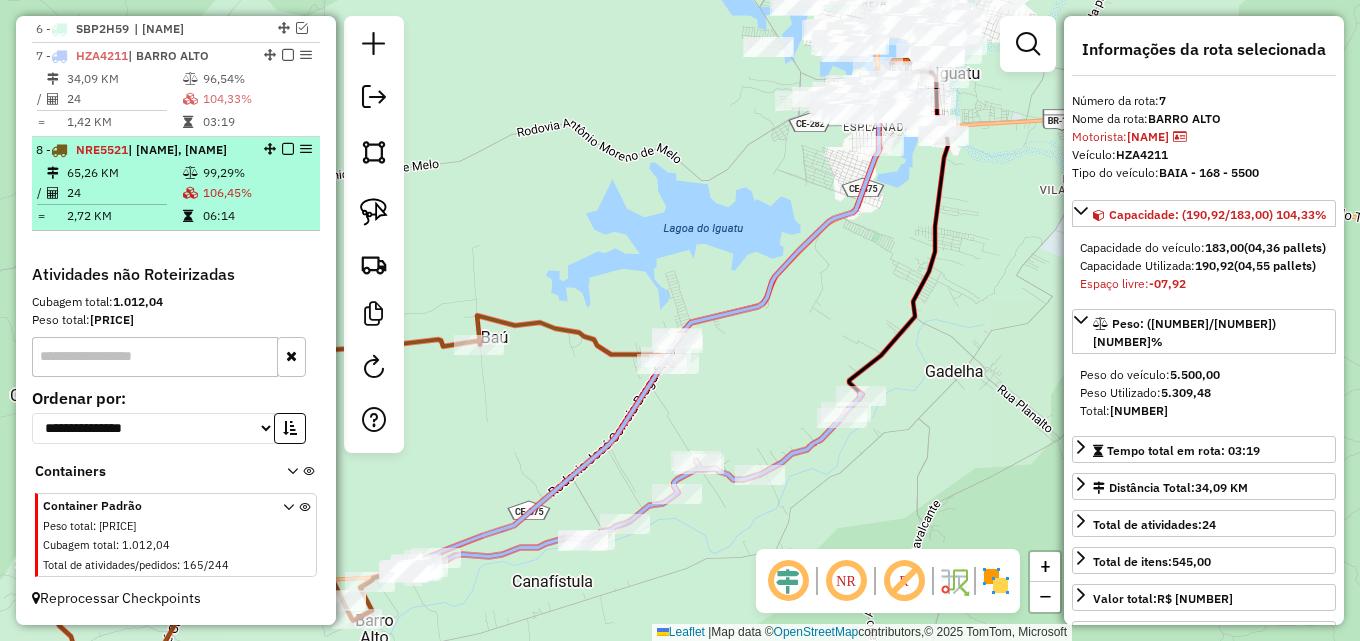 click on "99,29%" at bounding box center (257, 173) 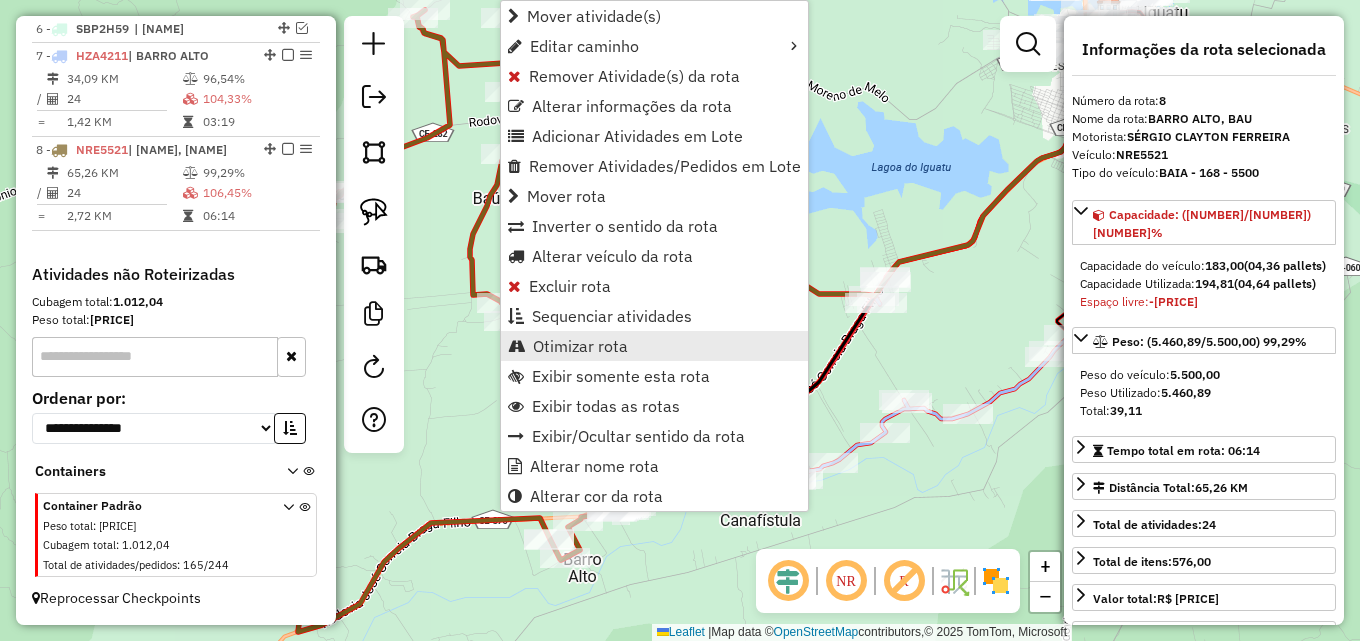 click on "Otimizar rota" at bounding box center (580, 346) 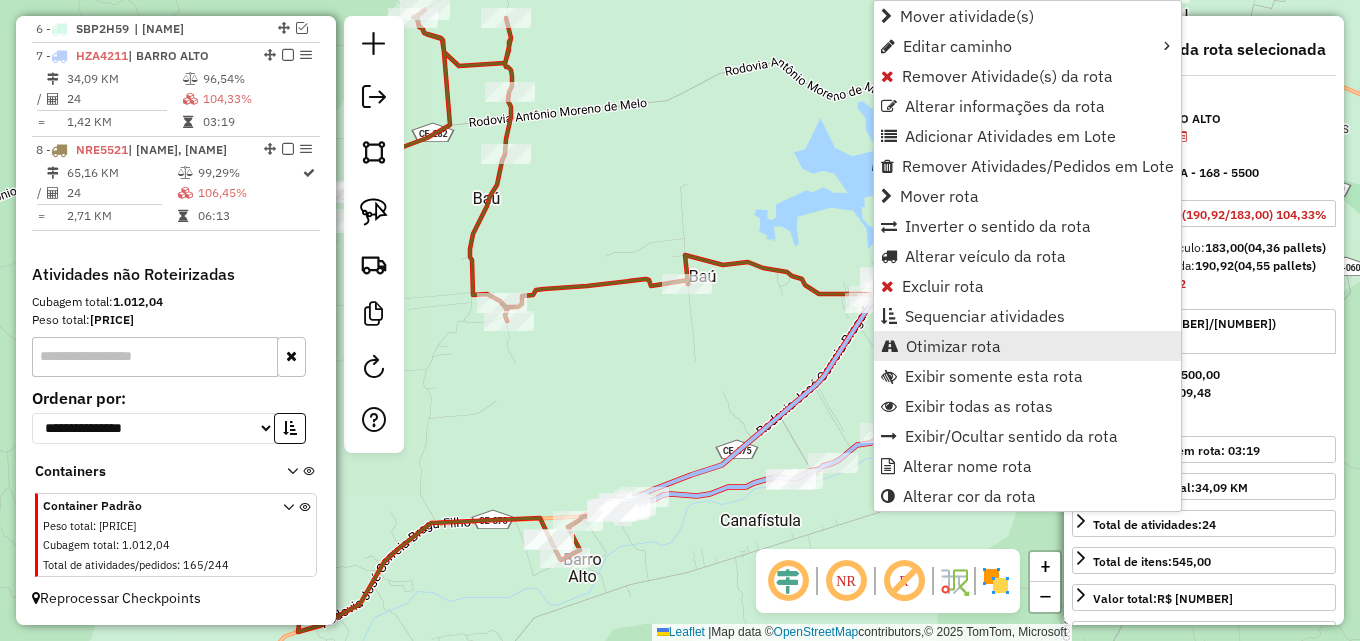 click on "Otimizar rota" at bounding box center [953, 346] 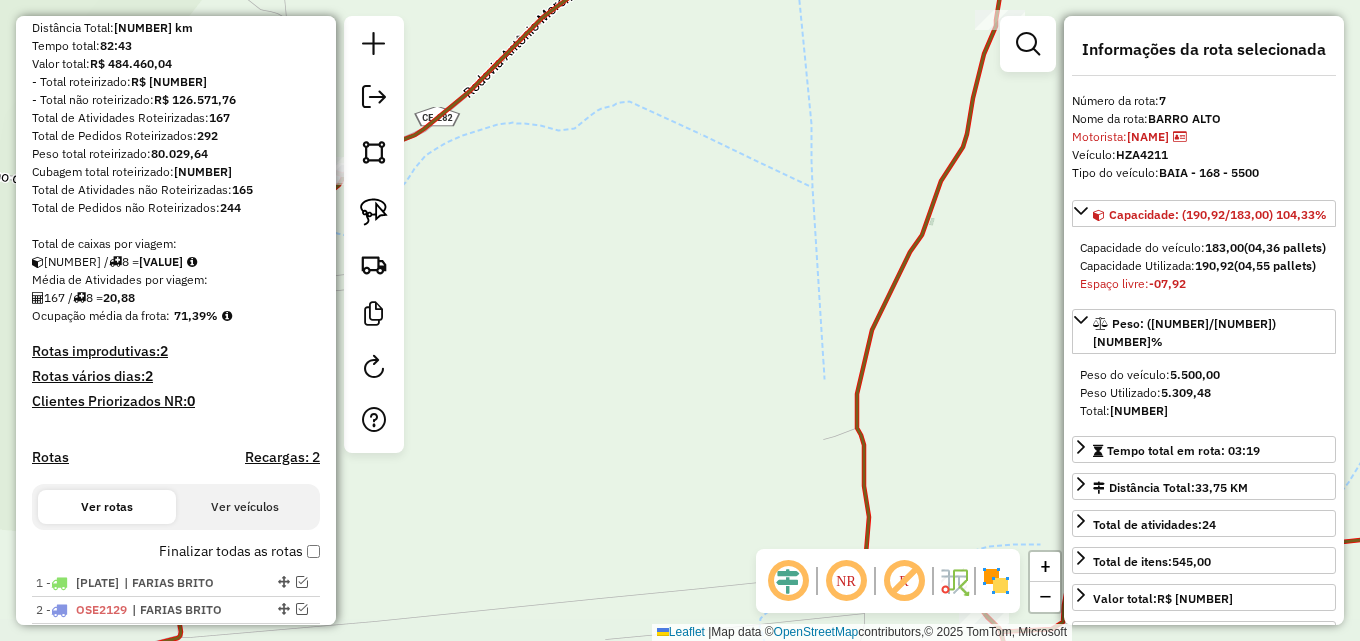 scroll, scrollTop: 327, scrollLeft: 0, axis: vertical 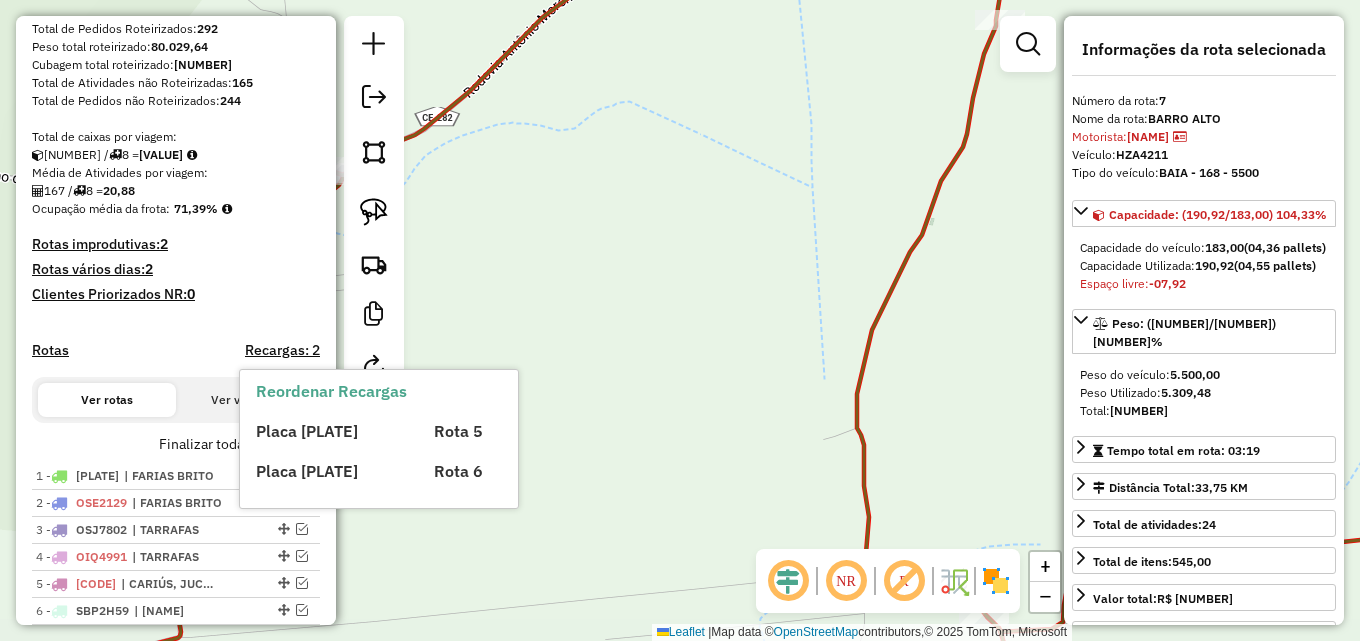 click on "Placa [PLATE] Rota [NUMBER] Placa [PLATE] Rota [NUMBER]" at bounding box center [396, 443] 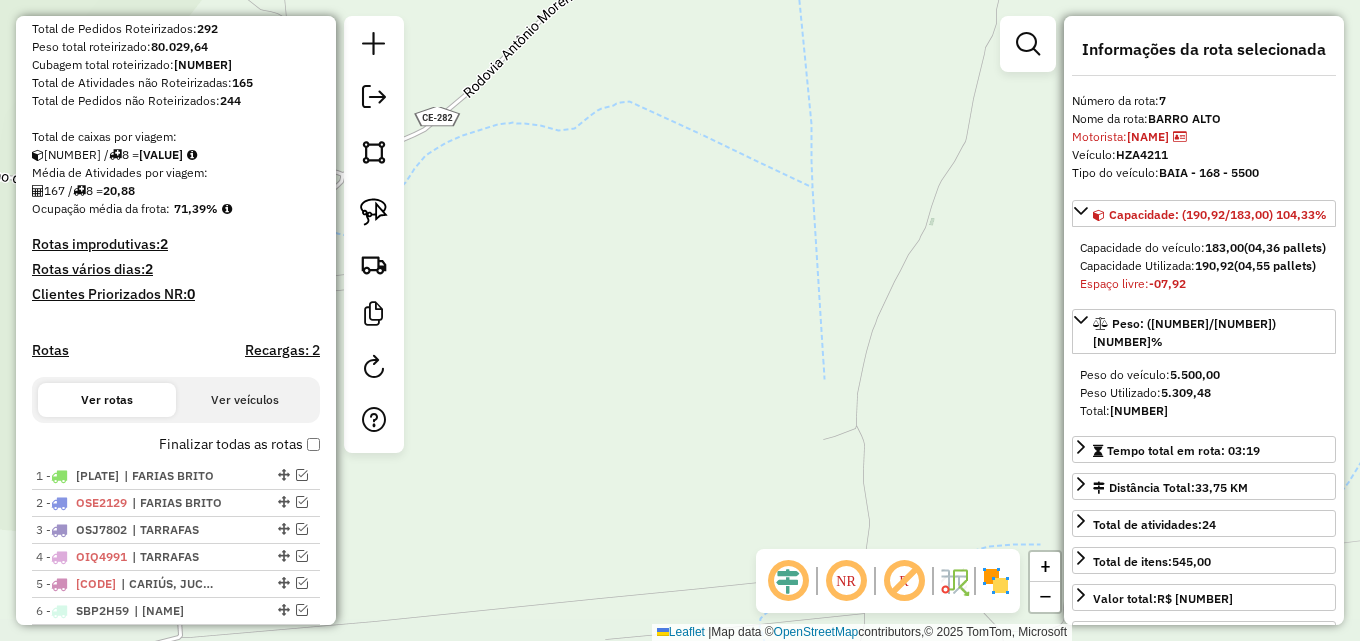drag, startPoint x: 642, startPoint y: 333, endPoint x: 649, endPoint y: 322, distance: 13.038404 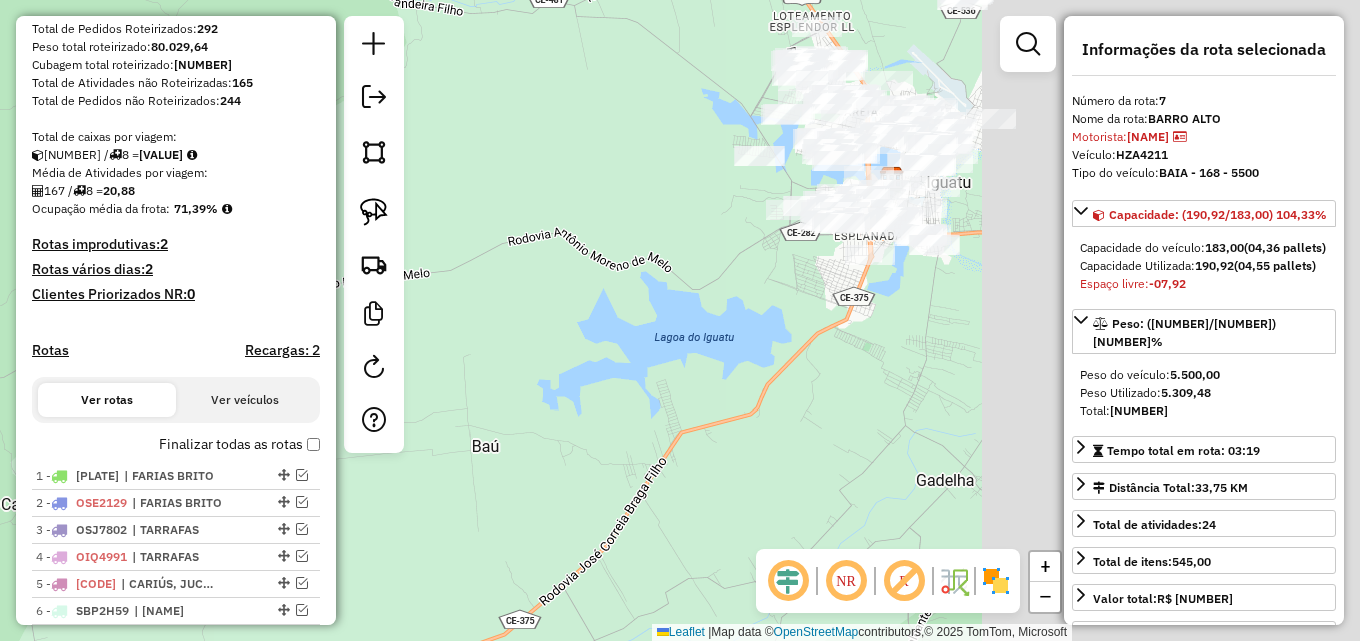 drag, startPoint x: 822, startPoint y: 272, endPoint x: 171, endPoint y: 371, distance: 658.4846 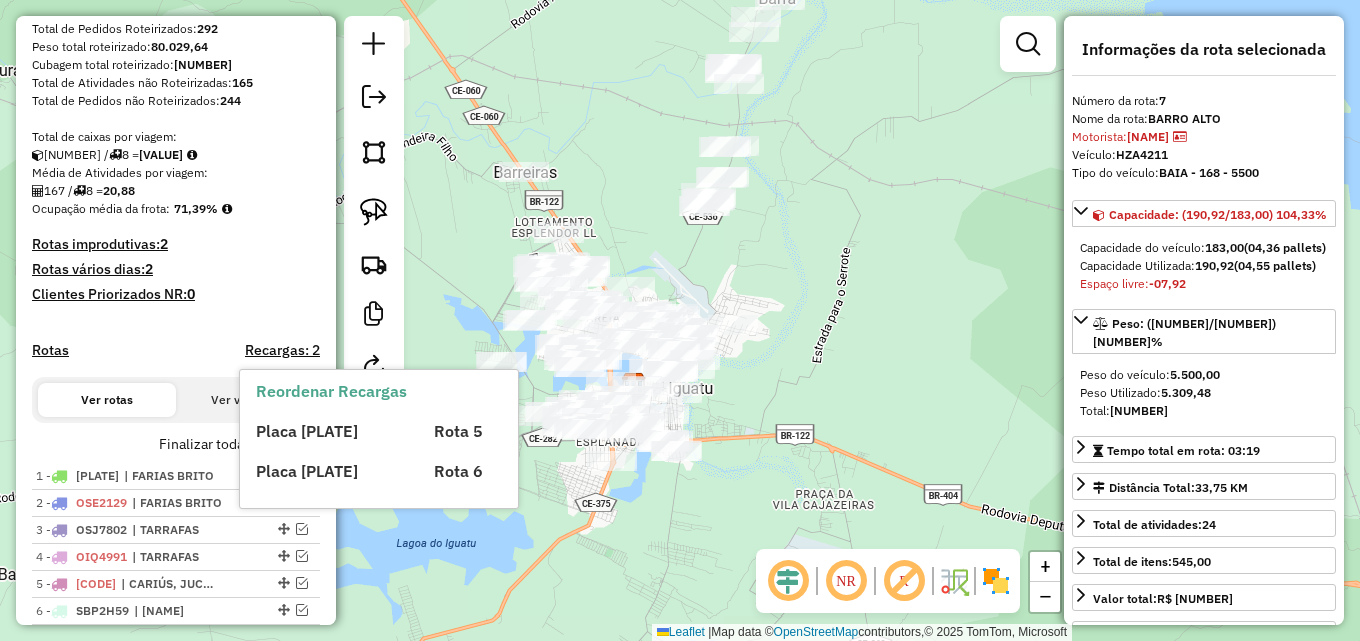 drag, startPoint x: 539, startPoint y: 309, endPoint x: 441, endPoint y: 510, distance: 223.61798 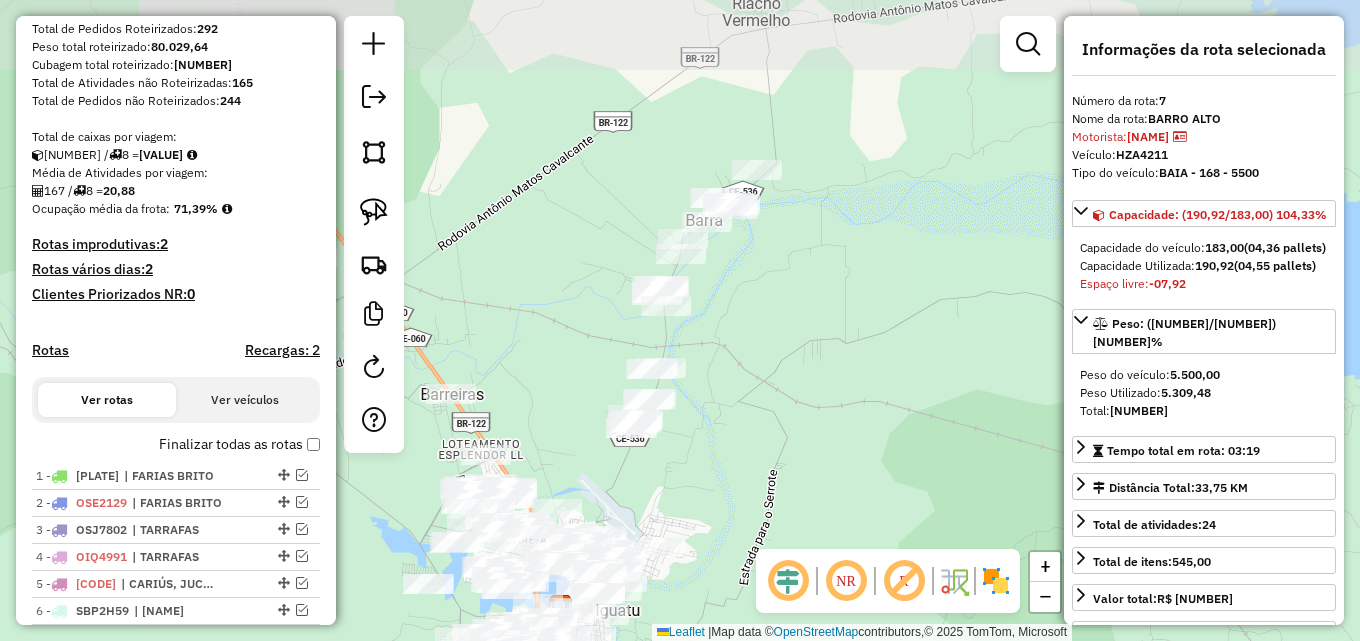 drag, startPoint x: 767, startPoint y: 218, endPoint x: 693, endPoint y: 441, distance: 234.95744 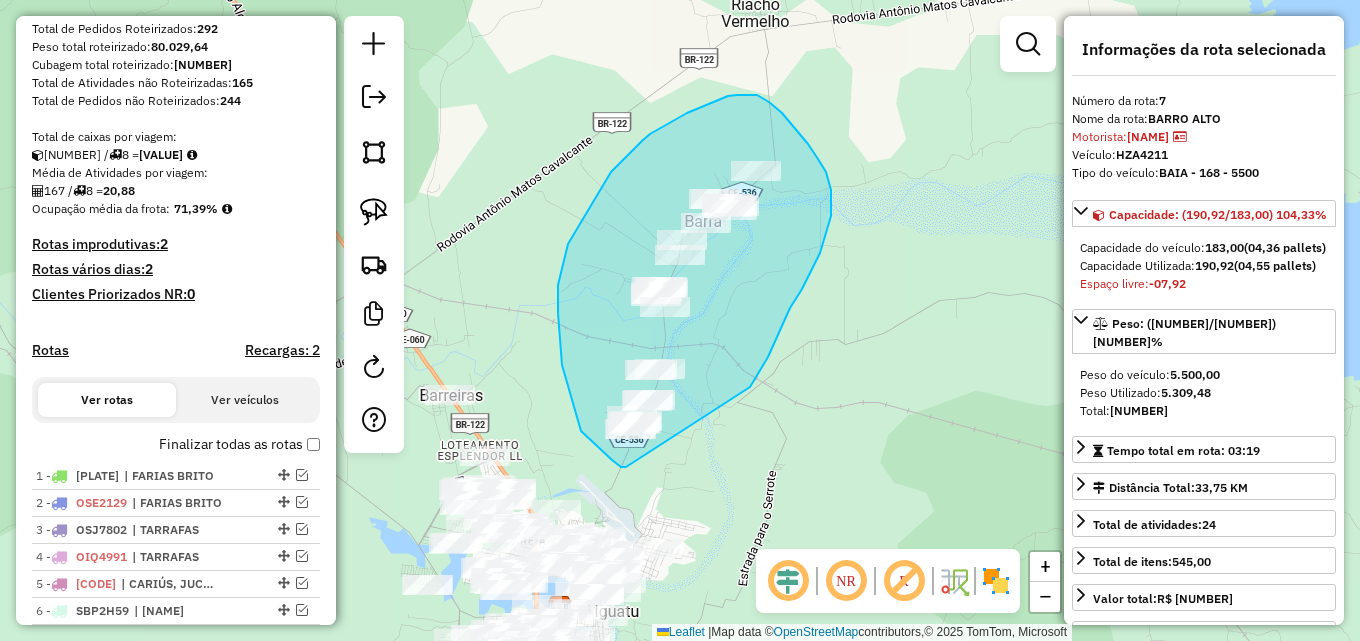 drag, startPoint x: 626, startPoint y: 467, endPoint x: 749, endPoint y: 390, distance: 145.11375 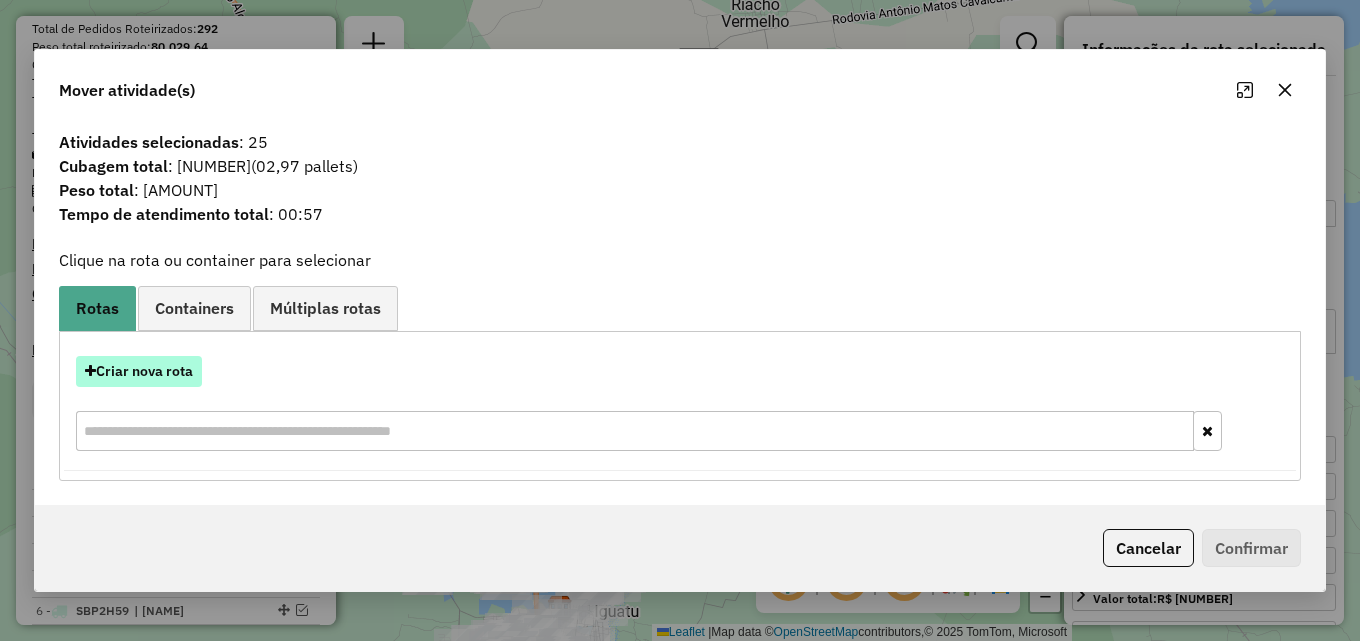 click on "Criar nova rota" at bounding box center [139, 371] 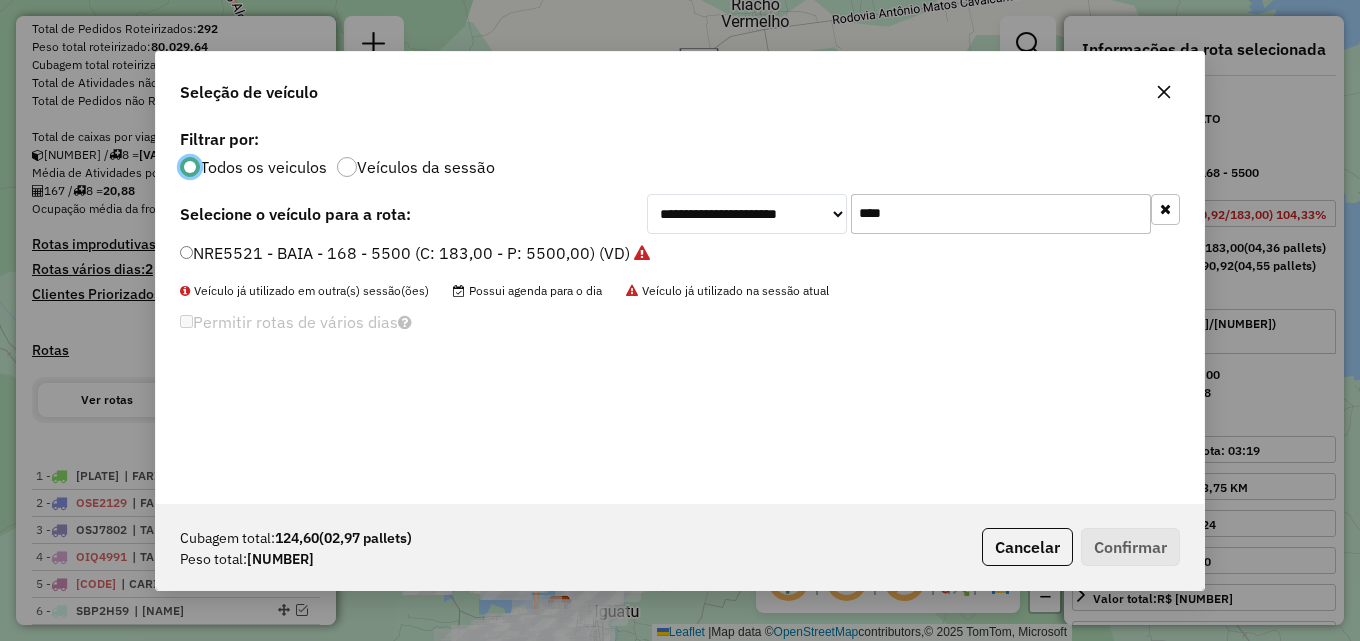 scroll, scrollTop: 11, scrollLeft: 6, axis: both 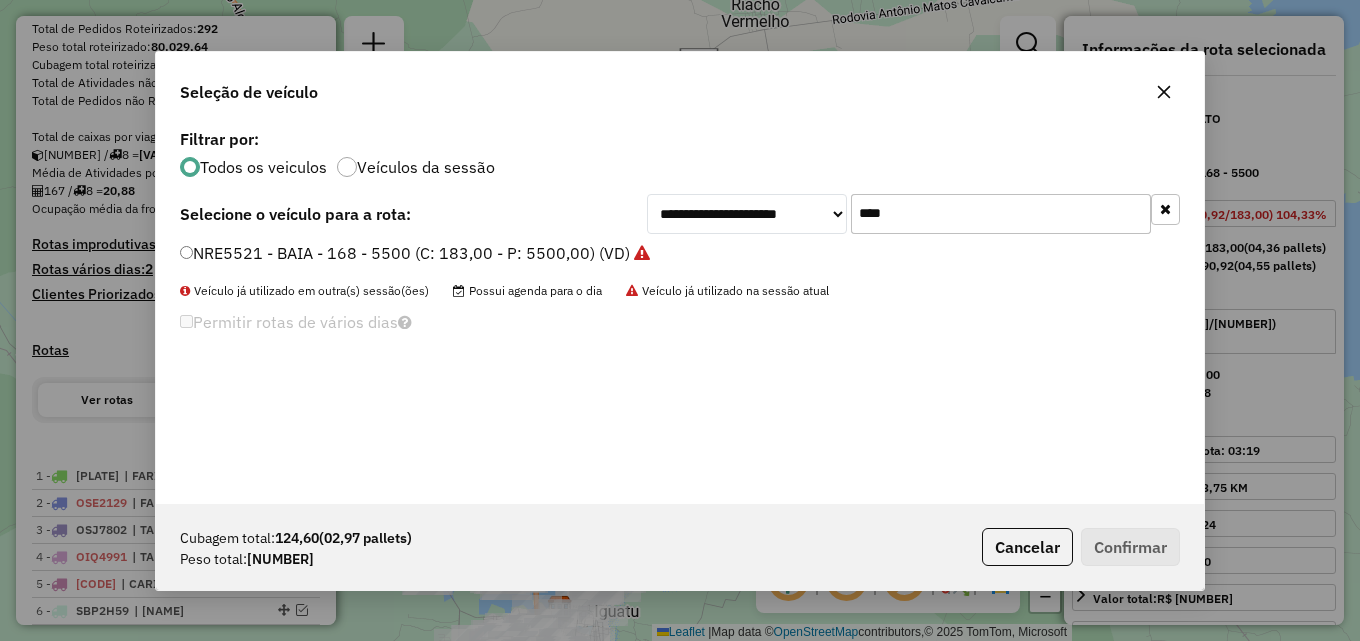 drag, startPoint x: 917, startPoint y: 219, endPoint x: 317, endPoint y: 202, distance: 600.2408 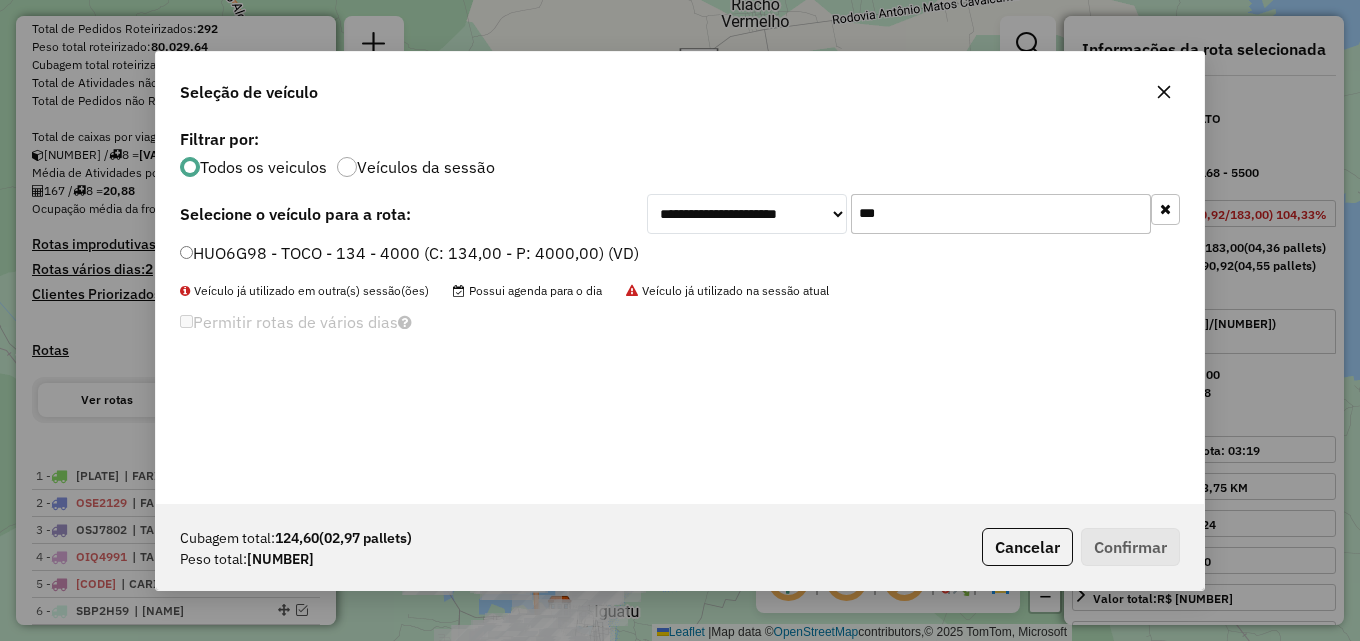 type on "***" 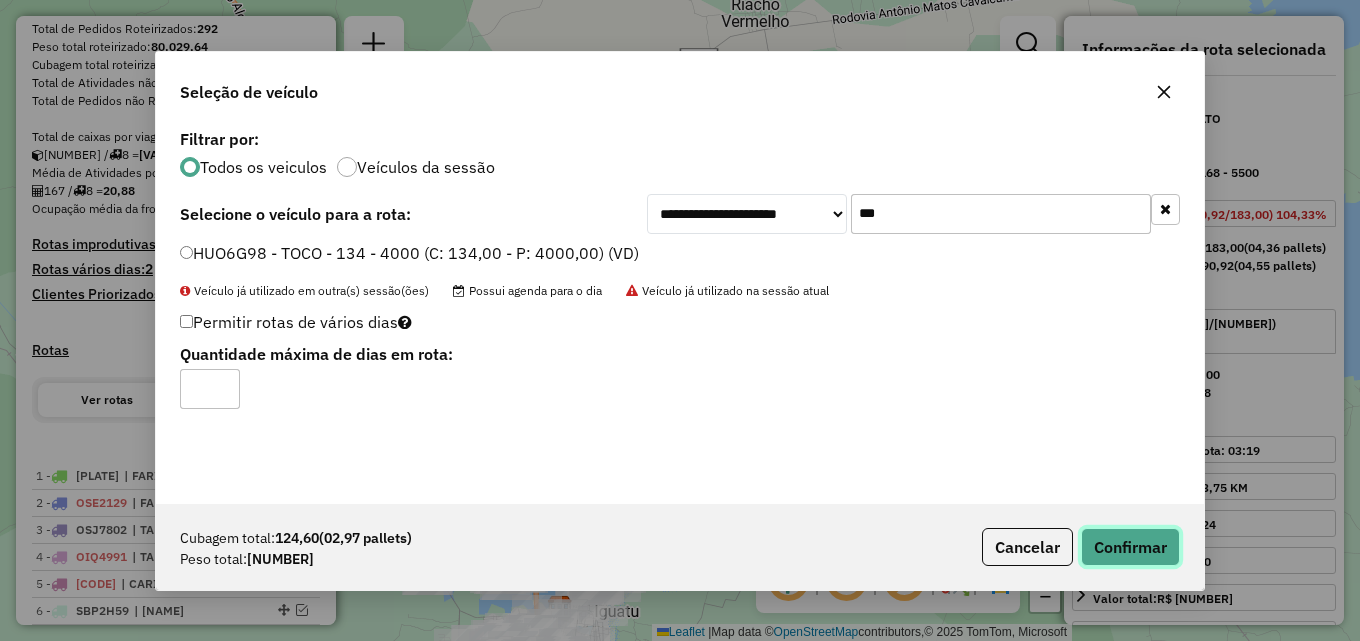 click on "Confirmar" 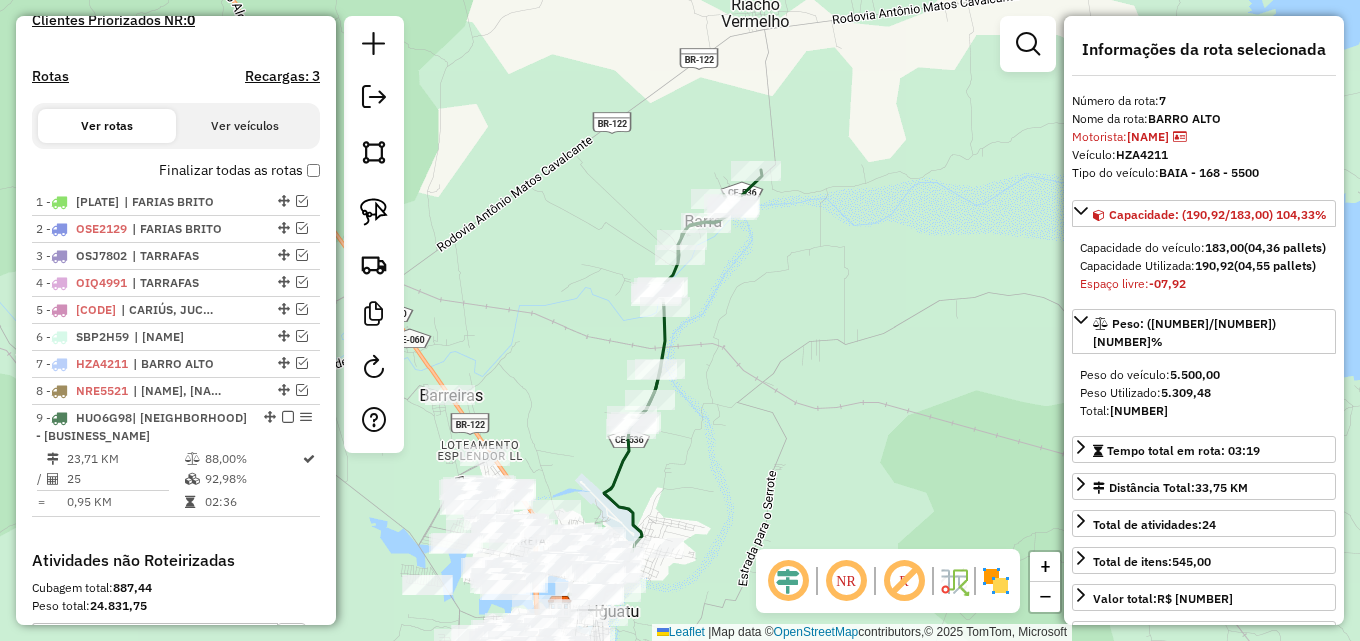 scroll, scrollTop: 887, scrollLeft: 0, axis: vertical 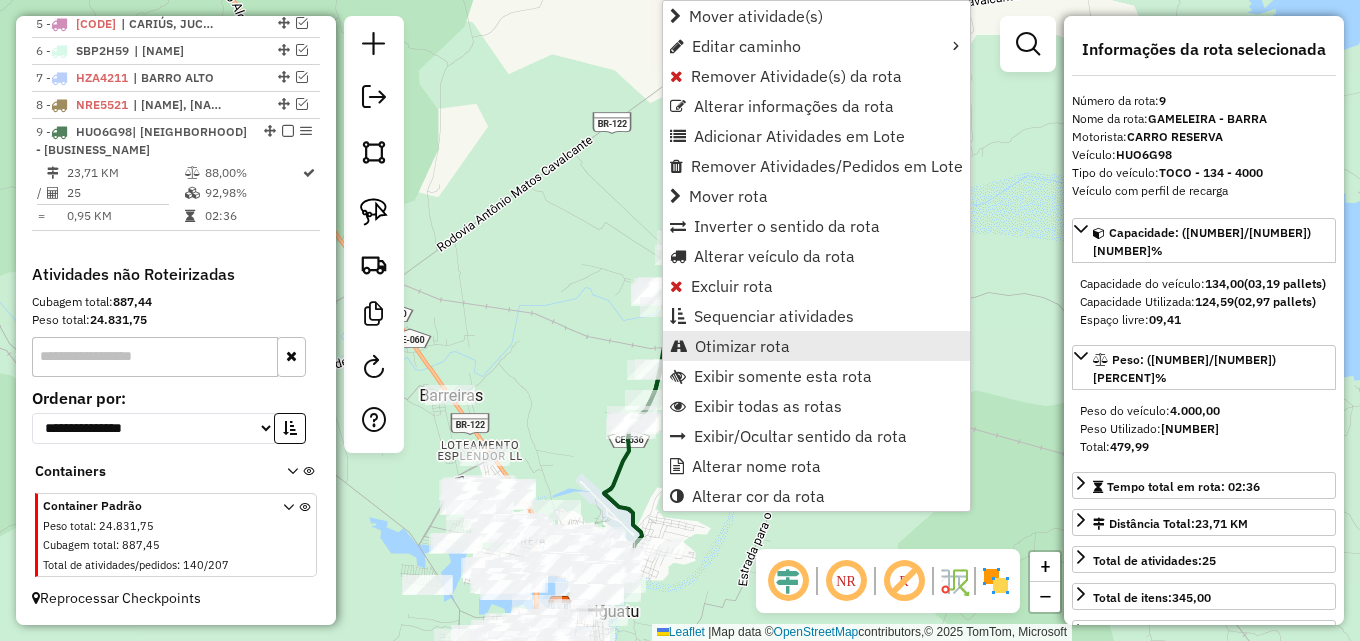 click on "Otimizar rota" at bounding box center (742, 346) 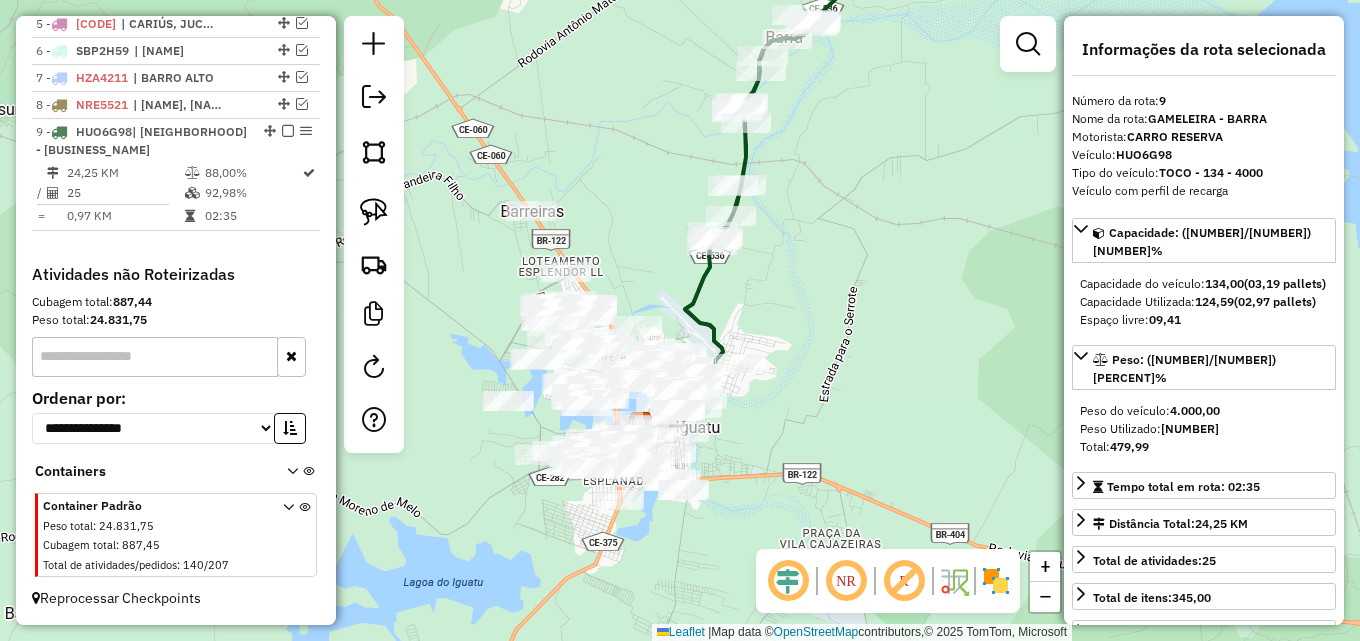drag, startPoint x: 583, startPoint y: 230, endPoint x: 667, endPoint y: 46, distance: 202.26715 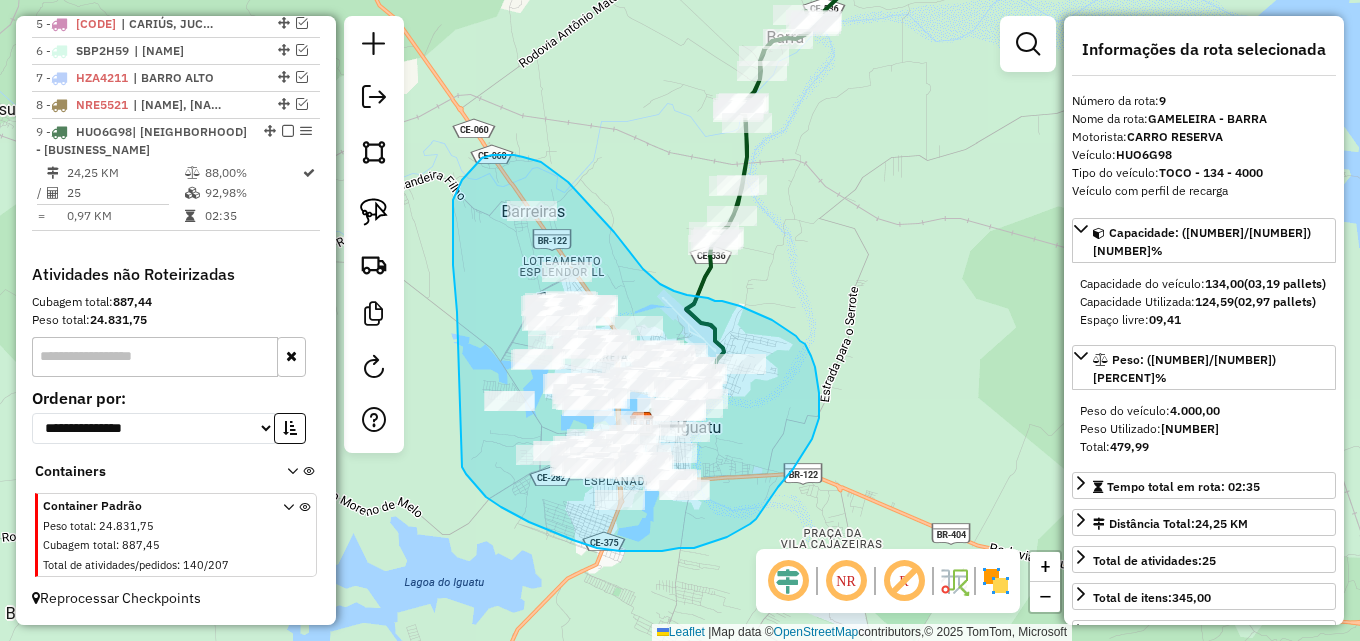 drag, startPoint x: 455, startPoint y: 297, endPoint x: 456, endPoint y: 456, distance: 159.00314 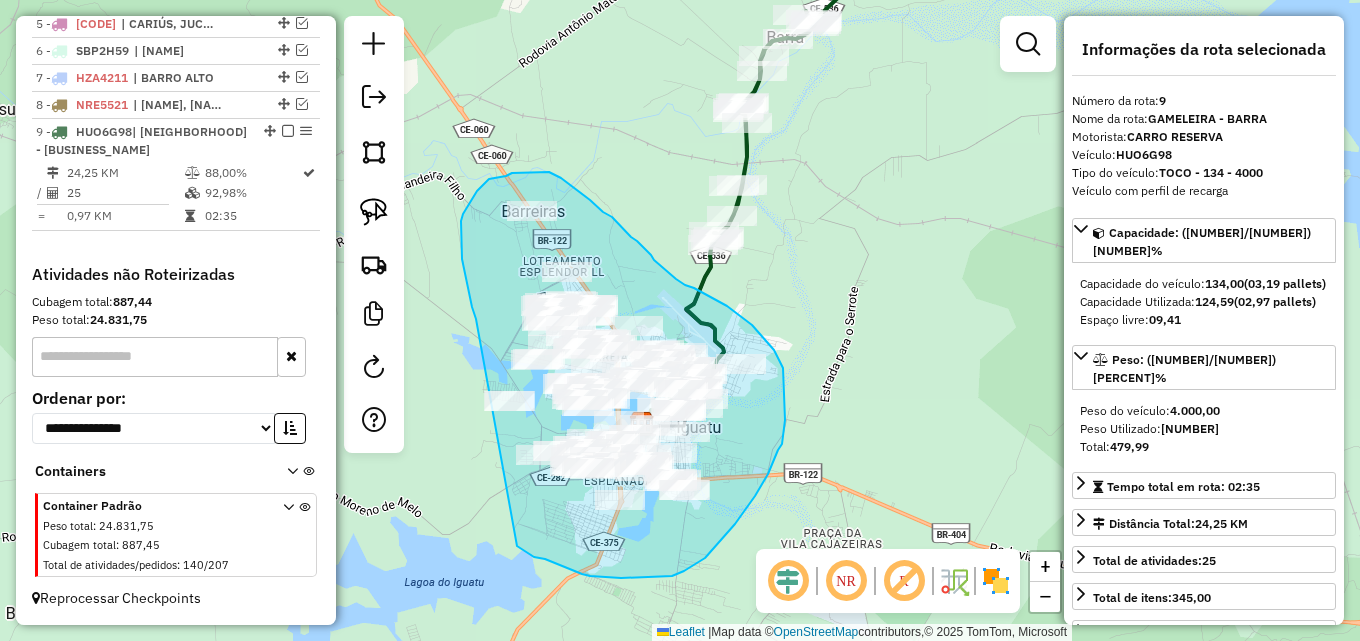 drag, startPoint x: 476, startPoint y: 316, endPoint x: 505, endPoint y: 535, distance: 220.91174 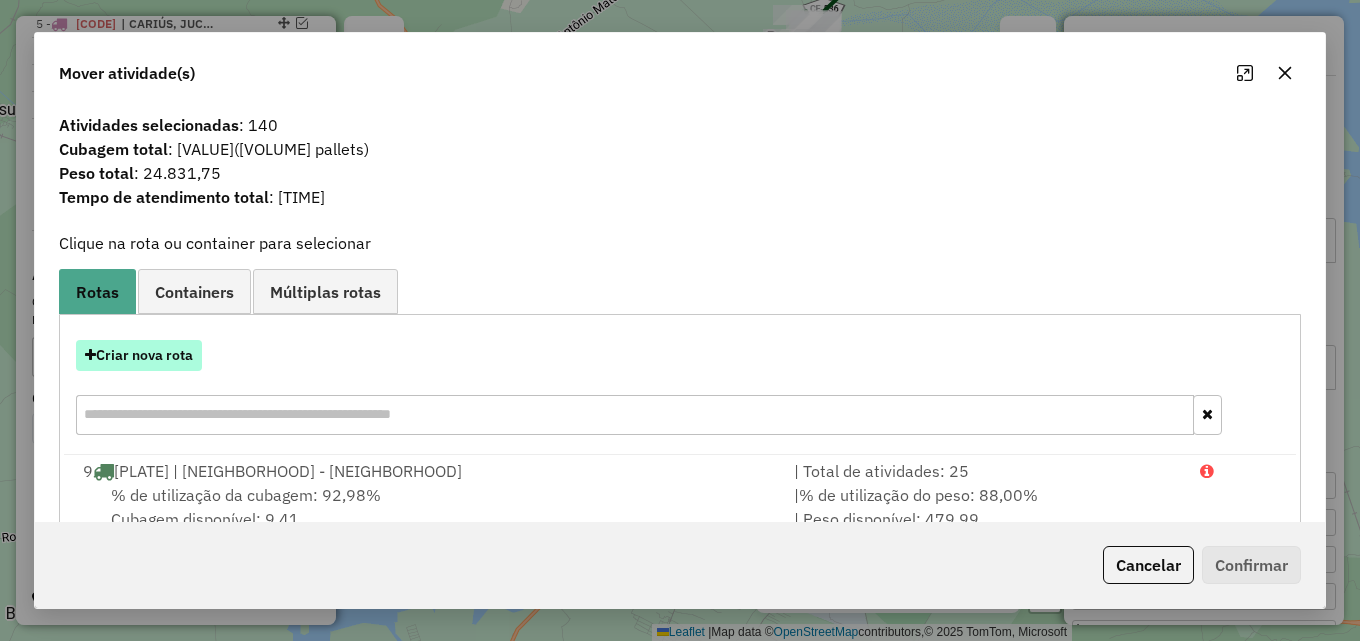 click on "Criar nova rota" at bounding box center (139, 355) 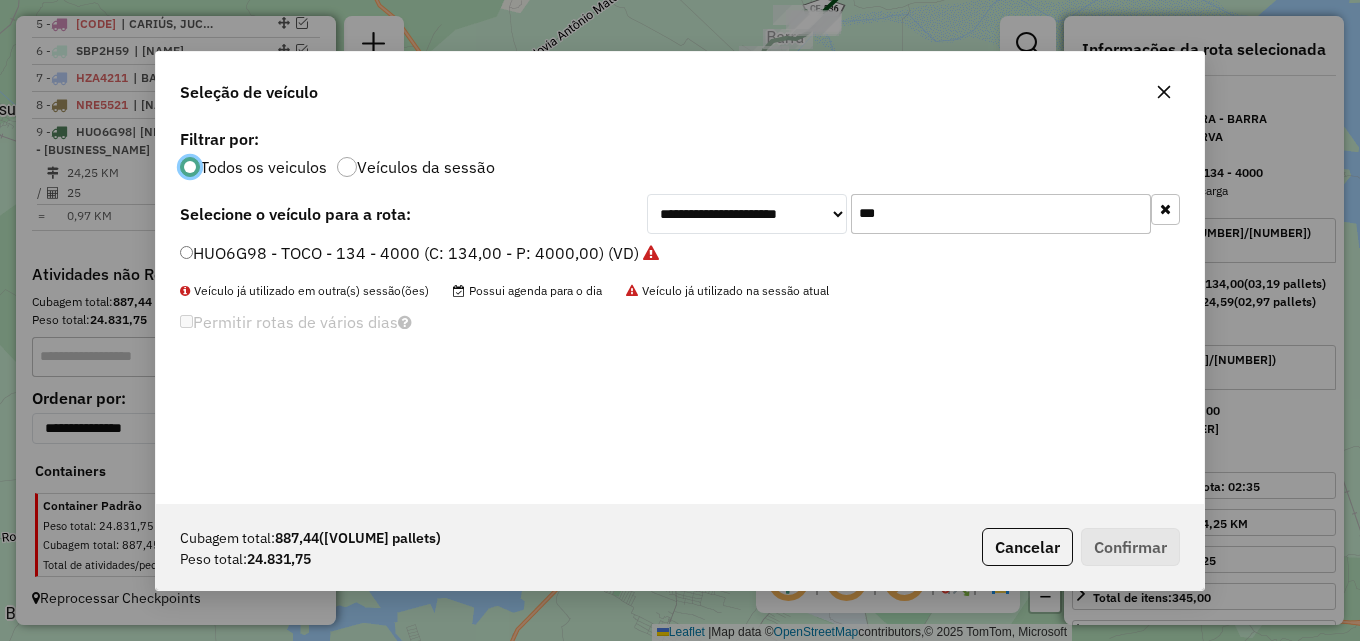 scroll, scrollTop: 11, scrollLeft: 6, axis: both 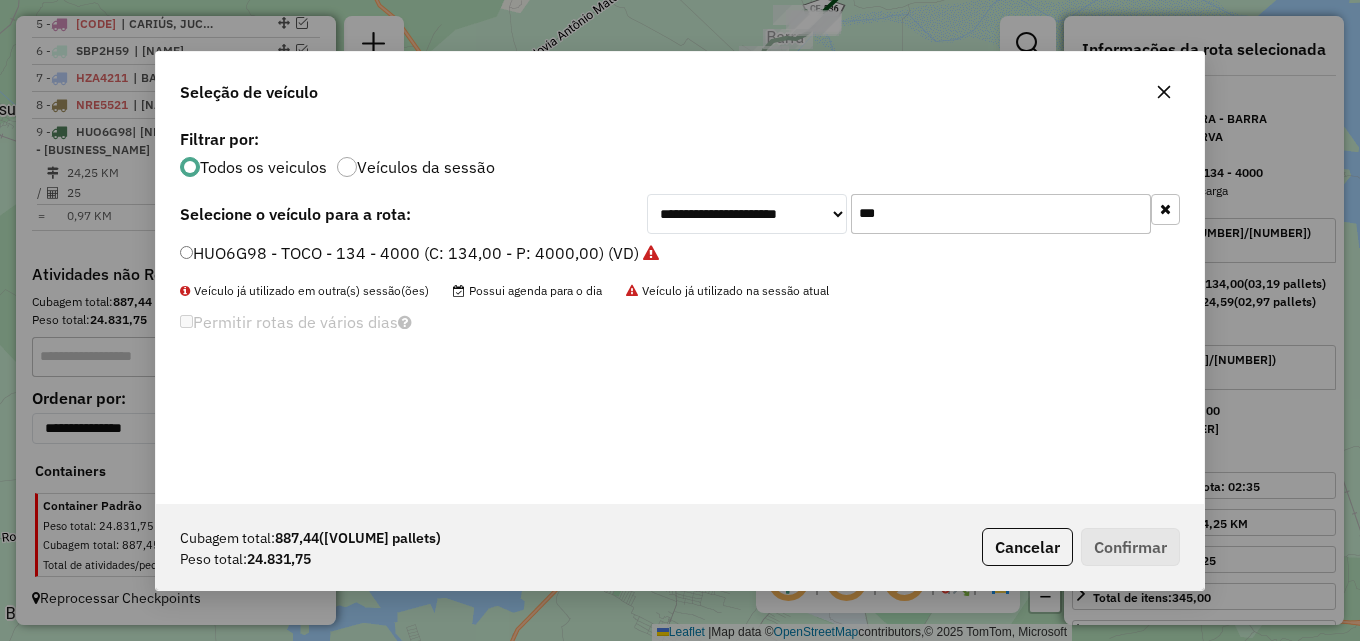 drag, startPoint x: 802, startPoint y: 213, endPoint x: 658, endPoint y: 205, distance: 144.22205 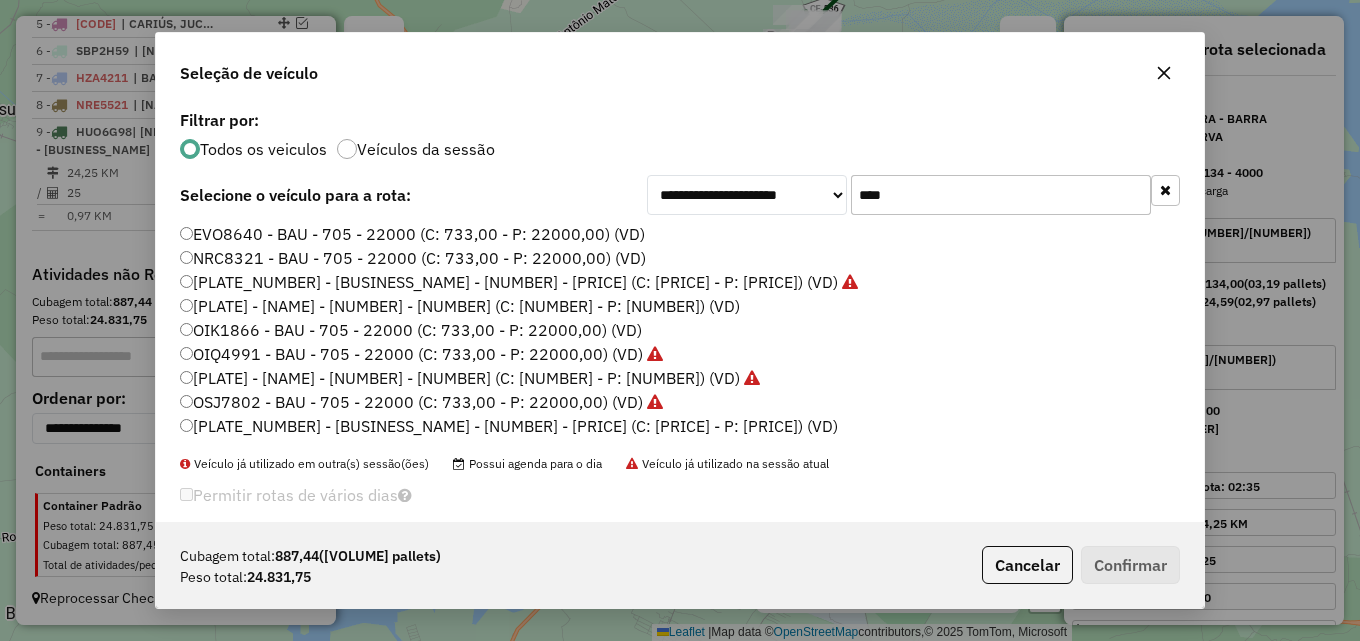 type on "****" 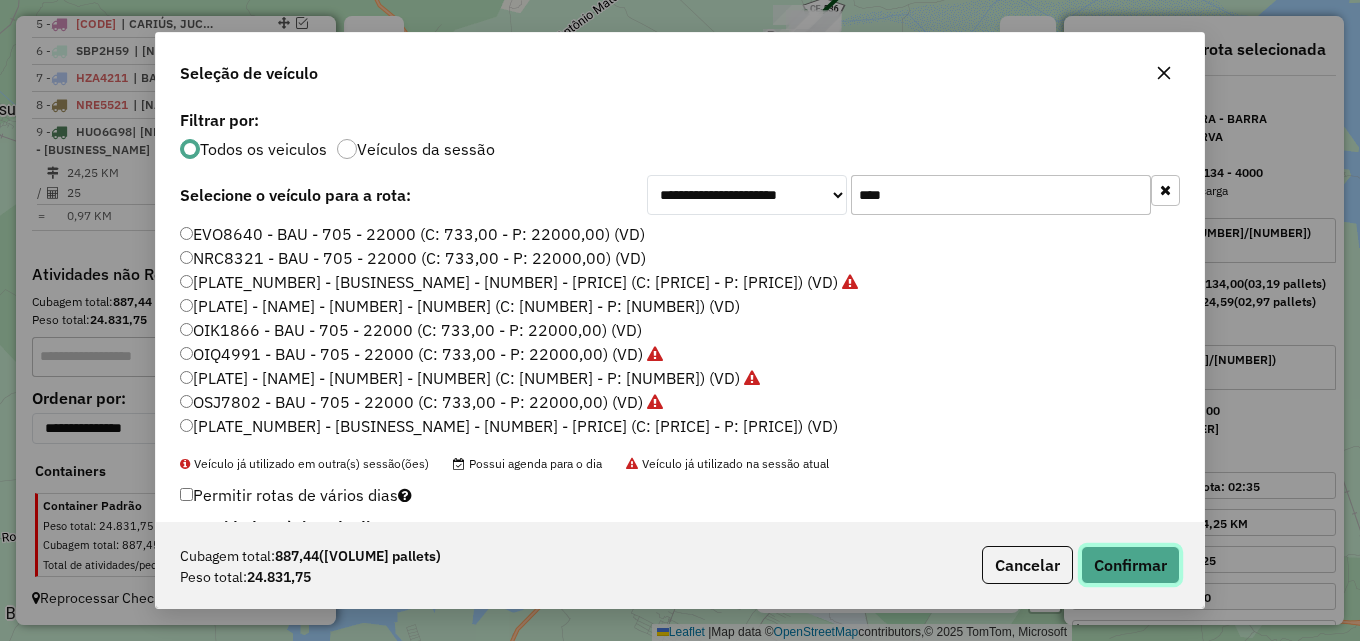 click on "Confirmar" 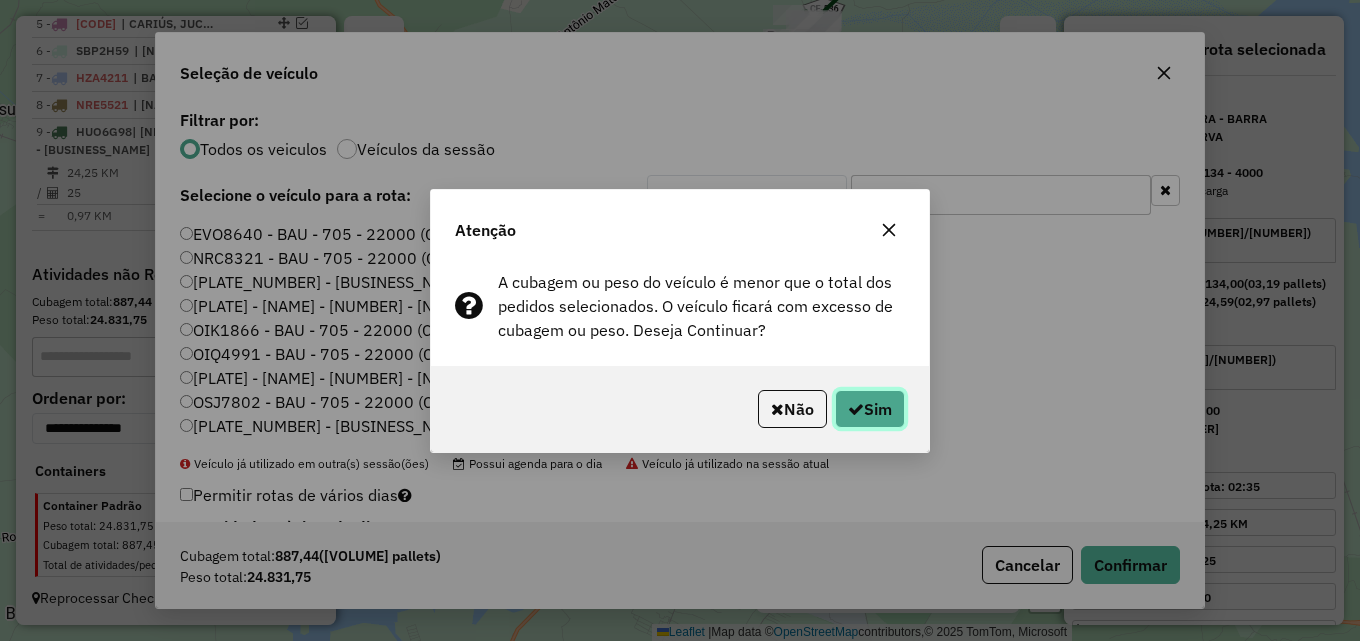 click on "Sim" 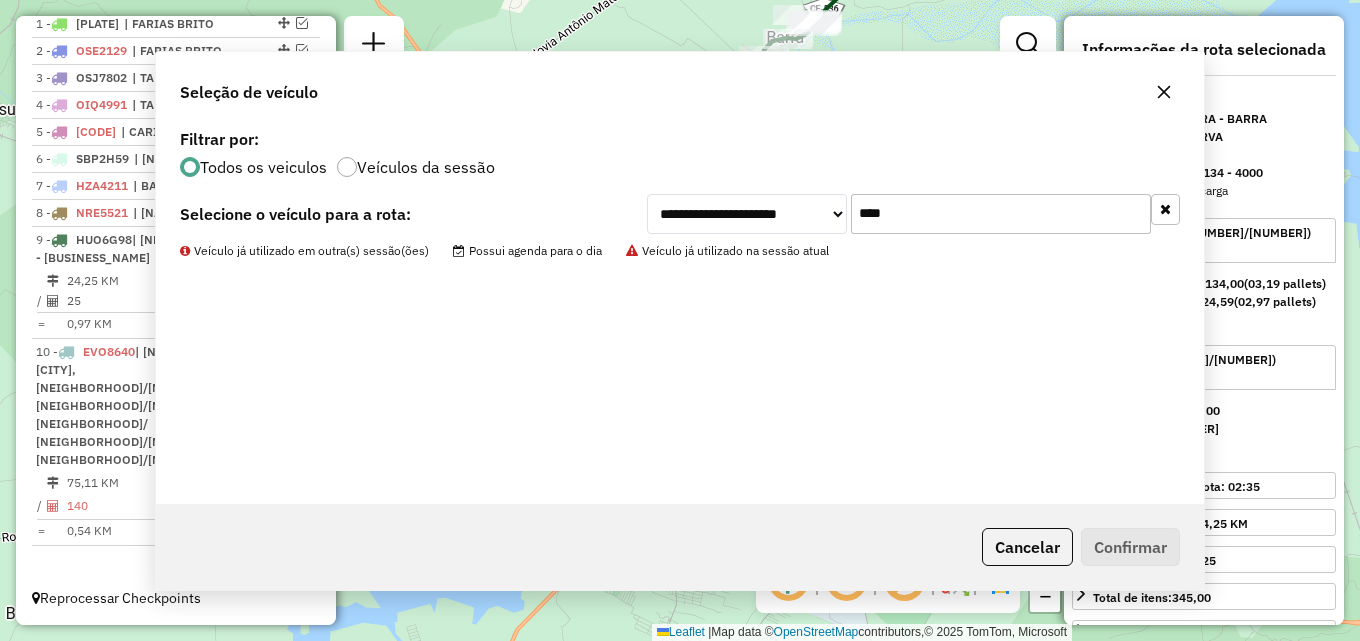 scroll, scrollTop: 779, scrollLeft: 0, axis: vertical 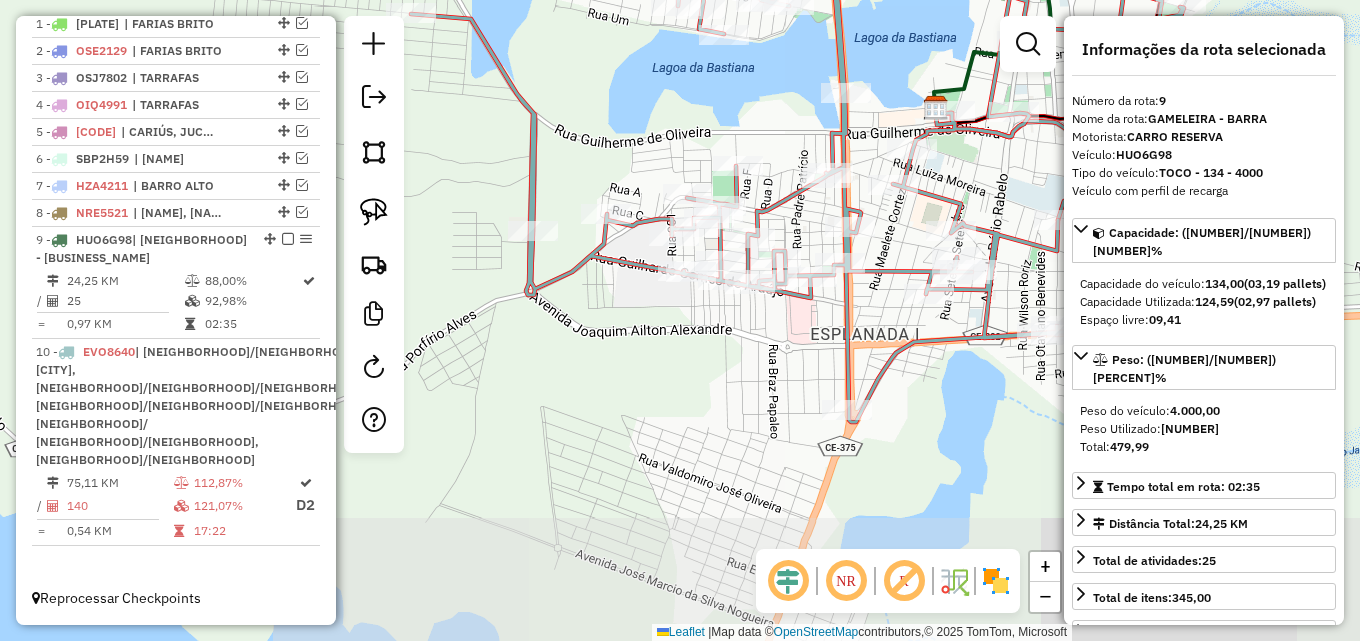 drag, startPoint x: 608, startPoint y: 283, endPoint x: 796, endPoint y: 66, distance: 287.11148 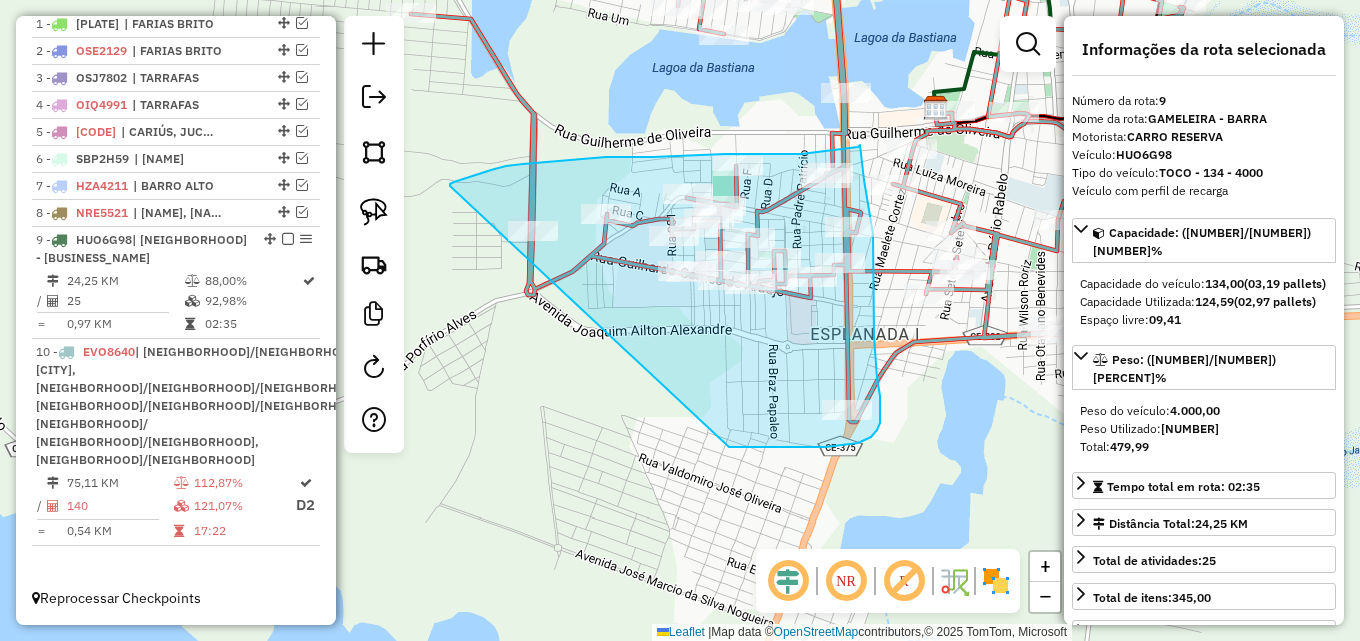 drag, startPoint x: 450, startPoint y: 186, endPoint x: 701, endPoint y: 447, distance: 362.10773 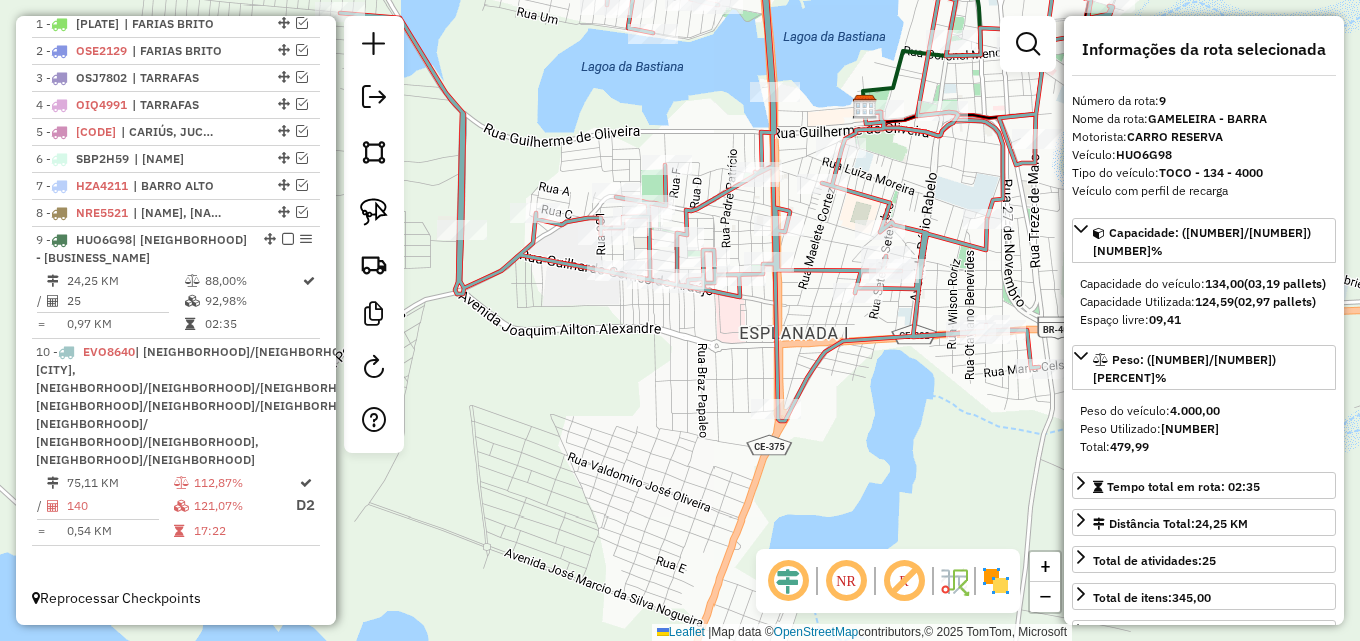 drag, startPoint x: 703, startPoint y: 338, endPoint x: 717, endPoint y: 312, distance: 29.529646 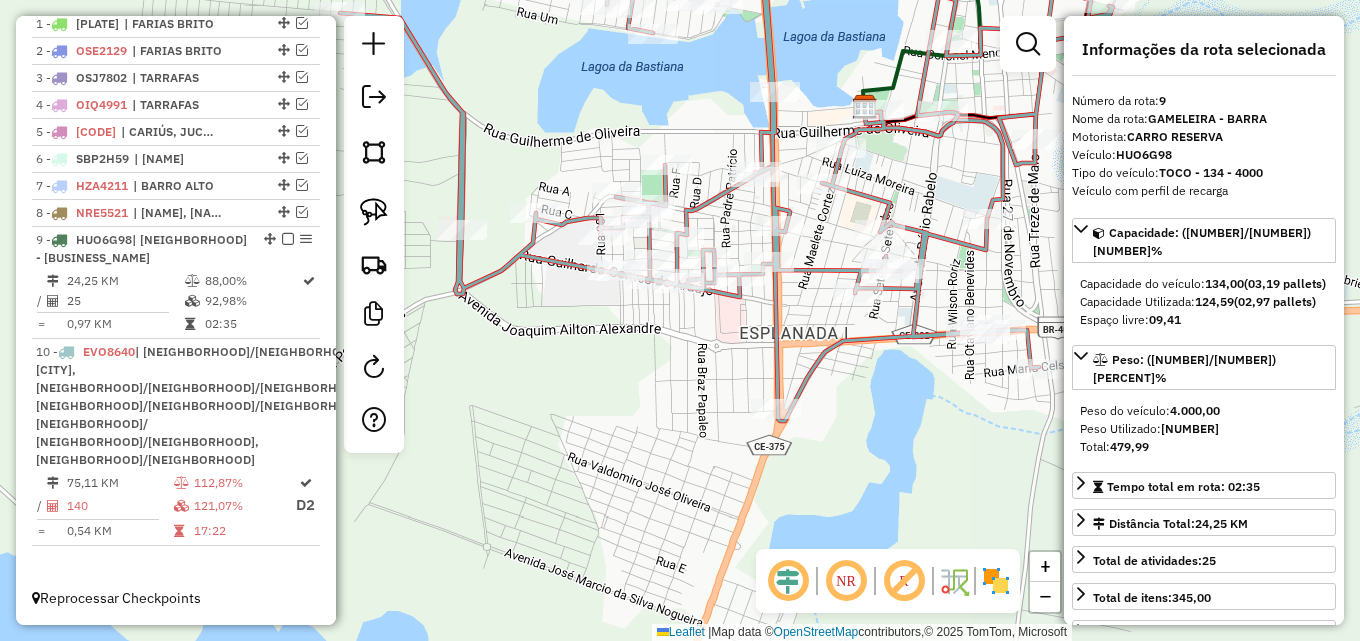 click on "Janela de atendimento Grade de atendimento Capacidade Transportadoras Veículos Cliente Pedidos  Rotas Selecione os dias de semana para filtrar as janelas de atendimento  Seg   Ter   Qua   Qui   Sex   Sáb   Dom  Informe o período da janela de atendimento: De: Até:  Filtrar exatamente a janela do cliente  Considerar janela de atendimento padrão  Selecione os dias de semana para filtrar as grades de atendimento  Seg   Ter   Qua   Qui   Sex   Sáb   Dom   Considerar clientes sem dia de atendimento cadastrado  Clientes fora do dia de atendimento selecionado Filtrar as atividades entre os valores definidos abaixo:  Peso mínimo:   Peso máximo:   Cubagem mínima:   Cubagem máxima:   De:   Até:  Filtrar as atividades entre o tempo de atendimento definido abaixo:  De:   Até:   Considerar capacidade total dos clientes não roteirizados Transportadora: Selecione um ou mais itens Tipo de veículo: Selecione um ou mais itens Veículo: Selecione um ou mais itens Motorista: Selecione um ou mais itens Nome: Rótulo:" 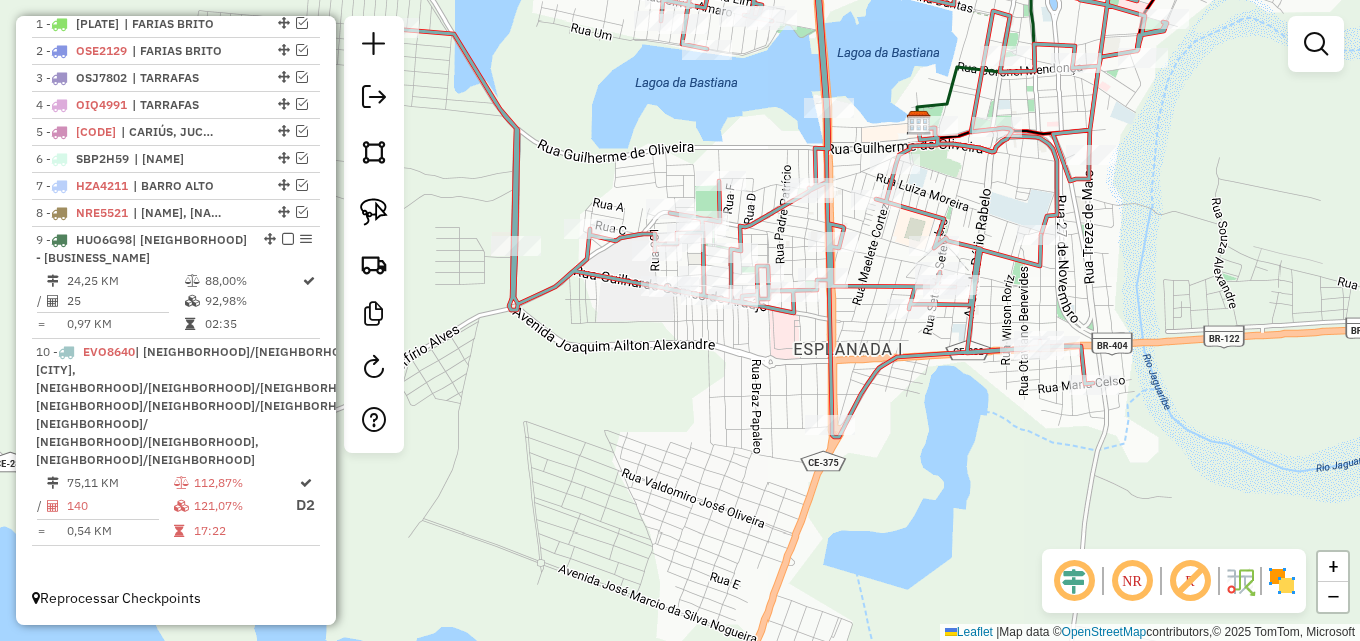 drag, startPoint x: 619, startPoint y: 377, endPoint x: 675, endPoint y: 393, distance: 58.24088 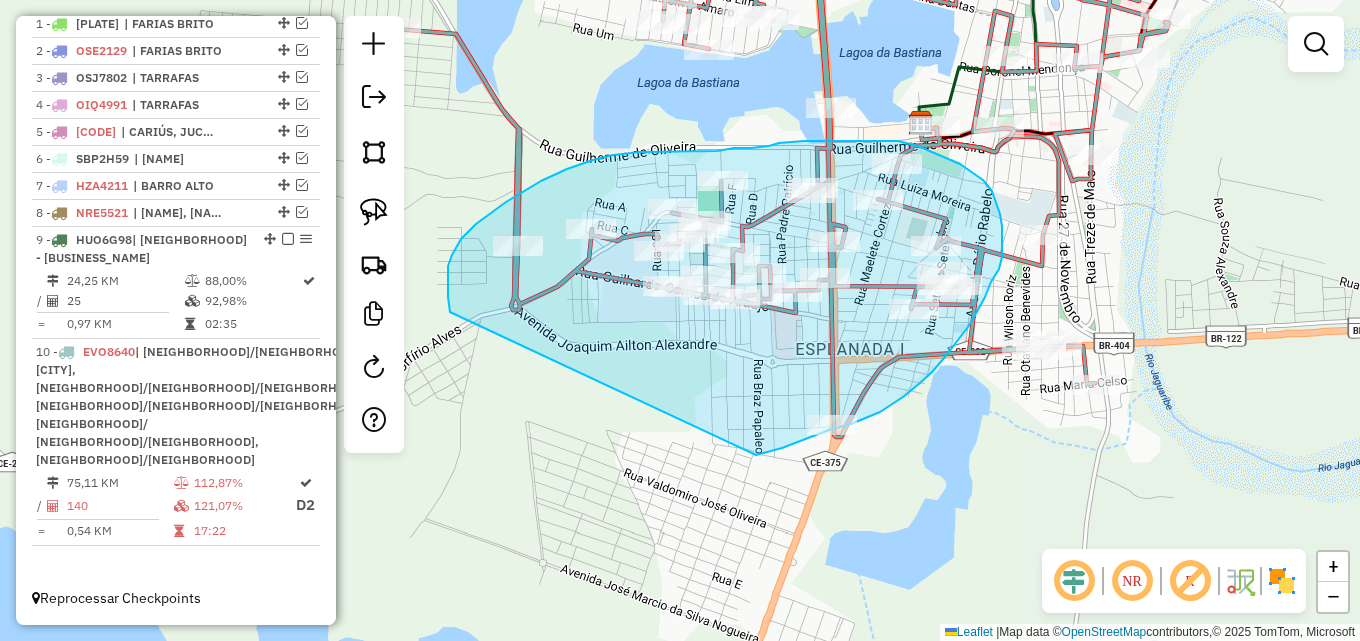drag, startPoint x: 448, startPoint y: 294, endPoint x: 748, endPoint y: 457, distance: 341.42203 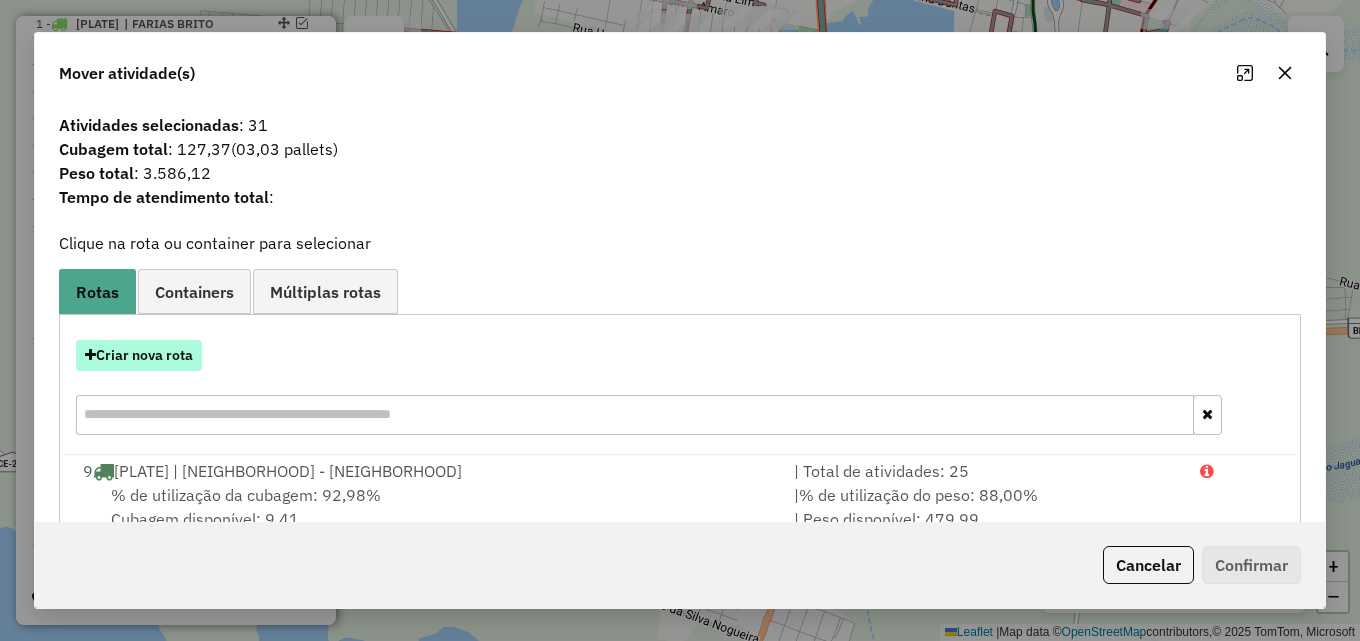 click on "Criar nova rota" at bounding box center [139, 355] 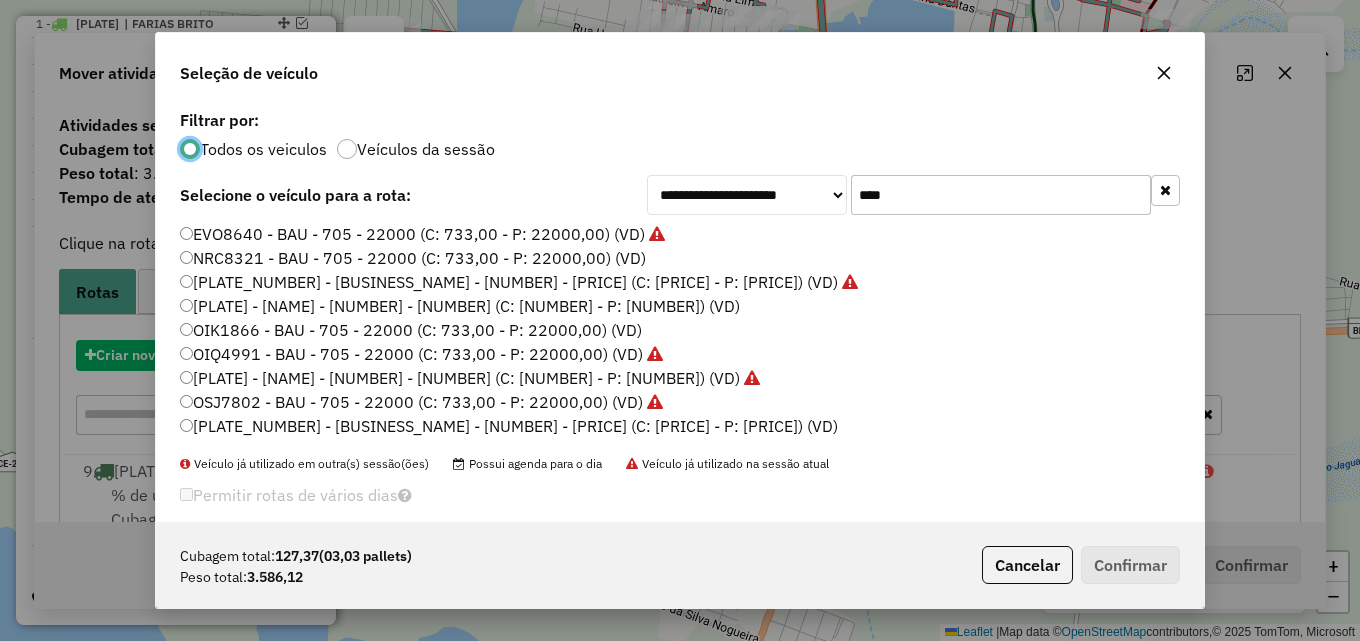 scroll, scrollTop: 11, scrollLeft: 6, axis: both 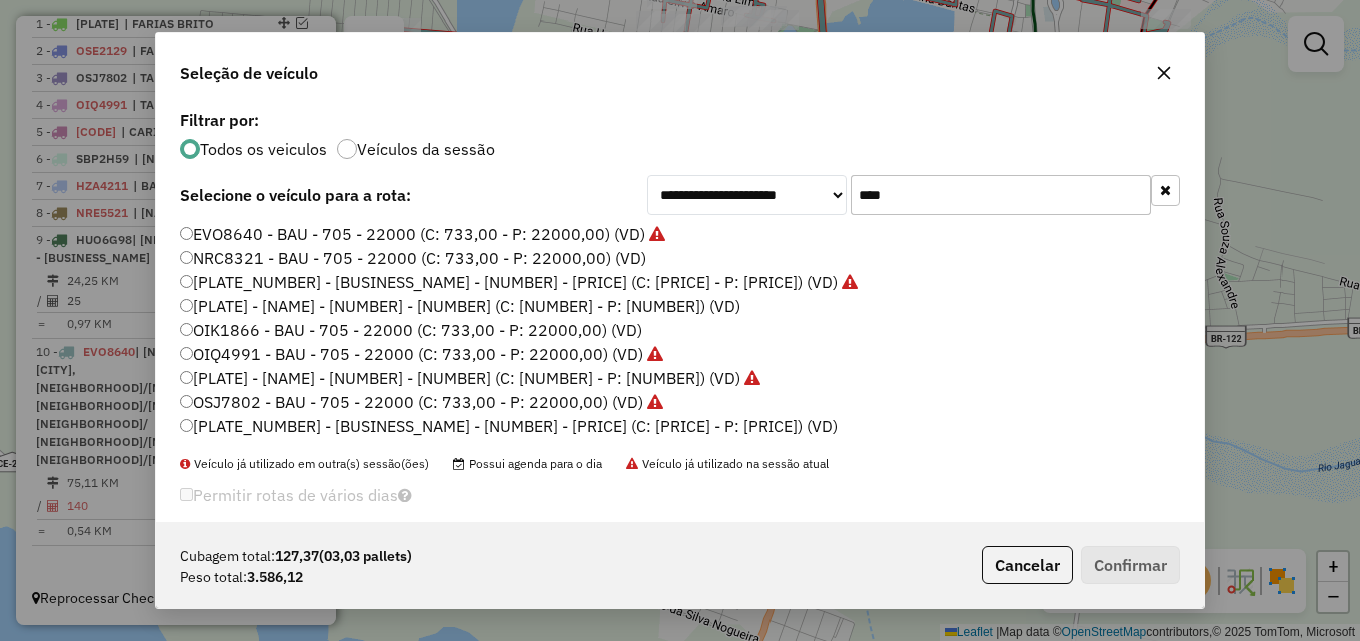 drag, startPoint x: 961, startPoint y: 182, endPoint x: 725, endPoint y: 194, distance: 236.30489 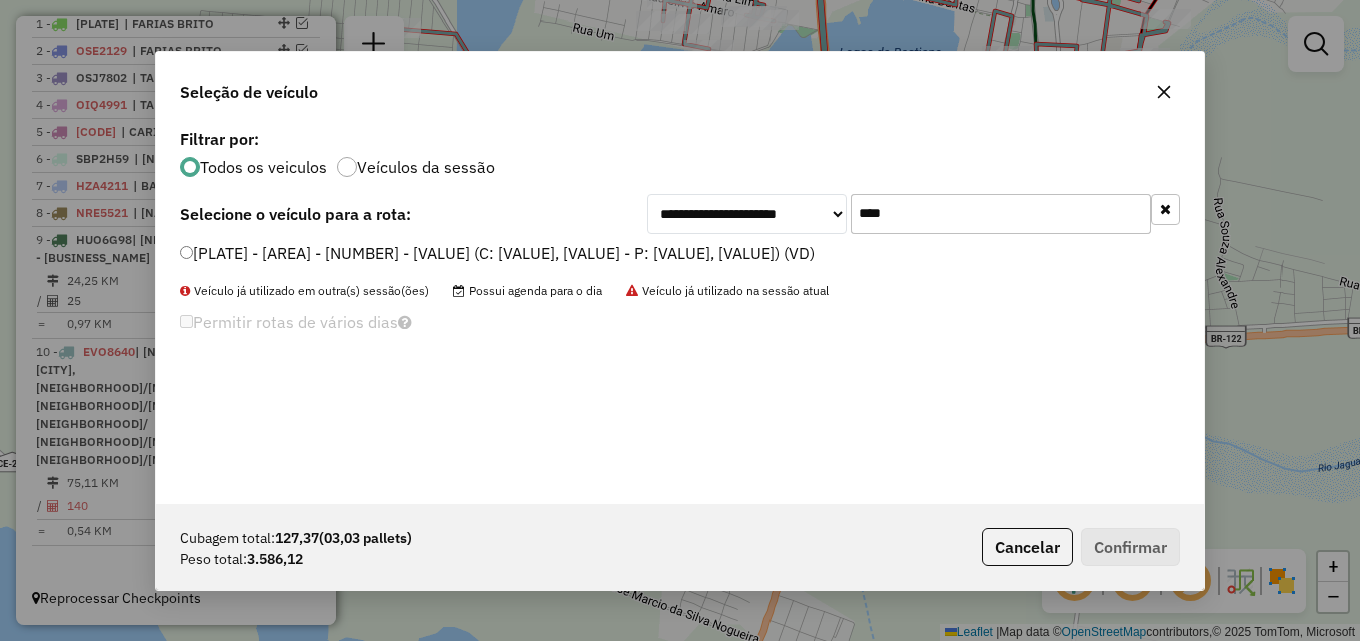 type on "****" 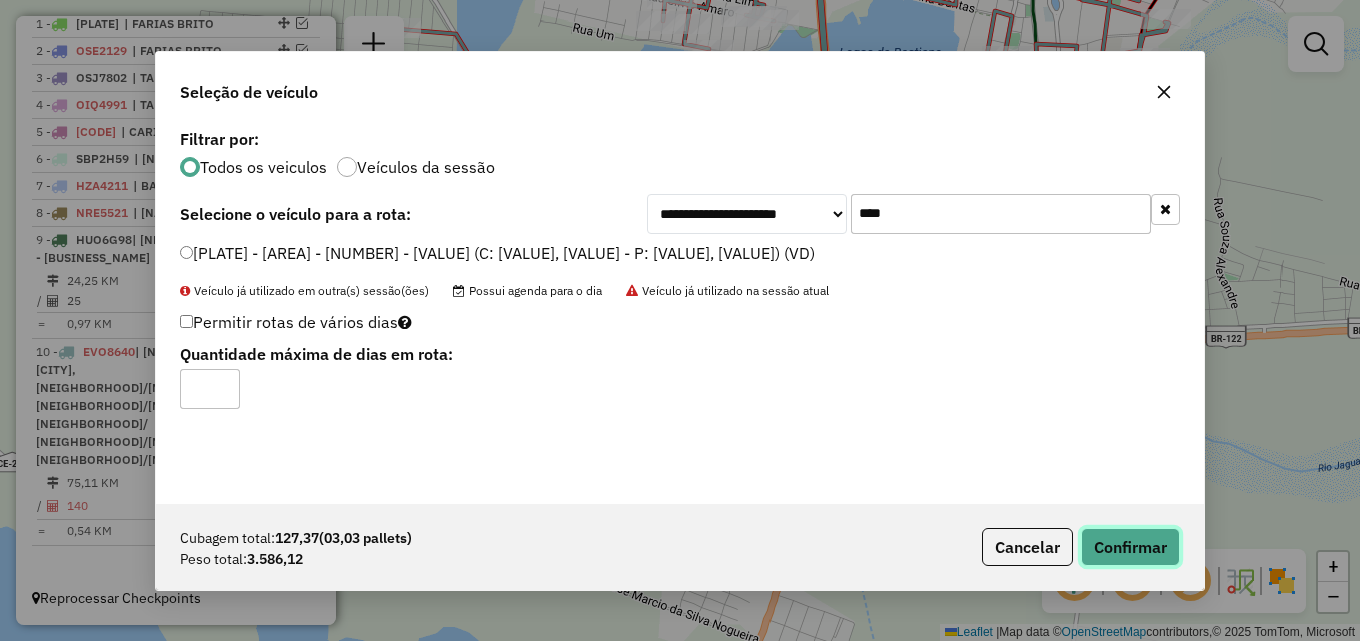click on "Confirmar" 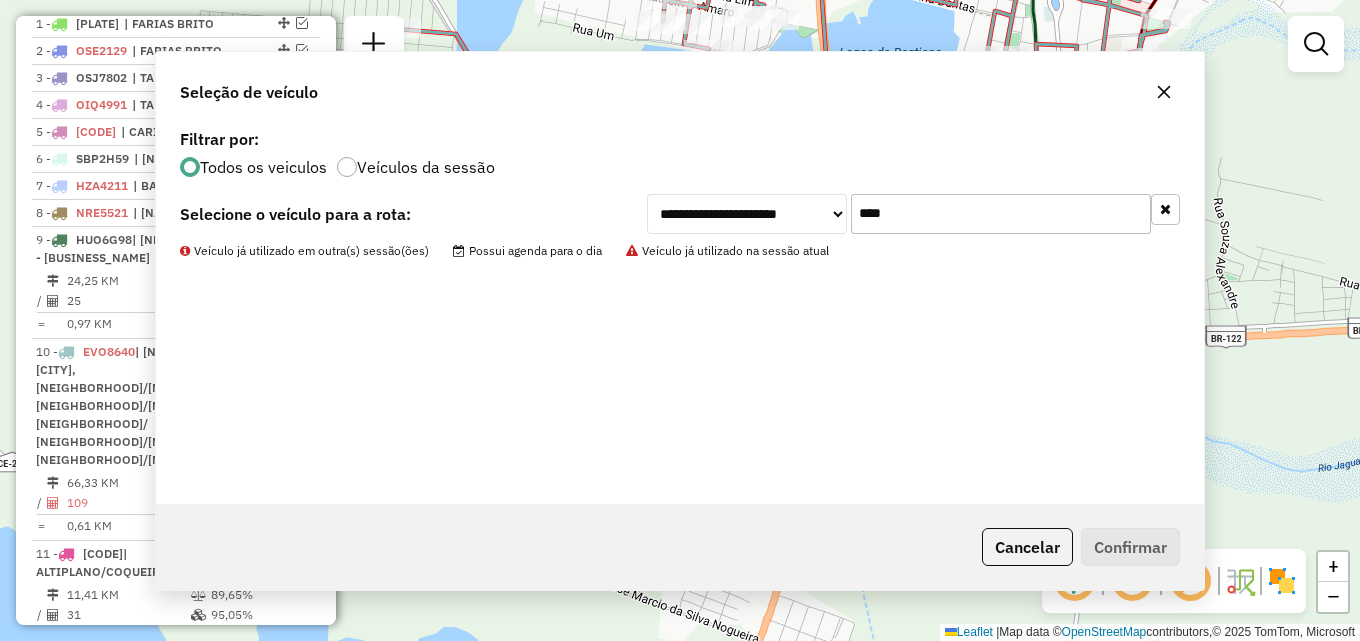 scroll, scrollTop: 886, scrollLeft: 0, axis: vertical 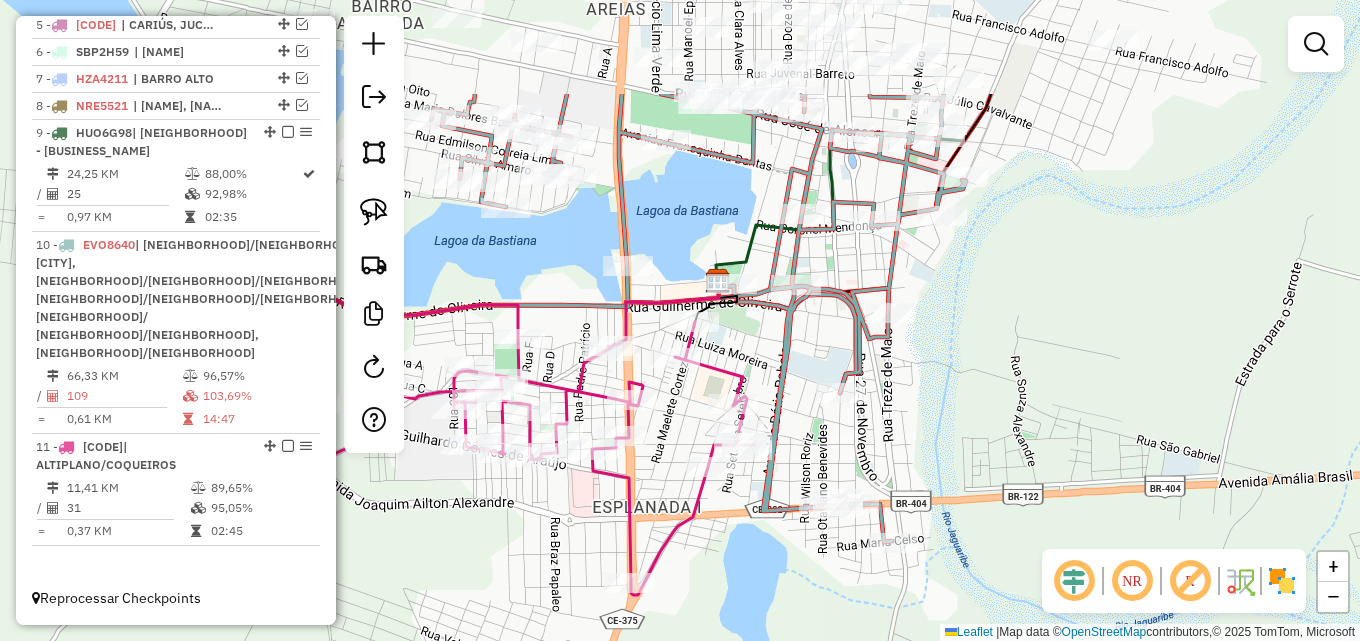 drag, startPoint x: 953, startPoint y: 185, endPoint x: 755, endPoint y: 344, distance: 253.93896 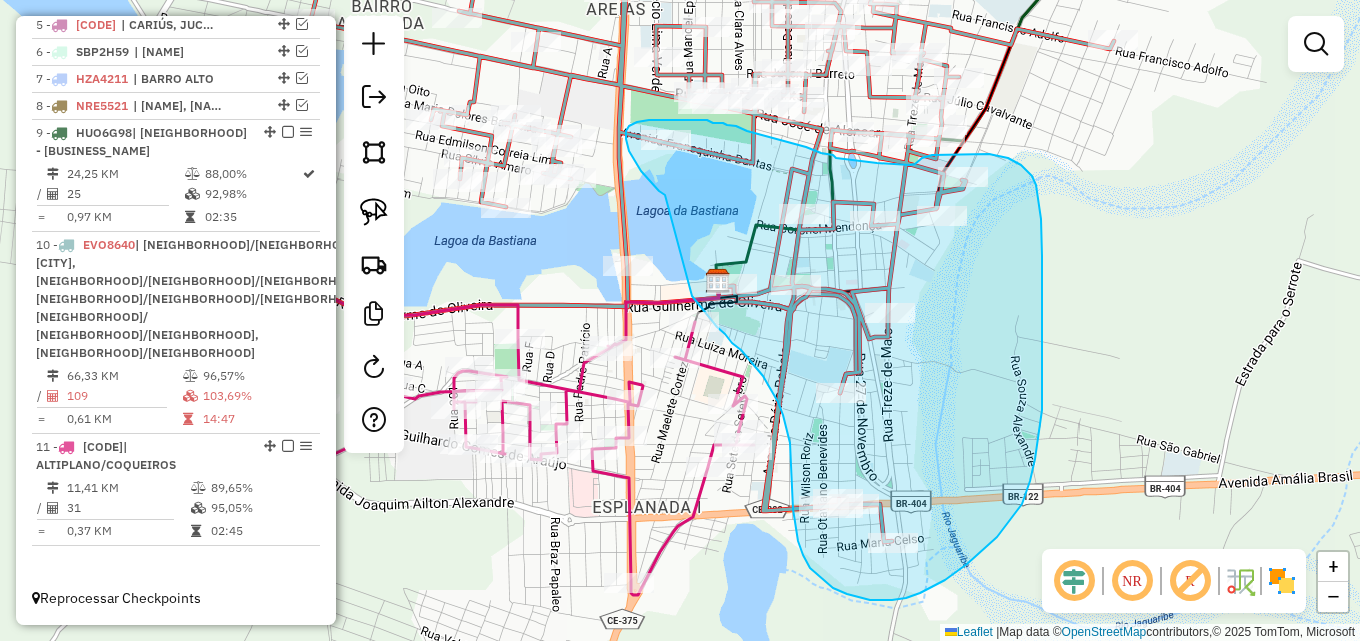 drag, startPoint x: 654, startPoint y: 186, endPoint x: 692, endPoint y: 296, distance: 116.37869 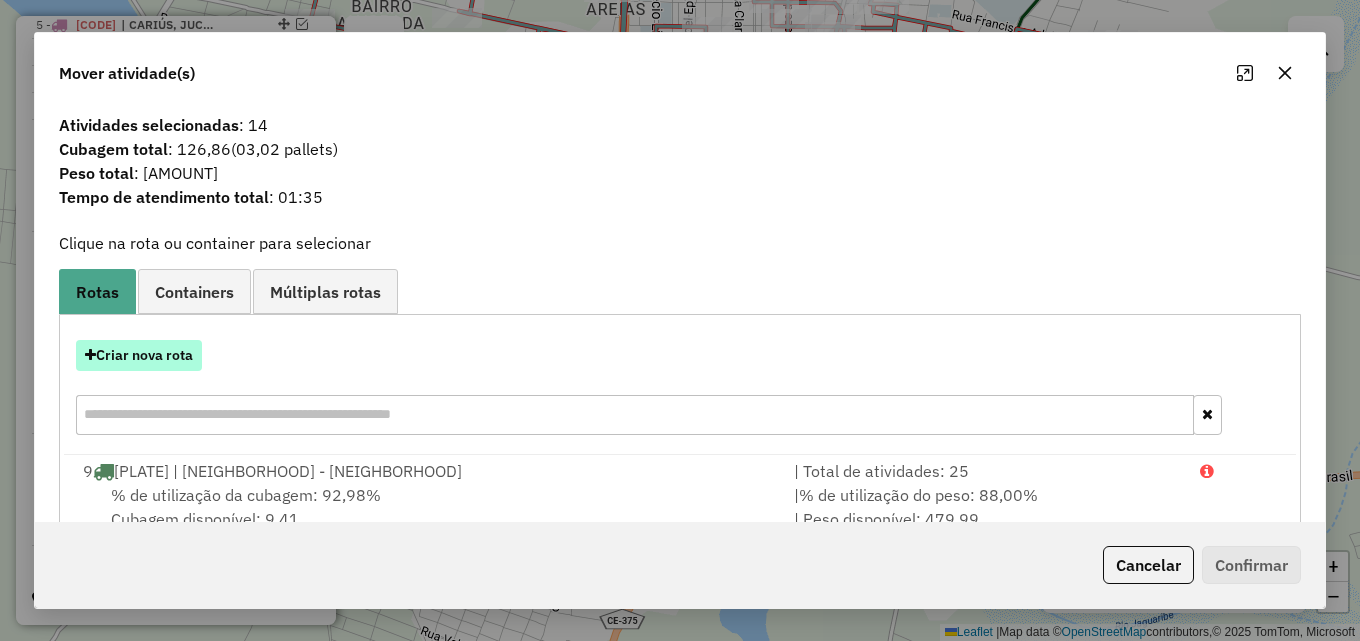 click on "Criar nova rota" at bounding box center (139, 355) 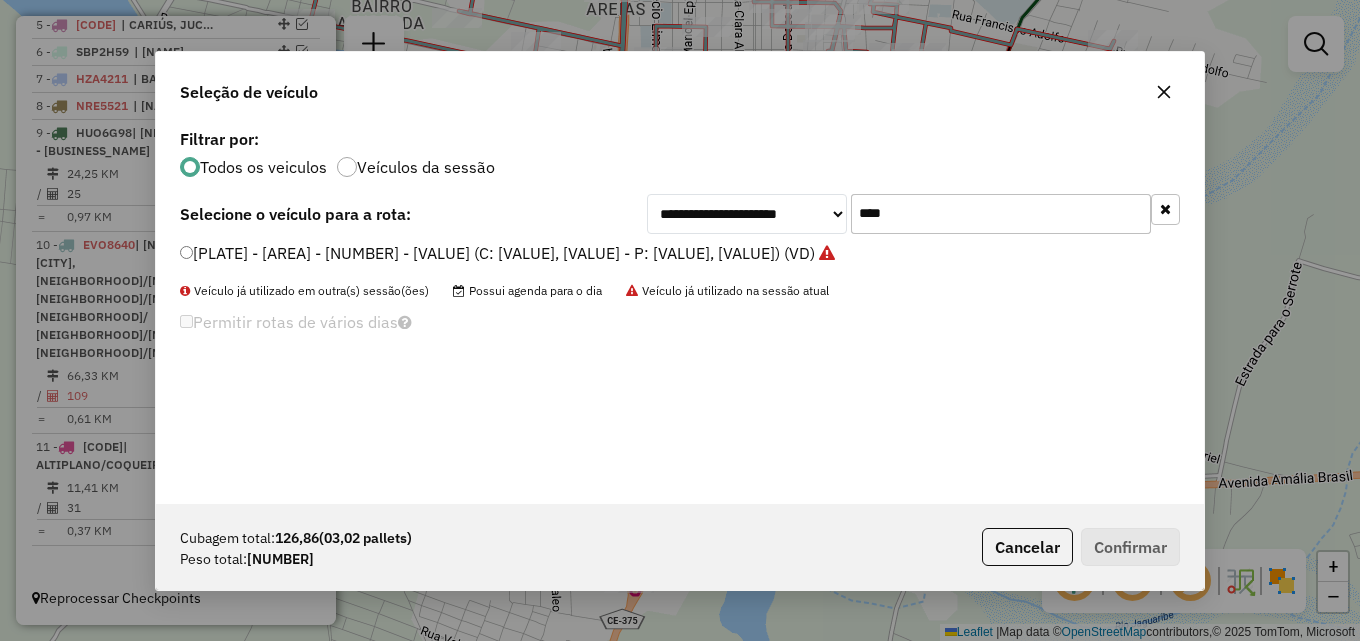 scroll, scrollTop: 11, scrollLeft: 6, axis: both 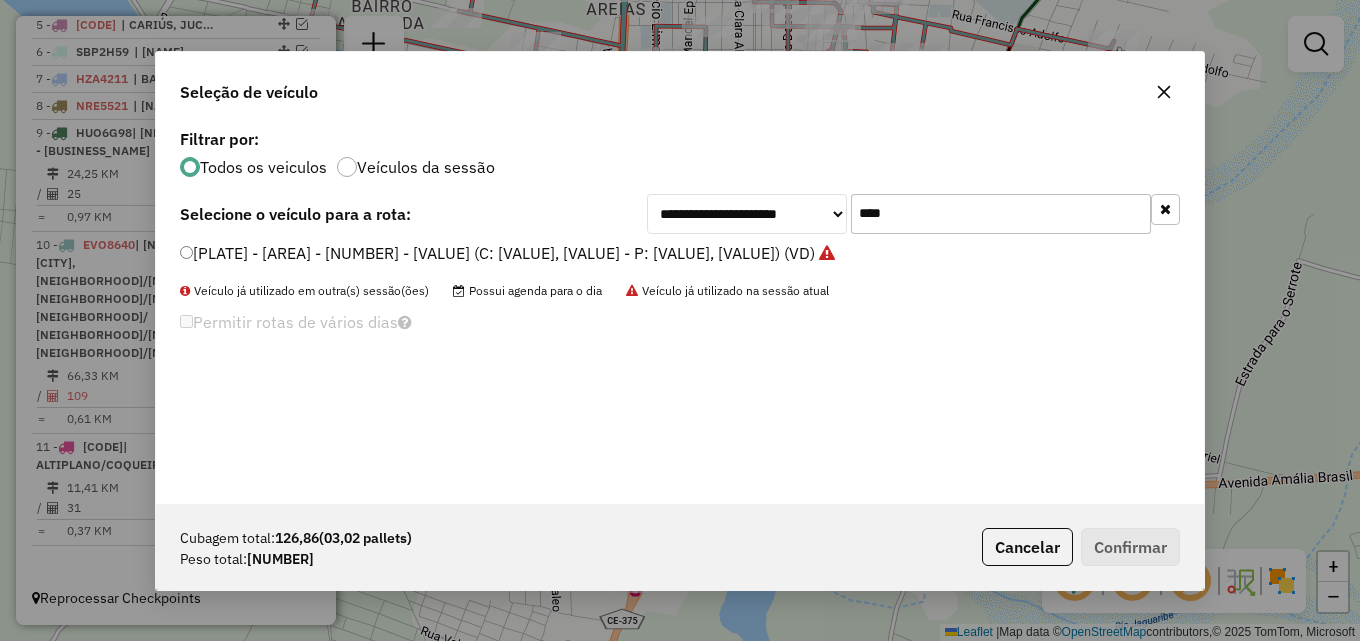 drag, startPoint x: 916, startPoint y: 213, endPoint x: 398, endPoint y: 197, distance: 518.2471 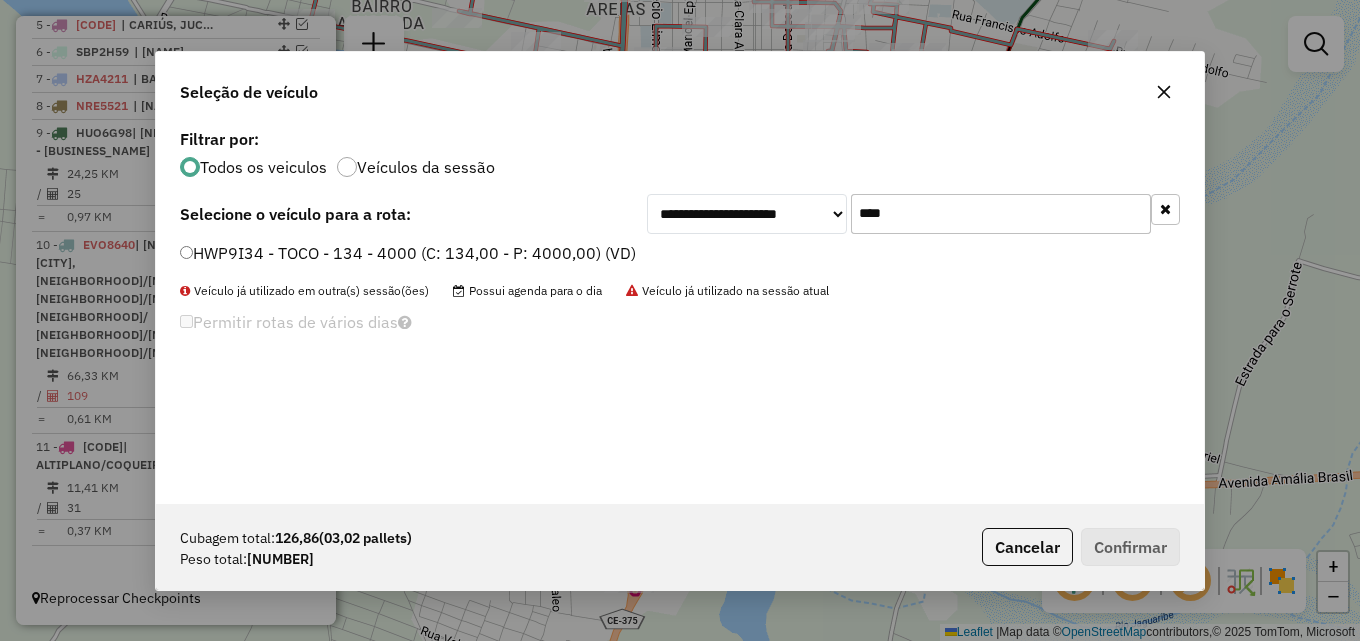 type on "****" 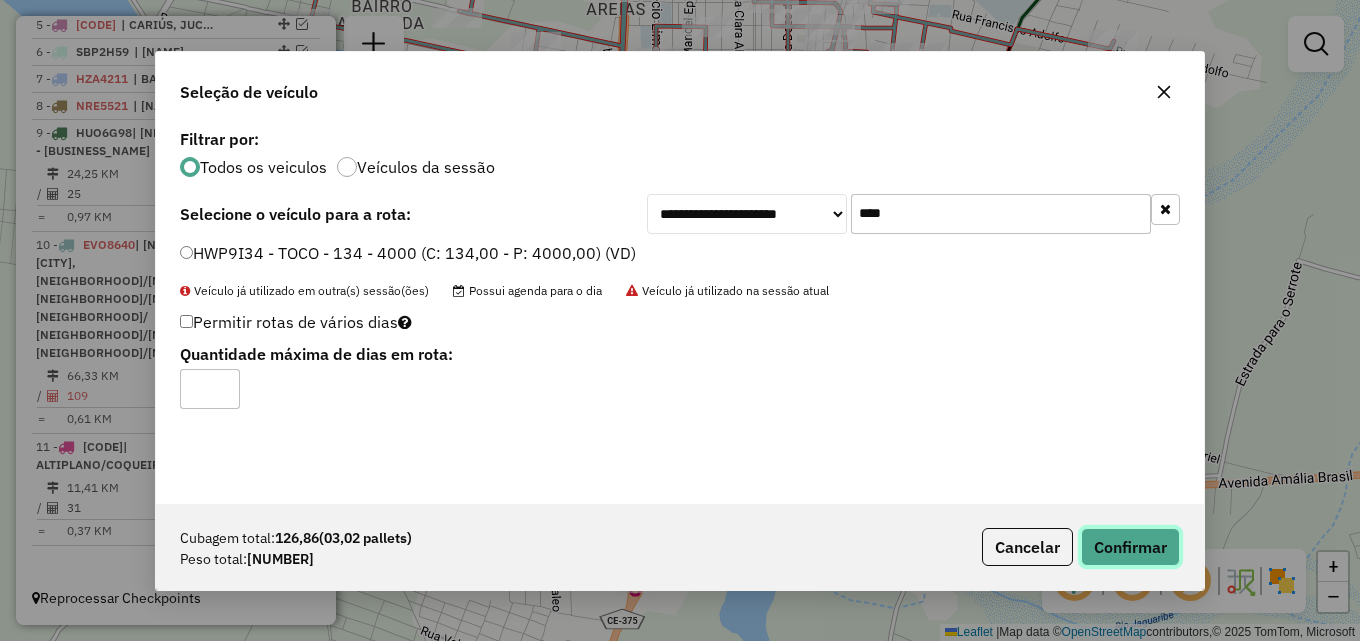 click on "Confirmar" 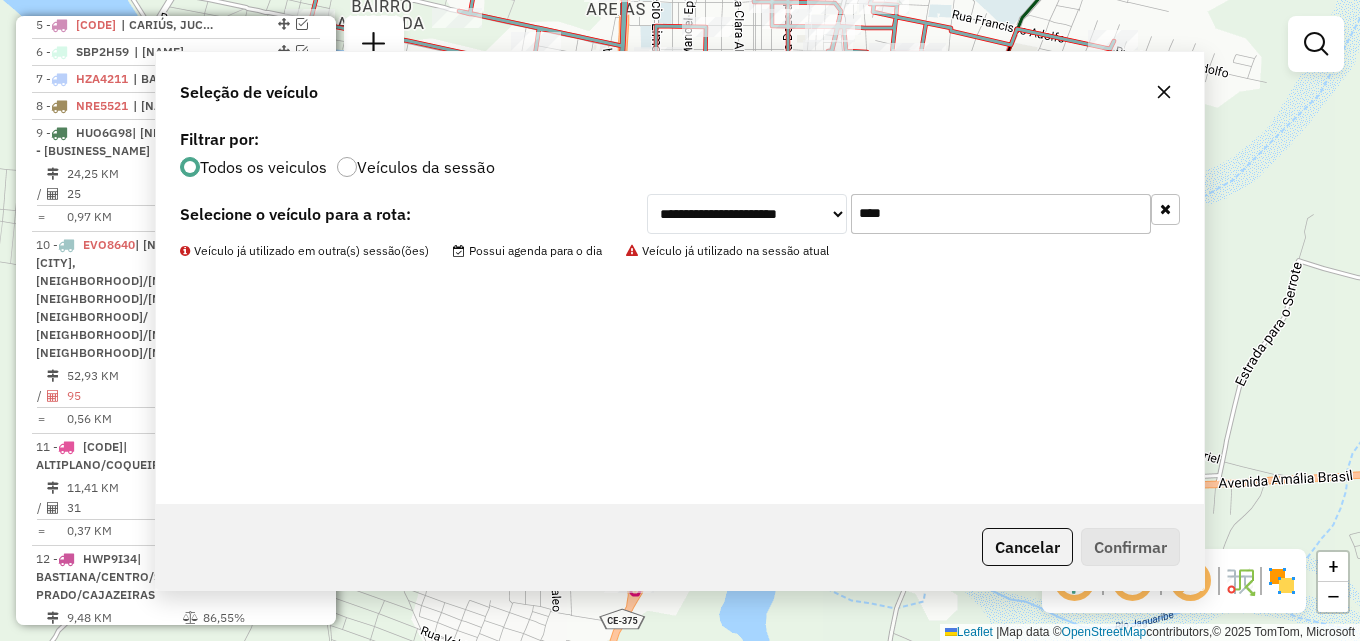scroll, scrollTop: 887, scrollLeft: 0, axis: vertical 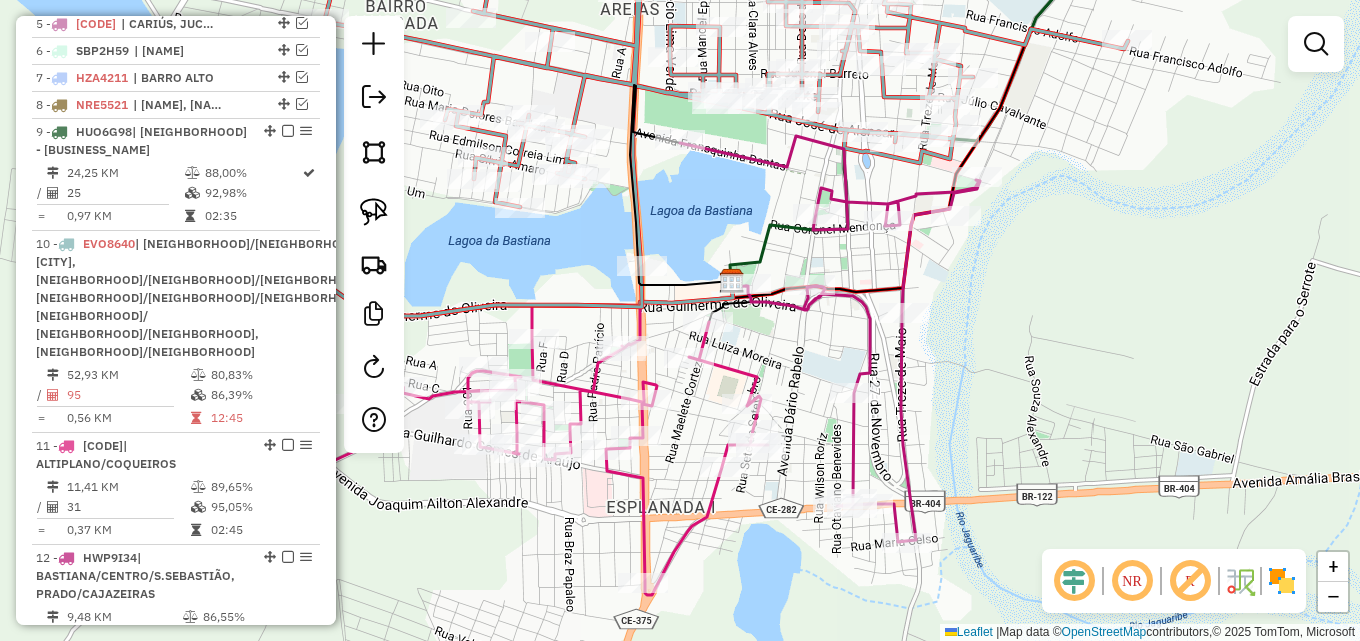 drag, startPoint x: 637, startPoint y: 221, endPoint x: 678, endPoint y: 238, distance: 44.38468 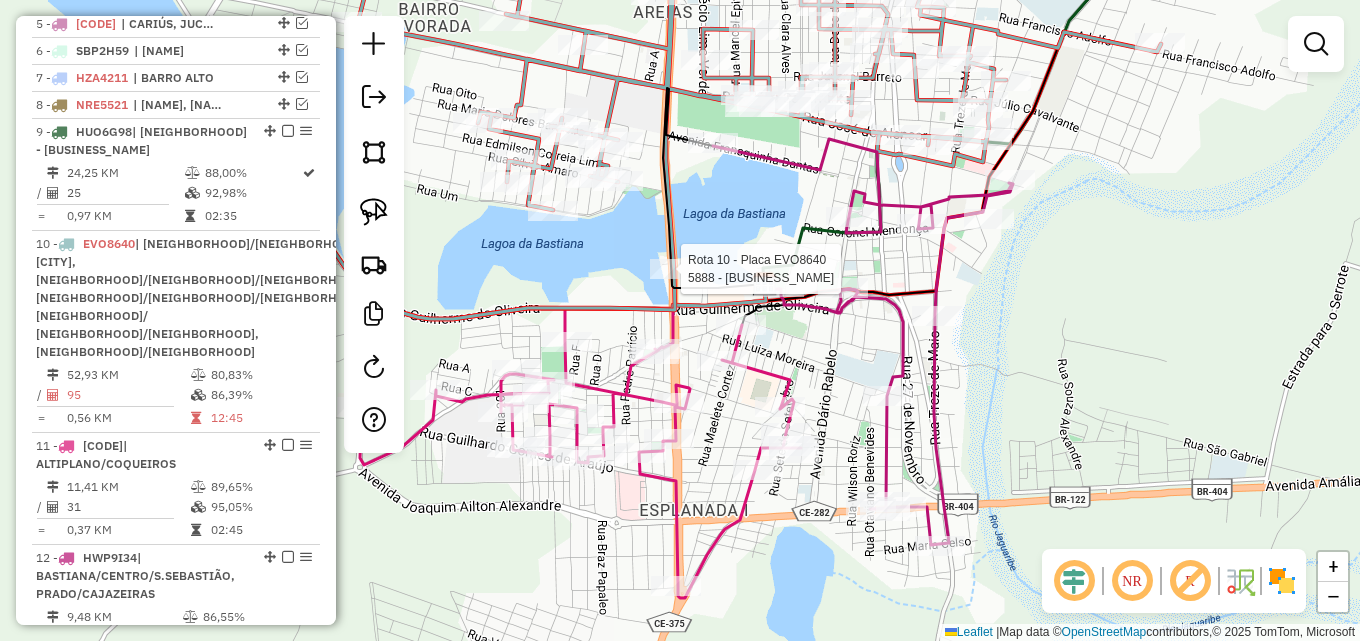 select on "*********" 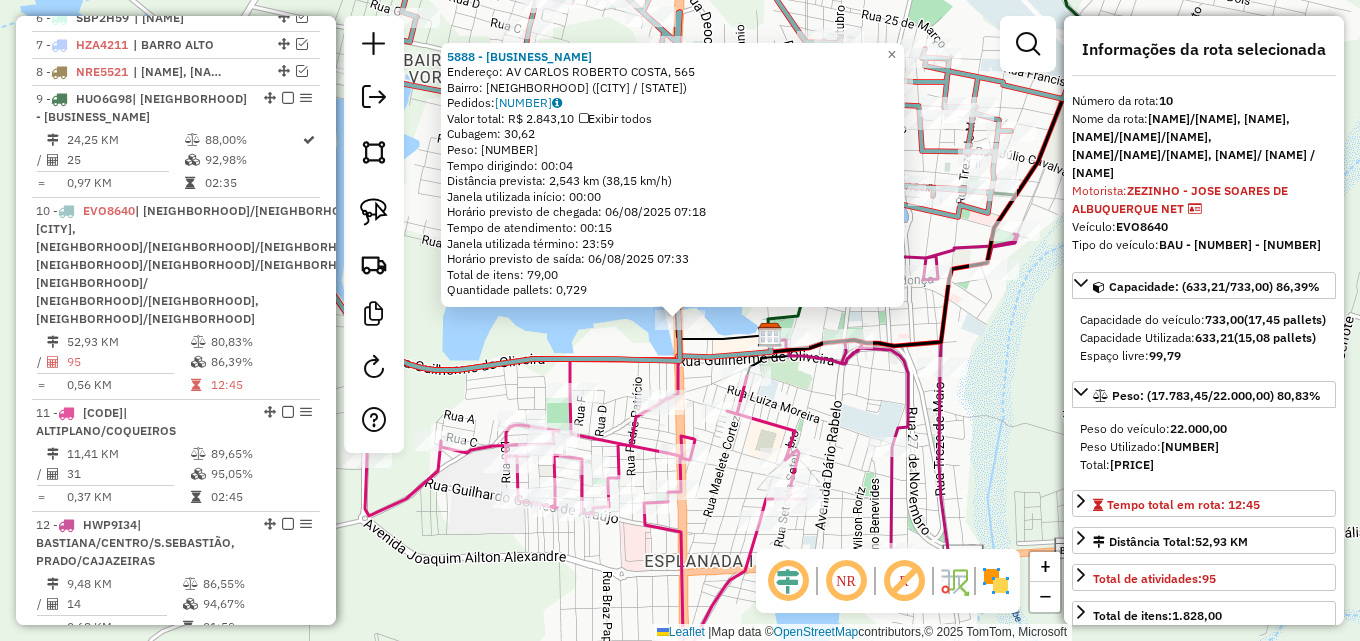 scroll, scrollTop: 1016, scrollLeft: 0, axis: vertical 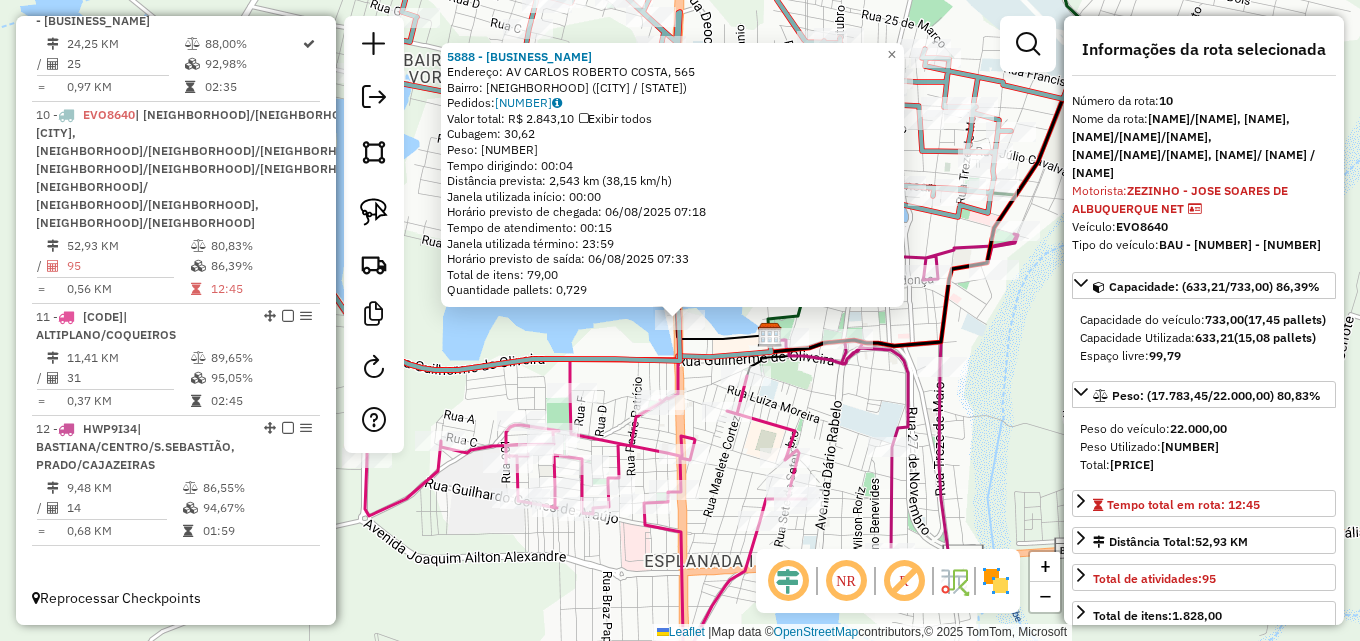 click on "5888 - RES TRADI€ÇO DA RO€A  Endereço: AV  CARLOS ROBERTO COSTA, 565   Bairro: BASTIANA (IGUATU / CE)   Pedidos:  05743435   Valor total: R$ 2.843,10   Exibir todos   Cubagem: 30,62  Peso: 928,40  Tempo dirigindo: 00:04   Distância prevista: 2,543 km (38,15 km/h)   Janela utilizada início: 00:00   Horário previsto de chegada: 06/08/2025 07:18   Tempo de atendimento: 00:15   Janela utilizada término: 23:59   Horário previsto de saída: 06/08/2025 07:33   Total de itens: 79,00   Quantidade pallets: 0,729  × Janela de atendimento Grade de atendimento Capacidade Transportadoras Veículos Cliente Pedidos  Rotas Selecione os dias de semana para filtrar as janelas de atendimento  Seg   Ter   Qua   Qui   Sex   Sáb   Dom  Informe o período da janela de atendimento: De: Até:  Filtrar exatamente a janela do cliente  Considerar janela de atendimento padrão  Selecione os dias de semana para filtrar as grades de atendimento  Seg   Ter   Qua   Qui   Sex   Sáb   Dom   Peso mínimo:   Peso máximo:   De:  De:" 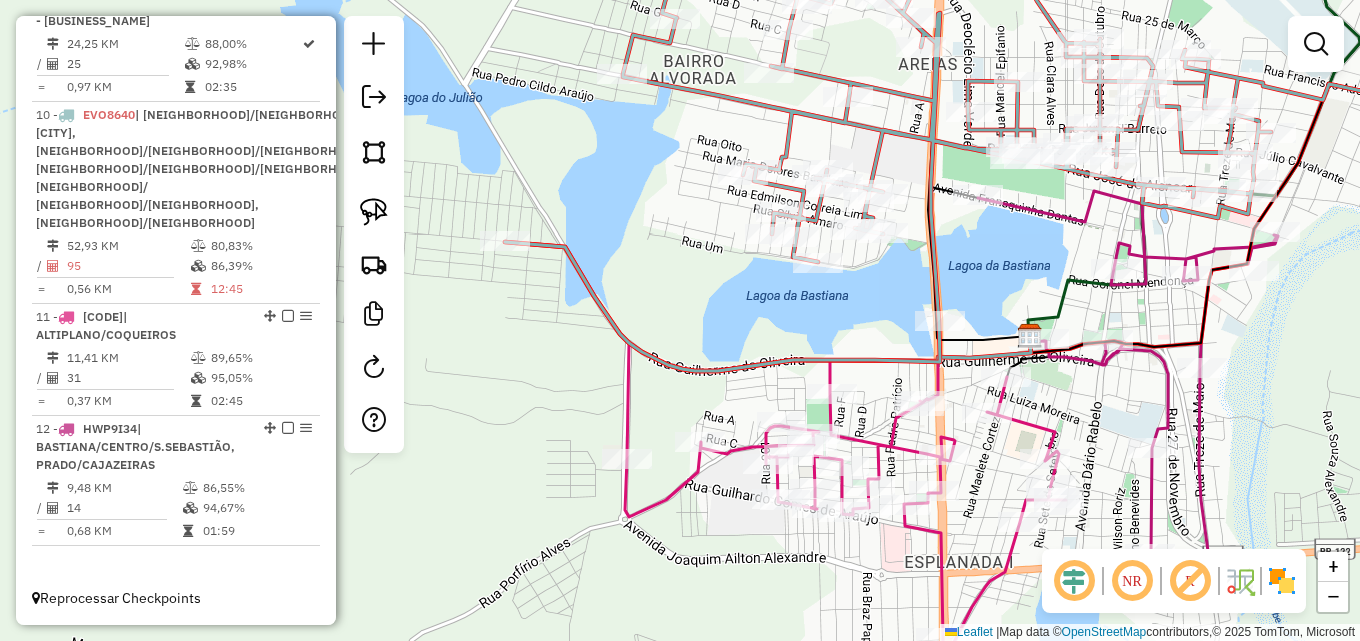 drag, startPoint x: 633, startPoint y: 332, endPoint x: 893, endPoint y: 333, distance: 260.00192 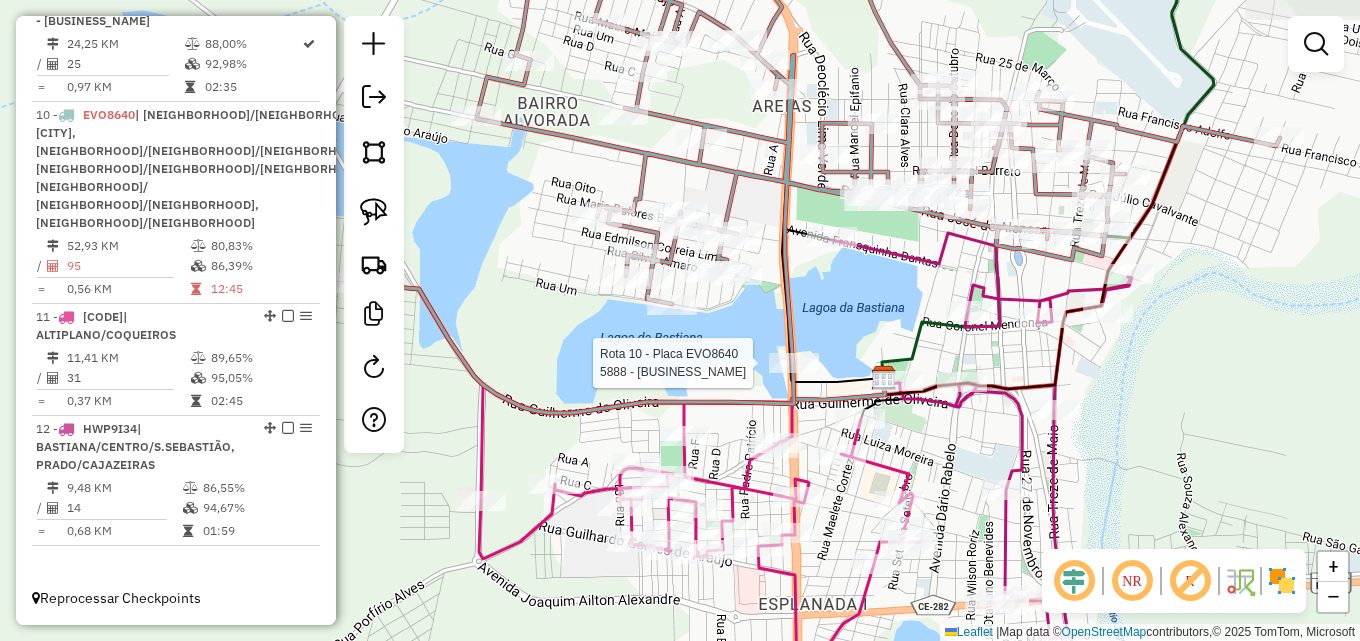 drag, startPoint x: 860, startPoint y: 349, endPoint x: 747, endPoint y: 380, distance: 117.17508 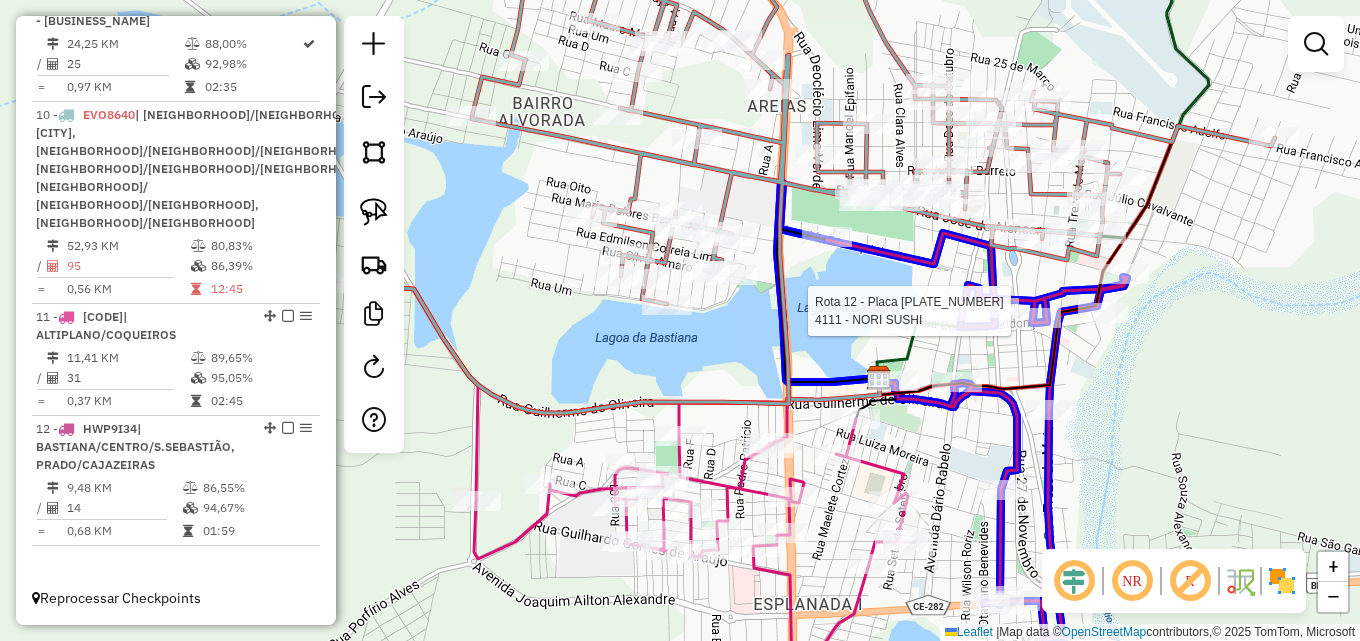 click 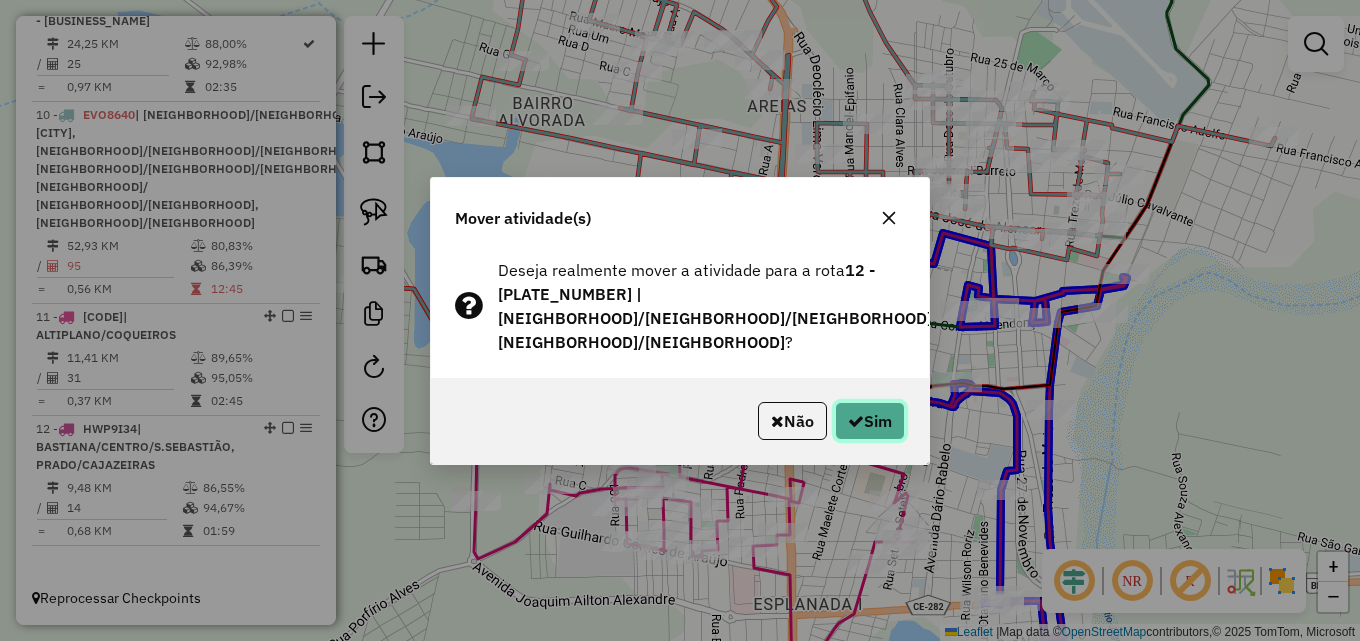 click on "Sim" 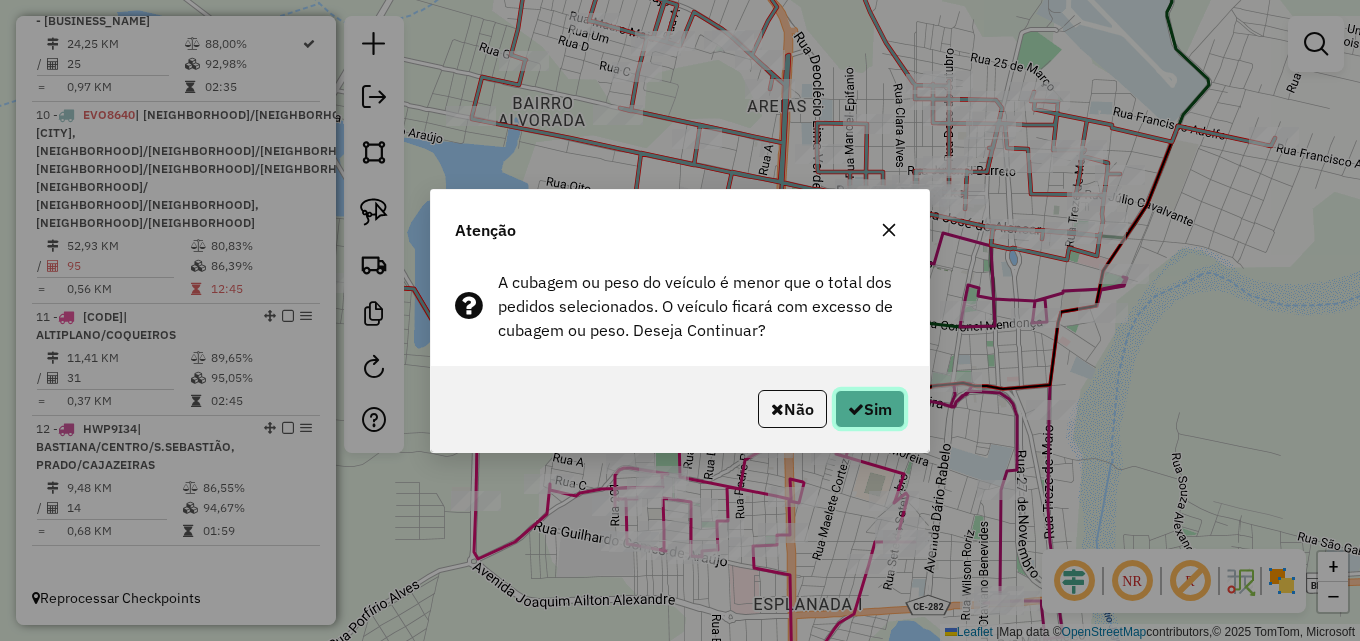 click on "Sim" 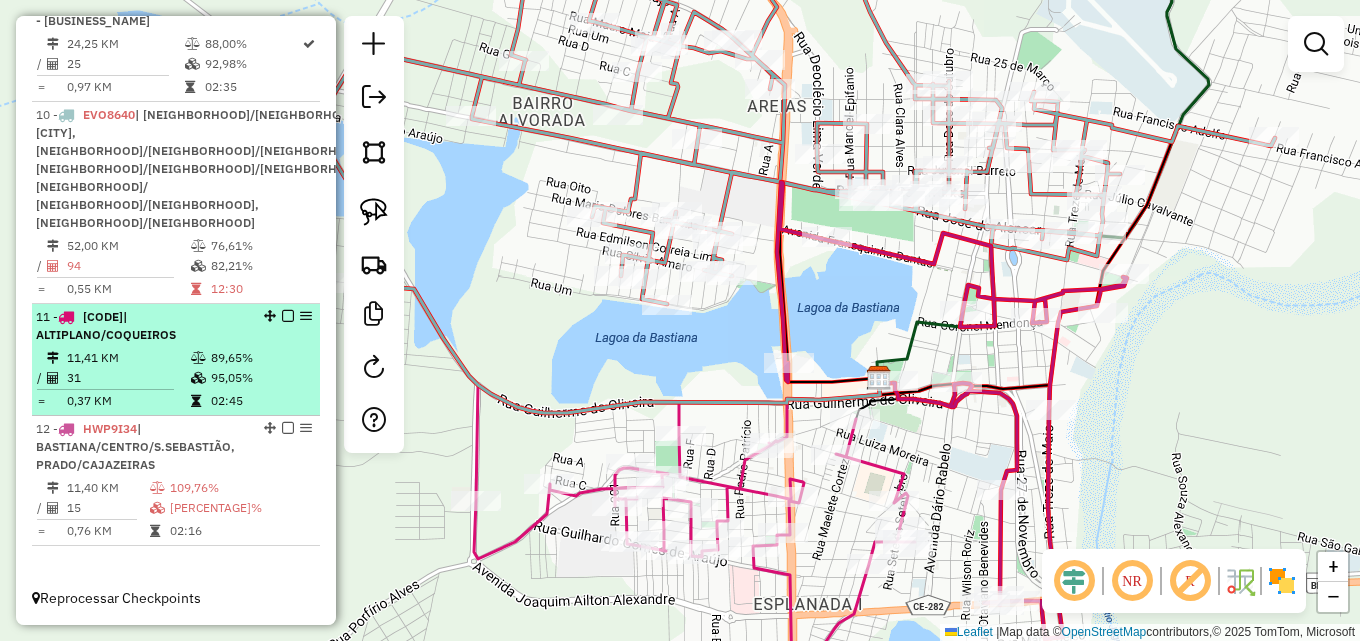 click on "31" at bounding box center (128, 378) 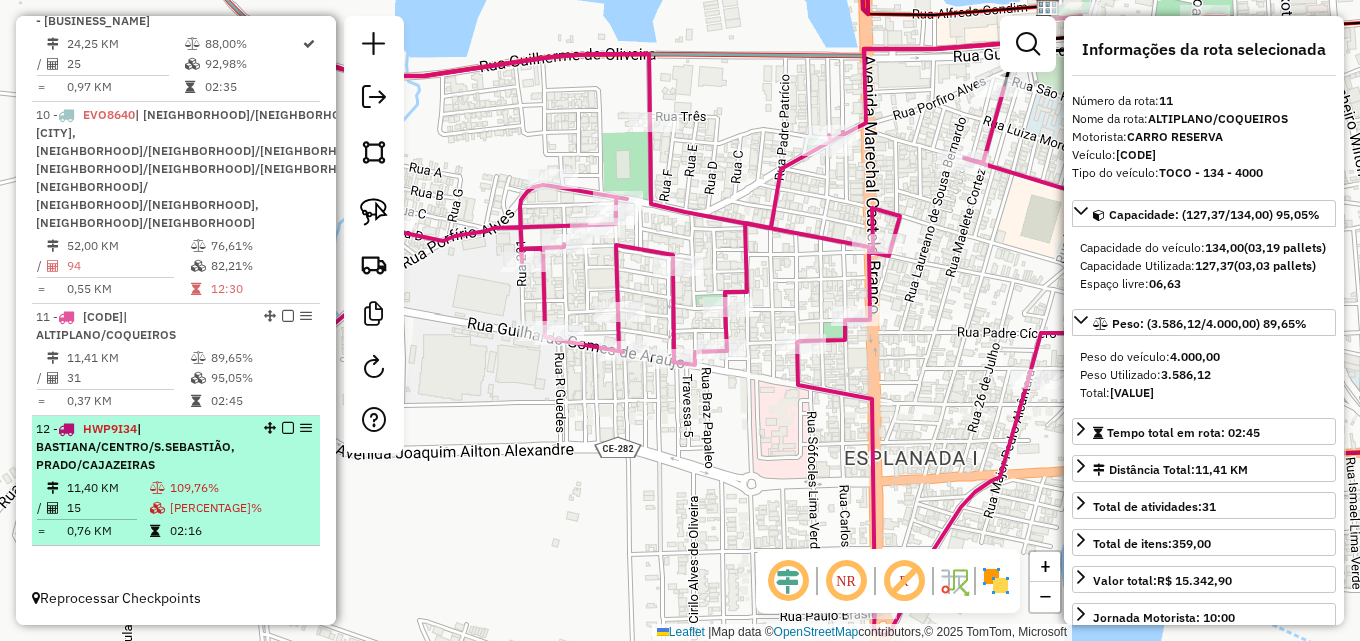 click on "| BASTIANA/CENTRO/S.SEBASTIÃO, PRADO/CAJAZEIRAS" at bounding box center [135, 446] 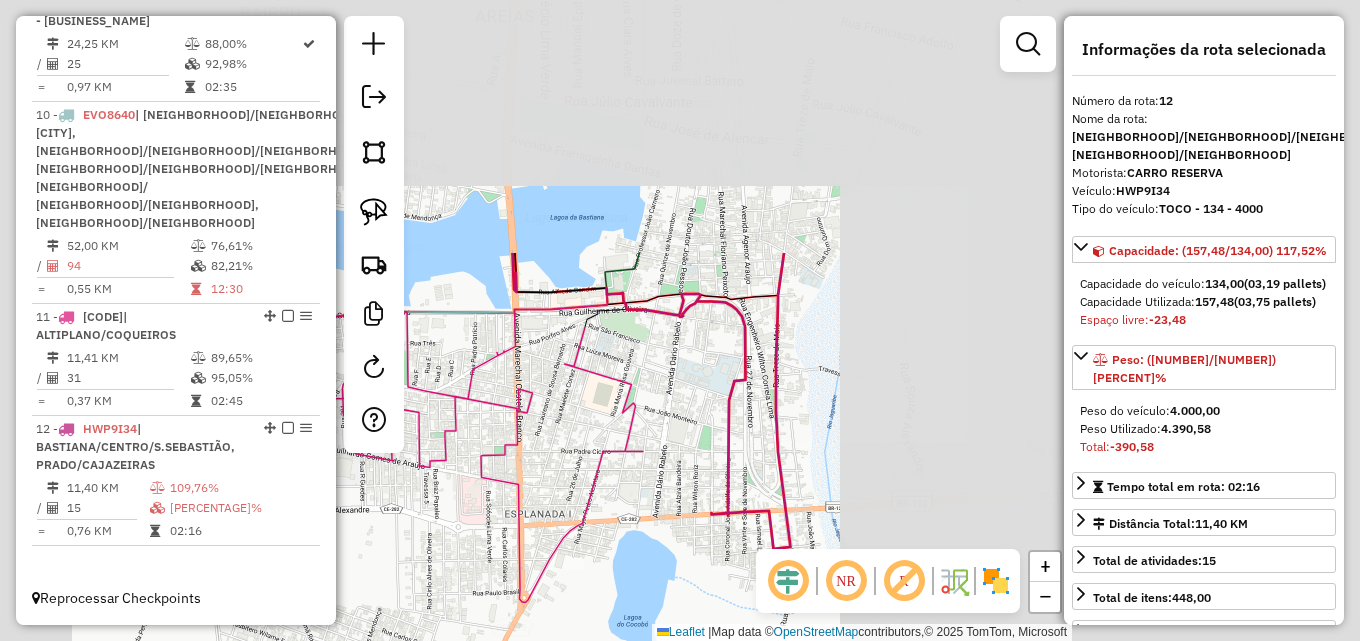 click on "Janela de atendimento Grade de atendimento Capacidade Transportadoras Veículos Cliente Pedidos  Rotas Selecione os dias de semana para filtrar as janelas de atendimento  Seg   Ter   Qua   Qui   Sex   Sáb   Dom  Informe o período da janela de atendimento: De: Até:  Filtrar exatamente a janela do cliente  Considerar janela de atendimento padrão  Selecione os dias de semana para filtrar as grades de atendimento  Seg   Ter   Qua   Qui   Sex   Sáb   Dom   Considerar clientes sem dia de atendimento cadastrado  Clientes fora do dia de atendimento selecionado Filtrar as atividades entre os valores definidos abaixo:  Peso mínimo:   Peso máximo:   Cubagem mínima:   Cubagem máxima:   De:   Até:  Filtrar as atividades entre o tempo de atendimento definido abaixo:  De:   Até:   Considerar capacidade total dos clientes não roteirizados Transportadora: Selecione um ou mais itens Tipo de veículo: Selecione um ou mais itens Veículo: Selecione um ou mais itens Motorista: Selecione um ou mais itens Nome: Rótulo:" 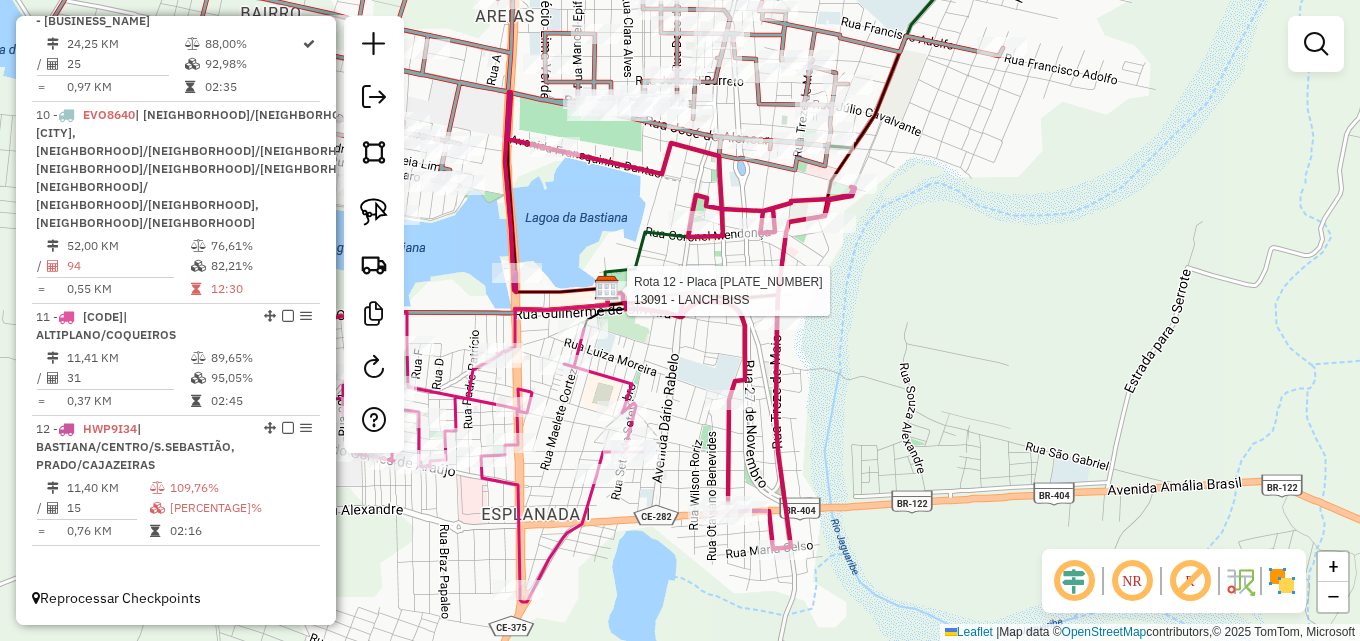 select on "*********" 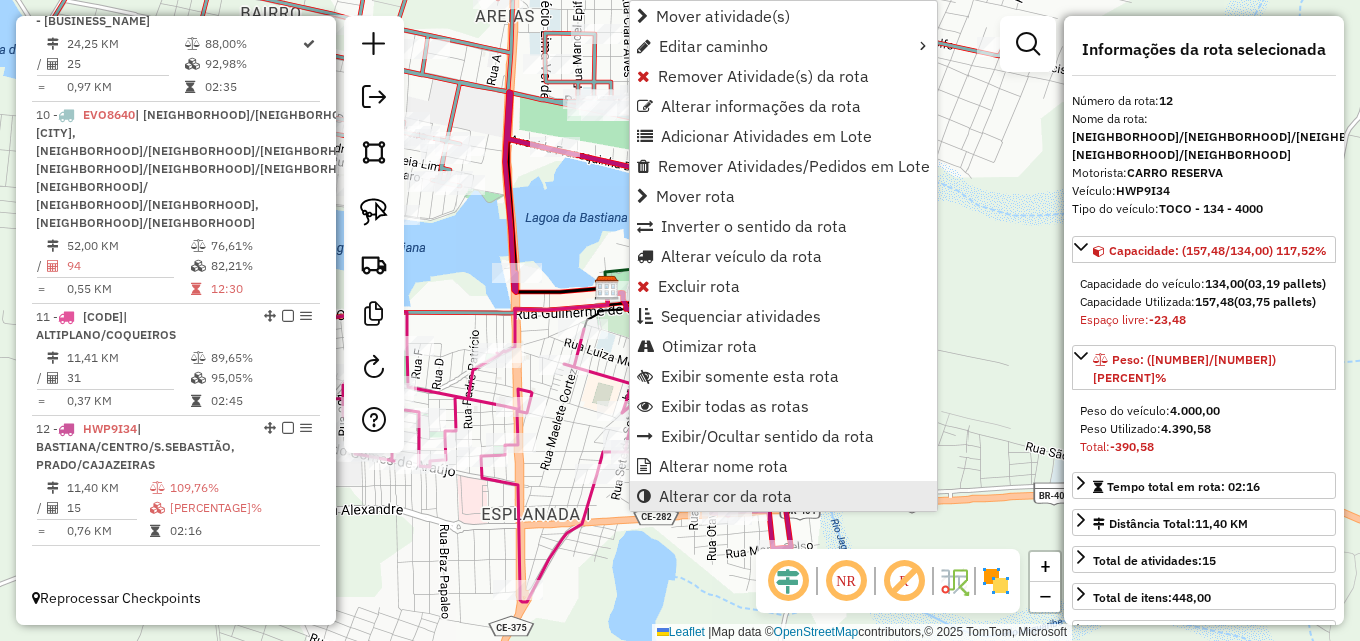 click on "Alterar cor da rota" at bounding box center [725, 496] 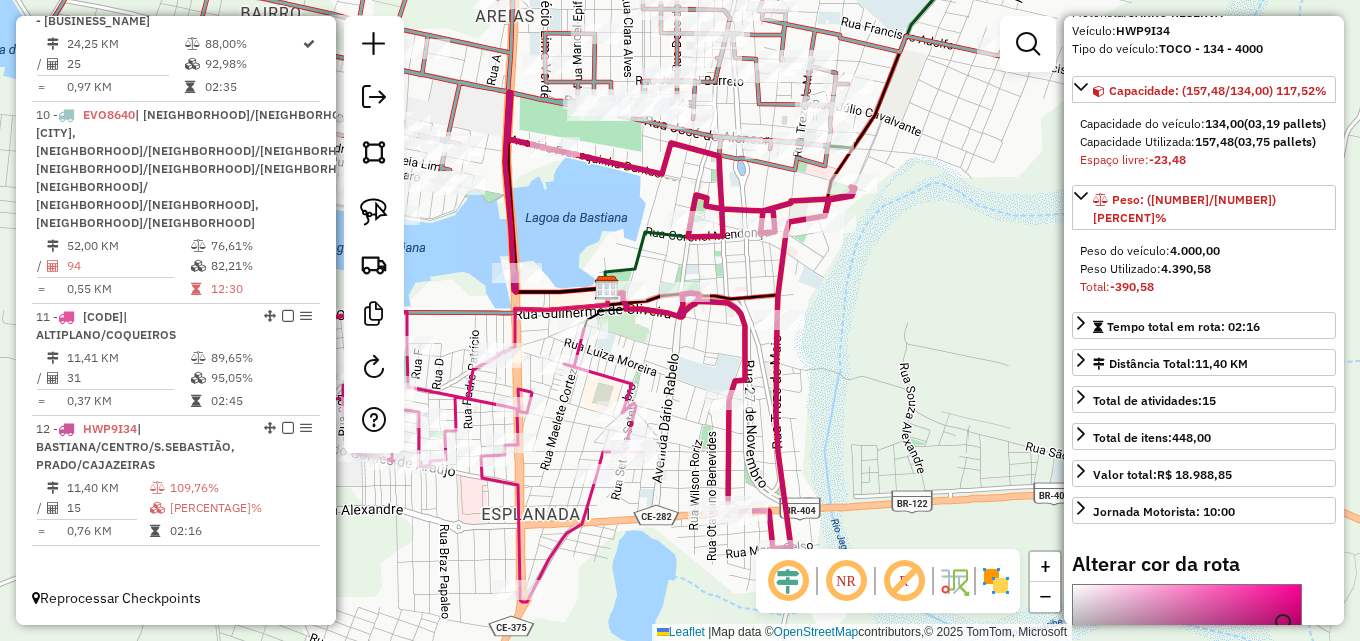 scroll, scrollTop: 400, scrollLeft: 0, axis: vertical 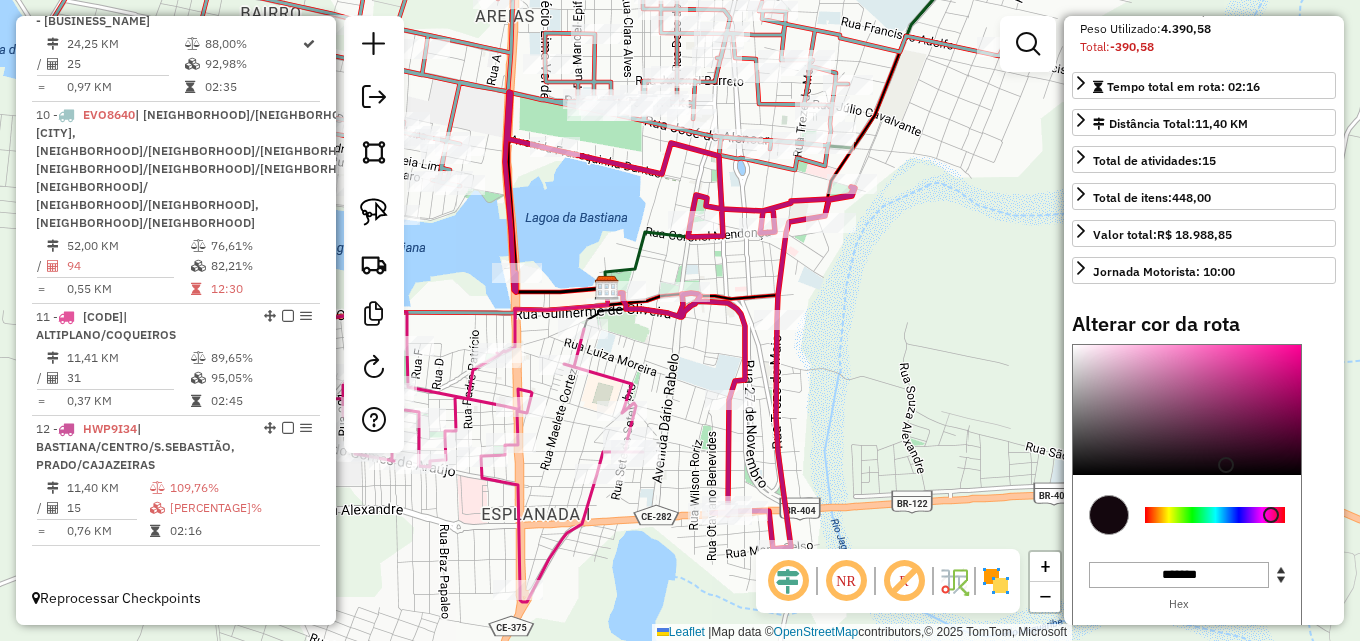 type on "*******" 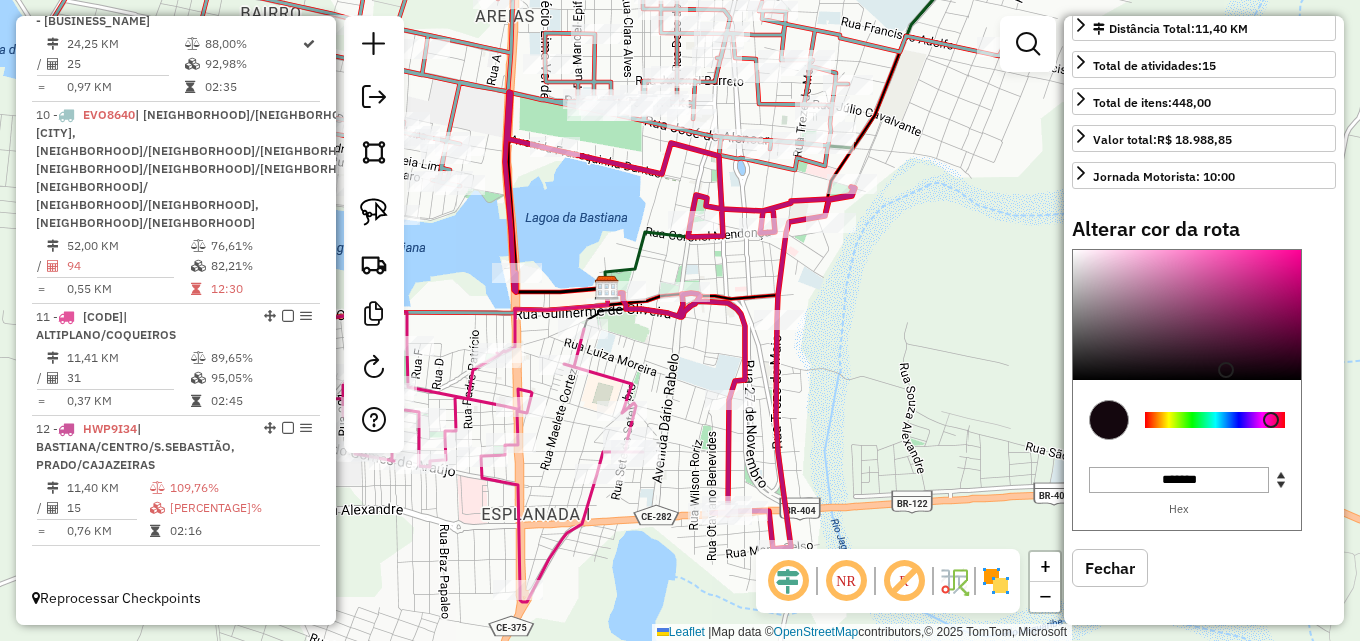 scroll, scrollTop: 531, scrollLeft: 0, axis: vertical 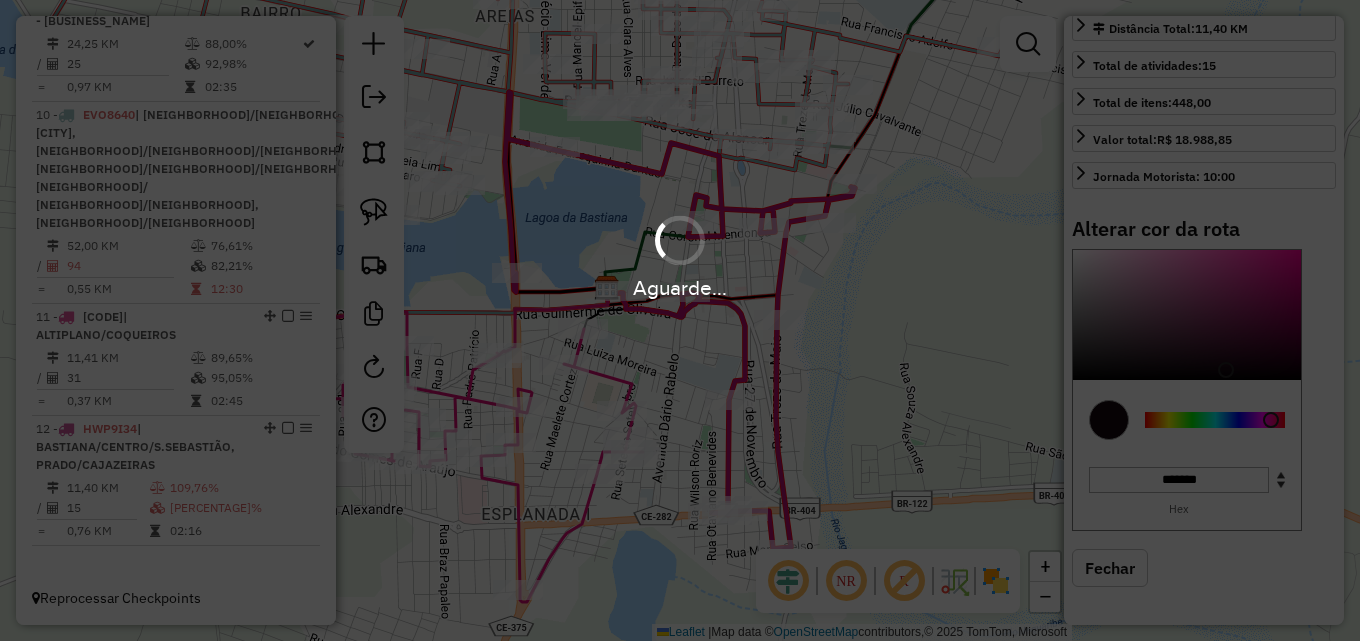 click on "Aguarde..." at bounding box center [680, 320] 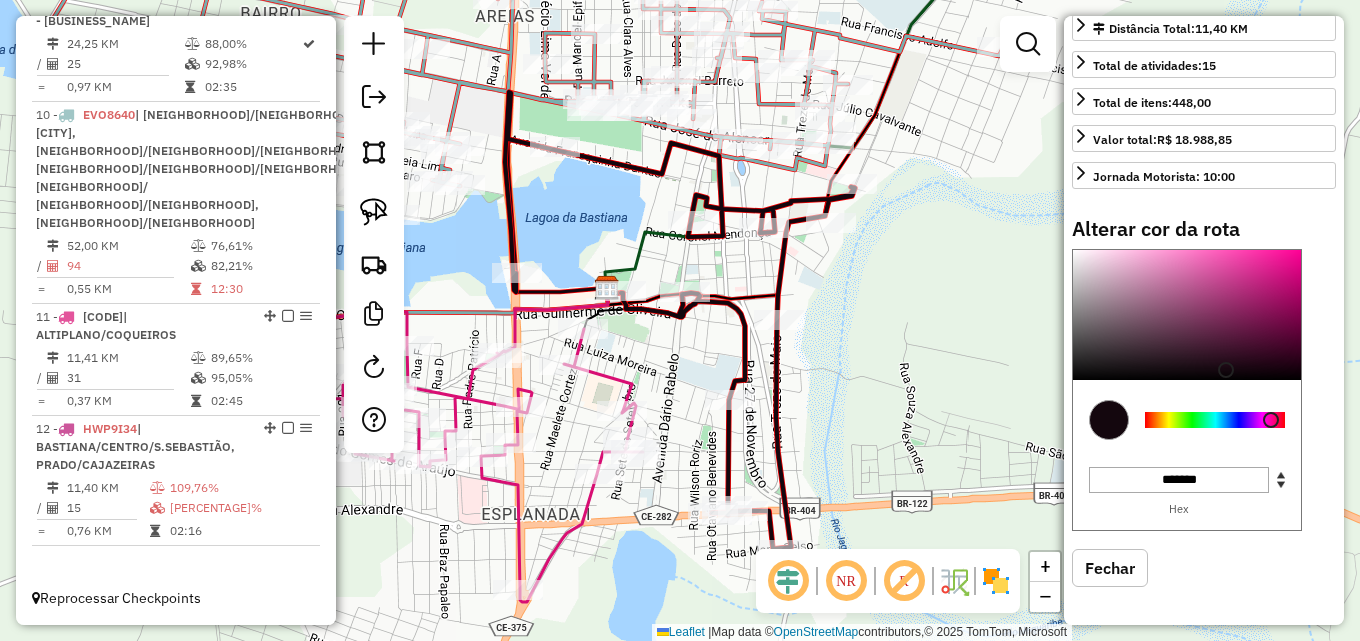 click on "Janela de atendimento Grade de atendimento Capacidade Transportadoras Veículos Cliente Pedidos  Rotas Selecione os dias de semana para filtrar as janelas de atendimento  Seg   Ter   Qua   Qui   Sex   Sáb   Dom  Informe o período da janela de atendimento: De: Até:  Filtrar exatamente a janela do cliente  Considerar janela de atendimento padrão  Selecione os dias de semana para filtrar as grades de atendimento  Seg   Ter   Qua   Qui   Sex   Sáb   Dom   Considerar clientes sem dia de atendimento cadastrado  Clientes fora do dia de atendimento selecionado Filtrar as atividades entre os valores definidos abaixo:  Peso mínimo:   Peso máximo:   Cubagem mínima:   Cubagem máxima:   De:   Até:  Filtrar as atividades entre o tempo de atendimento definido abaixo:  De:   Até:   Considerar capacidade total dos clientes não roteirizados Transportadora: Selecione um ou mais itens Tipo de veículo: Selecione um ou mais itens Veículo: Selecione um ou mais itens Motorista: Selecione um ou mais itens Nome: Rótulo:" 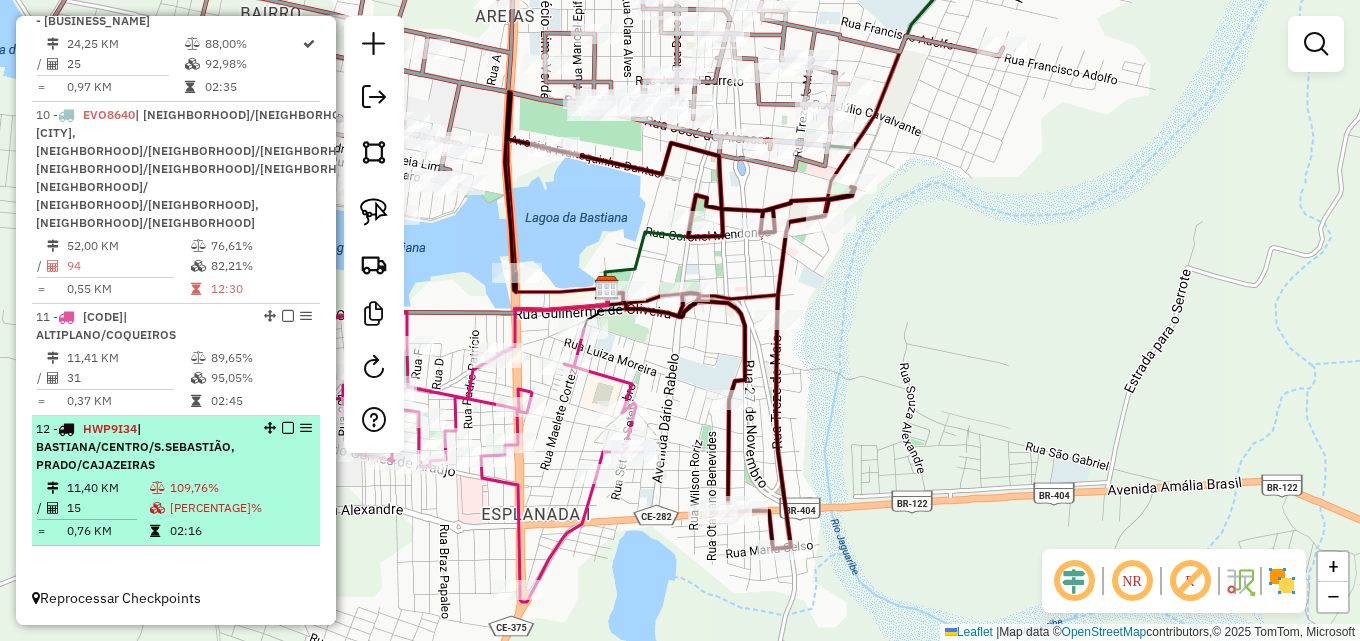 click on "12 -       HWP9I34   | BASTIANA/CENTRO/S.SEBASTIÃO, PRADO/CAJAZEIRAS" at bounding box center (176, 447) 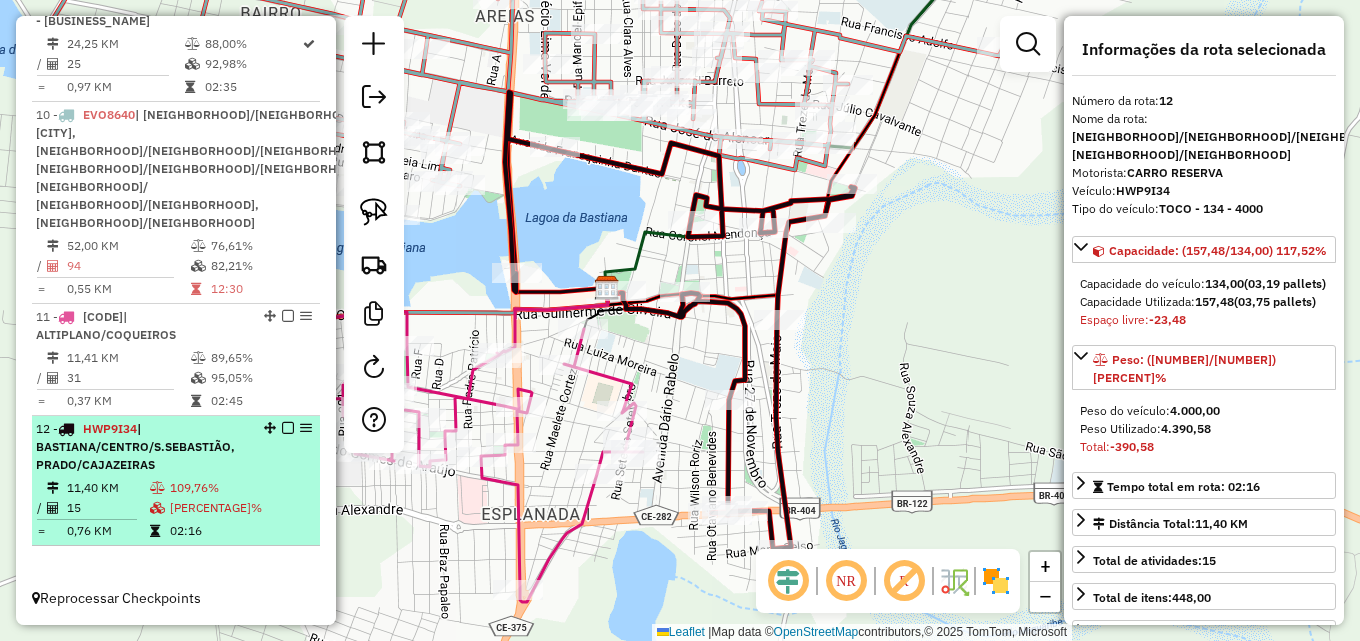 click at bounding box center [288, 428] 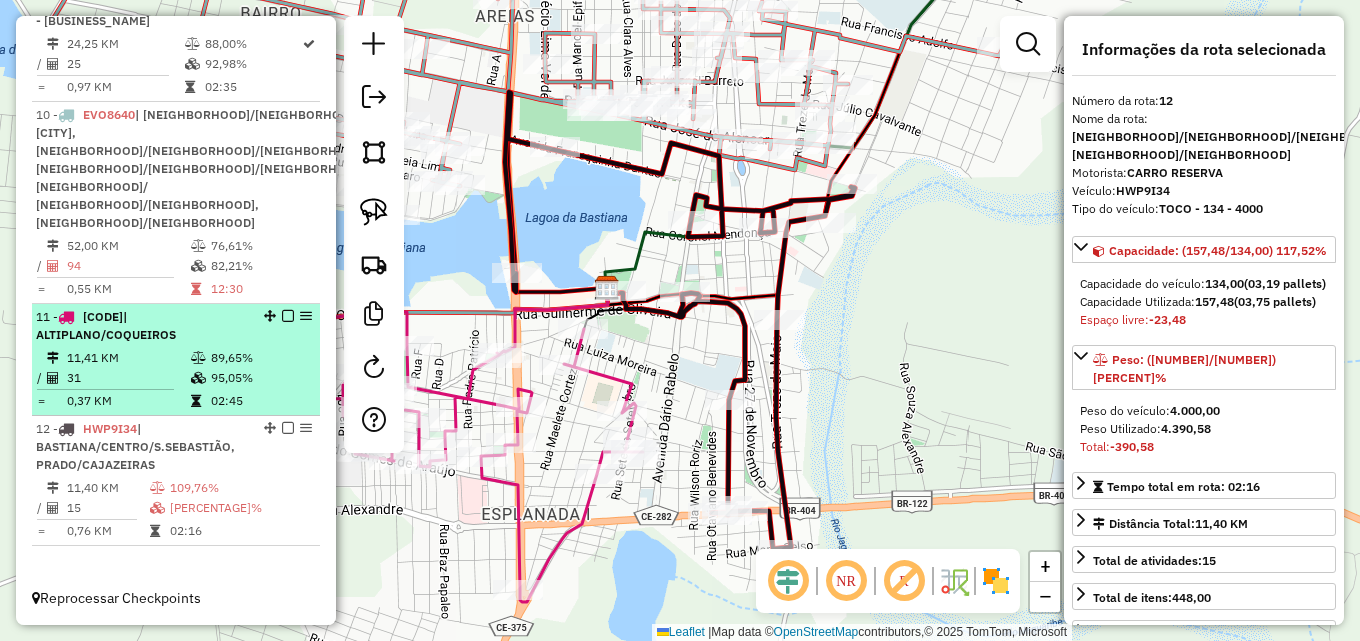 scroll, scrollTop: 913, scrollLeft: 0, axis: vertical 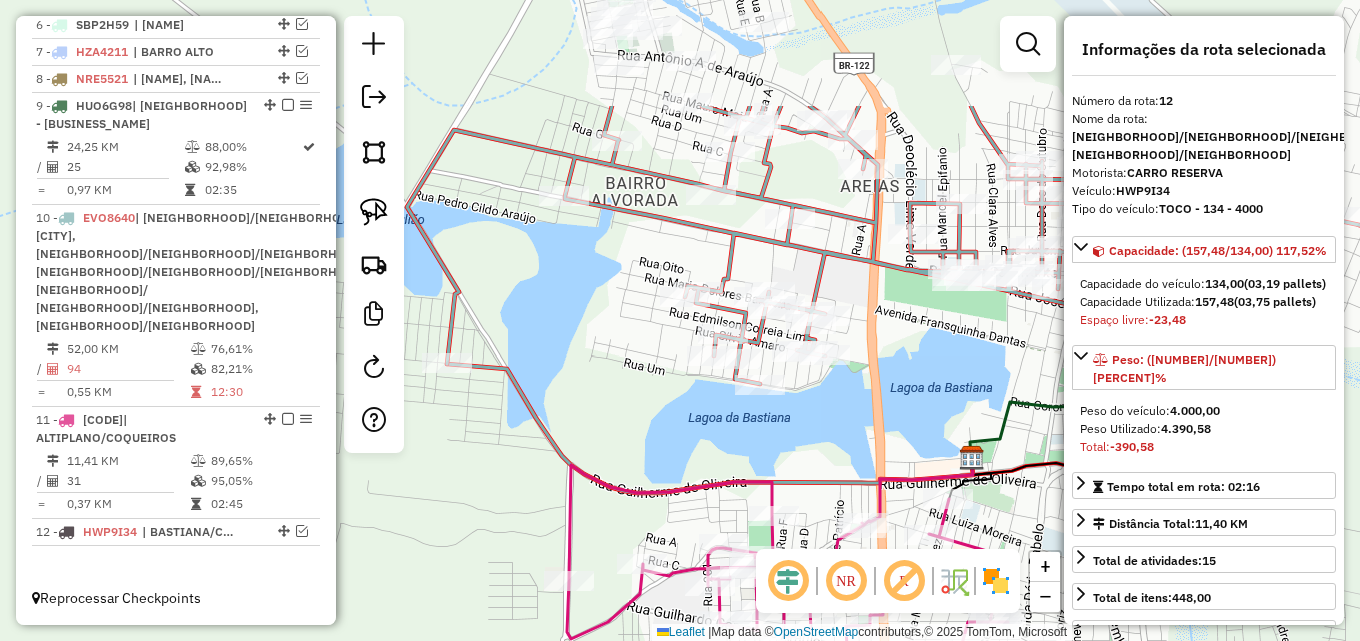 drag, startPoint x: 586, startPoint y: 279, endPoint x: 873, endPoint y: 413, distance: 316.7412 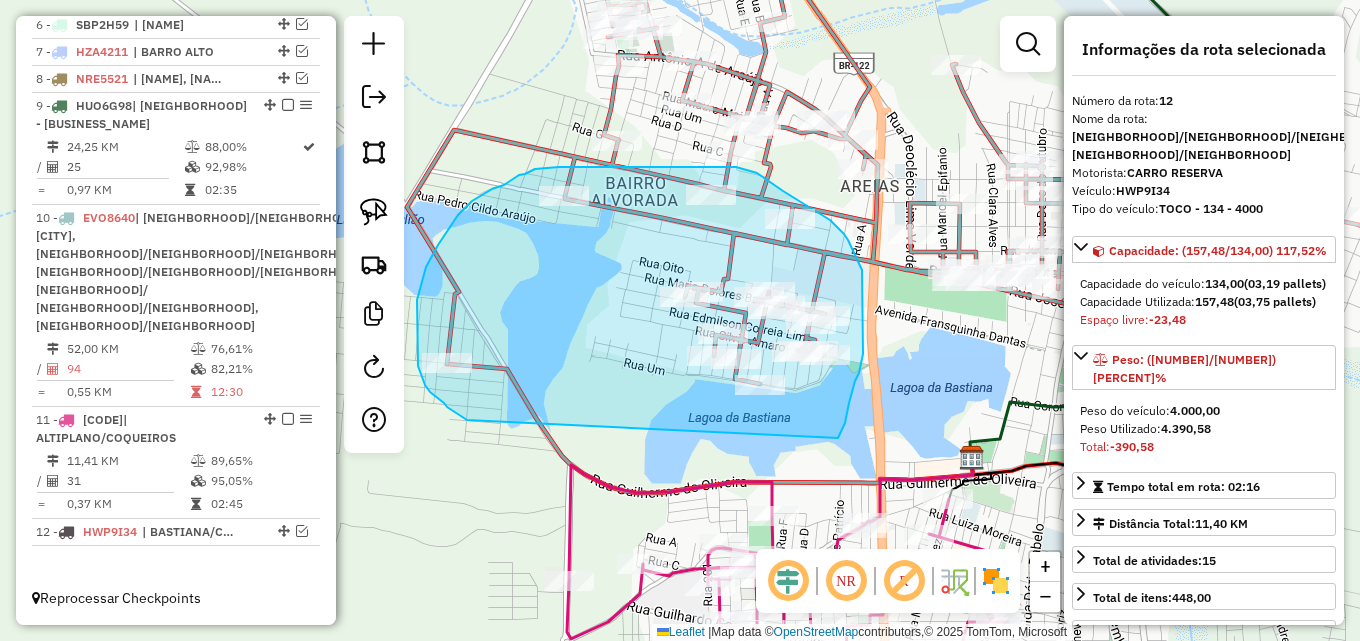 drag, startPoint x: 465, startPoint y: 419, endPoint x: 838, endPoint y: 439, distance: 373.5358 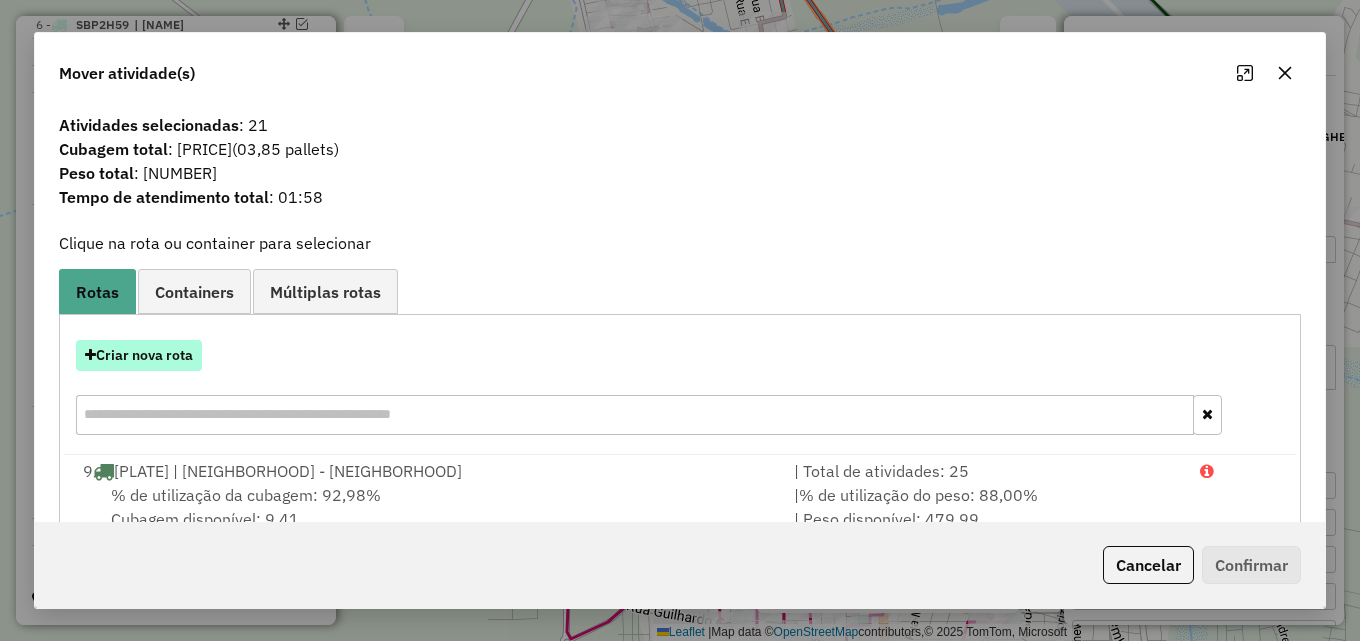 click on "Criar nova rota" at bounding box center [139, 355] 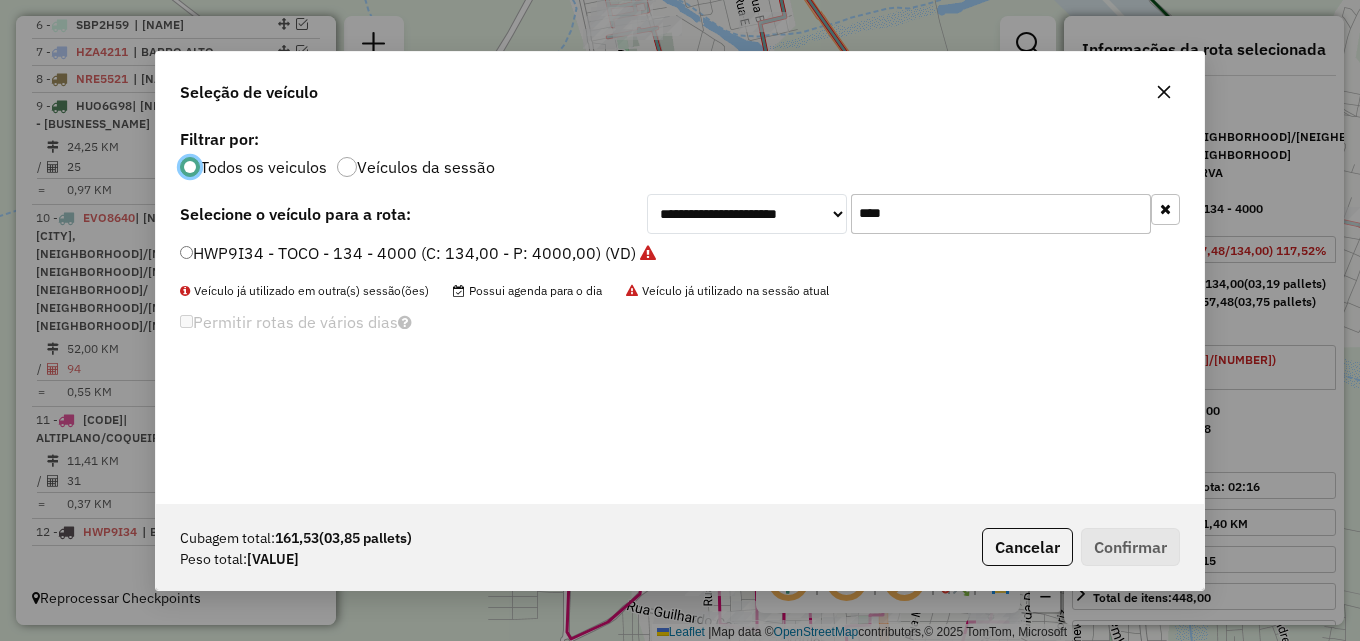 scroll, scrollTop: 11, scrollLeft: 6, axis: both 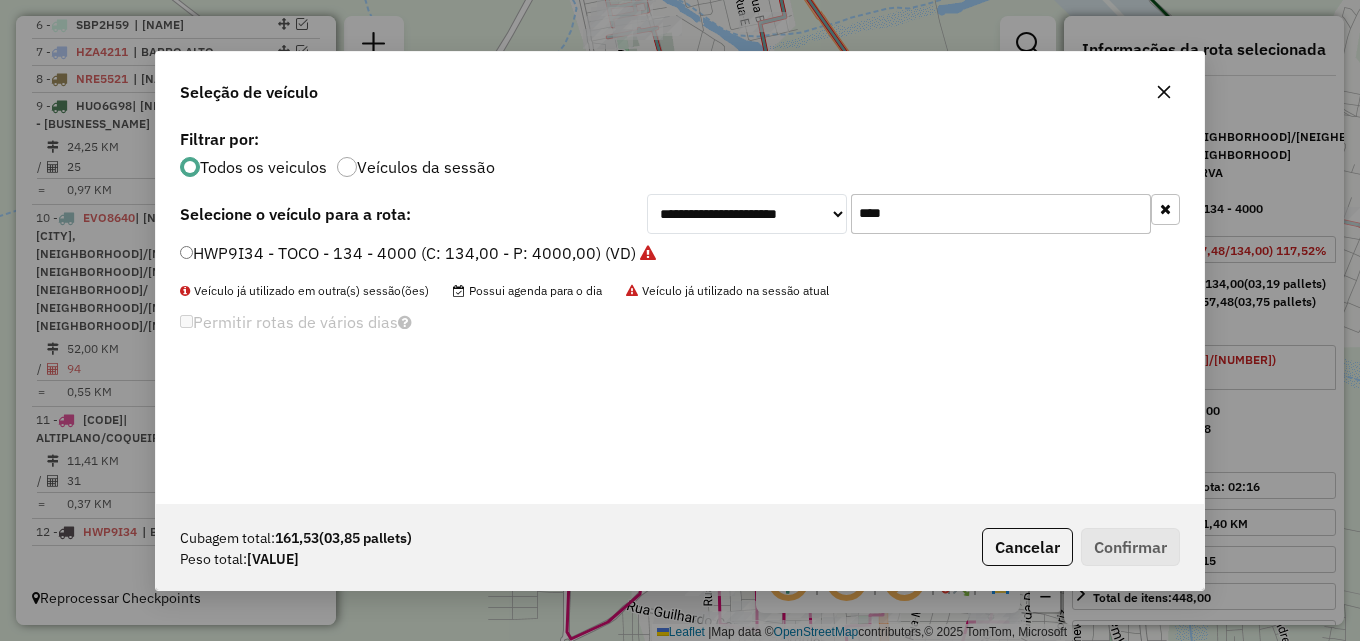 drag, startPoint x: 908, startPoint y: 216, endPoint x: 628, endPoint y: 215, distance: 280.0018 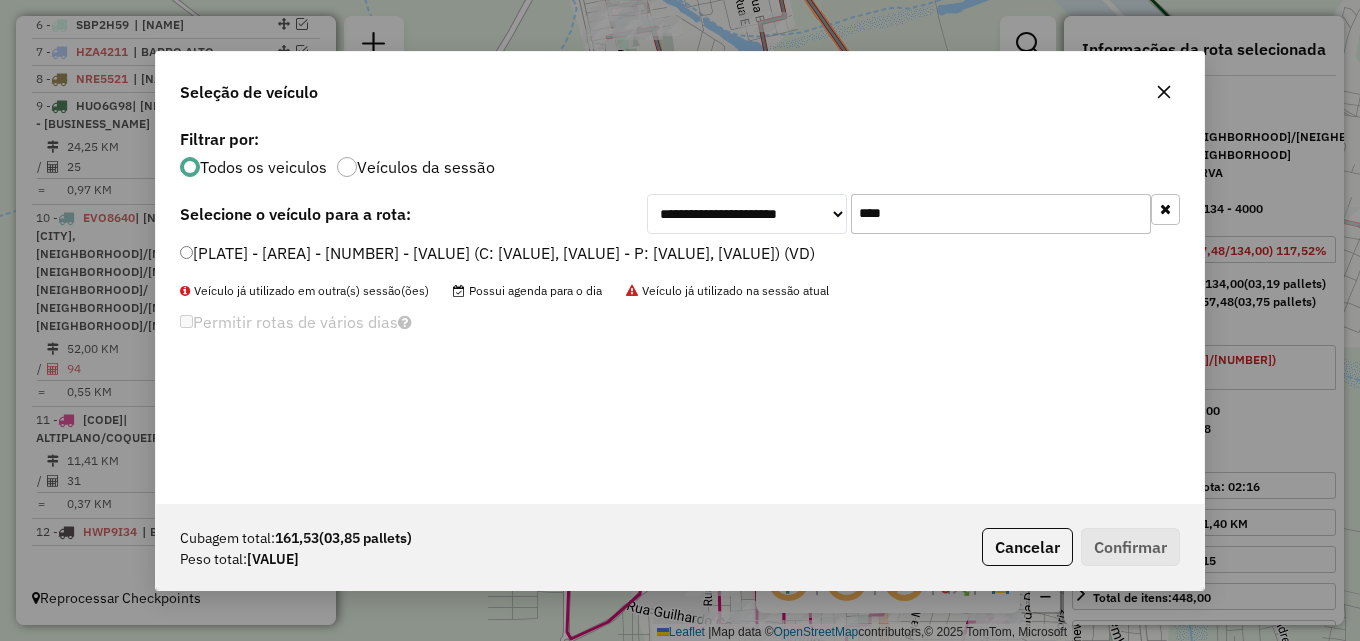 type on "****" 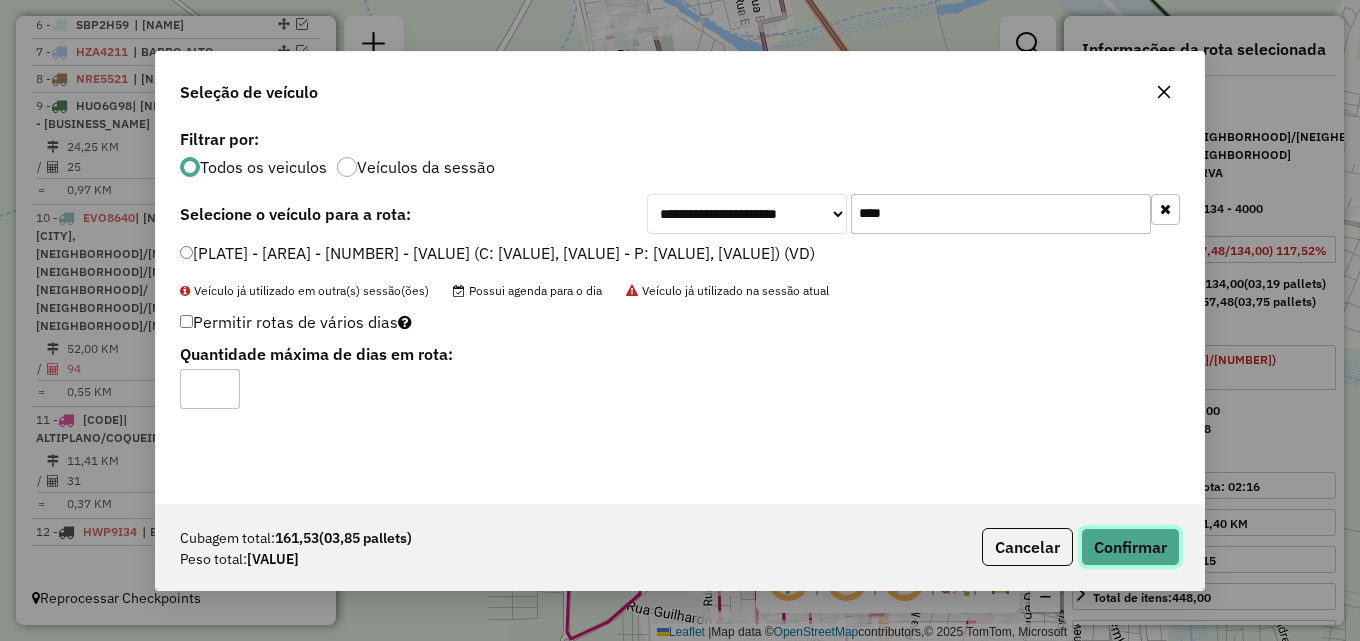 click on "Confirmar" 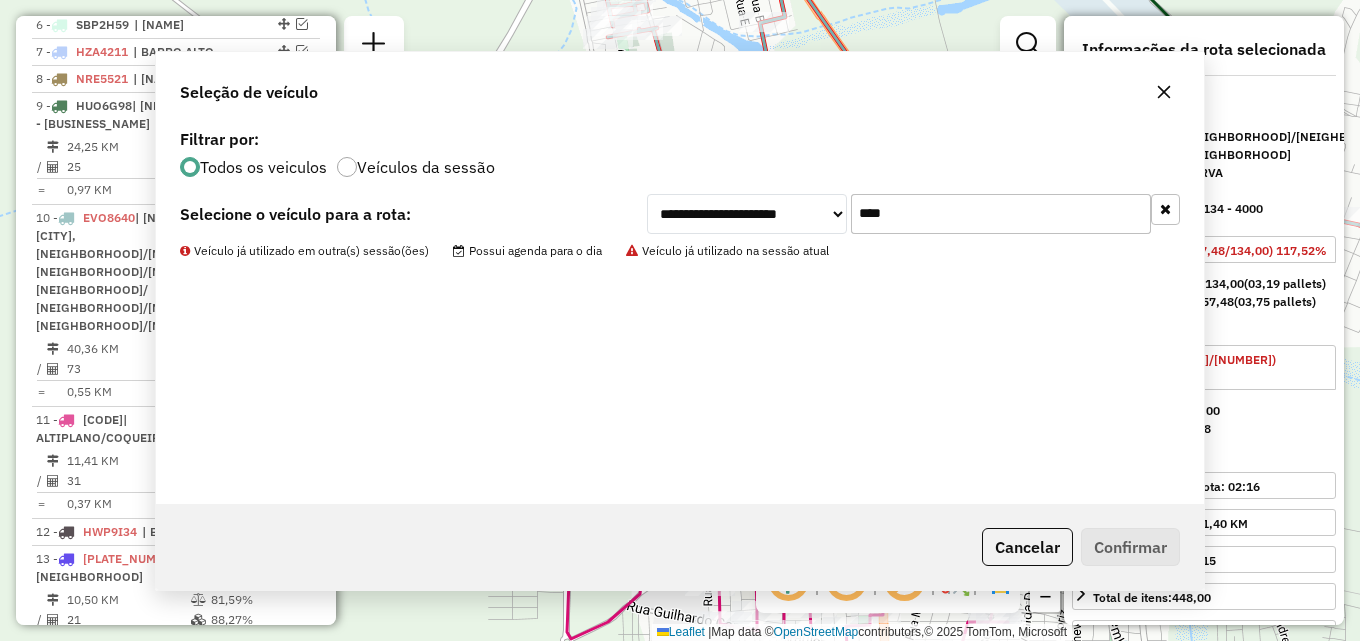 scroll, scrollTop: 1025, scrollLeft: 0, axis: vertical 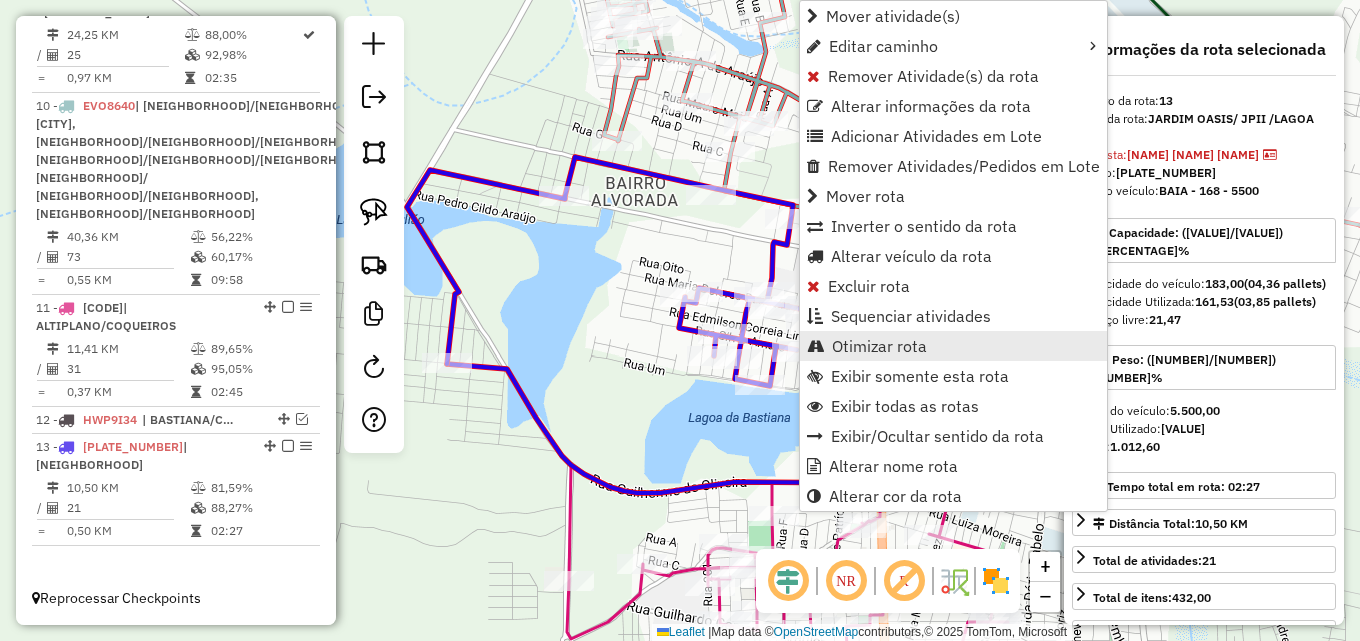 click on "Otimizar rota" at bounding box center (879, 346) 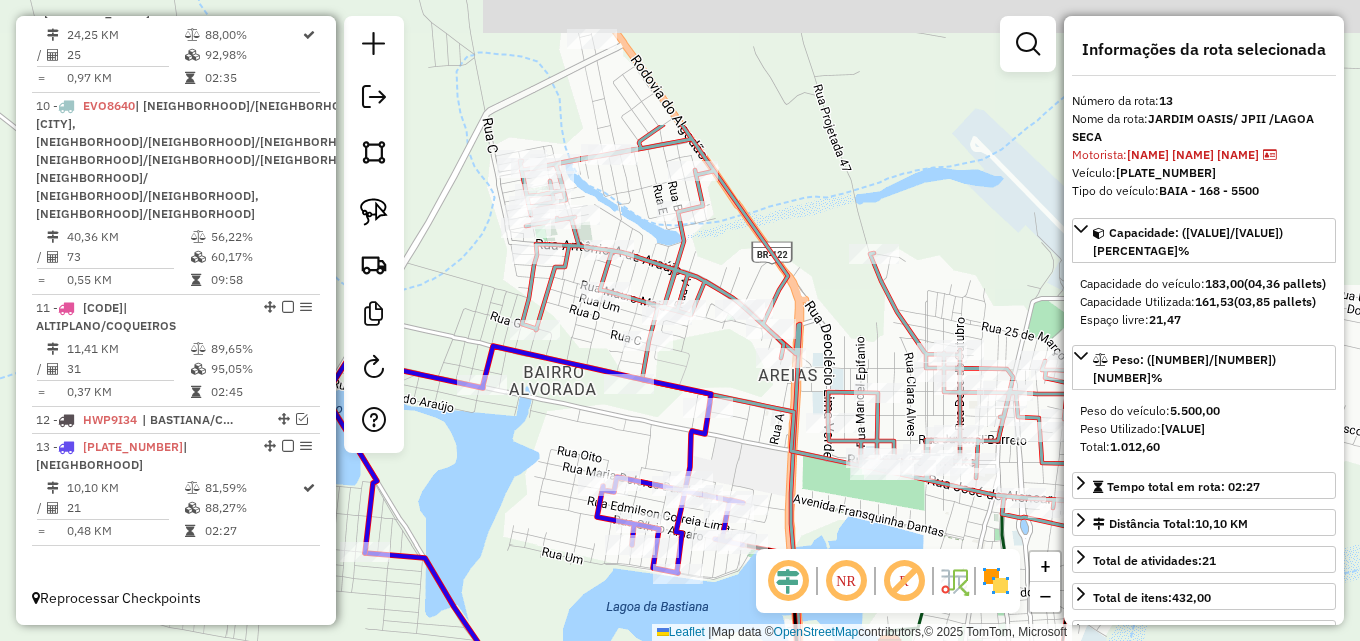 drag, startPoint x: 838, startPoint y: 277, endPoint x: 756, endPoint y: 467, distance: 206.9396 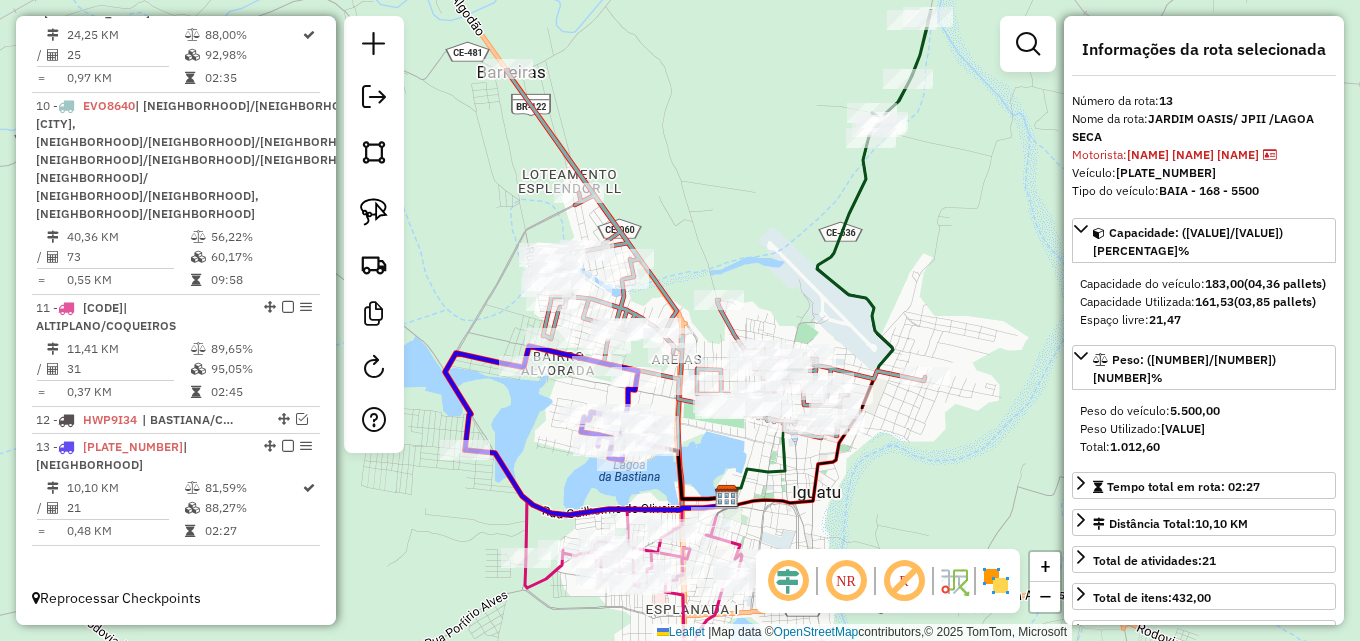 drag, startPoint x: 455, startPoint y: 90, endPoint x: 506, endPoint y: 163, distance: 89.050545 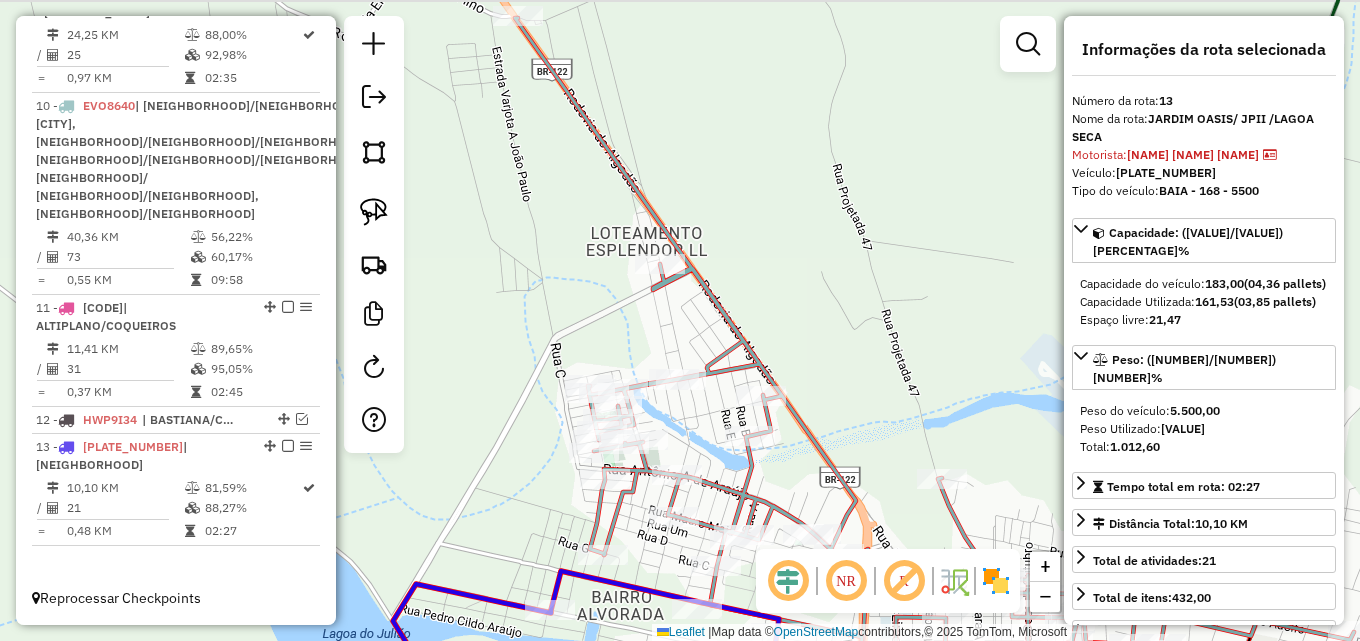 drag, startPoint x: 498, startPoint y: 210, endPoint x: 525, endPoint y: 302, distance: 95.880135 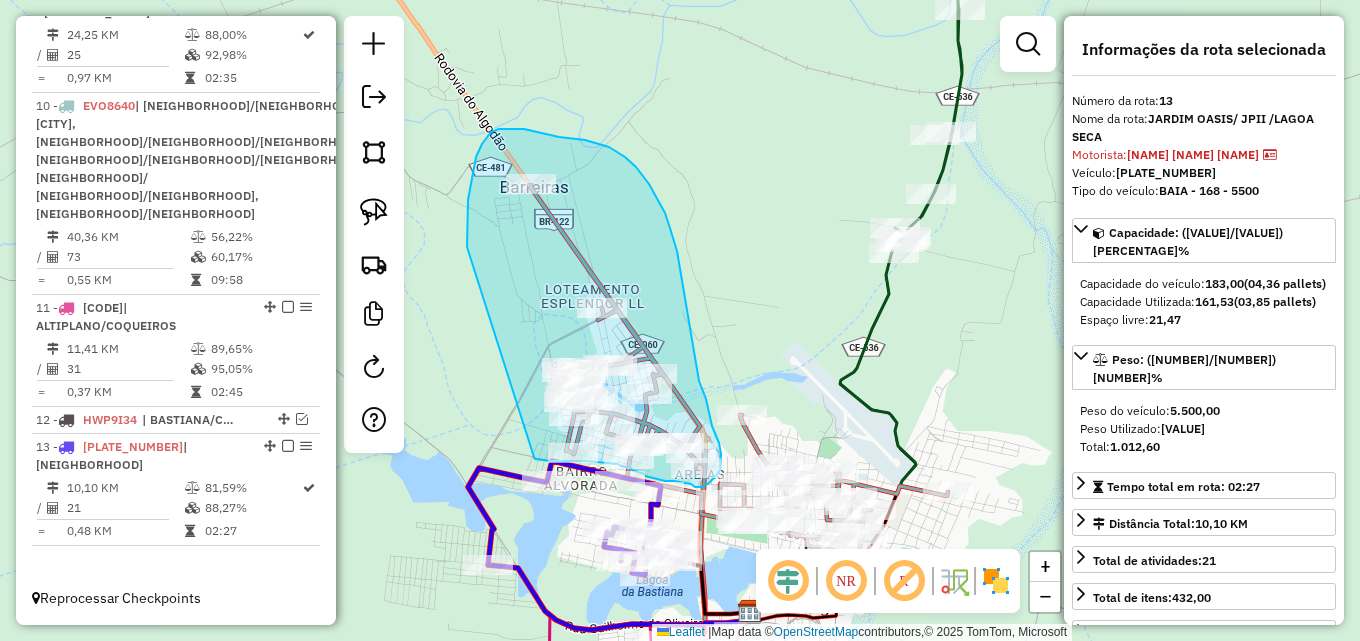 drag, startPoint x: 467, startPoint y: 222, endPoint x: 532, endPoint y: 457, distance: 243.8237 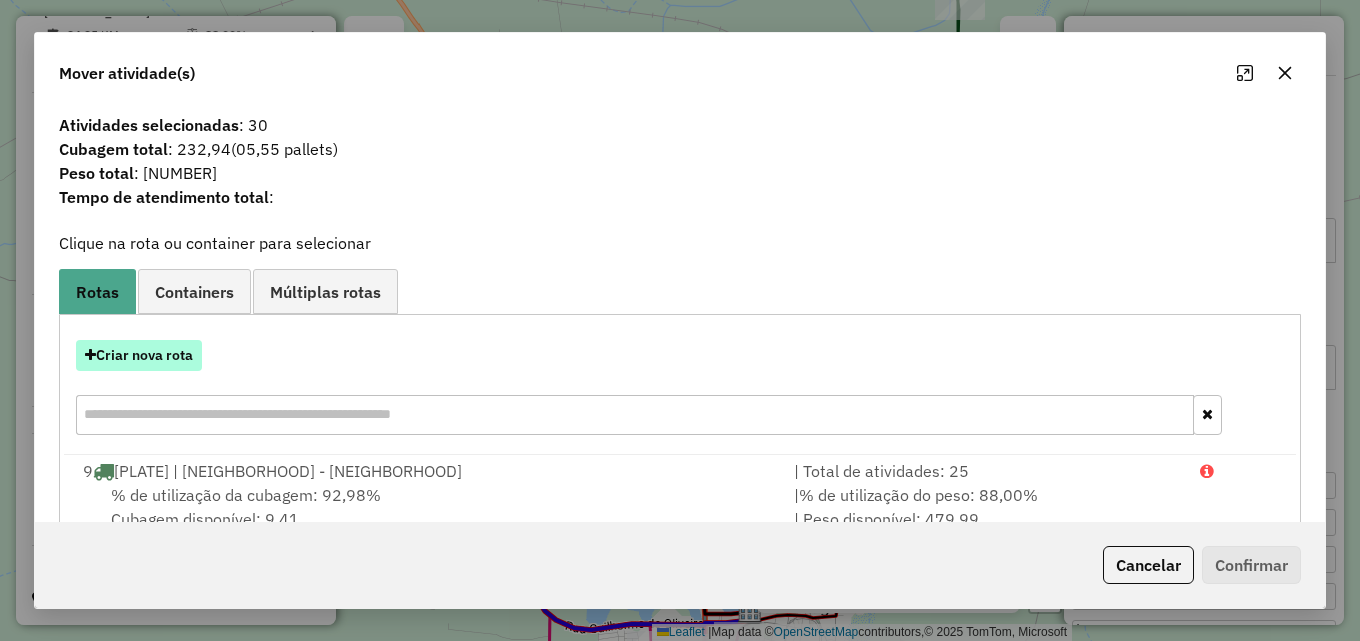click on "Criar nova rota" at bounding box center (139, 355) 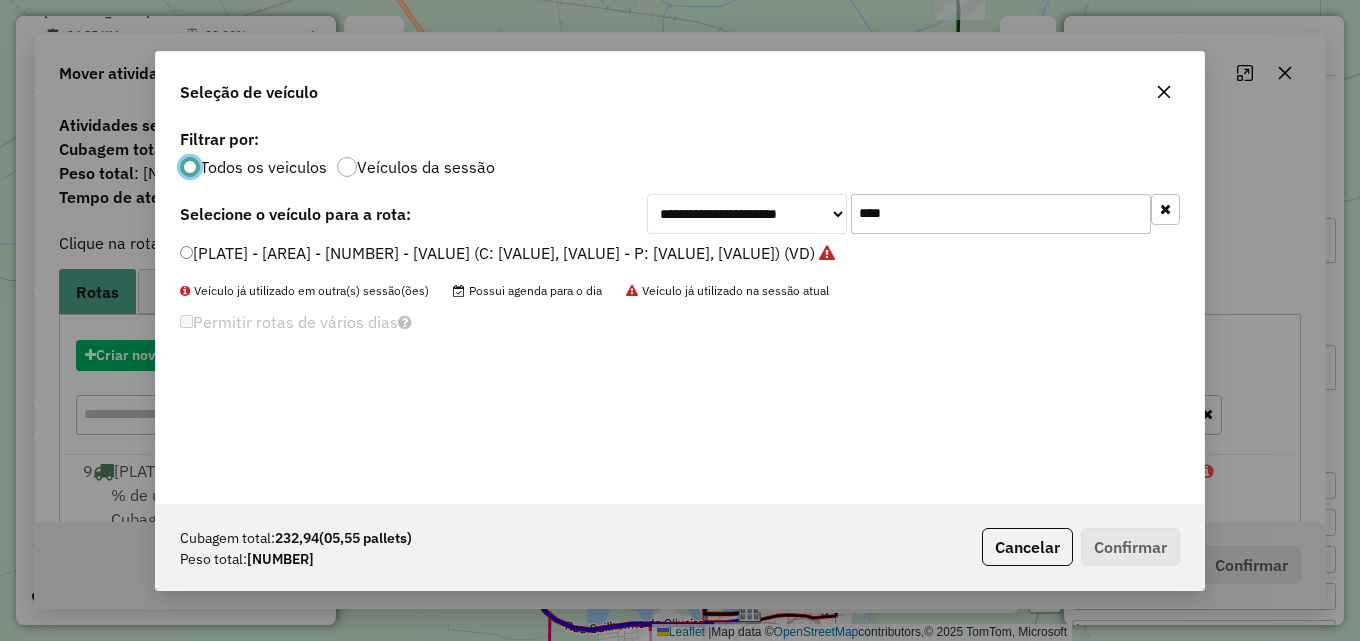 scroll, scrollTop: 11, scrollLeft: 6, axis: both 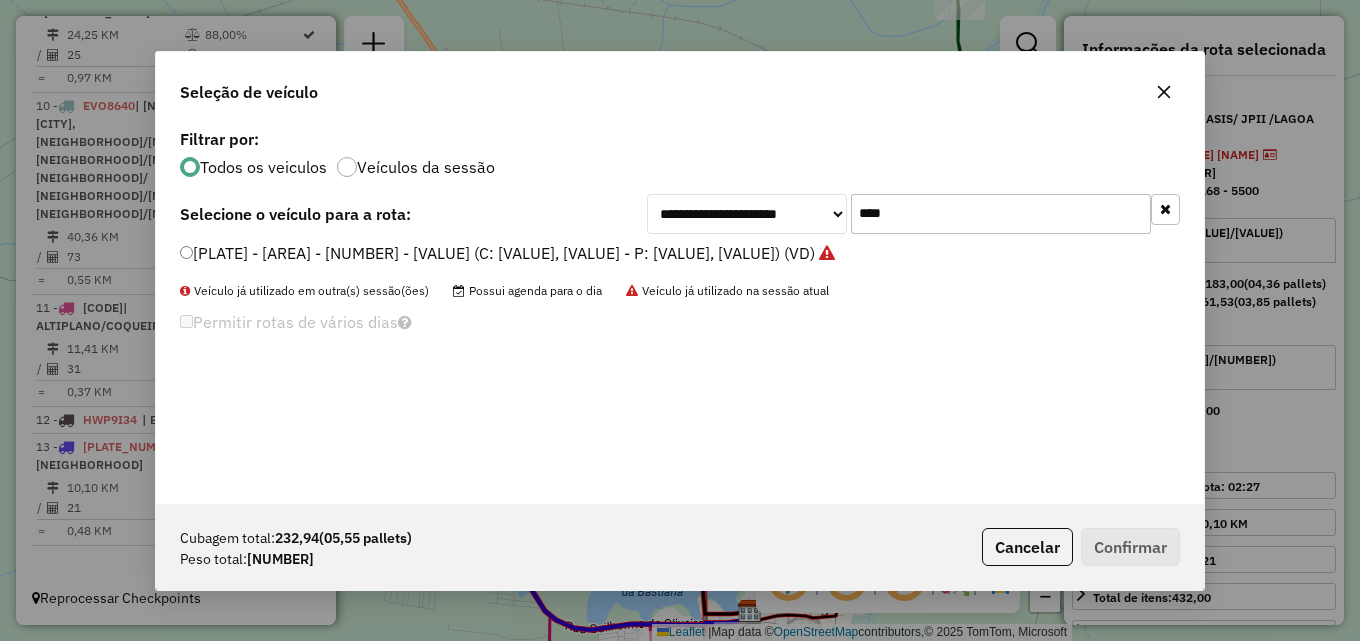 drag, startPoint x: 908, startPoint y: 213, endPoint x: 291, endPoint y: 202, distance: 617.098 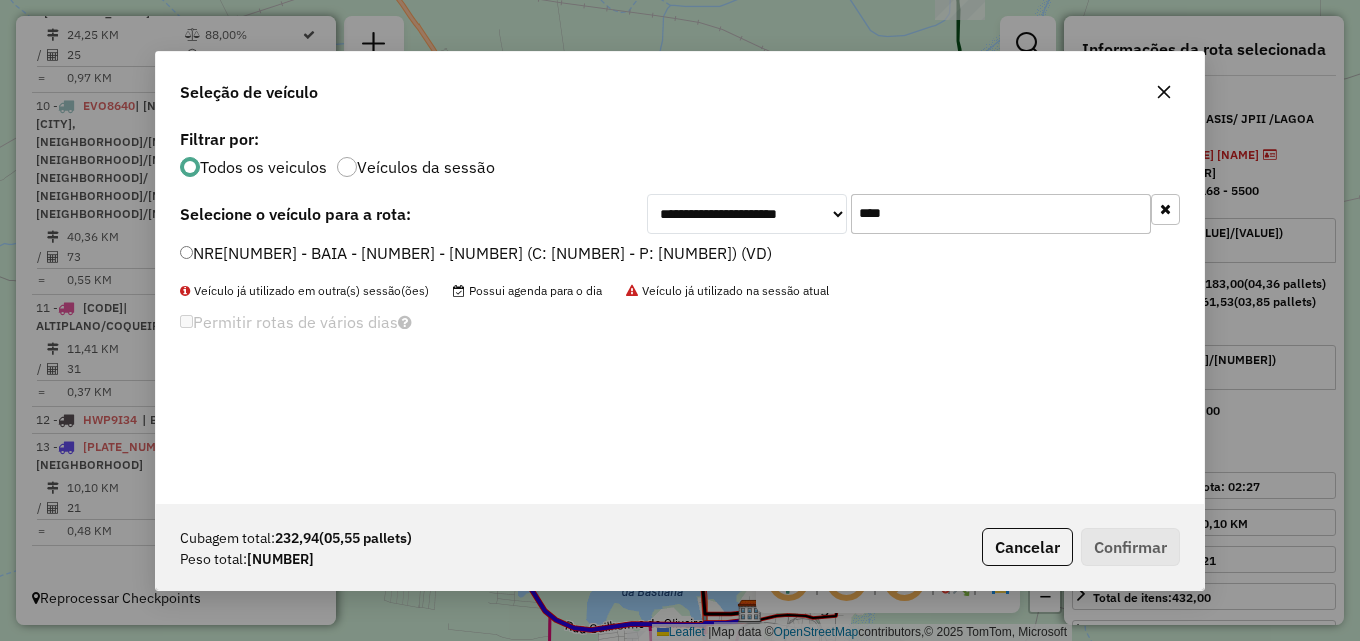 type on "****" 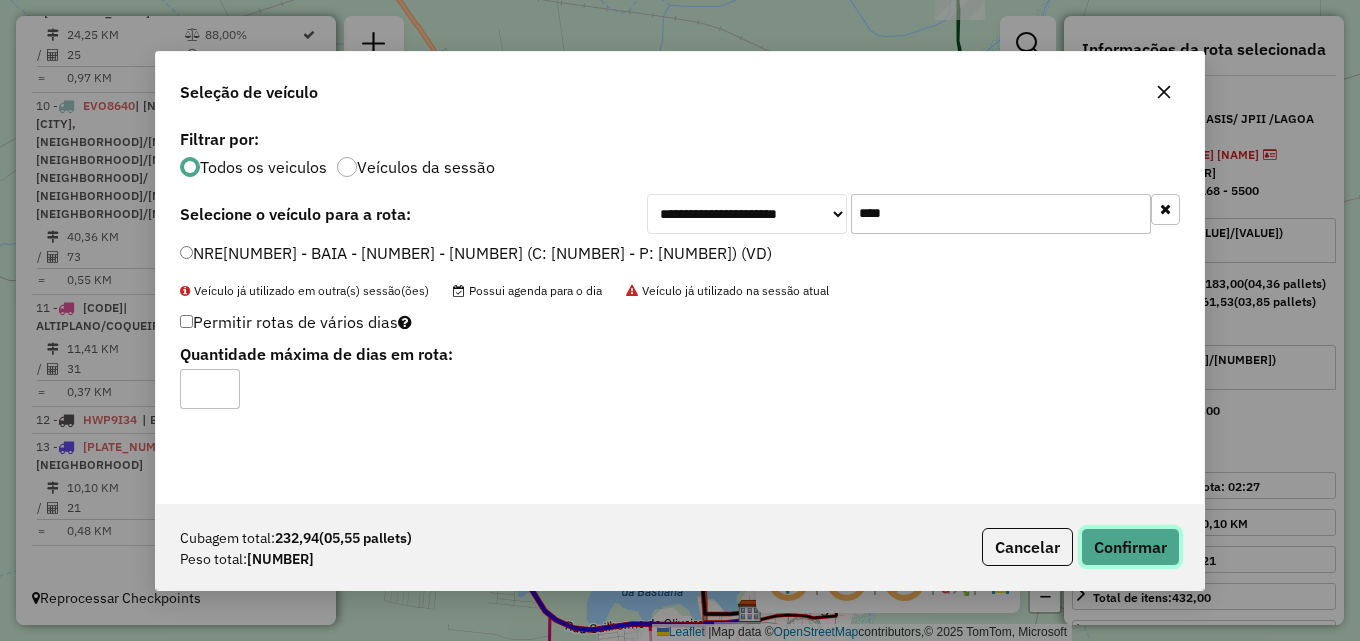 click on "Confirmar" 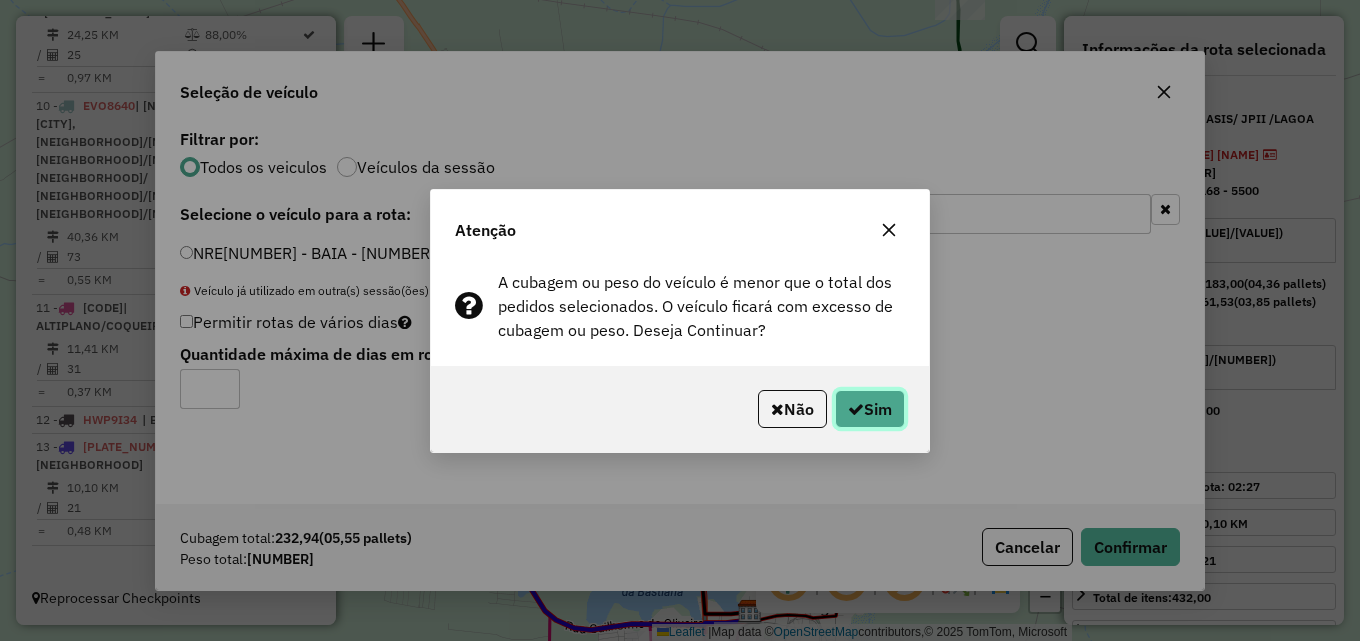 click on "Sim" 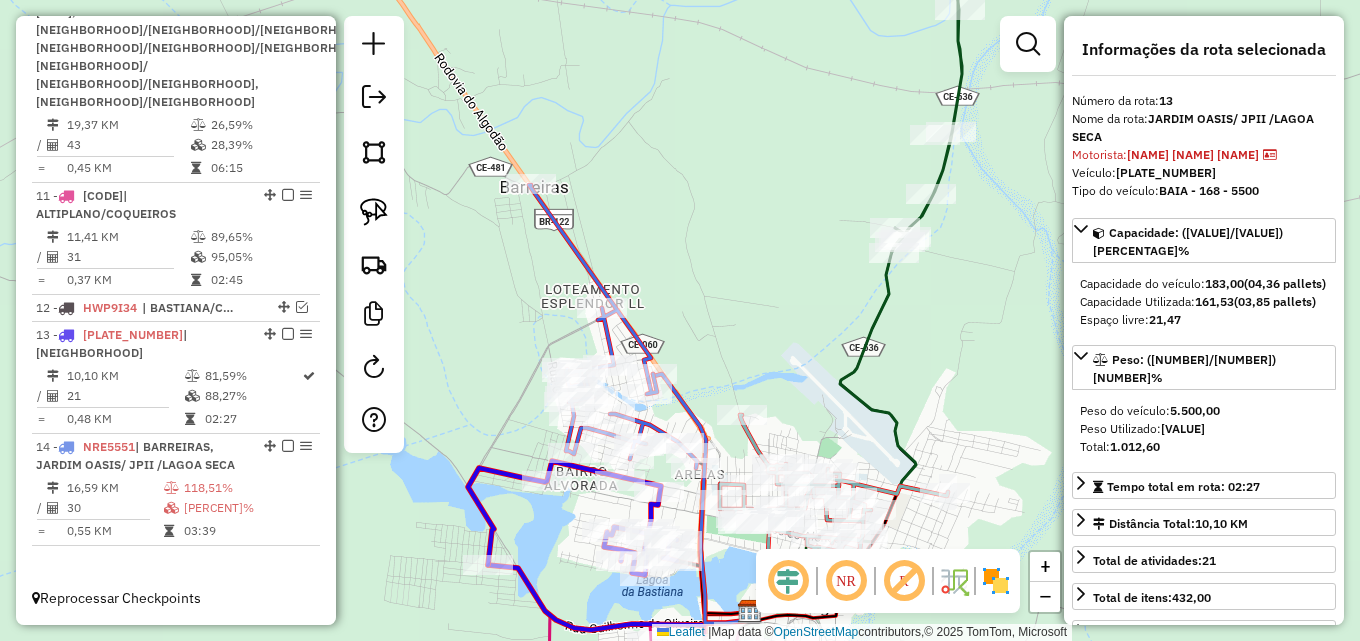 scroll, scrollTop: 1137, scrollLeft: 0, axis: vertical 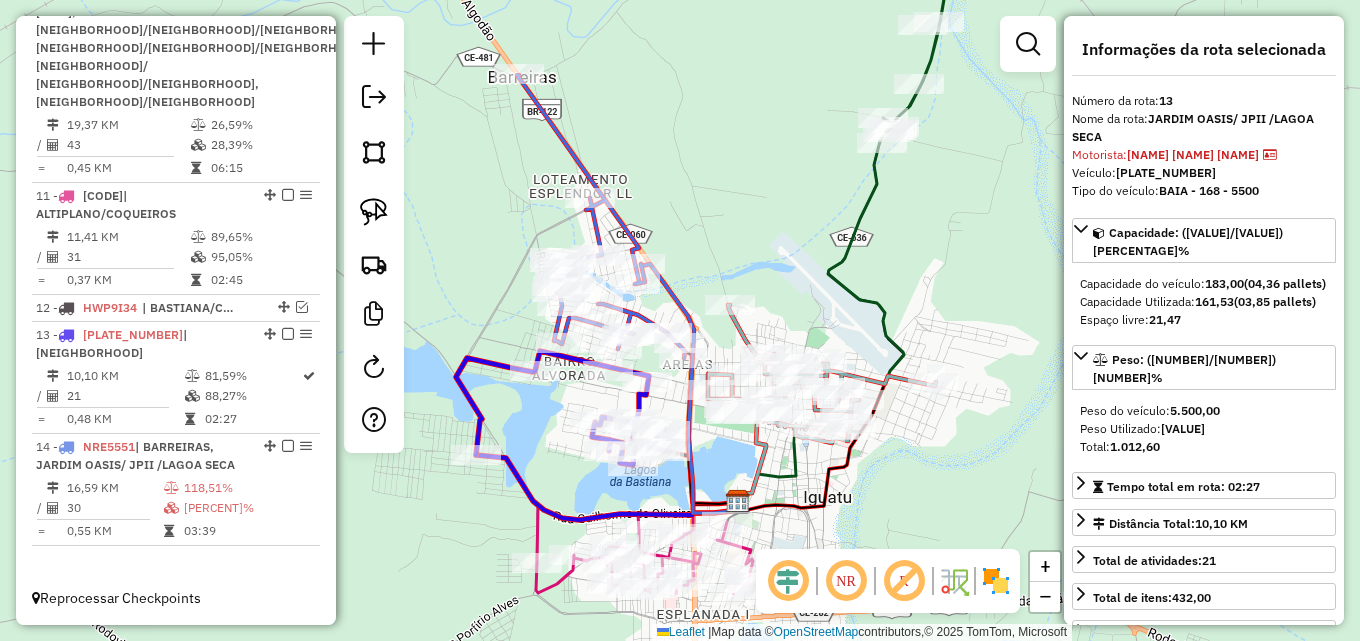 drag, startPoint x: 696, startPoint y: 376, endPoint x: 683, endPoint y: 262, distance: 114.73883 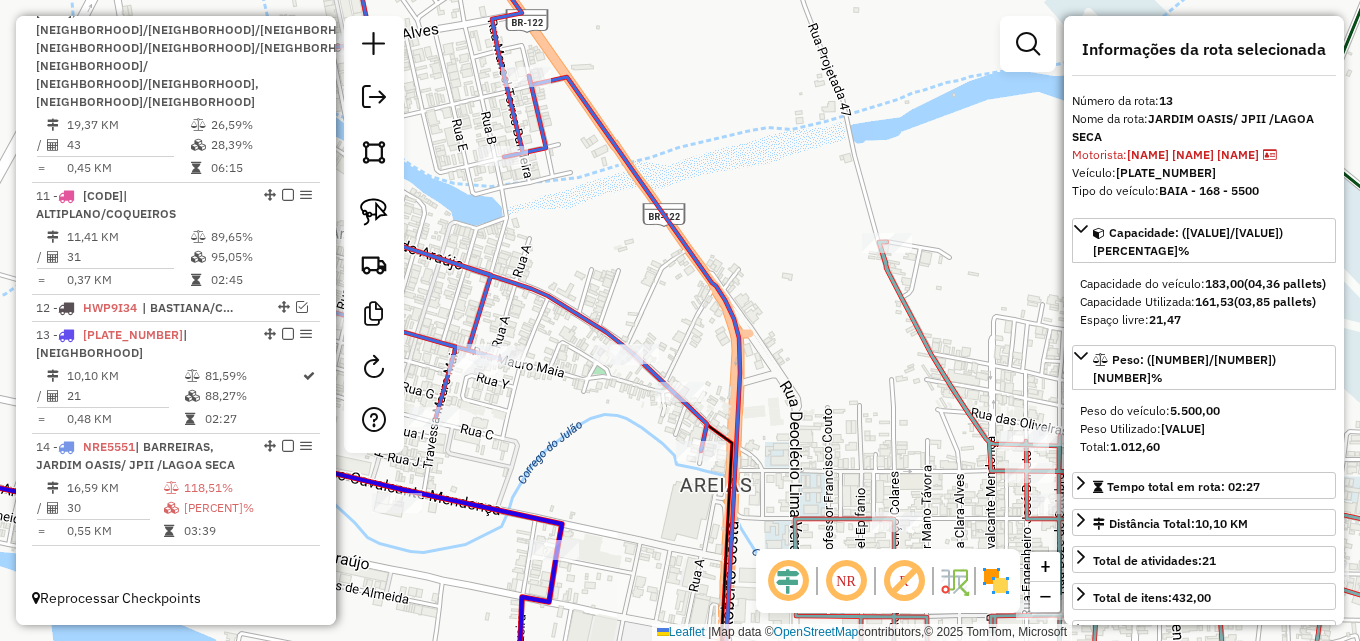 click on "Janela de atendimento Grade de atendimento Capacidade Transportadoras Veículos Cliente Pedidos  Rotas Selecione os dias de semana para filtrar as janelas de atendimento  Seg   Ter   Qua   Qui   Sex   Sáb   Dom  Informe o período da janela de atendimento: De: Até:  Filtrar exatamente a janela do cliente  Considerar janela de atendimento padrão  Selecione os dias de semana para filtrar as grades de atendimento  Seg   Ter   Qua   Qui   Sex   Sáb   Dom   Considerar clientes sem dia de atendimento cadastrado  Clientes fora do dia de atendimento selecionado Filtrar as atividades entre os valores definidos abaixo:  Peso mínimo:   Peso máximo:   Cubagem mínima:   Cubagem máxima:   De:   Até:  Filtrar as atividades entre o tempo de atendimento definido abaixo:  De:   Até:   Considerar capacidade total dos clientes não roteirizados Transportadora: Selecione um ou mais itens Tipo de veículo: Selecione um ou mais itens Veículo: Selecione um ou mais itens Motorista: Selecione um ou mais itens Nome: Rótulo:" 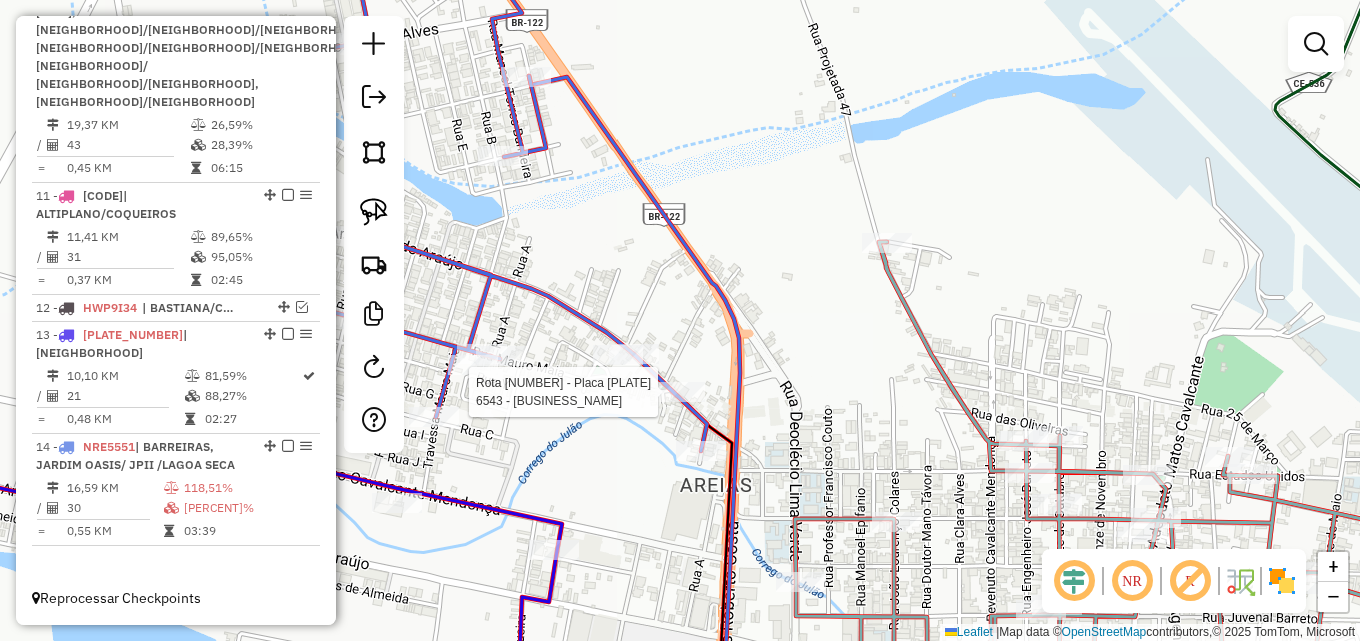 click 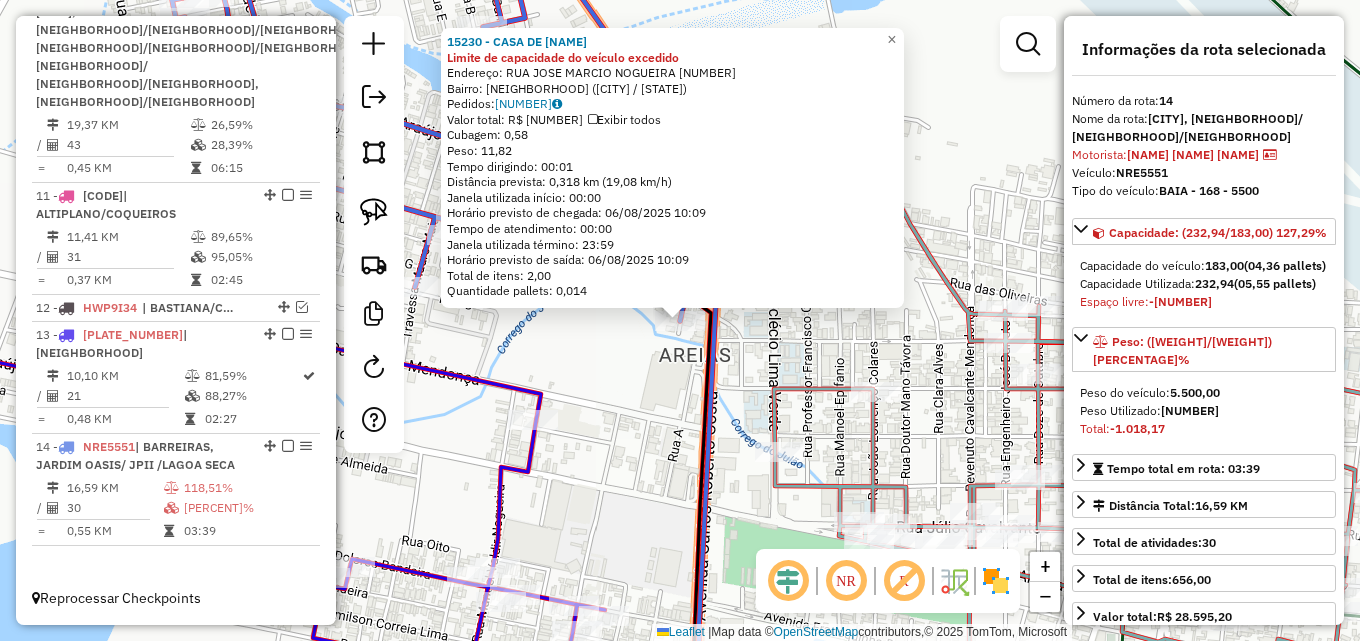 click on "15230 - CASA DE EDLANIA Limite de capacidade do veículo excedido  Endereço:  RUA JOSE MARCIO NOGUEIRA 157   Bairro: AREIAS II (IGUATU / CE)   Pedidos:  05742862   Valor total: R$ 27,04   Exibir todos   Cubagem: 0,58  Peso: 11,82  Tempo dirigindo: 00:01   Distância prevista: 0,318 km (19,08 km/h)   Janela utilizada início: 00:00   Horário previsto de chegada: 06/08/2025 10:09   Tempo de atendimento: 00:00   Janela utilizada término: 23:59   Horário previsto de saída: 06/08/2025 10:09   Total de itens: 2,00   Quantidade pallets: 0,014  × Janela de atendimento Grade de atendimento Capacidade Transportadoras Veículos Cliente Pedidos  Rotas Selecione os dias de semana para filtrar as janelas de atendimento  Seg   Ter   Qua   Qui   Sex   Sáb   Dom  Informe o período da janela de atendimento: De: Até:  Filtrar exatamente a janela do cliente  Considerar janela de atendimento padrão  Selecione os dias de semana para filtrar as grades de atendimento  Seg   Ter   Qua   Qui   Sex   Sáb   Dom   De:   Até:" 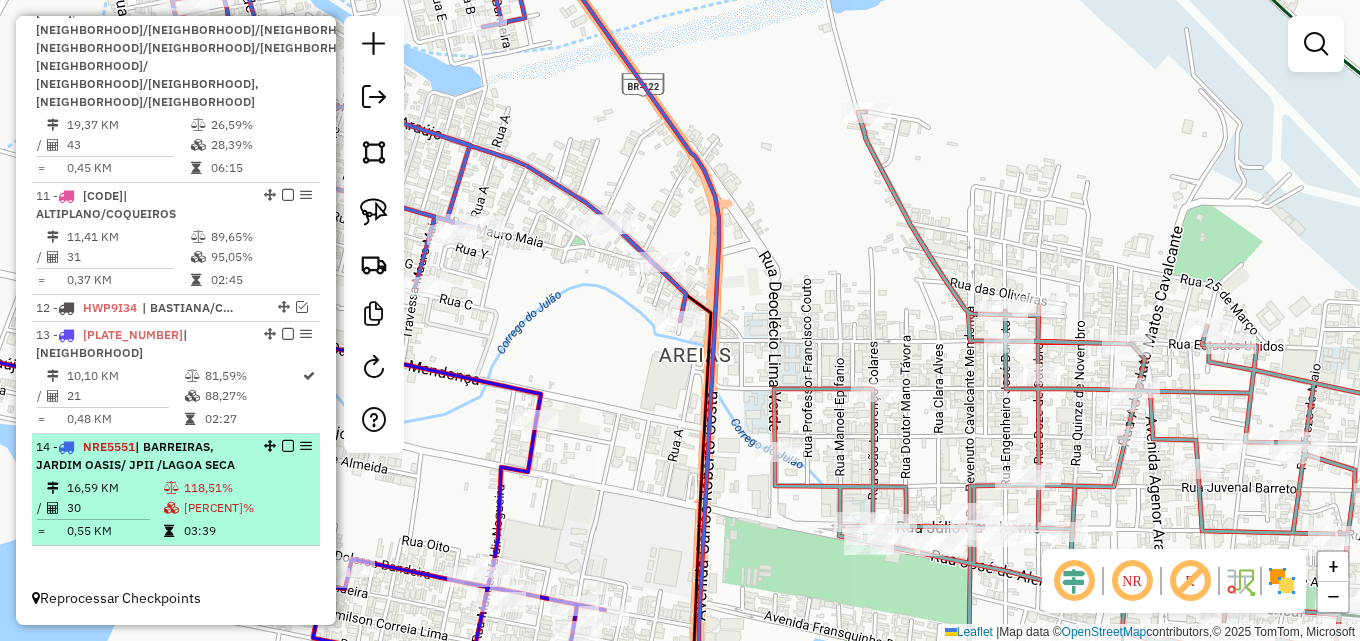 click on "| BARREIRAS, JARDIM OASIS/ JPII /LAGOA SECA" at bounding box center [135, 455] 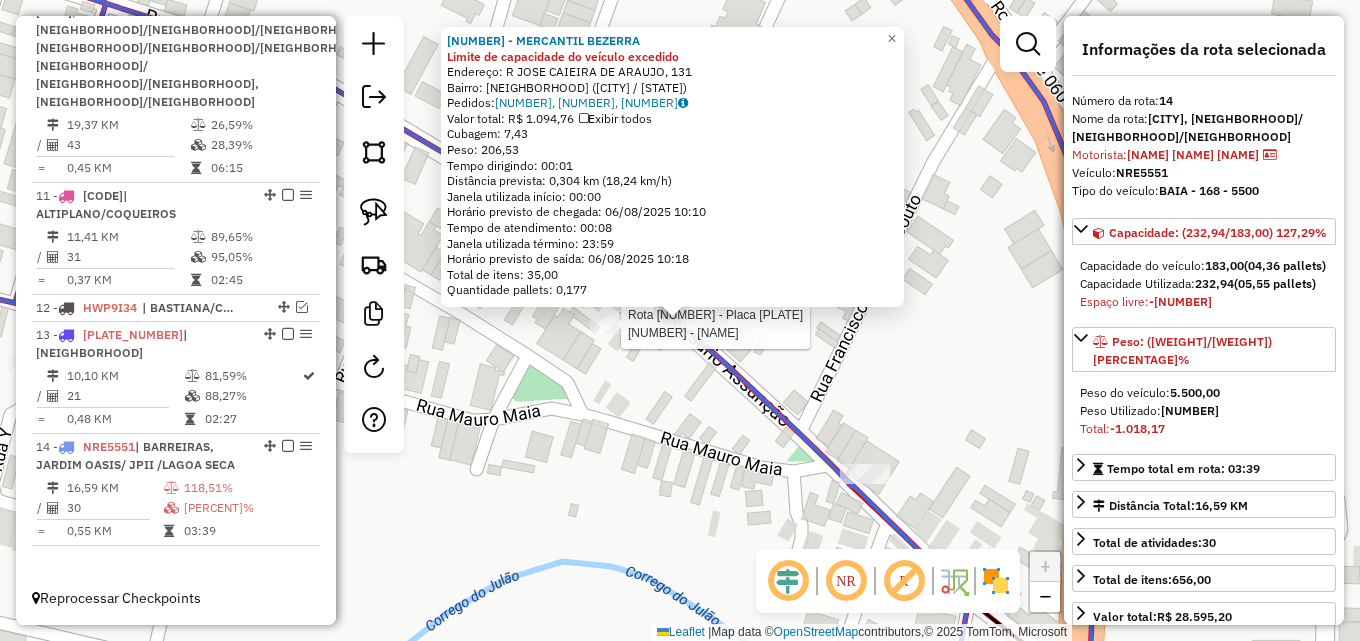 click 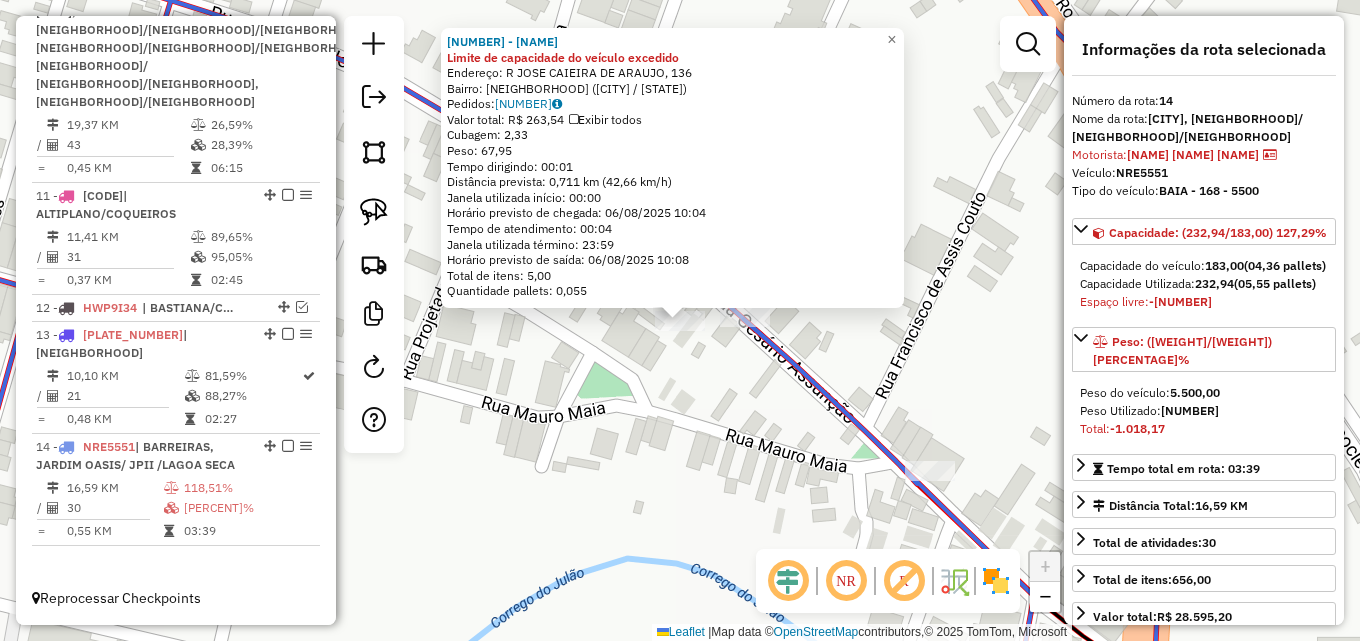 drag, startPoint x: 625, startPoint y: 397, endPoint x: 686, endPoint y: 416, distance: 63.89053 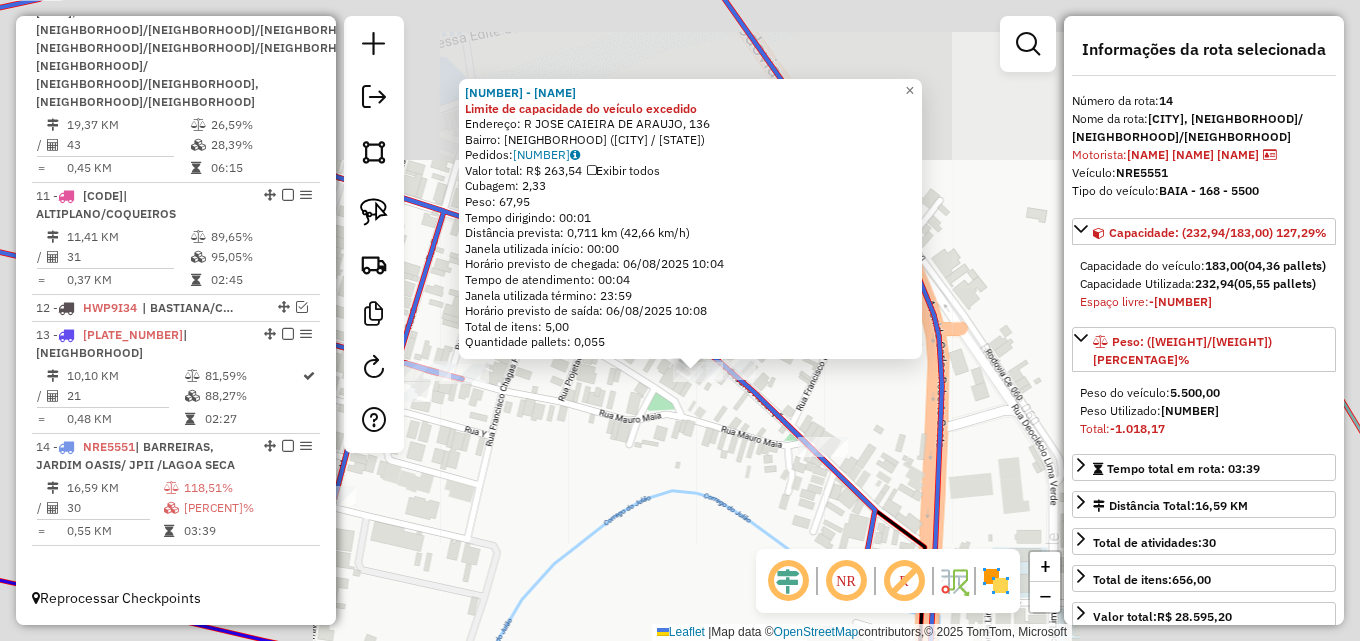 click on "12815 - BAR DO BACURIM Limite de capacidade do veículo excedido  Endereço: R   JOSE CAIEIRA DE ARAUJO, 136   Bairro: AREIAS II (IGUATU / CE)   Pedidos:  05743282   Valor total: R$ 263,54   Exibir todos   Cubagem: 2,33  Peso: 67,95  Tempo dirigindo: 00:01   Distância prevista: 0,711 km (42,66 km/h)   Janela utilizada início: 00:00   Horário previsto de chegada: 06/08/2025 10:04   Tempo de atendimento: 00:04   Janela utilizada término: 23:59   Horário previsto de saída: 06/08/2025 10:08   Total de itens: 5,00   Quantidade pallets: 0,055  × Janela de atendimento Grade de atendimento Capacidade Transportadoras Veículos Cliente Pedidos  Rotas Selecione os dias de semana para filtrar as janelas de atendimento  Seg   Ter   Qua   Qui   Sex   Sáb   Dom  Informe o período da janela de atendimento: De: Até:  Filtrar exatamente a janela do cliente  Considerar janela de atendimento padrão  Selecione os dias de semana para filtrar as grades de atendimento  Seg   Ter   Qua   Qui   Sex   Sáb   Dom   De:   De:" 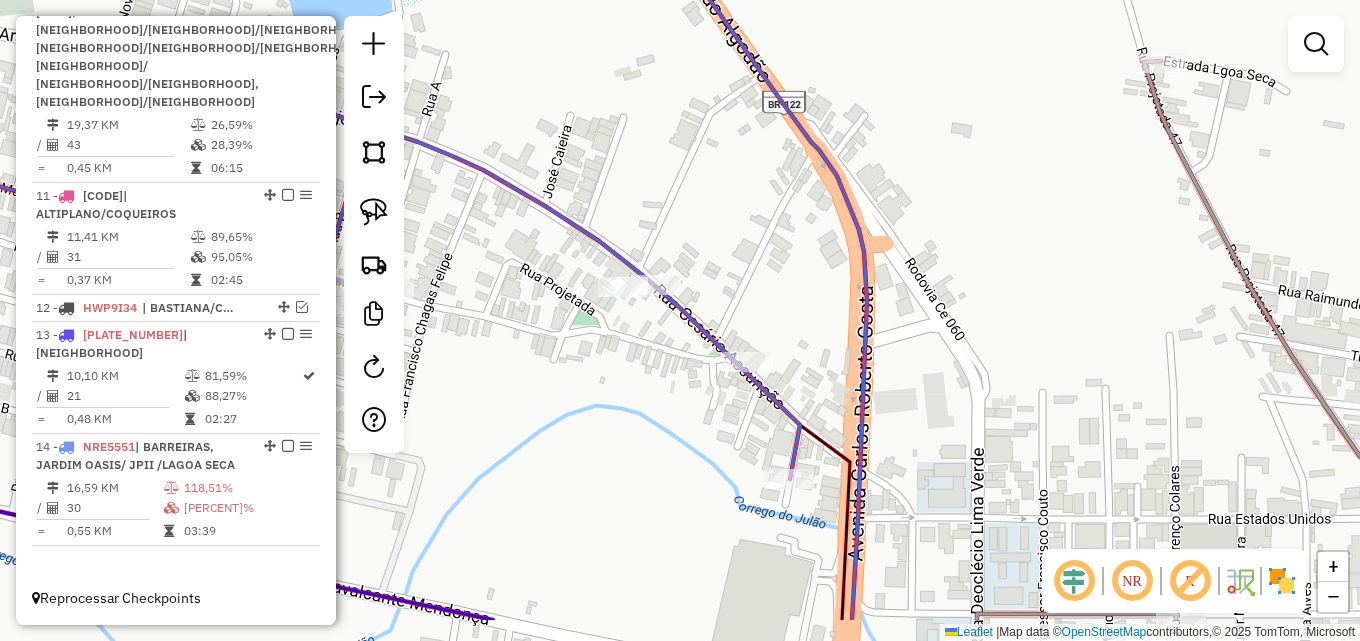 drag, startPoint x: 708, startPoint y: 449, endPoint x: 582, endPoint y: 309, distance: 188.35074 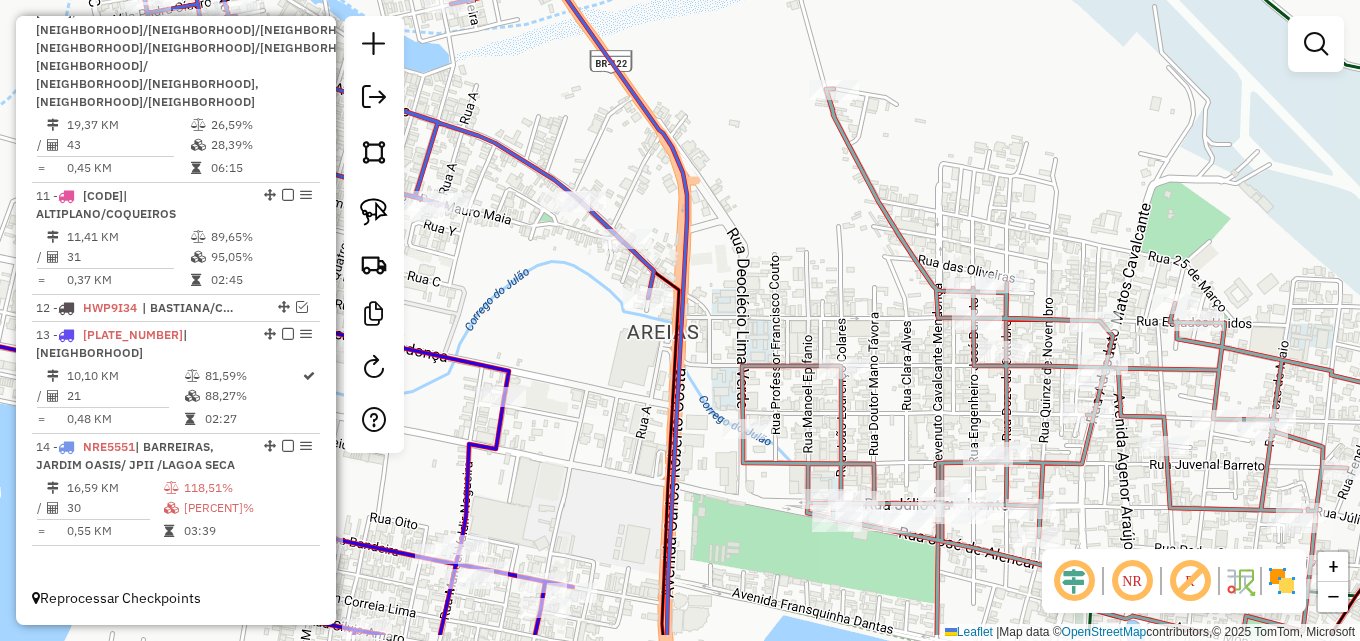 drag, startPoint x: 572, startPoint y: 337, endPoint x: 556, endPoint y: 264, distance: 74.73286 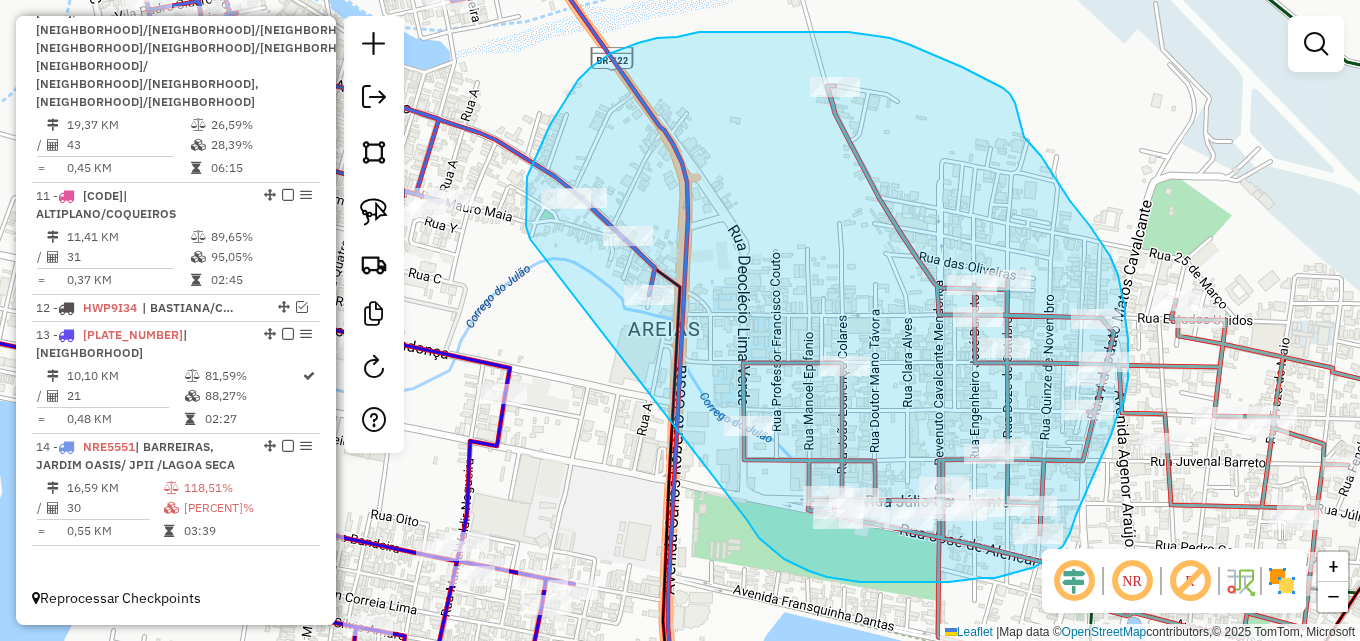 drag, startPoint x: 526, startPoint y: 219, endPoint x: 747, endPoint y: 519, distance: 372.61374 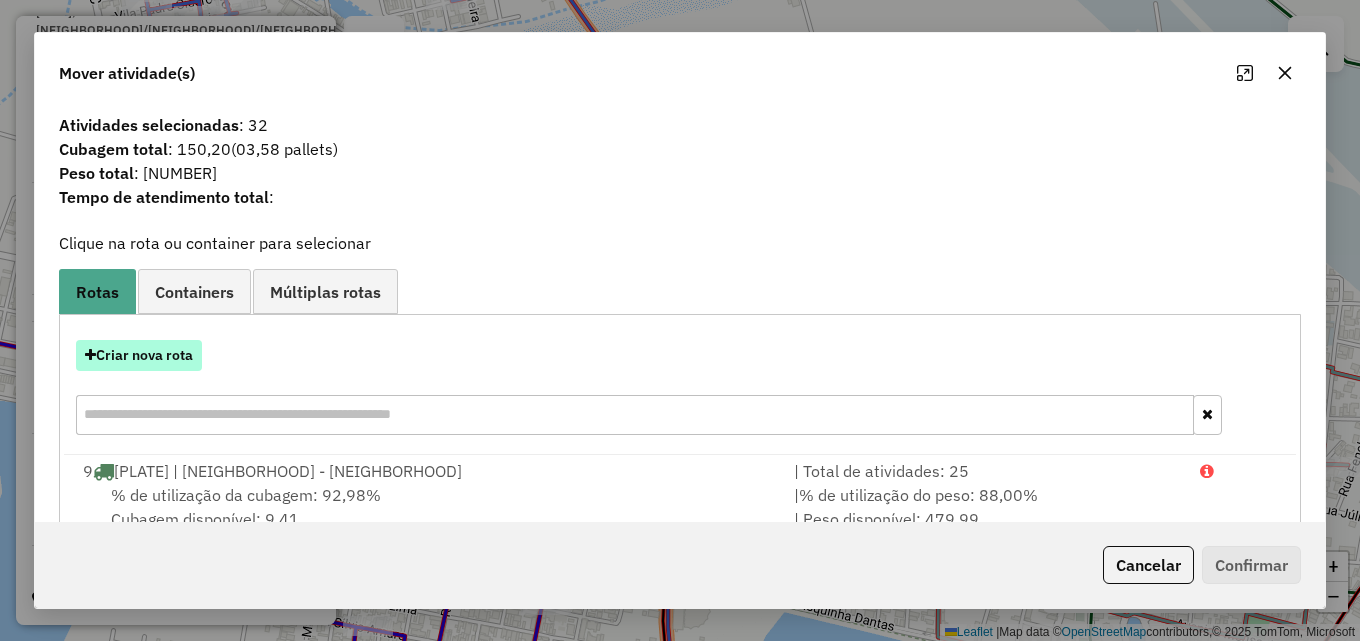 click on "Criar nova rota" at bounding box center (139, 355) 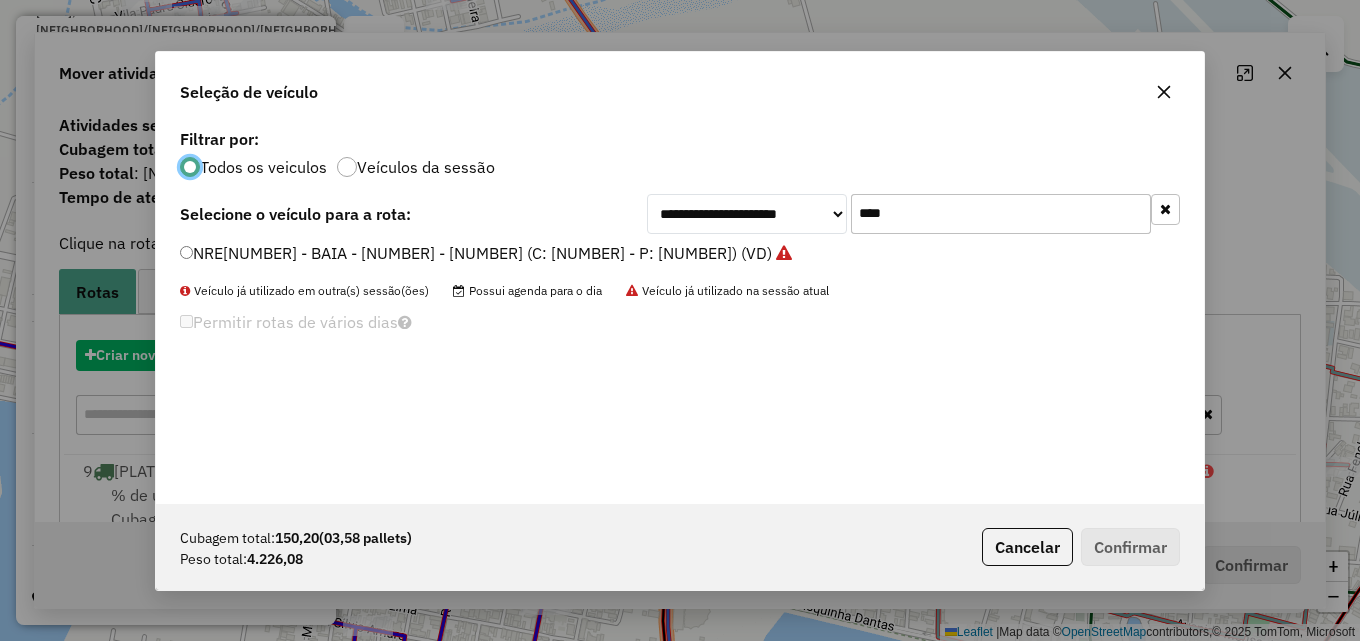 scroll, scrollTop: 11, scrollLeft: 6, axis: both 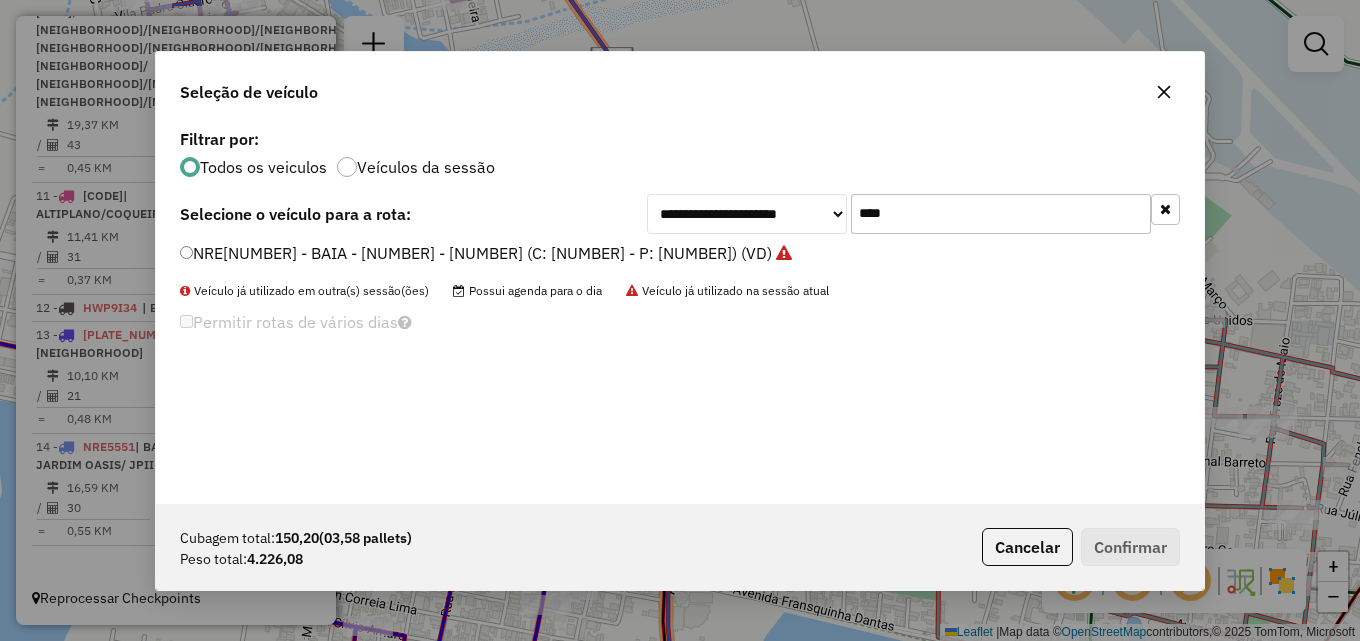 drag, startPoint x: 917, startPoint y: 212, endPoint x: 656, endPoint y: 250, distance: 263.75177 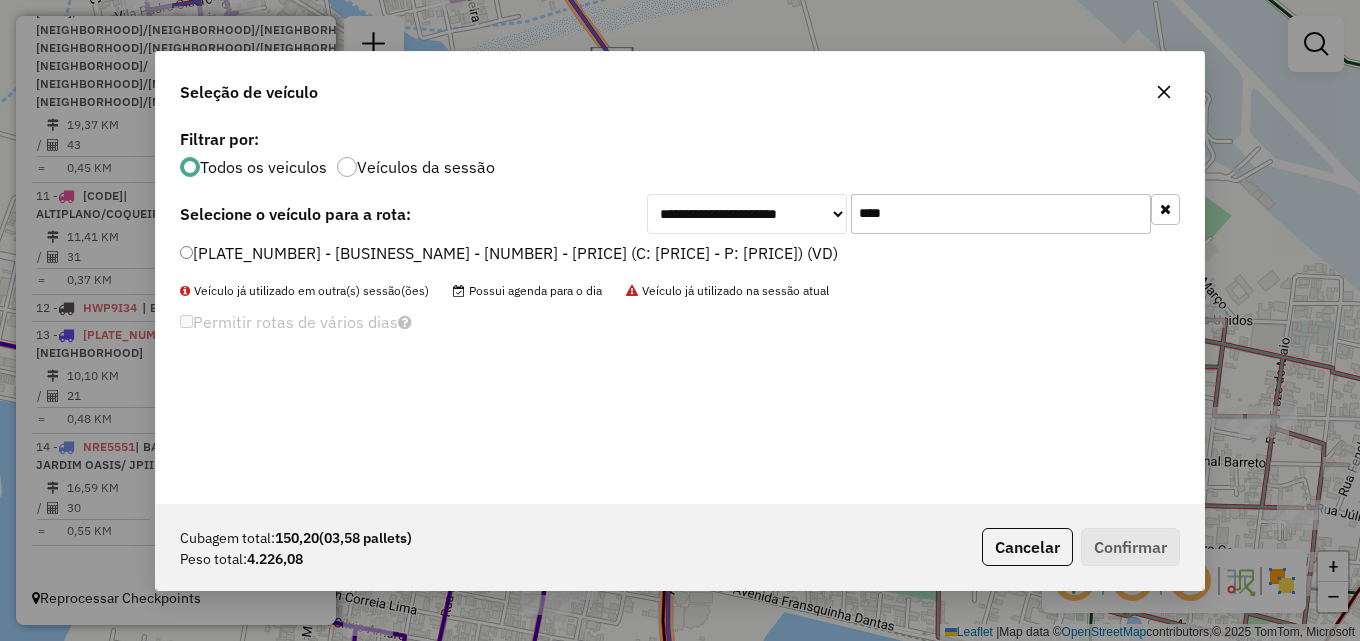 type on "****" 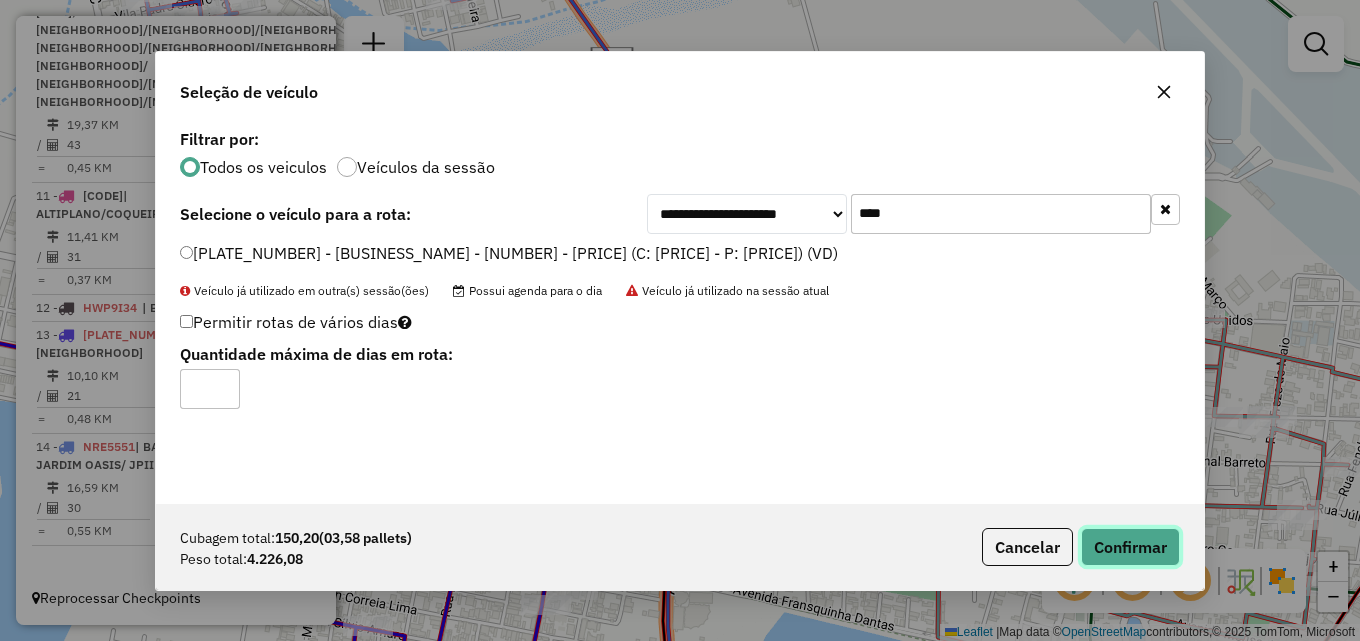 click on "Confirmar" 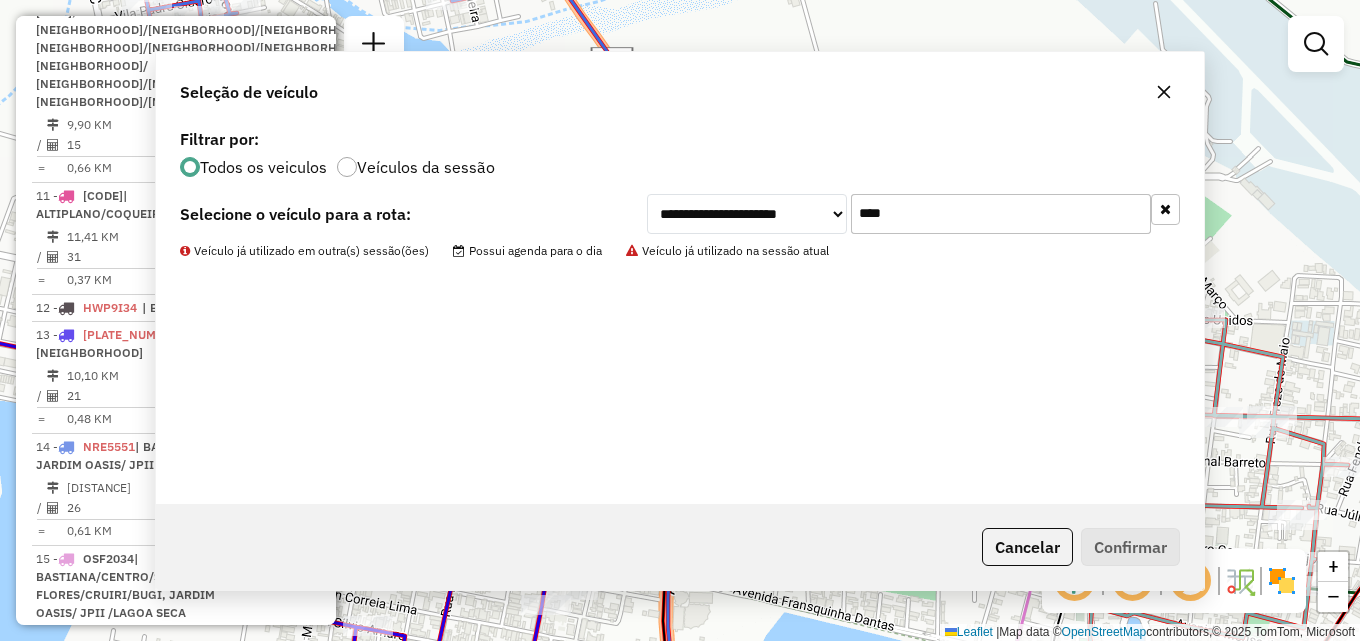 scroll, scrollTop: 935, scrollLeft: 0, axis: vertical 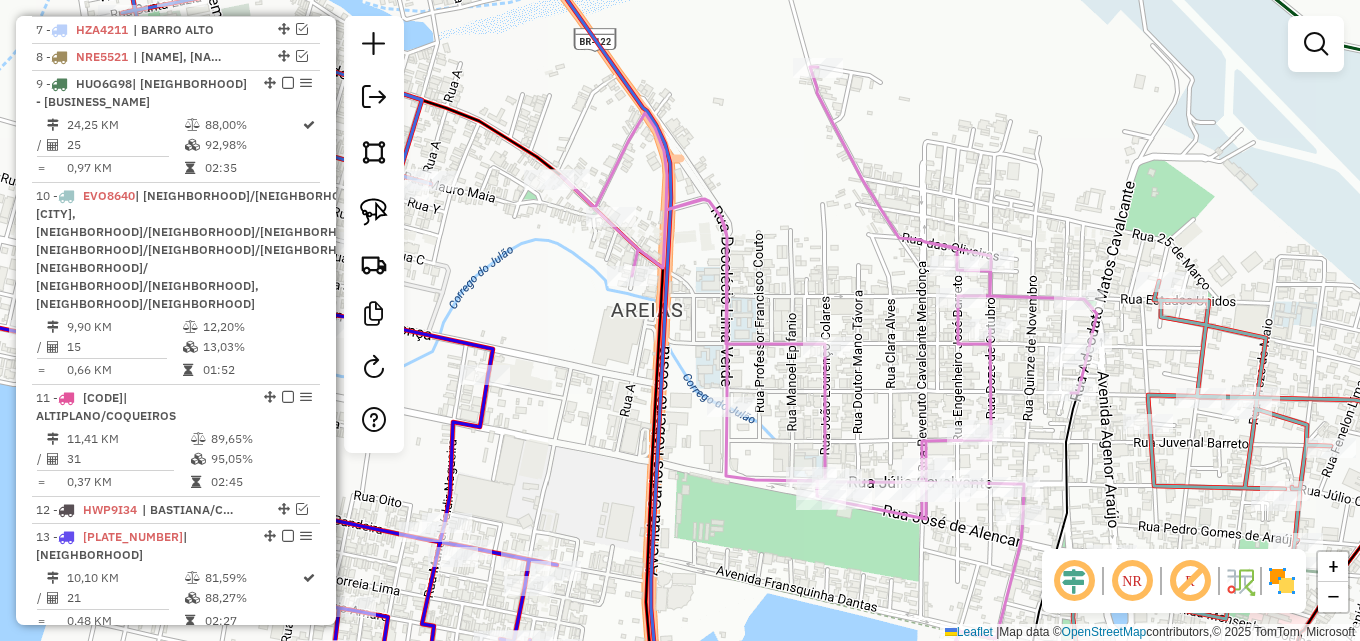 drag, startPoint x: 883, startPoint y: 270, endPoint x: 768, endPoint y: 202, distance: 133.60014 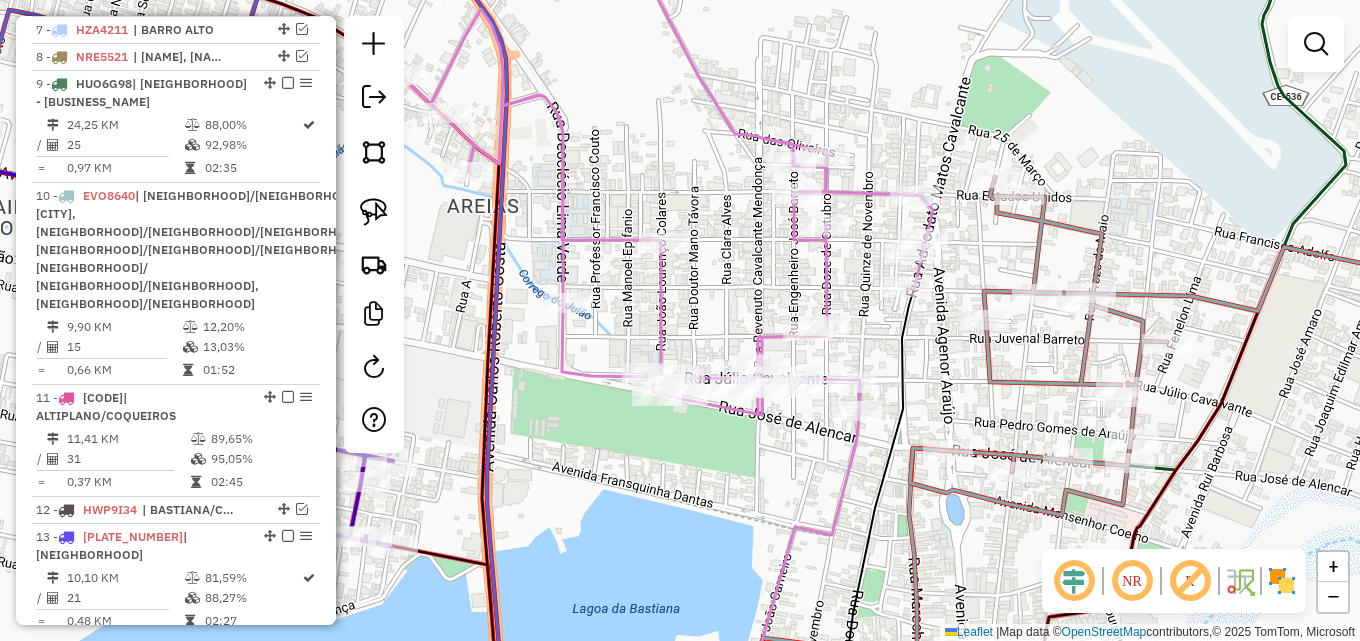 drag, startPoint x: 813, startPoint y: 283, endPoint x: 644, endPoint y: 166, distance: 205.54805 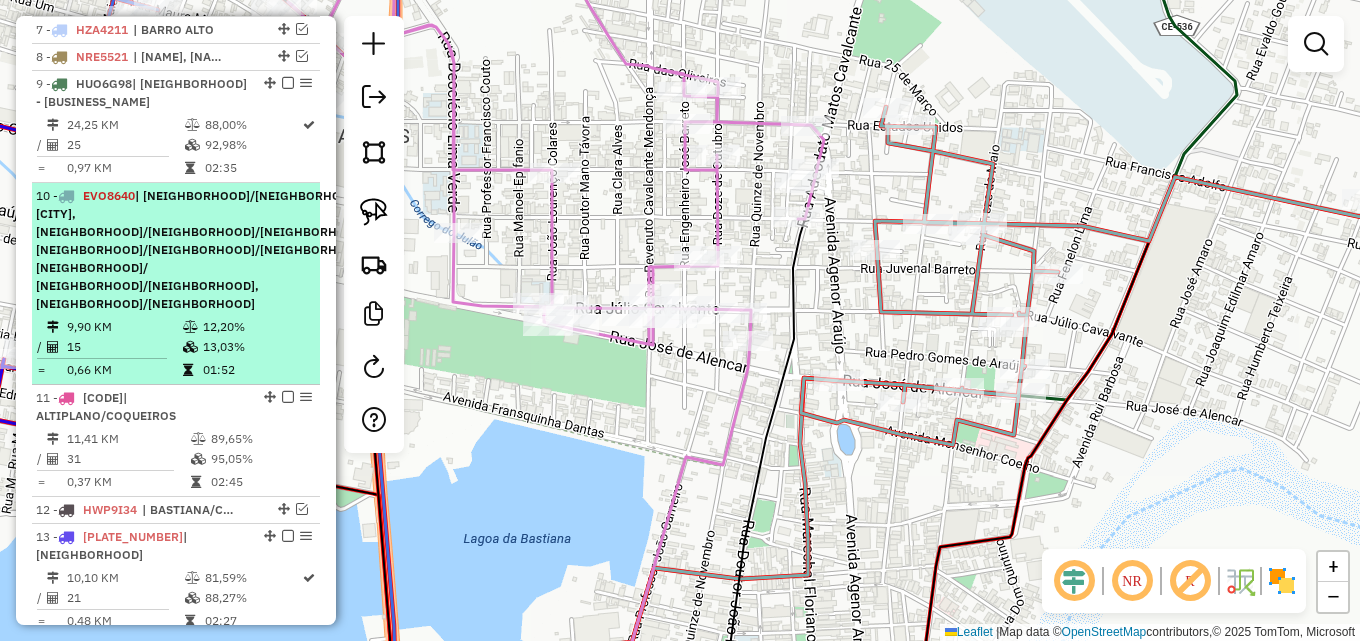 click on "10 -       EVO8640   | ALTIPLANO/COQUEIROS, BARREIRAS, BASTIANA/CENTRO/S.SEBASTIÃO, FLORES/CRUIRI/BUGI, JARDIM OASIS/ JPII /LAGOA SECA, PRADO/CAJAZEIRAS" at bounding box center (203, 250) 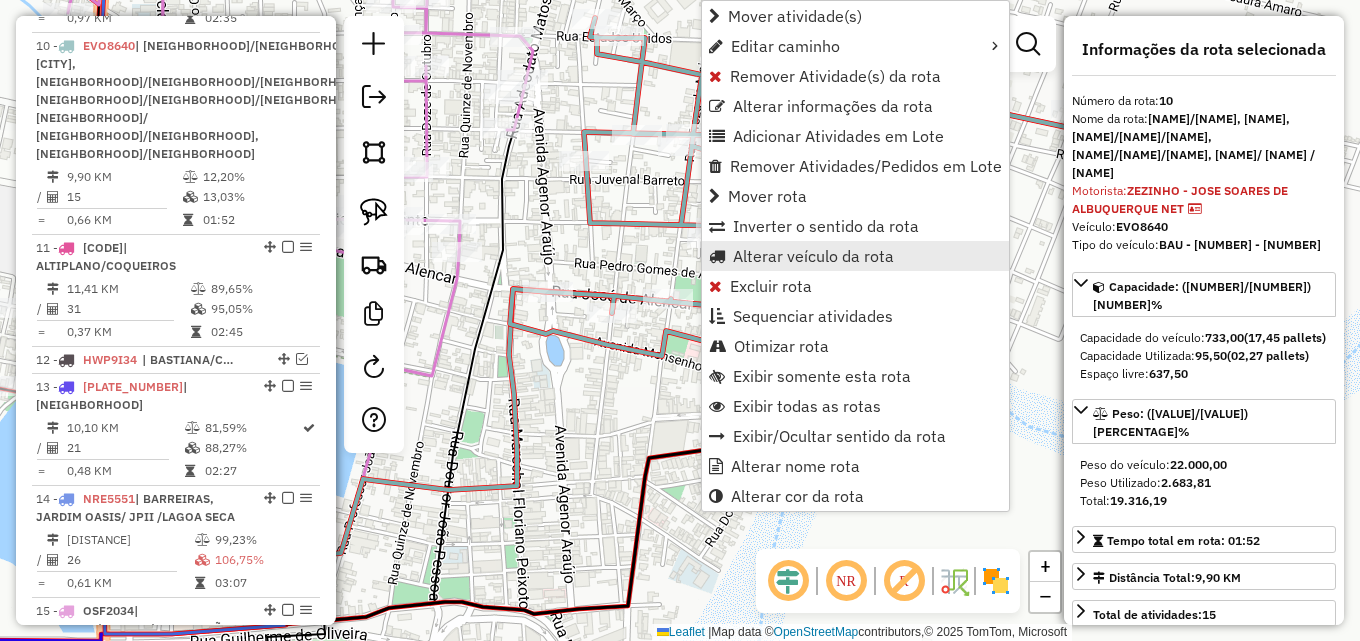 scroll, scrollTop: 1102, scrollLeft: 0, axis: vertical 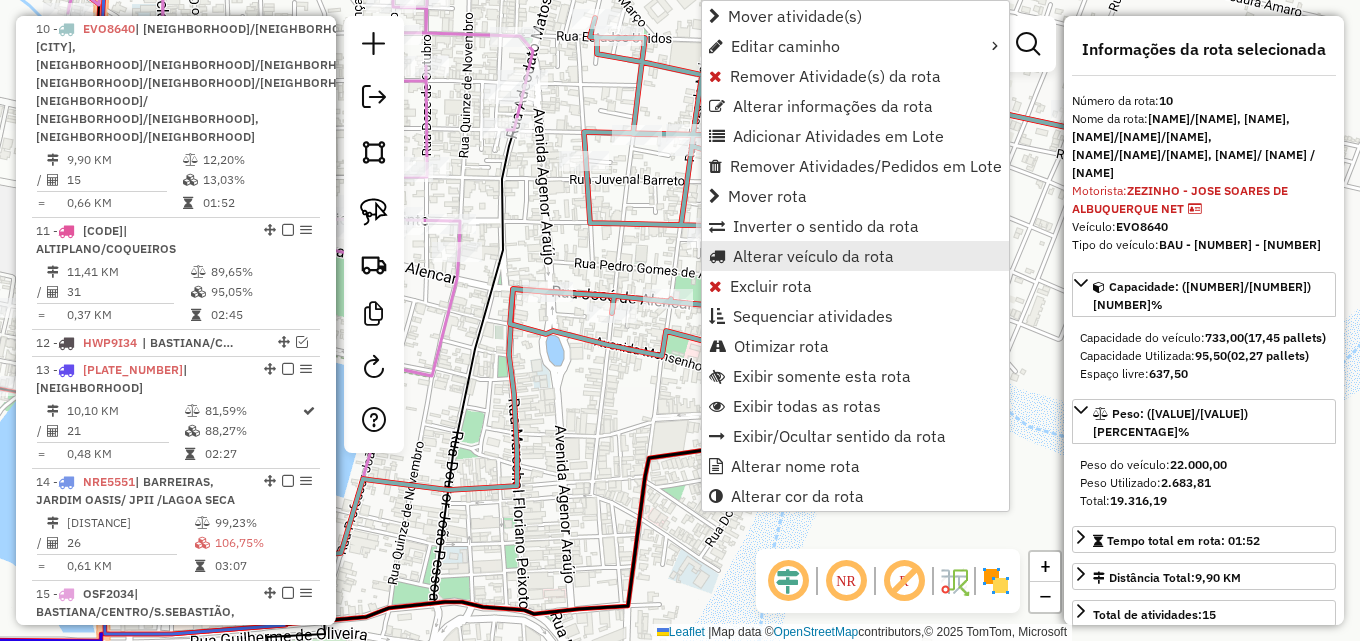 click on "Alterar veículo da rota" at bounding box center [813, 256] 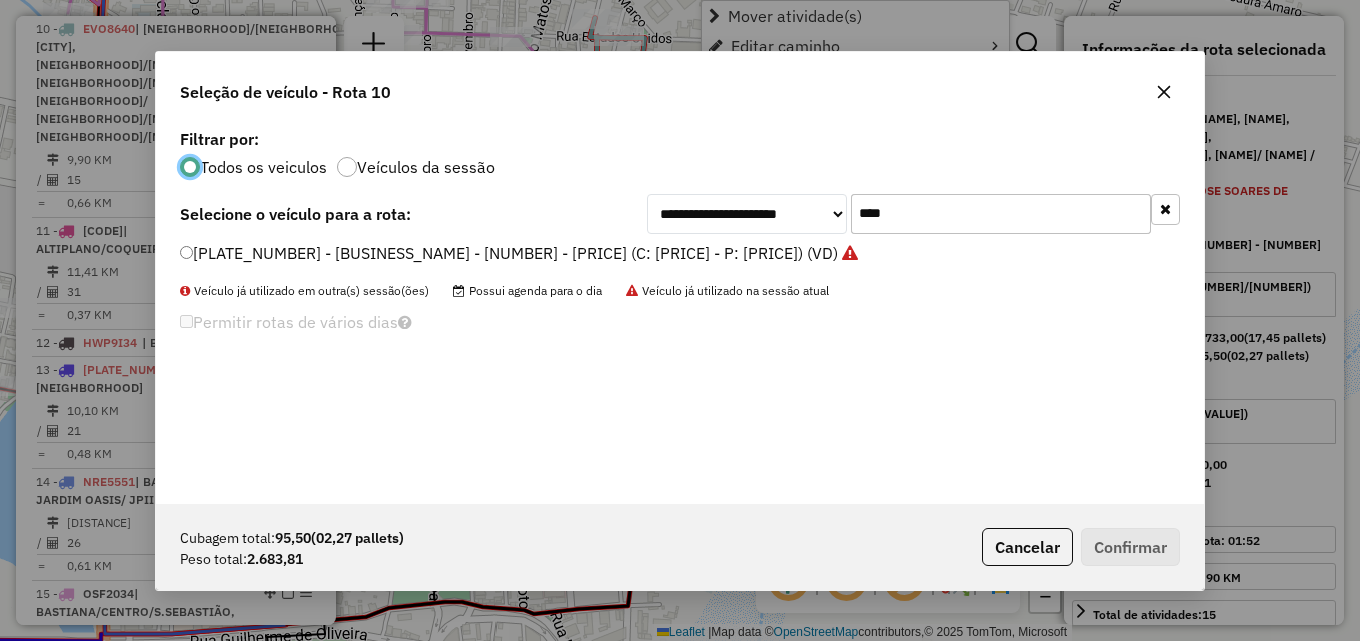 scroll, scrollTop: 11, scrollLeft: 6, axis: both 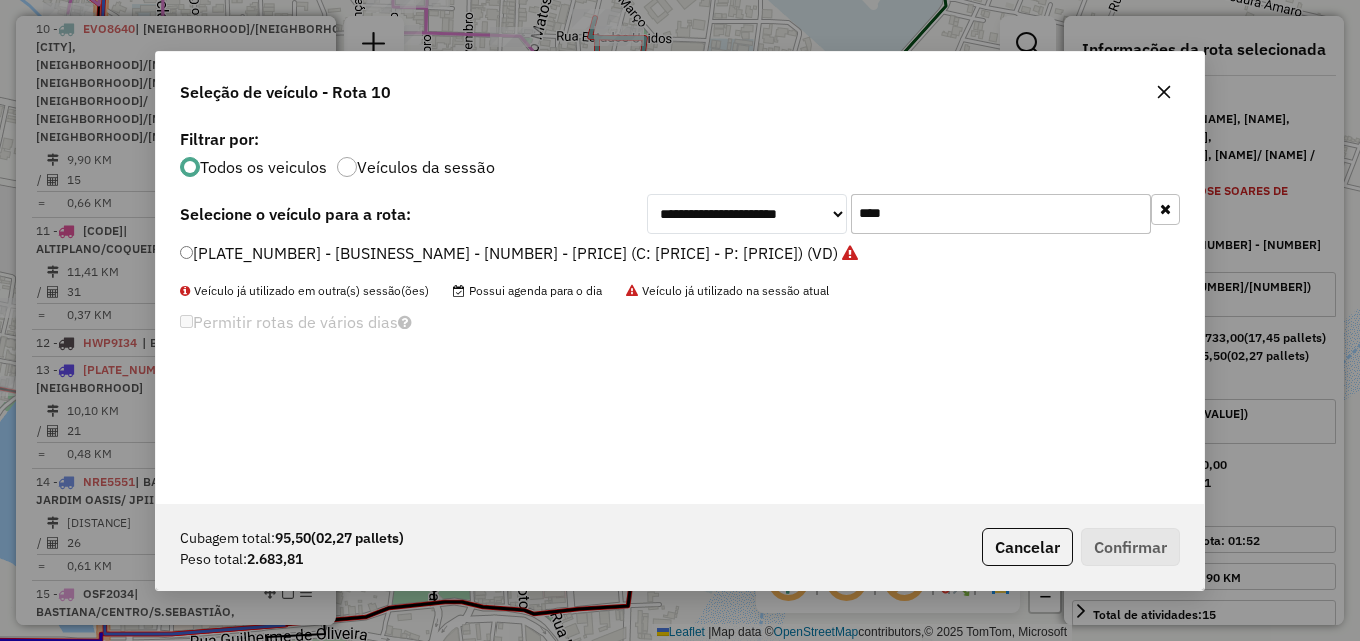drag, startPoint x: 900, startPoint y: 215, endPoint x: 573, endPoint y: 212, distance: 327.01376 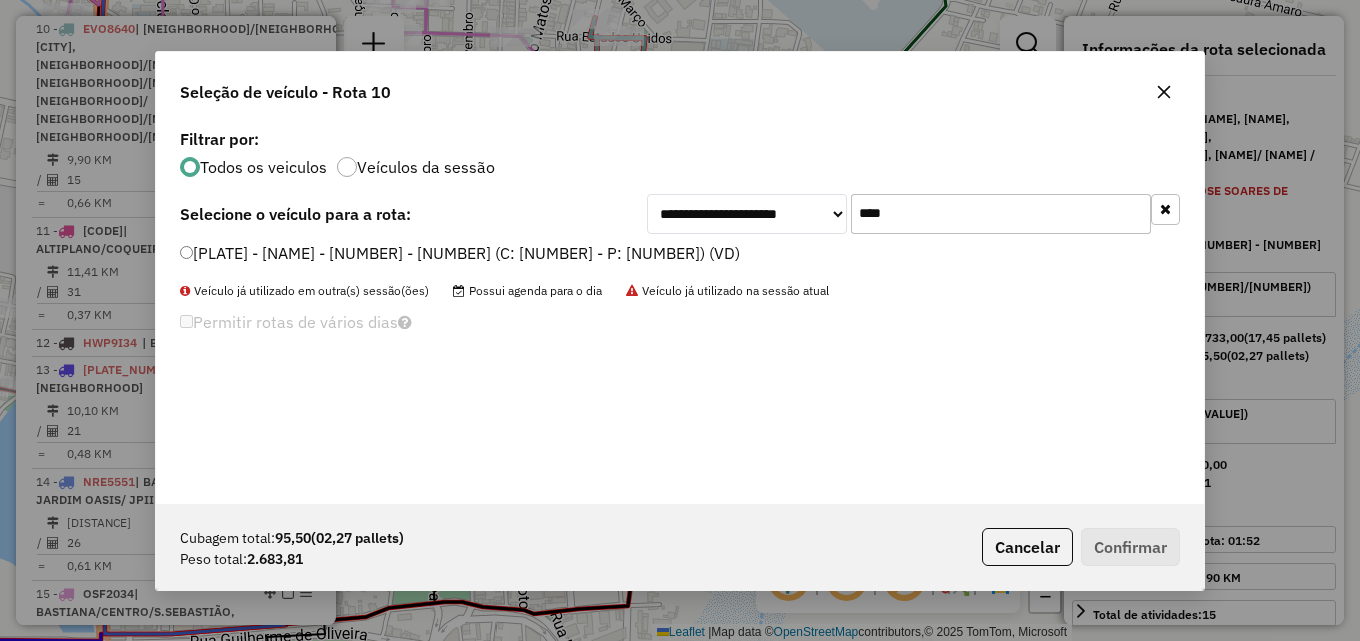 type on "****" 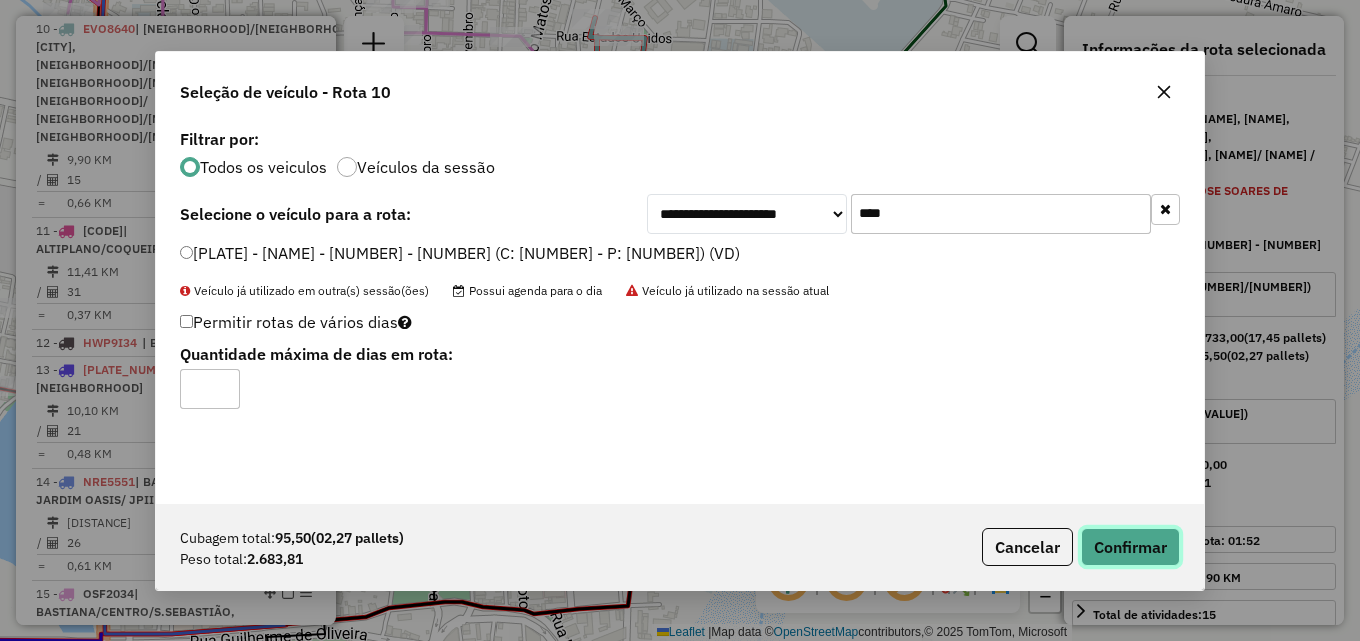 click on "Confirmar" 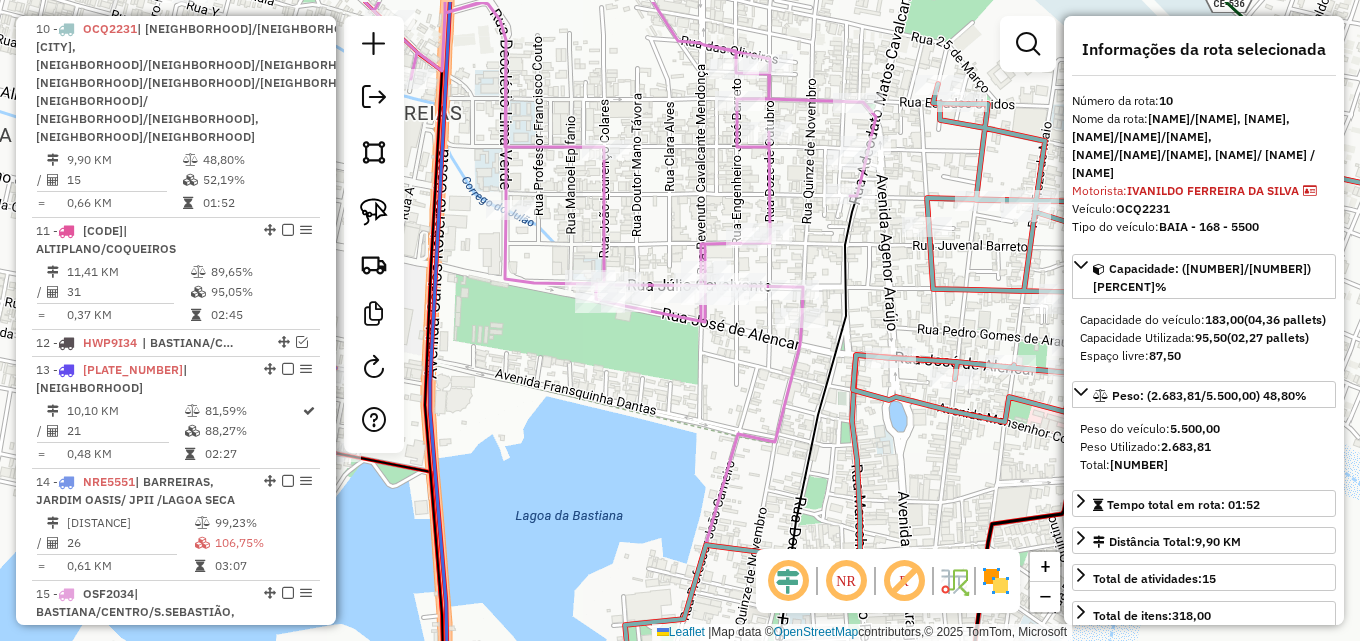 drag, startPoint x: 554, startPoint y: 425, endPoint x: 839, endPoint y: 473, distance: 289.01385 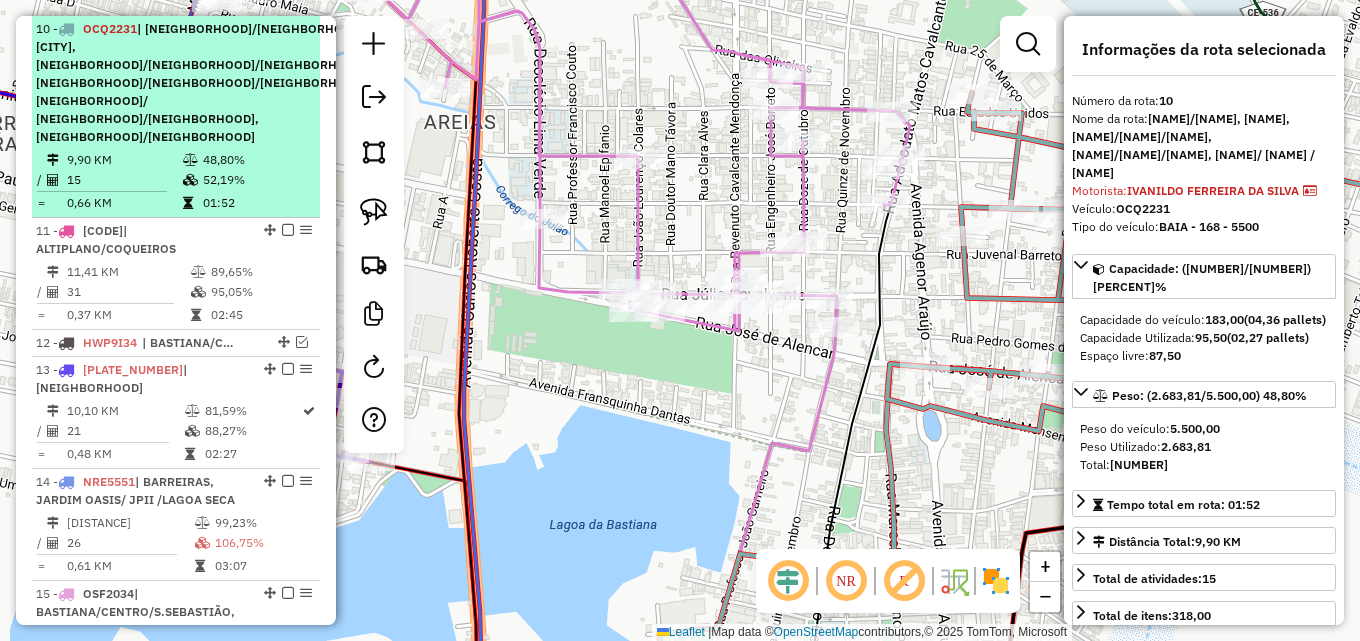 scroll, scrollTop: 1002, scrollLeft: 0, axis: vertical 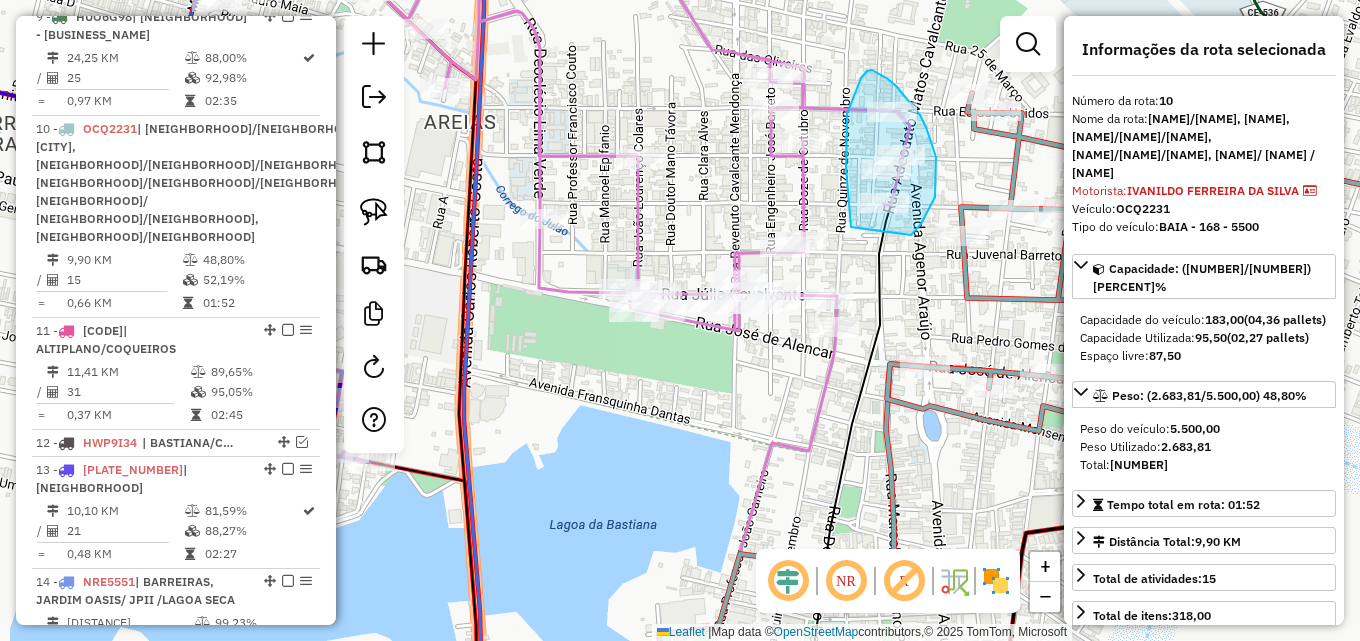 drag, startPoint x: 846, startPoint y: 136, endPoint x: 911, endPoint y: 235, distance: 118.43141 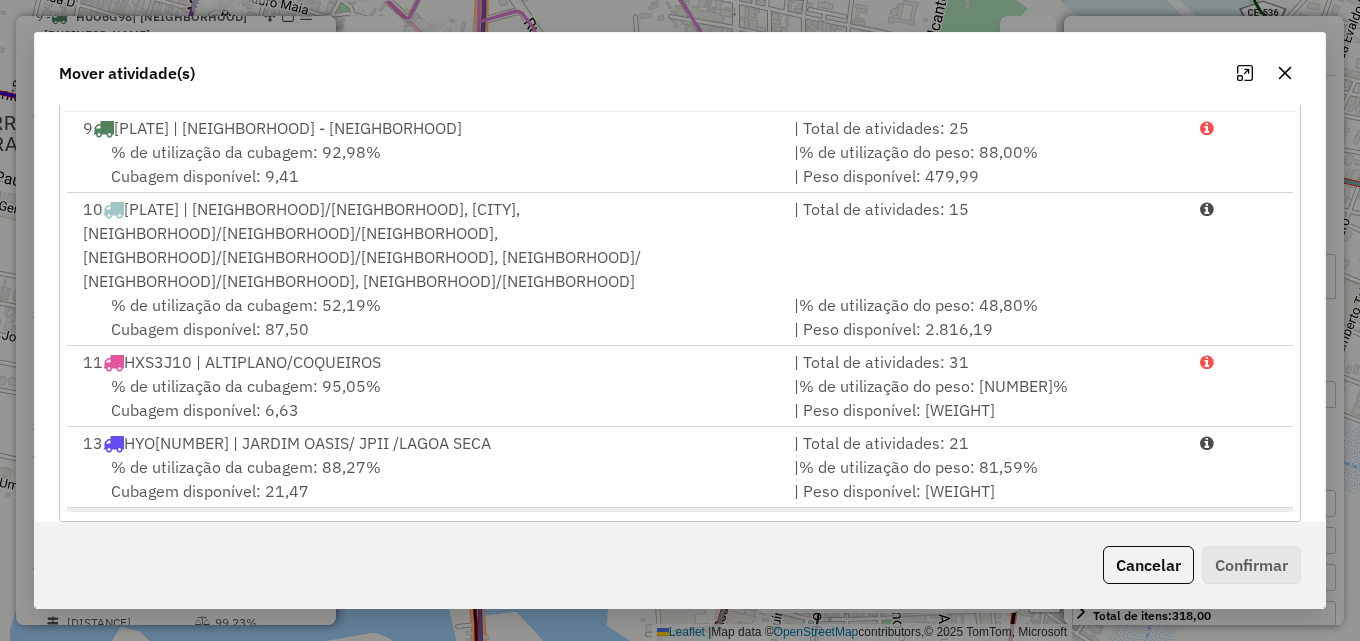 scroll, scrollTop: 367, scrollLeft: 0, axis: vertical 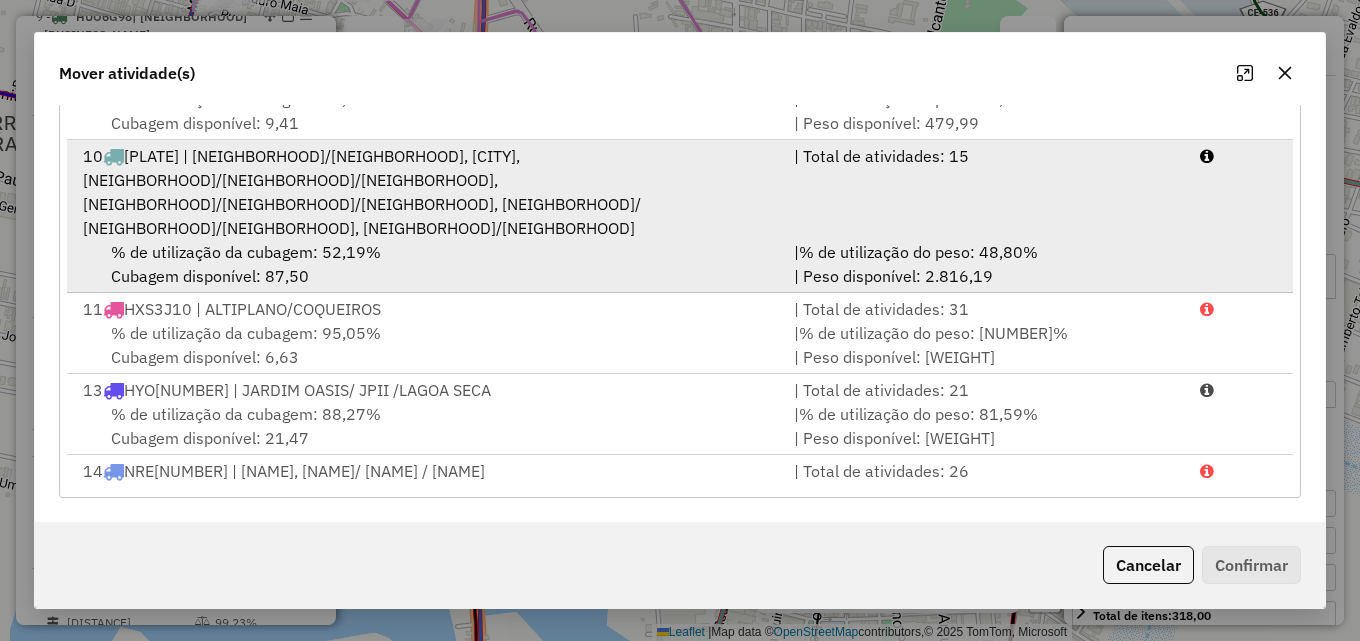 click on "| Total de atividades: 15" at bounding box center (985, 192) 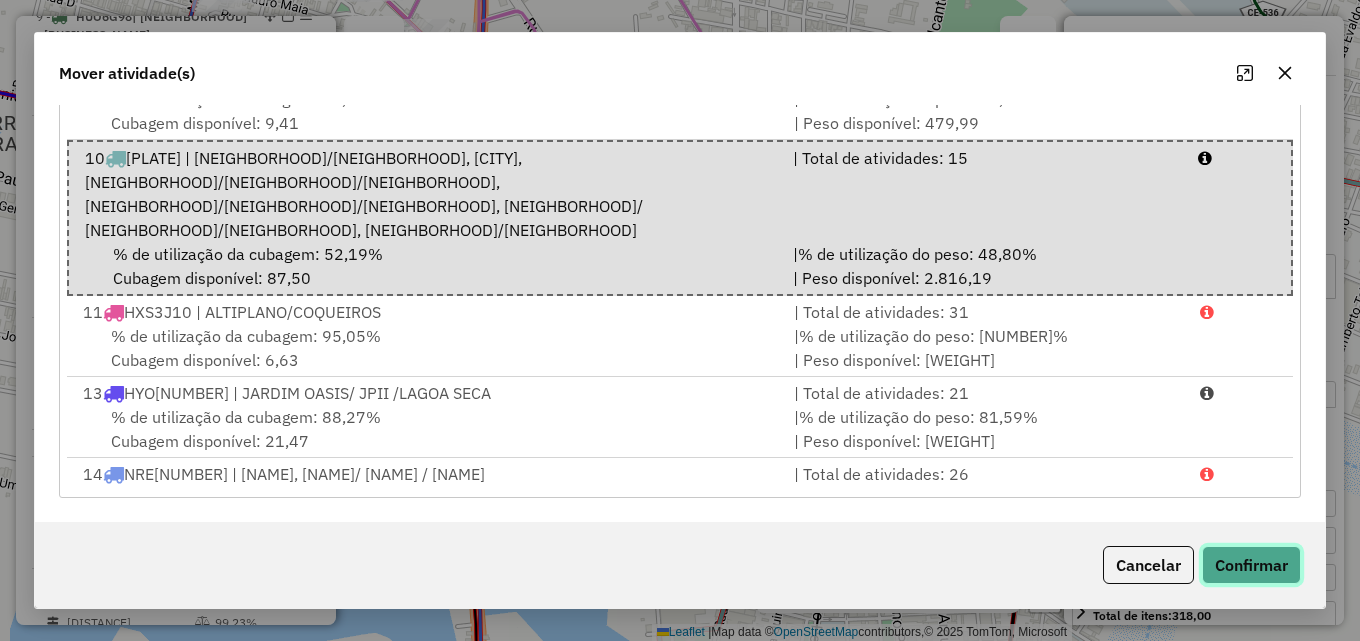 click on "Confirmar" 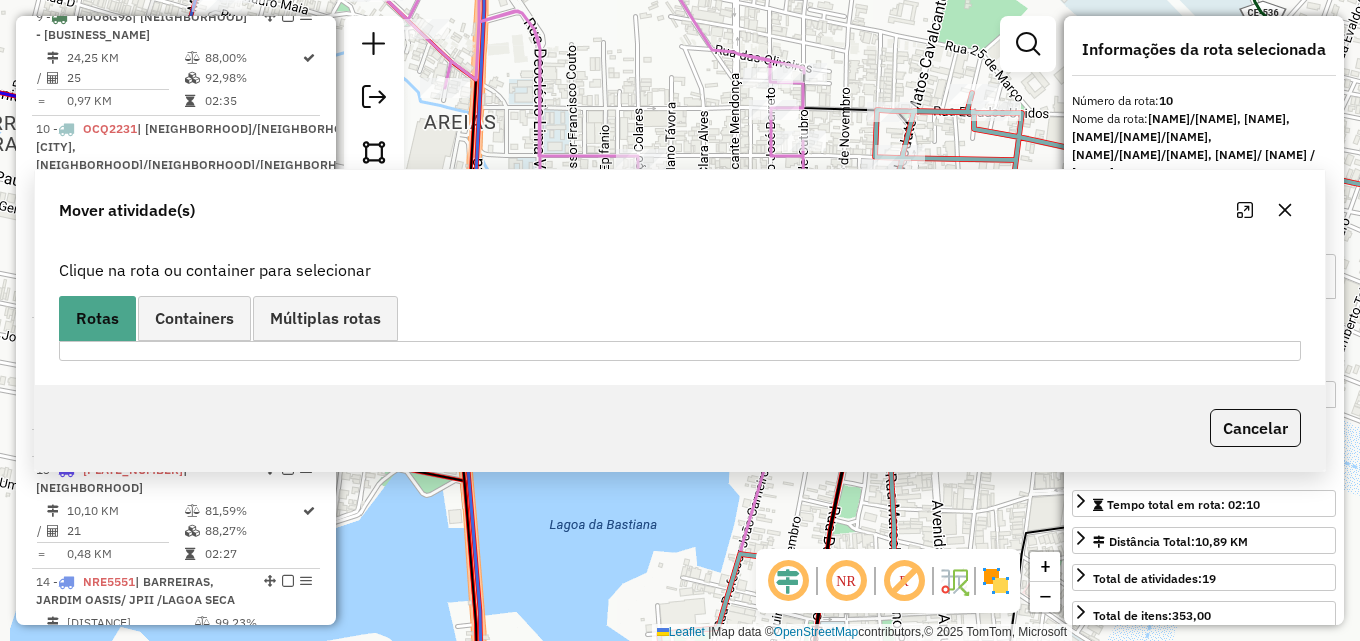scroll, scrollTop: 0, scrollLeft: 0, axis: both 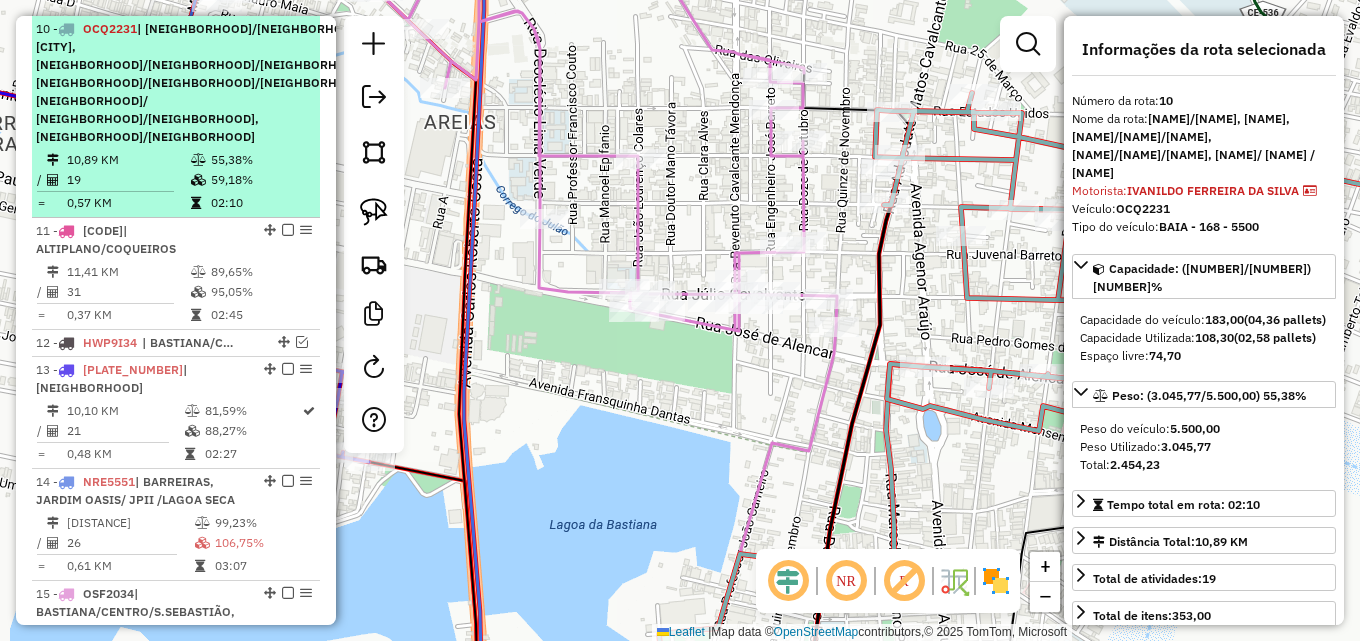 click on "| ALTIPLANO/COQUEIROS, BARREIRAS, BASTIANA/CENTRO/S.SEBASTIÃO, FLORES/CRUIRI/BUGI, JARDIM OASIS/ JPII /LAGOA SECA, PRADO/CAJAZEIRAS" at bounding box center (203, 82) 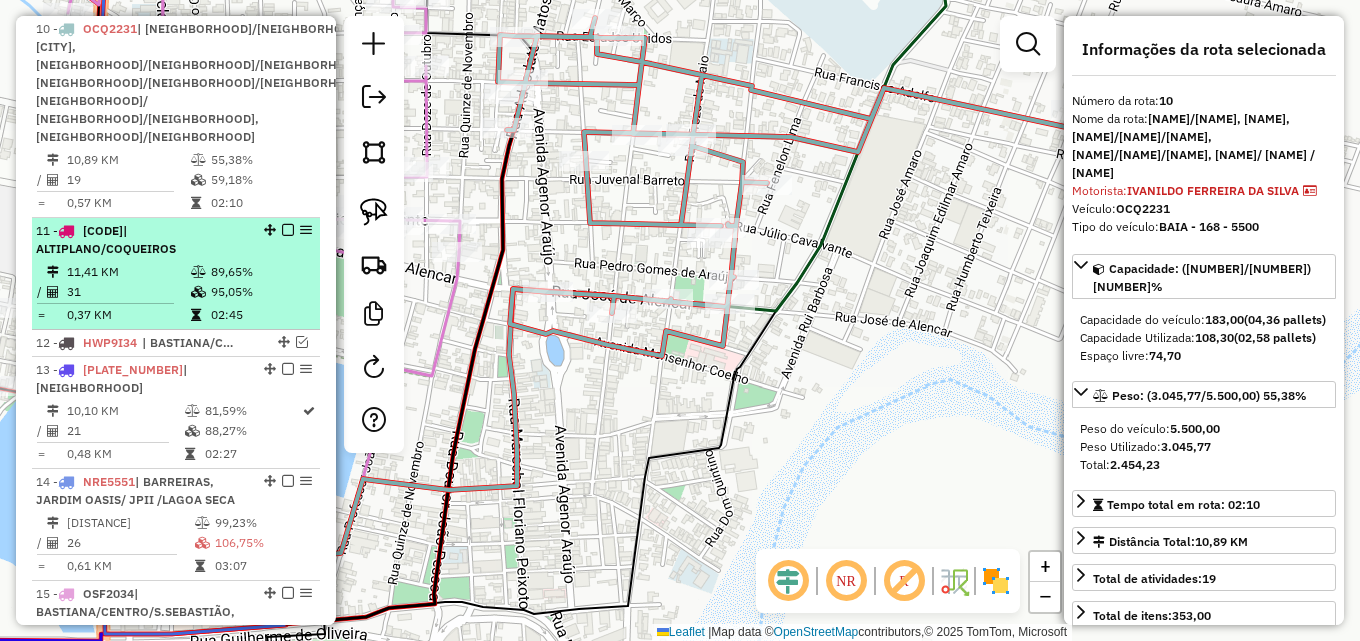 click on "11 -       HXS3J10   | ALTIPLANO/COQUEIROS" at bounding box center [142, 240] 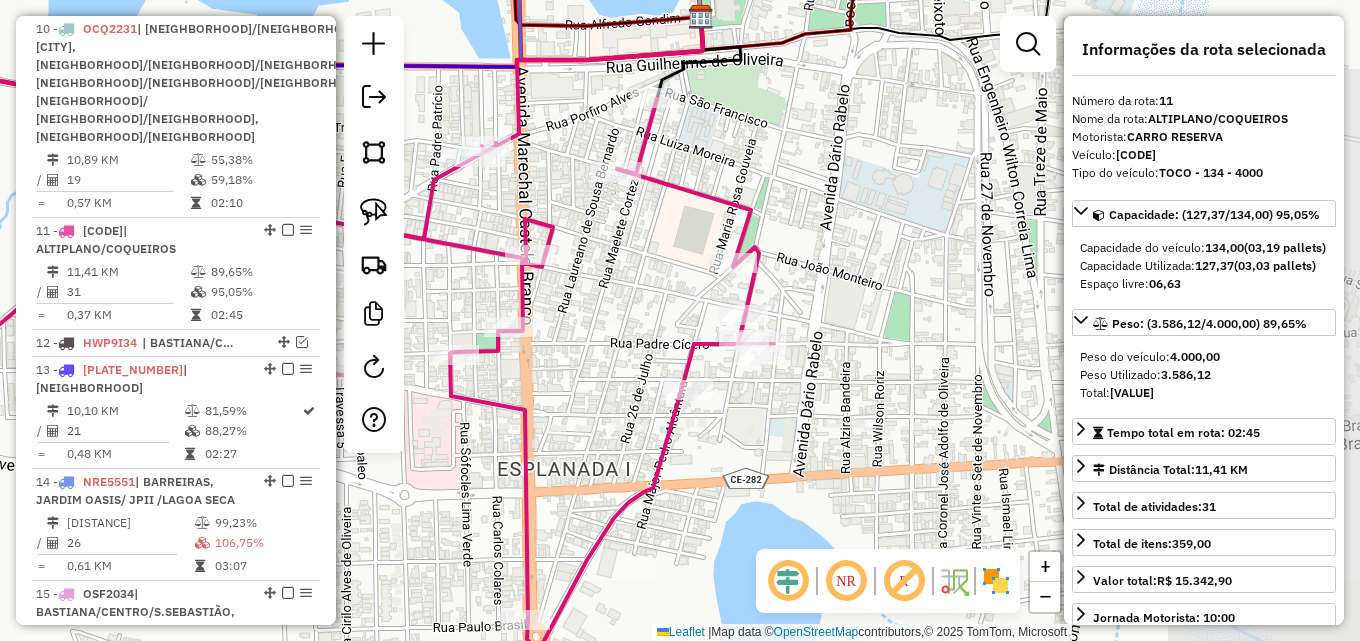 drag, startPoint x: 967, startPoint y: 278, endPoint x: 612, endPoint y: 282, distance: 355.02252 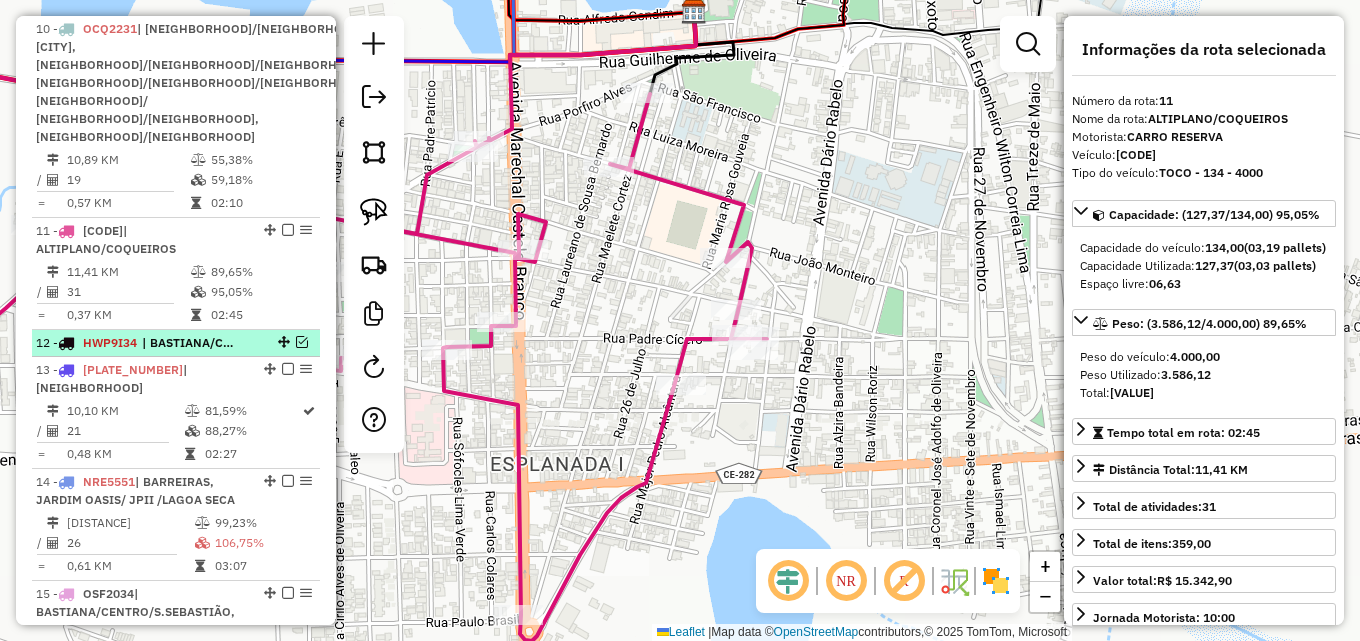 click at bounding box center (302, 342) 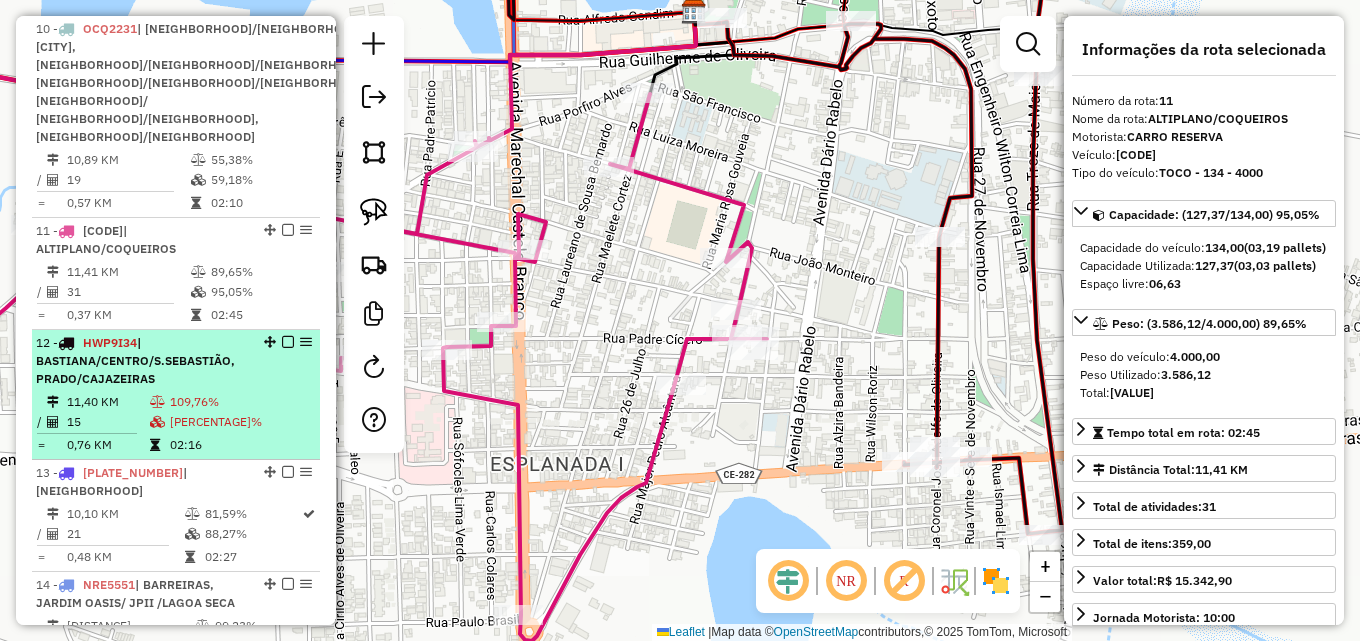 click on "12 -       HWP9I34   | BASTIANA/CENTRO/S.SEBASTIÃO, PRADO/CAJAZEIRAS" at bounding box center [142, 361] 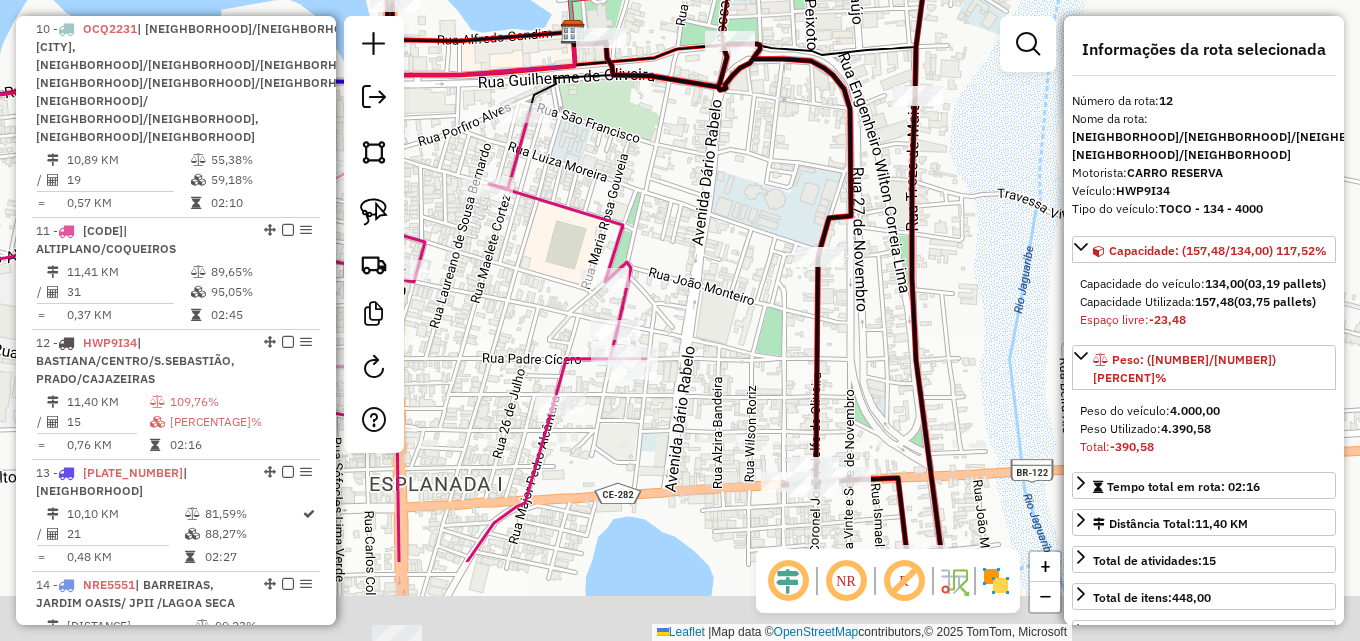 drag, startPoint x: 701, startPoint y: 433, endPoint x: 672, endPoint y: 305, distance: 131.24405 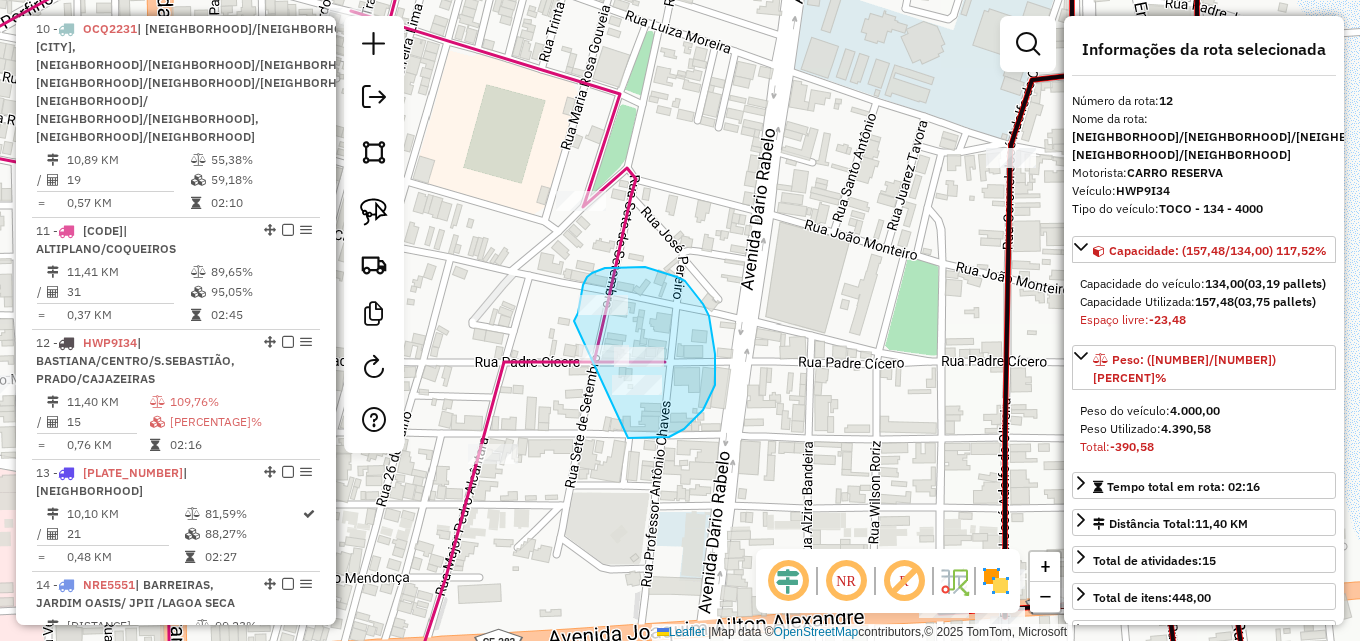 drag, startPoint x: 576, startPoint y: 317, endPoint x: 592, endPoint y: 426, distance: 110.16805 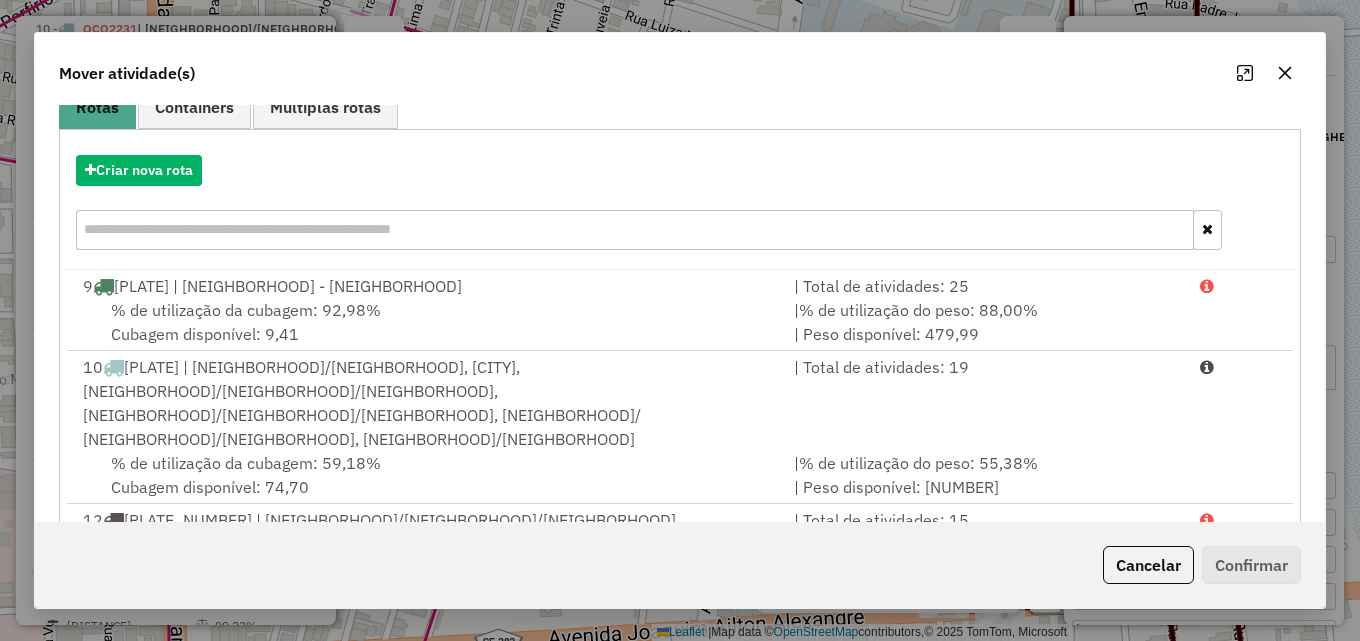 scroll, scrollTop: 367, scrollLeft: 0, axis: vertical 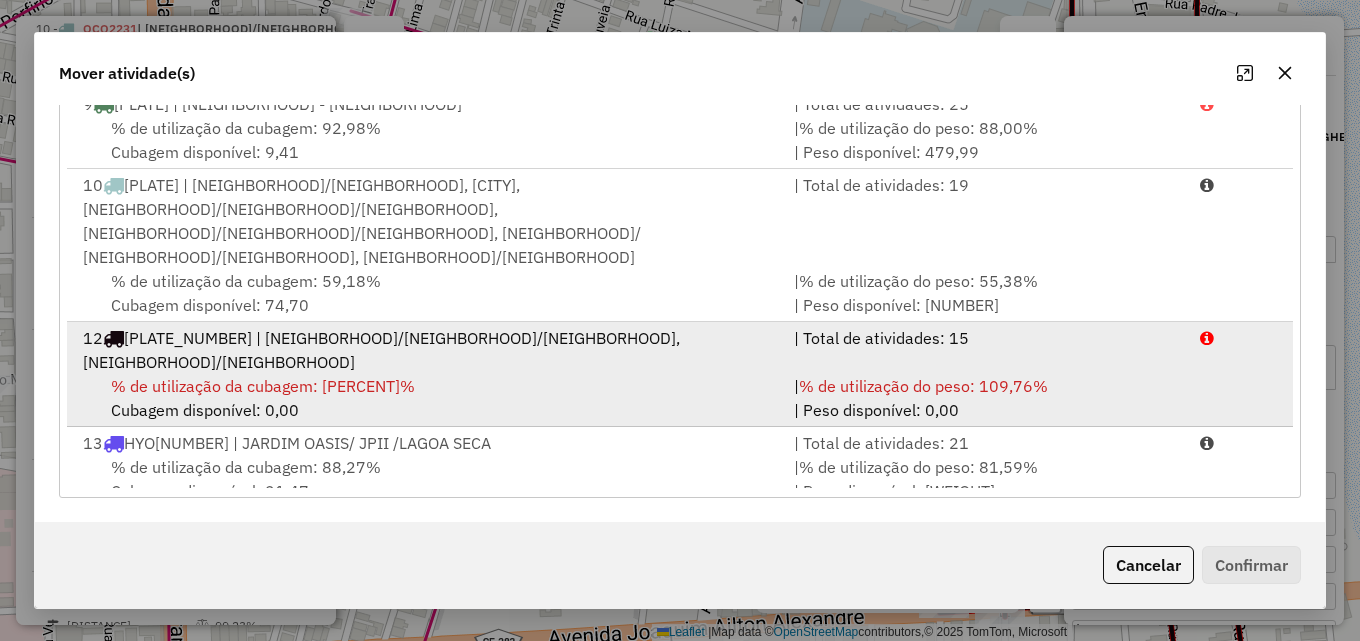 click on "% de utilização da cubagem: 117,52%  Cubagem disponível: 0,00" at bounding box center (426, 398) 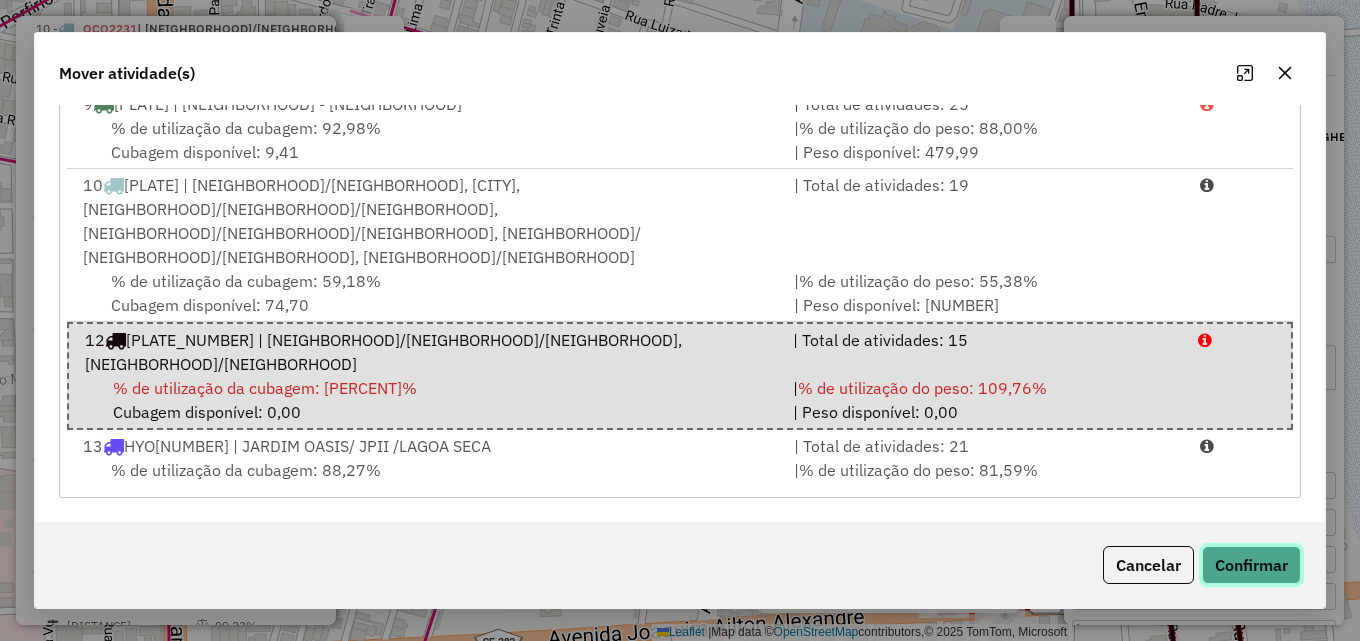 click on "Confirmar" 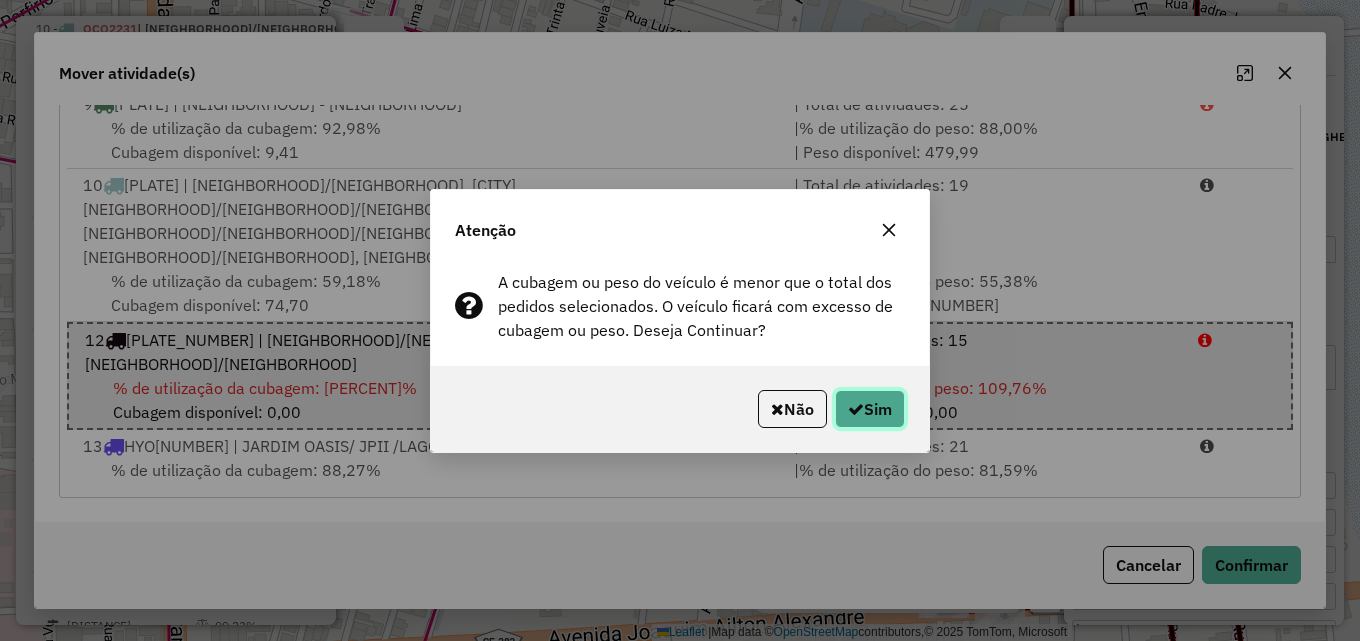 click on "Sim" 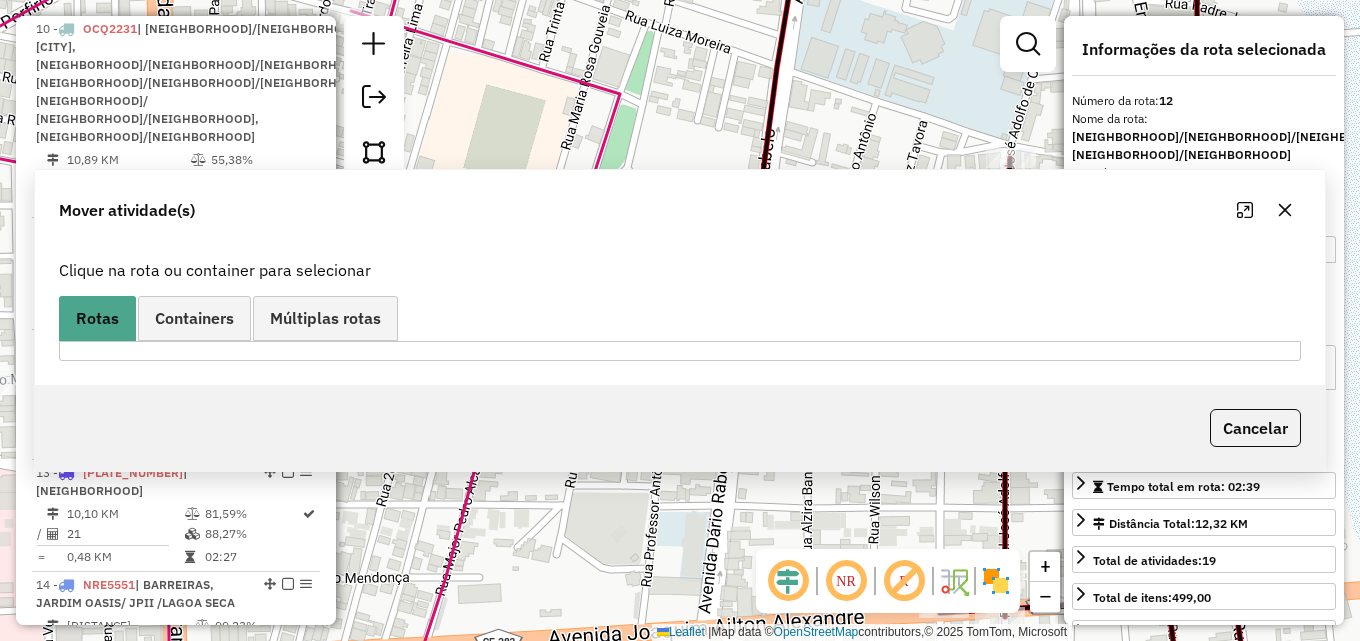 scroll, scrollTop: 0, scrollLeft: 0, axis: both 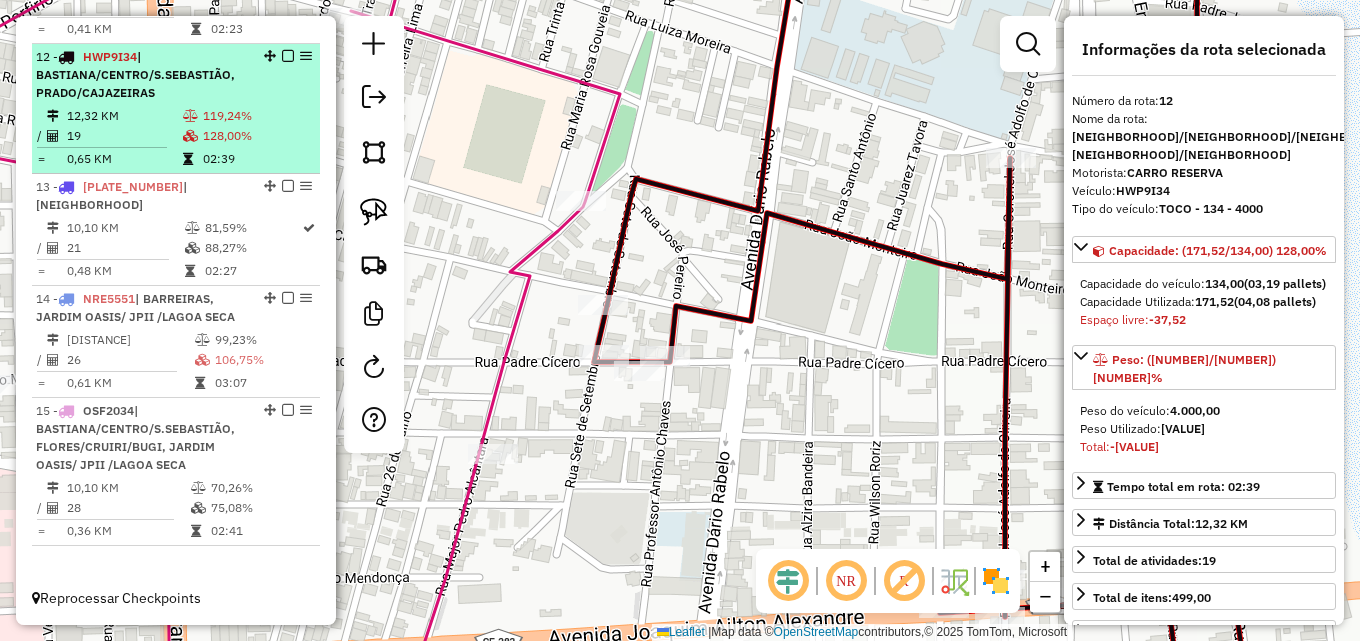 click on "128,00%" at bounding box center (257, 136) 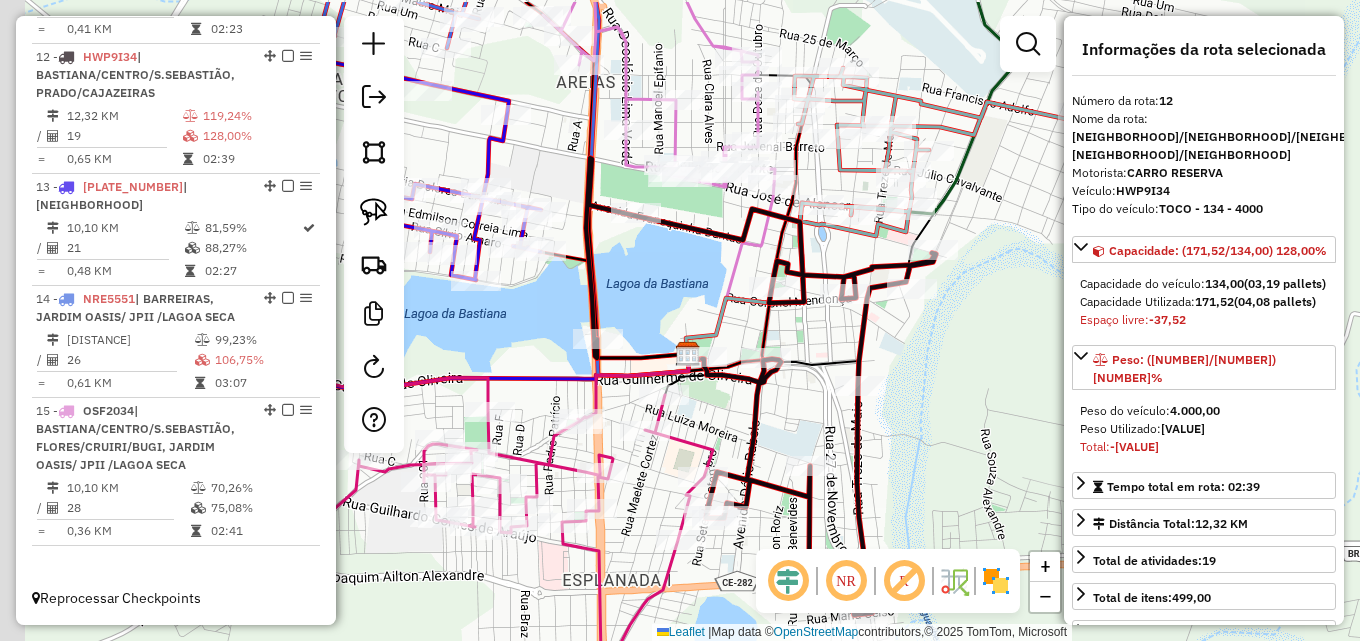 drag, startPoint x: 632, startPoint y: 350, endPoint x: 728, endPoint y: 430, distance: 124.964 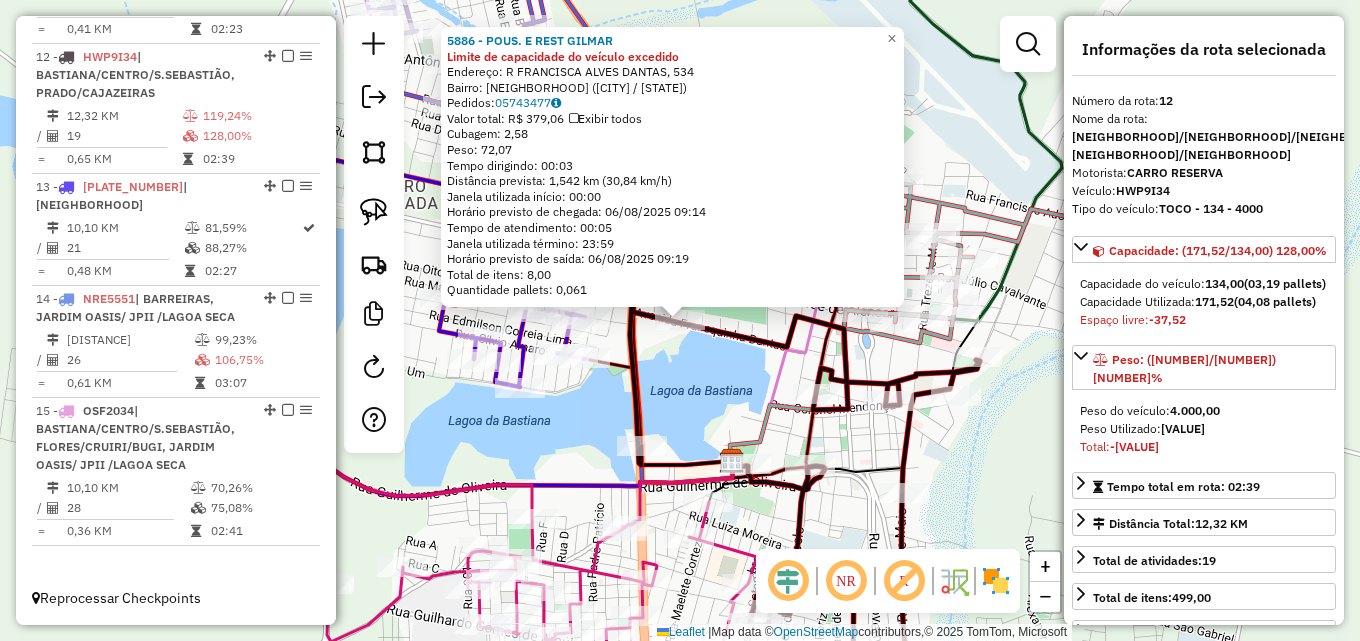 click on "Rota 12 - Placa HWP9I34  5886 - POUS. E REST GILMAR 5886 - POUS. E REST GILMAR Limite de capacidade do veículo excedido  Endereço: R   FRANCISCA ALVES DANTAS, 534   Bairro: BASTIANA (IGUATU / CE)   Pedidos:  05743477   Valor total: R$ 379,06   Exibir todos   Cubagem: 2,58  Peso: 72,07  Tempo dirigindo: 00:03   Distância prevista: 1,542 km (30,84 km/h)   Janela utilizada início: 00:00   Horário previsto de chegada: 06/08/2025 09:14   Tempo de atendimento: 00:05   Janela utilizada término: 23:59   Horário previsto de saída: 06/08/2025 09:19   Total de itens: 8,00   Quantidade pallets: 0,061  × Janela de atendimento Grade de atendimento Capacidade Transportadoras Veículos Cliente Pedidos  Rotas Selecione os dias de semana para filtrar as janelas de atendimento  Seg   Ter   Qua   Qui   Sex   Sáb   Dom  Informe o período da janela de atendimento: De: Até:  Filtrar exatamente a janela do cliente  Considerar janela de atendimento padrão  Selecione os dias de semana para filtrar as grades de atendimento" 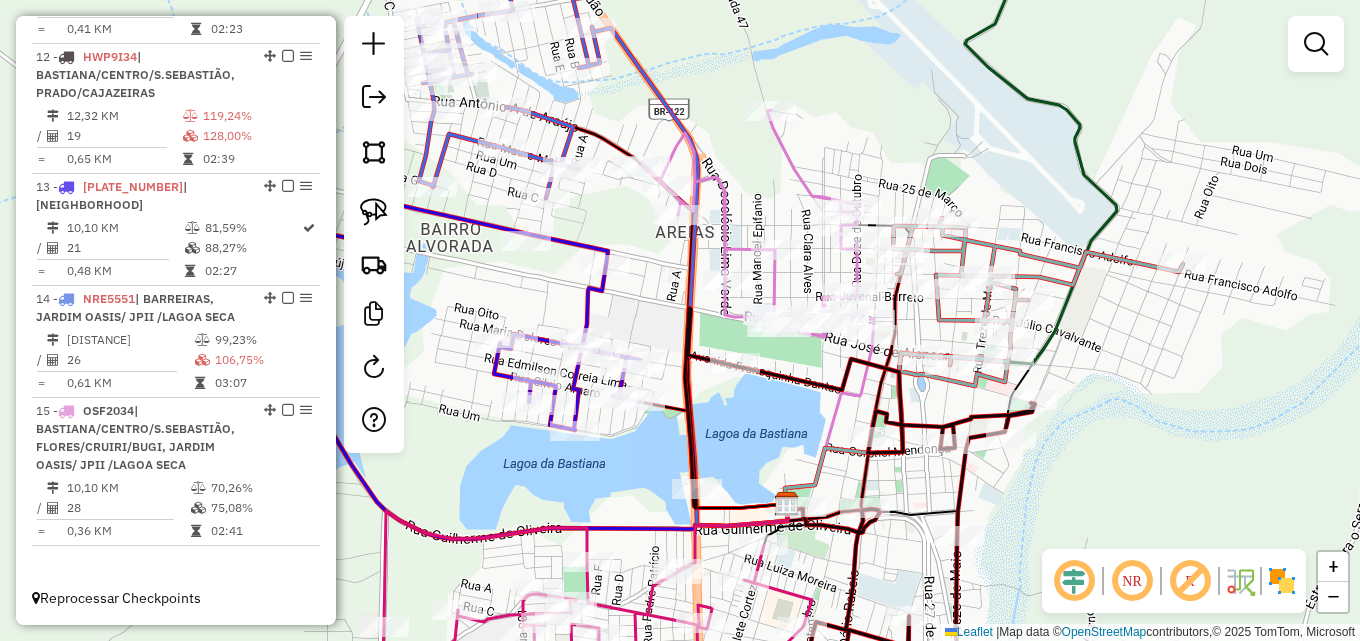 drag, startPoint x: 716, startPoint y: 383, endPoint x: 748, endPoint y: 408, distance: 40.60788 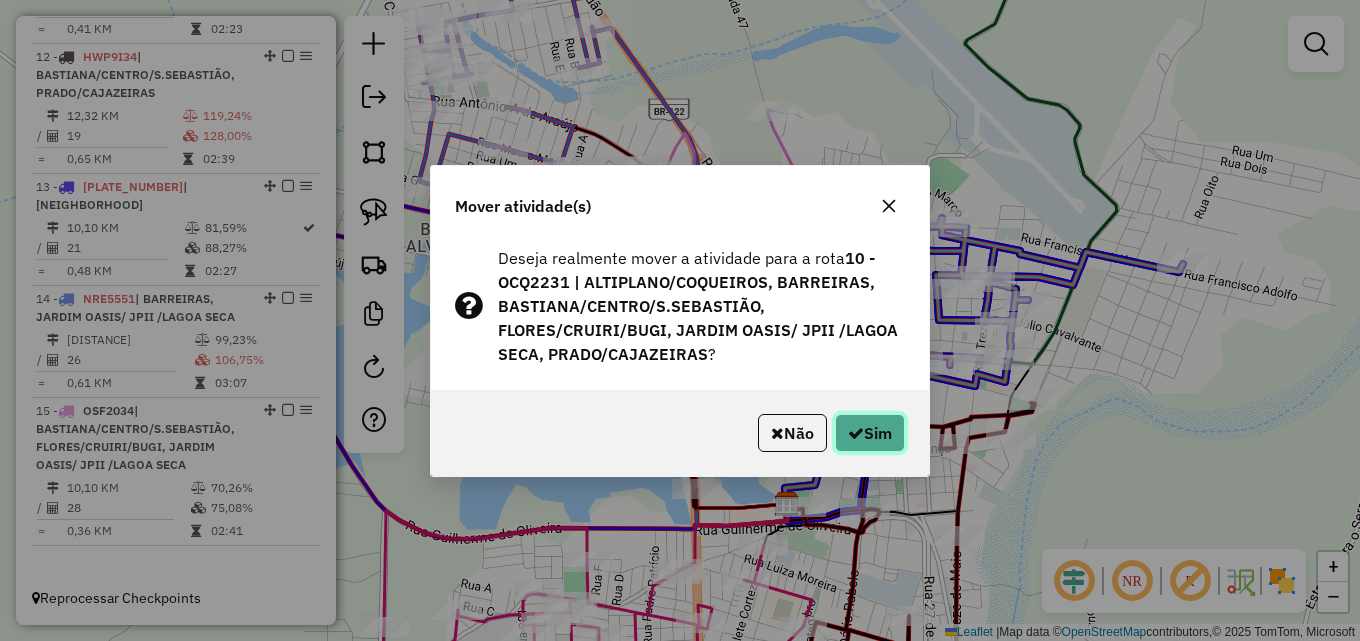 click on "Sim" 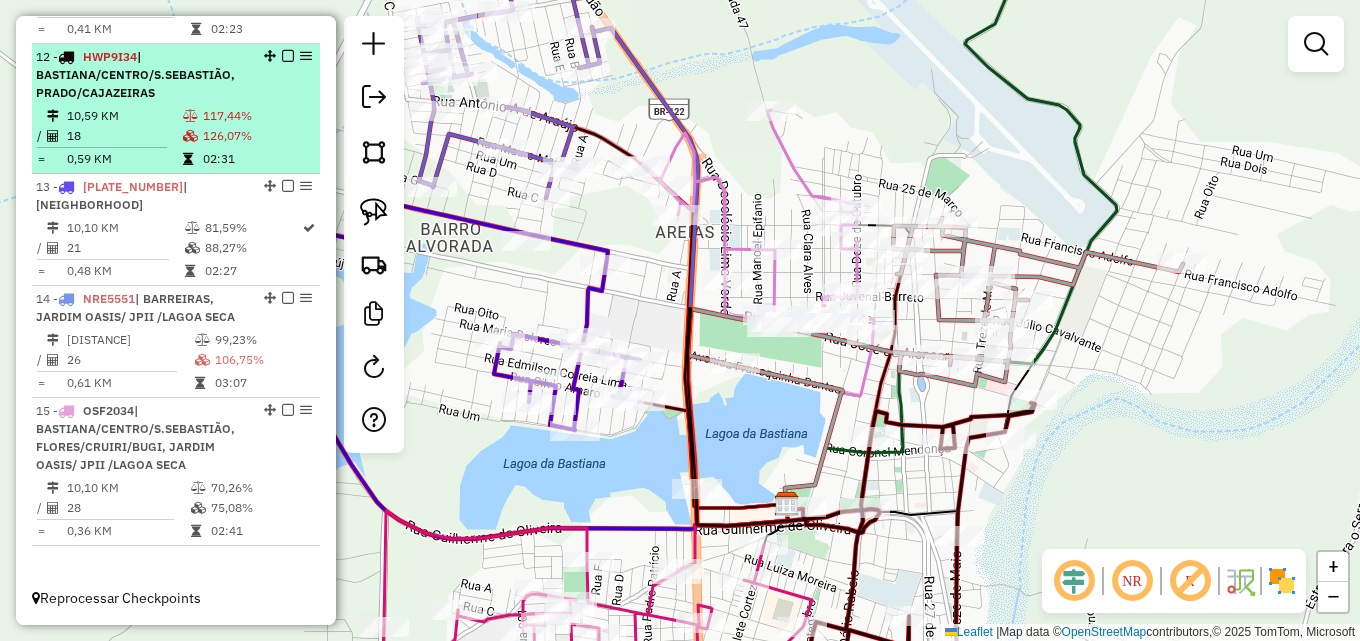 click at bounding box center (192, 116) 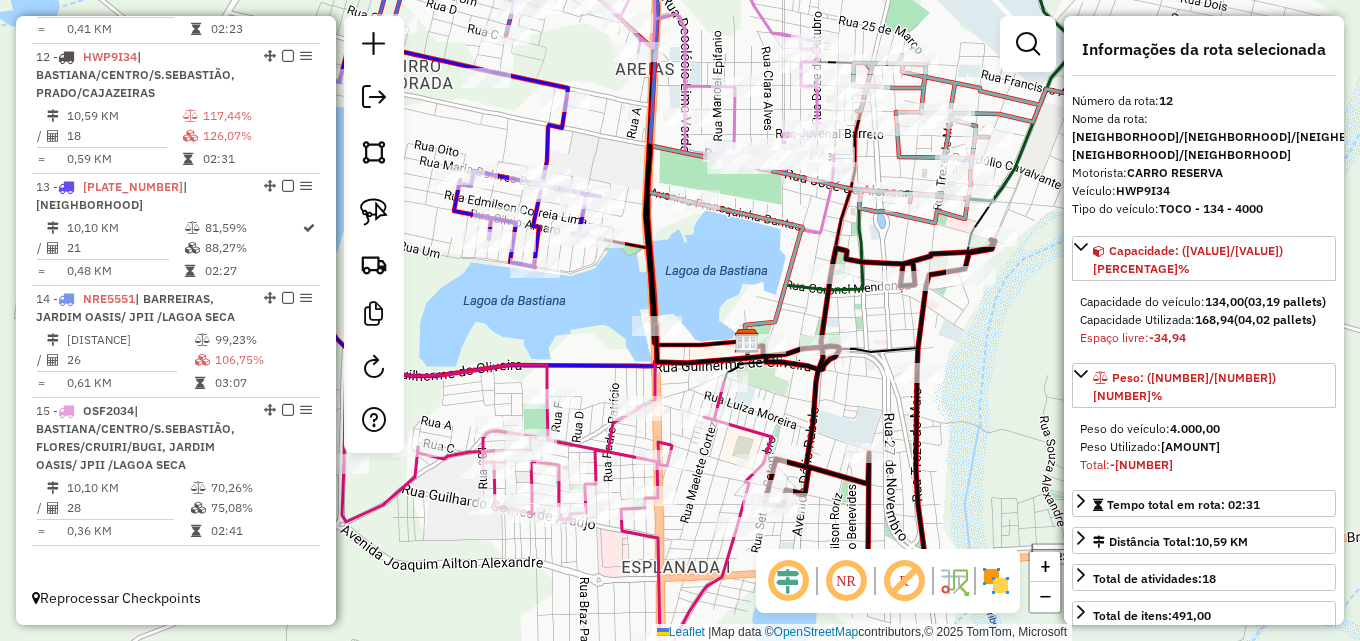 drag, startPoint x: 540, startPoint y: 221, endPoint x: 640, endPoint y: 292, distance: 122.641754 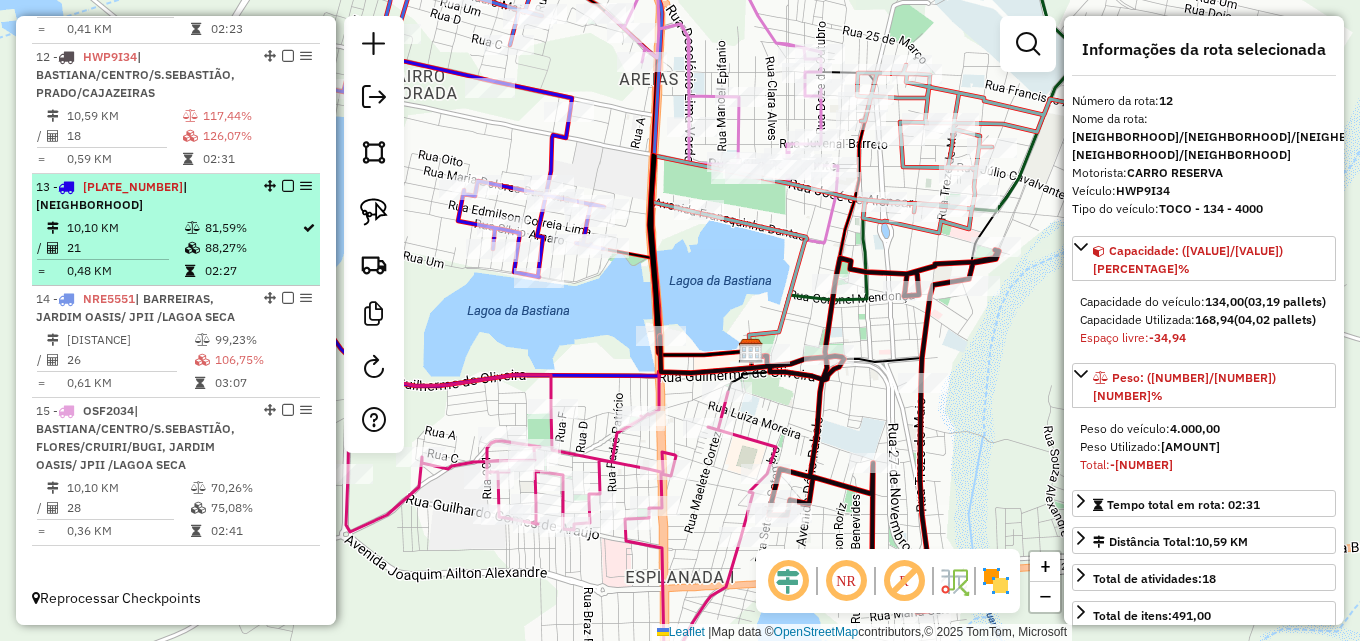 click on "10,10 KM" at bounding box center (125, 228) 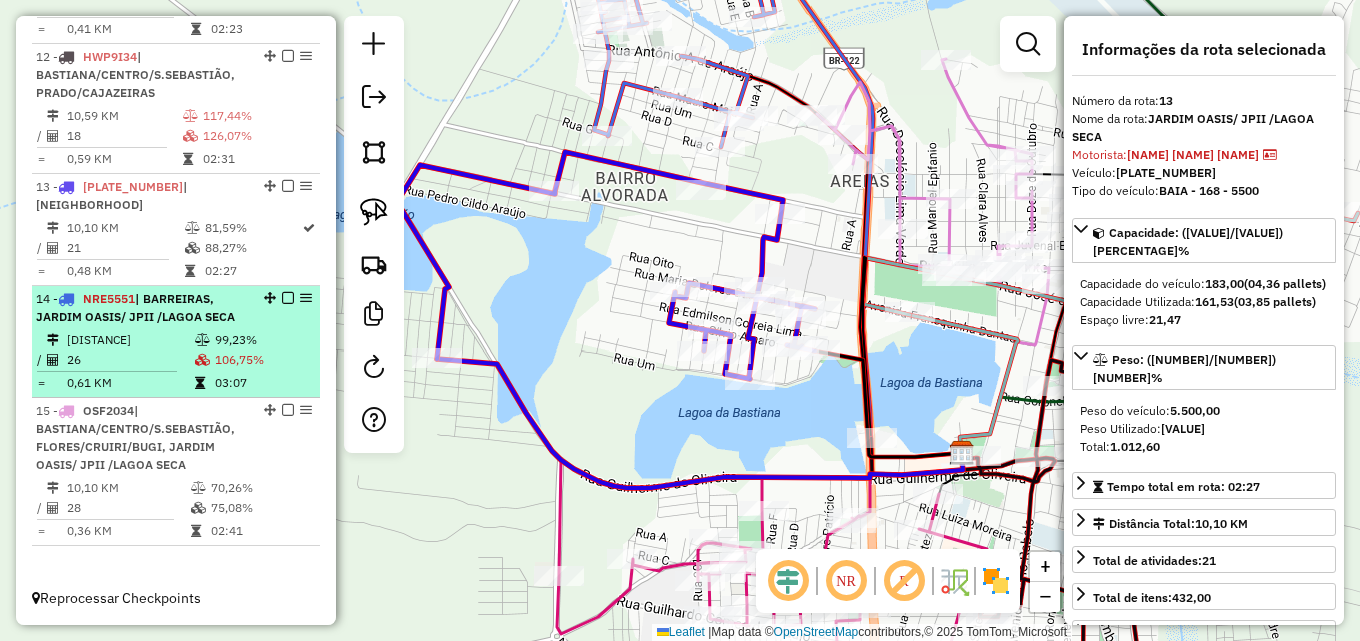 click on "| BARREIRAS, JARDIM OASIS/ JPII /LAGOA SECA" at bounding box center (135, 307) 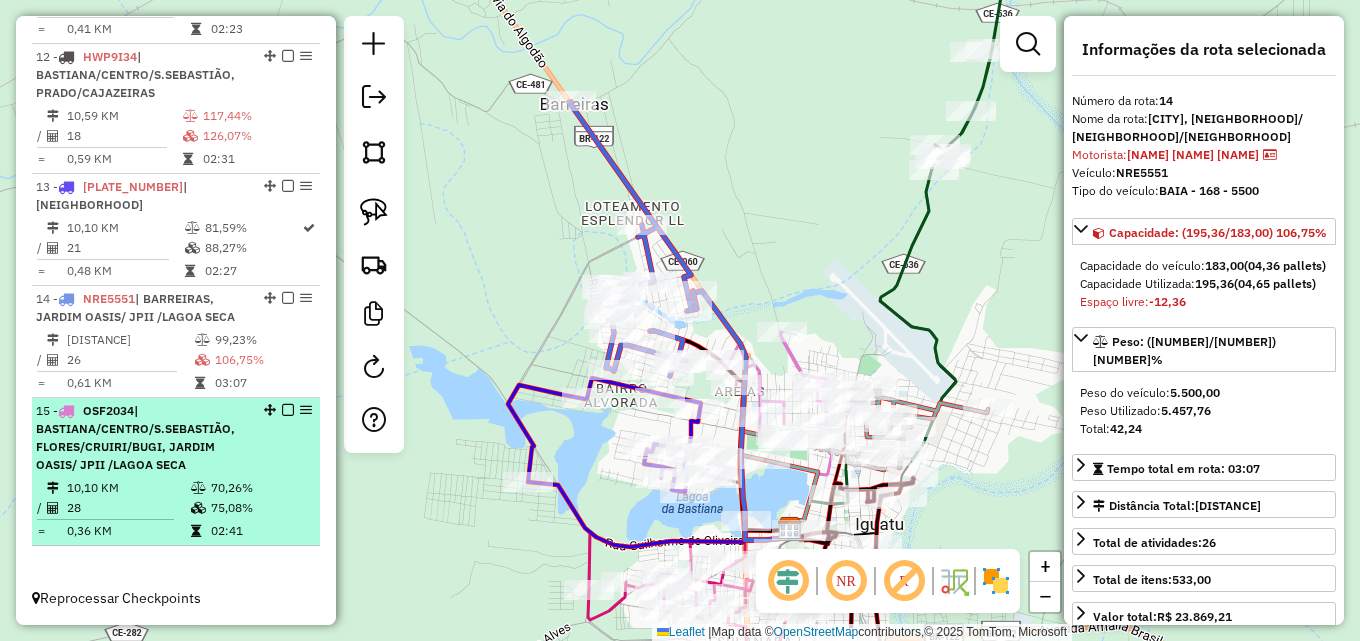 click on "15 -       OSF2034   | BASTIANA/CENTRO/S.SEBASTIÃO, FLORES/CRUIRI/BUGI, JARDIM OASIS/ JPII /LAGOA SECA  10,10 KM   70,26%  /  28   75,08%     =  0,36 KM   02:41" at bounding box center (176, 472) 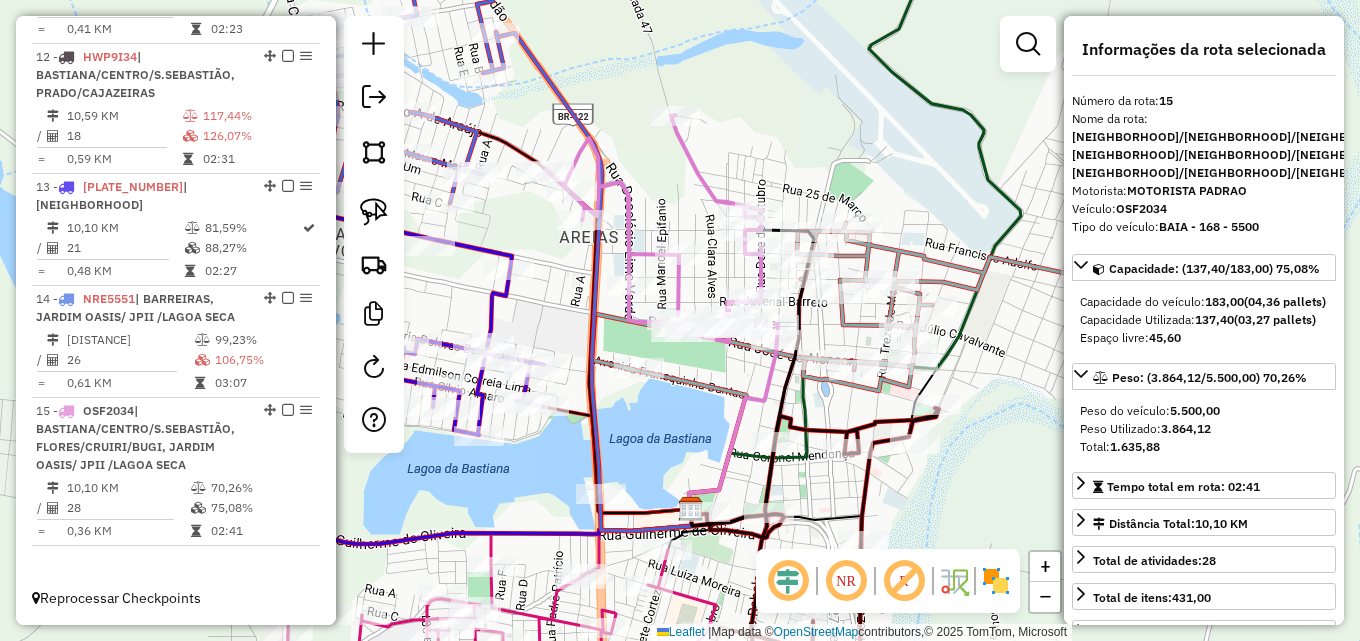 click on "Janela de atendimento Grade de atendimento Capacidade Transportadoras Veículos Cliente Pedidos  Rotas Selecione os dias de semana para filtrar as janelas de atendimento  Seg   Ter   Qua   Qui   Sex   Sáb   Dom  Informe o período da janela de atendimento: De: Até:  Filtrar exatamente a janela do cliente  Considerar janela de atendimento padrão  Selecione os dias de semana para filtrar as grades de atendimento  Seg   Ter   Qua   Qui   Sex   Sáb   Dom   Considerar clientes sem dia de atendimento cadastrado  Clientes fora do dia de atendimento selecionado Filtrar as atividades entre os valores definidos abaixo:  Peso mínimo:   Peso máximo:   Cubagem mínima:   Cubagem máxima:   De:   Até:  Filtrar as atividades entre o tempo de atendimento definido abaixo:  De:   Até:   Considerar capacidade total dos clientes não roteirizados Transportadora: Selecione um ou mais itens Tipo de veículo: Selecione um ou mais itens Veículo: Selecione um ou mais itens Motorista: Selecione um ou mais itens Nome: Rótulo:" 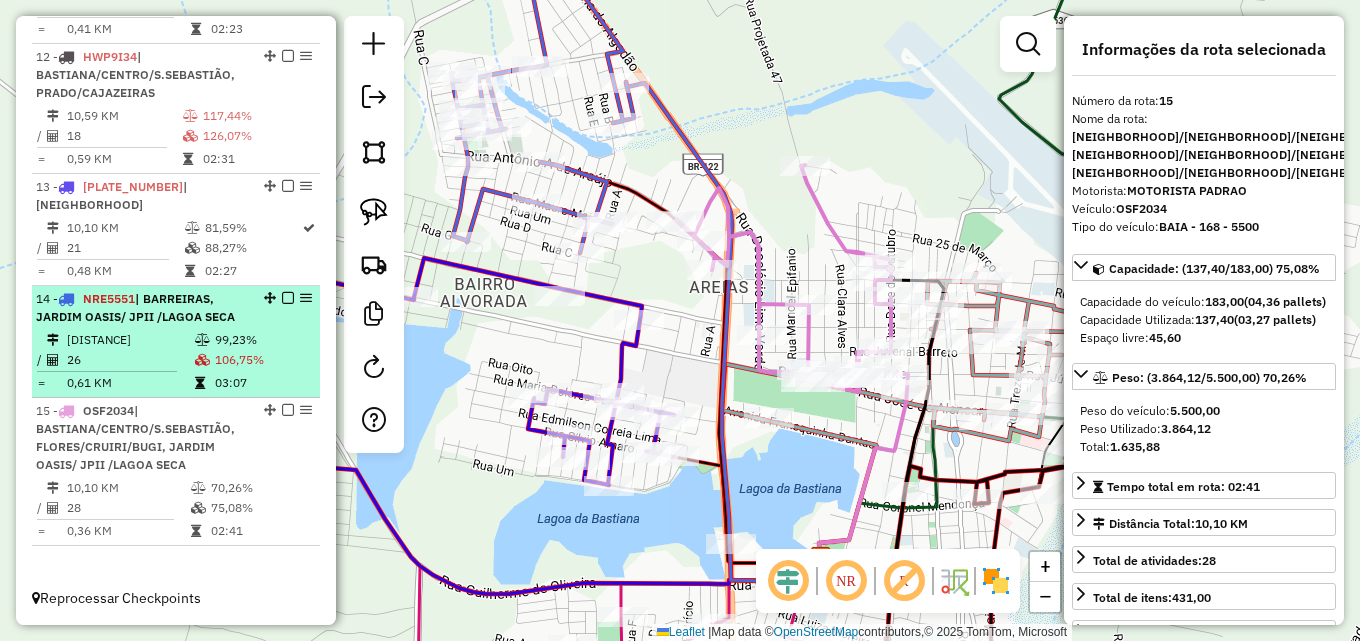 click on "14 -       NRE5551   | BARREIRAS, JARDIM OASIS/ JPII /LAGOA SECA  15,98 KM   99,23%  /  26   106,75%     =  0,61 KM   03:07" at bounding box center (176, 342) 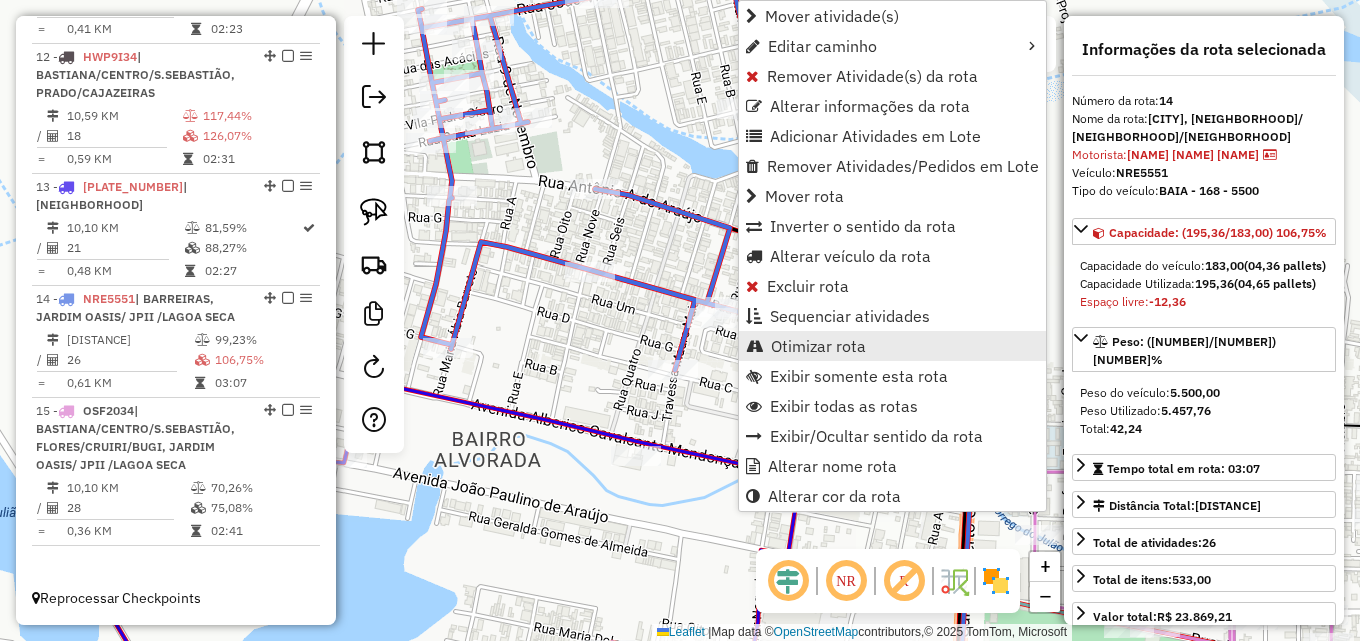 click on "Otimizar rota" at bounding box center (892, 346) 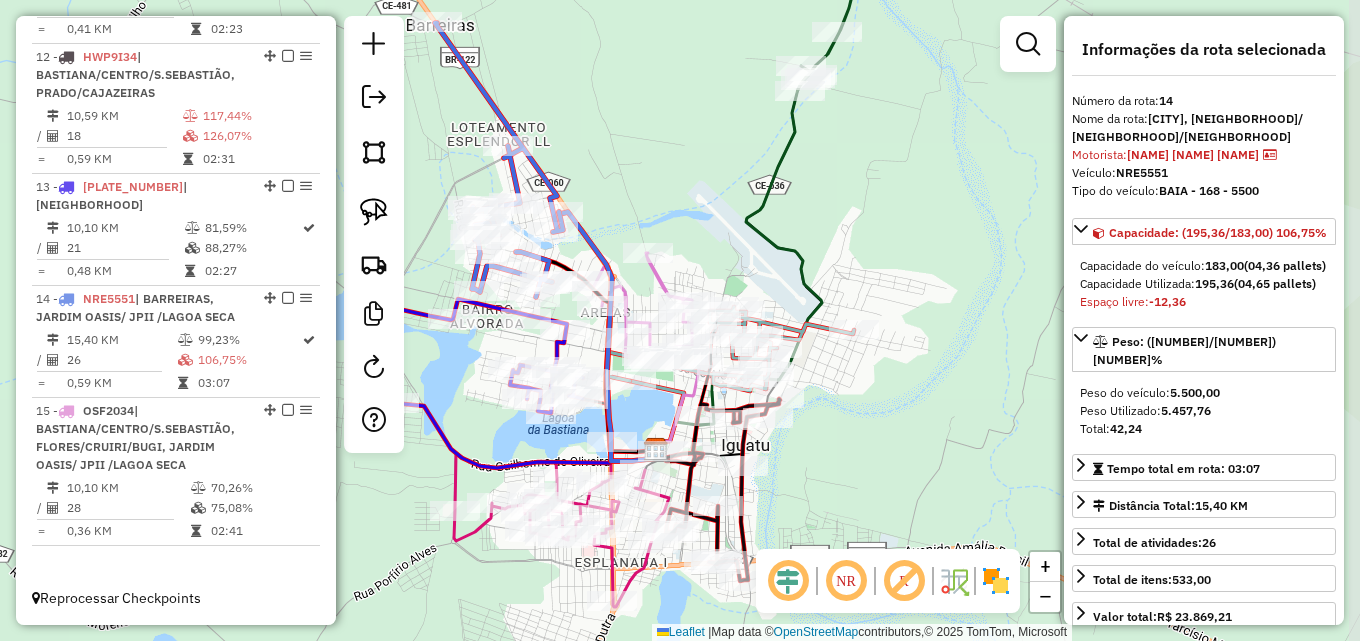 drag, startPoint x: 867, startPoint y: 267, endPoint x: 720, endPoint y: 195, distance: 163.68567 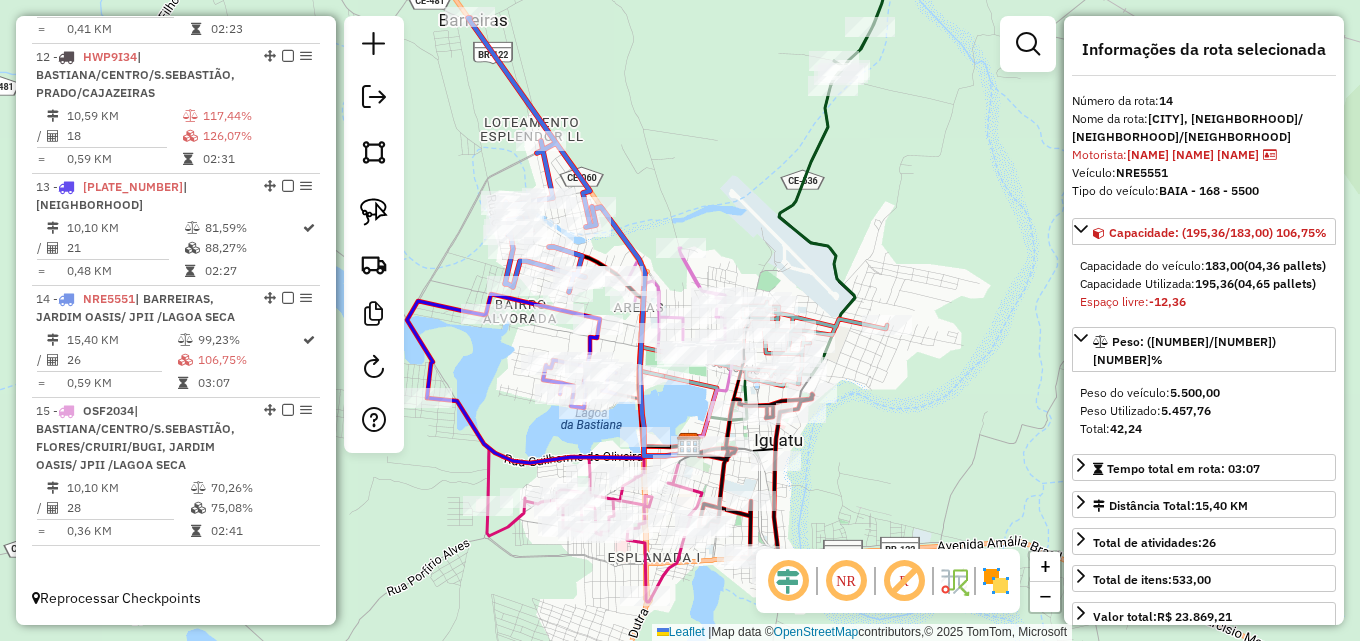 drag, startPoint x: 631, startPoint y: 418, endPoint x: 664, endPoint y: 413, distance: 33.37664 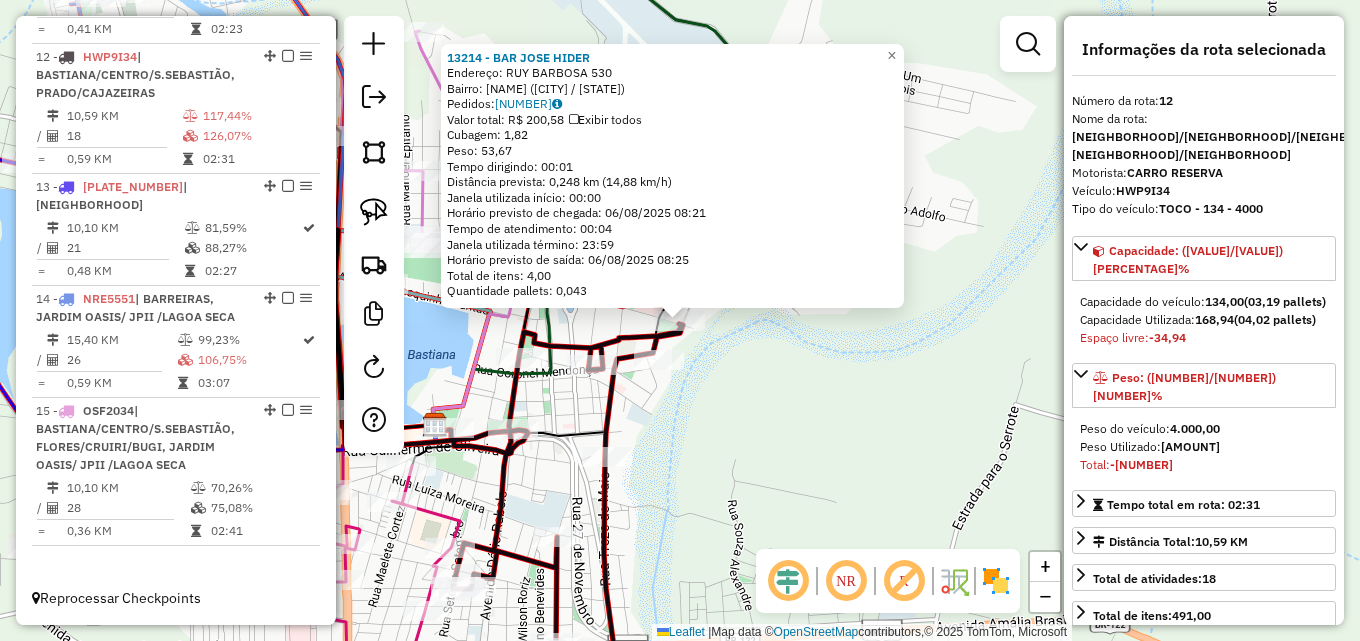 click on "13214 - BAR JOSE HIDER  Endereço:  RUY BARBOSA 530   Bairro: SAO SEBASTIAO (IGUATU / CE)   Pedidos:  05743222   Valor total: R$ 200,58   Exibir todos   Cubagem: 1,82  Peso: 53,67  Tempo dirigindo: 00:01   Distância prevista: 0,248 km (14,88 km/h)   Janela utilizada início: 00:00   Horário previsto de chegada: 06/08/2025 08:21   Tempo de atendimento: 00:04   Janela utilizada término: 23:59   Horário previsto de saída: 06/08/2025 08:25   Total de itens: 4,00   Quantidade pallets: 0,043  × Janela de atendimento Grade de atendimento Capacidade Transportadoras Veículos Cliente Pedidos  Rotas Selecione os dias de semana para filtrar as janelas de atendimento  Seg   Ter   Qua   Qui   Sex   Sáb   Dom  Informe o período da janela de atendimento: De: Até:  Filtrar exatamente a janela do cliente  Considerar janela de atendimento padrão  Selecione os dias de semana para filtrar as grades de atendimento  Seg   Ter   Qua   Qui   Sex   Sáb   Dom   Considerar clientes sem dia de atendimento cadastrado  De:  De:" 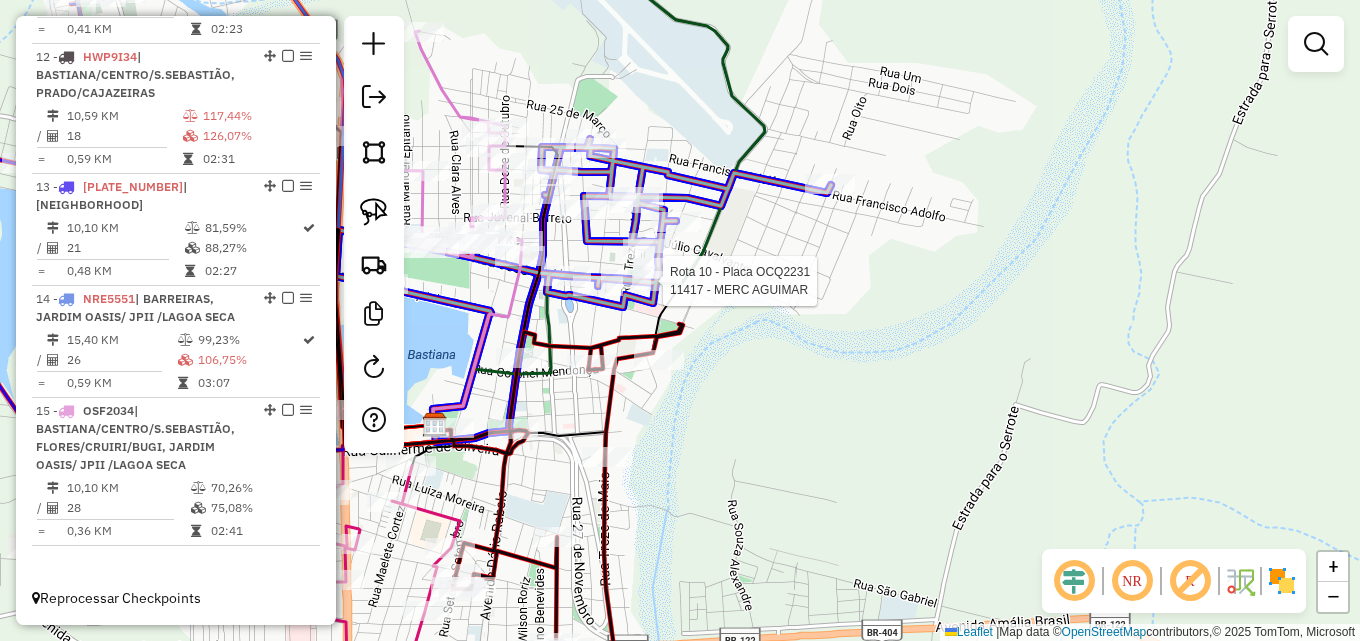 click 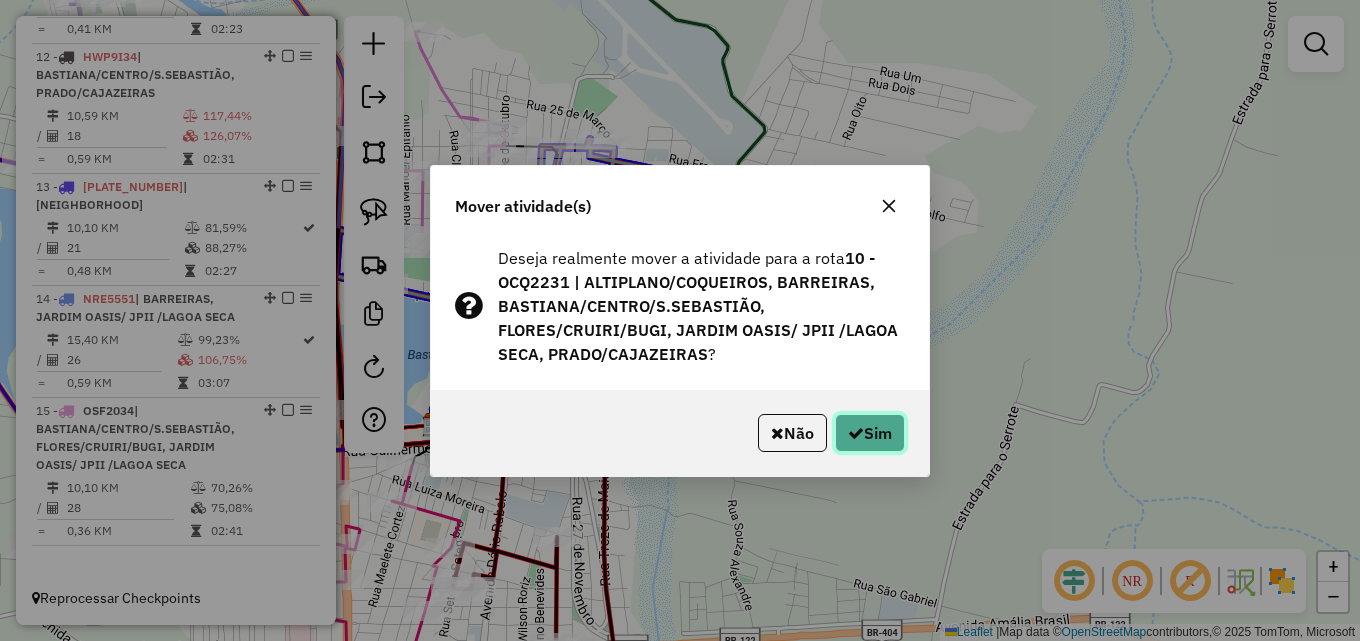 click on "Sim" 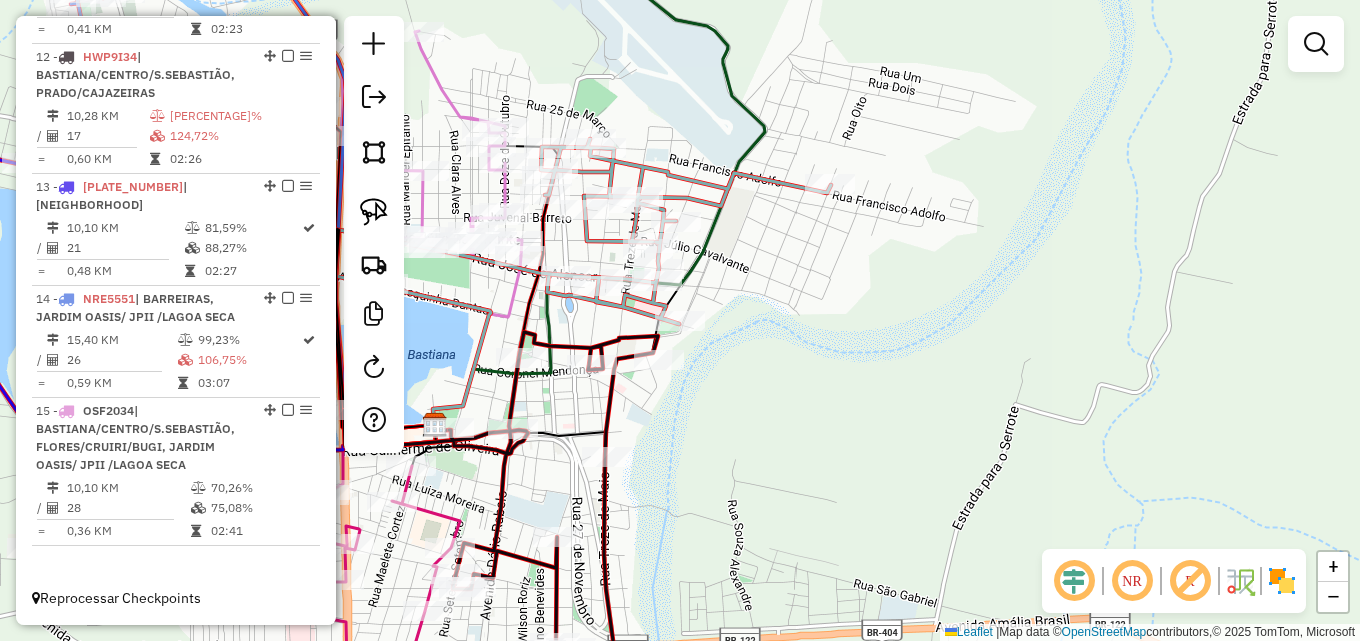 drag, startPoint x: 781, startPoint y: 447, endPoint x: 900, endPoint y: 413, distance: 123.76187 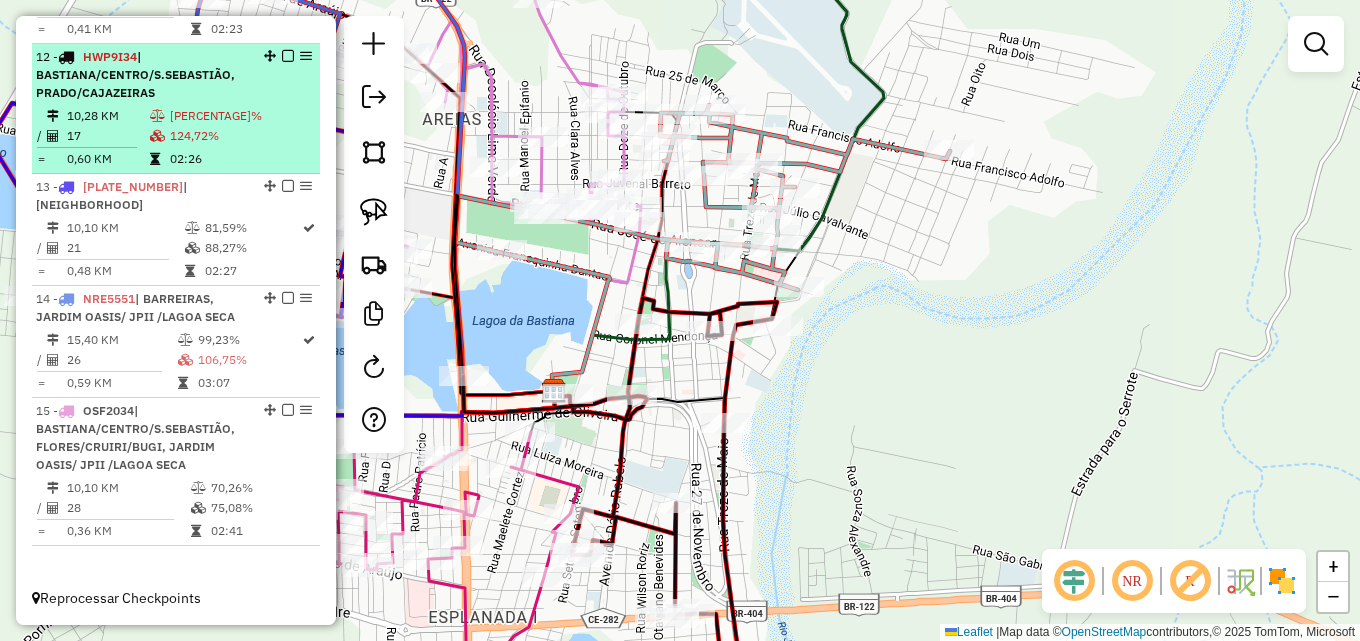click on "17" at bounding box center (107, 136) 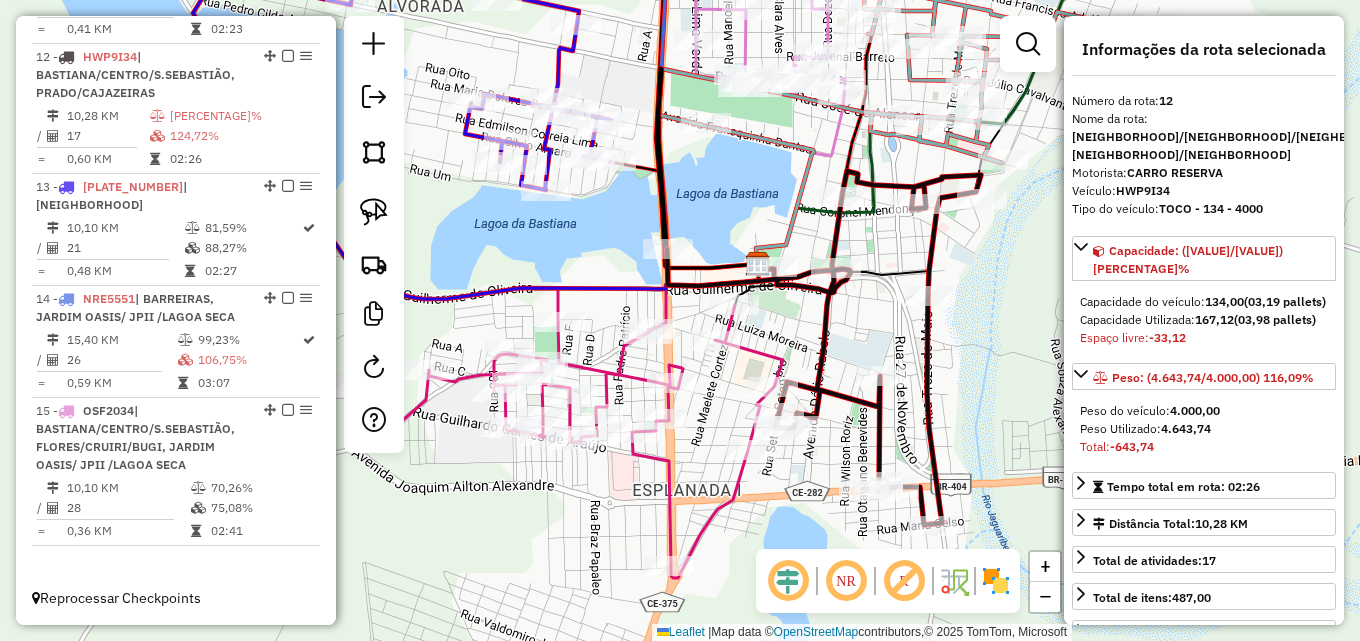 drag, startPoint x: 626, startPoint y: 222, endPoint x: 742, endPoint y: 203, distance: 117.54574 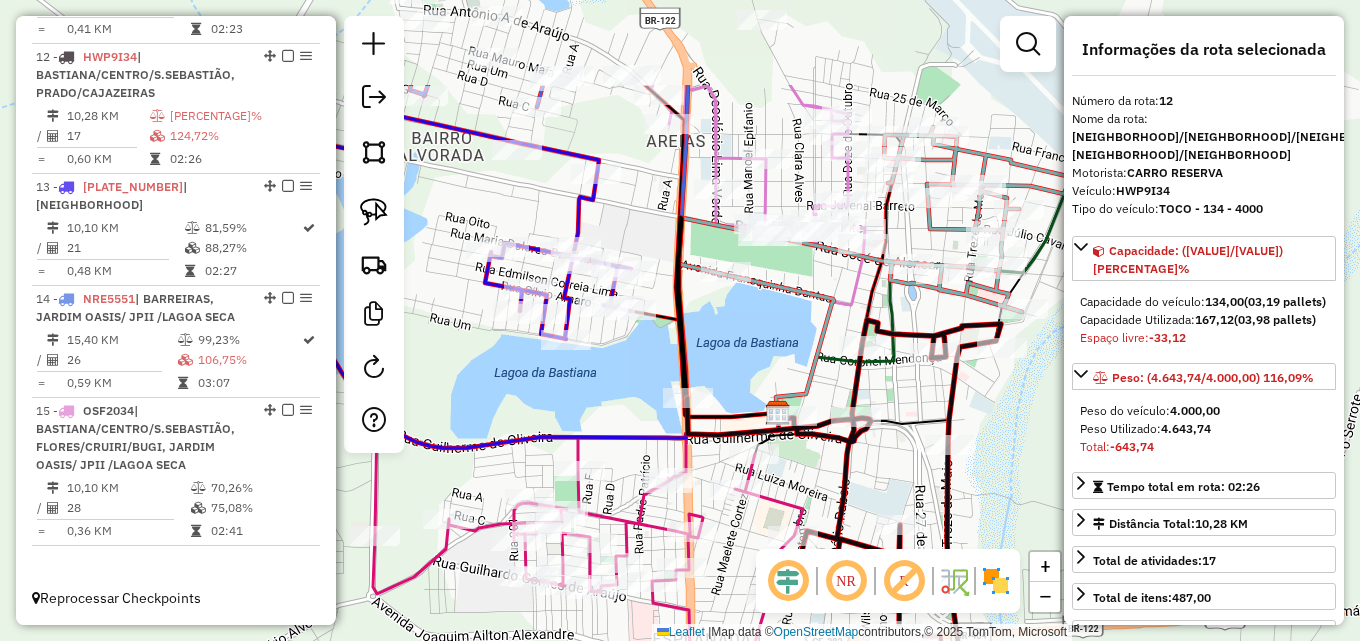 drag, startPoint x: 565, startPoint y: 248, endPoint x: 584, endPoint y: 379, distance: 132.3707 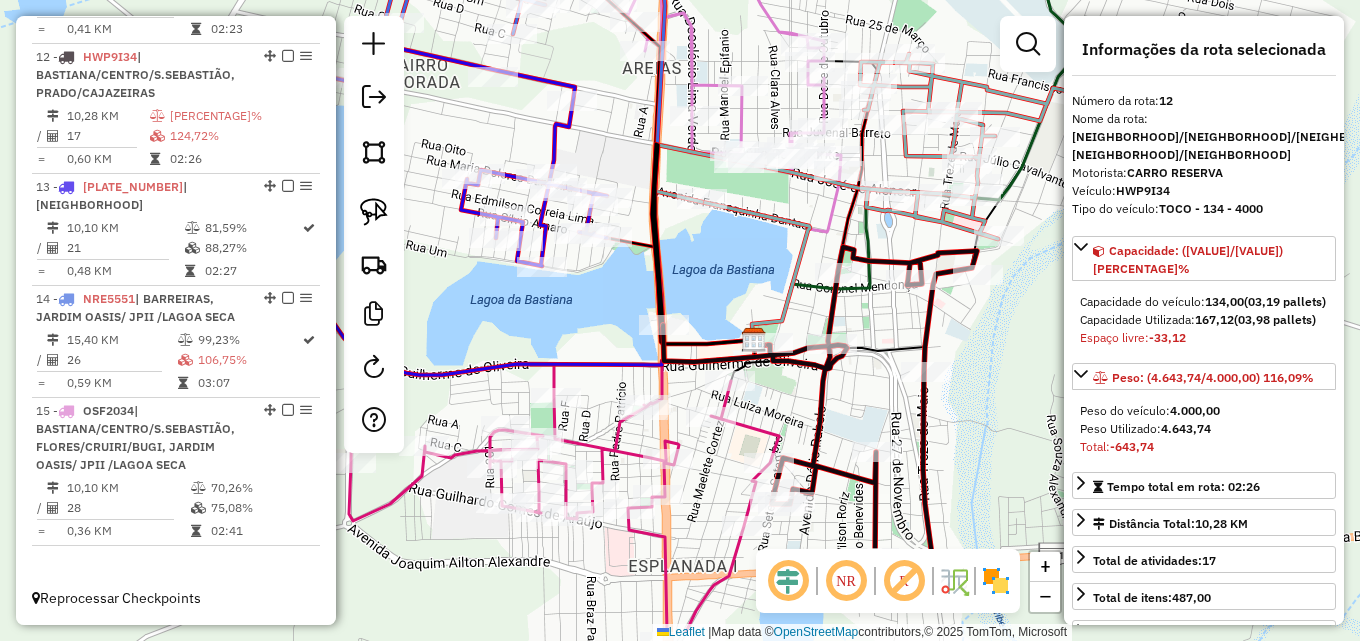 drag, startPoint x: 564, startPoint y: 392, endPoint x: 538, endPoint y: 332, distance: 65.39113 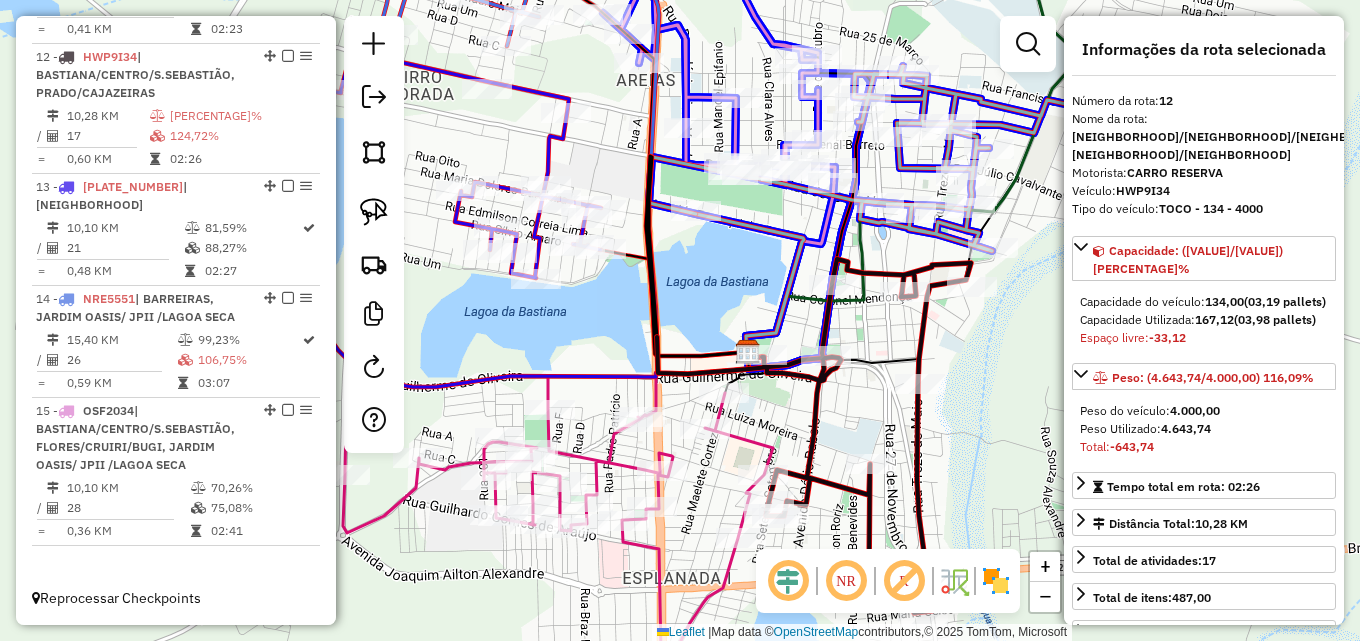 click 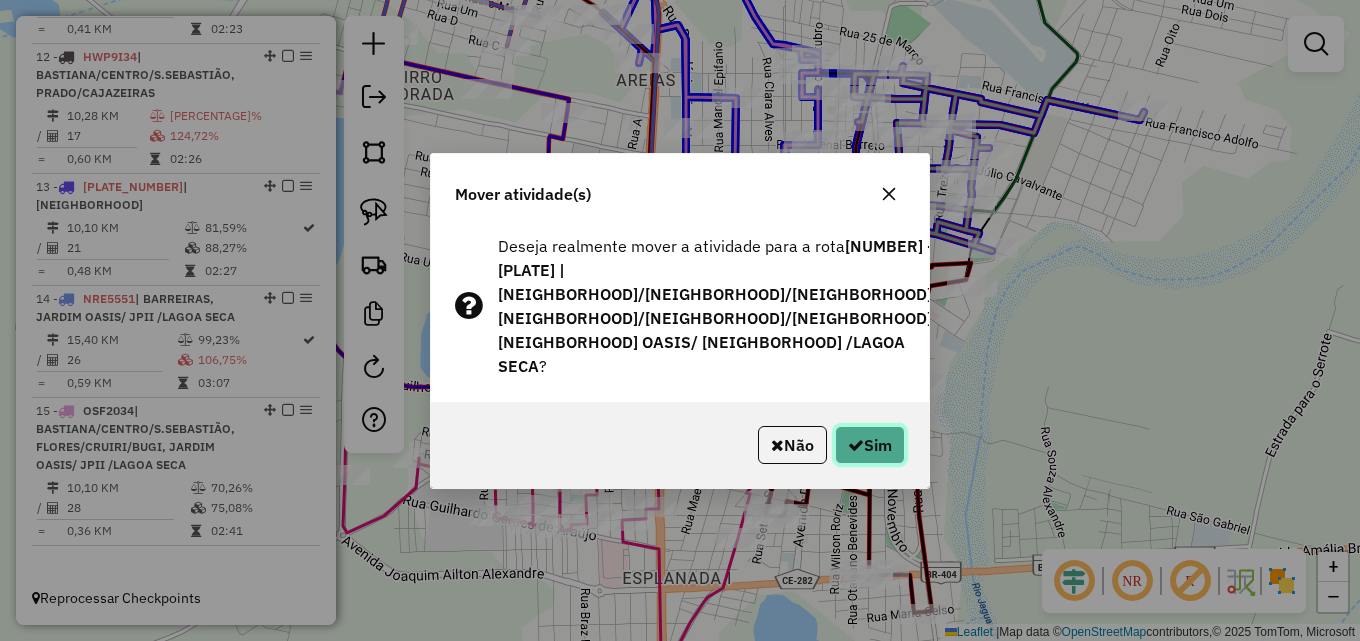 click on "Sim" 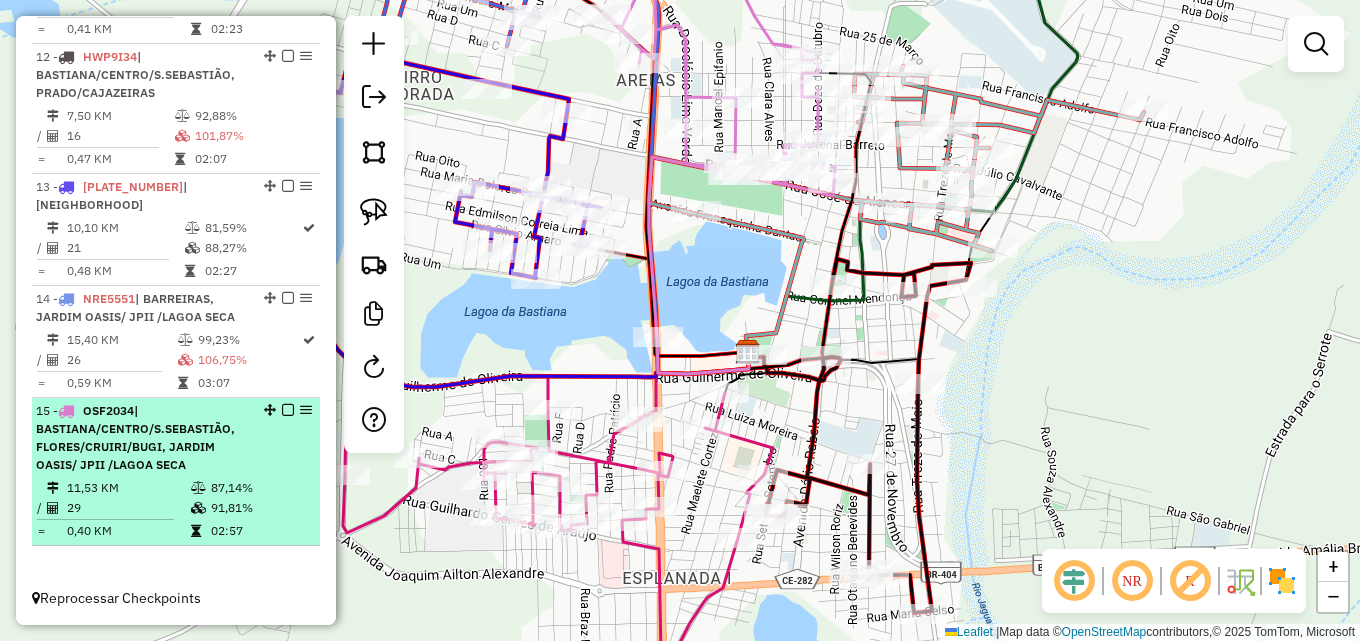 click on "| BASTIANA/CENTRO/S.SEBASTIÃO, FLORES/CRUIRI/BUGI, JARDIM OASIS/ JPII /LAGOA SECA" at bounding box center [135, 437] 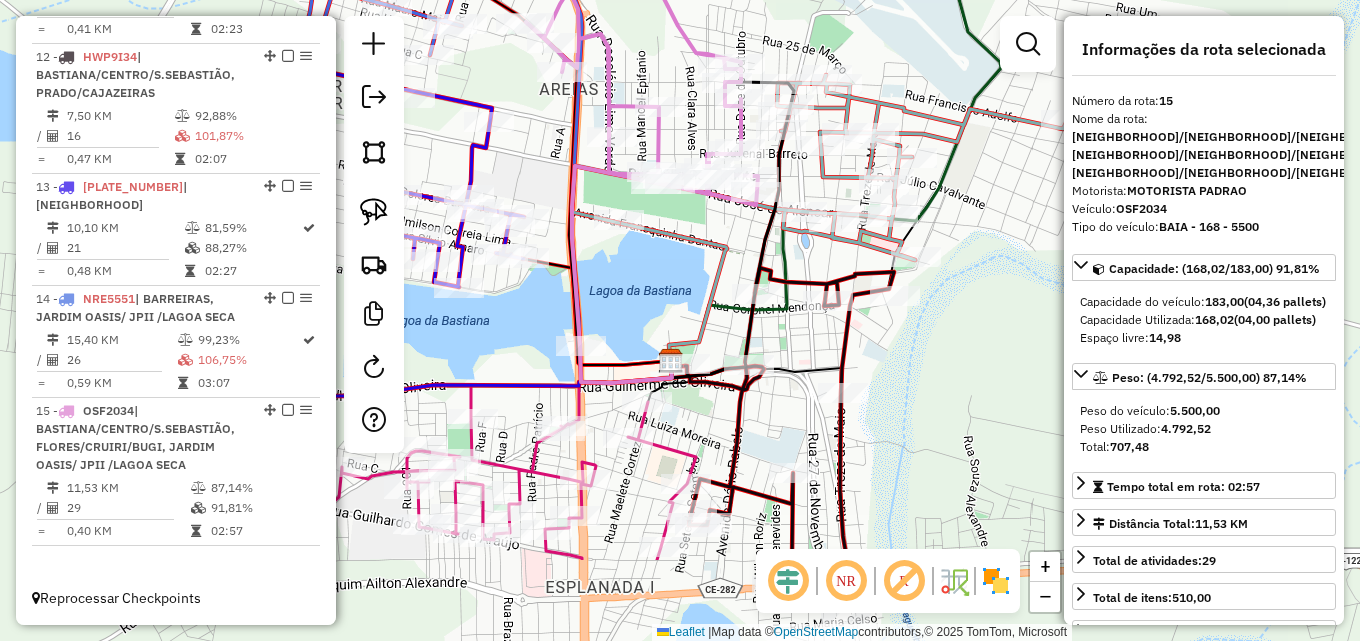 drag, startPoint x: 657, startPoint y: 436, endPoint x: 637, endPoint y: 291, distance: 146.37282 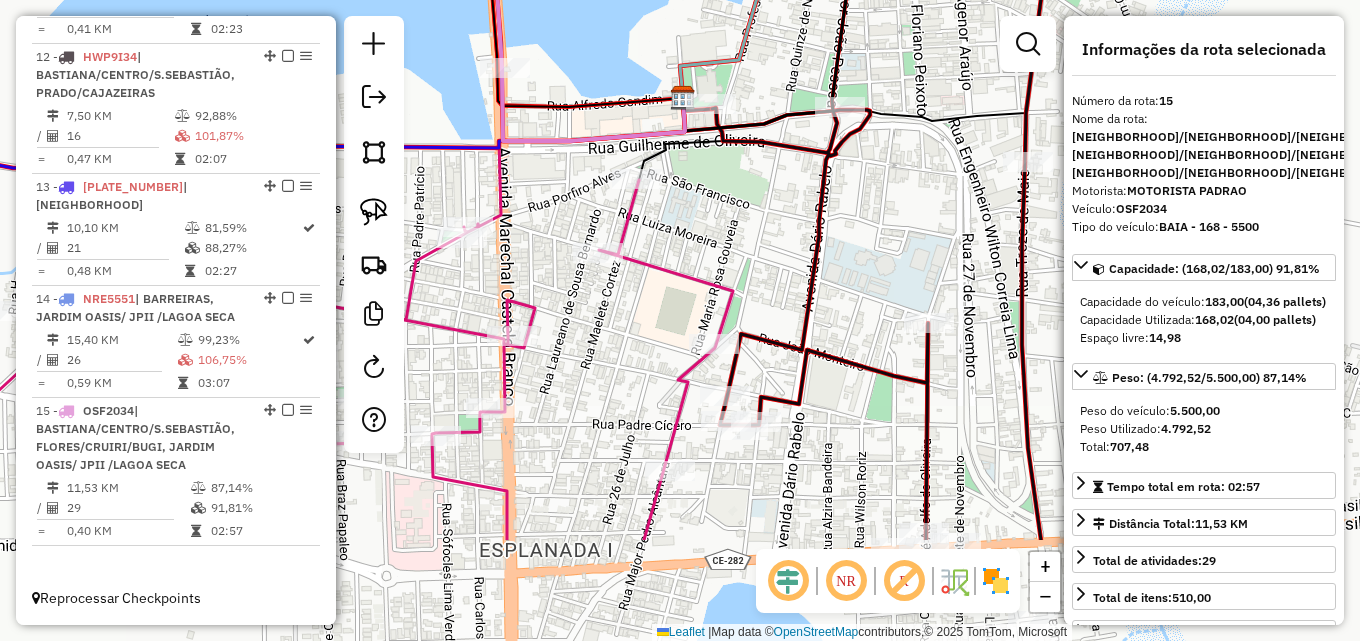drag, startPoint x: 616, startPoint y: 466, endPoint x: 613, endPoint y: 333, distance: 133.03383 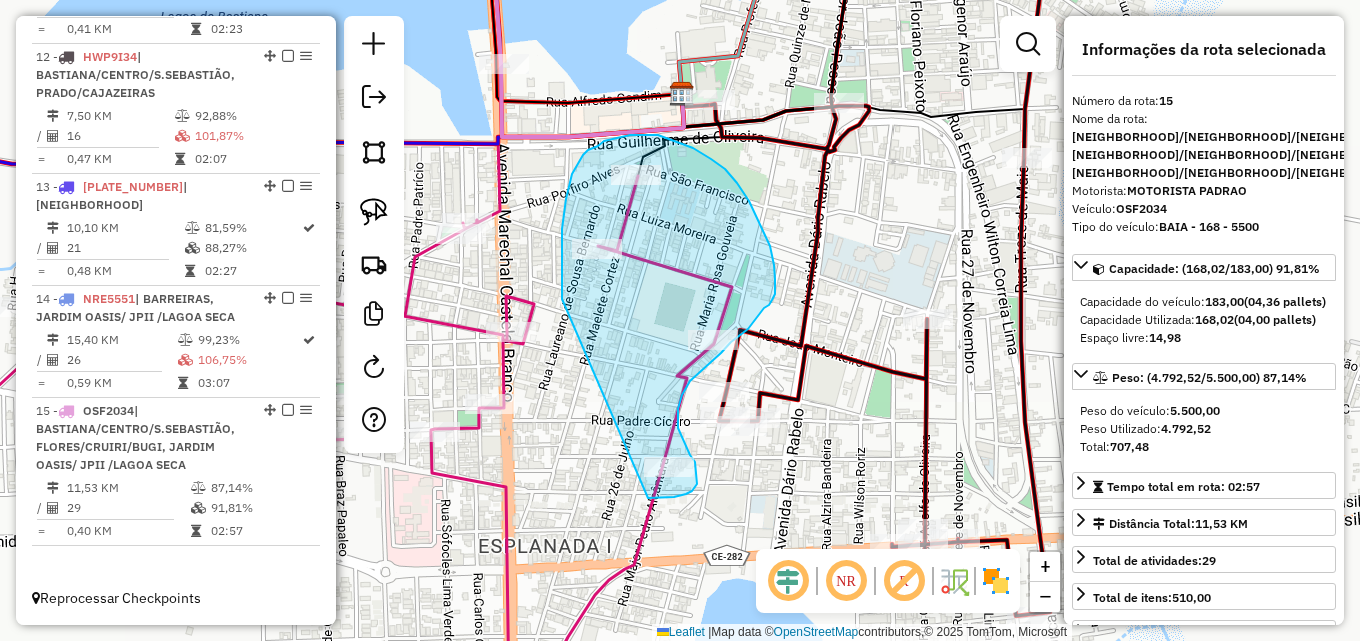 drag, startPoint x: 561, startPoint y: 281, endPoint x: 646, endPoint y: 498, distance: 233.05363 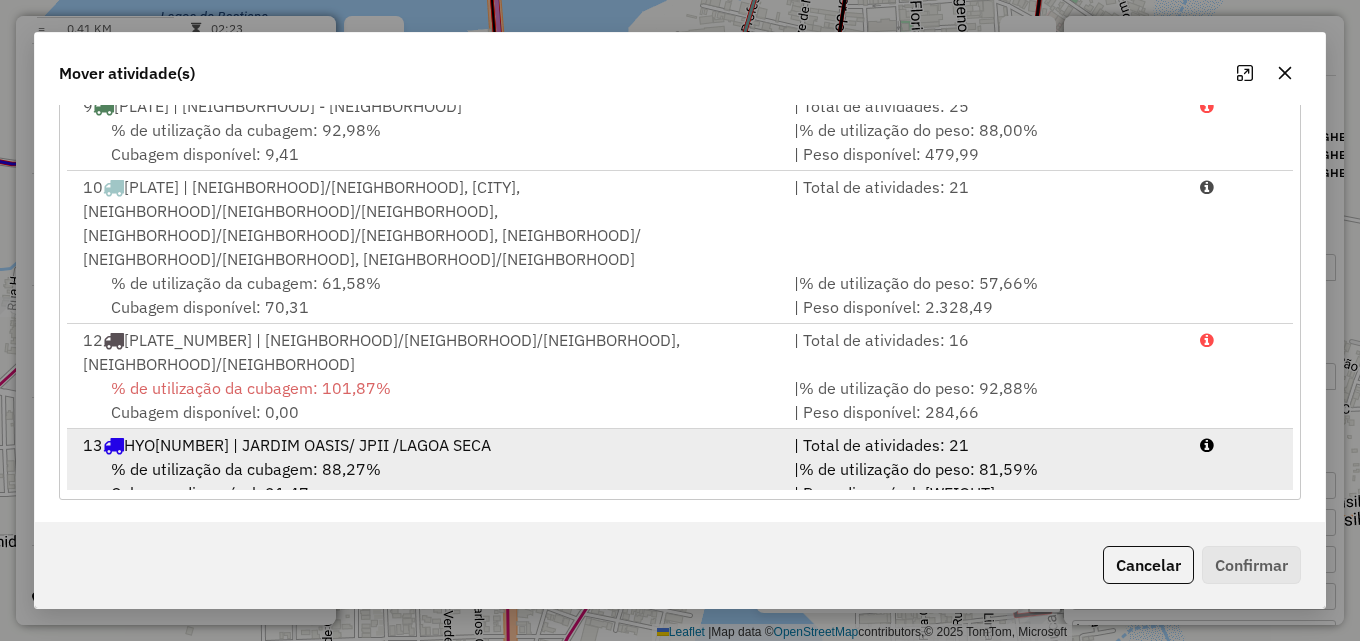 scroll, scrollTop: 367, scrollLeft: 0, axis: vertical 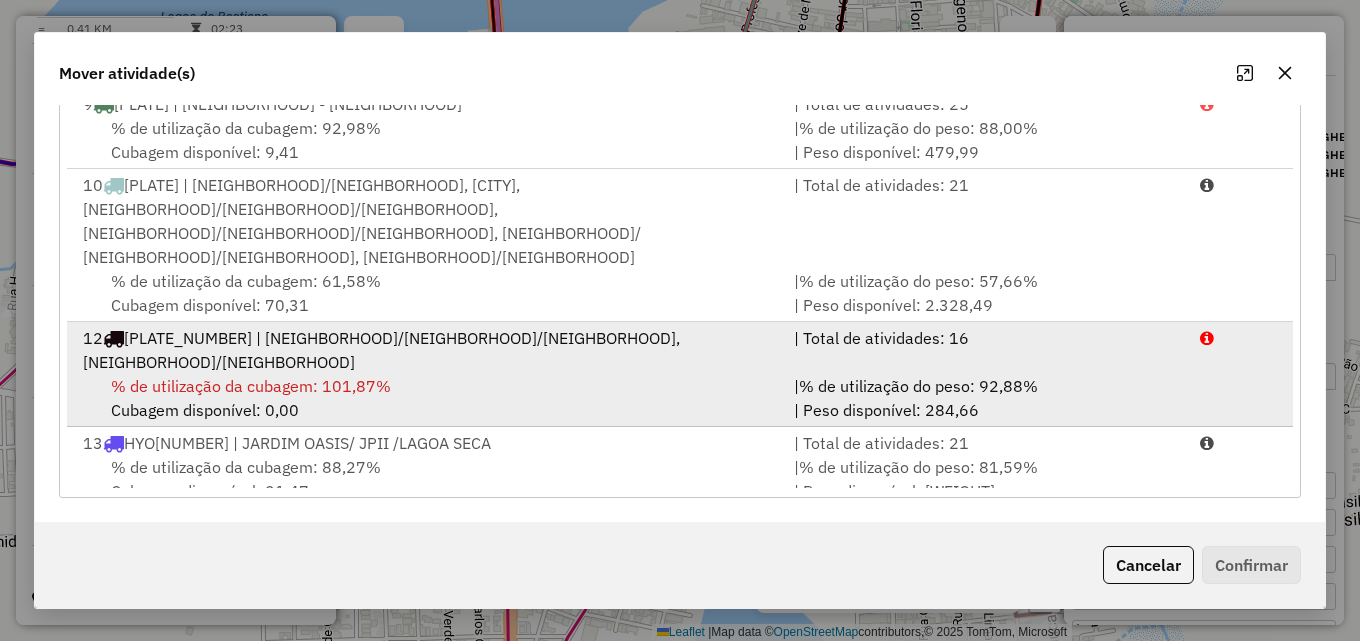 click on "% de utilização da cubagem: 101,87%  Cubagem disponível: 0,00" at bounding box center [426, 398] 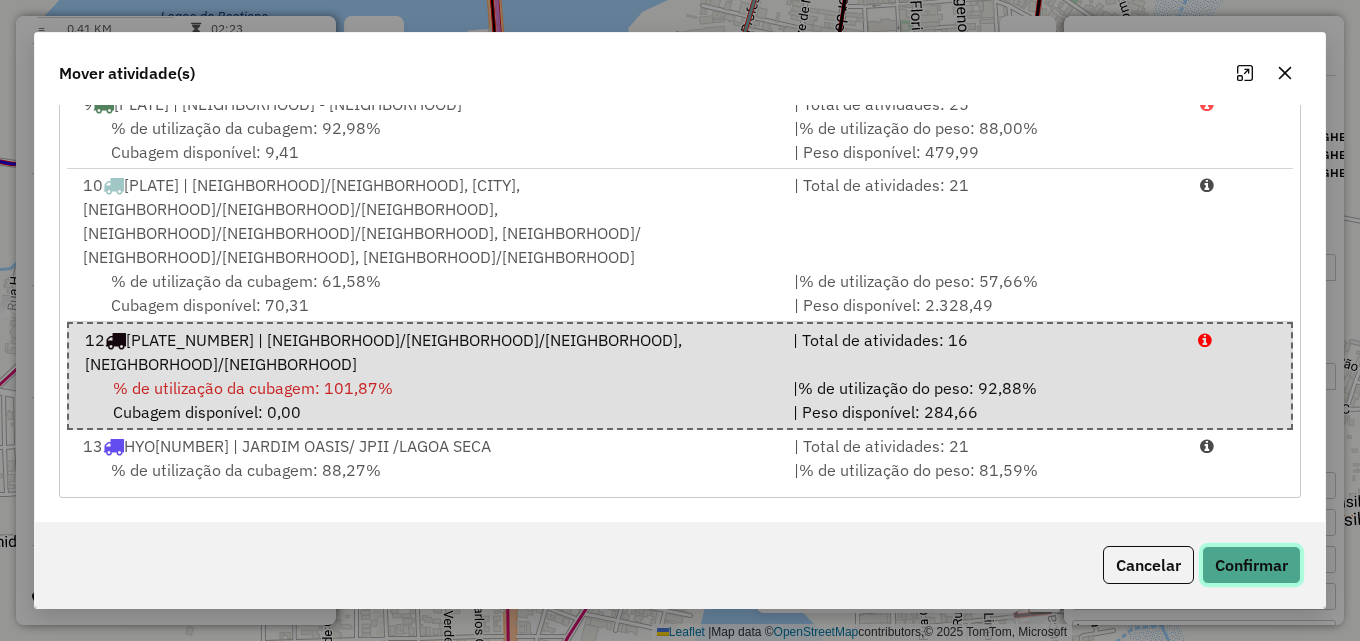 click on "Confirmar" 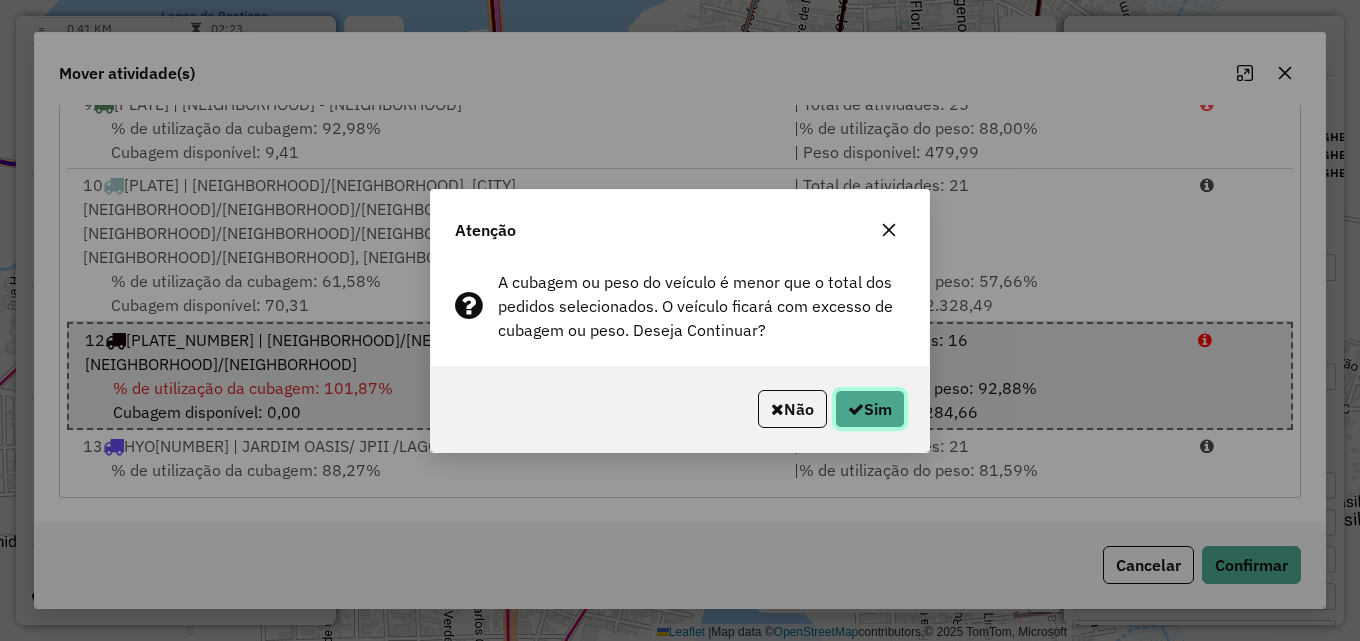 click on "Sim" 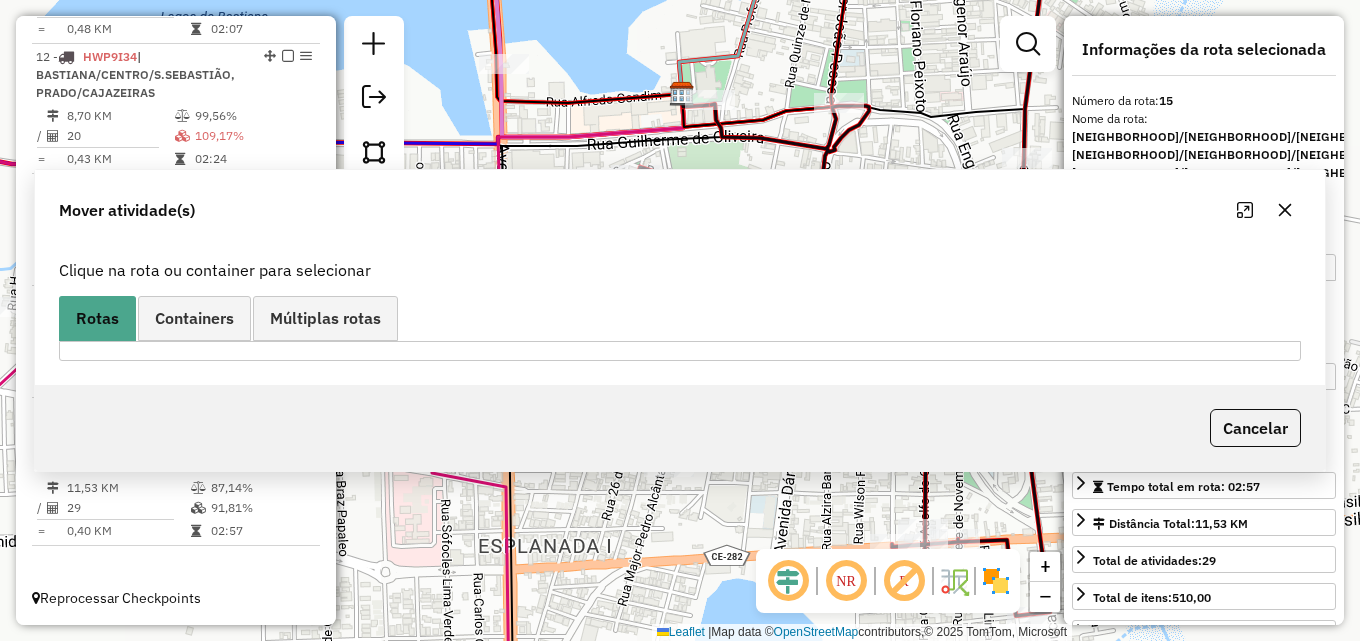 scroll, scrollTop: 0, scrollLeft: 0, axis: both 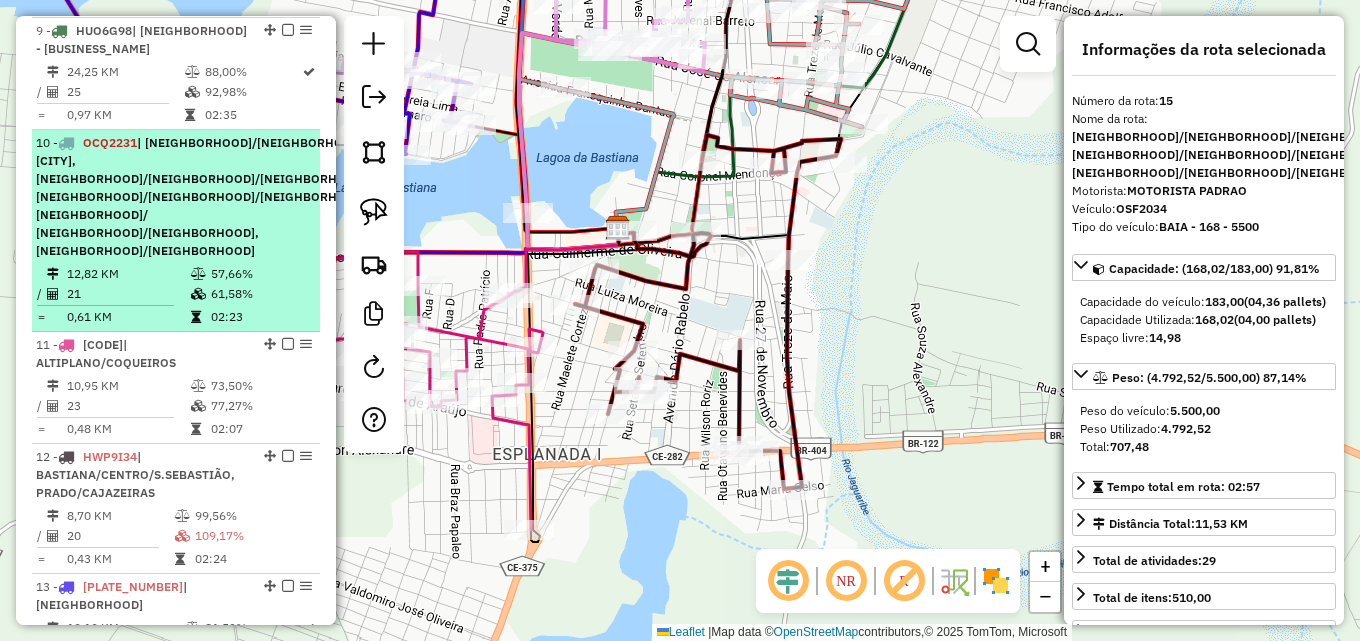 click on "10 -       OCQ2231   | ALTIPLANO/COQUEIROS, BARREIRAS, BASTIANA/CENTRO/S.SEBASTIÃO, FLORES/CRUIRI/BUGI, JARDIM OASIS/ JPII /LAGOA SECA, PRADO/CAJAZEIRAS" at bounding box center [203, 197] 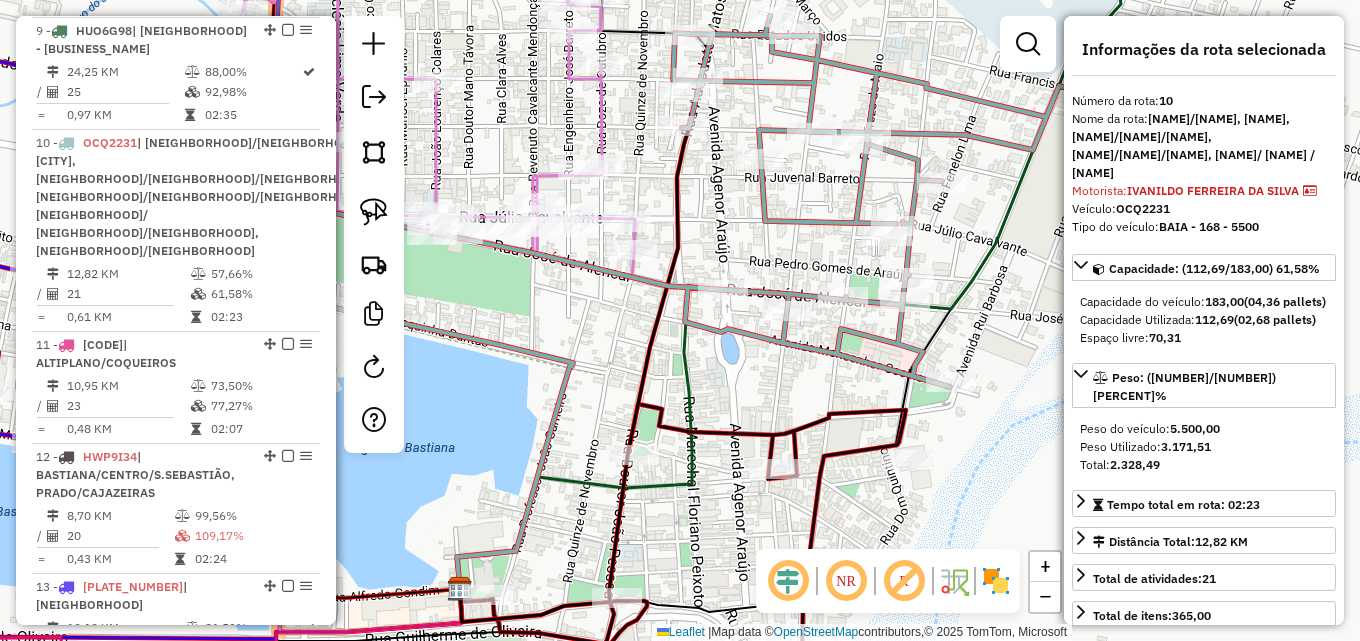drag, startPoint x: 659, startPoint y: 380, endPoint x: 735, endPoint y: 377, distance: 76.05919 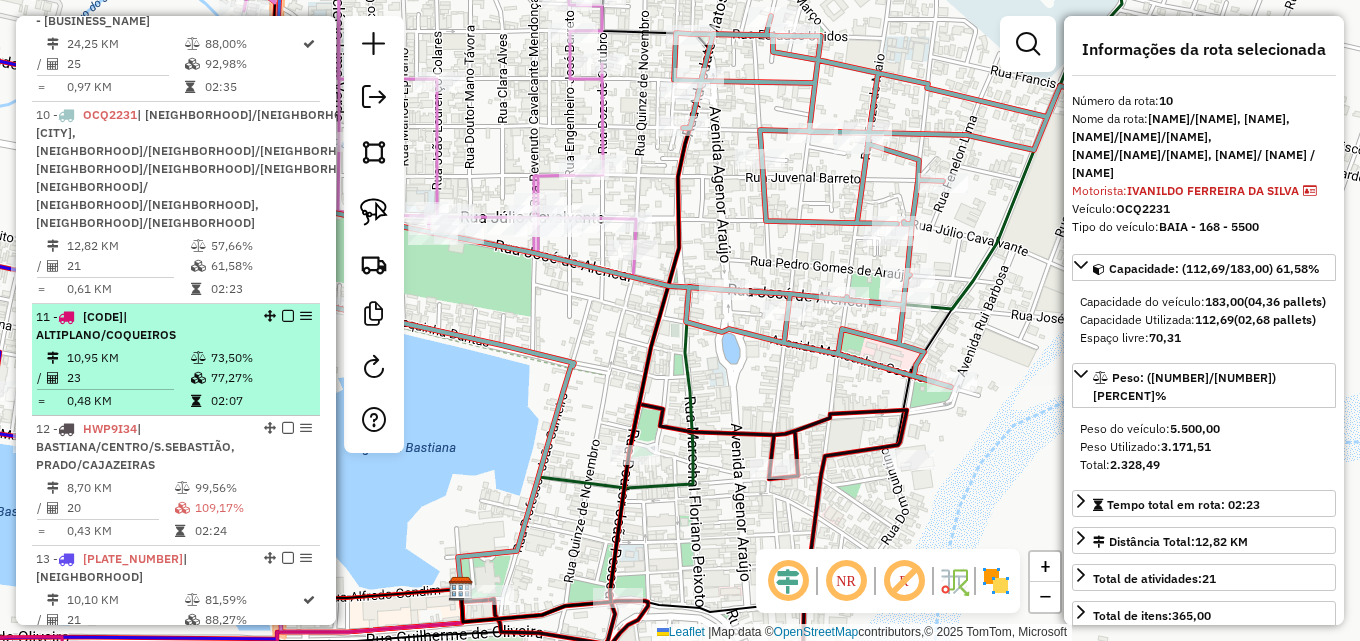 scroll, scrollTop: 1088, scrollLeft: 0, axis: vertical 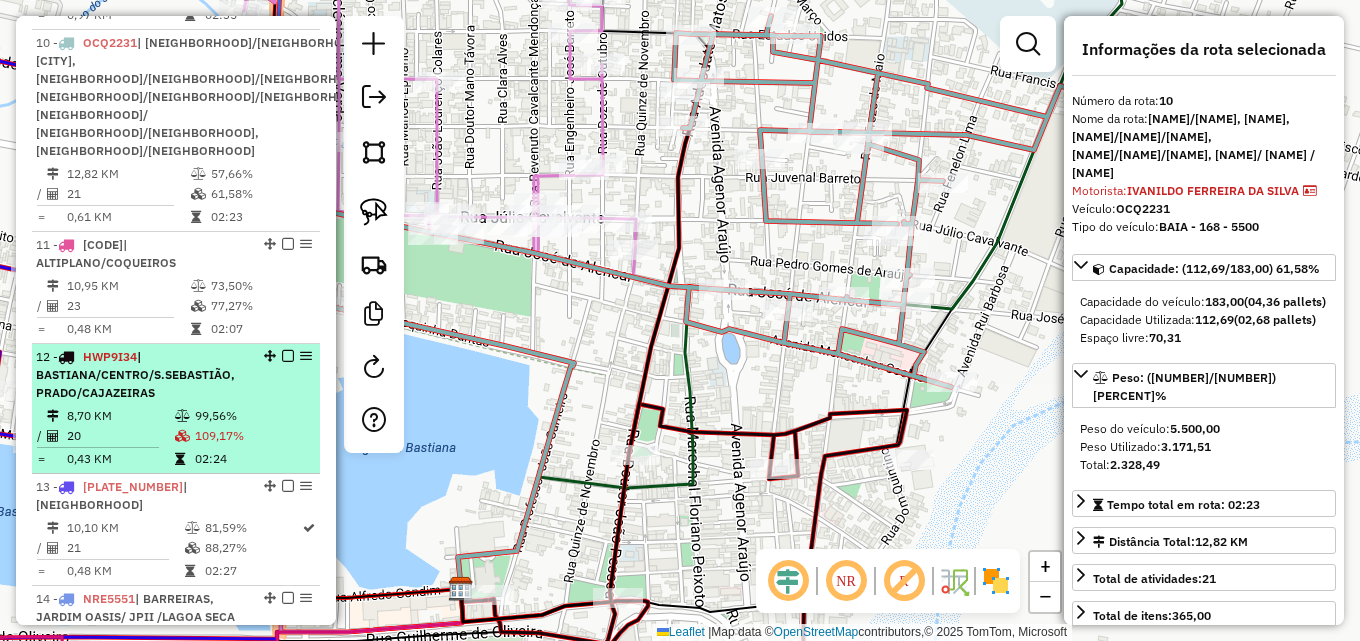 click on "12 -       HWP9I34   | BASTIANA/CENTRO/S.SEBASTIÃO, PRADO/CAJAZEIRAS" at bounding box center (142, 375) 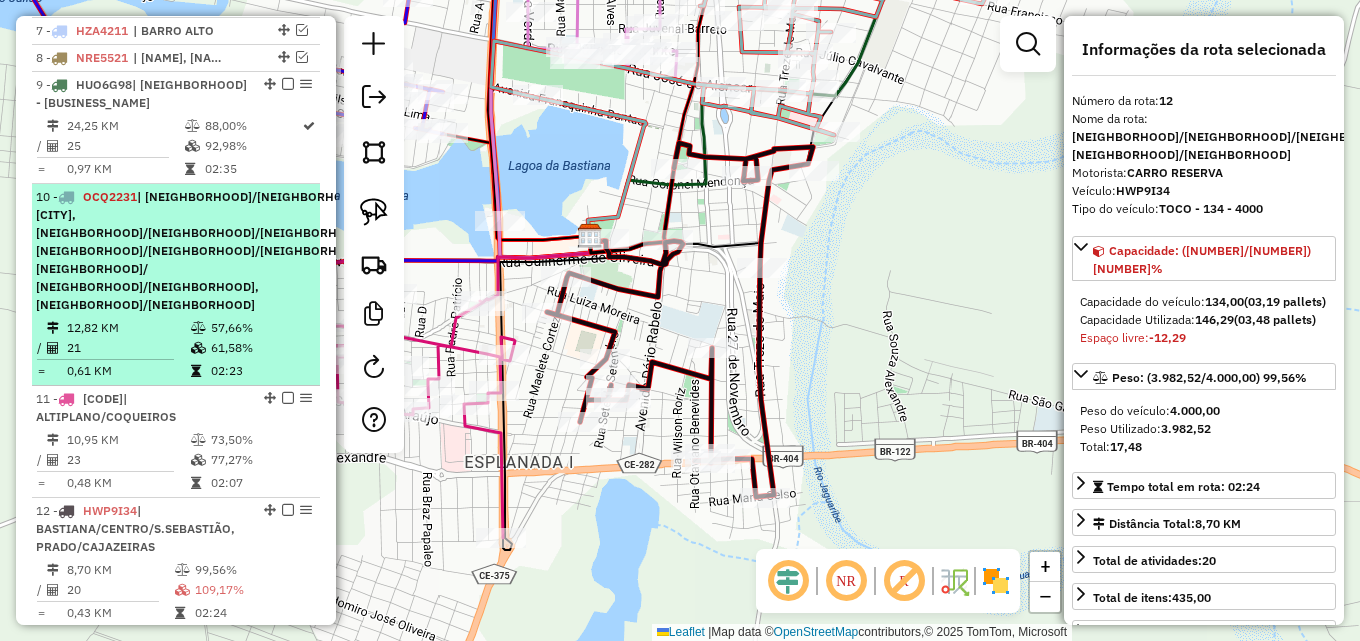 scroll, scrollTop: 888, scrollLeft: 0, axis: vertical 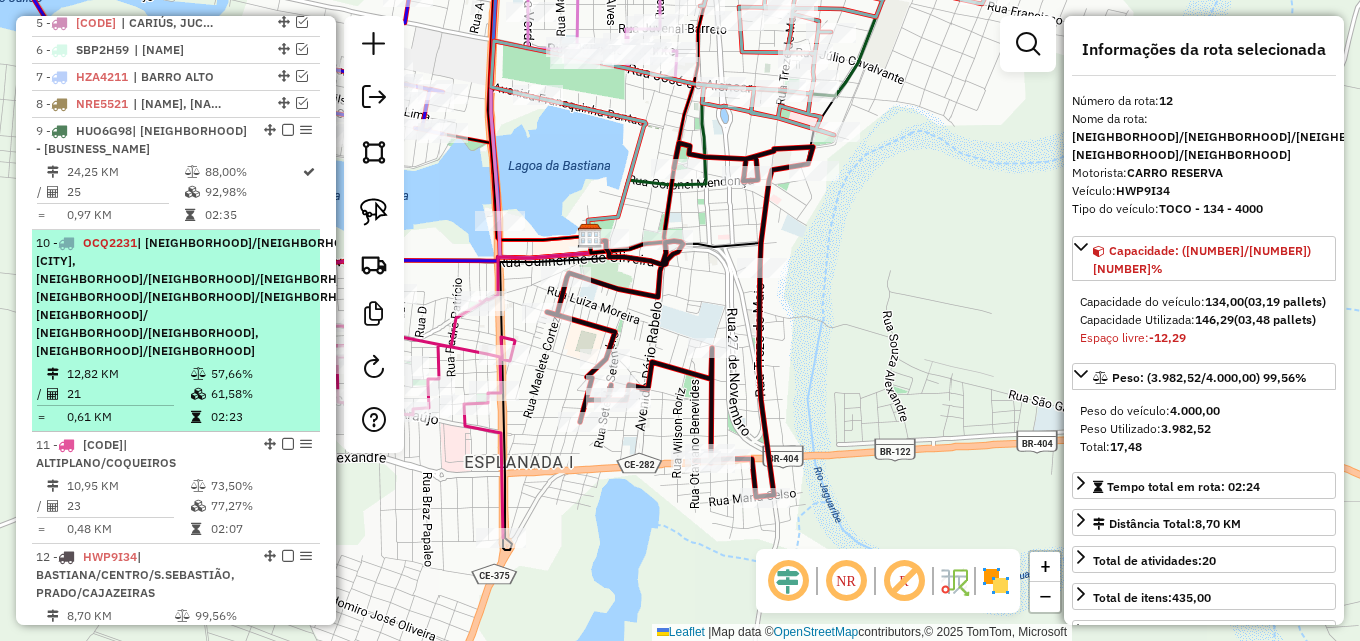 click on "25" at bounding box center [125, 192] 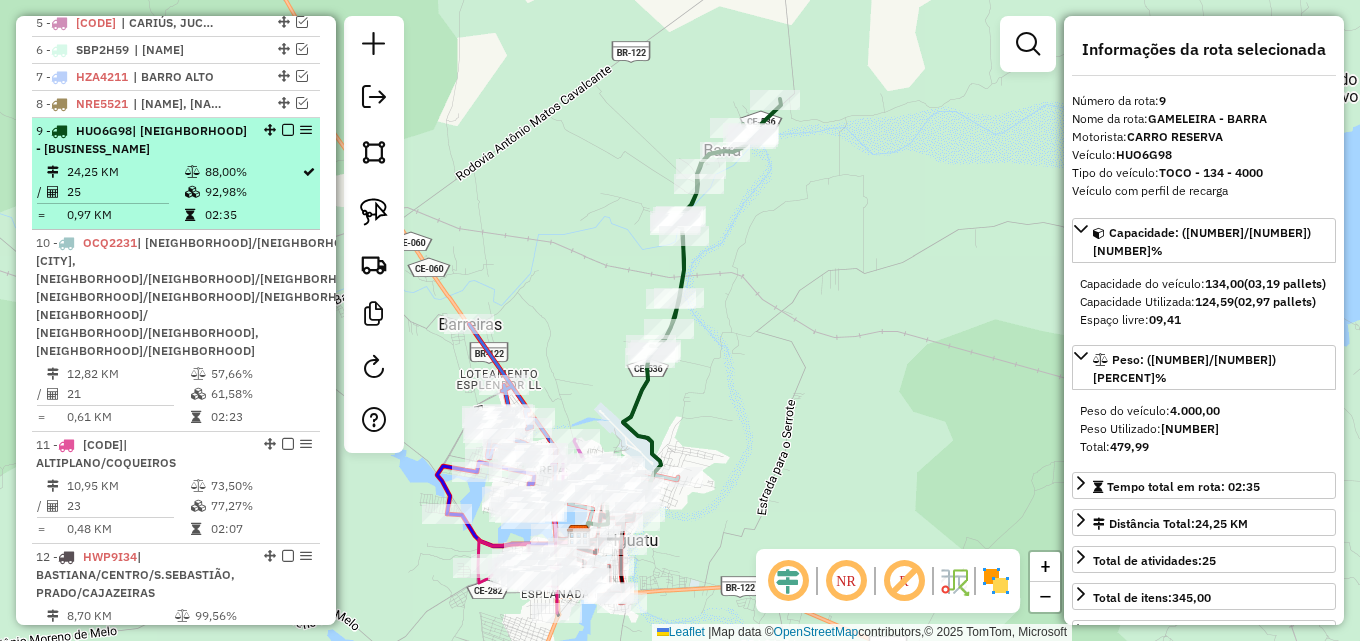 click at bounding box center [288, 130] 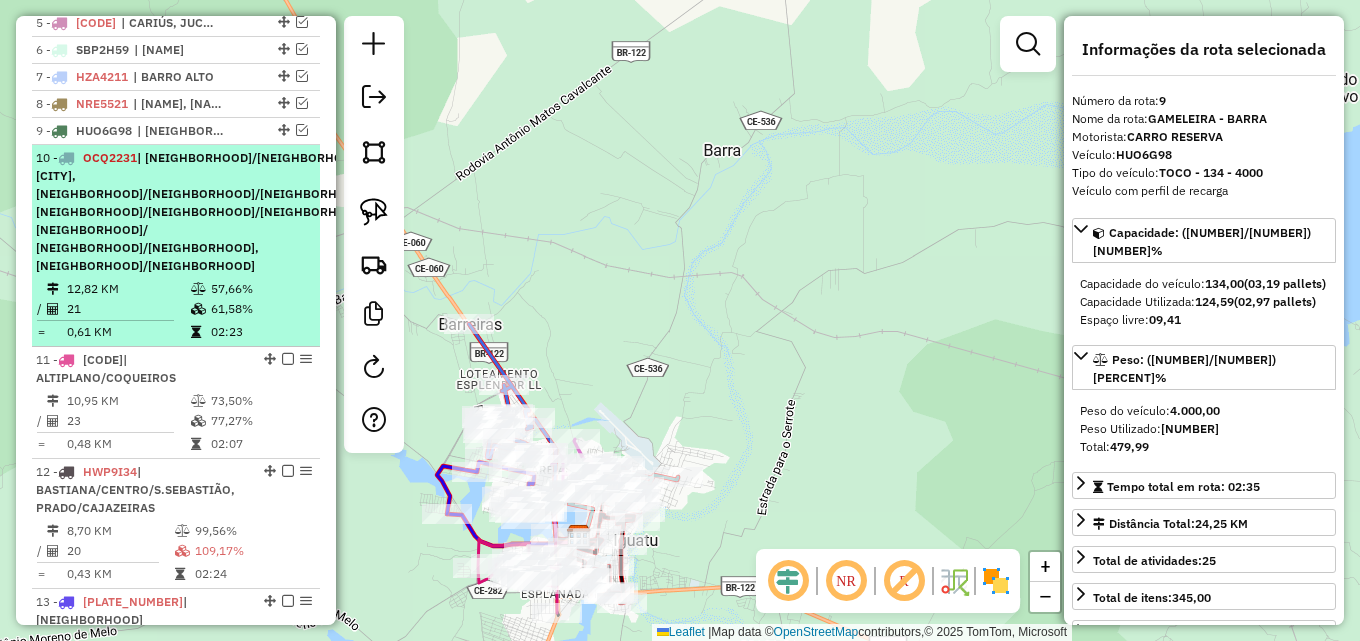 click on "10 -       OCQ2231   | ALTIPLANO/COQUEIROS, BARREIRAS, BASTIANA/CENTRO/S.SEBASTIÃO, FLORES/CRUIRI/BUGI, JARDIM OASIS/ JPII /LAGOA SECA, PRADO/CAJAZEIRAS" at bounding box center (176, 212) 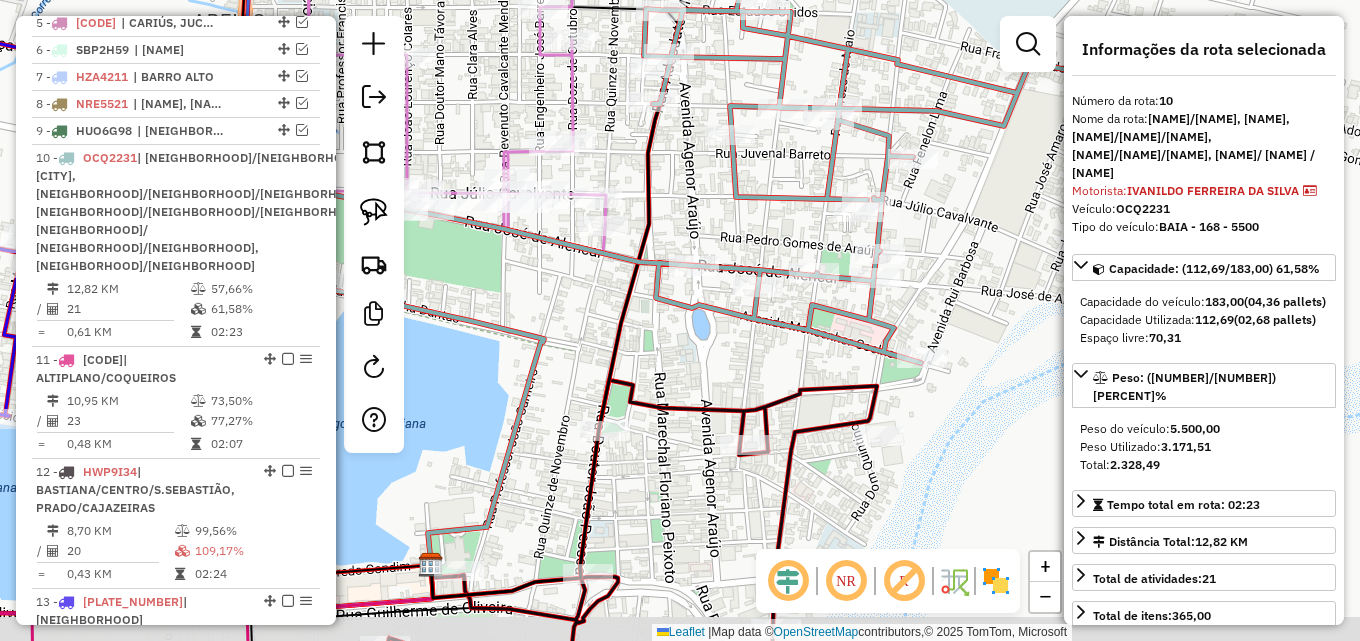 drag, startPoint x: 608, startPoint y: 330, endPoint x: 634, endPoint y: 313, distance: 31.06445 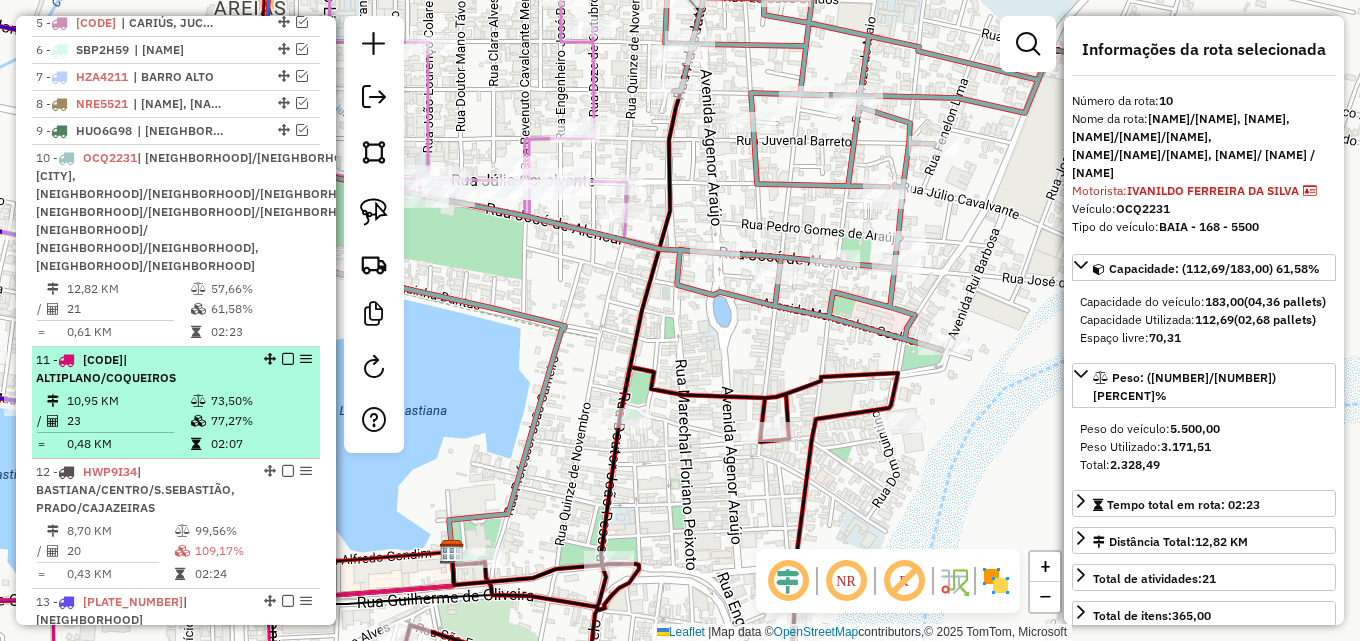 click at bounding box center (198, 401) 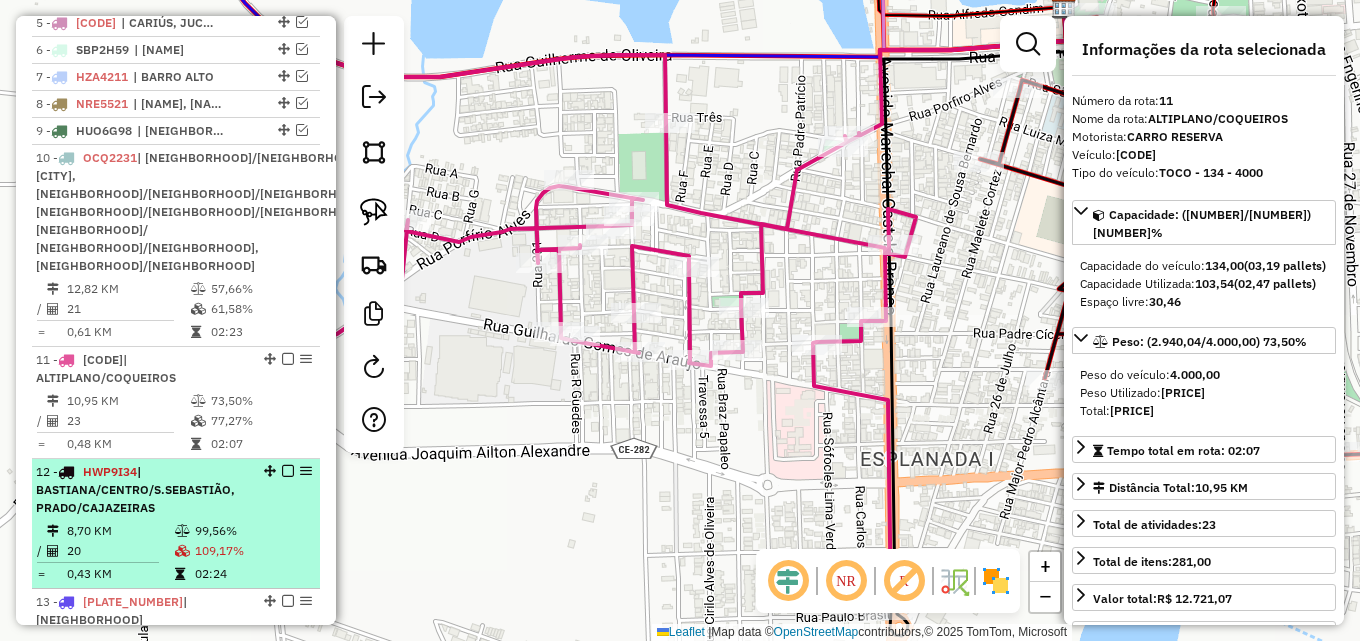 click on "| BASTIANA/CENTRO/S.SEBASTIÃO, PRADO/CAJAZEIRAS" at bounding box center [135, 489] 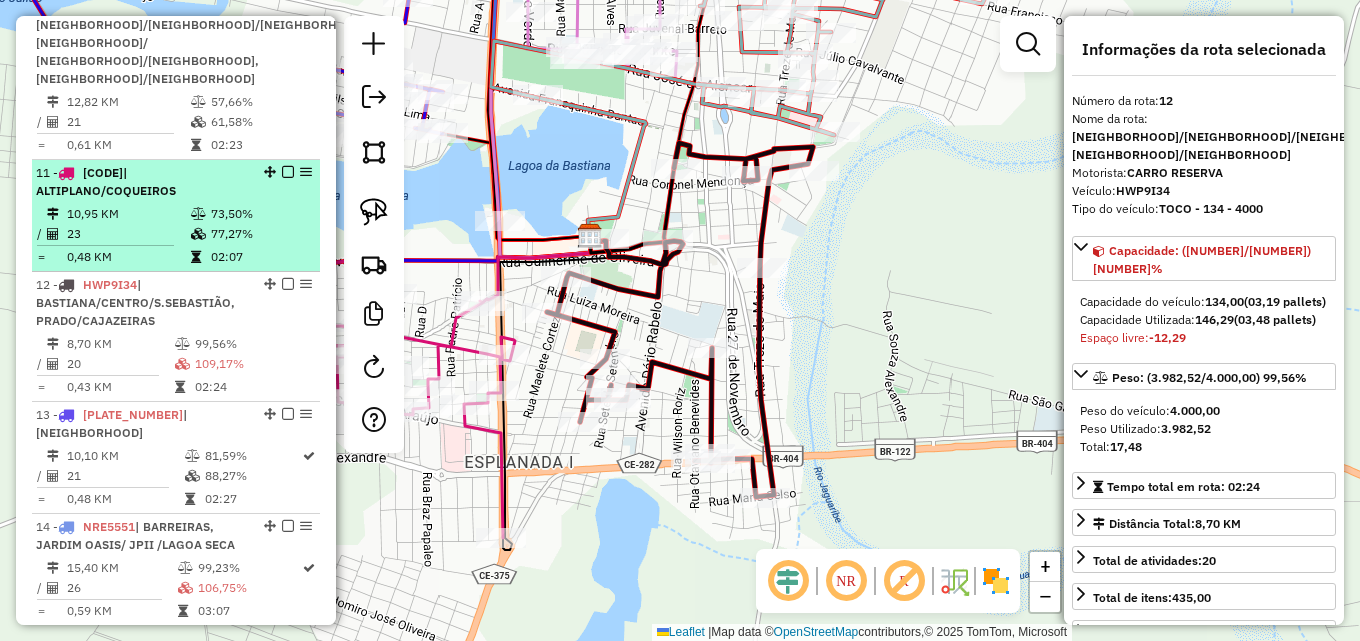 scroll, scrollTop: 1088, scrollLeft: 0, axis: vertical 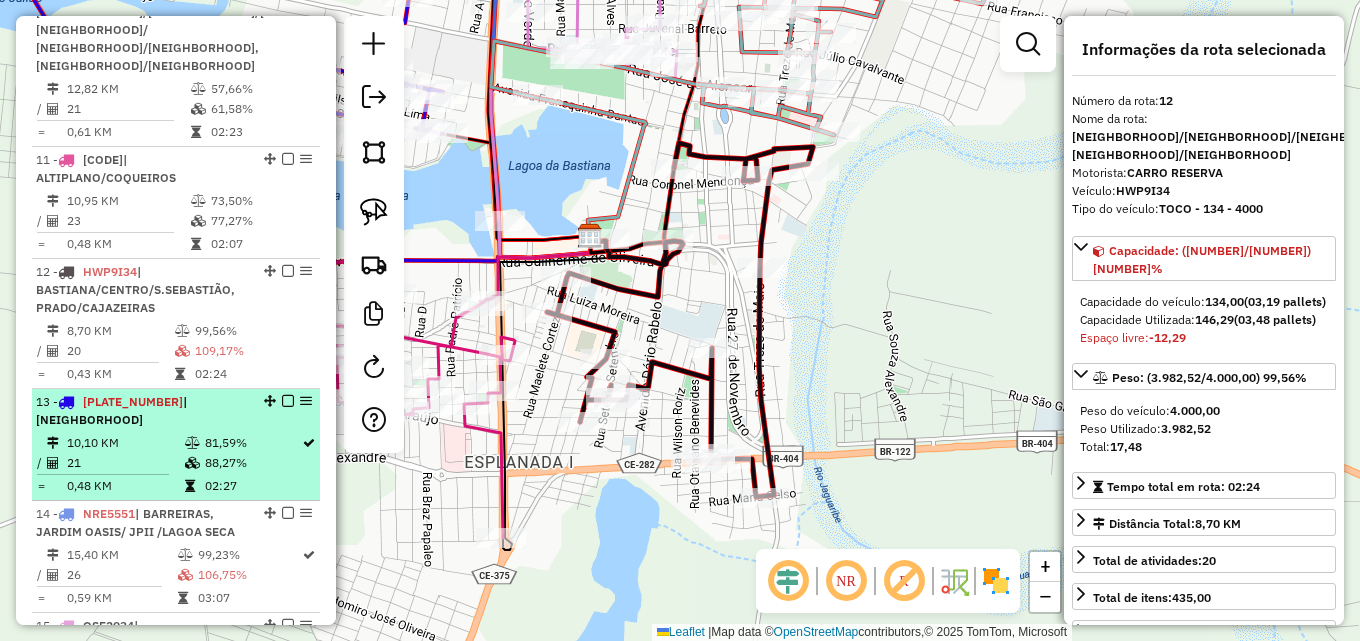 click on "10,10 KM" at bounding box center [125, 443] 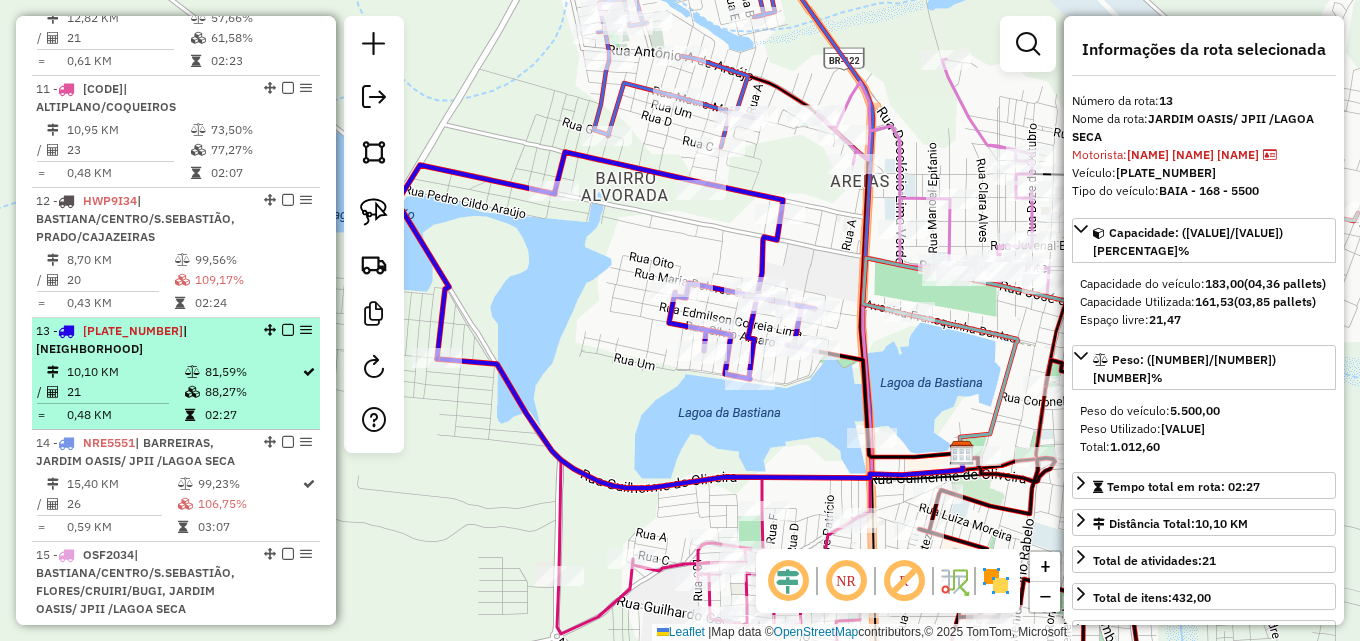scroll, scrollTop: 1188, scrollLeft: 0, axis: vertical 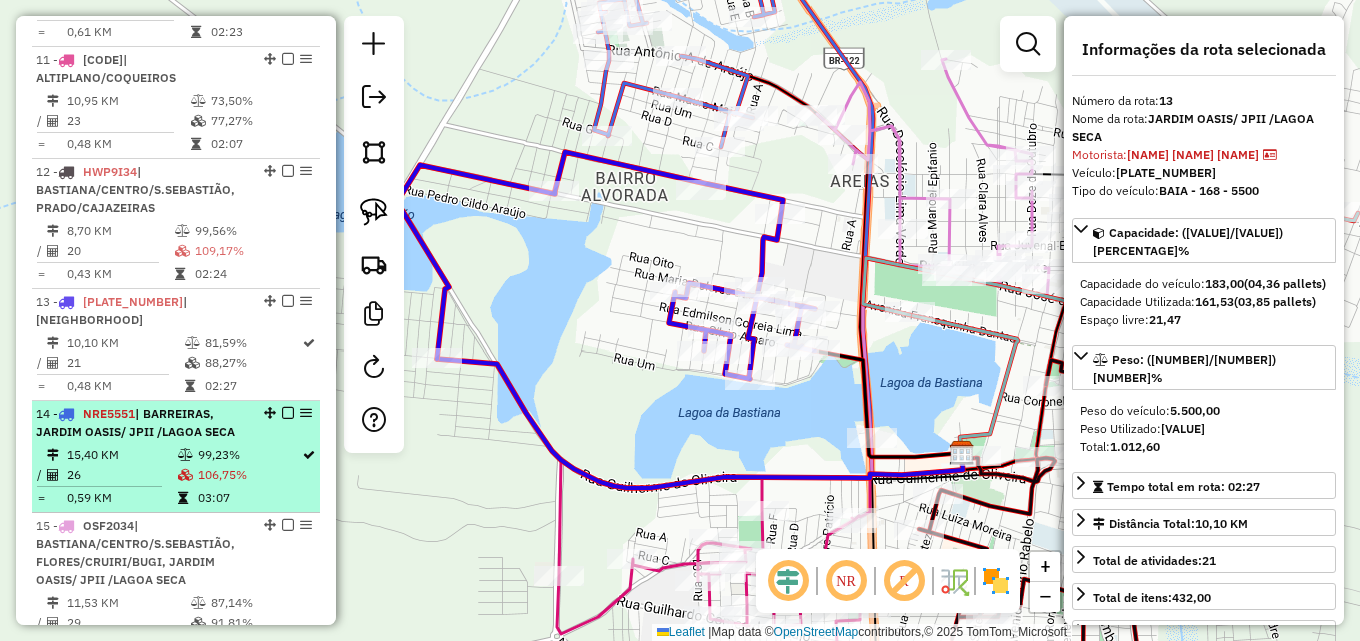click on "| BARREIRAS, JARDIM OASIS/ JPII /LAGOA SECA" at bounding box center (135, 422) 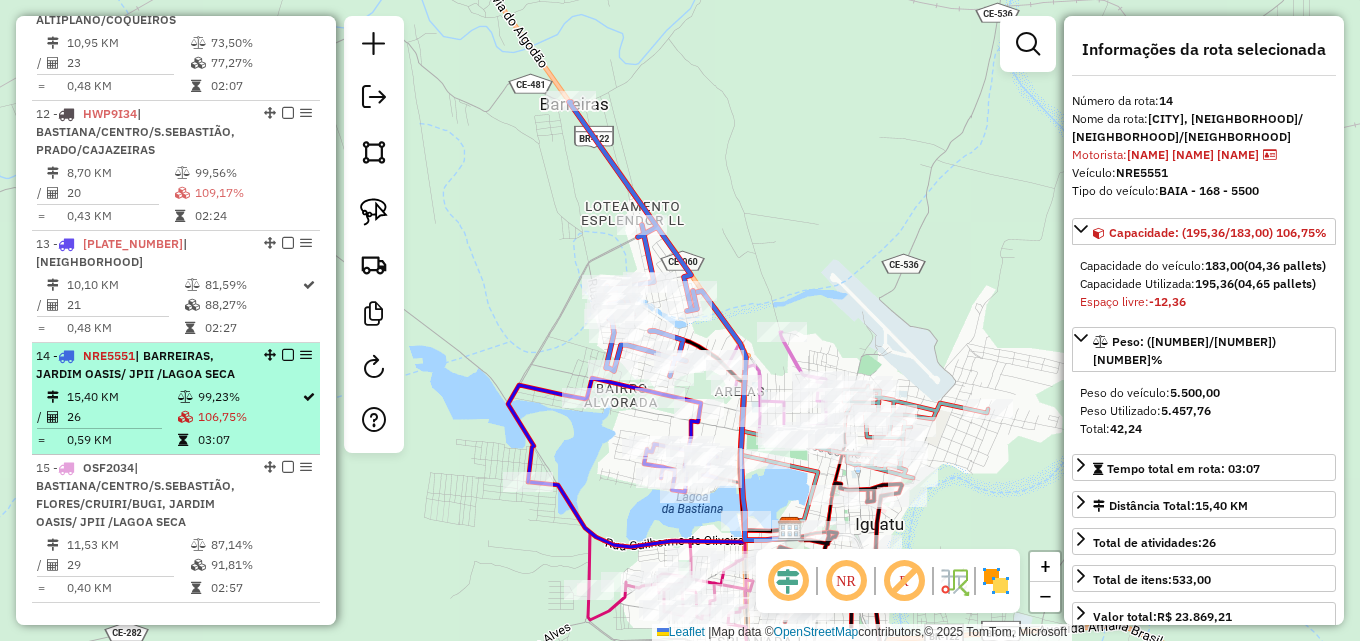 scroll, scrollTop: 1288, scrollLeft: 0, axis: vertical 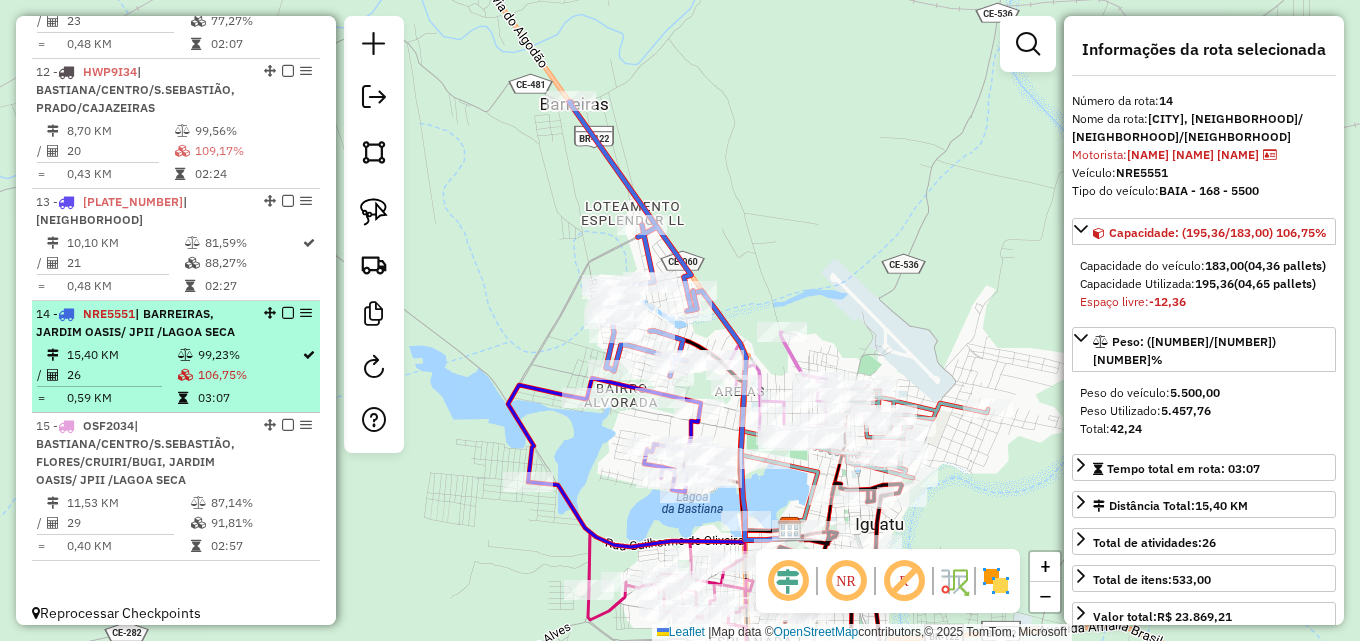 click on "| BASTIANA/CENTRO/S.SEBASTIÃO, FLORES/CRUIRI/BUGI, JARDIM OASIS/ JPII /LAGOA SECA" at bounding box center (135, 452) 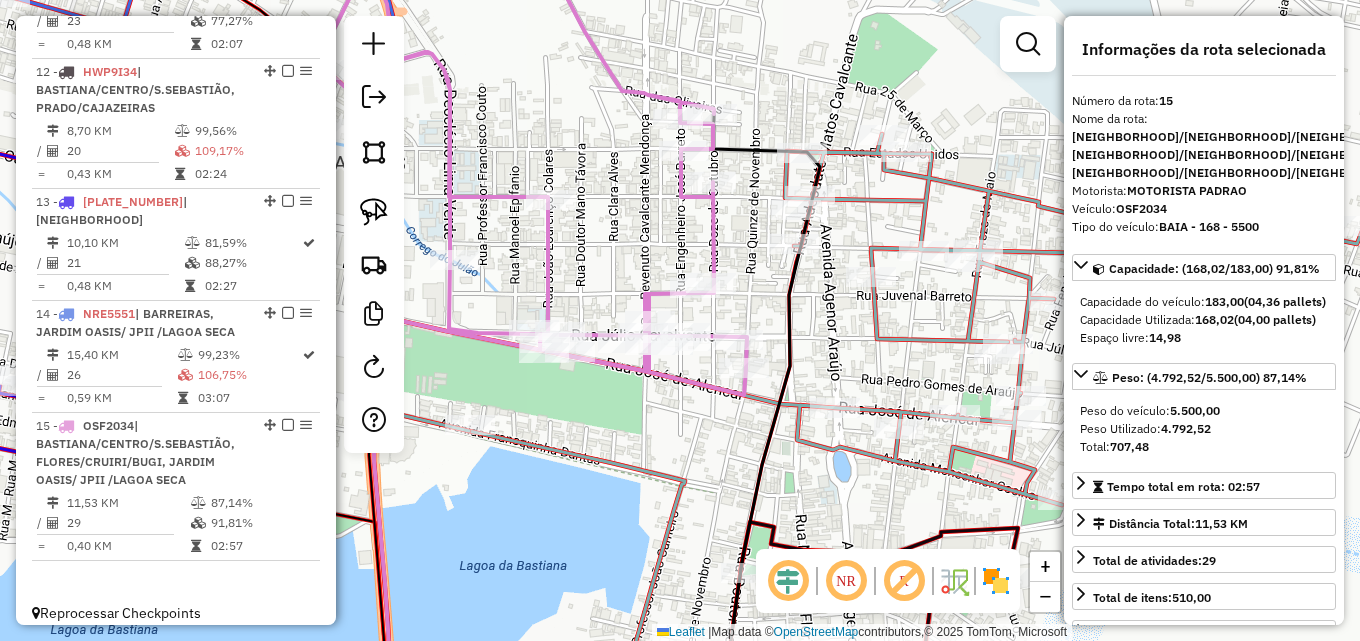 drag, startPoint x: 847, startPoint y: 292, endPoint x: 785, endPoint y: 299, distance: 62.39391 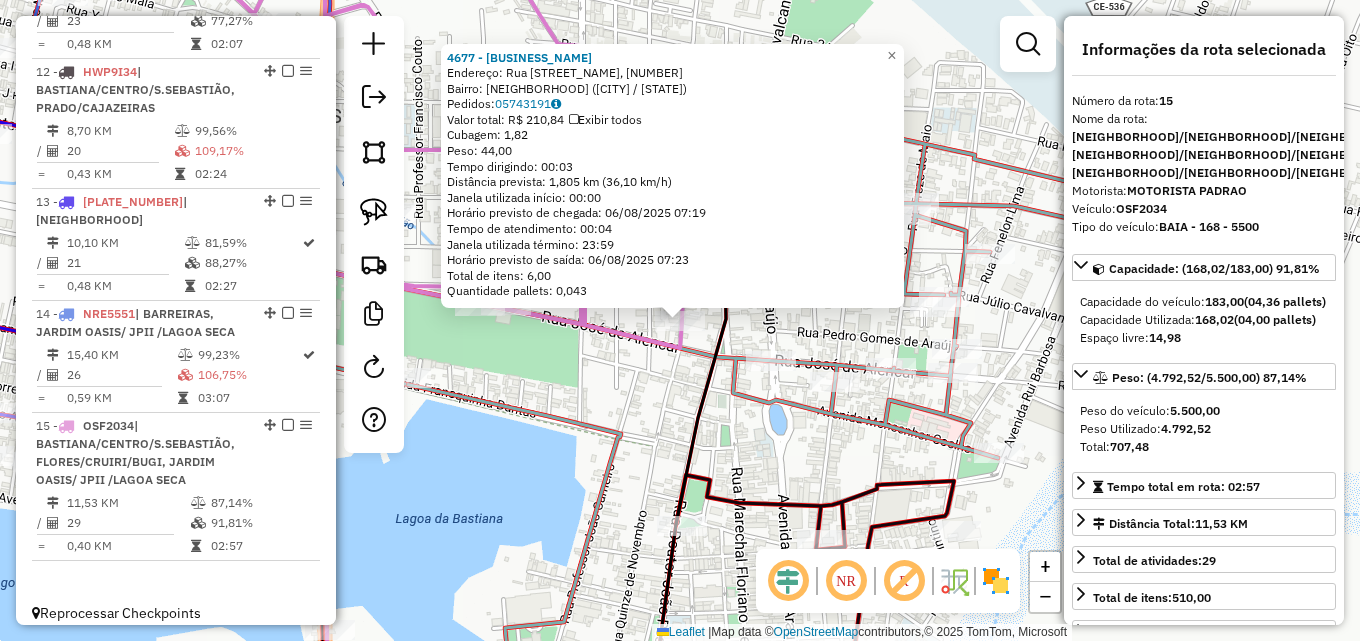 scroll, scrollTop: 1303, scrollLeft: 0, axis: vertical 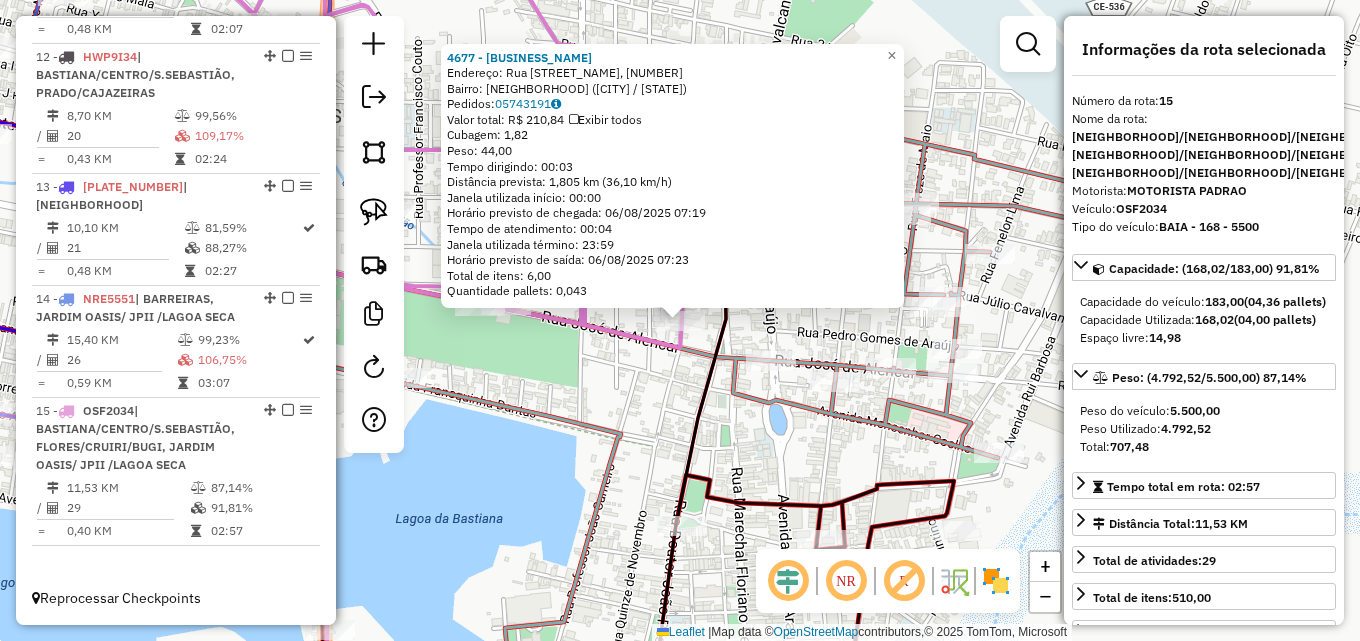 click 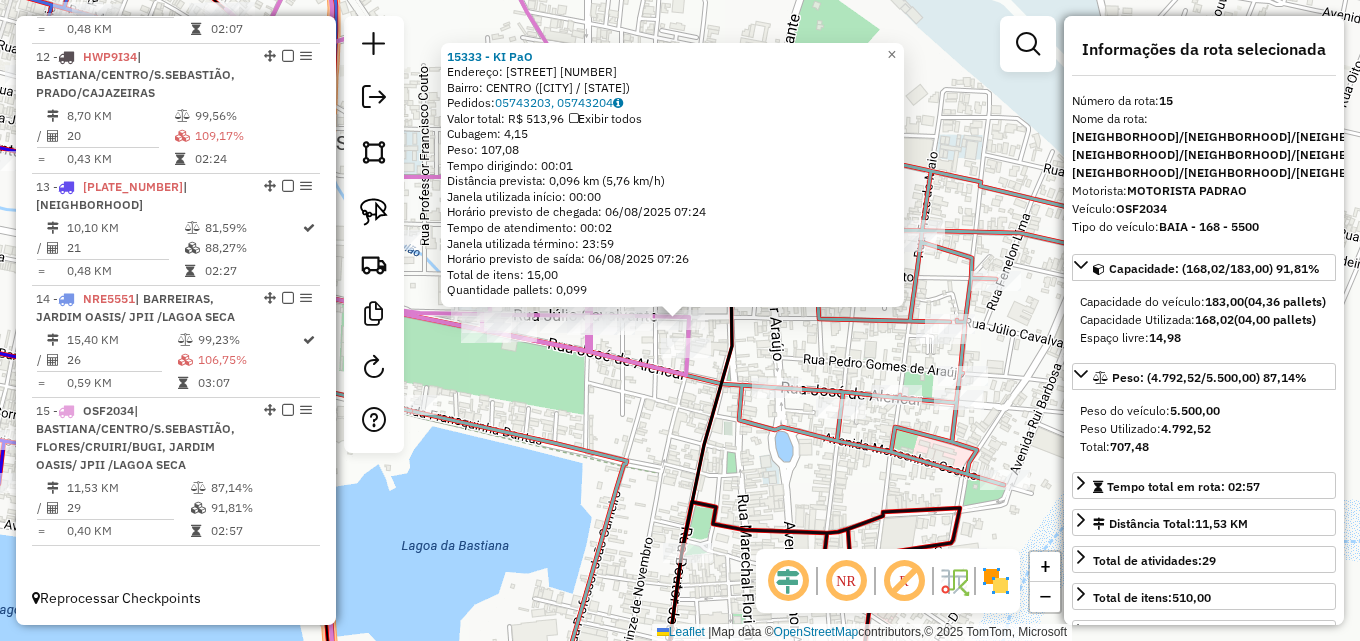 click 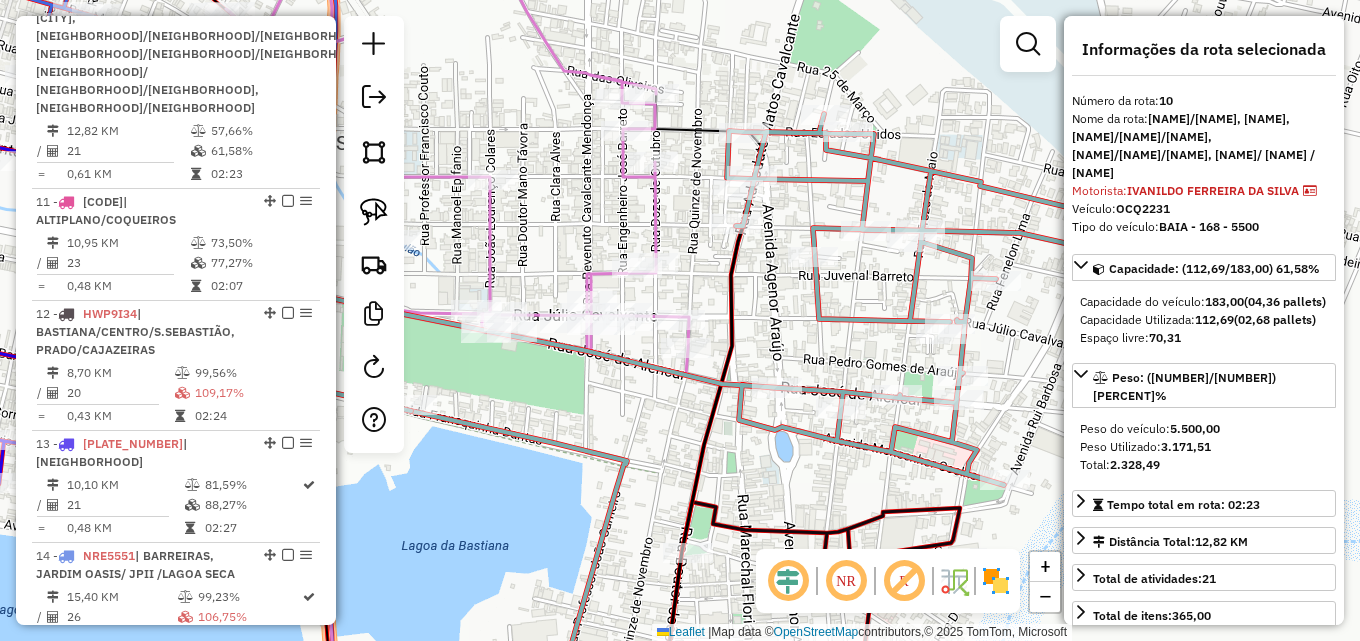 scroll, scrollTop: 1017, scrollLeft: 0, axis: vertical 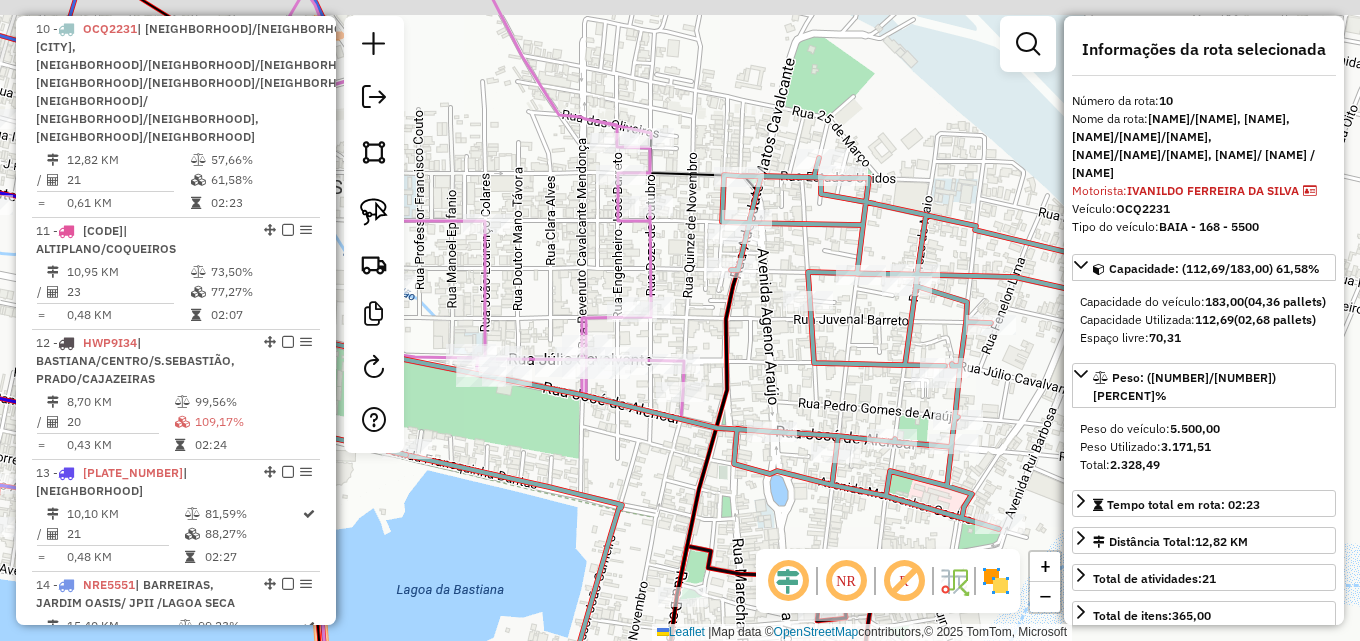 drag, startPoint x: 625, startPoint y: 428, endPoint x: 620, endPoint y: 472, distance: 44.28318 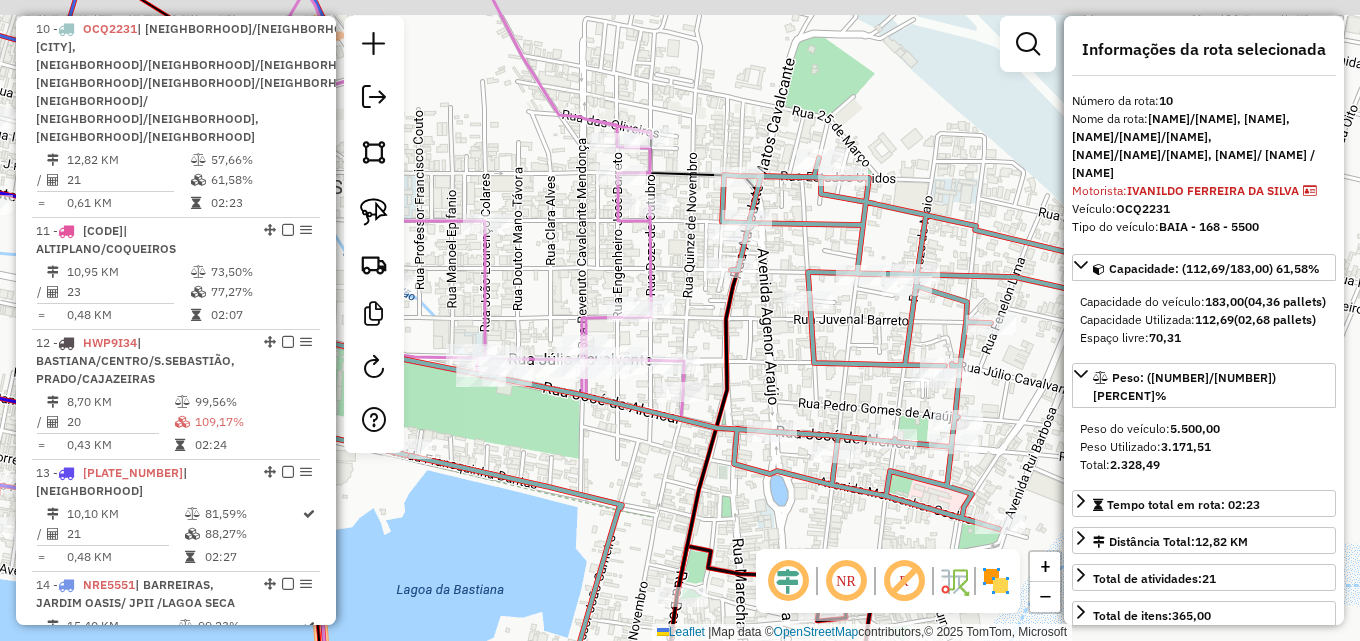 click on "Janela de atendimento Grade de atendimento Capacidade Transportadoras Veículos Cliente Pedidos  Rotas Selecione os dias de semana para filtrar as janelas de atendimento  Seg   Ter   Qua   Qui   Sex   Sáb   Dom  Informe o período da janela de atendimento: De: Até:  Filtrar exatamente a janela do cliente  Considerar janela de atendimento padrão  Selecione os dias de semana para filtrar as grades de atendimento  Seg   Ter   Qua   Qui   Sex   Sáb   Dom   Considerar clientes sem dia de atendimento cadastrado  Clientes fora do dia de atendimento selecionado Filtrar as atividades entre os valores definidos abaixo:  Peso mínimo:   Peso máximo:   Cubagem mínima:   Cubagem máxima:   De:   Até:  Filtrar as atividades entre o tempo de atendimento definido abaixo:  De:   Até:   Considerar capacidade total dos clientes não roteirizados Transportadora: Selecione um ou mais itens Tipo de veículo: Selecione um ou mais itens Veículo: Selecione um ou mais itens Motorista: Selecione um ou mais itens Nome: Rótulo:" 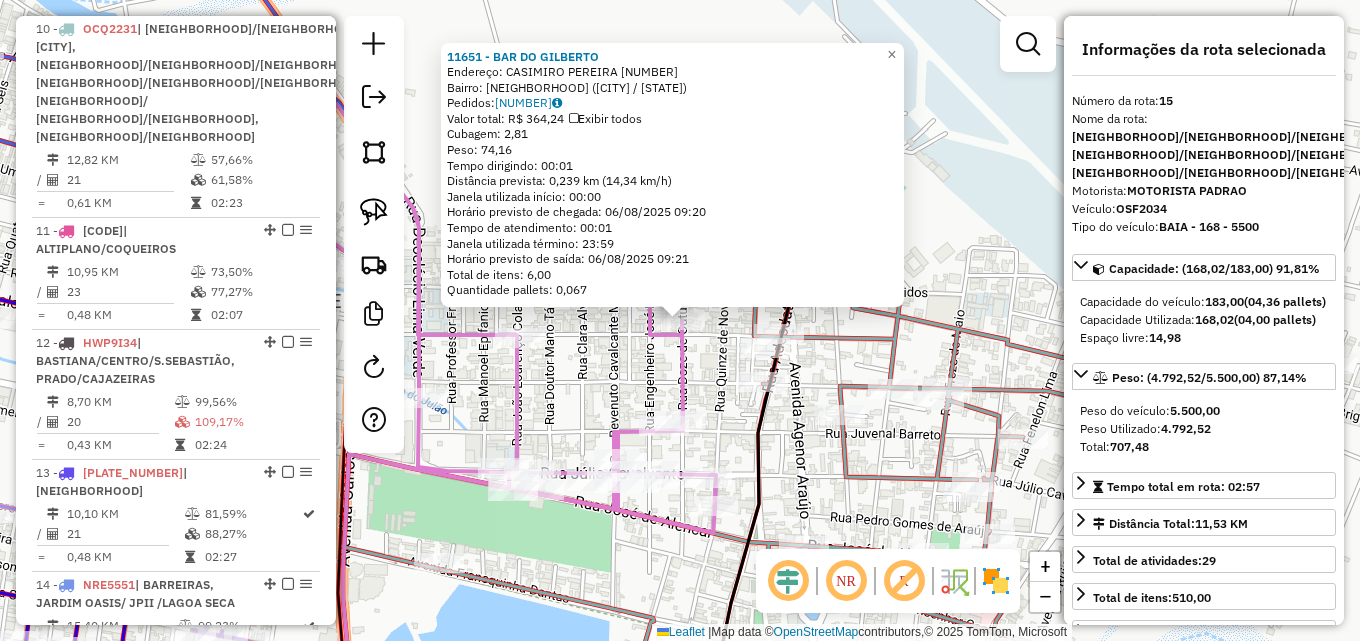 scroll, scrollTop: 1303, scrollLeft: 0, axis: vertical 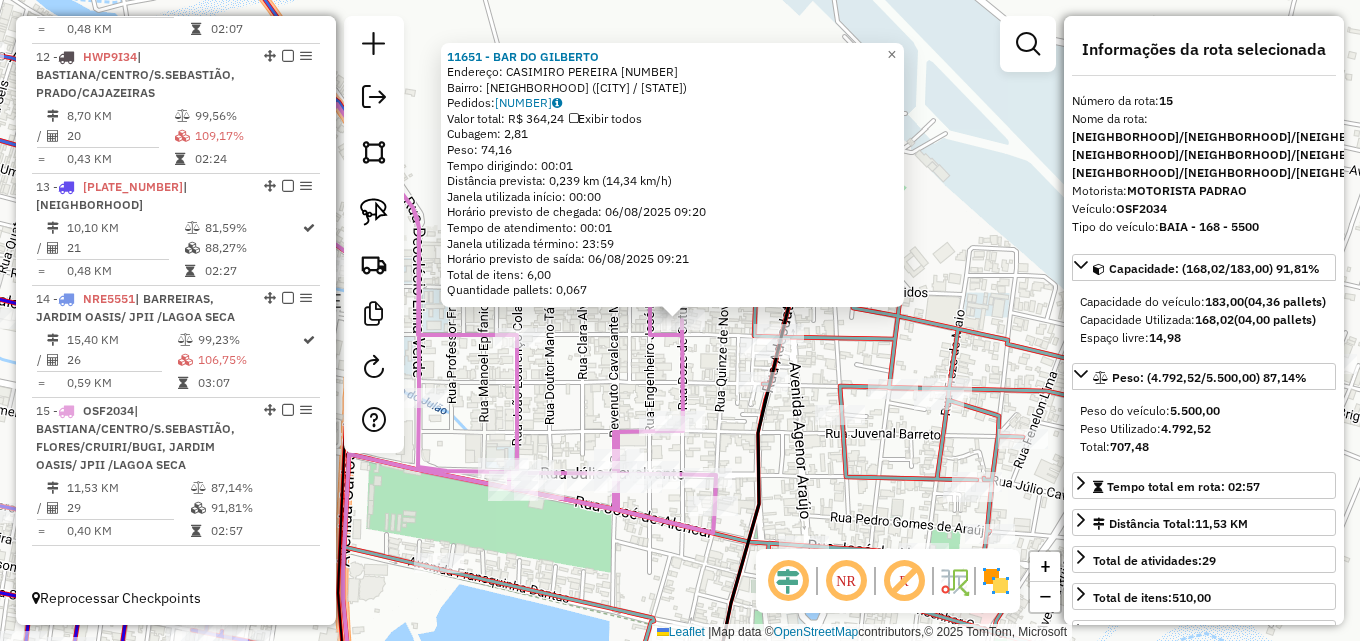 click on "11651 - BAR DO GILBERTO  Endereço:  CASIMIRO PEREIRA 11   Bairro: FLORES (IGUATU / CE)   Pedidos:  05743380   Valor total: R$ 364,24   Exibir todos   Cubagem: 2,81  Peso: 74,16  Tempo dirigindo: 00:01   Distância prevista: 0,239 km (14,34 km/h)   Janela utilizada início: 00:00   Horário previsto de chegada: 06/08/2025 09:20   Tempo de atendimento: 00:01   Janela utilizada término: 23:59   Horário previsto de saída: 06/08/2025 09:21   Total de itens: 6,00   Quantidade pallets: 0,067  × Janela de atendimento Grade de atendimento Capacidade Transportadoras Veículos Cliente Pedidos  Rotas Selecione os dias de semana para filtrar as janelas de atendimento  Seg   Ter   Qua   Qui   Sex   Sáb   Dom  Informe o período da janela de atendimento: De: Até:  Filtrar exatamente a janela do cliente  Considerar janela de atendimento padrão  Selecione os dias de semana para filtrar as grades de atendimento  Seg   Ter   Qua   Qui   Sex   Sáb   Dom   Considerar clientes sem dia de atendimento cadastrado  De:   De:" 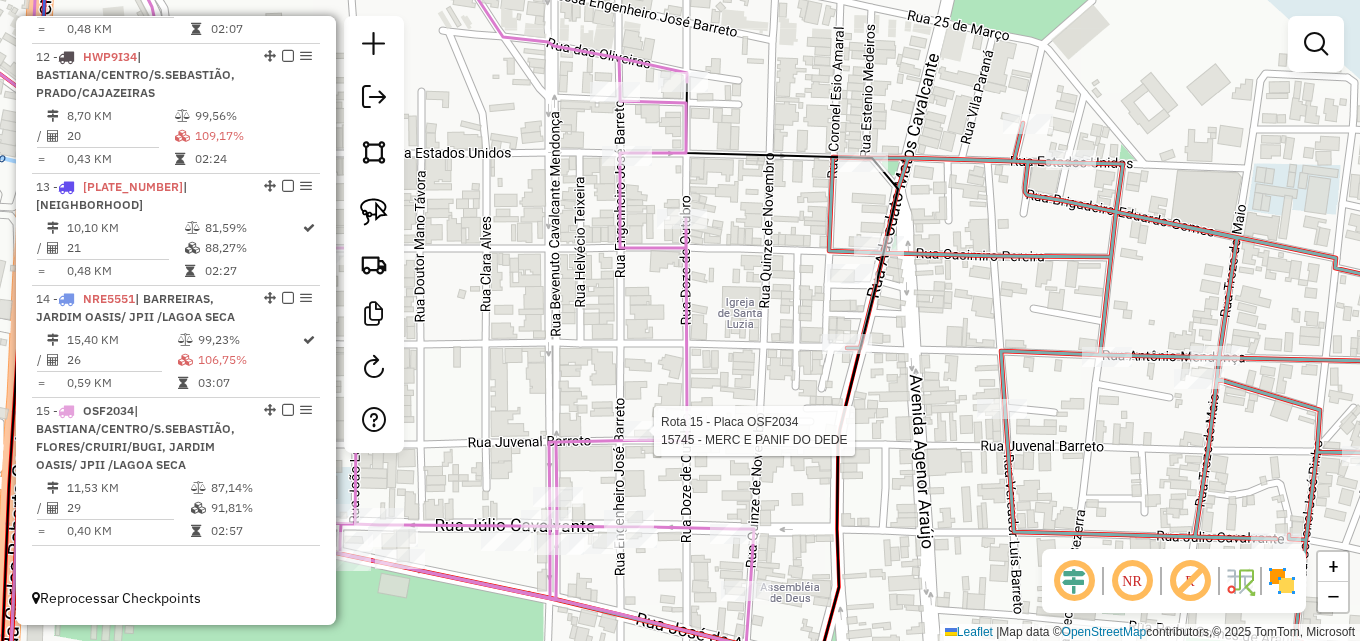 select on "*********" 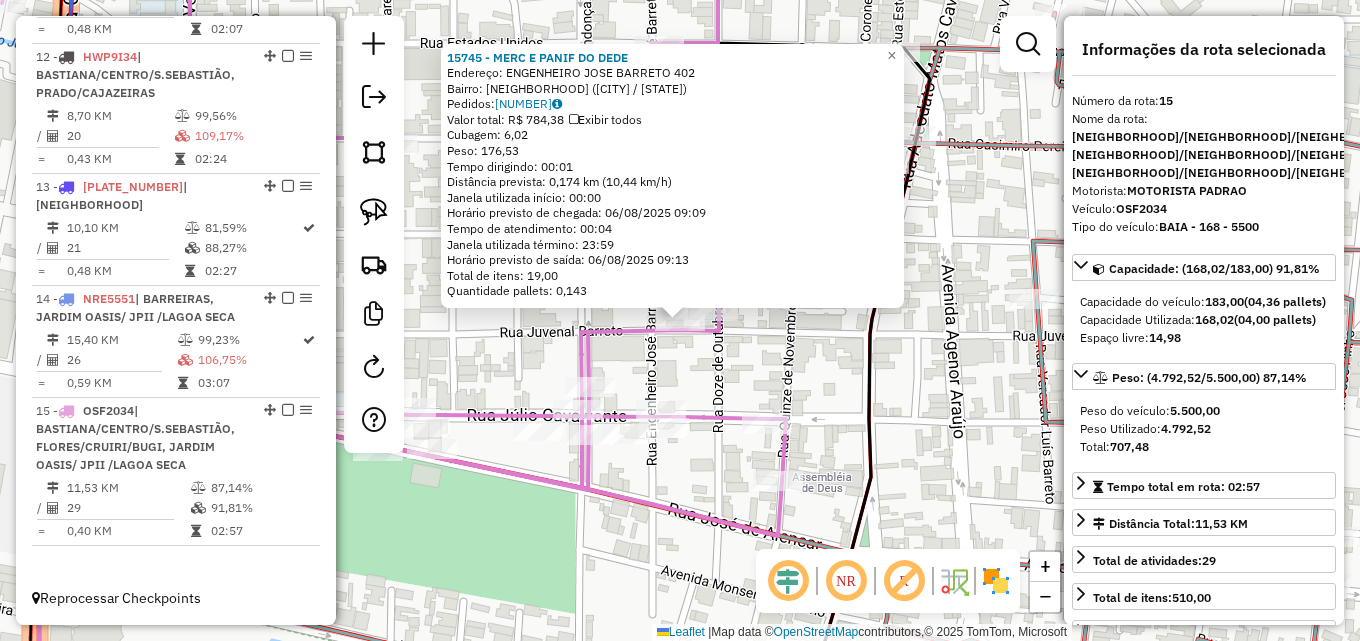 click on "15745 - MERC E PANIF DO DEDE  Endereço:  ENGENHEIRO JOSE BARRETO 402   Bairro: FLORES (IGUATU / CE)   Pedidos:  05742875   Valor total: R$ 784,38   Exibir todos   Cubagem: 6,02  Peso: 176,53  Tempo dirigindo: 00:01   Distância prevista: 0,174 km (10,44 km/h)   Janela utilizada início: 00:00   Horário previsto de chegada: 06/08/2025 09:09   Tempo de atendimento: 00:04   Janela utilizada término: 23:59   Horário previsto de saída: 06/08/2025 09:13   Total de itens: 19,00   Quantidade pallets: 0,143  × Janela de atendimento Grade de atendimento Capacidade Transportadoras Veículos Cliente Pedidos  Rotas Selecione os dias de semana para filtrar as janelas de atendimento  Seg   Ter   Qua   Qui   Sex   Sáb   Dom  Informe o período da janela de atendimento: De: Até:  Filtrar exatamente a janela do cliente  Considerar janela de atendimento padrão  Selecione os dias de semana para filtrar as grades de atendimento  Seg   Ter   Qua   Qui   Sex   Sáb   Dom   Clientes fora do dia de atendimento selecionado +" 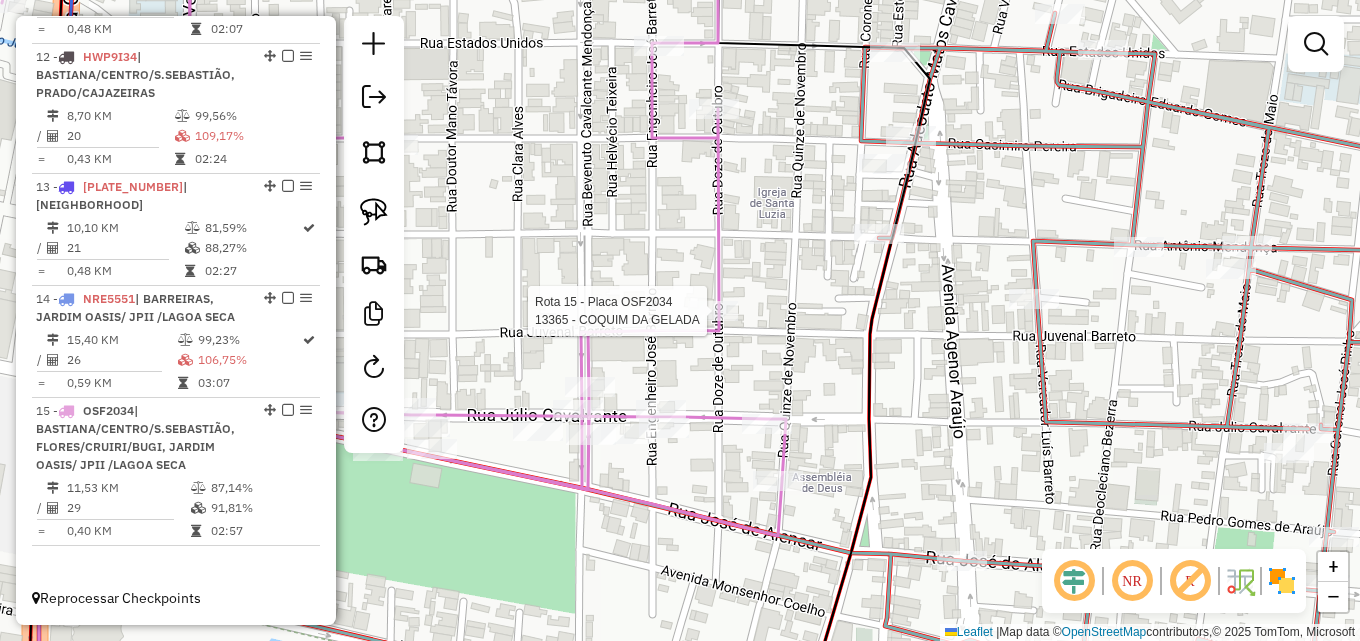 select on "*********" 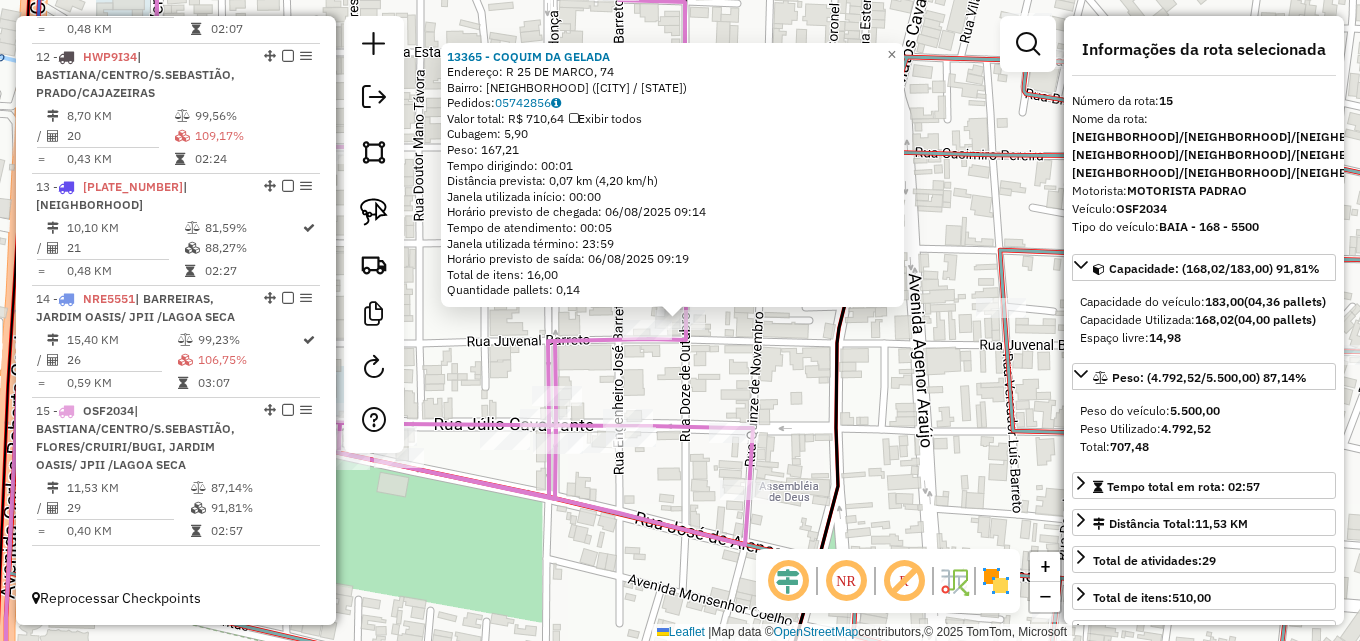click on "13365 - COQUIM DA GELADA  Endereço: R   25 DE MARCO, 74   Bairro: PARANA (IGUATU / CE)   Pedidos:  05742856   Valor total: R$ 710,64   Exibir todos   Cubagem: 5,90  Peso: 167,21  Tempo dirigindo: 00:01   Distância prevista: 0,07 km (4,20 km/h)   Janela utilizada início: 00:00   Horário previsto de chegada: 06/08/2025 09:14   Tempo de atendimento: 00:05   Janela utilizada término: 23:59   Horário previsto de saída: 06/08/2025 09:19   Total de itens: 16,00   Quantidade pallets: 0,14  × Janela de atendimento Grade de atendimento Capacidade Transportadoras Veículos Cliente Pedidos  Rotas Selecione os dias de semana para filtrar as janelas de atendimento  Seg   Ter   Qua   Qui   Sex   Sáb   Dom  Informe o período da janela de atendimento: De: Até:  Filtrar exatamente a janela do cliente  Considerar janela de atendimento padrão  Selecione os dias de semana para filtrar as grades de atendimento  Seg   Ter   Qua   Qui   Sex   Sáb   Dom   Considerar clientes sem dia de atendimento cadastrado  De:   De:" 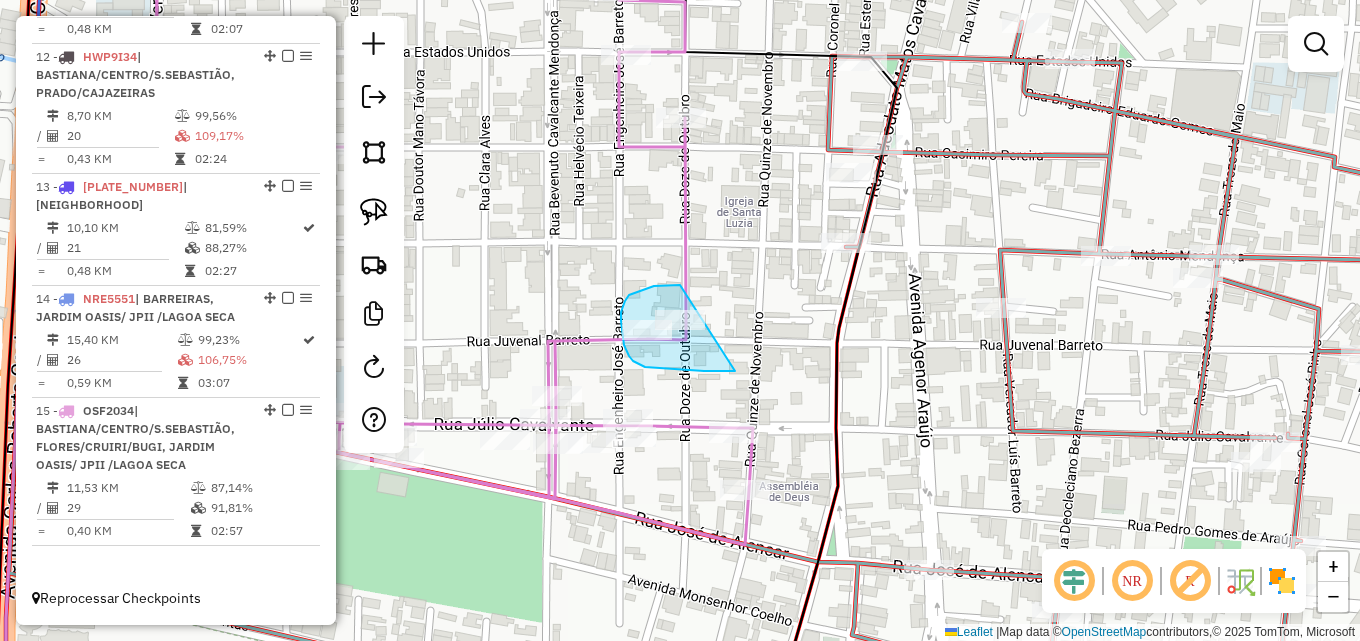 drag, startPoint x: 716, startPoint y: 371, endPoint x: 711, endPoint y: 288, distance: 83.15047 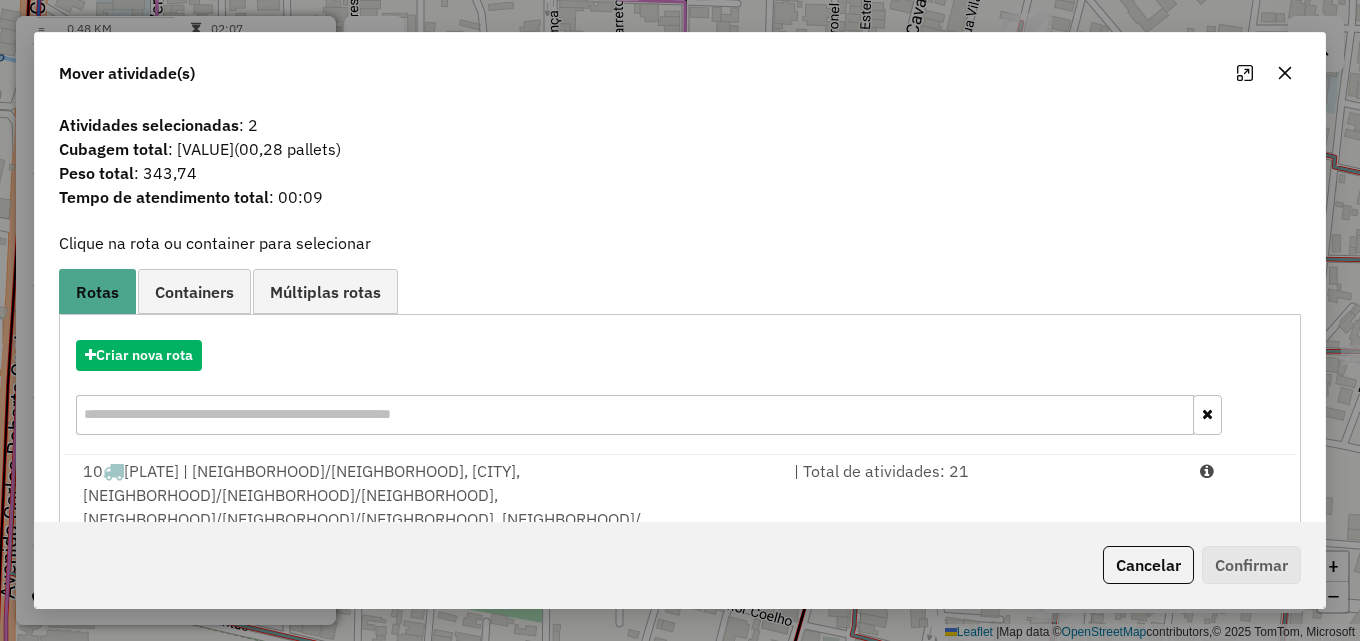 scroll, scrollTop: 100, scrollLeft: 0, axis: vertical 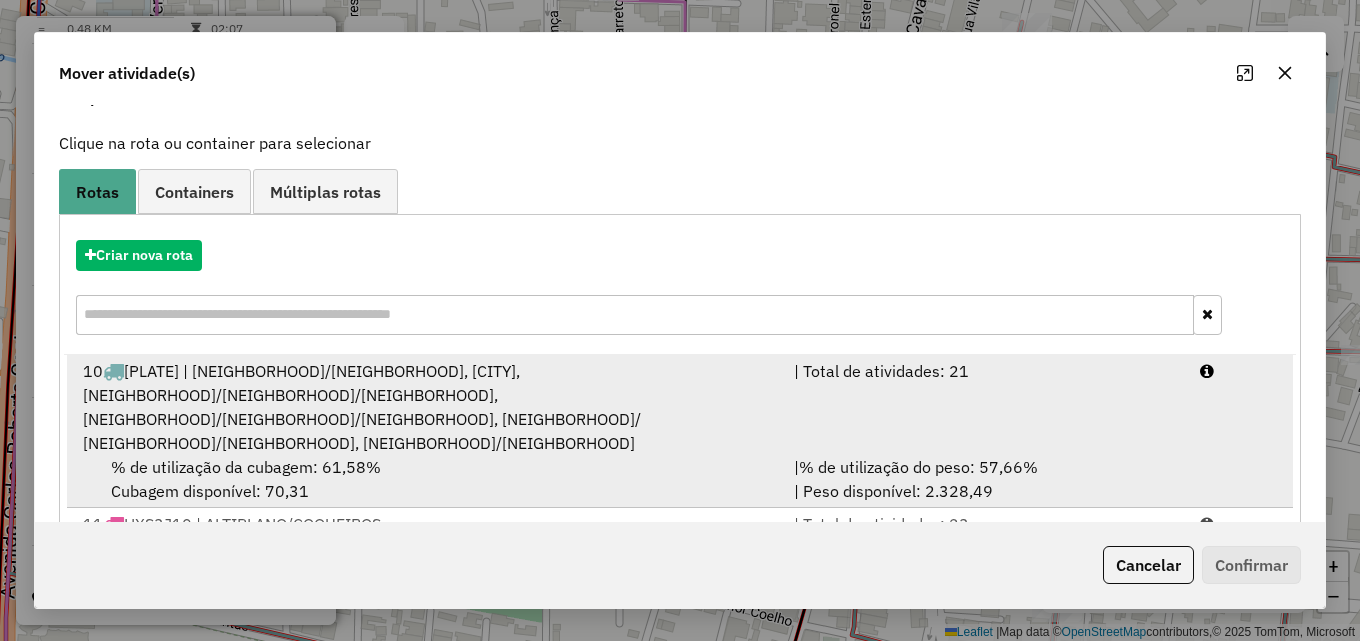 click on "|  % de utilização do peso: 57,66%  | Peso disponível: 2.328,49" at bounding box center [985, 479] 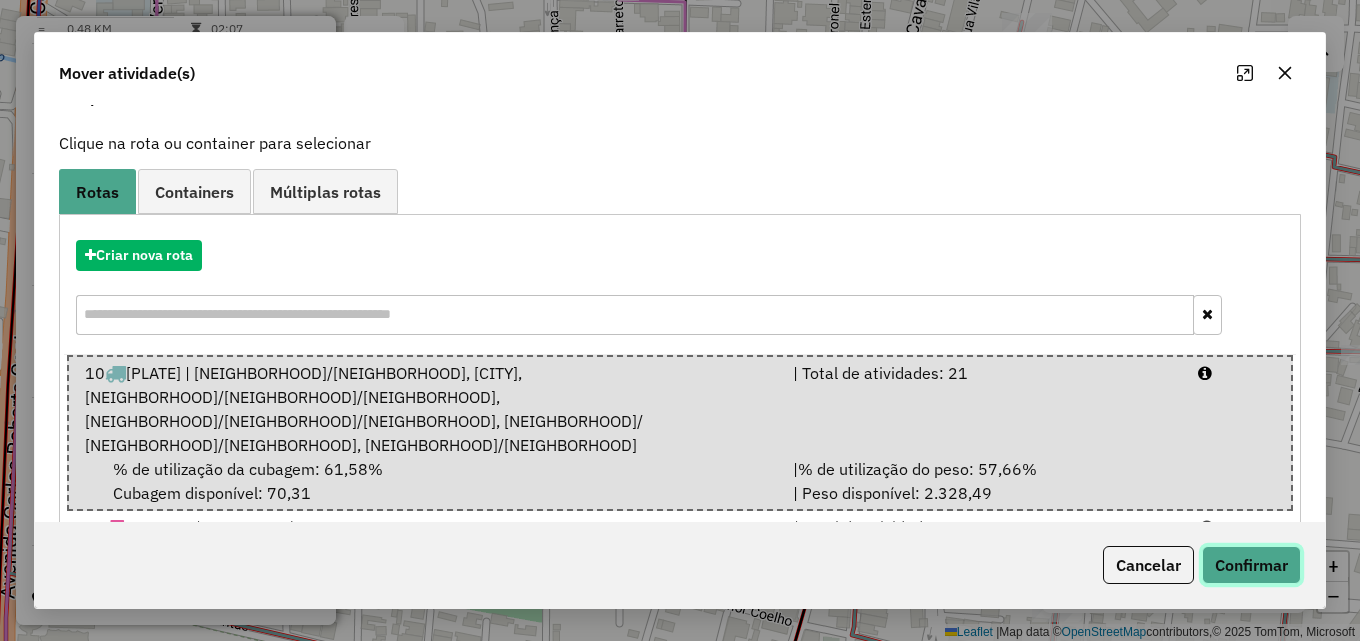 click on "Confirmar" 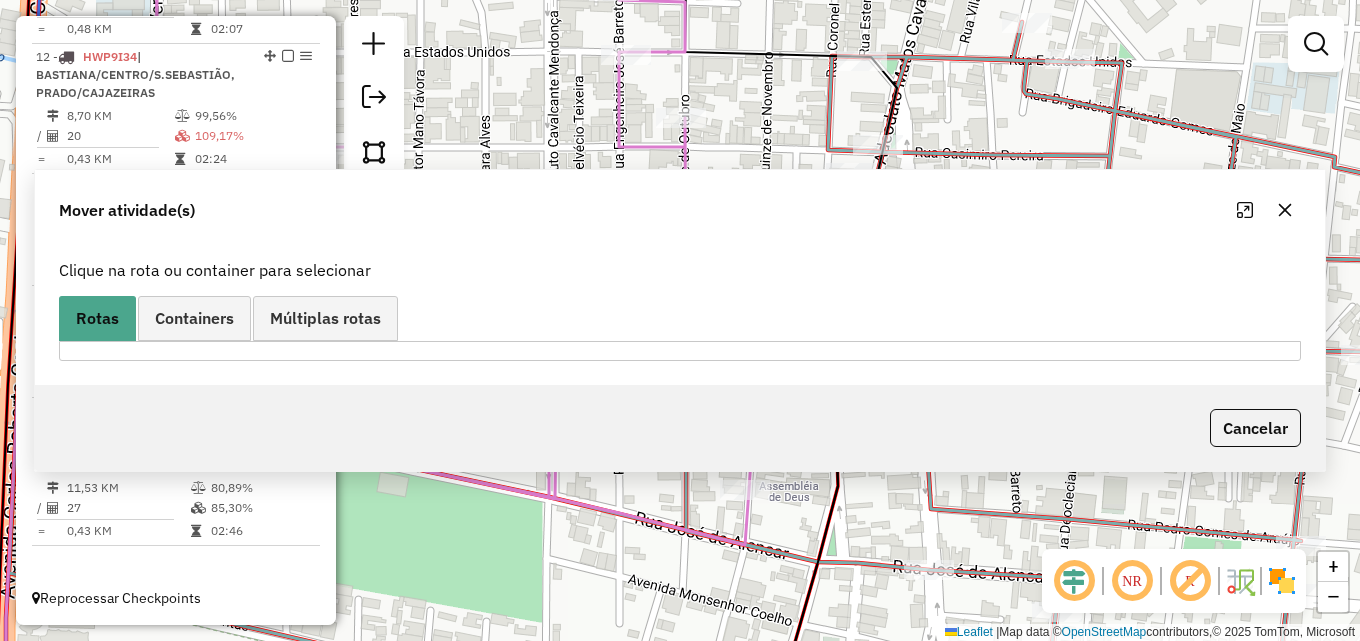 scroll, scrollTop: 0, scrollLeft: 0, axis: both 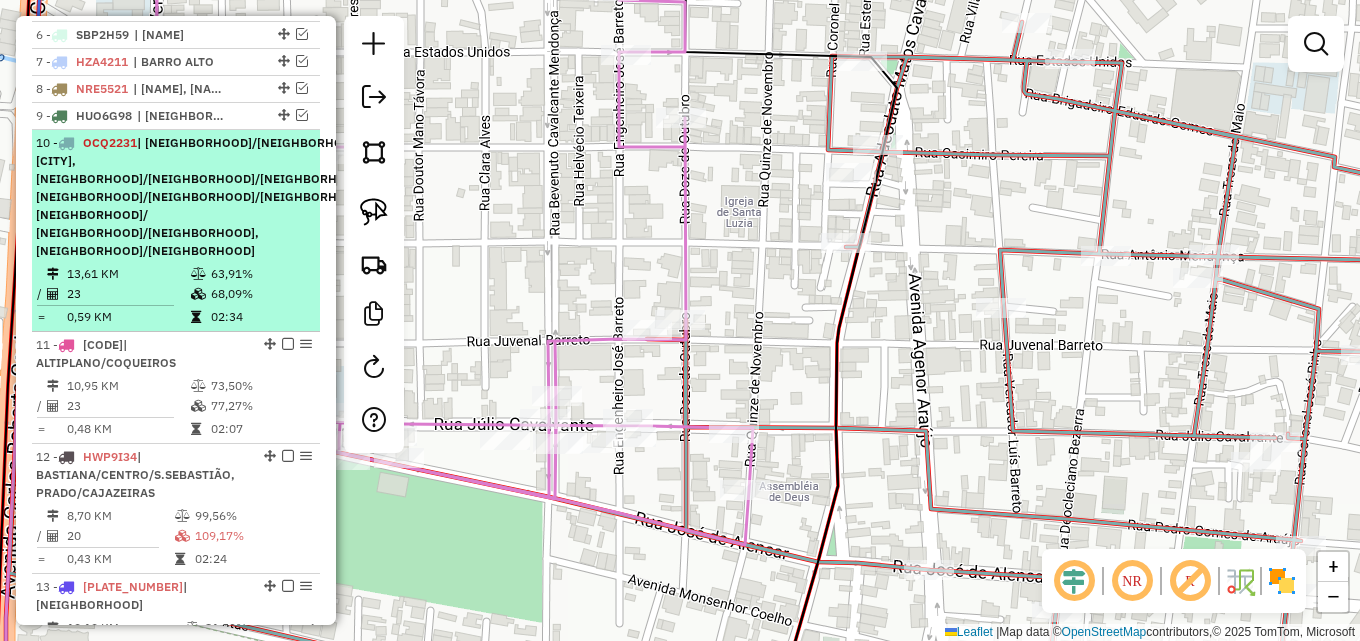 click on "| ALTIPLANO/COQUEIROS, BARREIRAS, BASTIANA/CENTRO/S.SEBASTIÃO, FLORES/CRUIRI/BUGI, JARDIM OASIS/ JPII /LAGOA SECA, PRADO/CAJAZEIRAS" at bounding box center [203, 196] 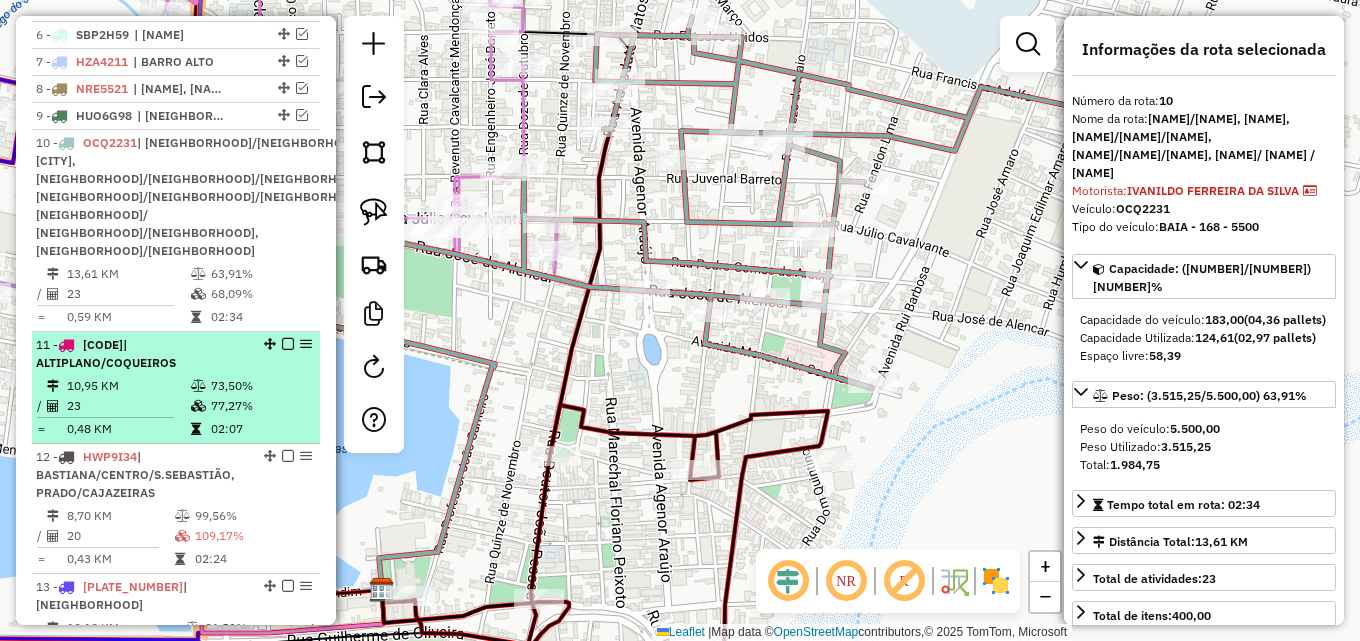 click on "11 -       HXS3J10   | ALTIPLANO/COQUEIROS" at bounding box center [142, 354] 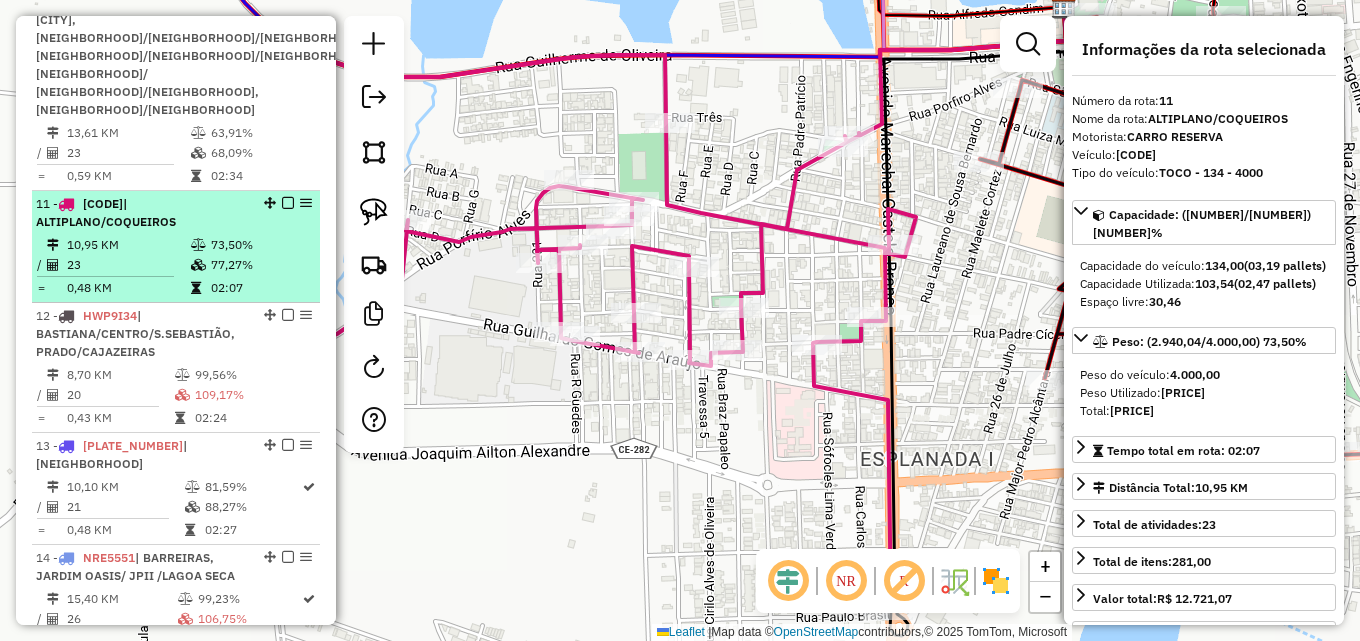 scroll, scrollTop: 1203, scrollLeft: 0, axis: vertical 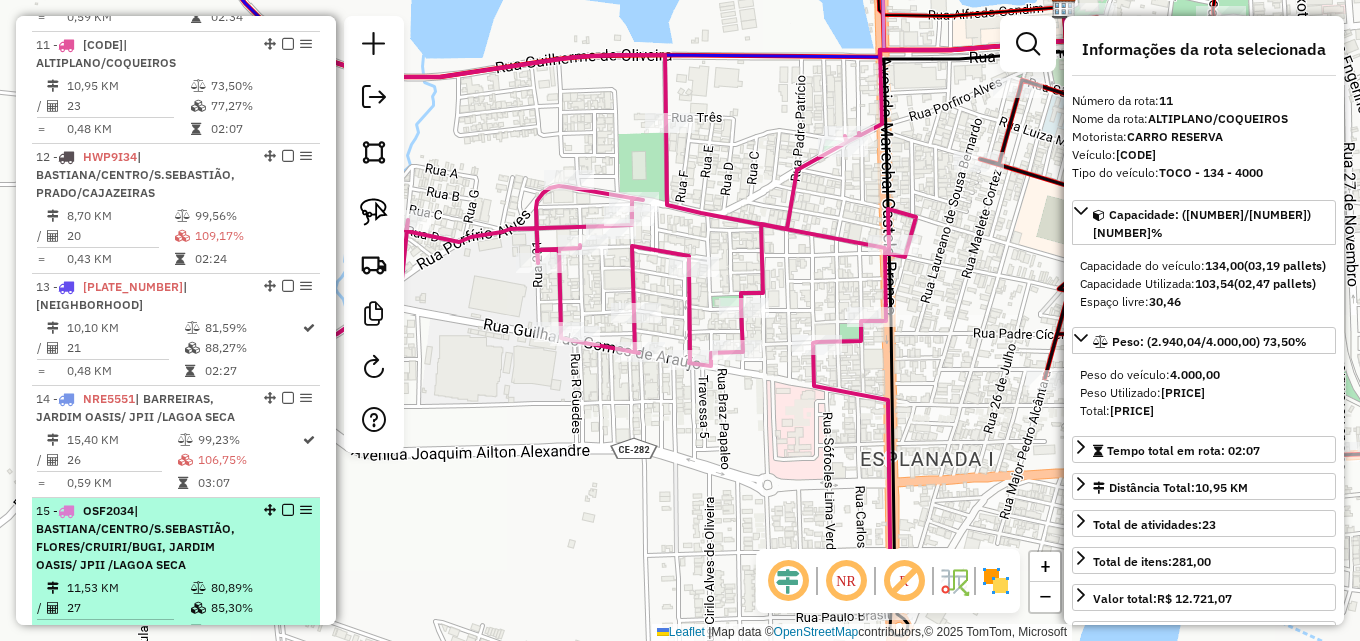 click on "| BASTIANA/CENTRO/S.SEBASTIÃO, FLORES/CRUIRI/BUGI, JARDIM OASIS/ JPII /LAGOA SECA" at bounding box center [135, 537] 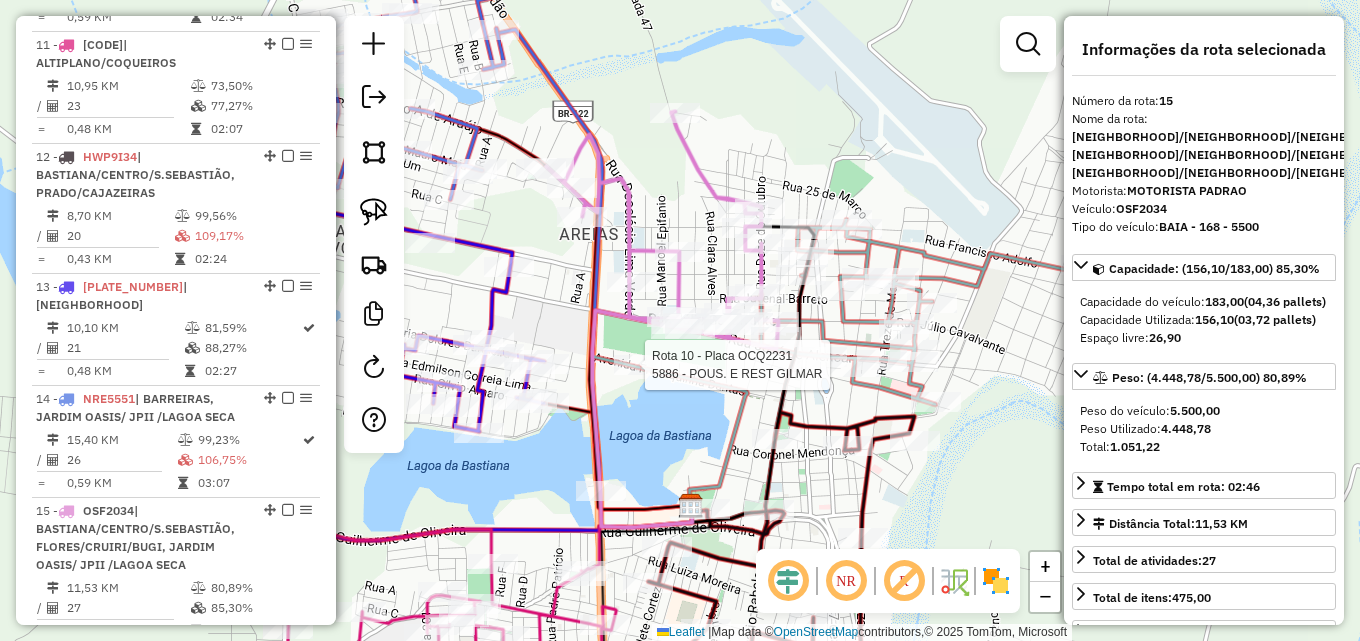 click 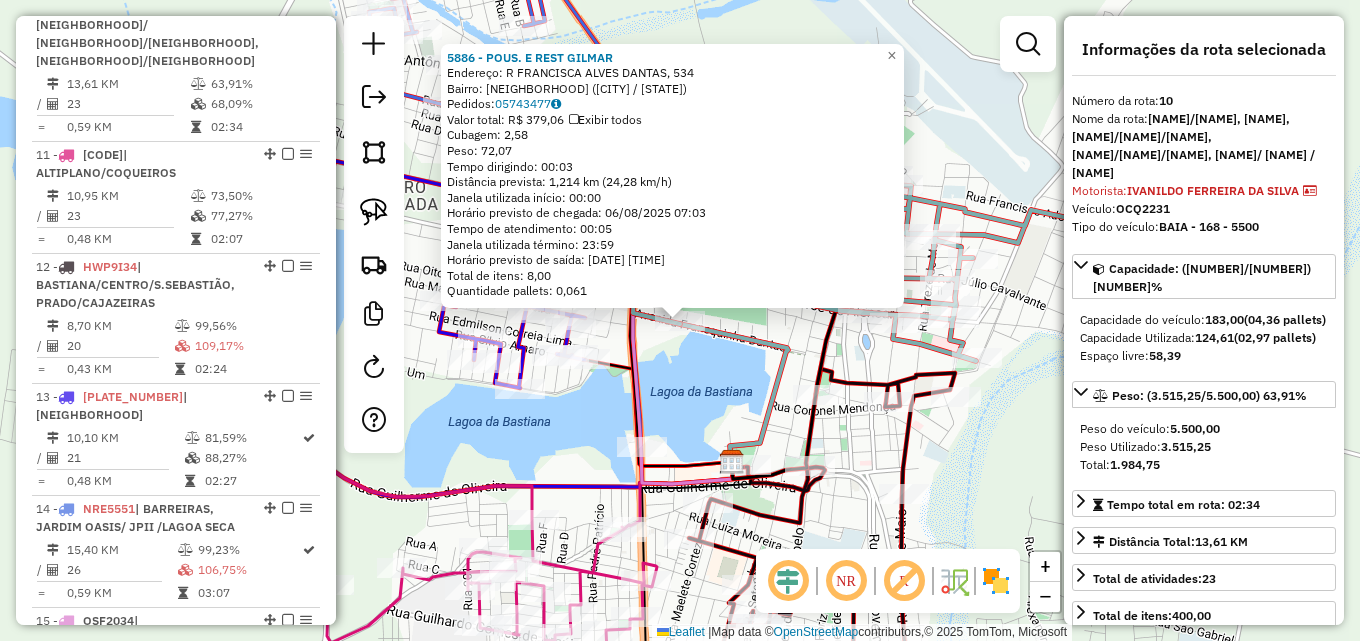 scroll, scrollTop: 1017, scrollLeft: 0, axis: vertical 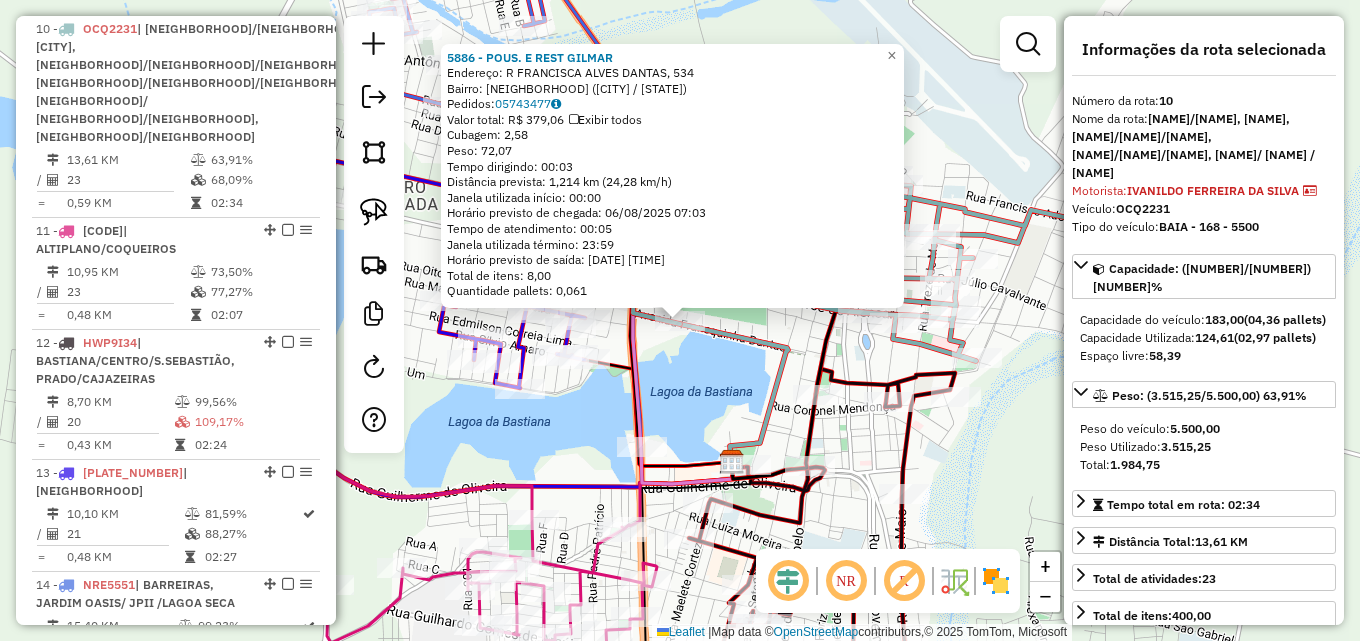 click on "5886 - POUS. E REST GILMAR  Endereço: R   FRANCISCA ALVES DANTAS, 534   Bairro: BASTIANA (IGUATU / CE)   Pedidos:  05743477   Valor total: R$ 379,06   Exibir todos   Cubagem: 2,58  Peso: 72,07  Tempo dirigindo: 00:03   Distância prevista: 1,214 km (24,28 km/h)   Janela utilizada início: 00:00   Horário previsto de chegada: 06/08/2025 07:03   Tempo de atendimento: 00:05   Janela utilizada término: 23:59   Horário previsto de saída: 06/08/2025 07:08   Total de itens: 8,00   Quantidade pallets: 0,061  × Janela de atendimento Grade de atendimento Capacidade Transportadoras Veículos Cliente Pedidos  Rotas Selecione os dias de semana para filtrar as janelas de atendimento  Seg   Ter   Qua   Qui   Sex   Sáb   Dom  Informe o período da janela de atendimento: De: Até:  Filtrar exatamente a janela do cliente  Considerar janela de atendimento padrão  Selecione os dias de semana para filtrar as grades de atendimento  Seg   Ter   Qua   Qui   Sex   Sáb   Dom   Clientes fora do dia de atendimento selecionado +" 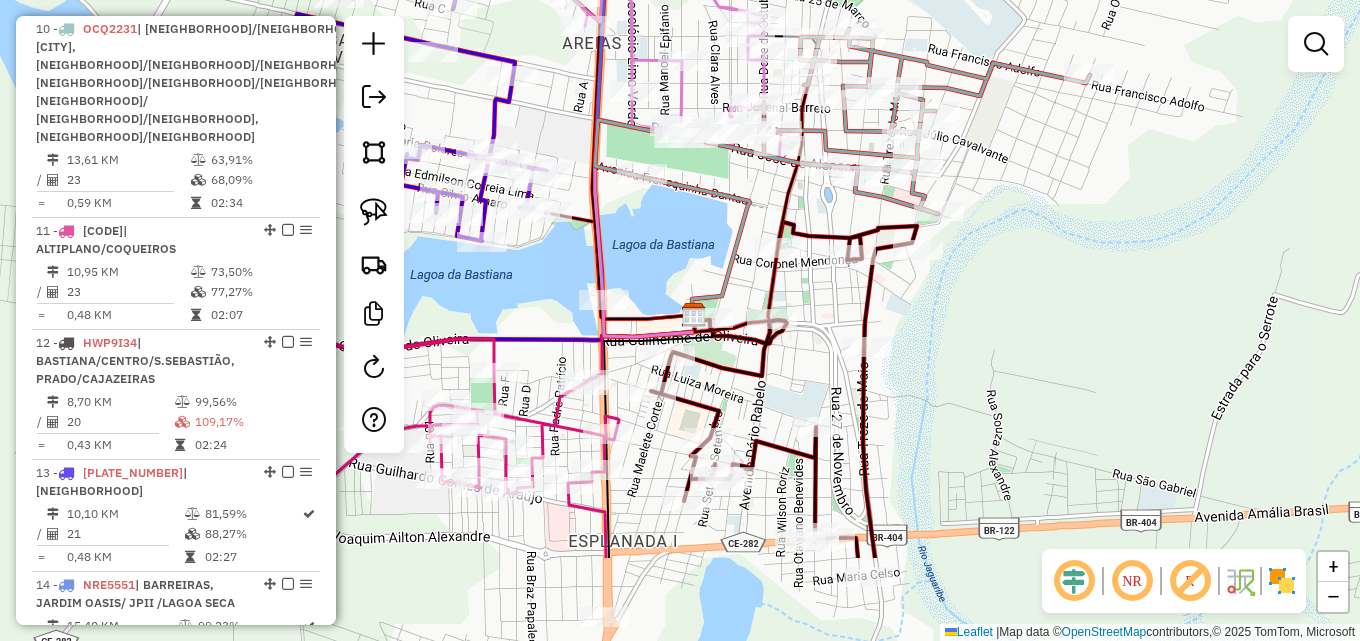 drag, startPoint x: 712, startPoint y: 364, endPoint x: 674, endPoint y: 218, distance: 150.86418 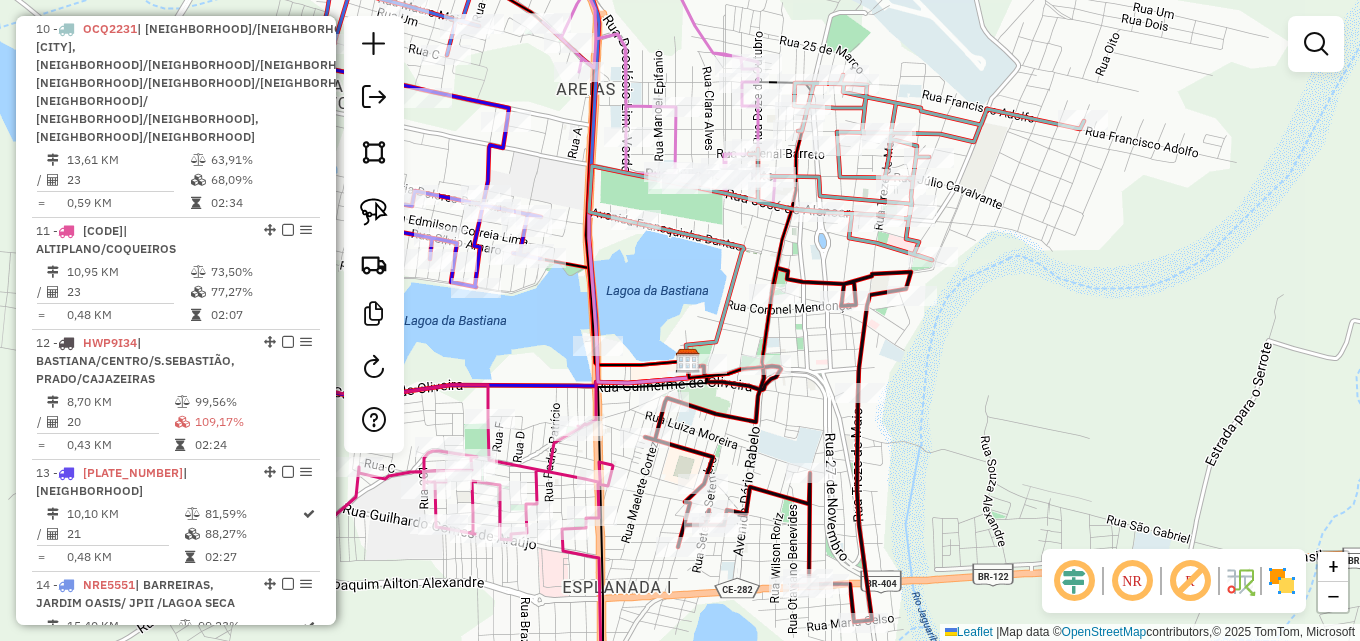 drag, startPoint x: 674, startPoint y: 224, endPoint x: 668, endPoint y: 270, distance: 46.389652 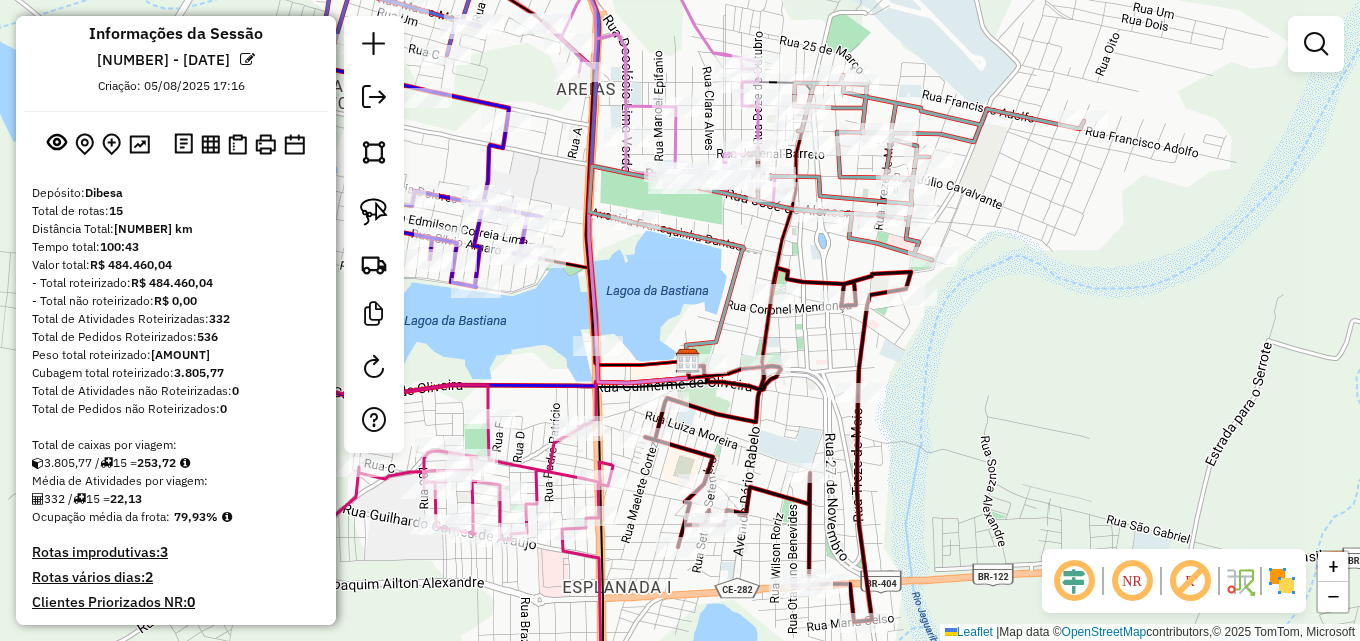 scroll, scrollTop: 17, scrollLeft: 0, axis: vertical 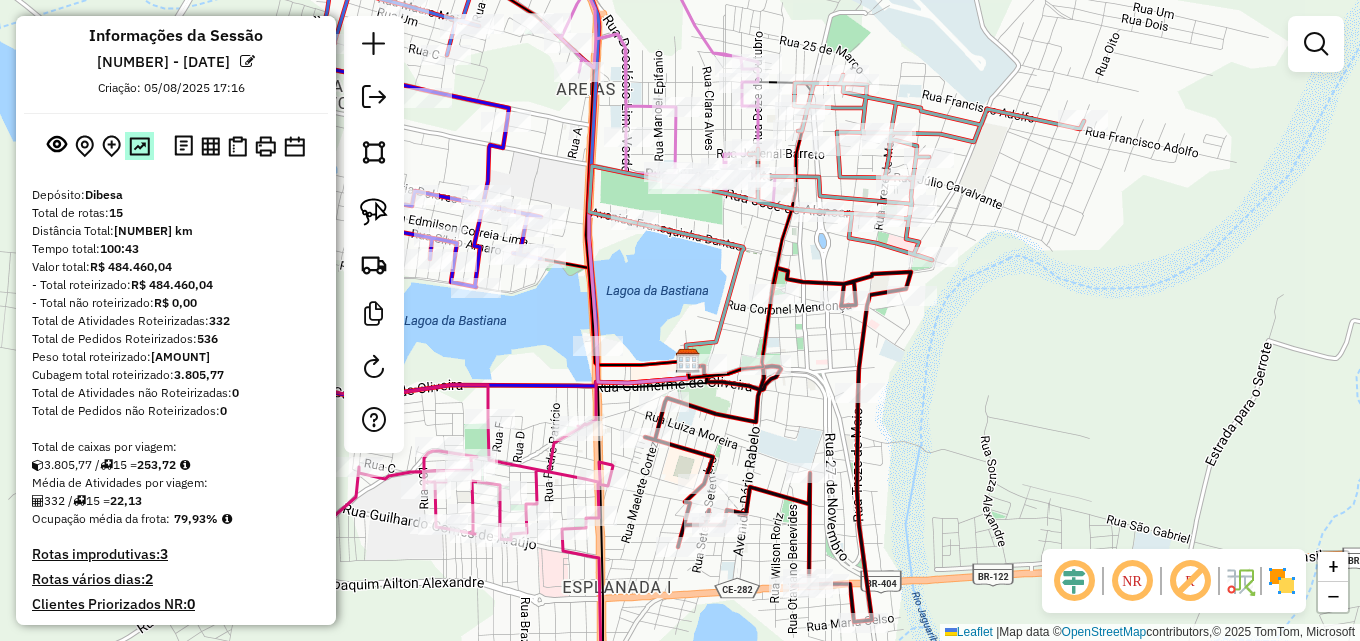 click at bounding box center [139, 146] 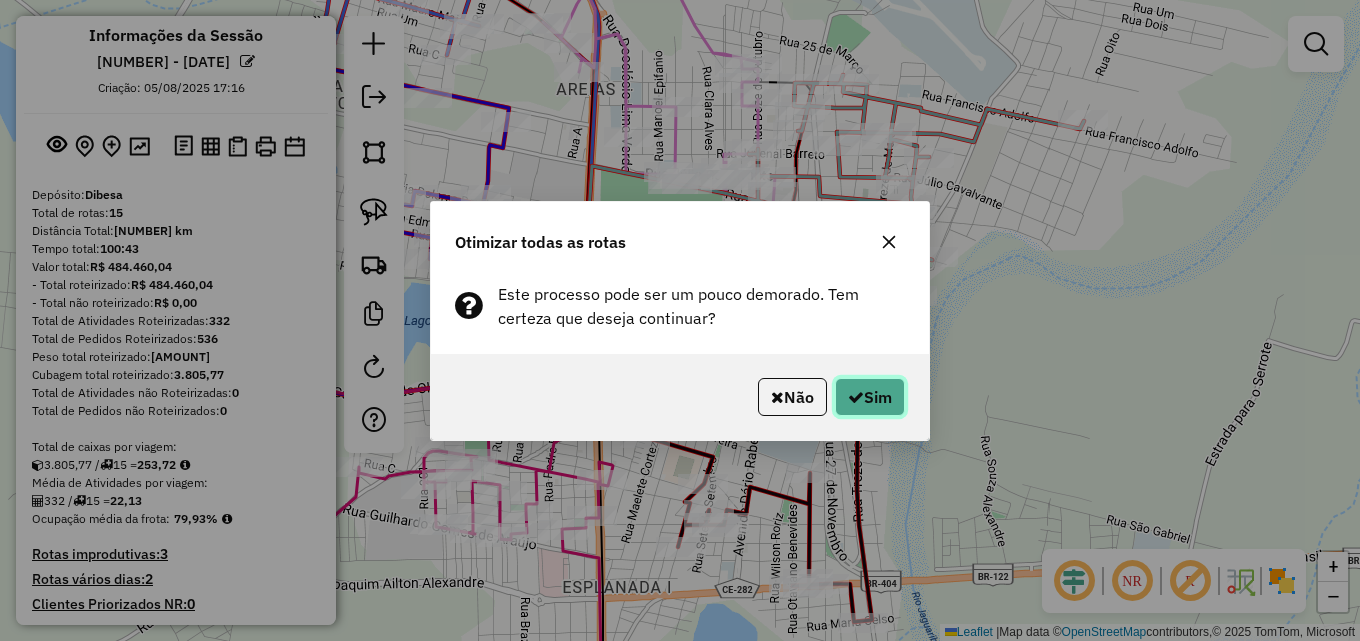 click on "Sim" 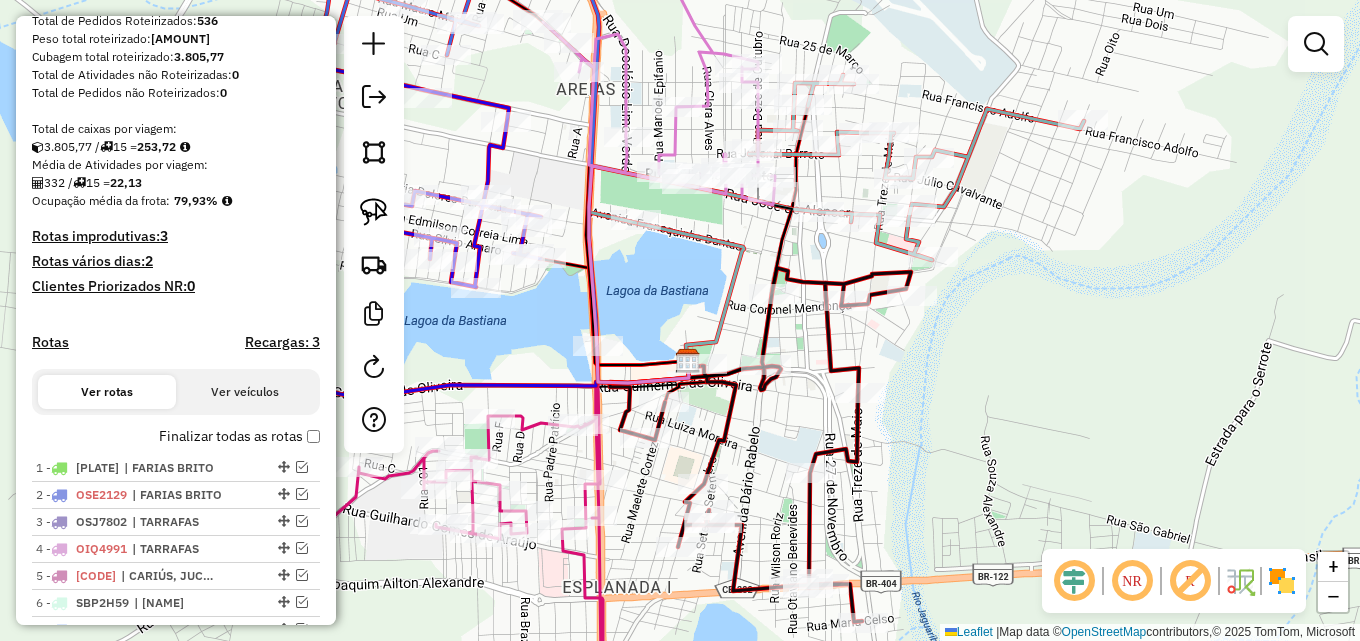 scroll, scrollTop: 500, scrollLeft: 0, axis: vertical 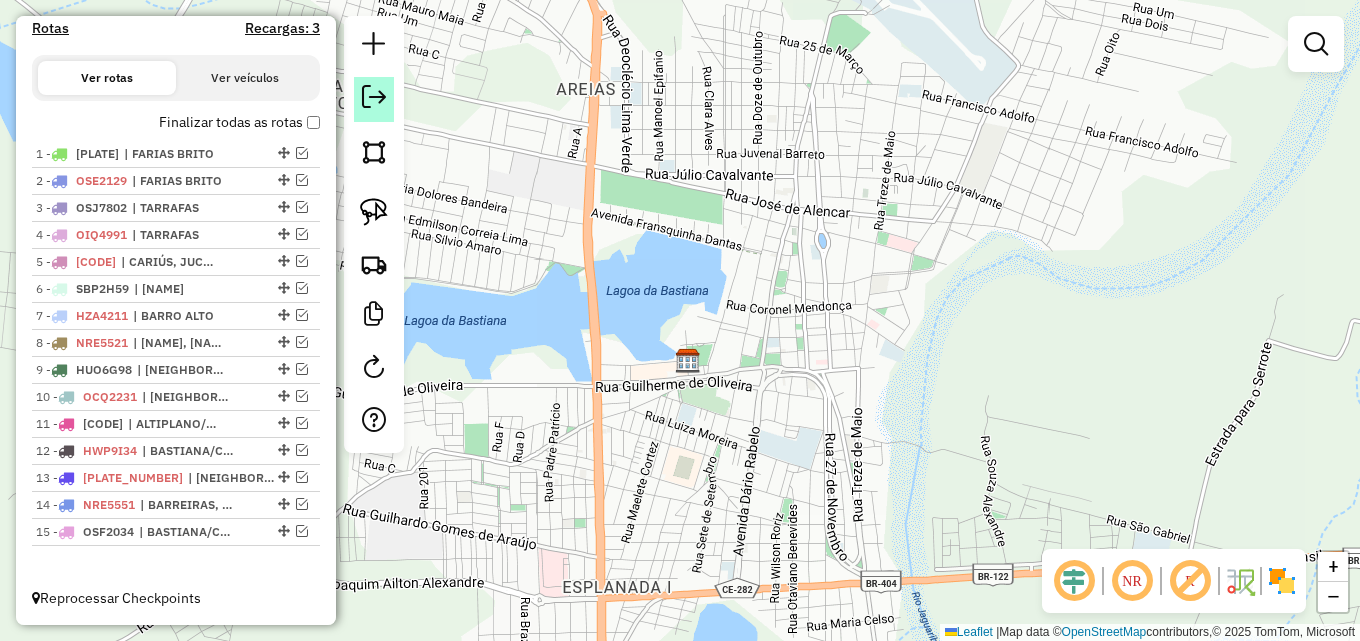click 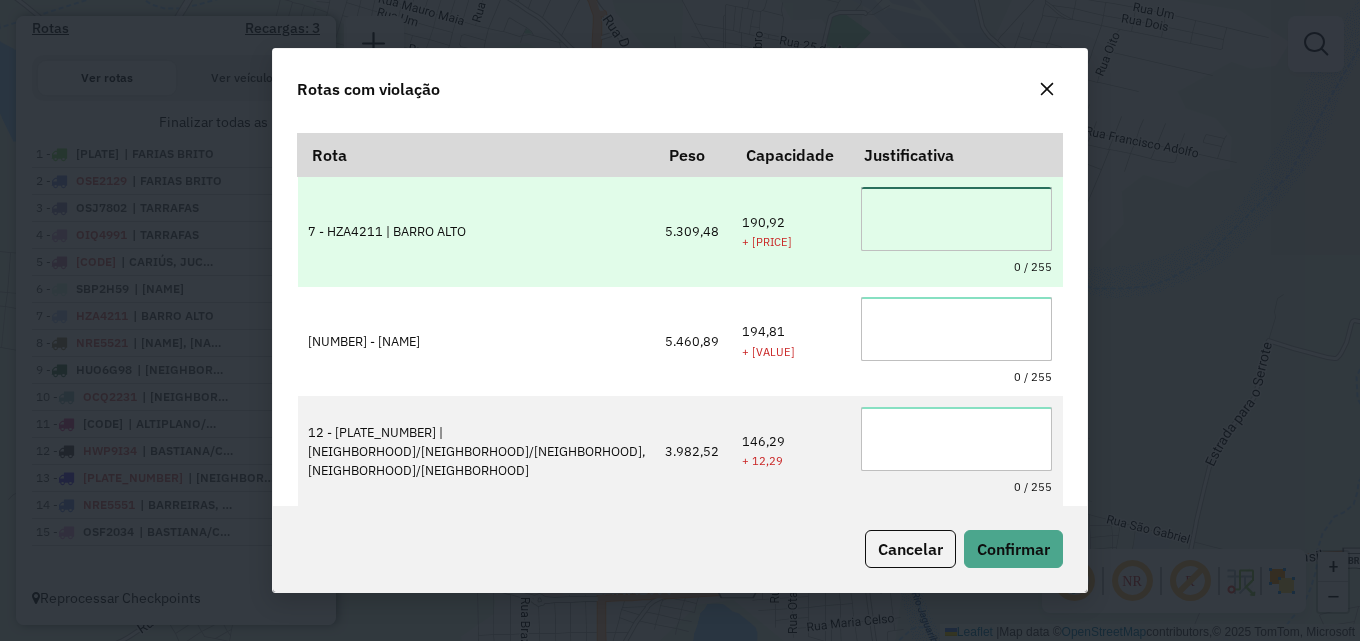scroll, scrollTop: 0, scrollLeft: 0, axis: both 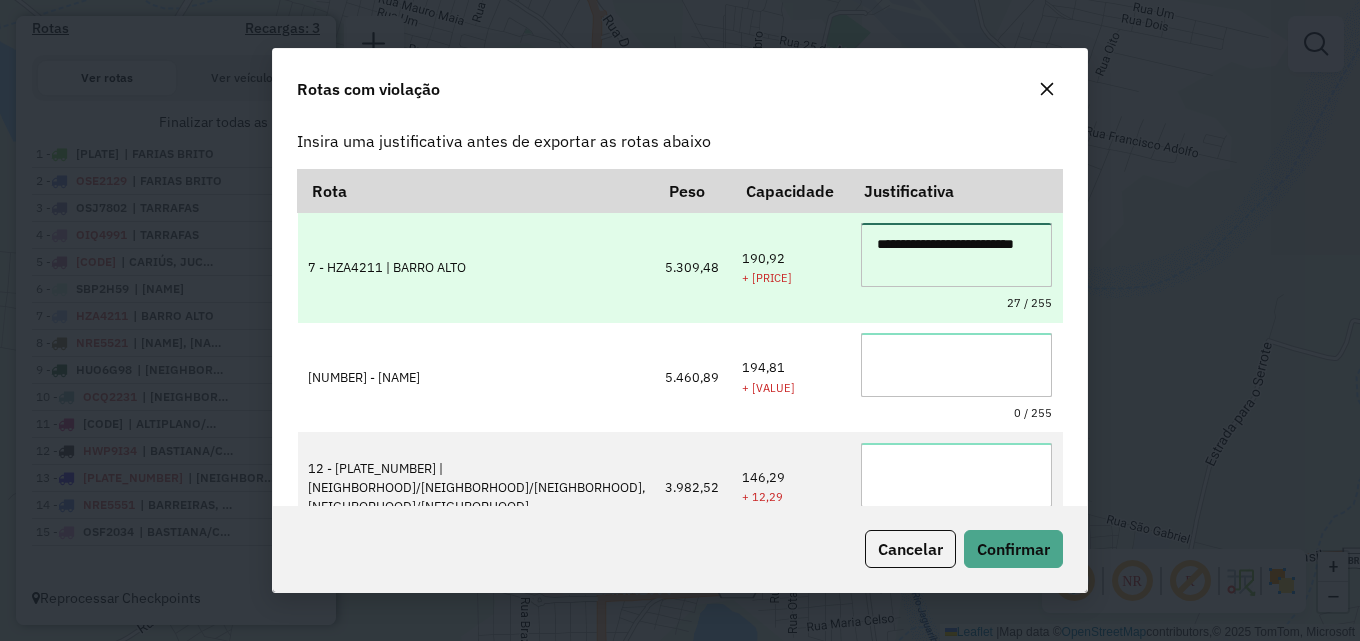 type on "**********" 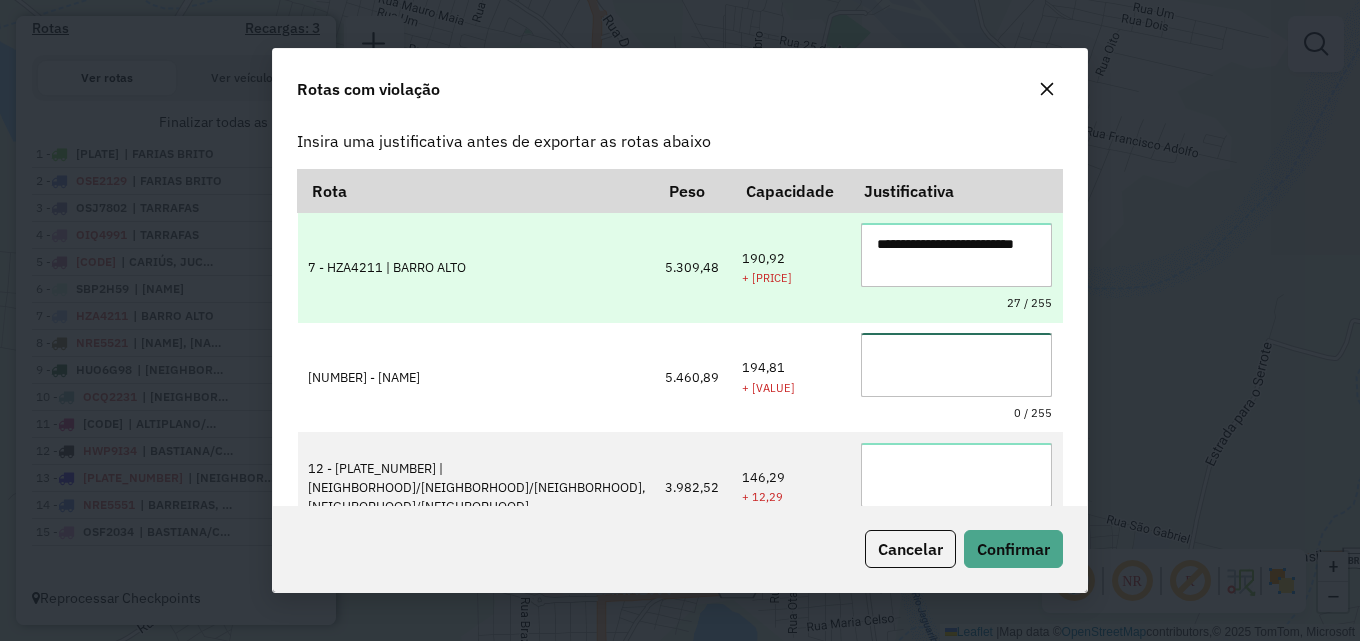 paste on "**********" 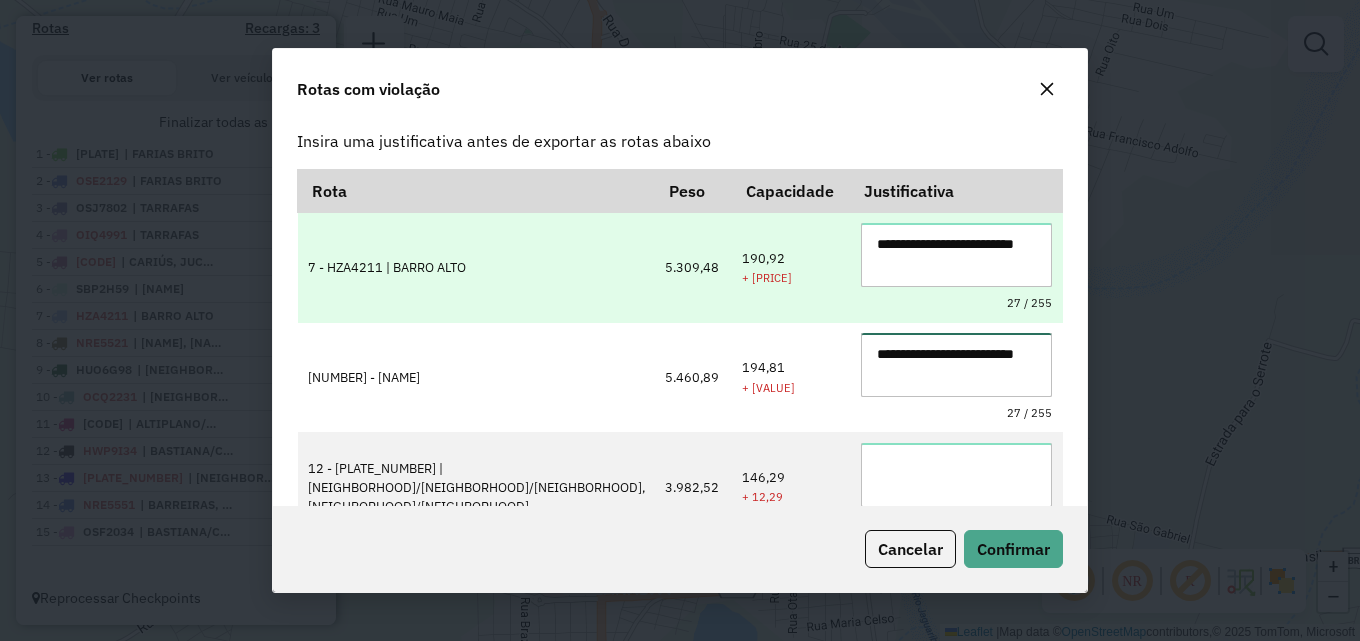type on "**********" 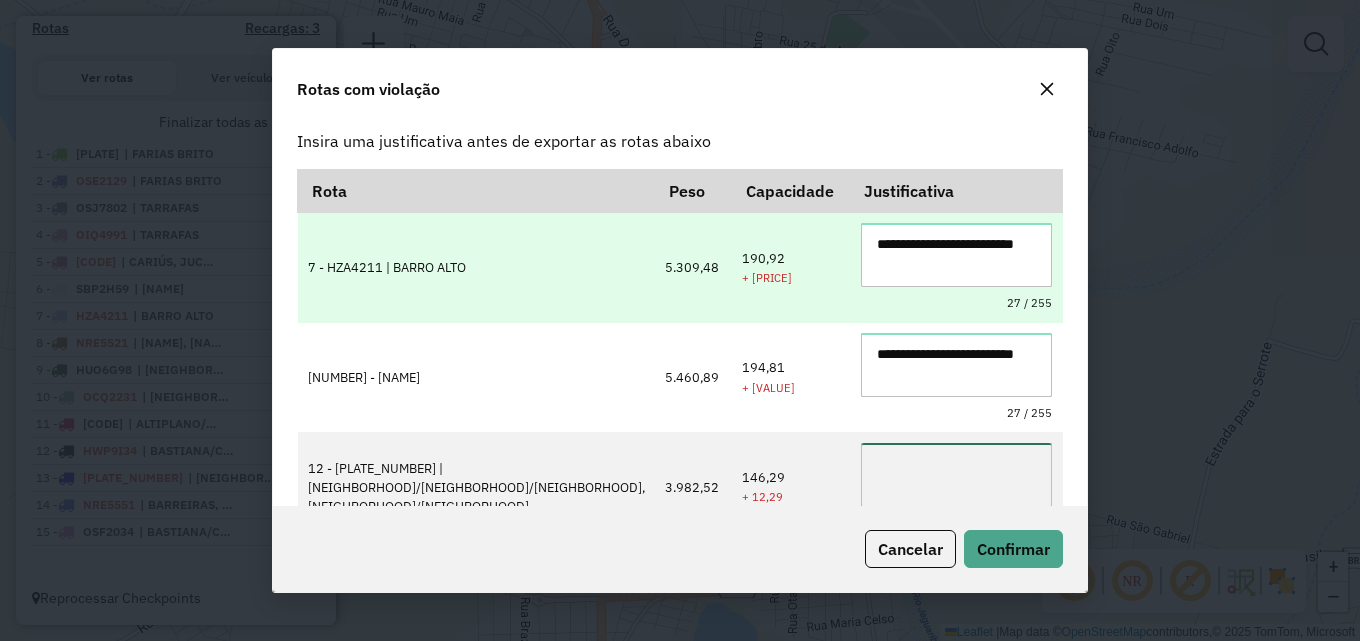 paste on "**********" 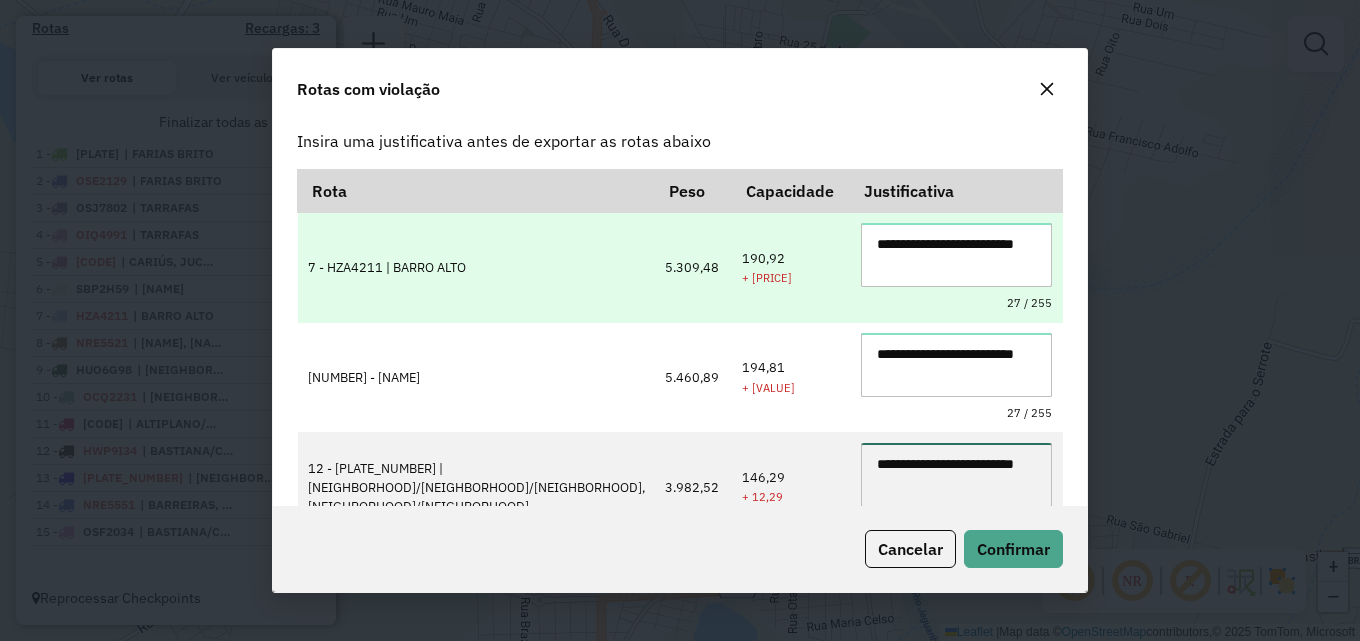 type on "**********" 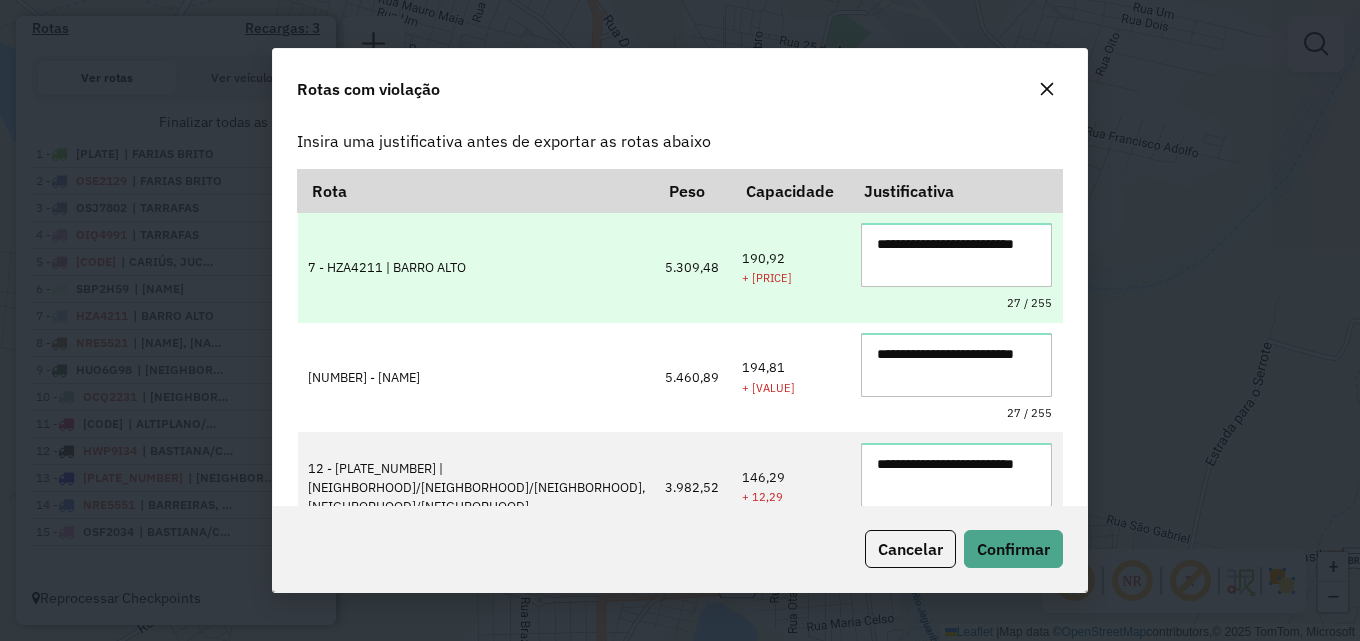 scroll, scrollTop: 146, scrollLeft: 0, axis: vertical 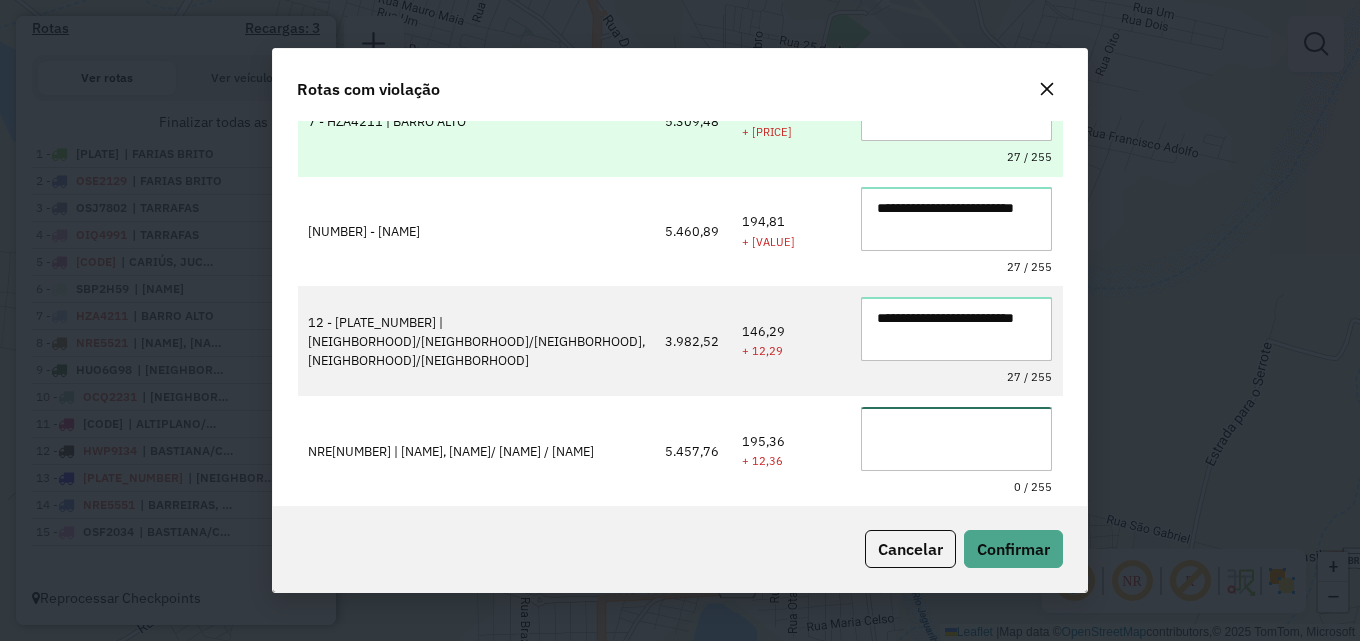 paste on "**********" 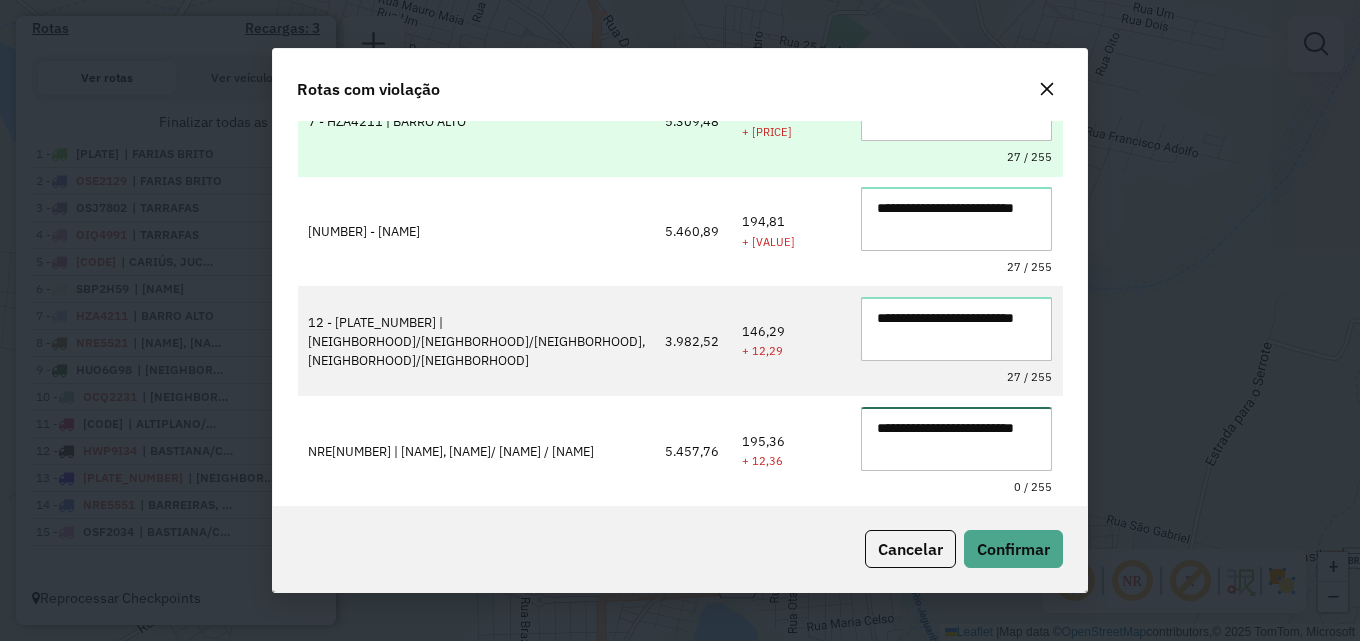 type on "**********" 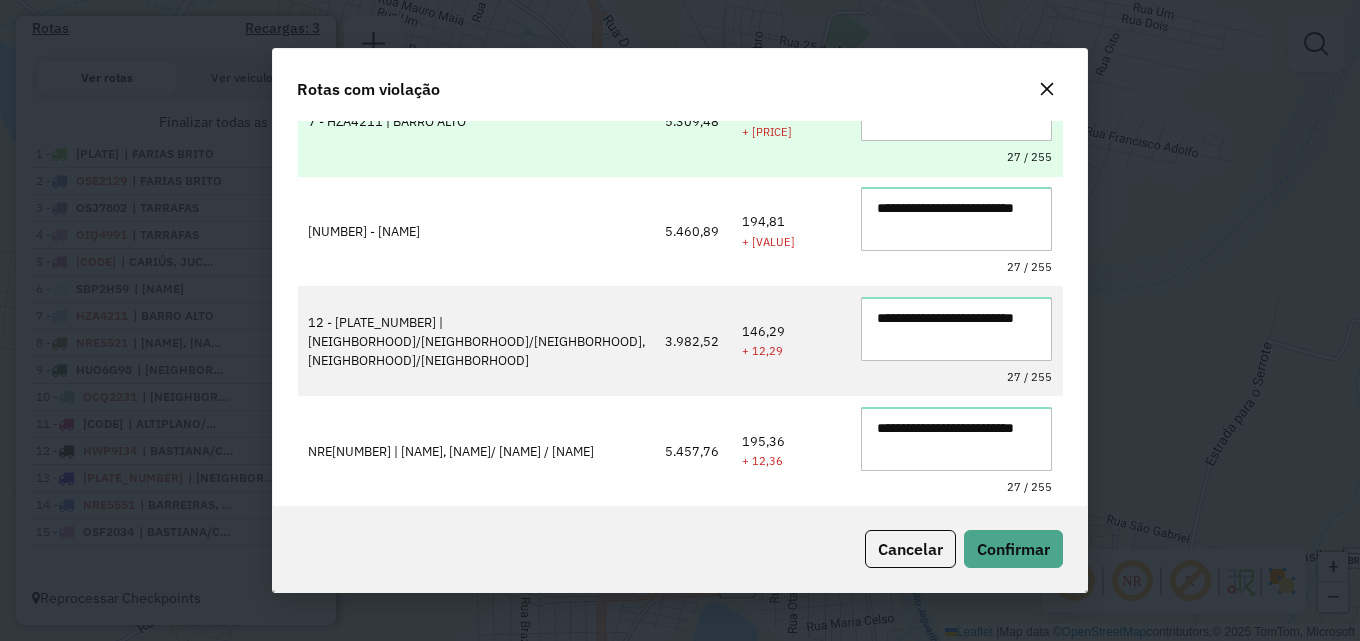 type 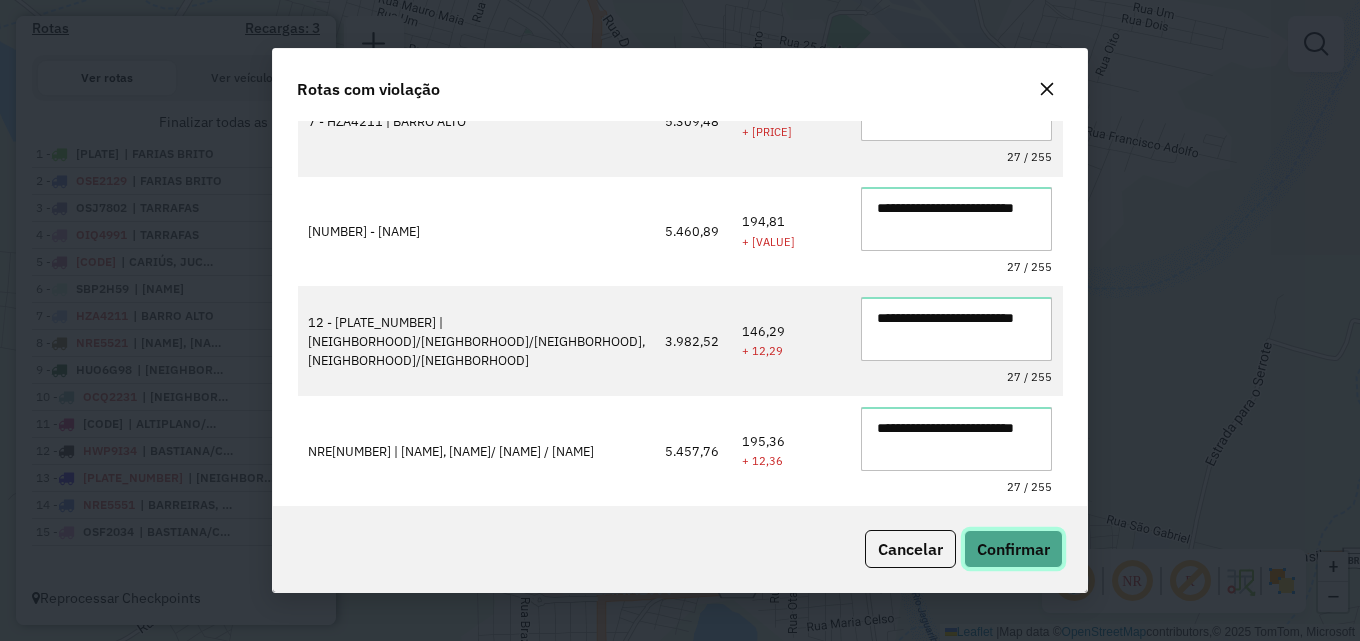 click on "Confirmar" 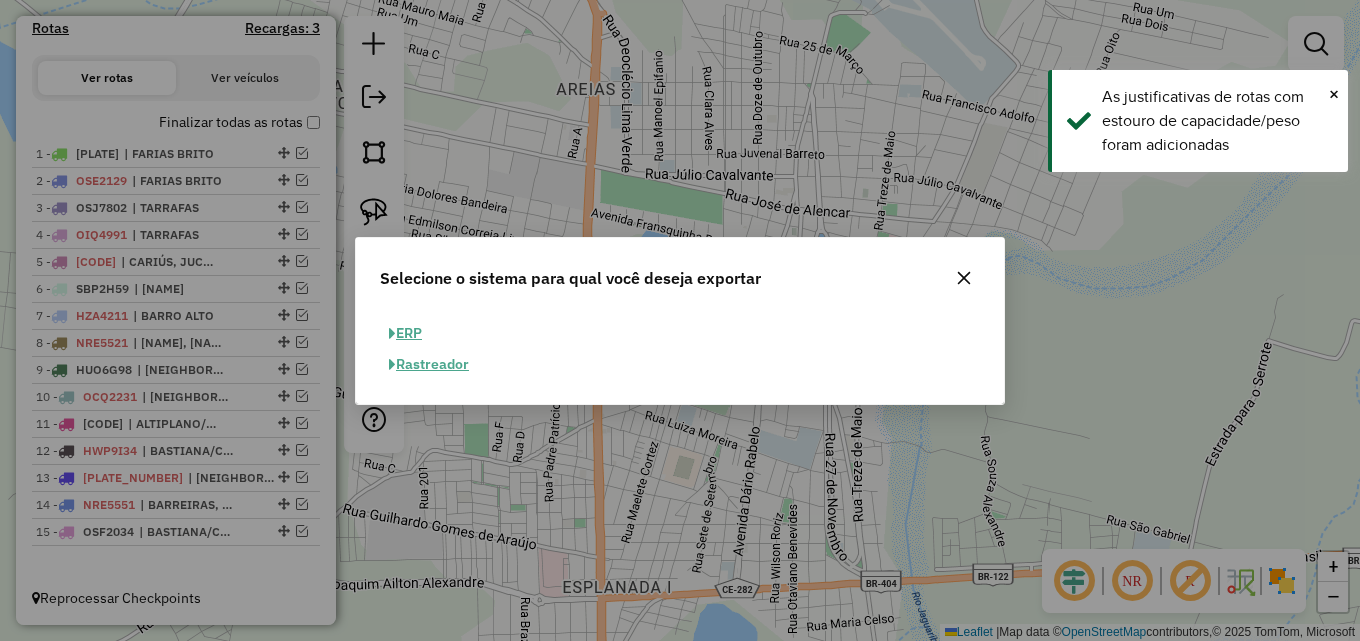 click on "ERP" 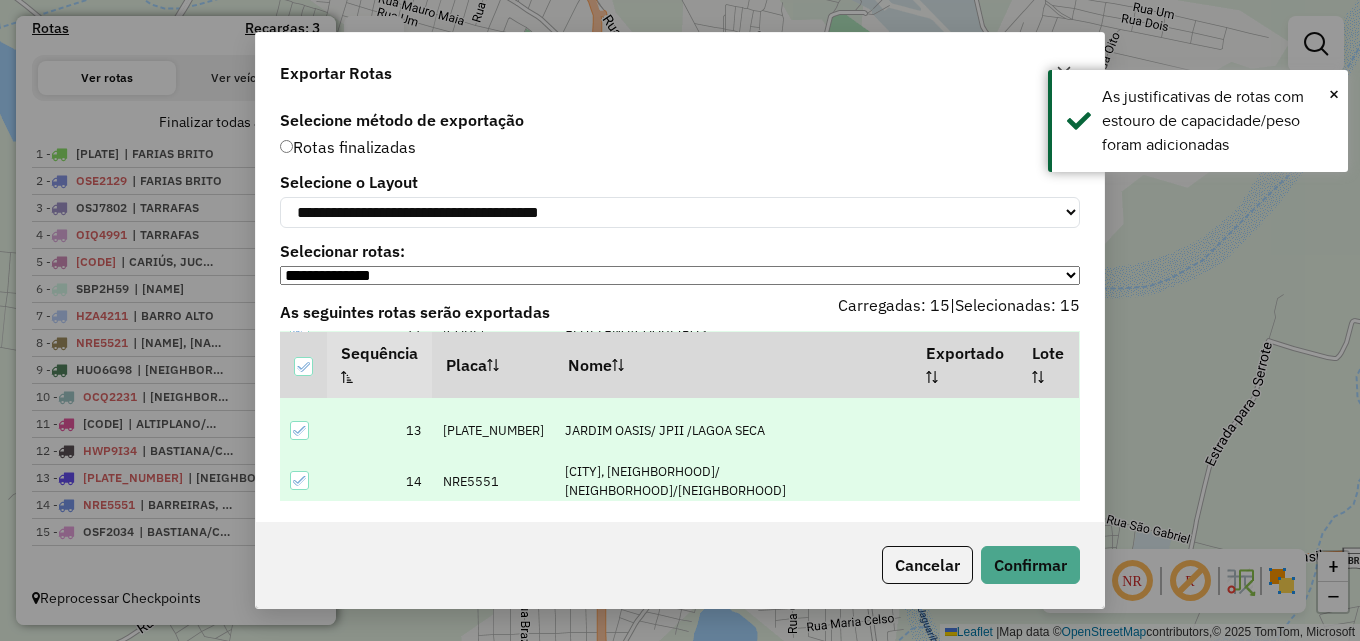 scroll, scrollTop: 608, scrollLeft: 0, axis: vertical 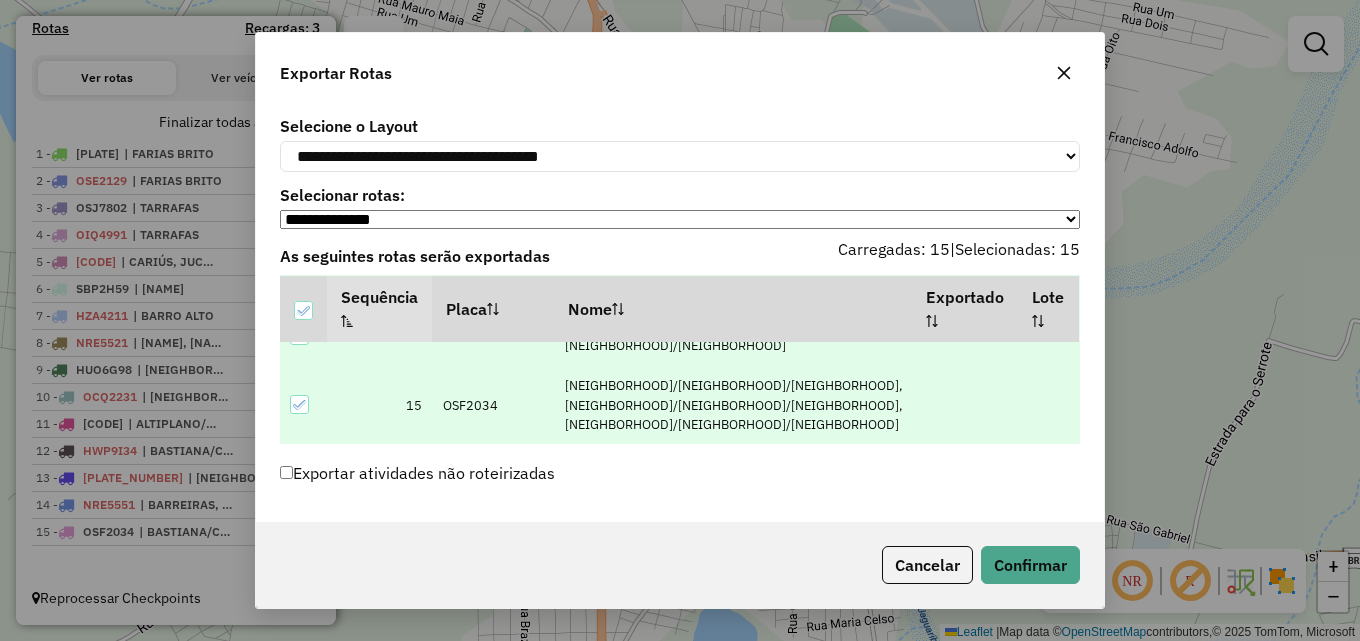 click on "Exportar atividades não roteirizadas" 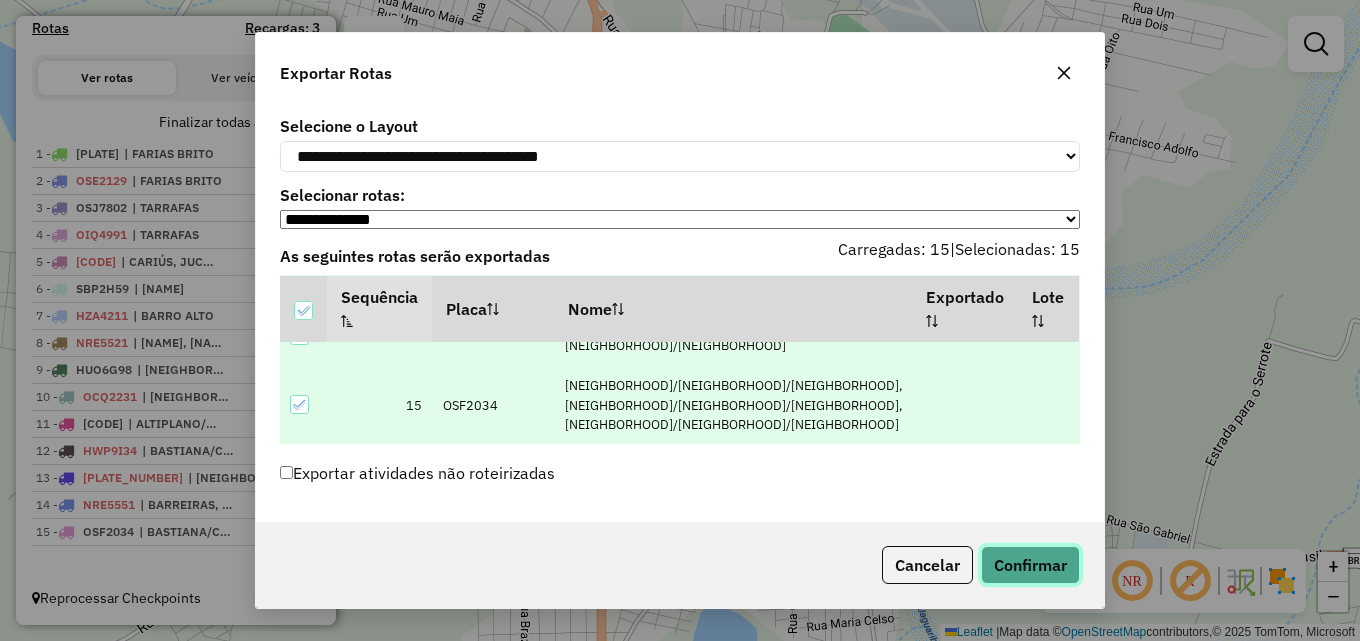 click on "Confirmar" 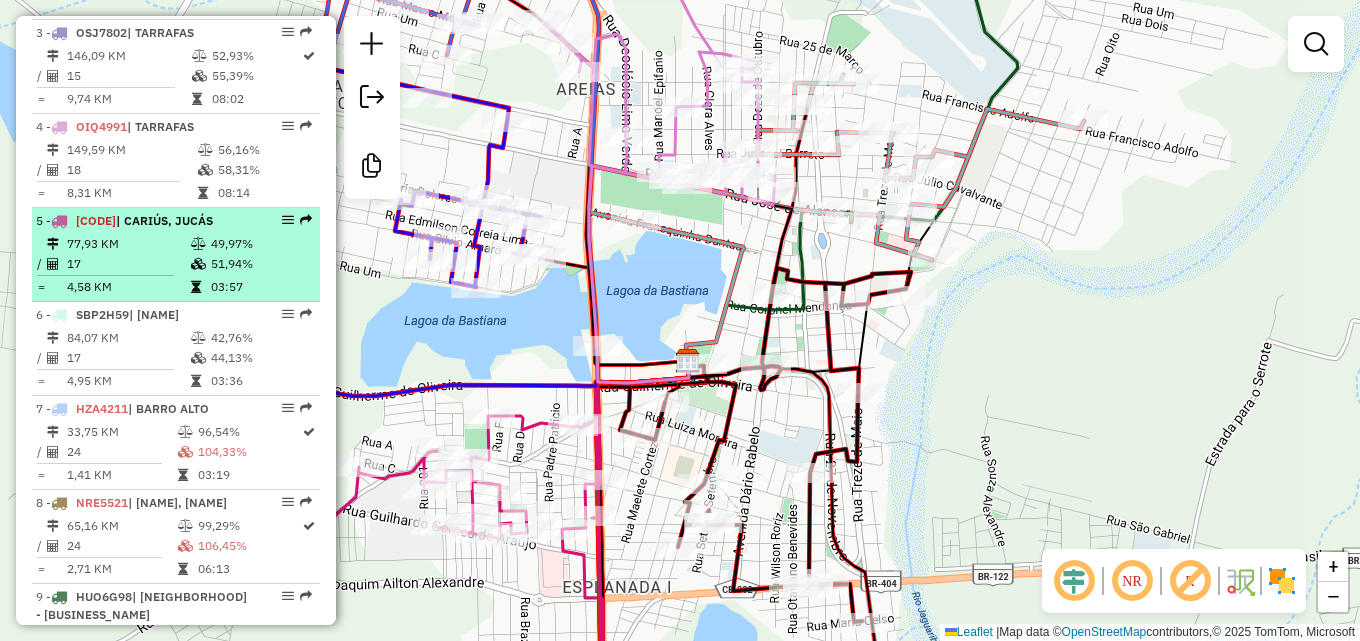 scroll, scrollTop: 1003, scrollLeft: 0, axis: vertical 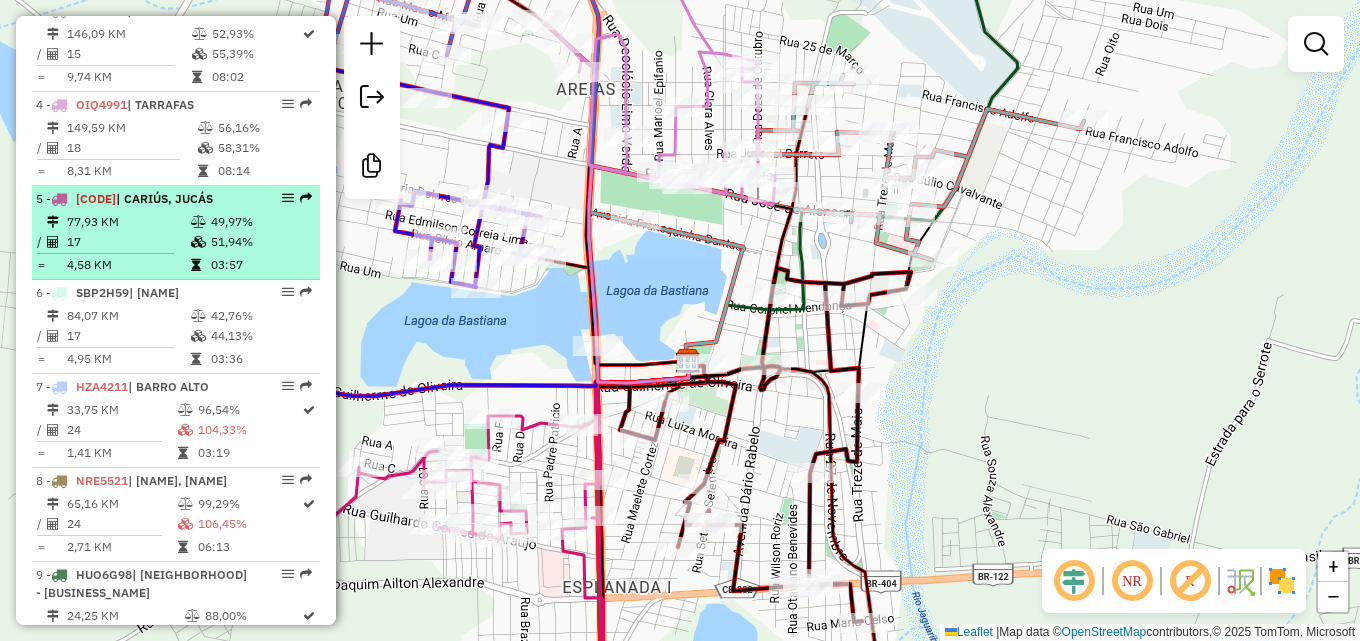 click on "49,97%" at bounding box center (260, 222) 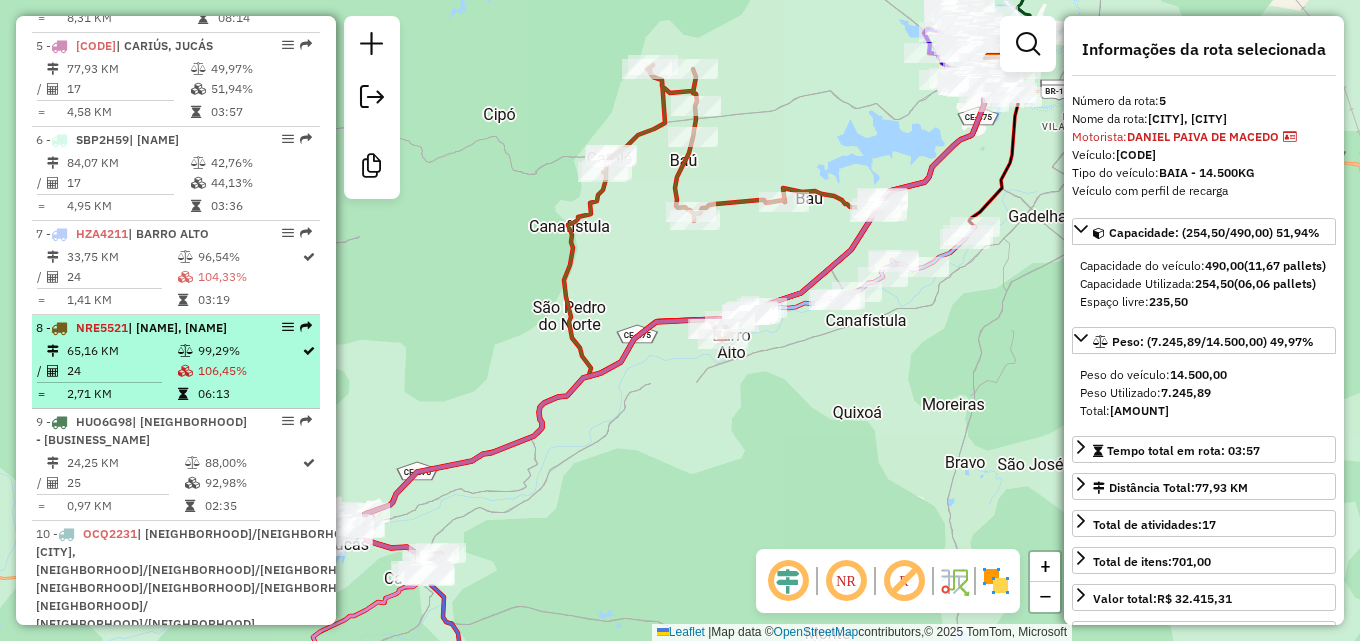 scroll, scrollTop: 1203, scrollLeft: 0, axis: vertical 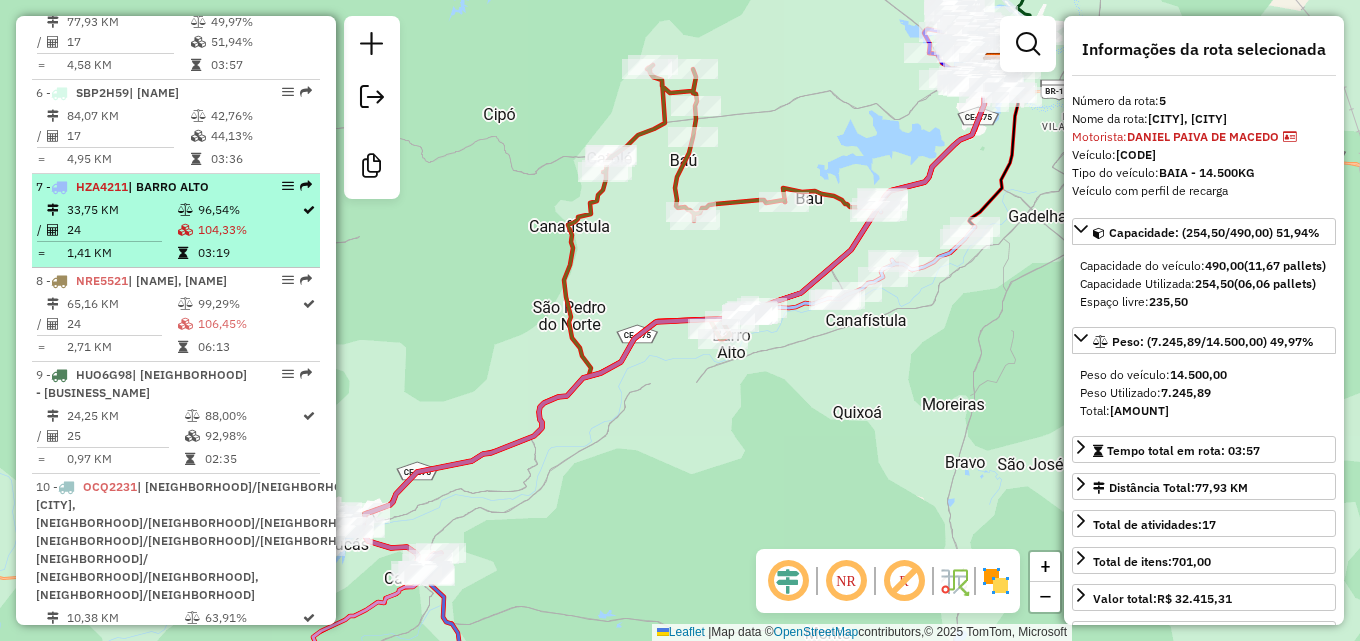 click on "| BARRO ALTO" at bounding box center [168, 186] 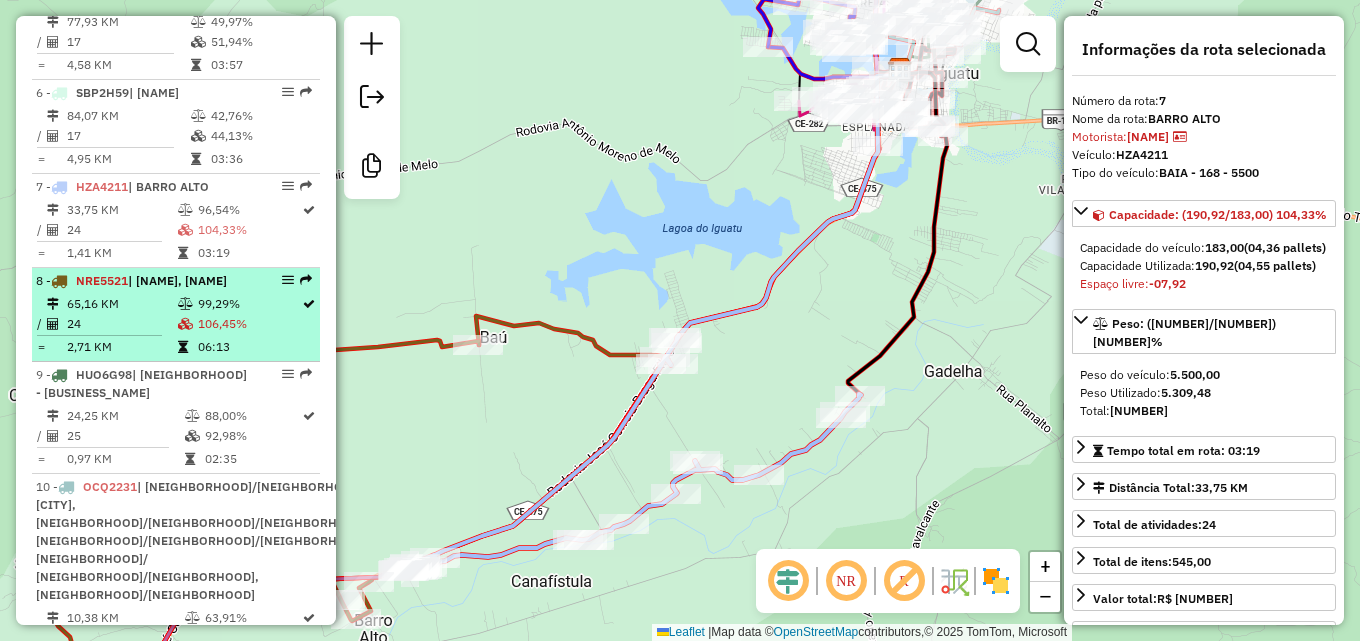click on "65,16 KM" at bounding box center [121, 304] 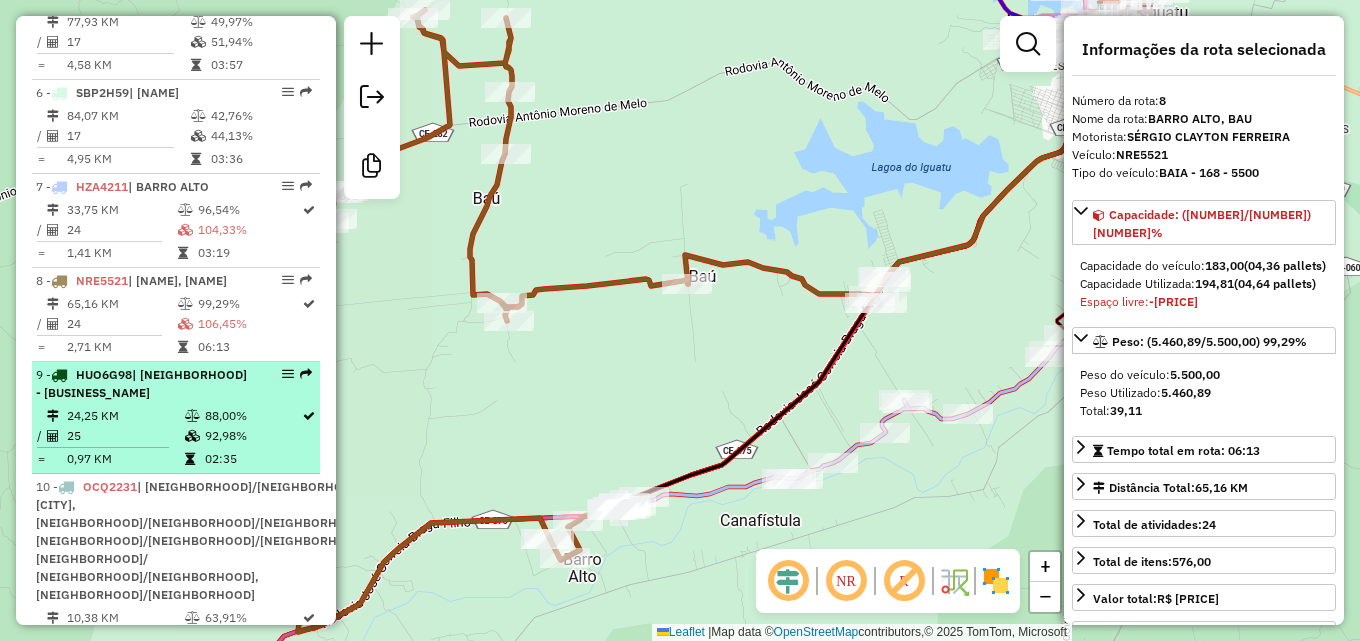 click on "24,25 KM" at bounding box center [125, 416] 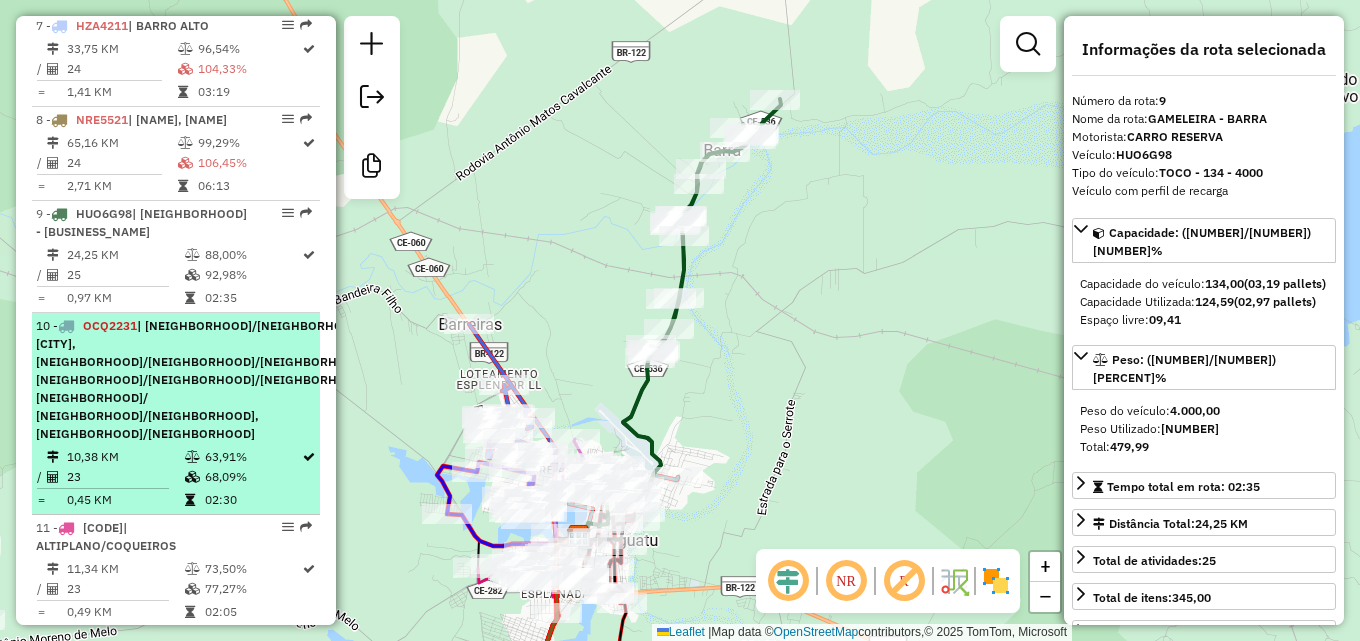 scroll, scrollTop: 1403, scrollLeft: 0, axis: vertical 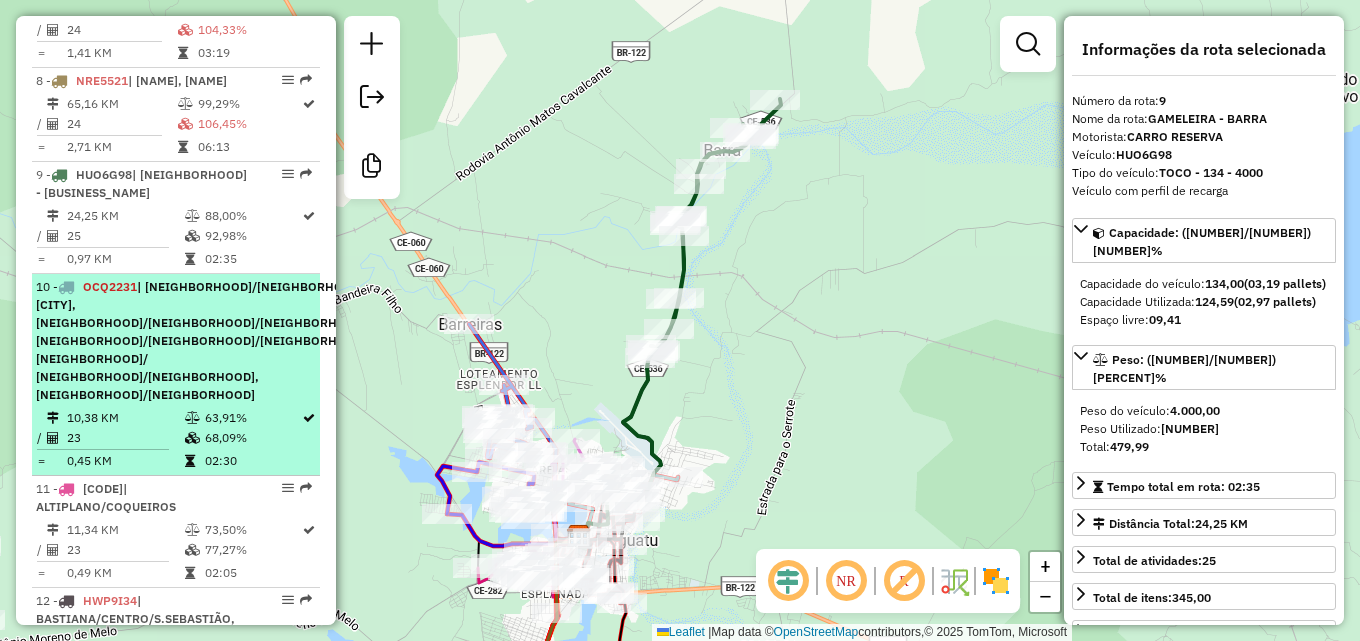 click on "10 -       OCQ2231   | ALTIPLANO/COQUEIROS, BARREIRAS, BASTIANA/CENTRO/S.SEBASTIÃO, FLORES/CRUIRI/BUGI, JARDIM OASIS/ JPII /LAGOA SECA, PRADO/CAJAZEIRAS" at bounding box center (203, 341) 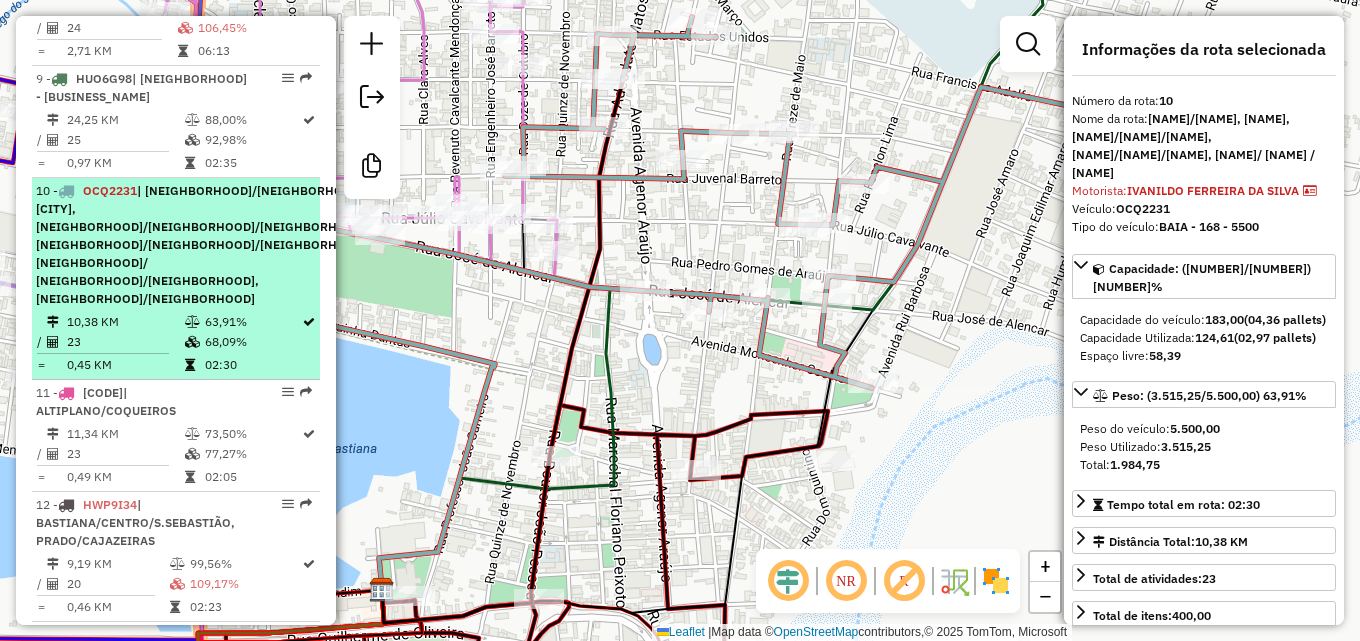 scroll, scrollTop: 1603, scrollLeft: 0, axis: vertical 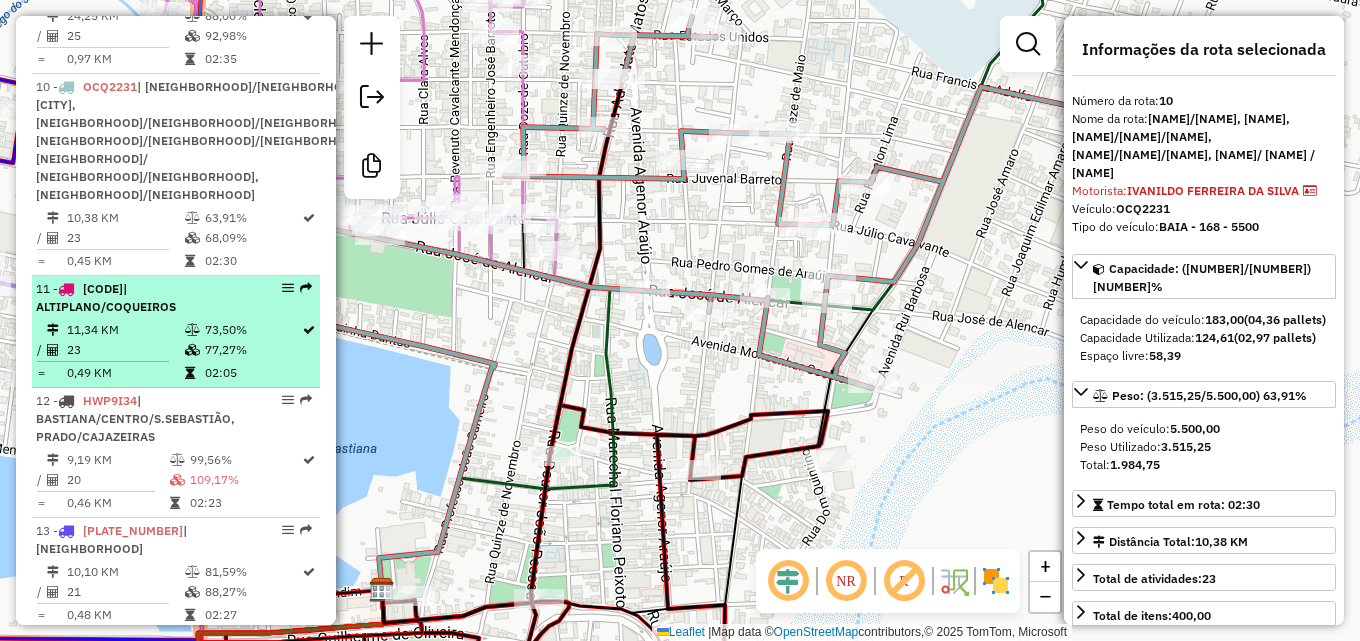 click on "77,27%" at bounding box center [252, 350] 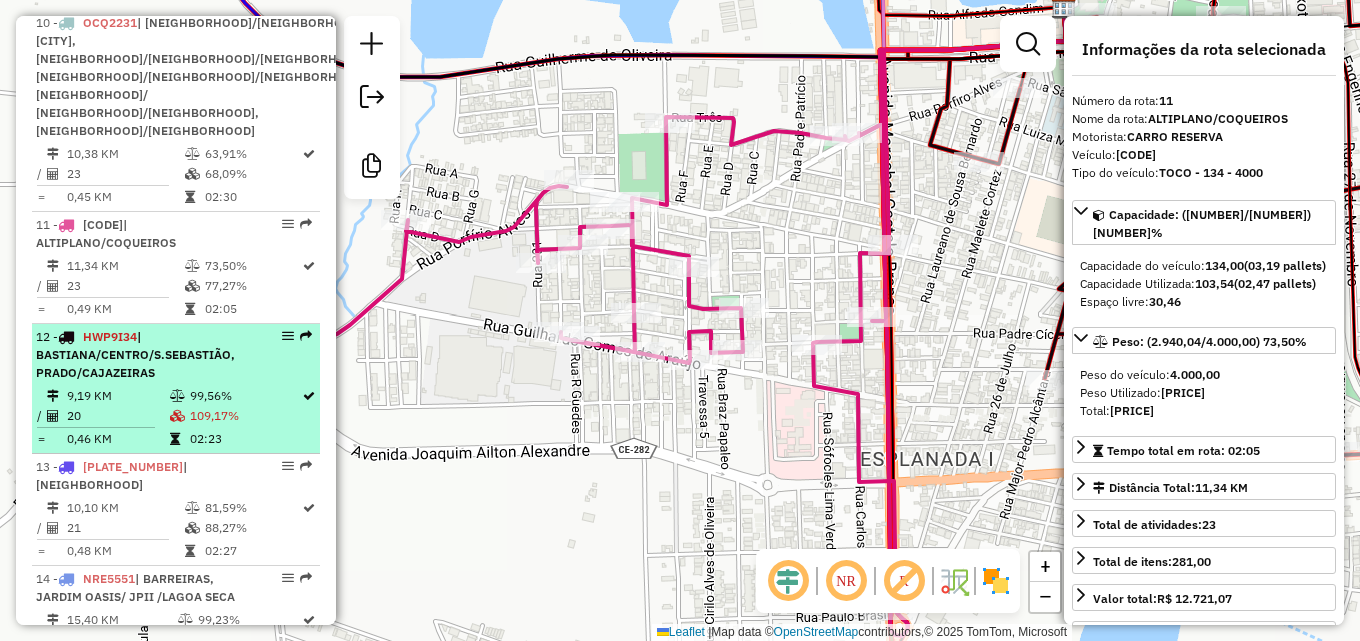 scroll, scrollTop: 1703, scrollLeft: 0, axis: vertical 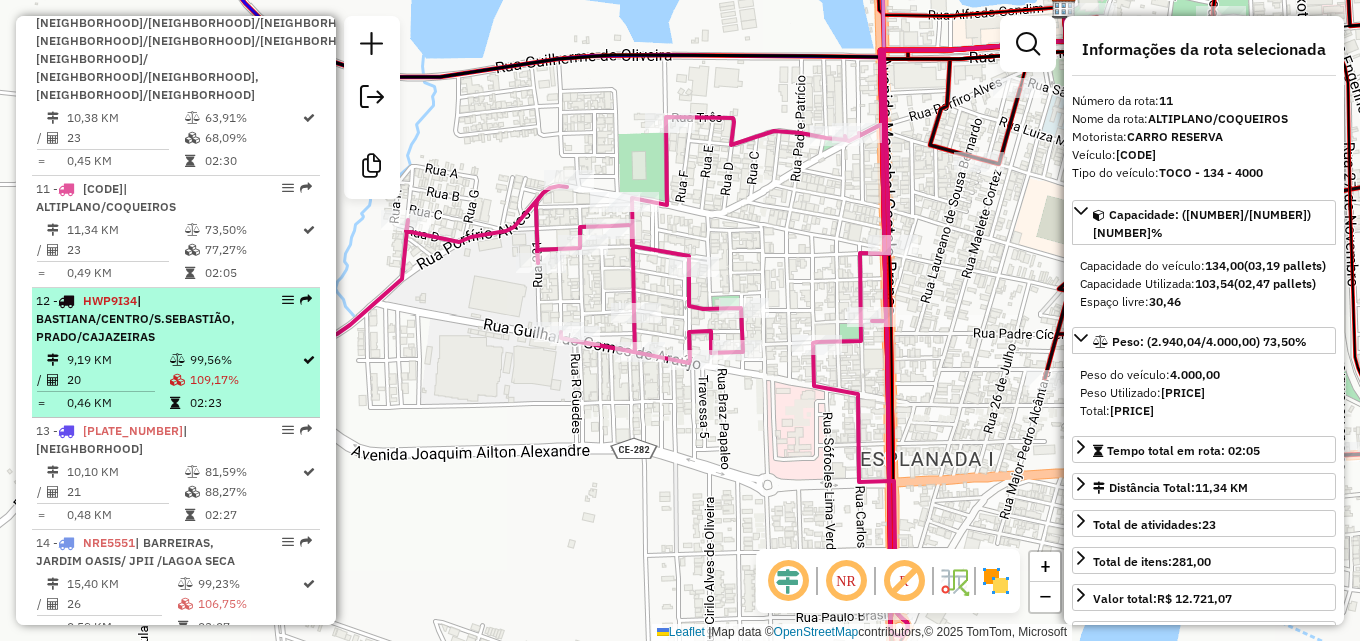 click on "| BASTIANA/CENTRO/S.SEBASTIÃO, PRADO/CAJAZEIRAS" at bounding box center (135, 318) 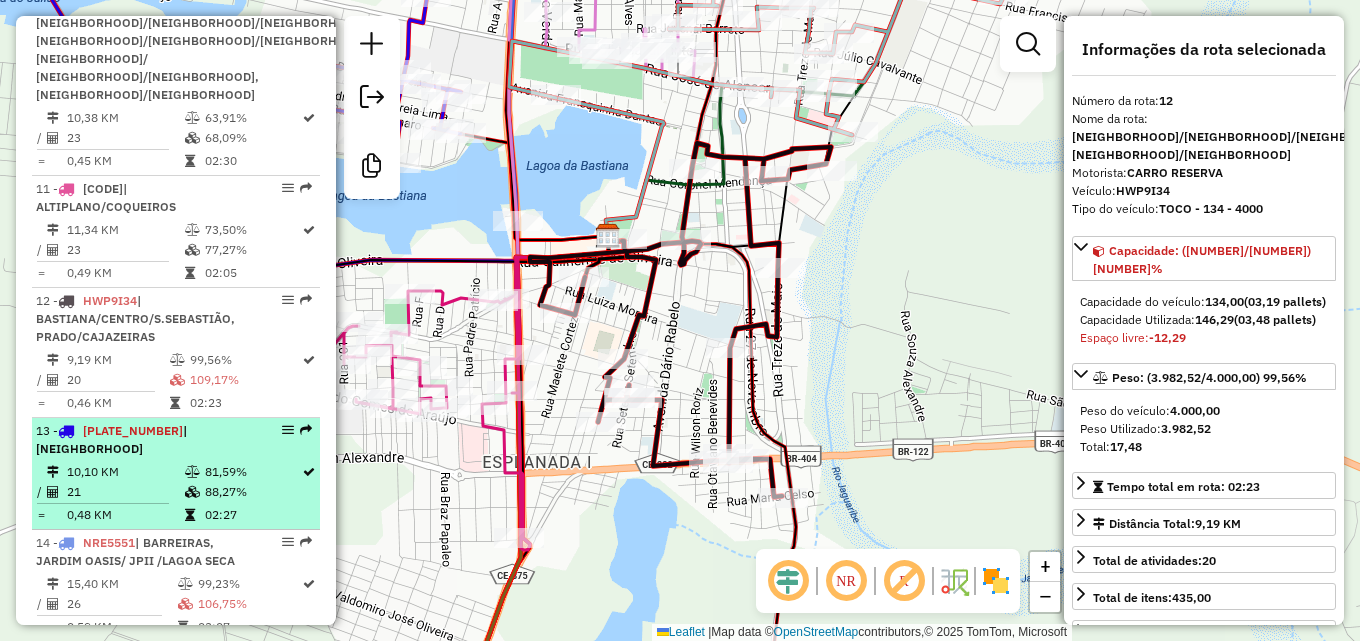 click at bounding box center (194, 472) 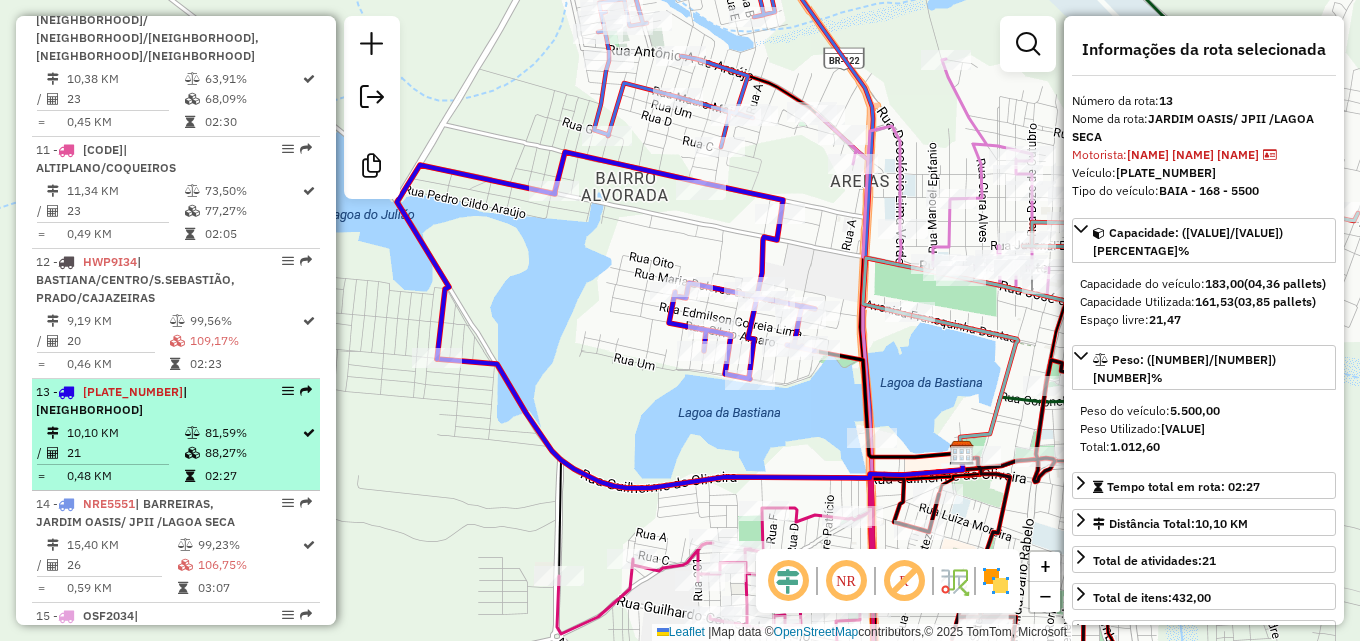 scroll, scrollTop: 1803, scrollLeft: 0, axis: vertical 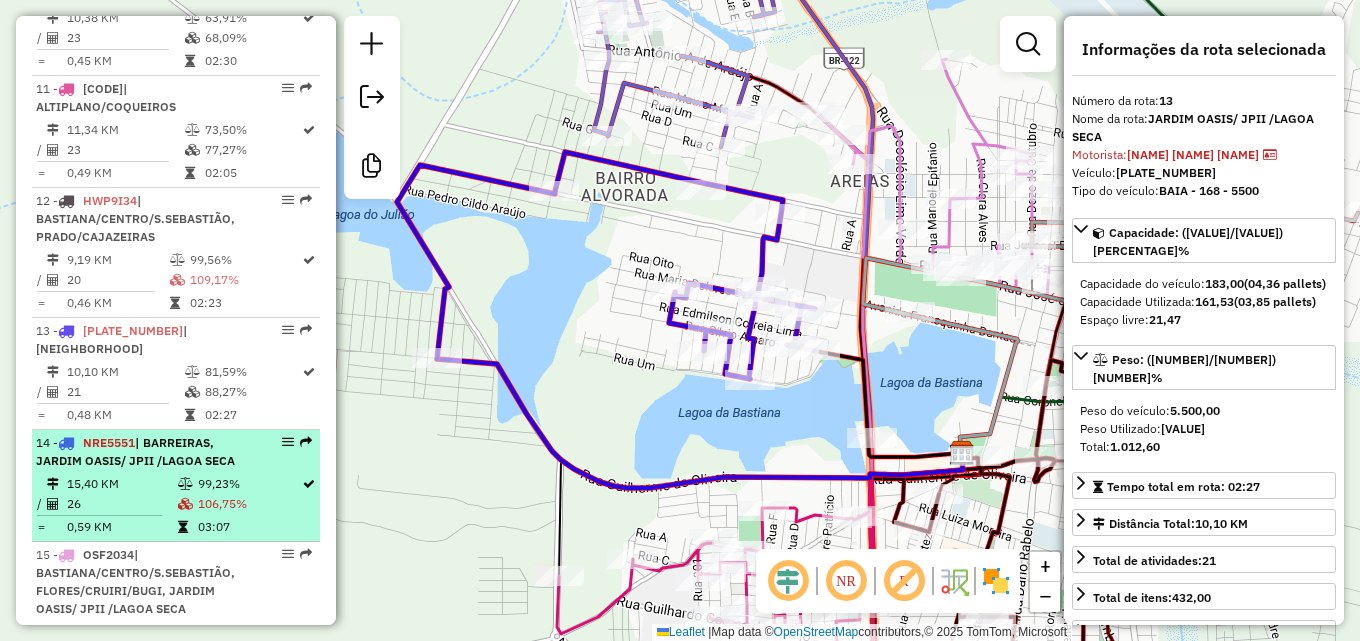 click on "| BARREIRAS, JARDIM OASIS/ JPII /LAGOA SECA" at bounding box center [135, 451] 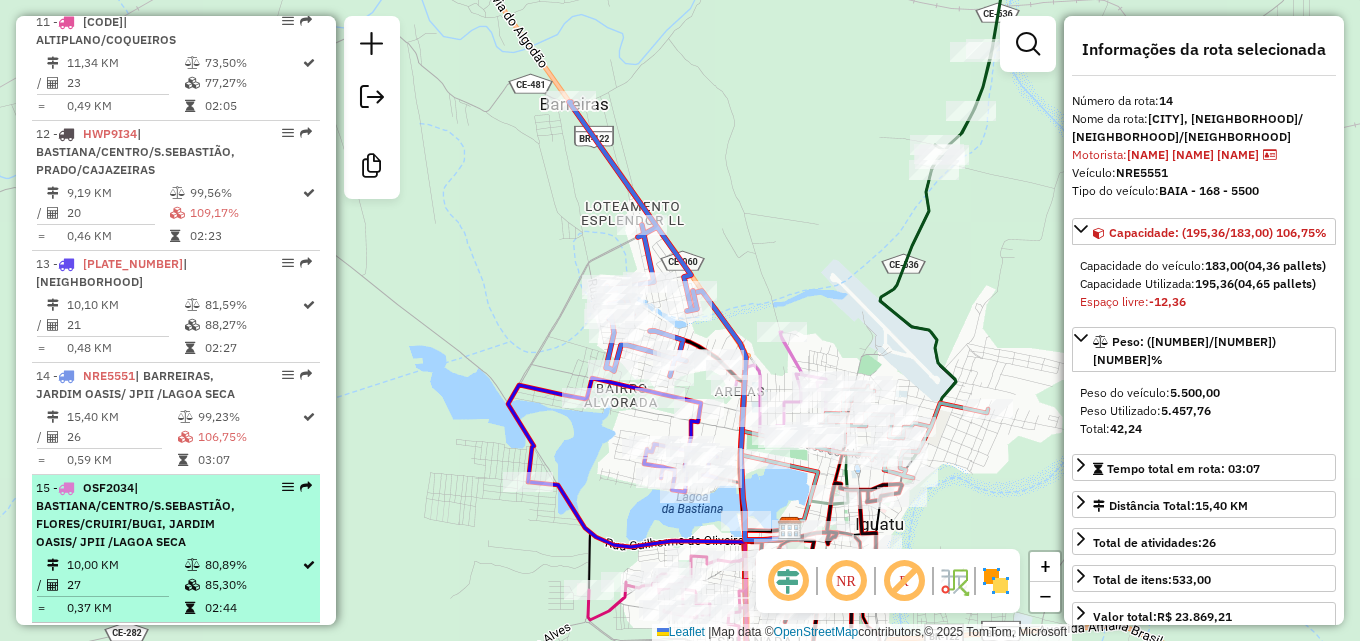 scroll, scrollTop: 1920, scrollLeft: 0, axis: vertical 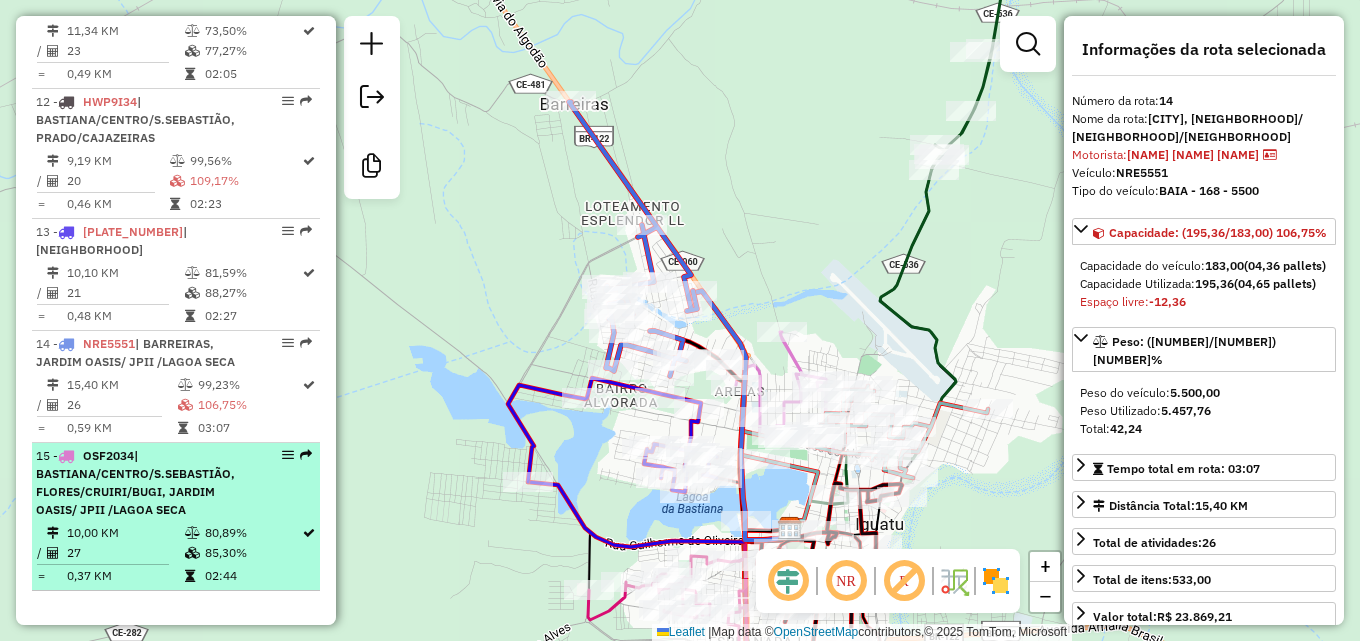 click on "15 -       OSF2034   | BASTIANA/CENTRO/S.SEBASTIÃO, FLORES/CRUIRI/BUGI, JARDIM OASIS/ JPII /LAGOA SECA" at bounding box center [142, 483] 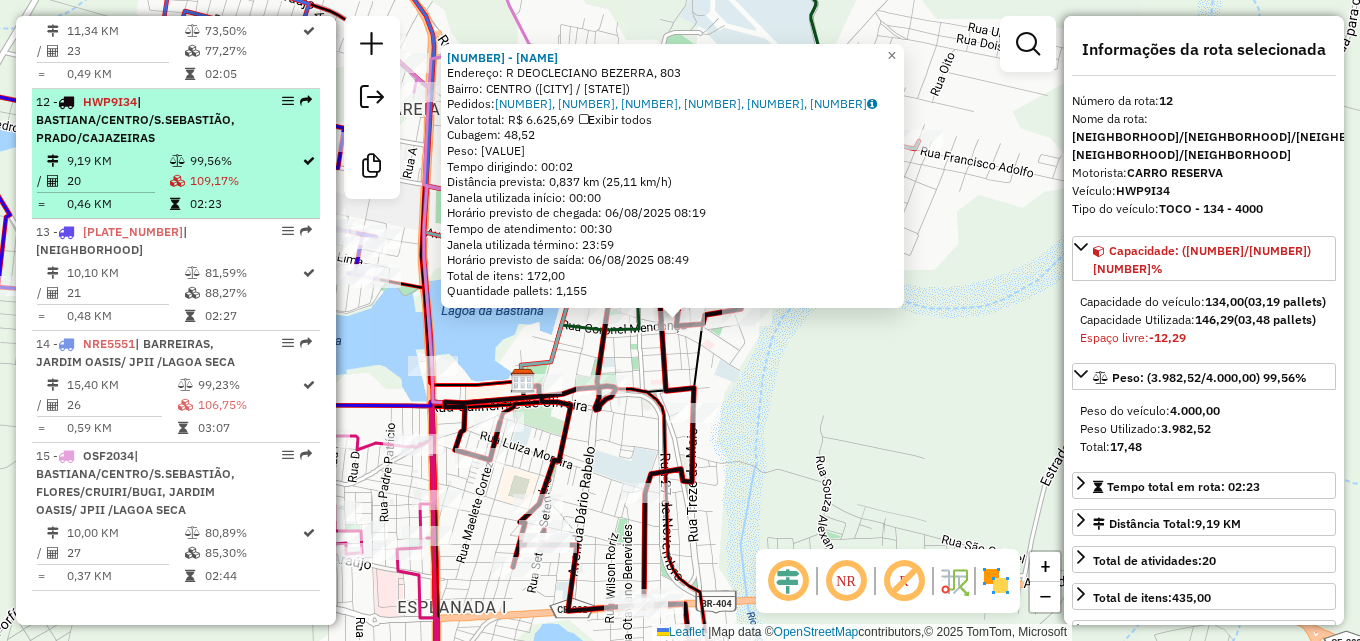 click on "99,56%" at bounding box center (245, 161) 